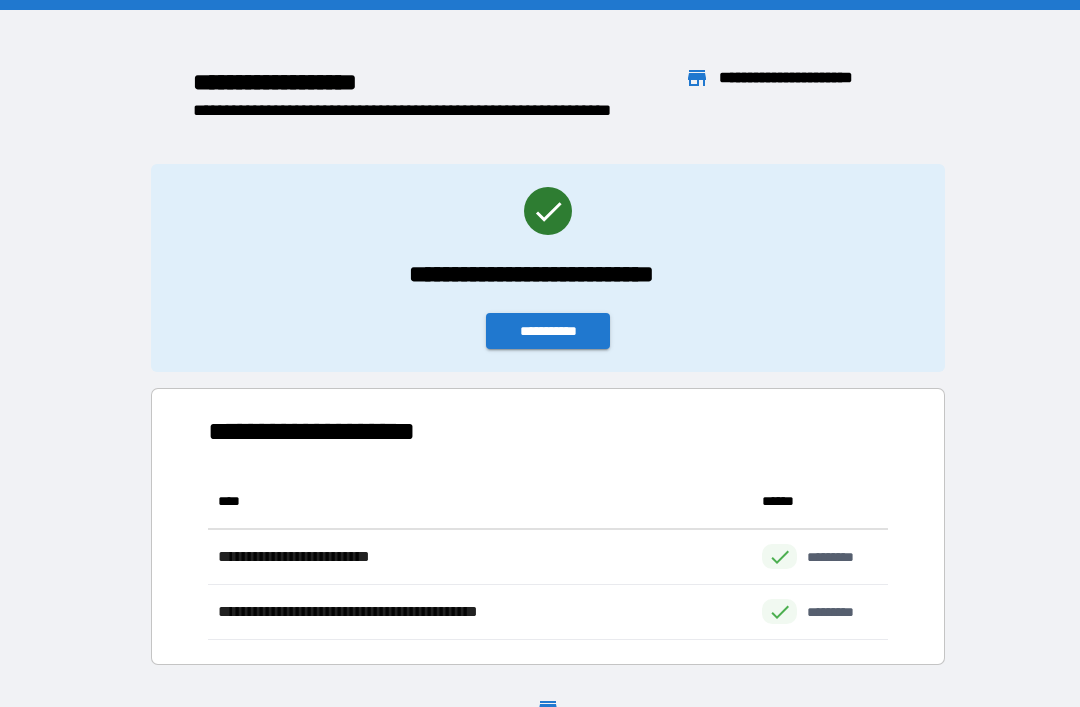 scroll, scrollTop: 0, scrollLeft: 0, axis: both 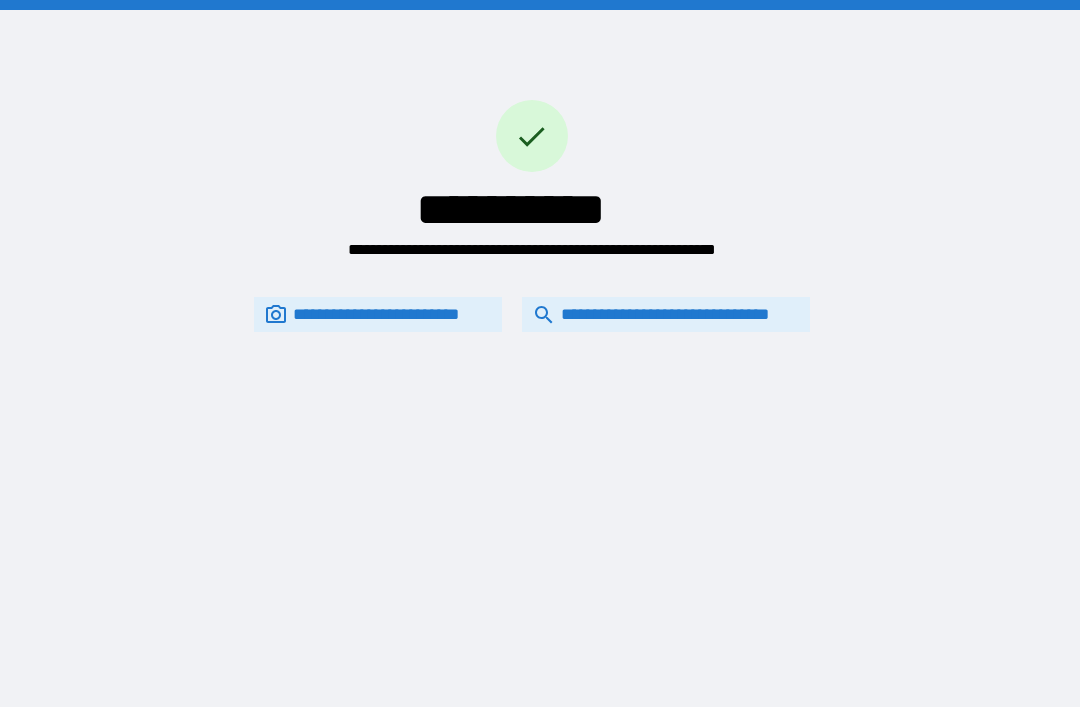click on "**********" at bounding box center (666, 314) 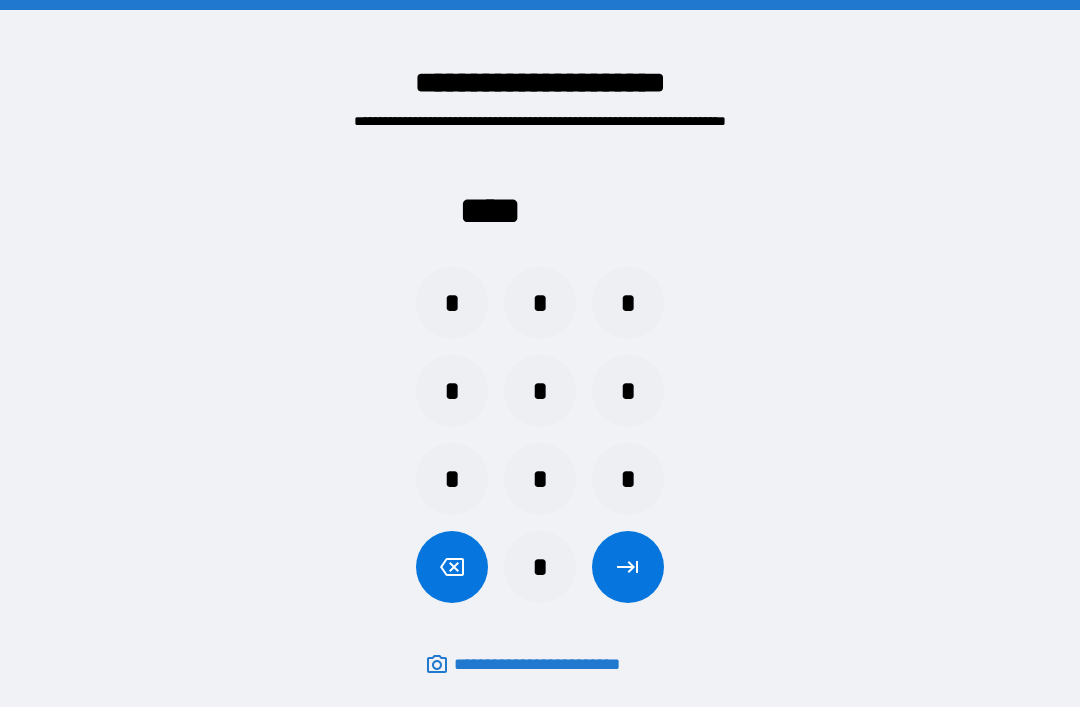 click on "*" at bounding box center [540, 567] 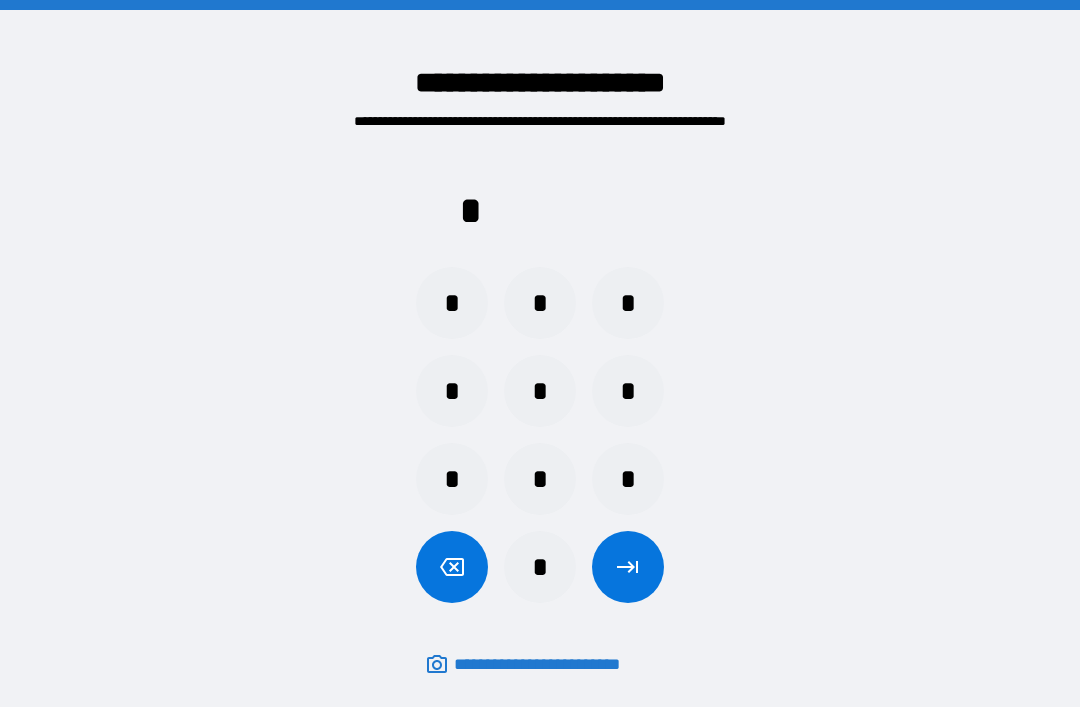 click on "*" at bounding box center (452, 391) 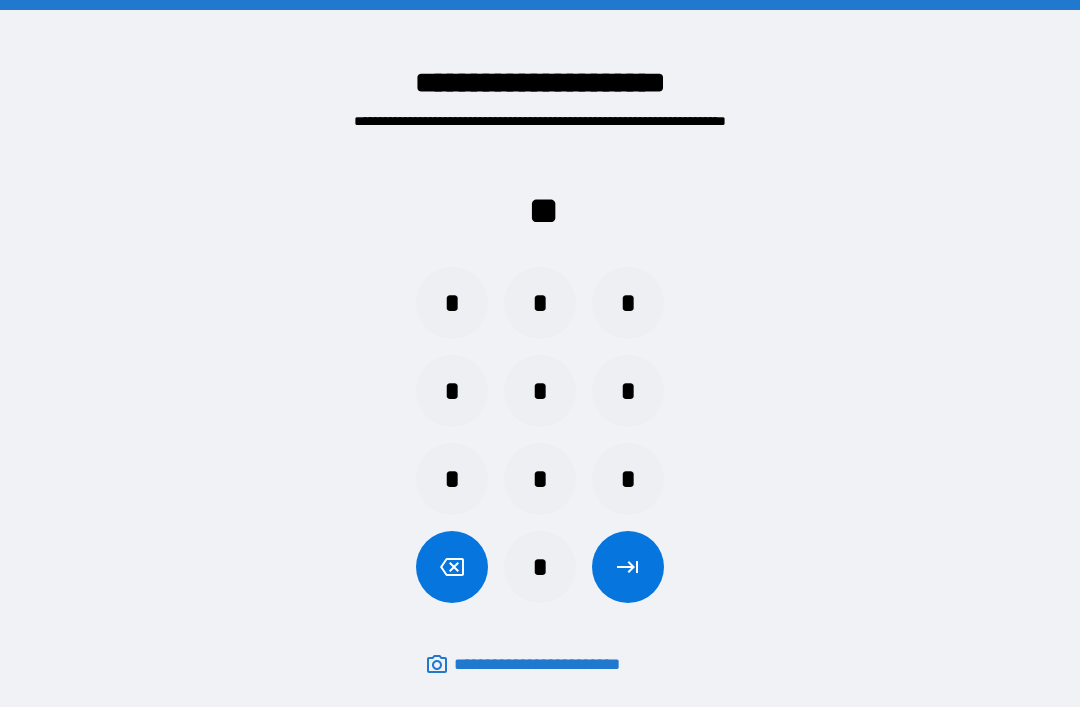 click on "*" at bounding box center (628, 303) 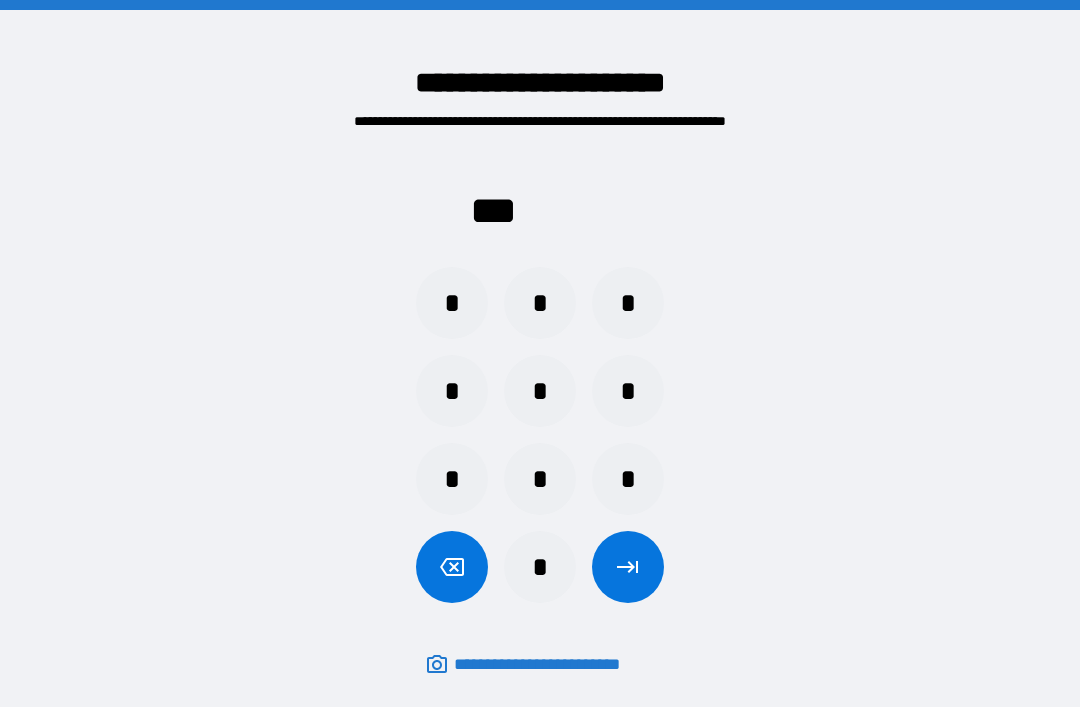 click on "*" at bounding box center [628, 479] 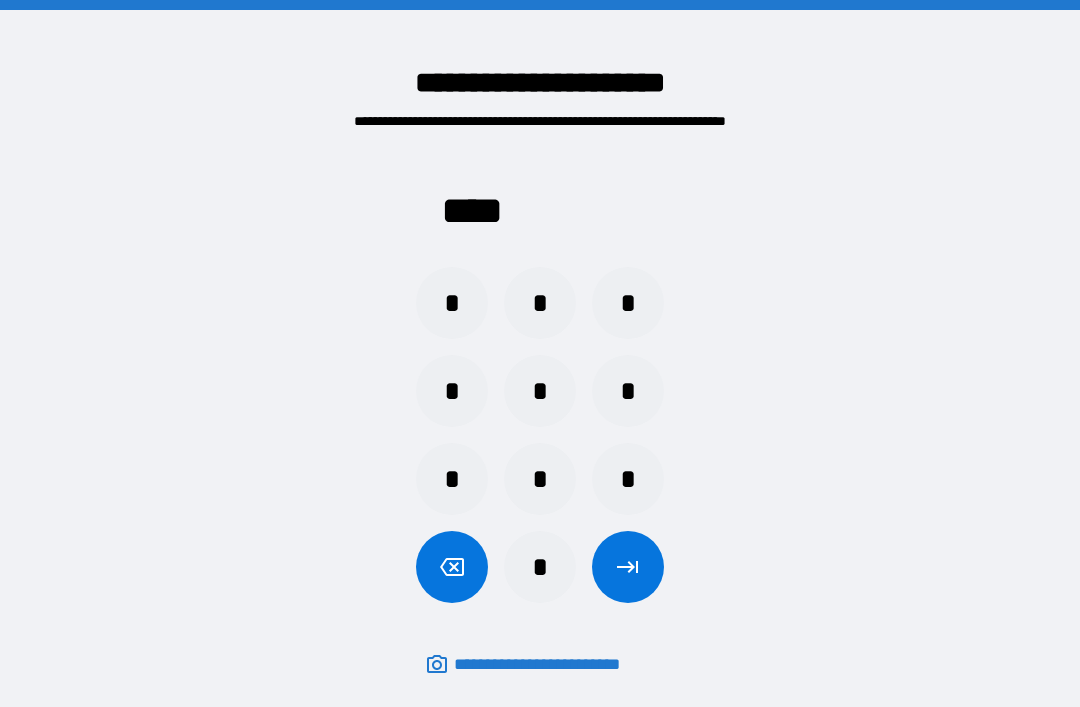 click at bounding box center (628, 567) 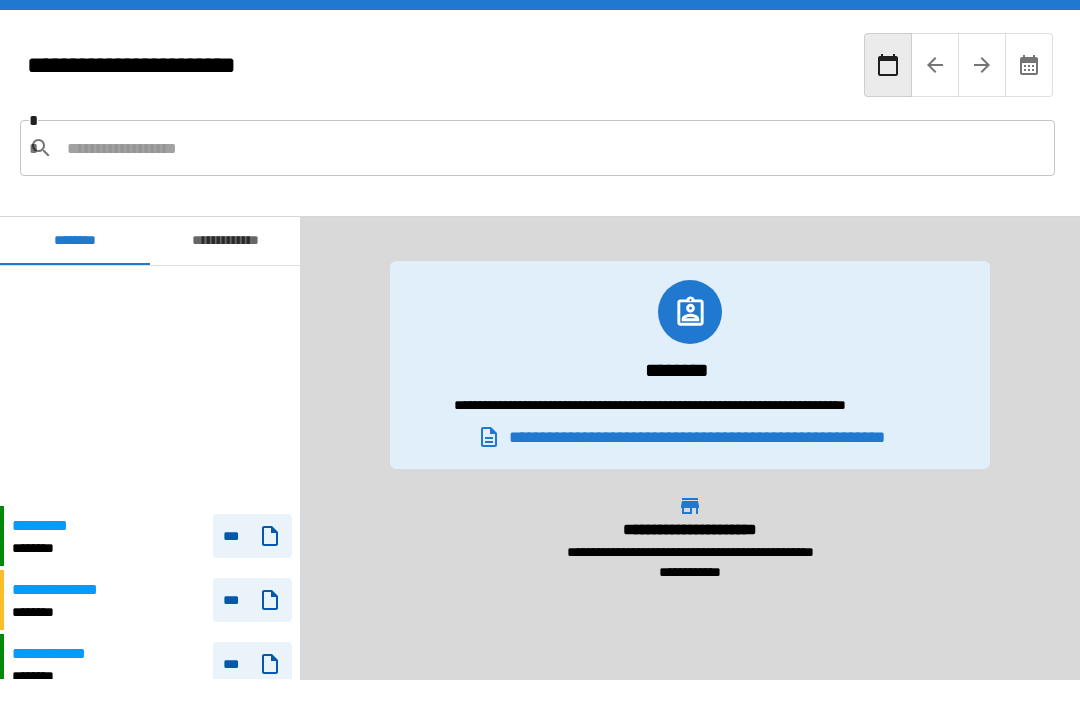 scroll, scrollTop: 240, scrollLeft: 0, axis: vertical 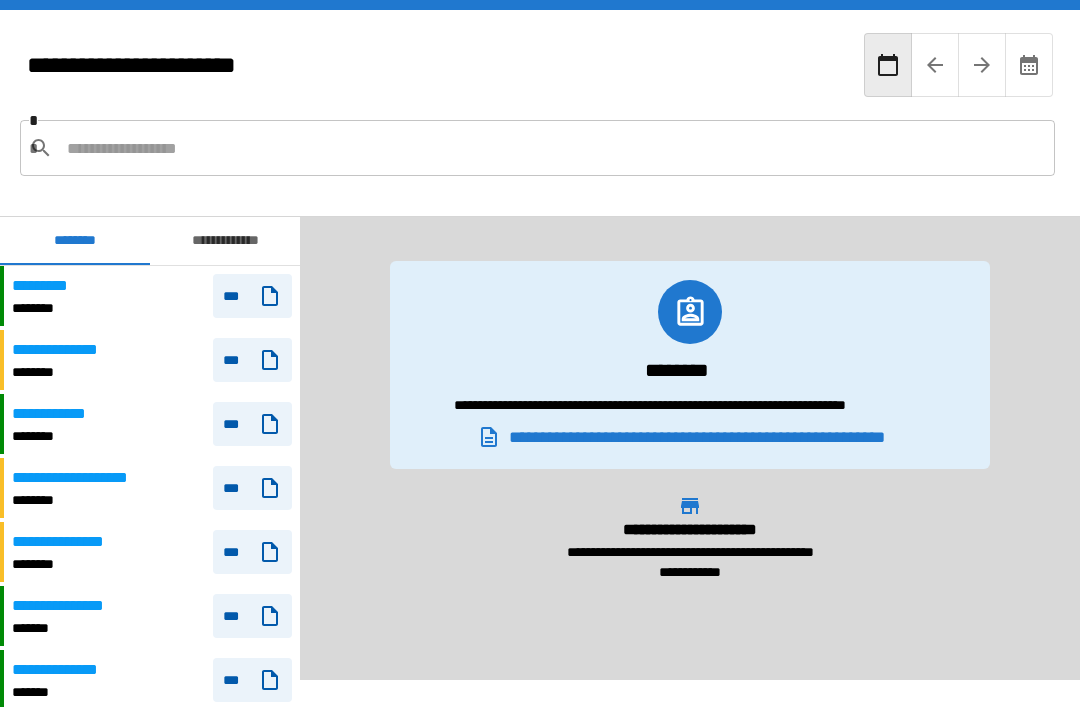 click on "***" at bounding box center (252, 360) 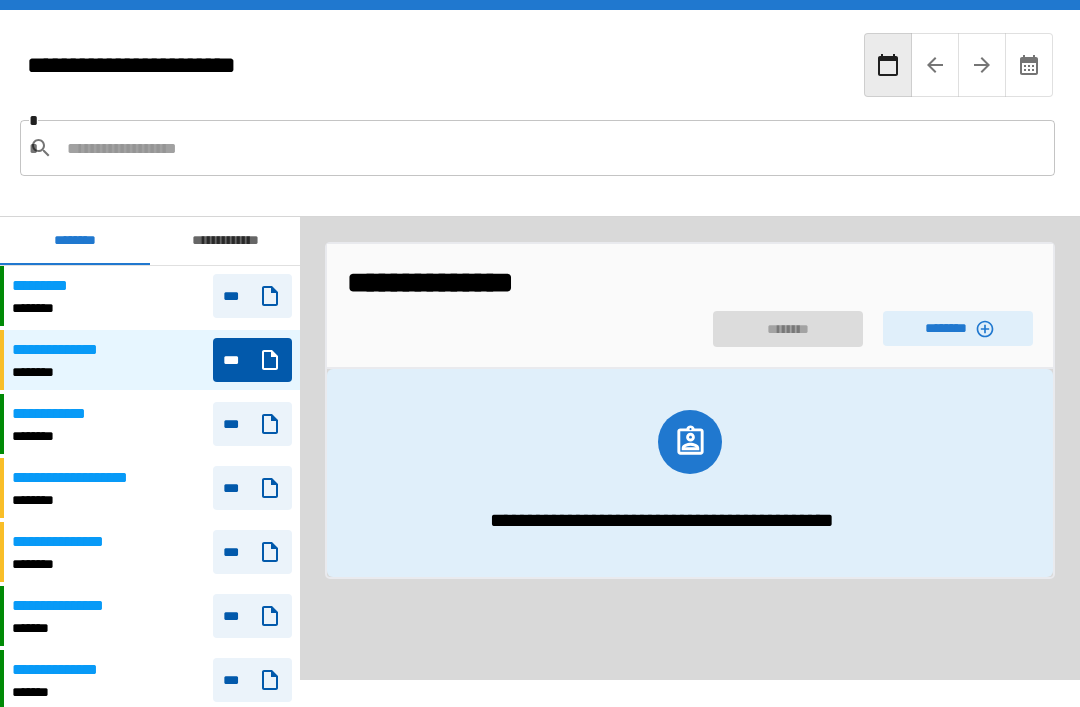 click on "********" at bounding box center (958, 328) 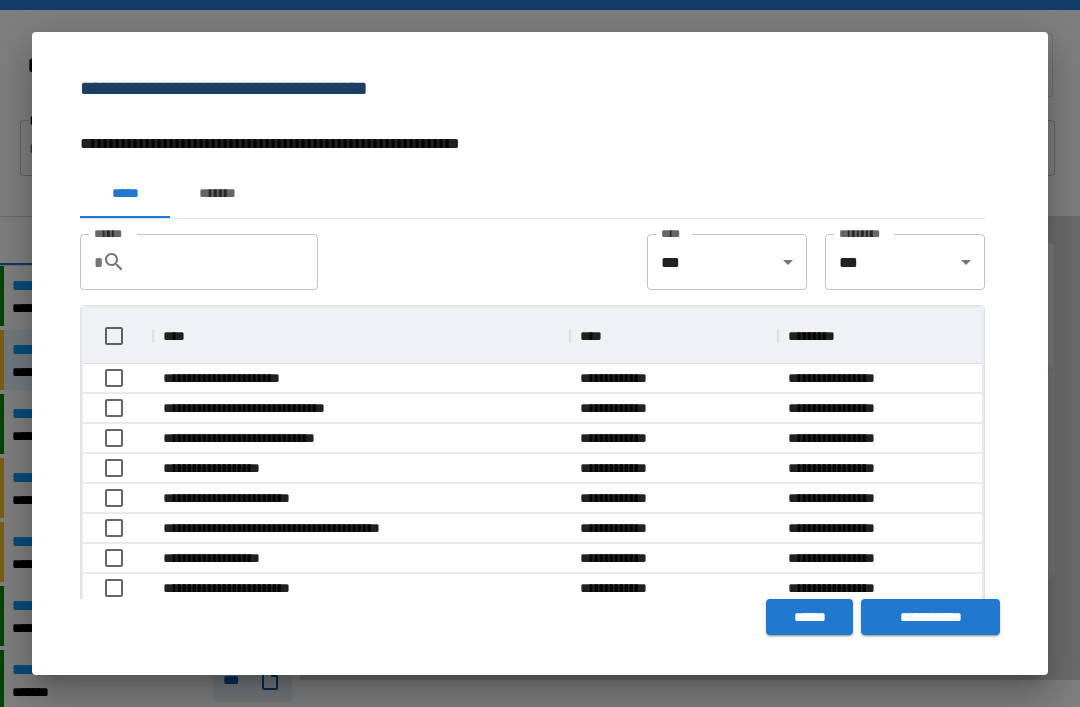 scroll, scrollTop: 1, scrollLeft: 1, axis: both 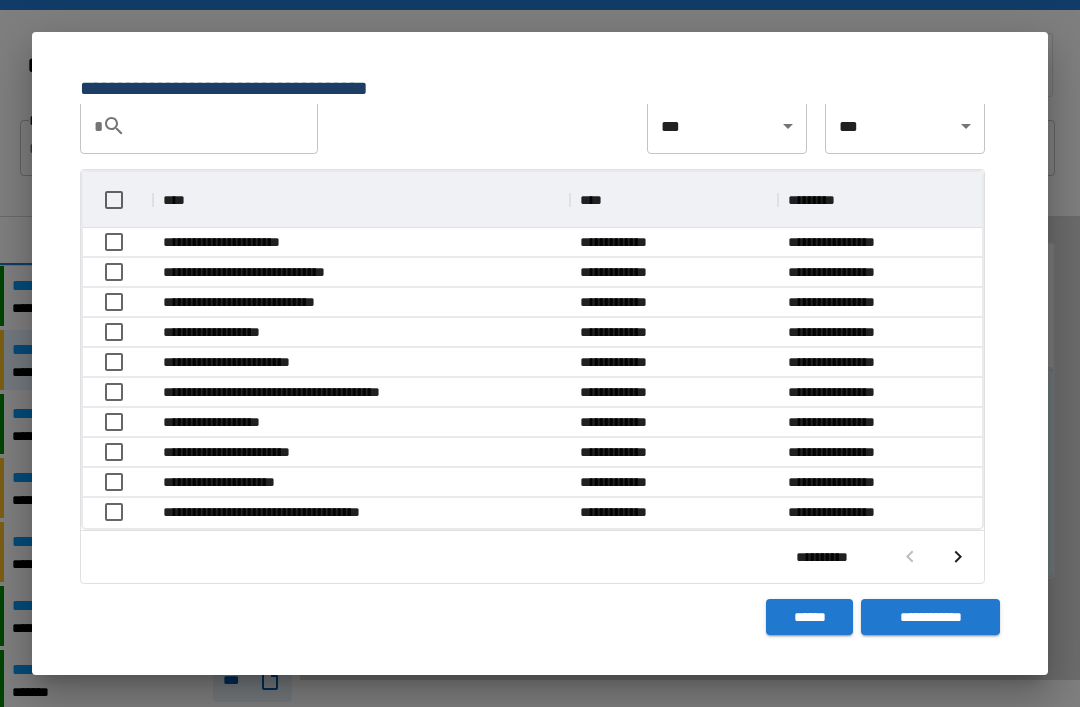 click 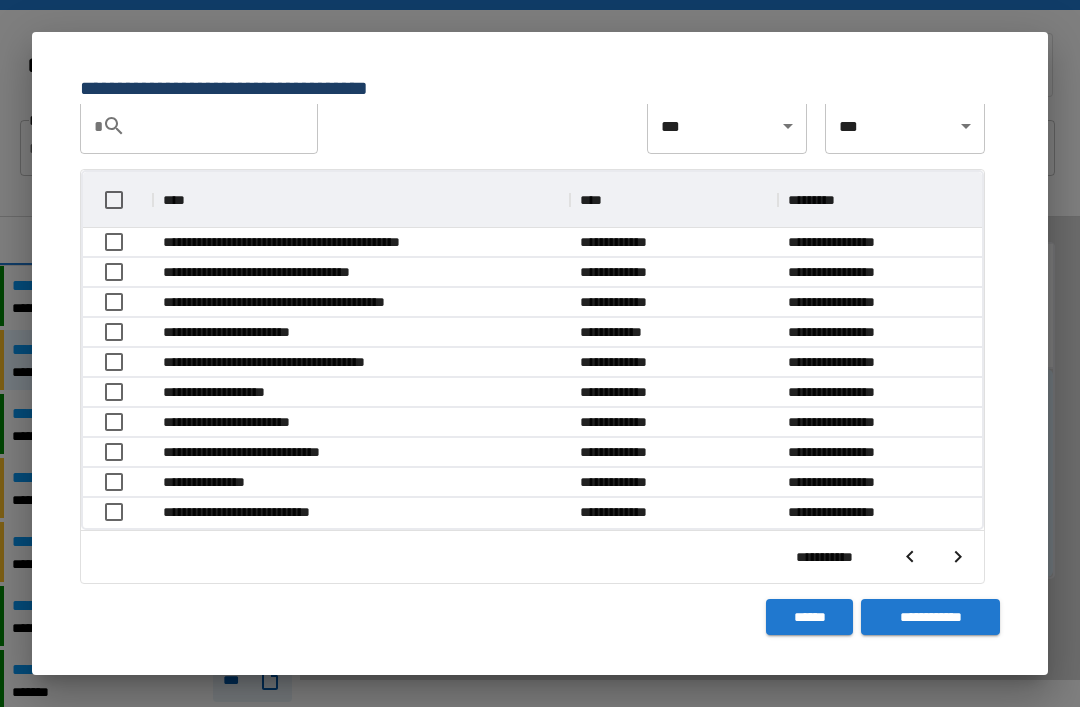 scroll, scrollTop: 135, scrollLeft: 0, axis: vertical 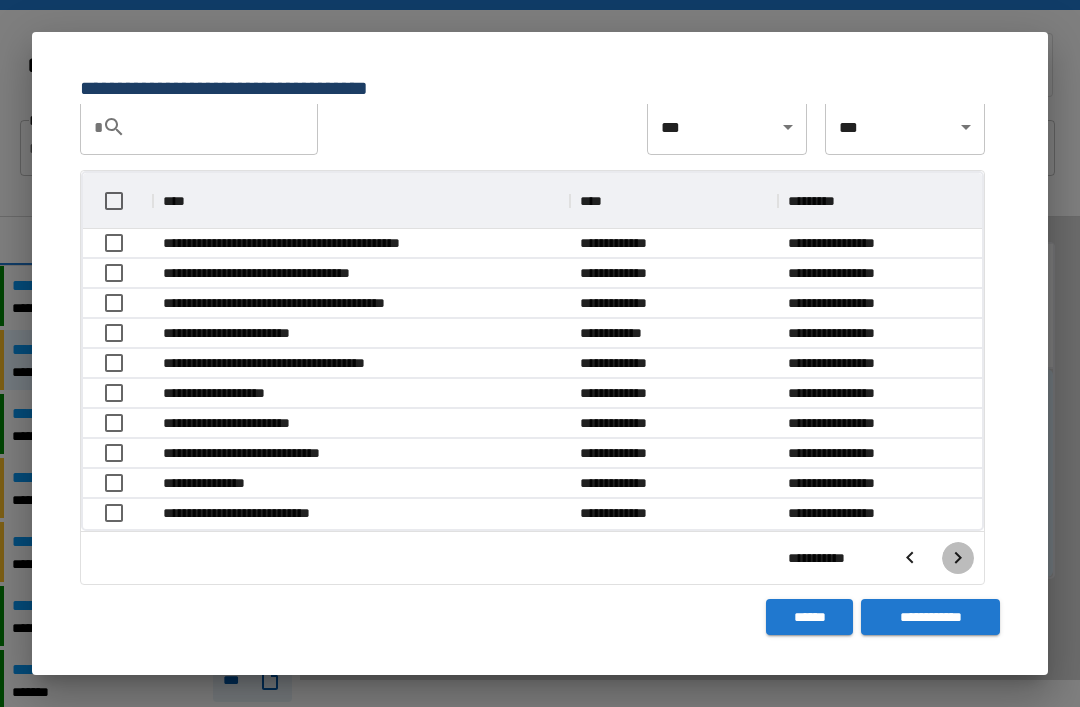 click 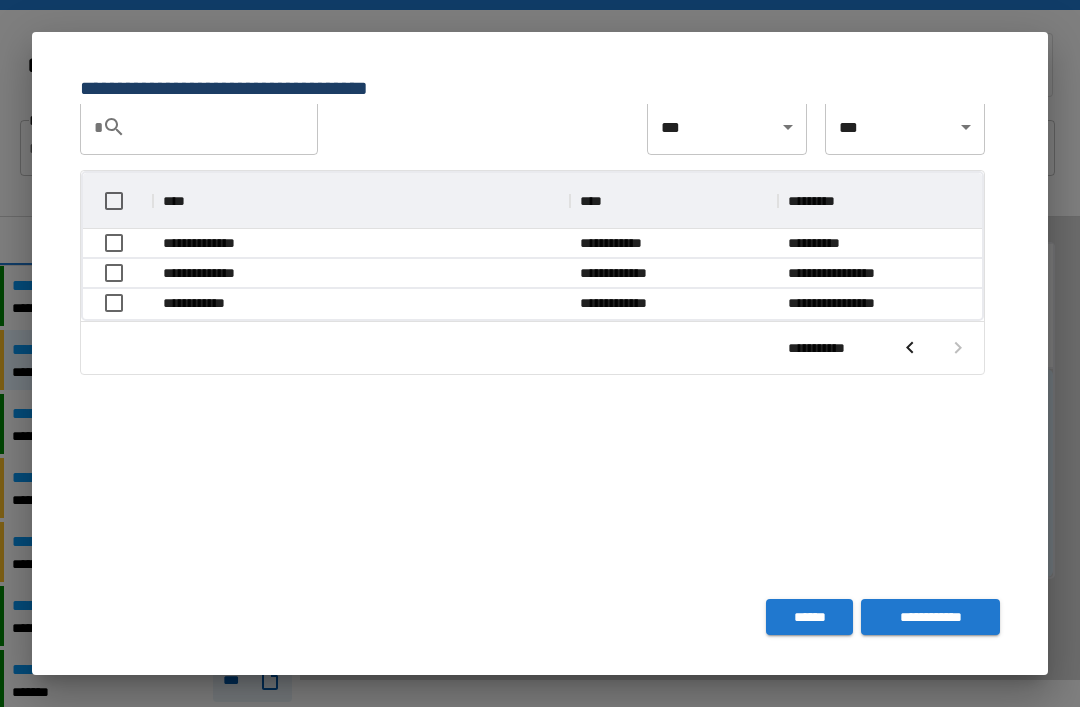 scroll, scrollTop: 146, scrollLeft: 899, axis: both 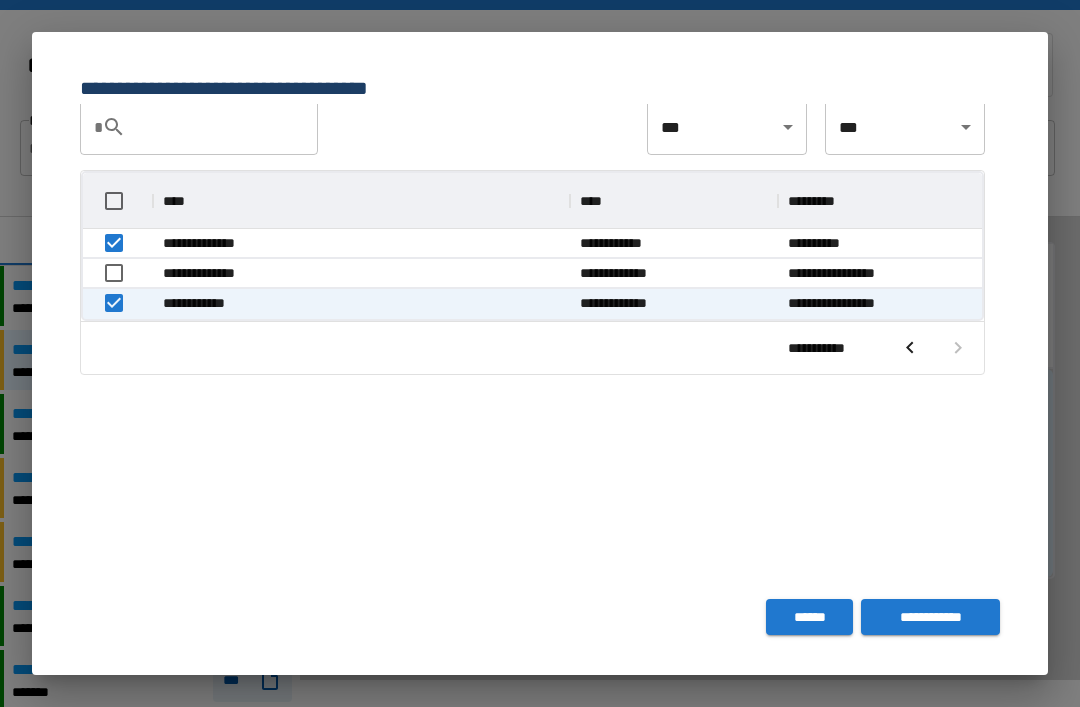click on "**********" at bounding box center (930, 617) 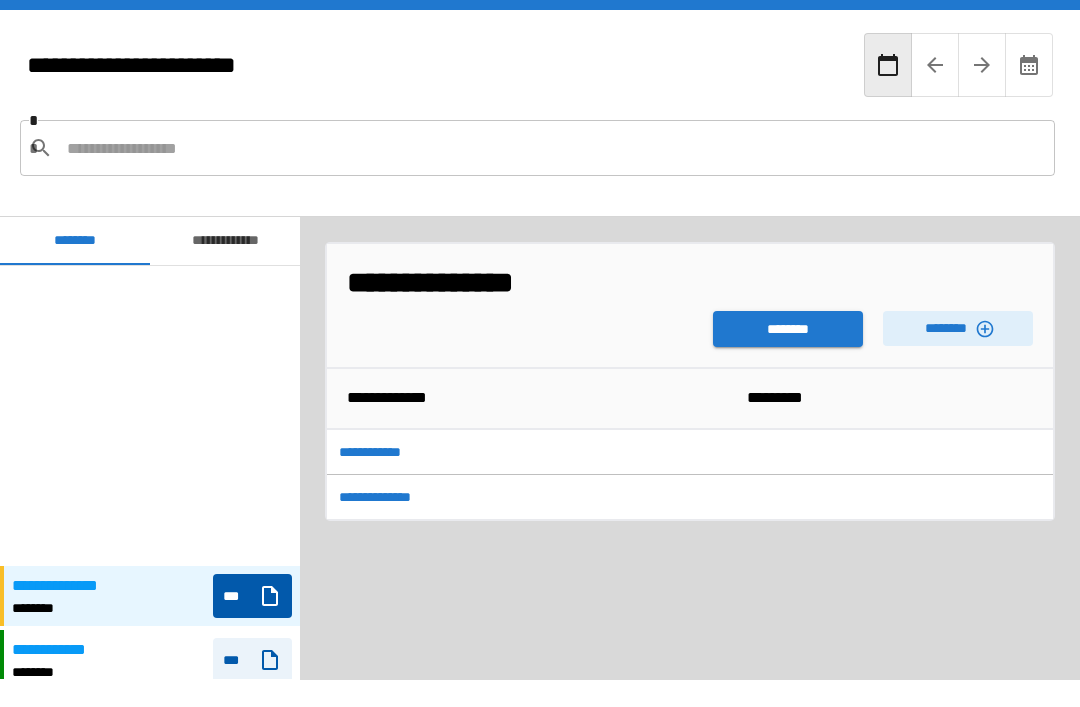 scroll, scrollTop: 300, scrollLeft: 0, axis: vertical 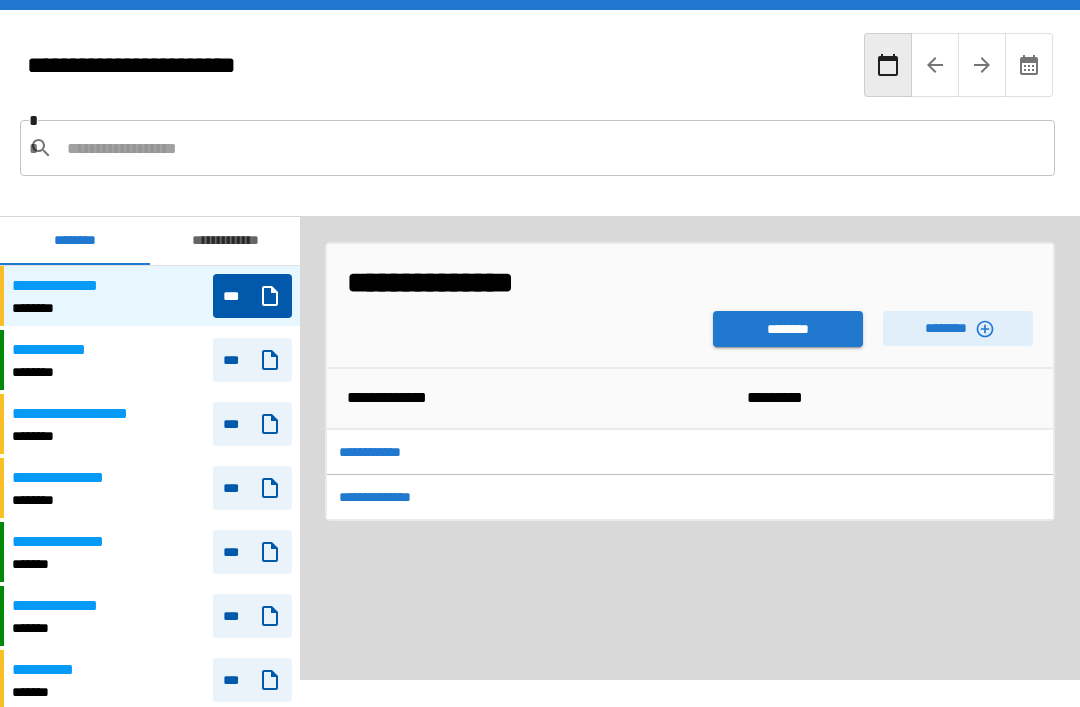 click on "********" at bounding box center (788, 329) 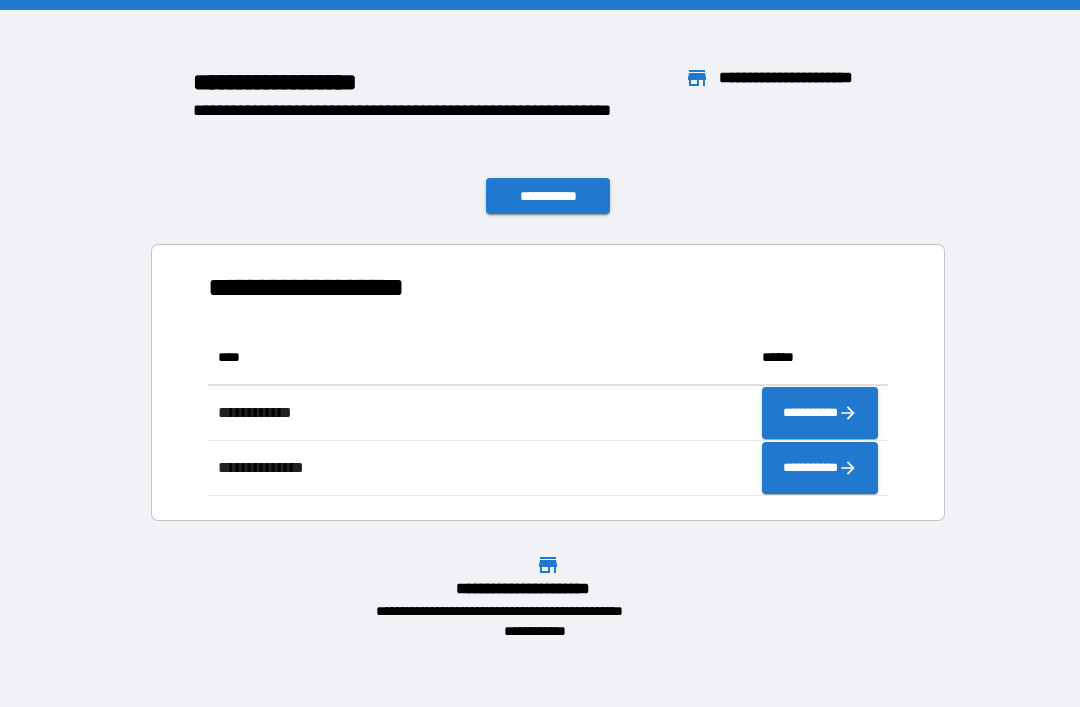 scroll, scrollTop: 1, scrollLeft: 1, axis: both 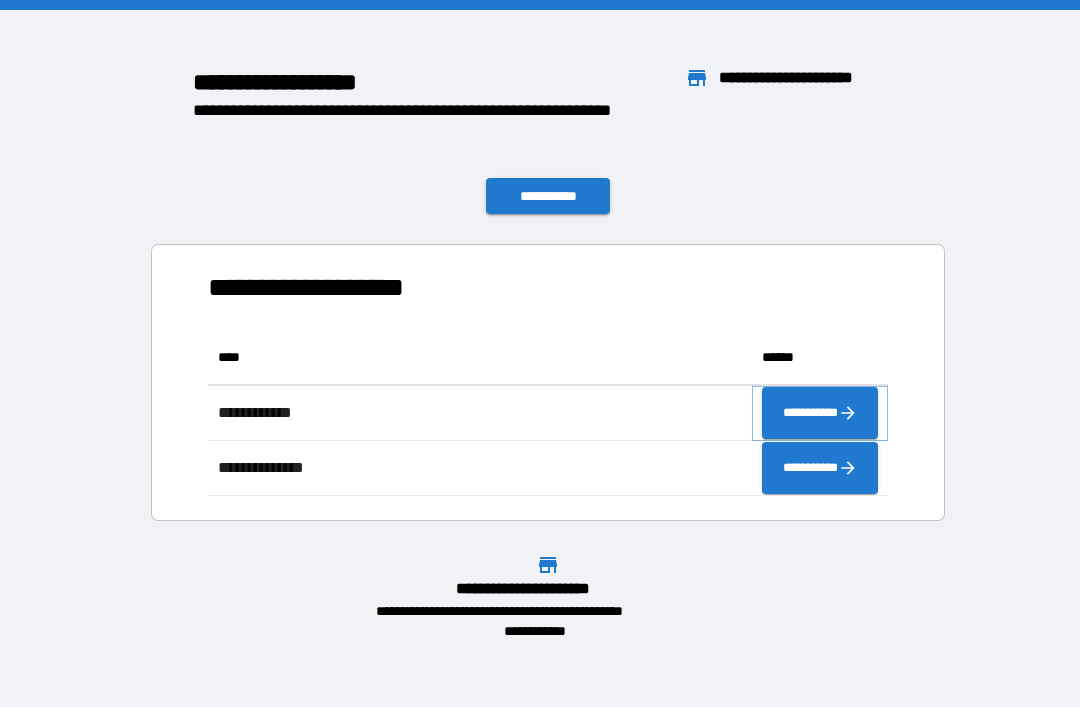 click on "**********" at bounding box center (820, 413) 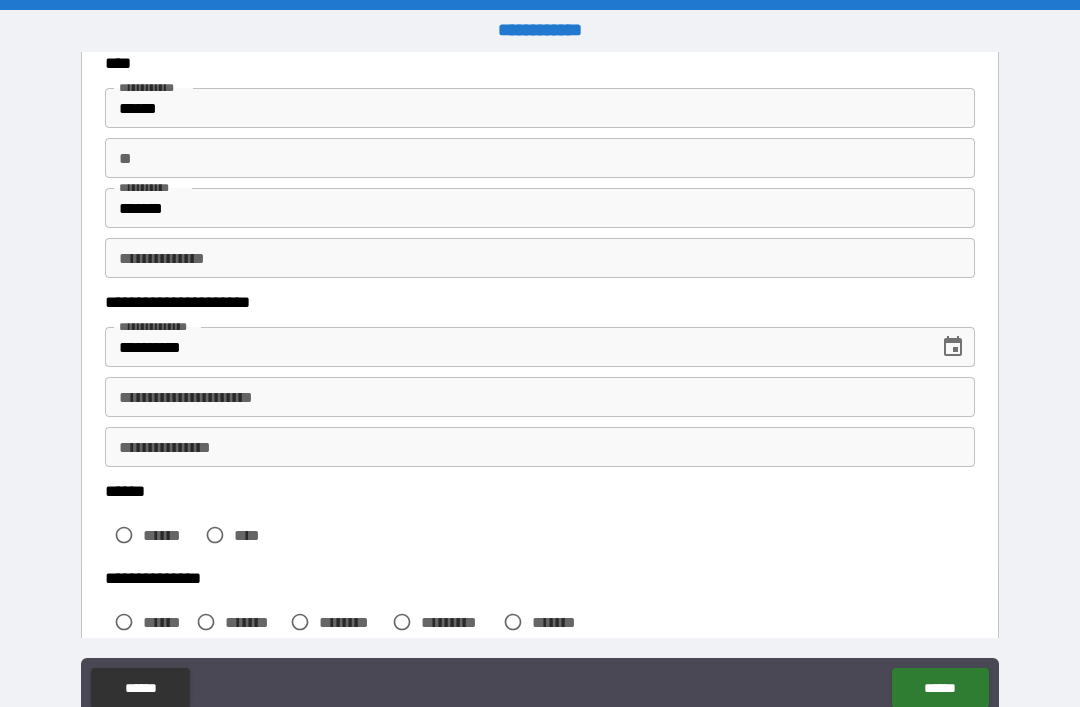scroll, scrollTop: 126, scrollLeft: 0, axis: vertical 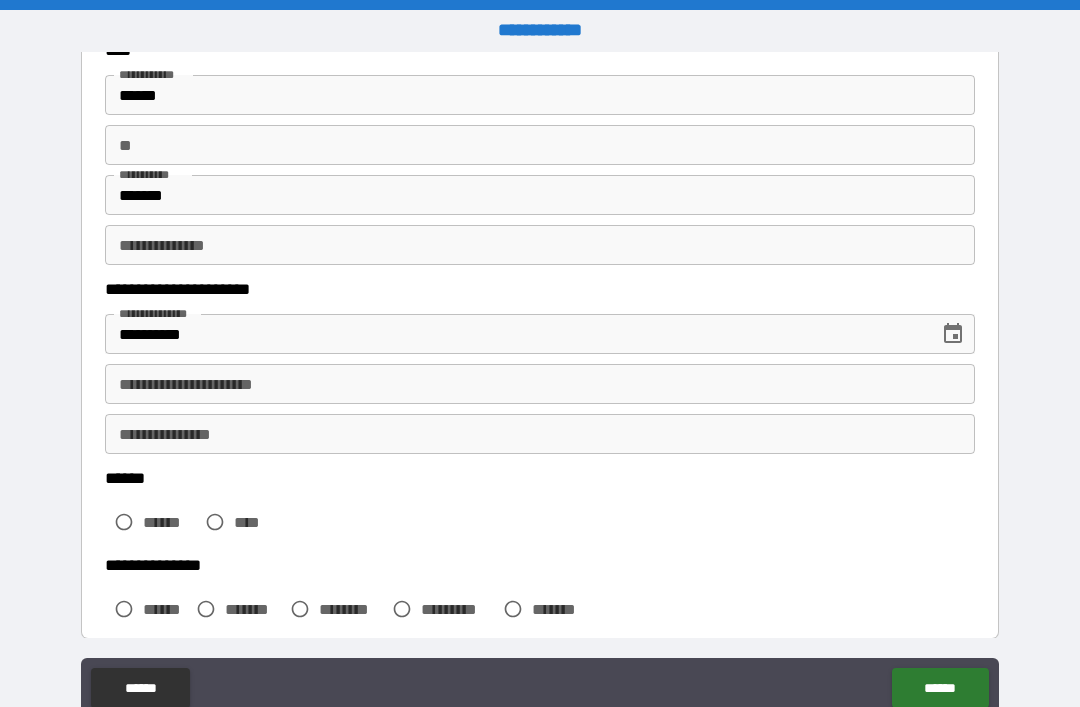 click on "**********" at bounding box center [540, 384] 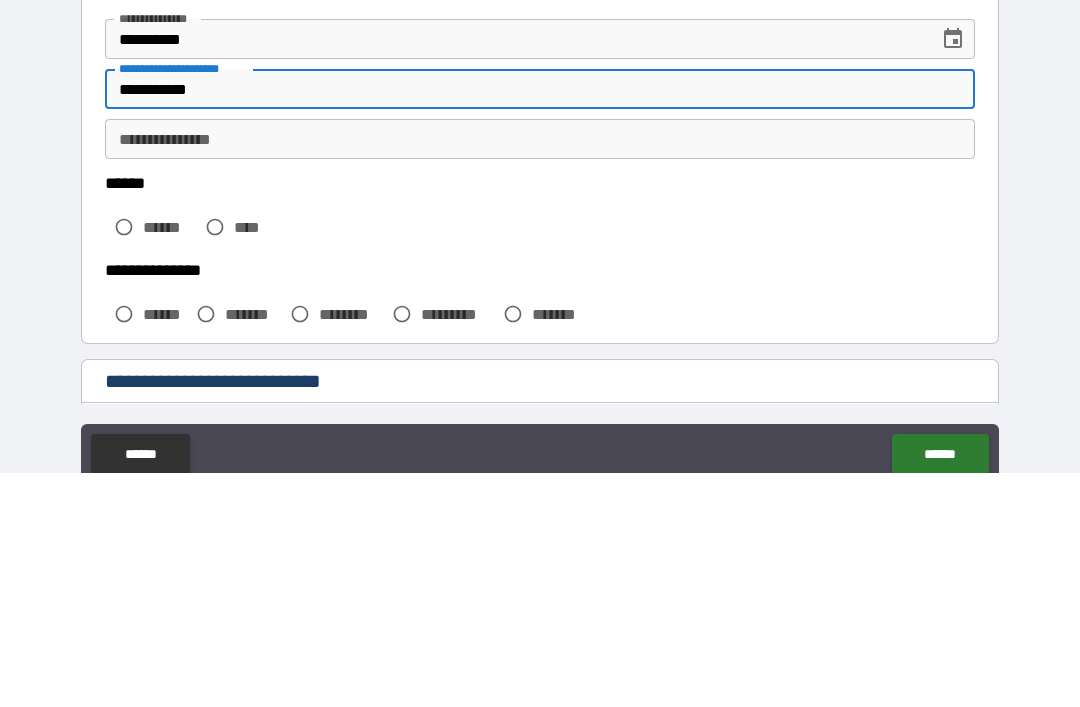scroll, scrollTop: 189, scrollLeft: 0, axis: vertical 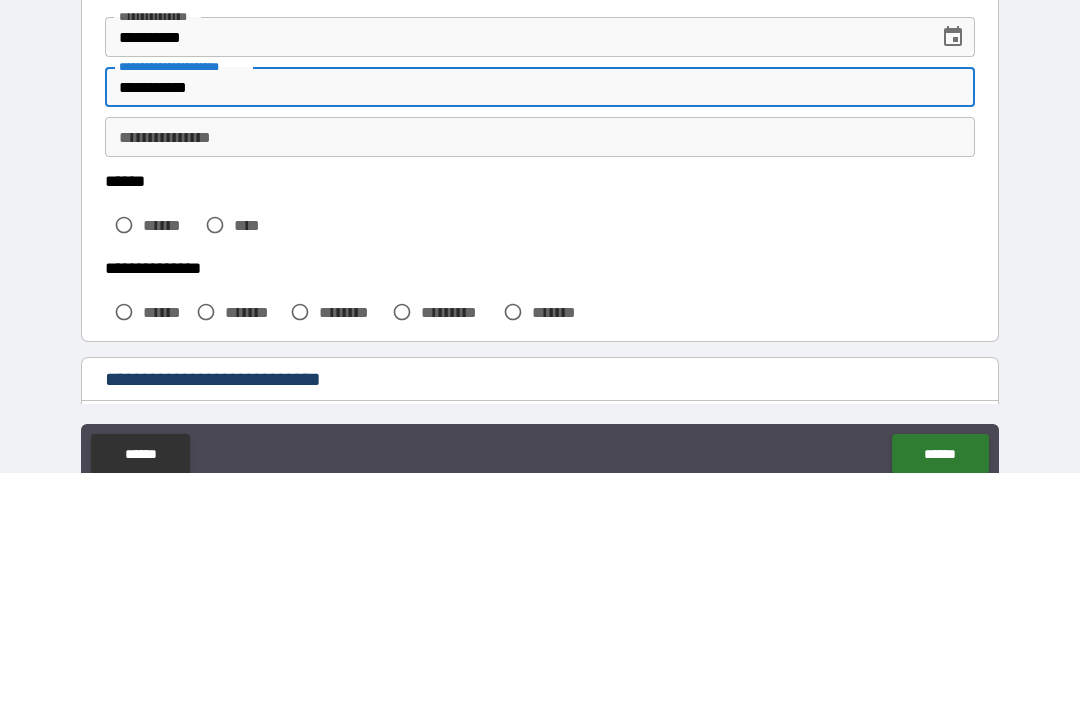 type on "**********" 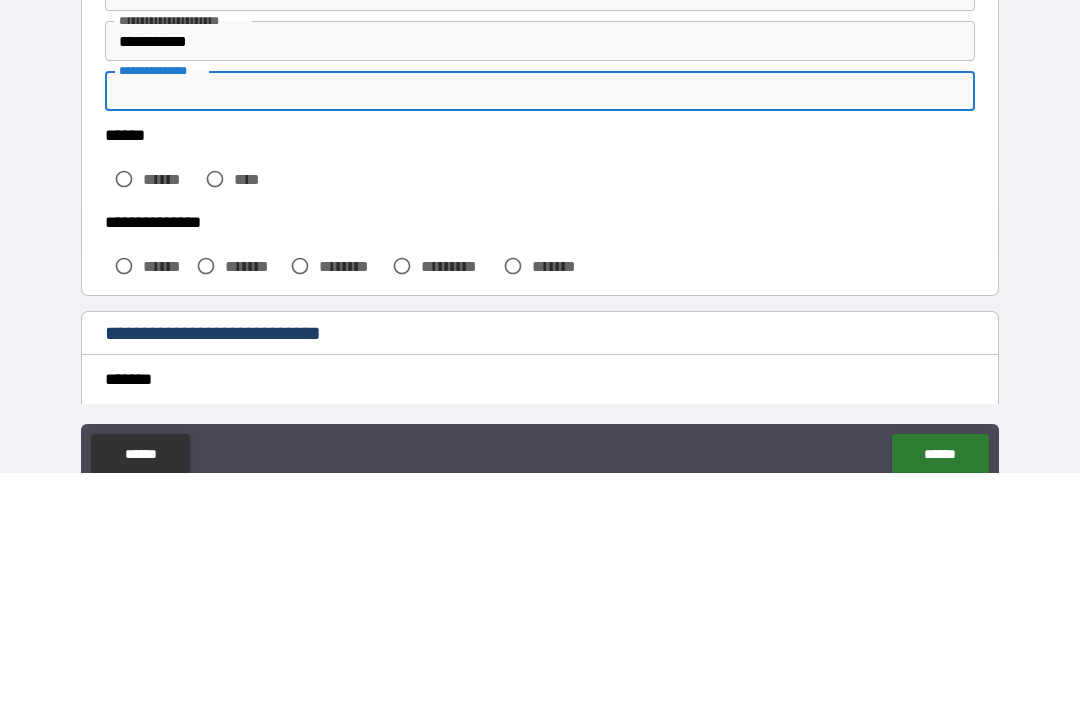scroll, scrollTop: 268, scrollLeft: 0, axis: vertical 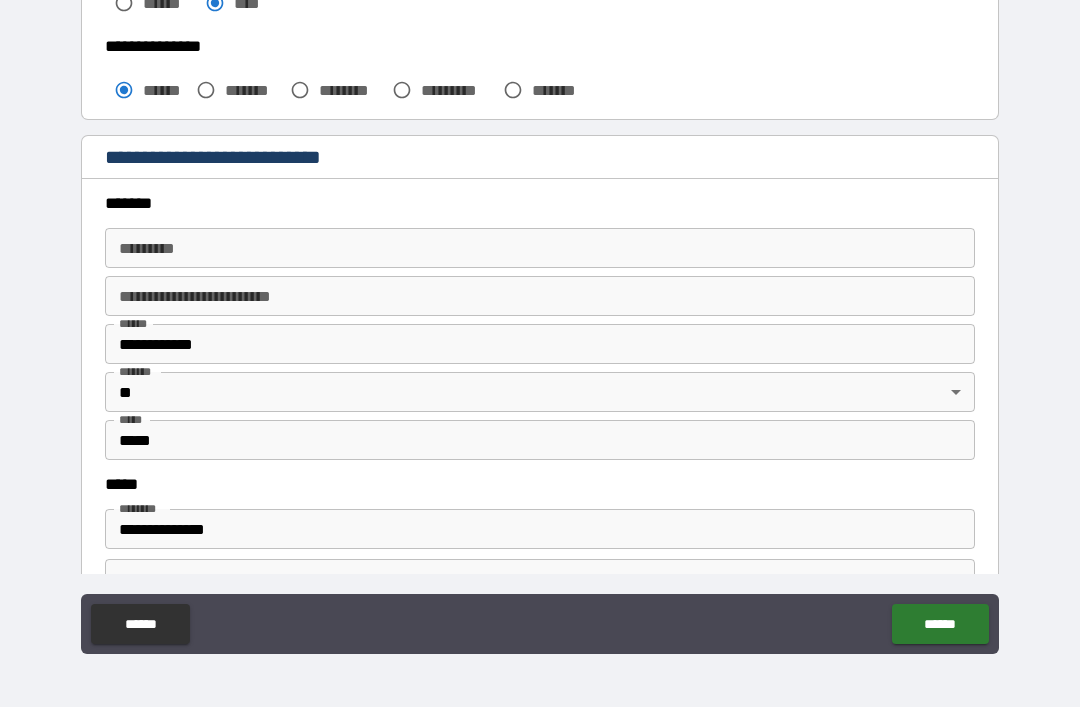 click on "*******   *" at bounding box center [540, 248] 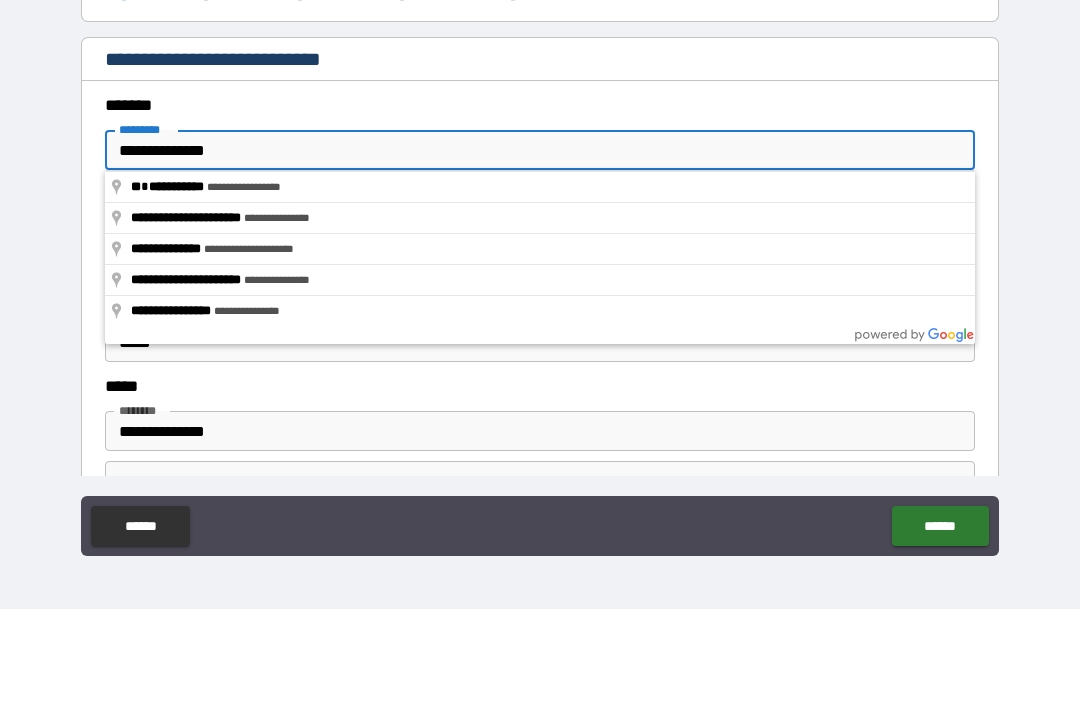 type on "**********" 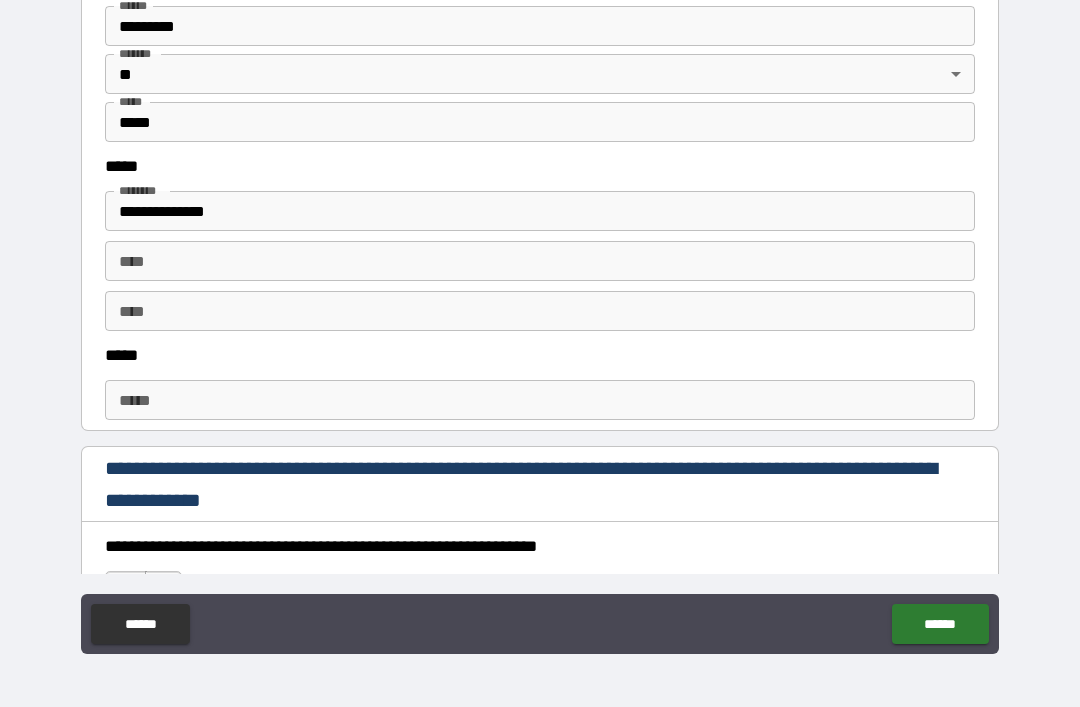 scroll, scrollTop: 897, scrollLeft: 0, axis: vertical 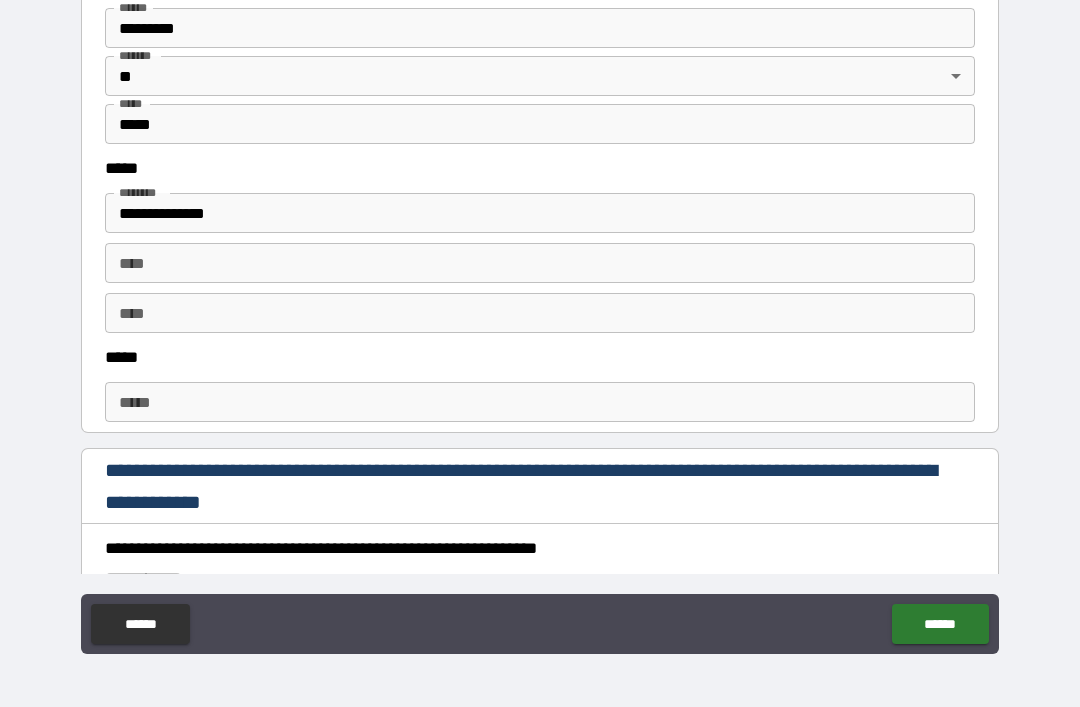 click on "****" at bounding box center (540, 313) 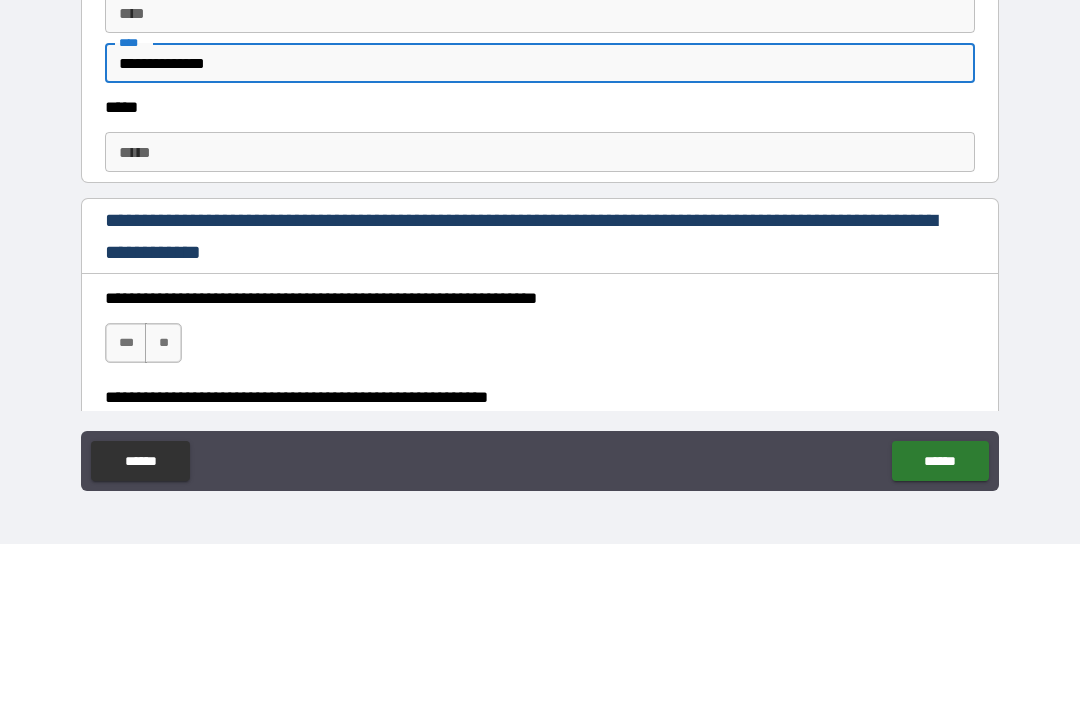 scroll, scrollTop: 982, scrollLeft: 0, axis: vertical 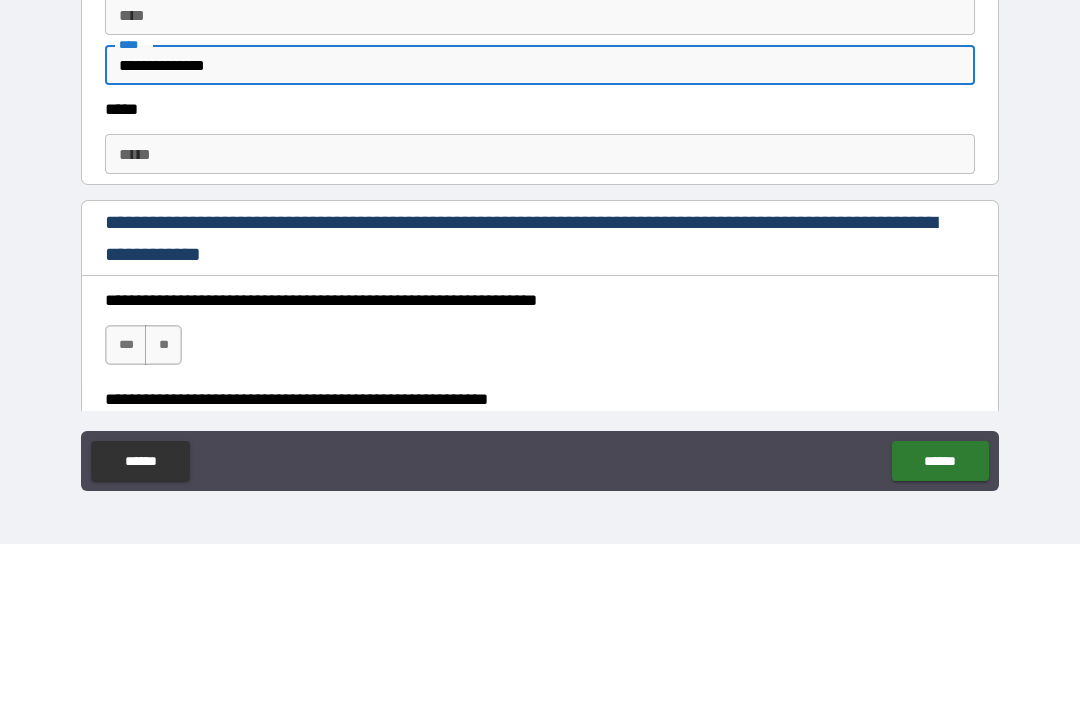 type on "**********" 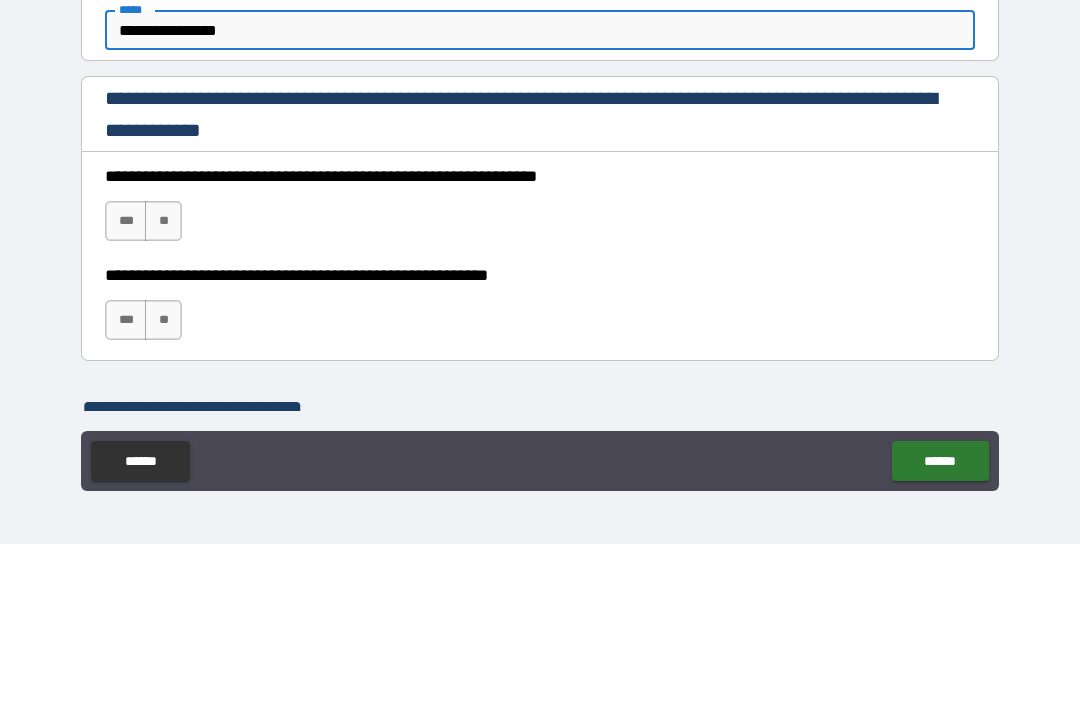 scroll, scrollTop: 1147, scrollLeft: 0, axis: vertical 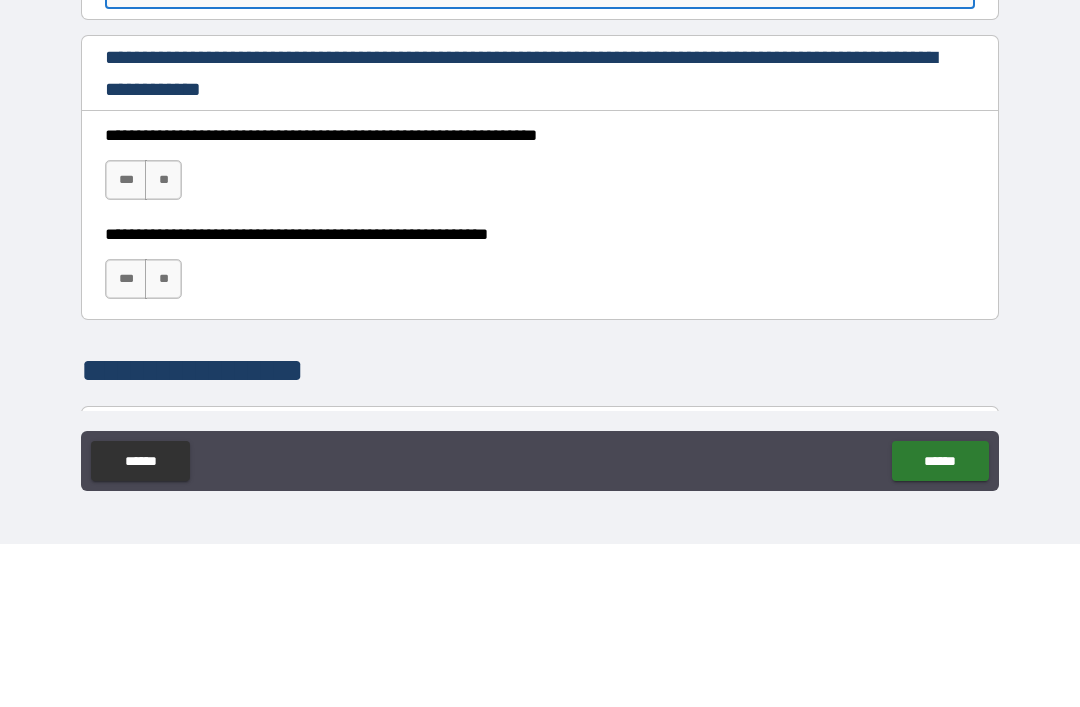 type on "**********" 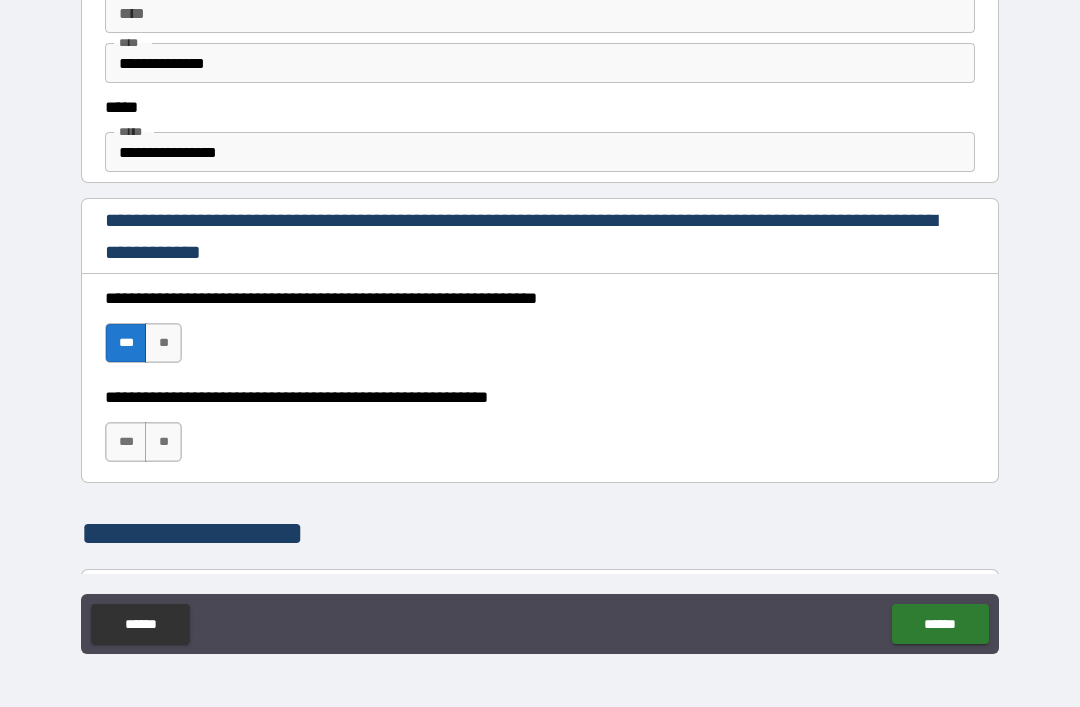 click on "***" at bounding box center (126, 442) 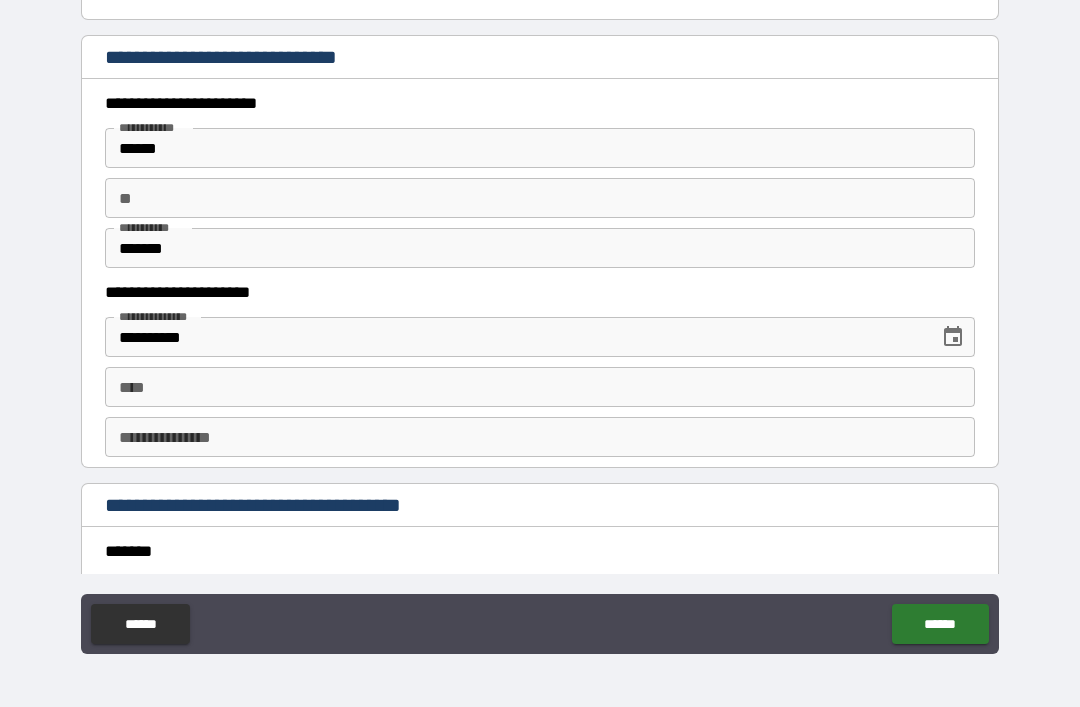 scroll, scrollTop: 1869, scrollLeft: 0, axis: vertical 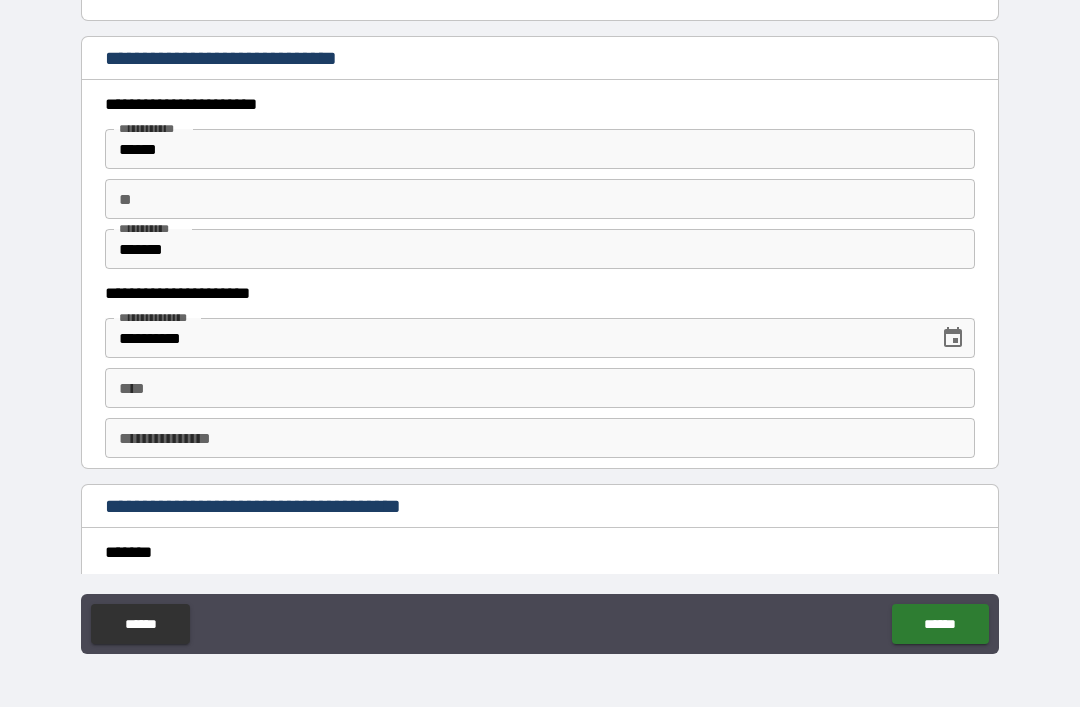 click on "****" at bounding box center [540, 388] 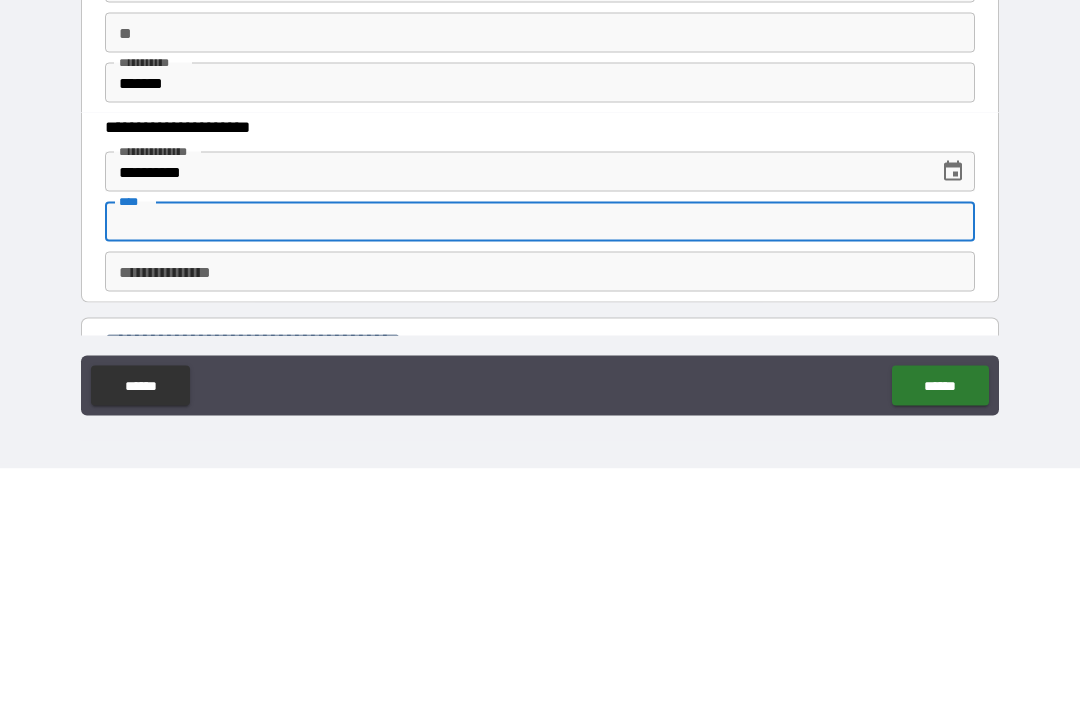 scroll, scrollTop: 1736, scrollLeft: 0, axis: vertical 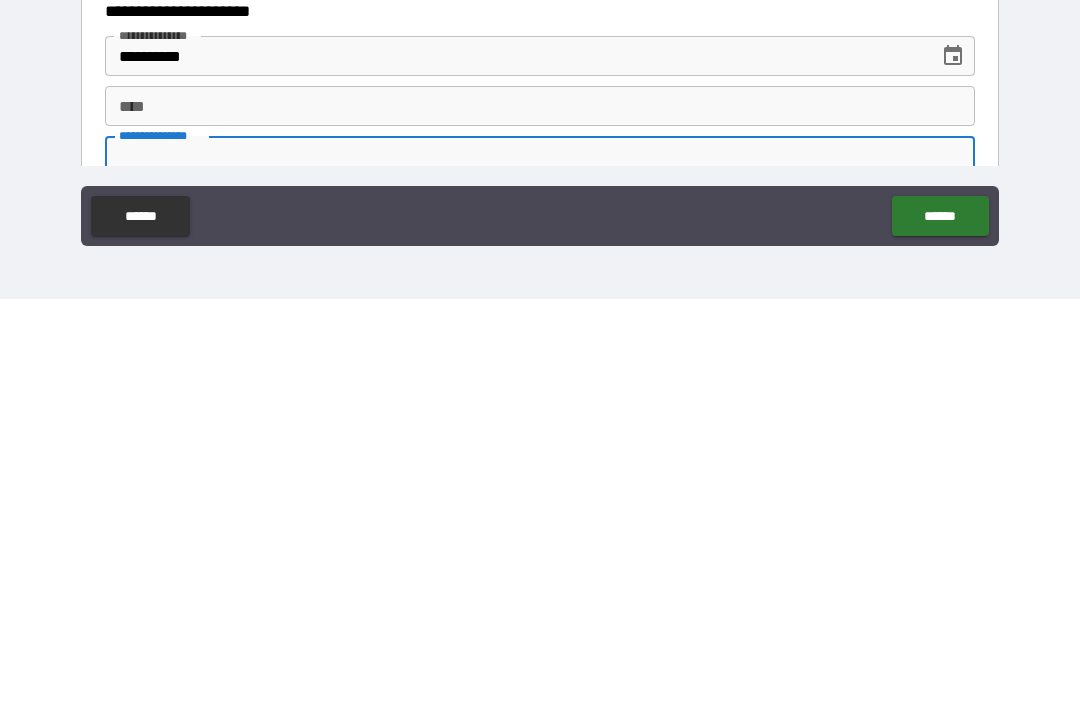 click on "******" at bounding box center [940, 624] 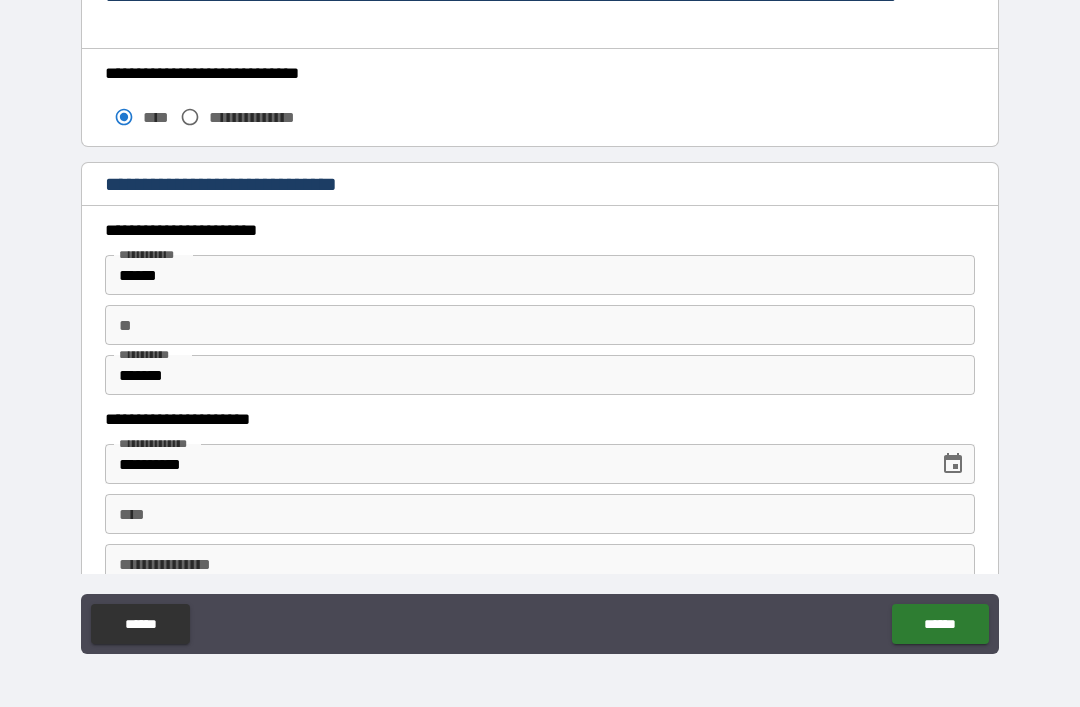 click on "****" at bounding box center (540, 514) 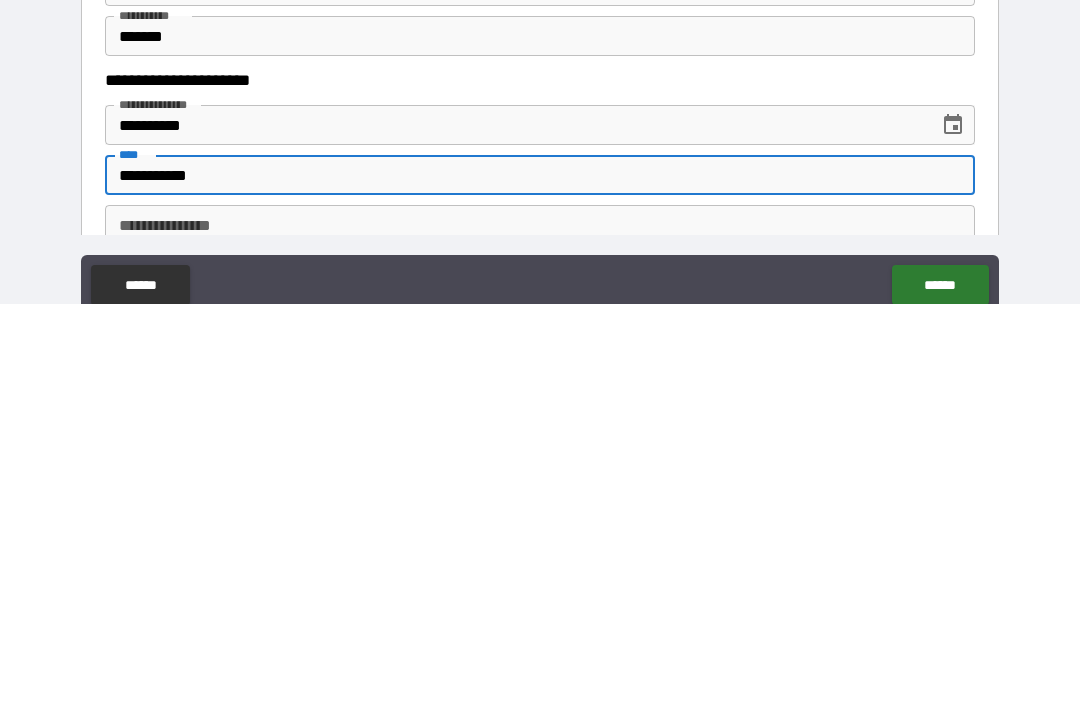 scroll, scrollTop: 64, scrollLeft: 0, axis: vertical 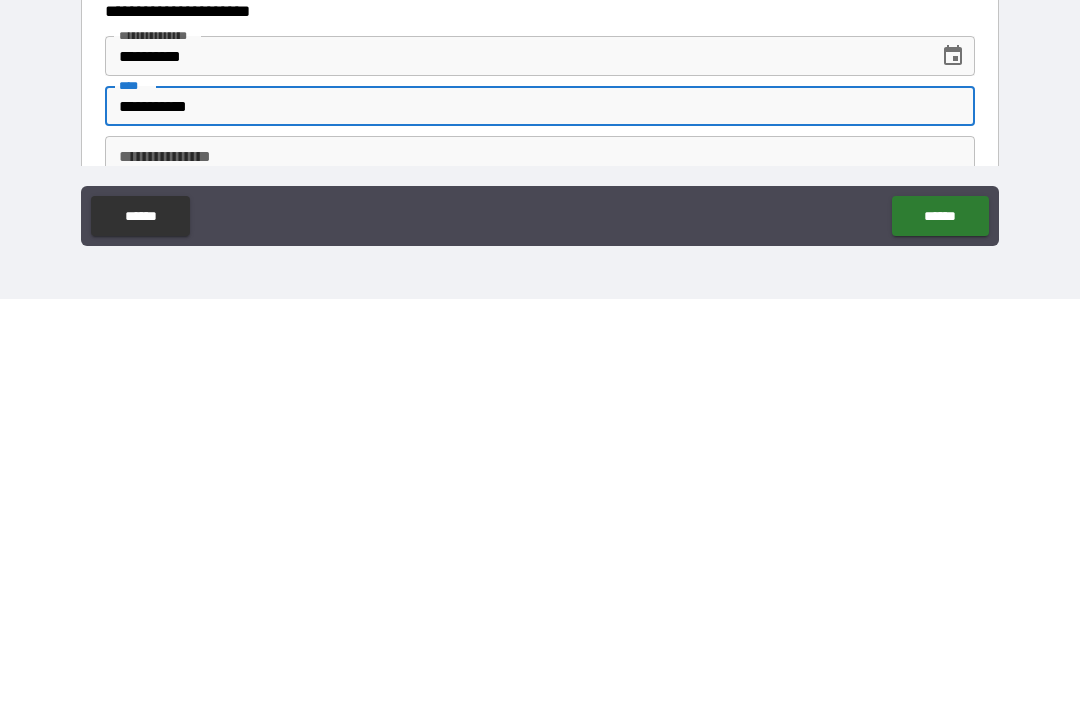 type on "**********" 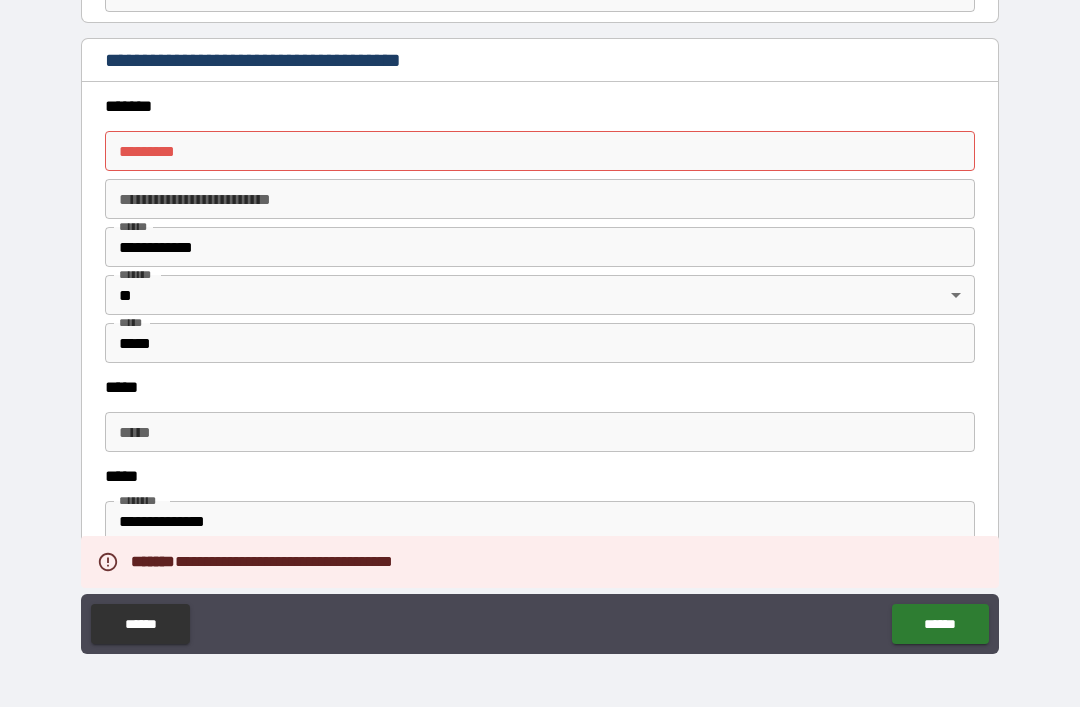 scroll, scrollTop: 2314, scrollLeft: 0, axis: vertical 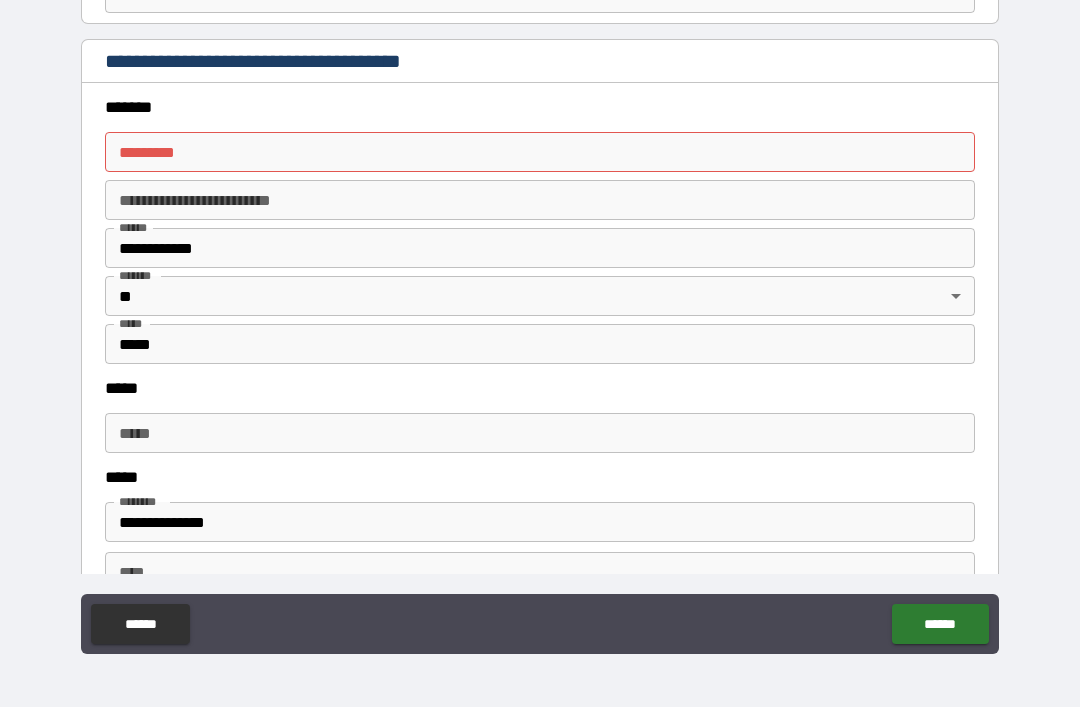 click on "*******   *" at bounding box center [540, 152] 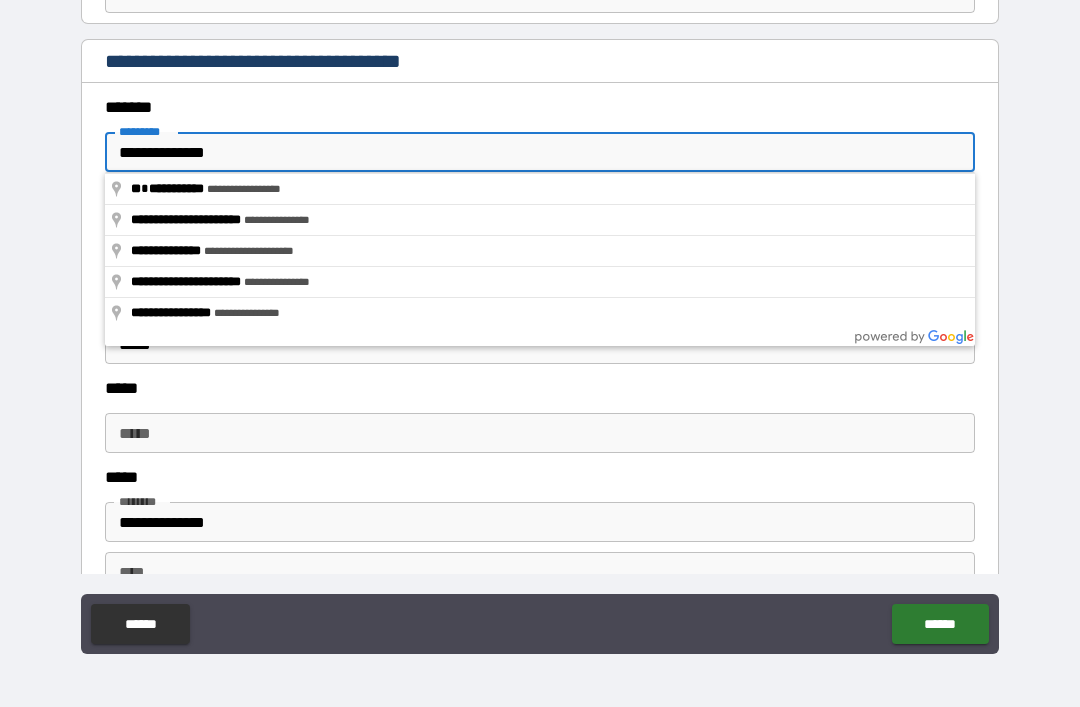 type on "**********" 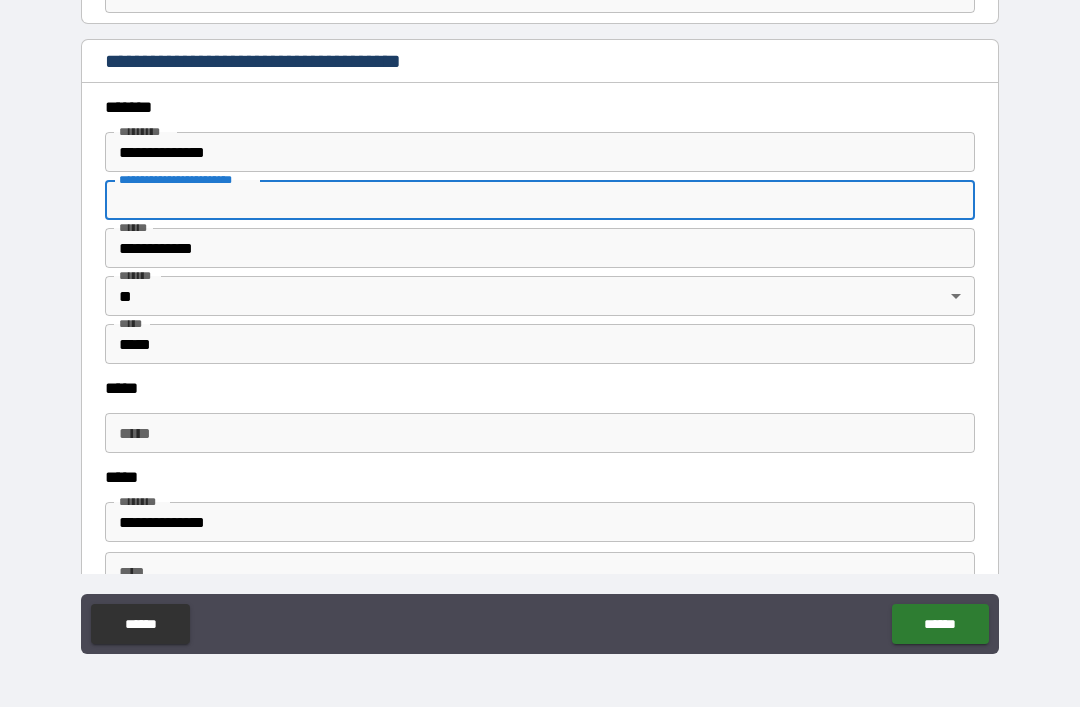 type on "*********" 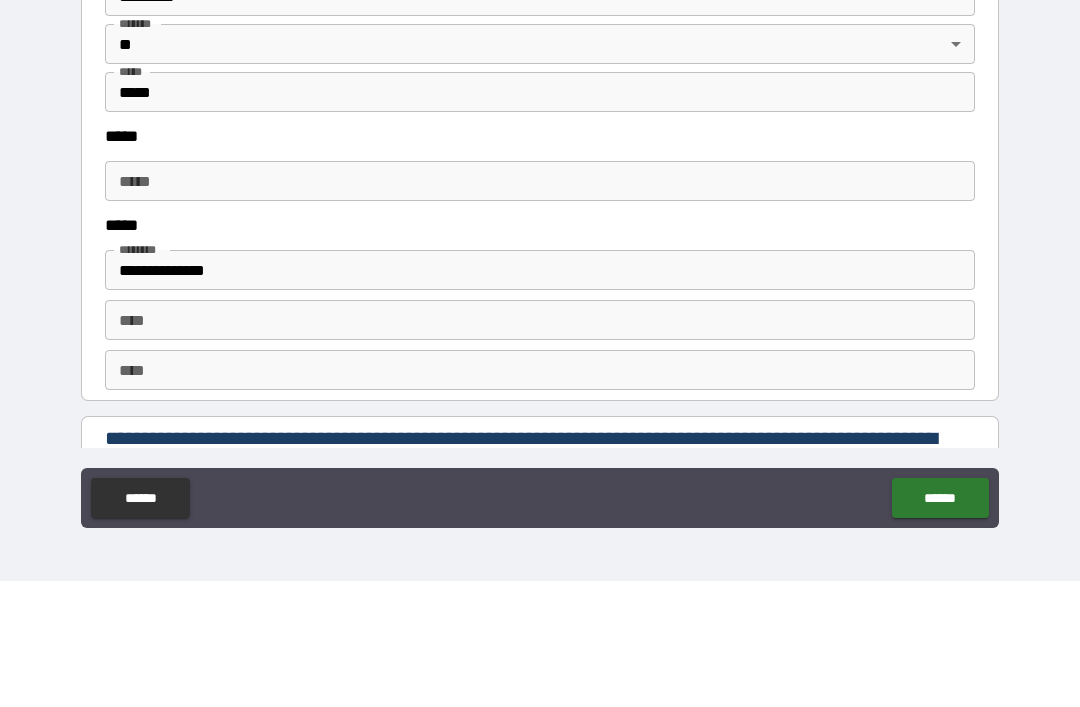 scroll, scrollTop: 2446, scrollLeft: 0, axis: vertical 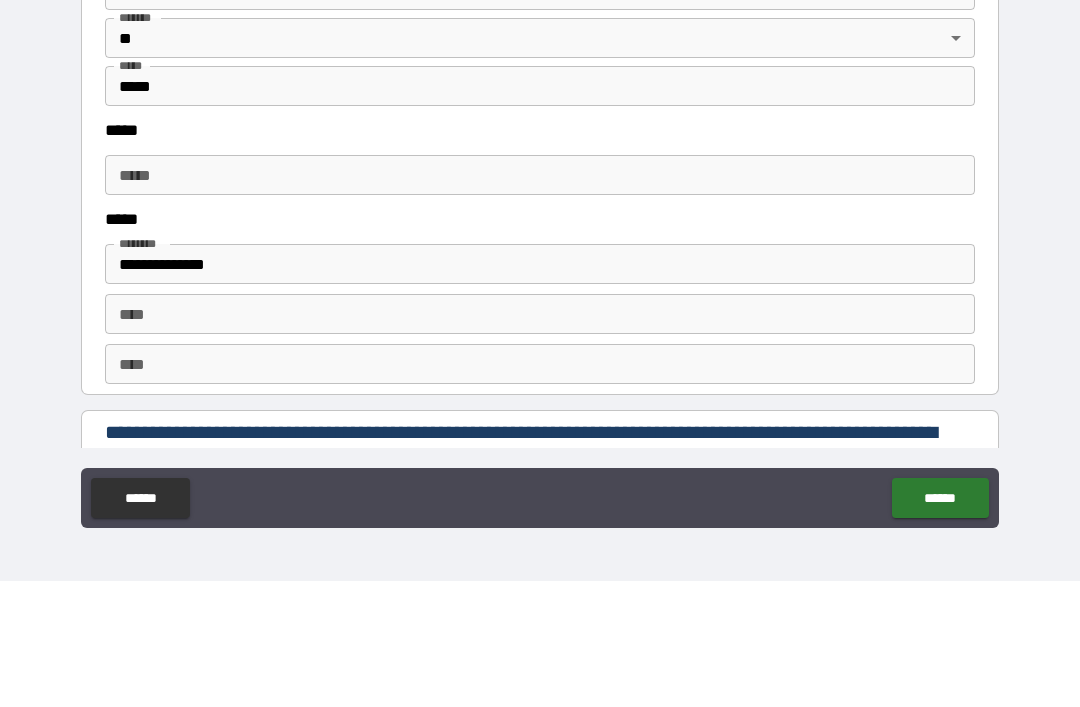 click on "*****" at bounding box center (540, 301) 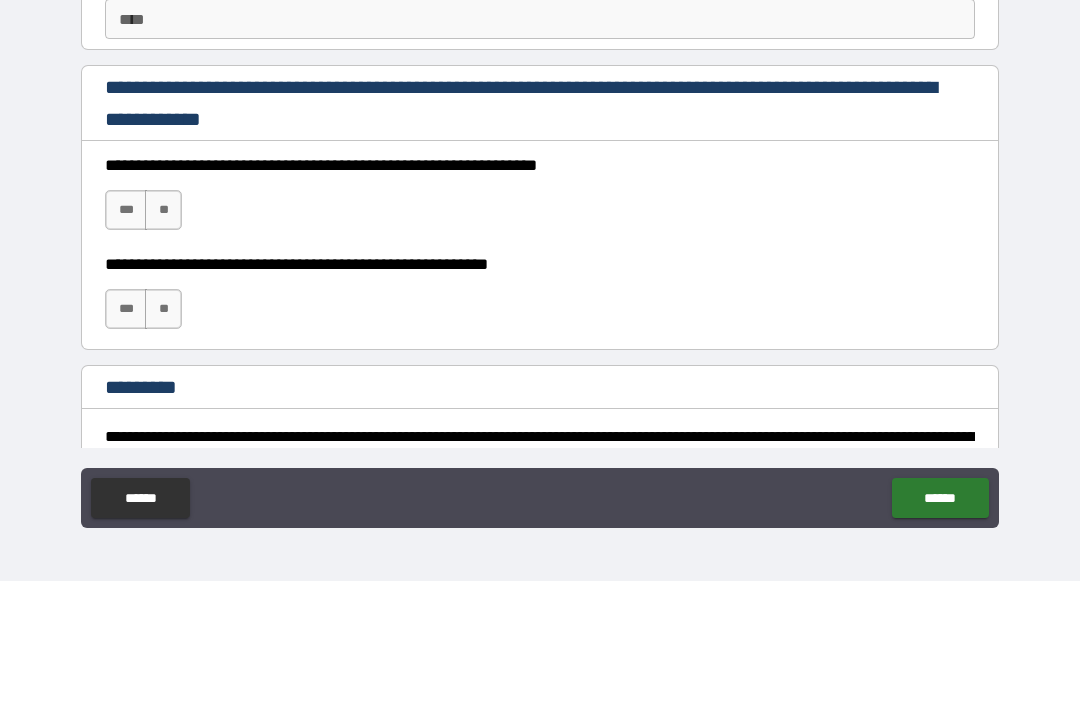 scroll, scrollTop: 2801, scrollLeft: 0, axis: vertical 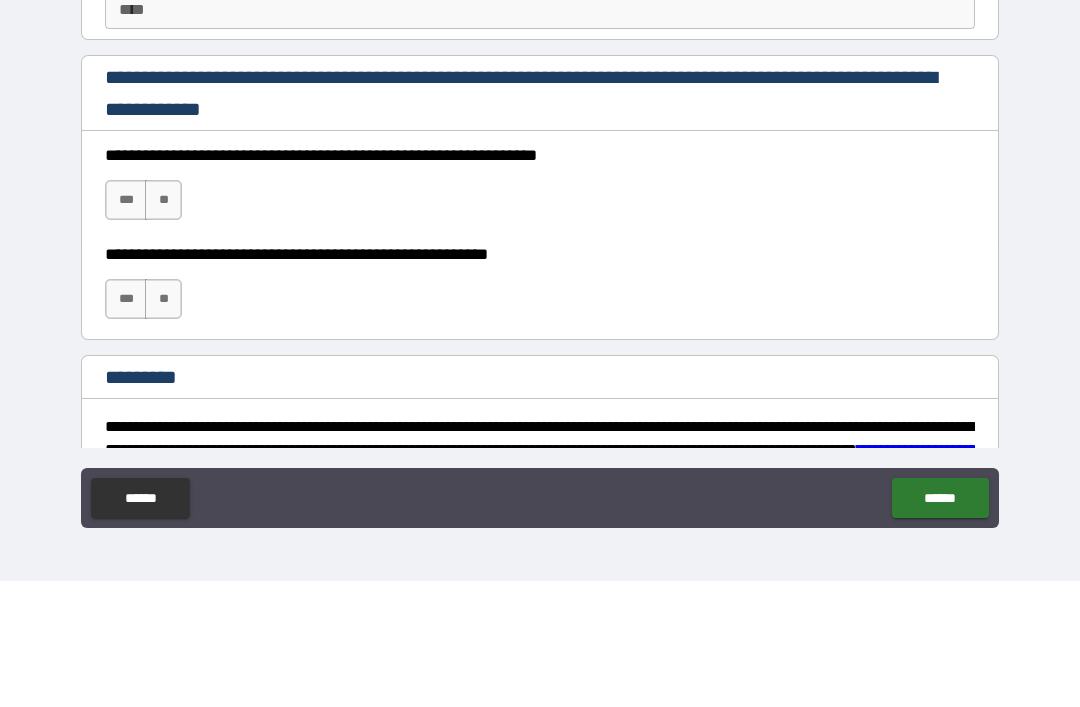 type on "**********" 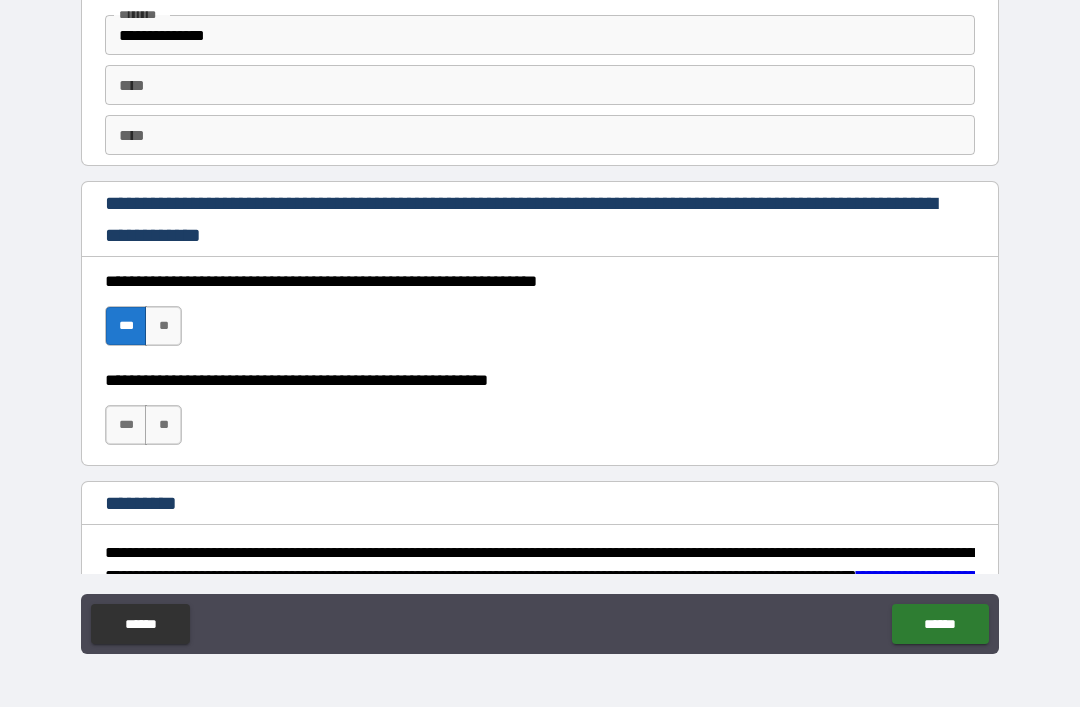 click on "***" at bounding box center (126, 425) 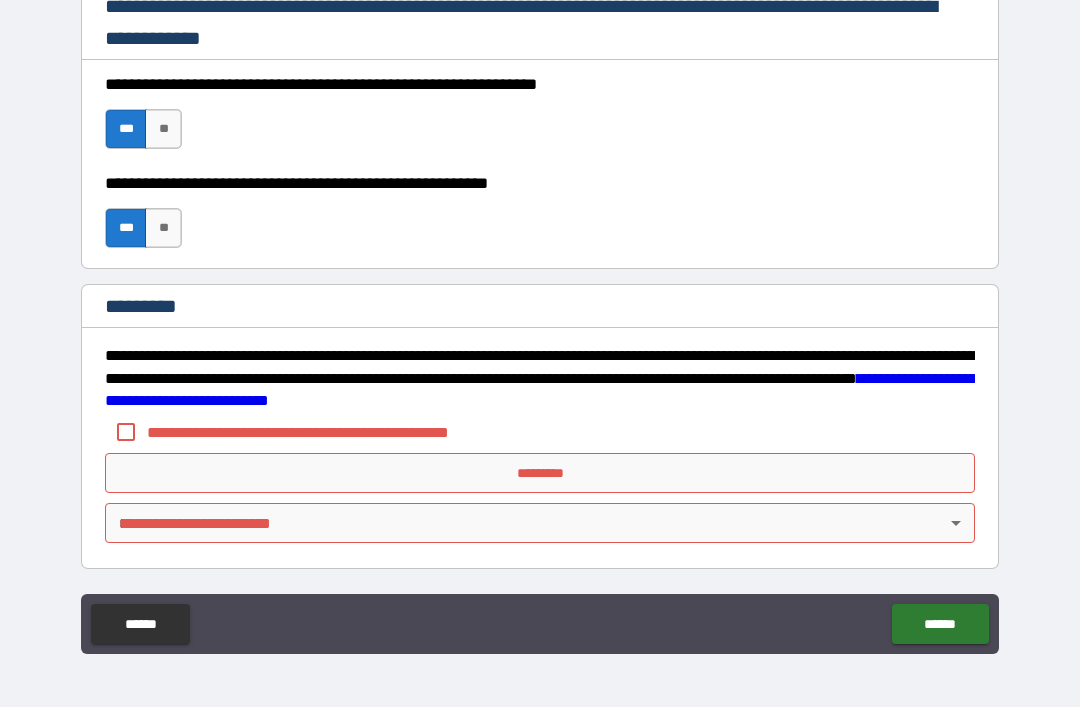 scroll, scrollTop: 2998, scrollLeft: 0, axis: vertical 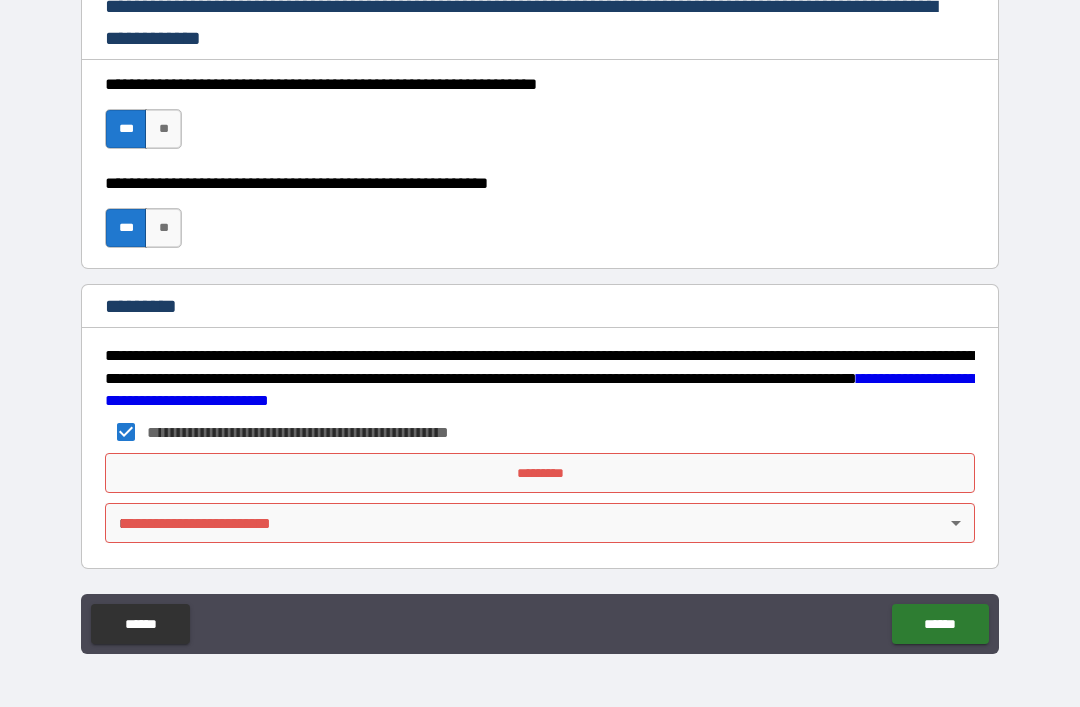 click on "**********" at bounding box center [540, 321] 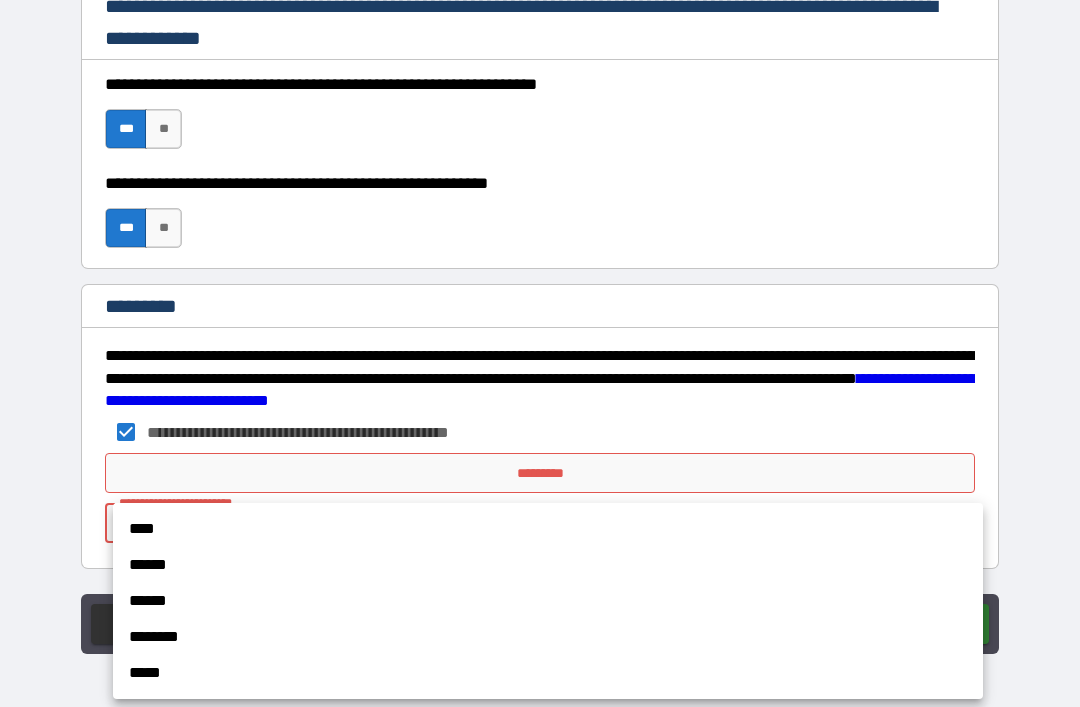 click on "****" at bounding box center [548, 529] 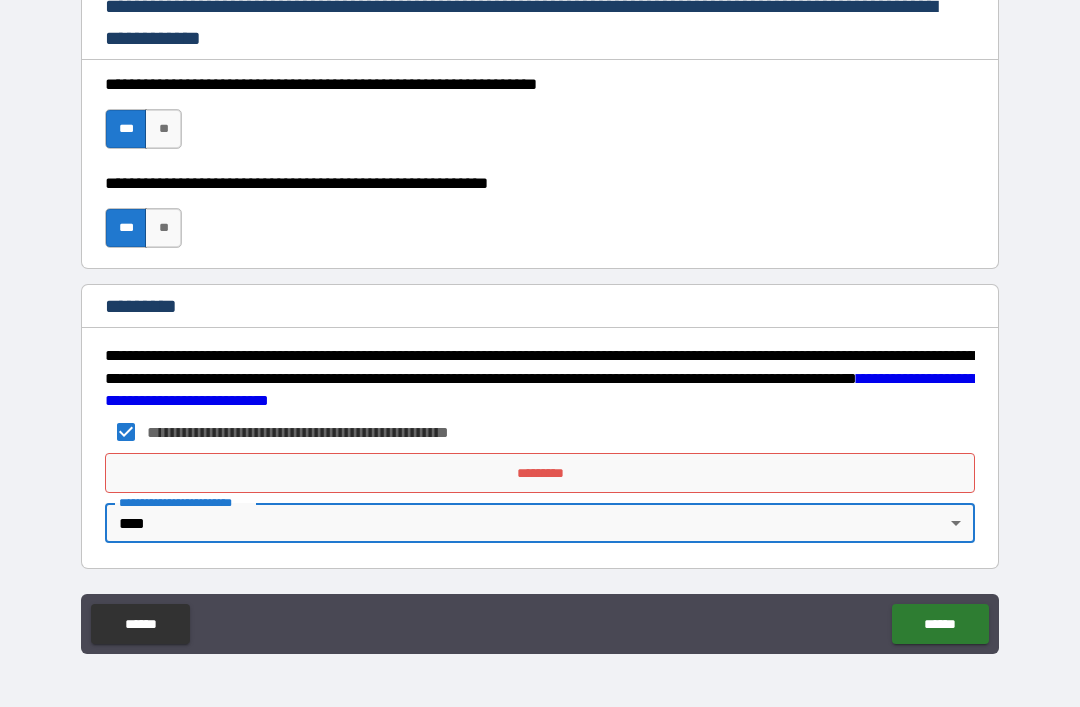 click on "*********" at bounding box center [540, 473] 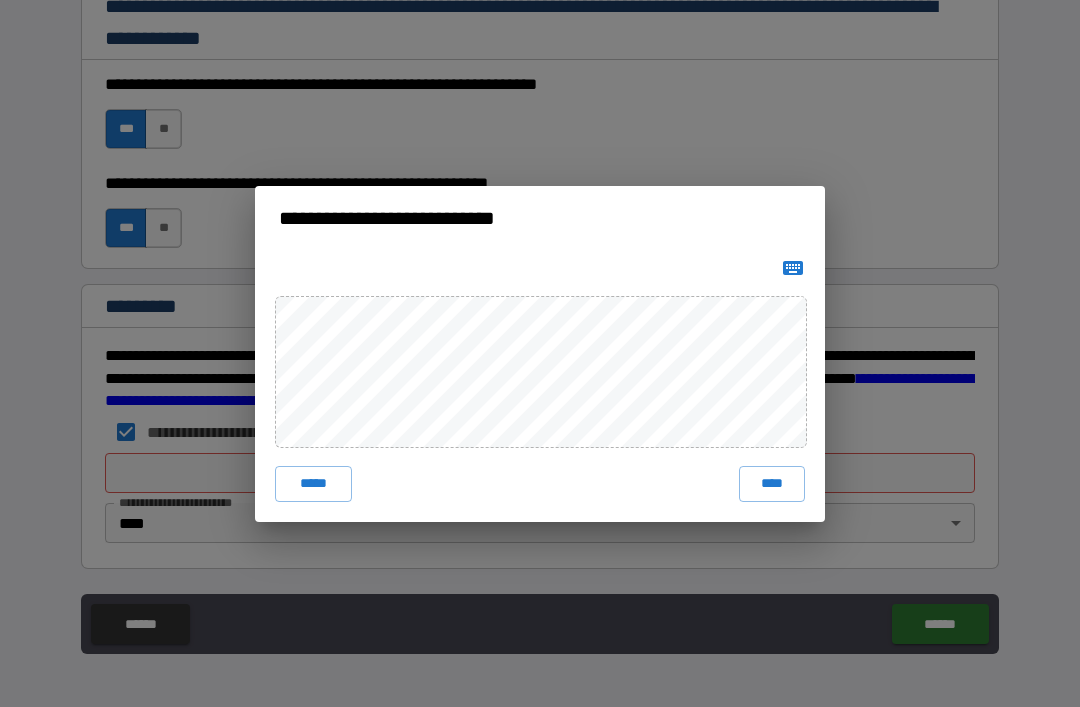 click on "****" at bounding box center [772, 484] 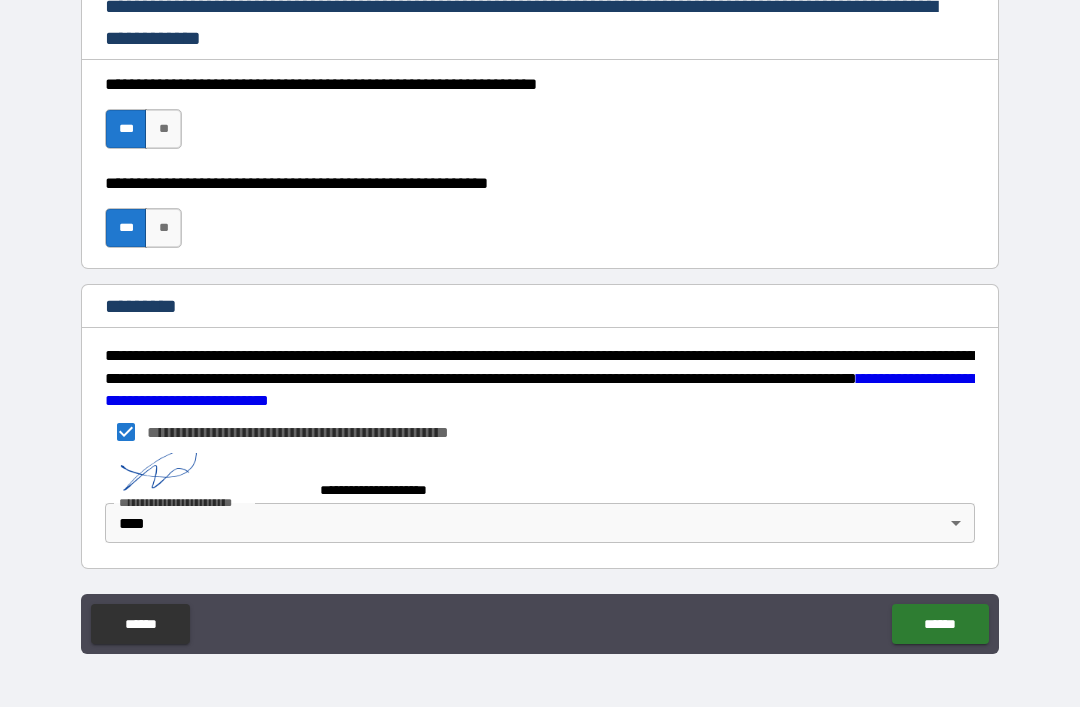 scroll, scrollTop: 2988, scrollLeft: 0, axis: vertical 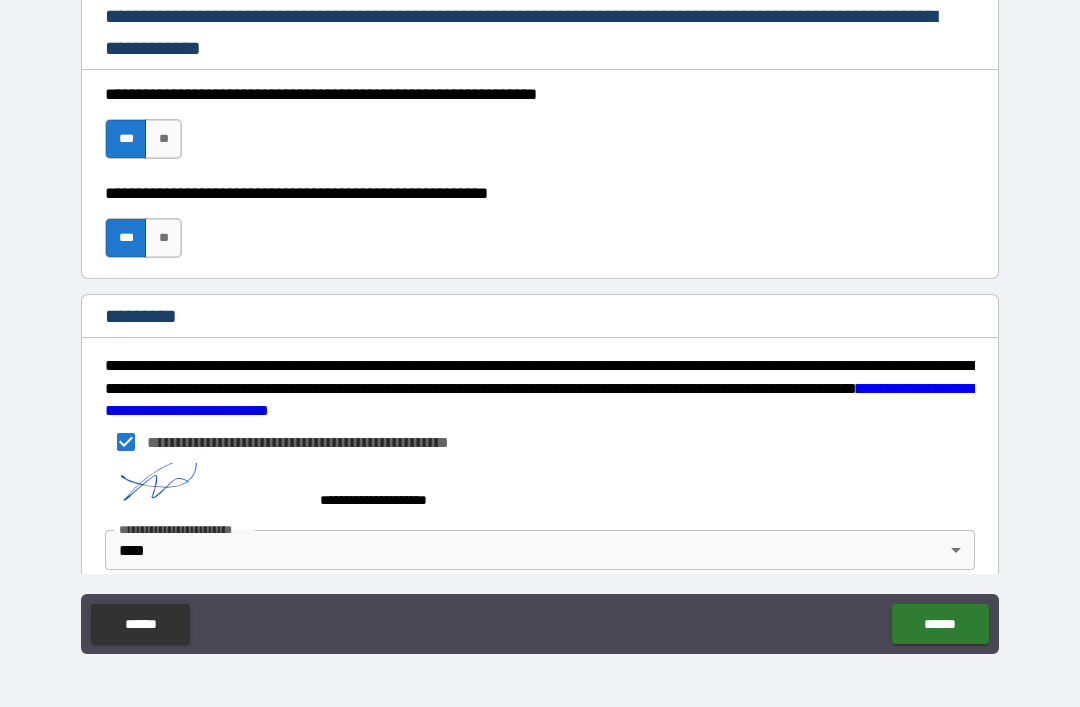 click on "******" at bounding box center [940, 624] 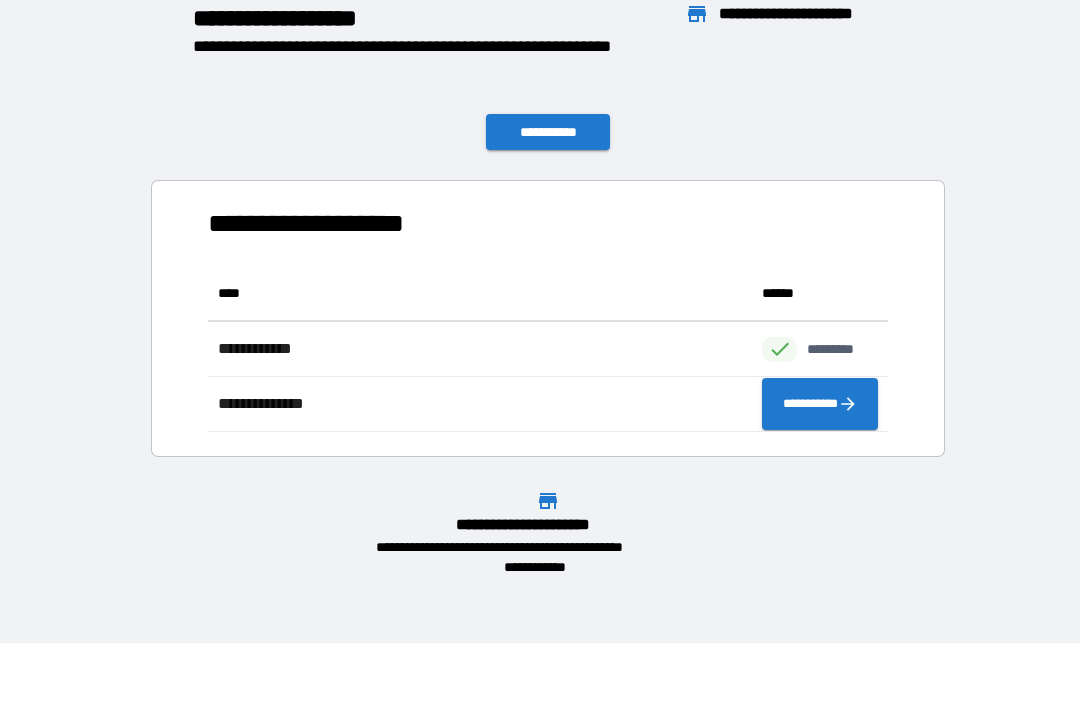 scroll, scrollTop: 166, scrollLeft: 680, axis: both 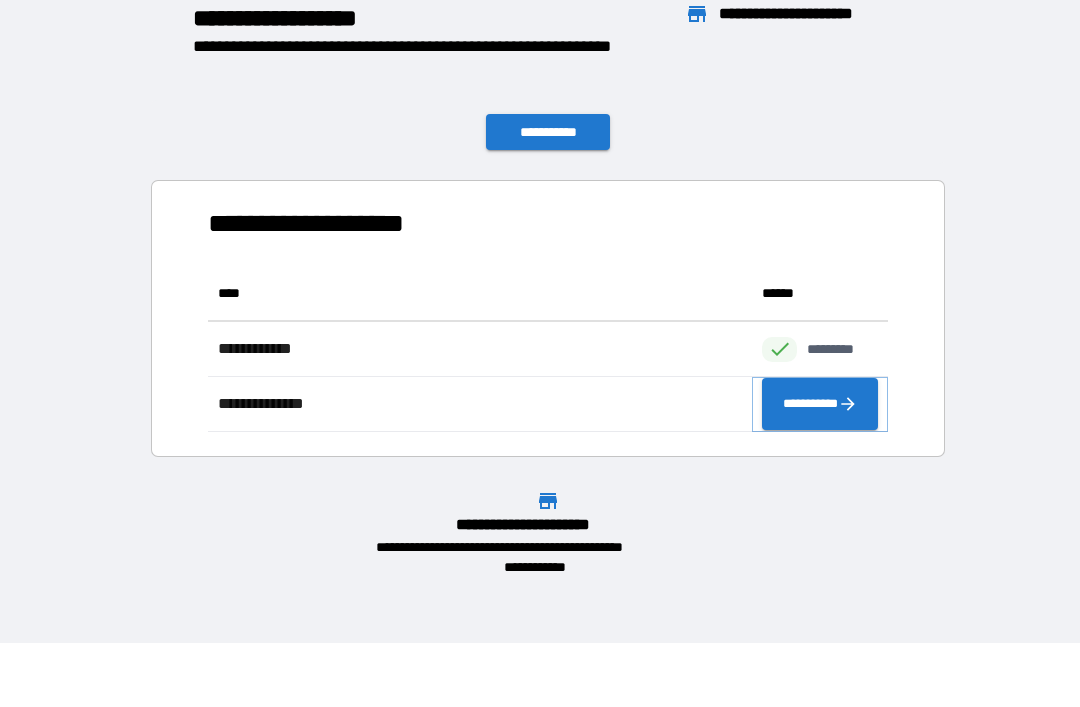 click on "**********" at bounding box center (820, 404) 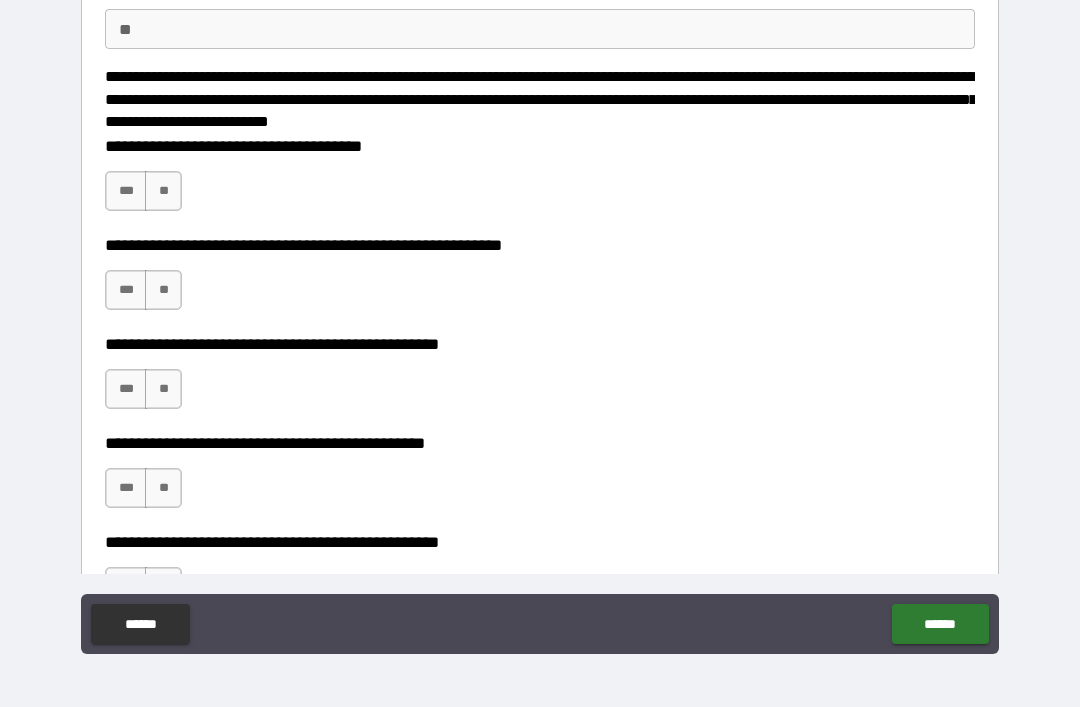 scroll, scrollTop: 170, scrollLeft: 0, axis: vertical 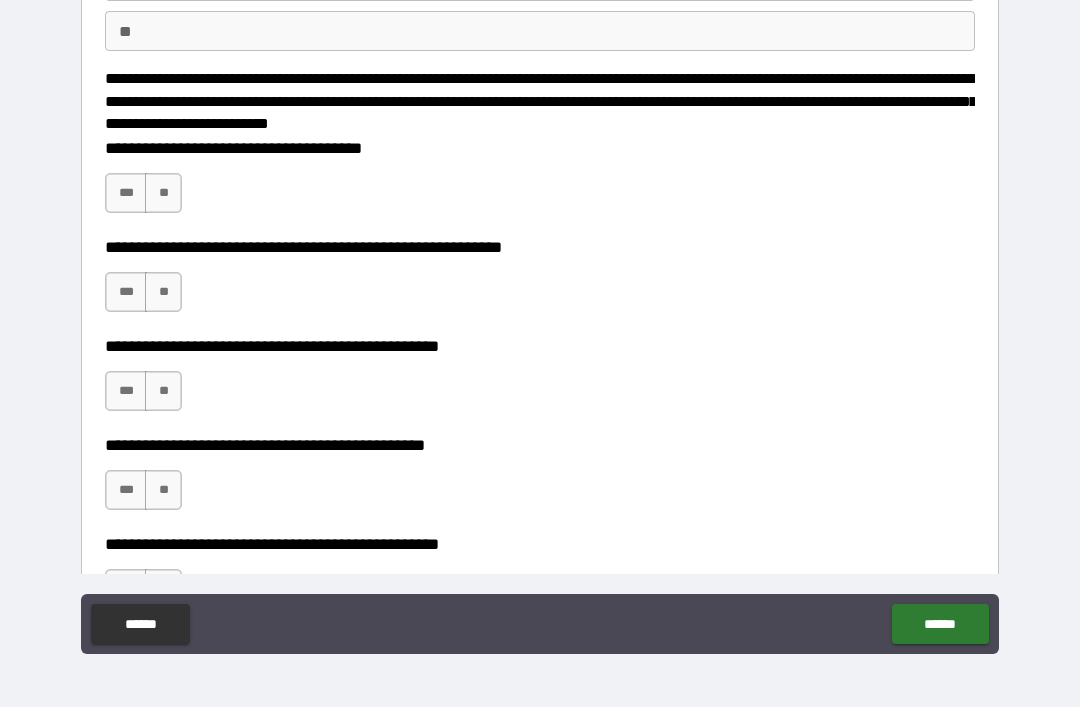 click on "**********" at bounding box center [540, 381] 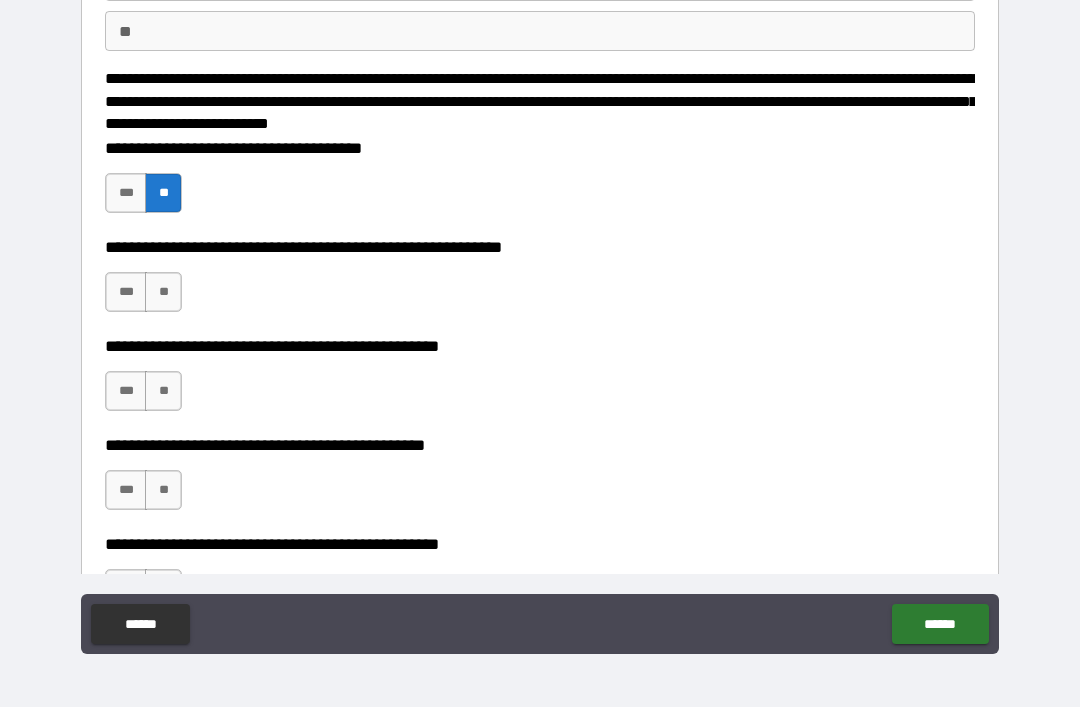 click on "**" at bounding box center [163, 292] 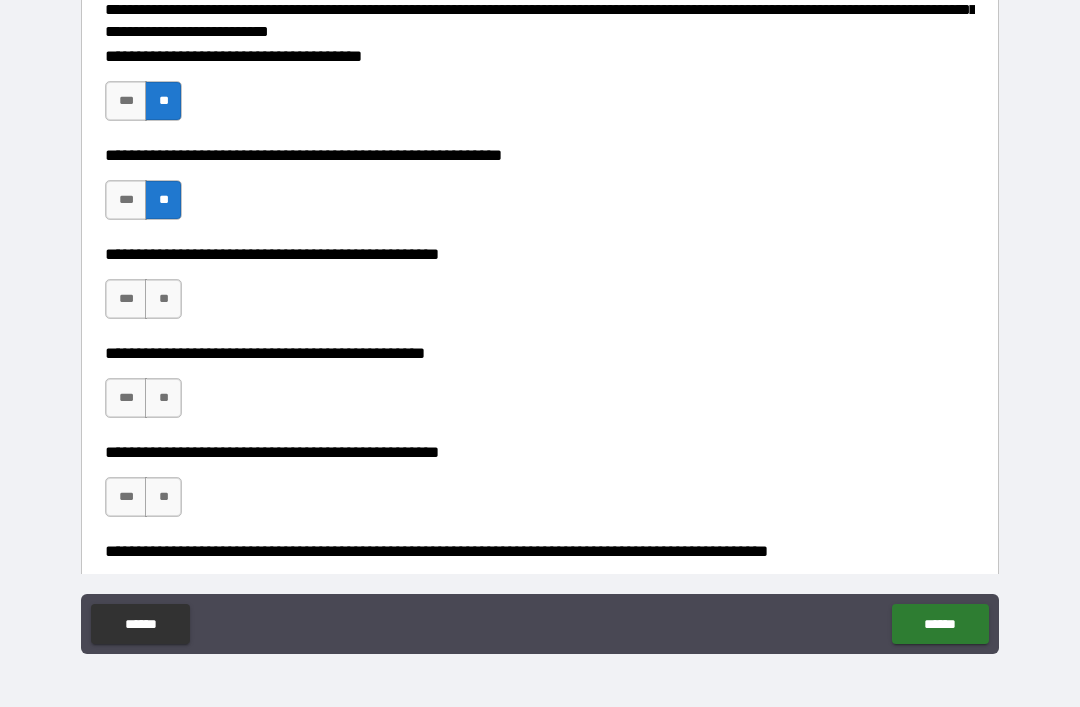 scroll, scrollTop: 267, scrollLeft: 0, axis: vertical 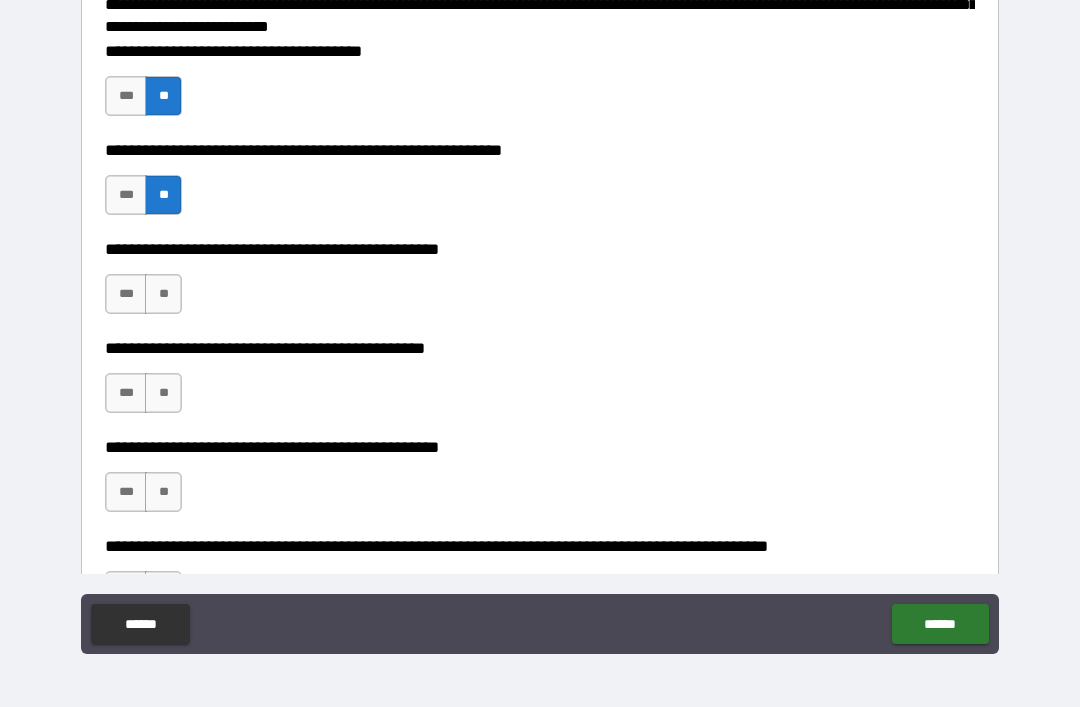 click on "**" at bounding box center (163, 294) 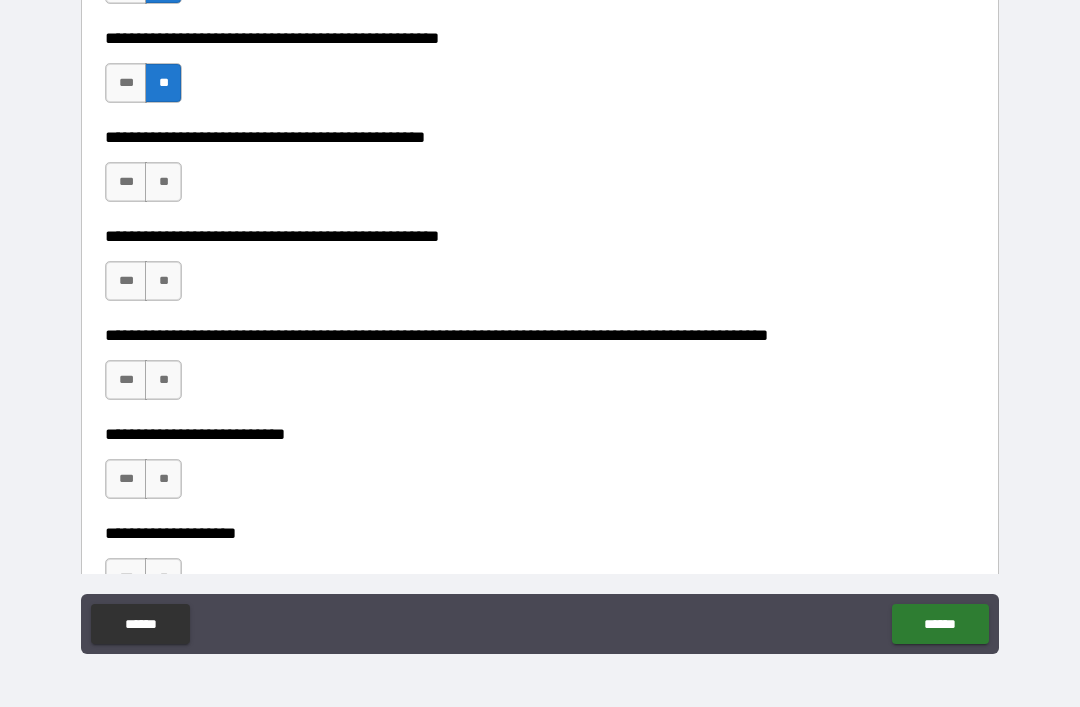 scroll, scrollTop: 461, scrollLeft: 0, axis: vertical 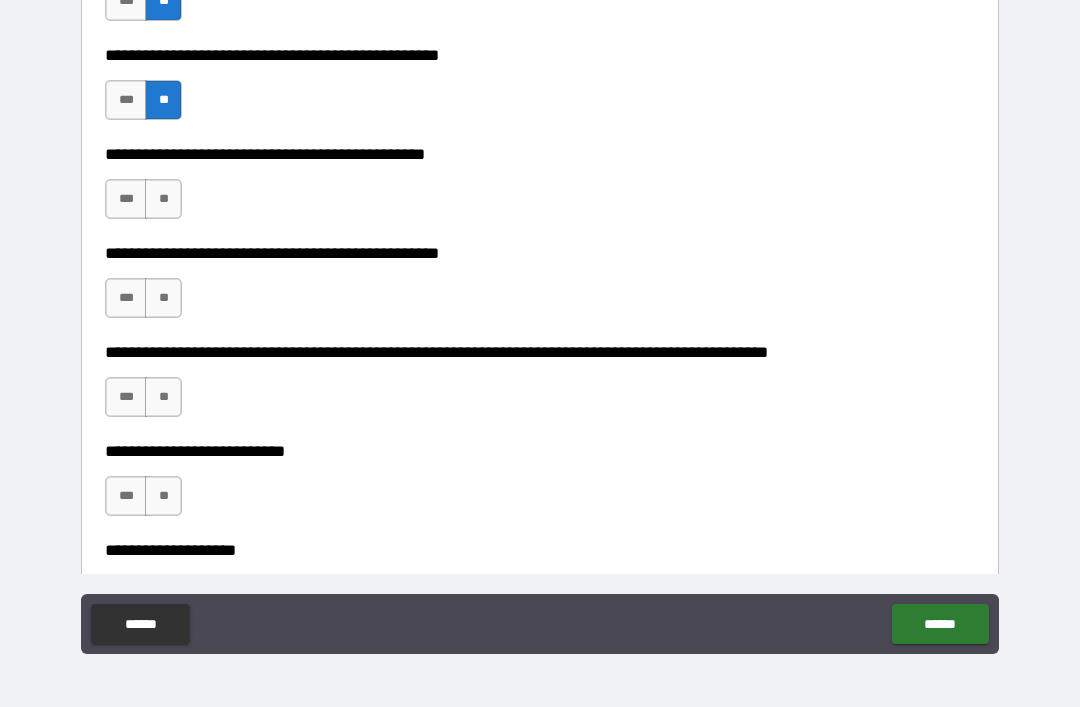 click on "**" at bounding box center [163, 199] 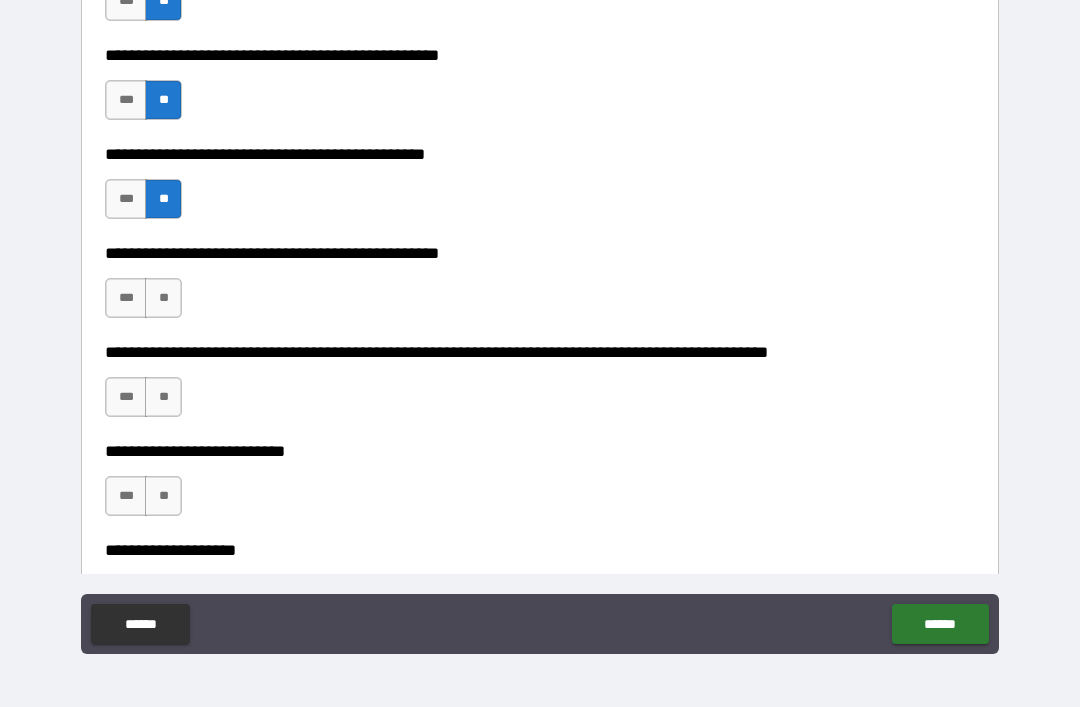 click on "***" at bounding box center [126, 199] 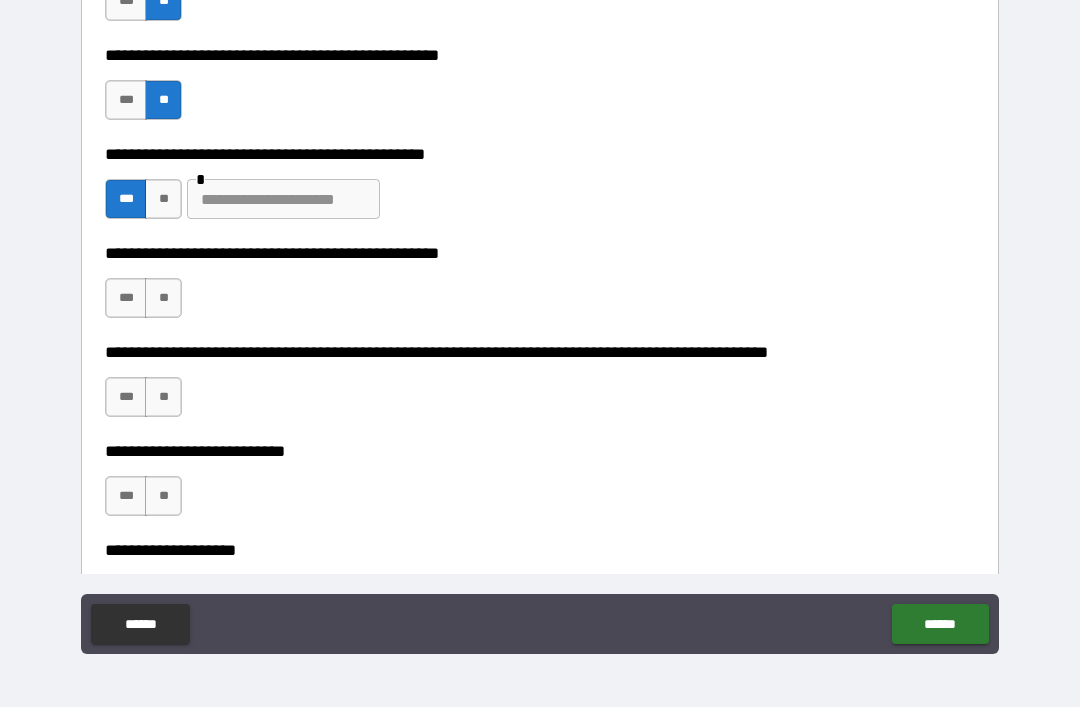click at bounding box center [283, 199] 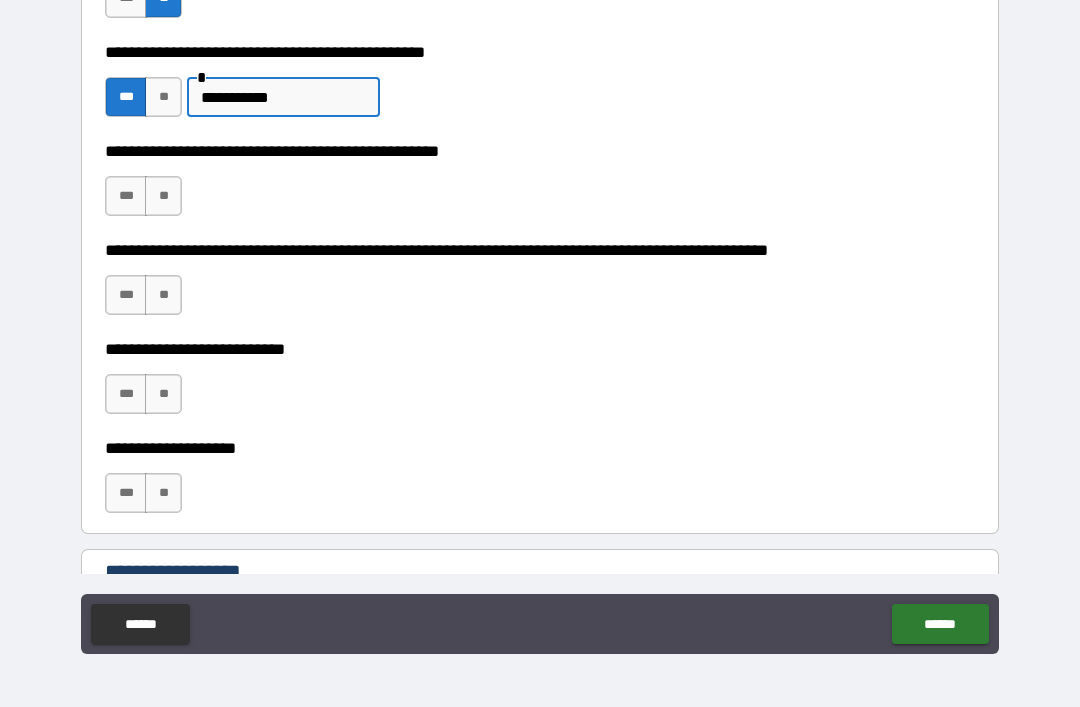 scroll, scrollTop: 608, scrollLeft: 0, axis: vertical 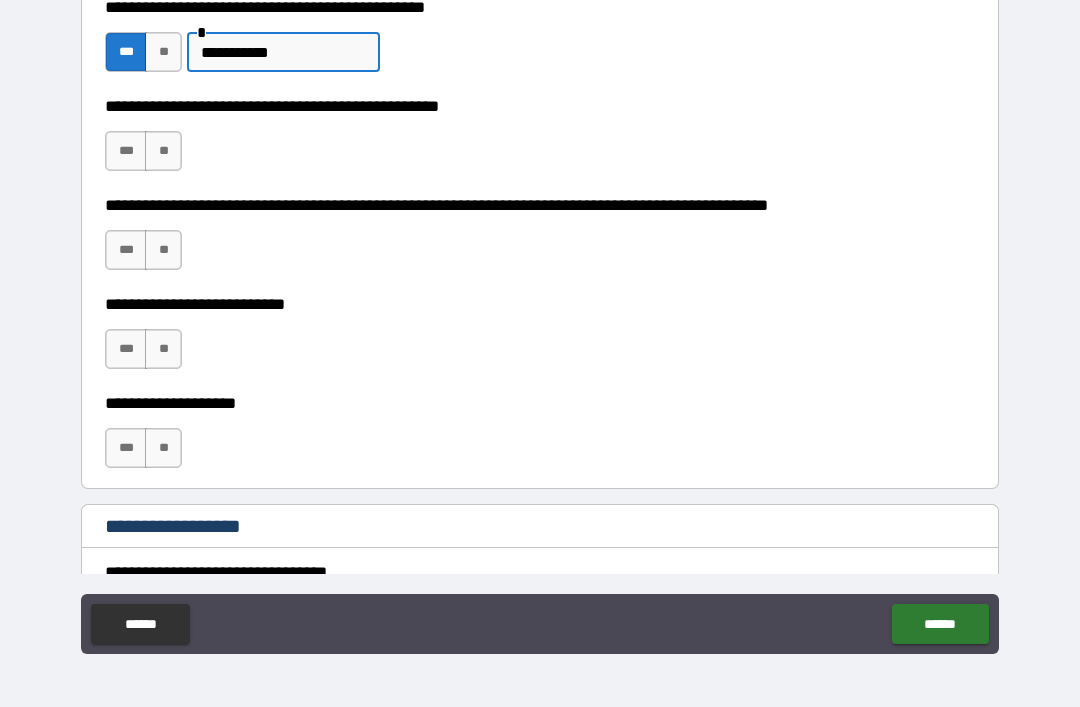 type on "**********" 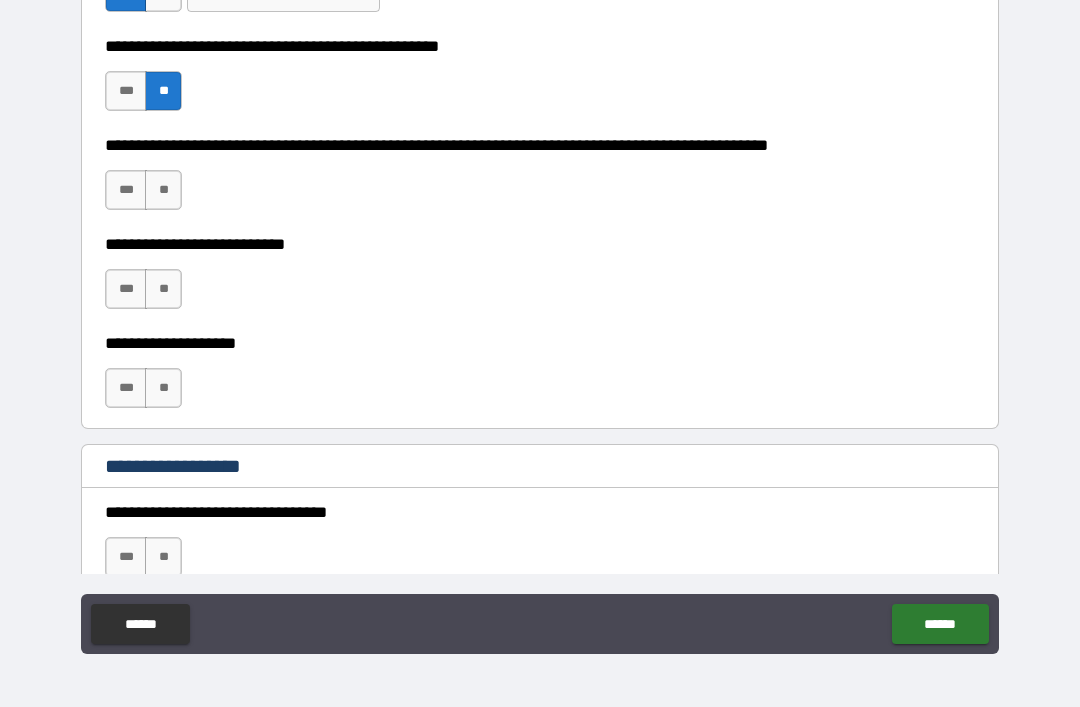 scroll, scrollTop: 679, scrollLeft: 0, axis: vertical 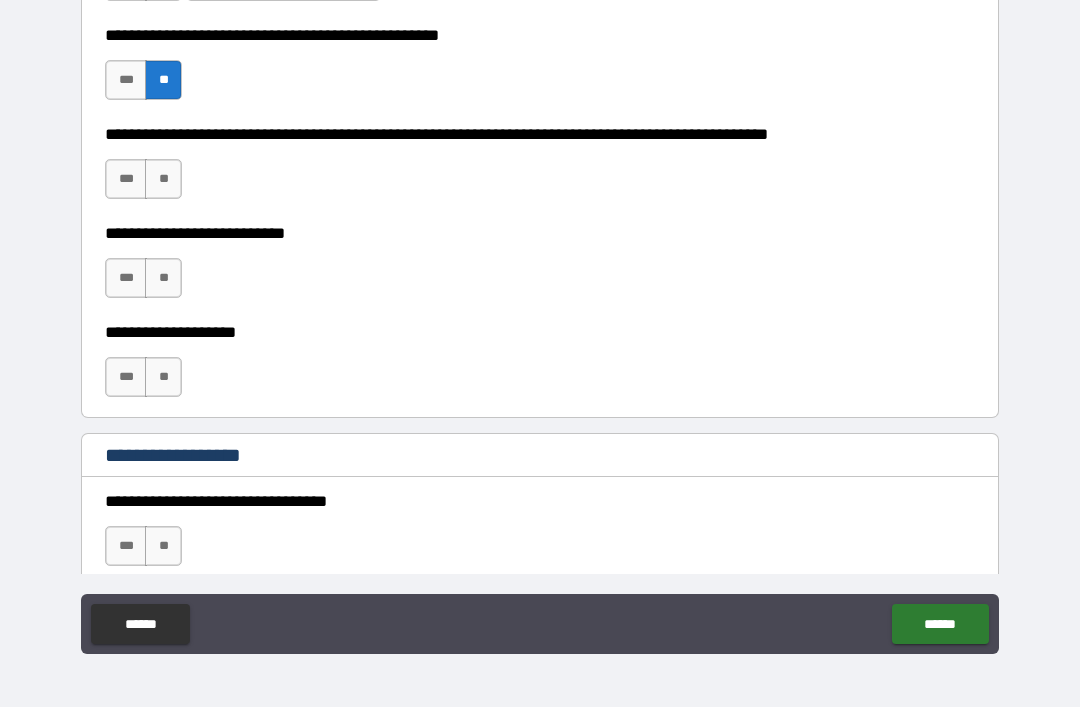click on "**" at bounding box center (163, 179) 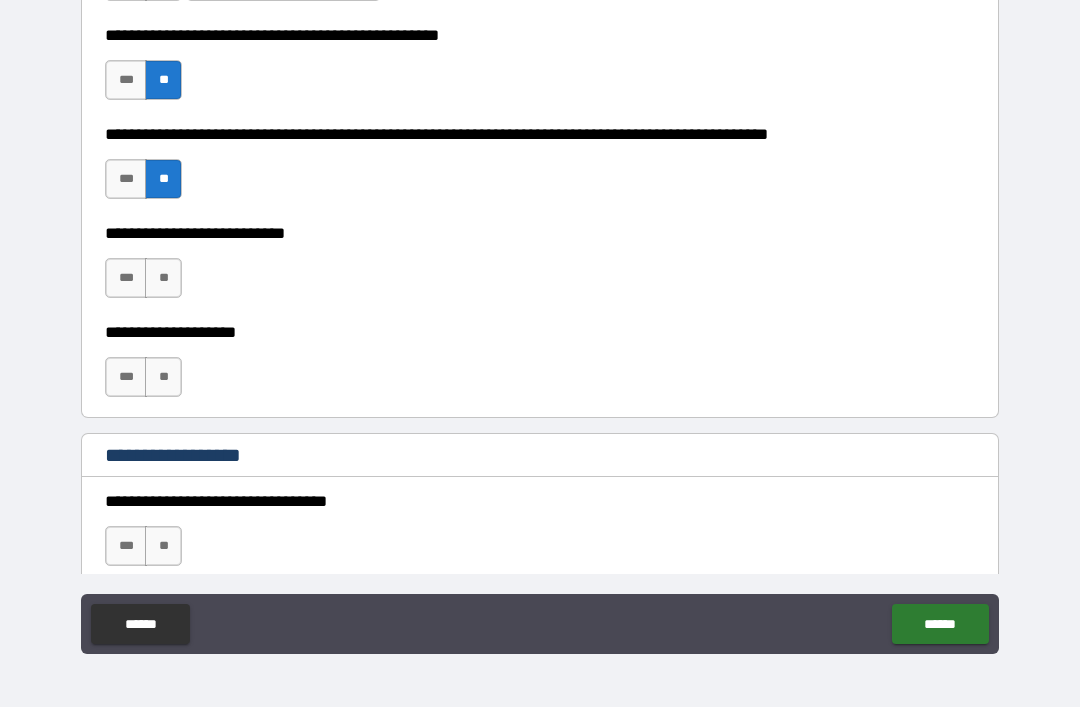 click on "**" at bounding box center [163, 278] 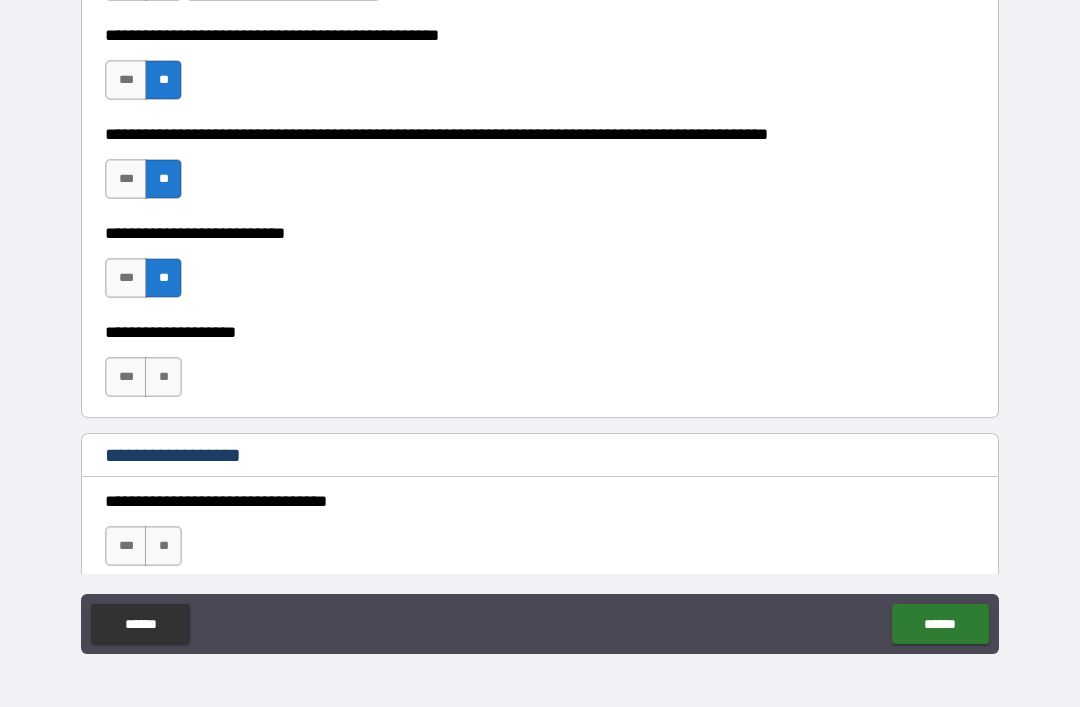 click on "**" at bounding box center [163, 377] 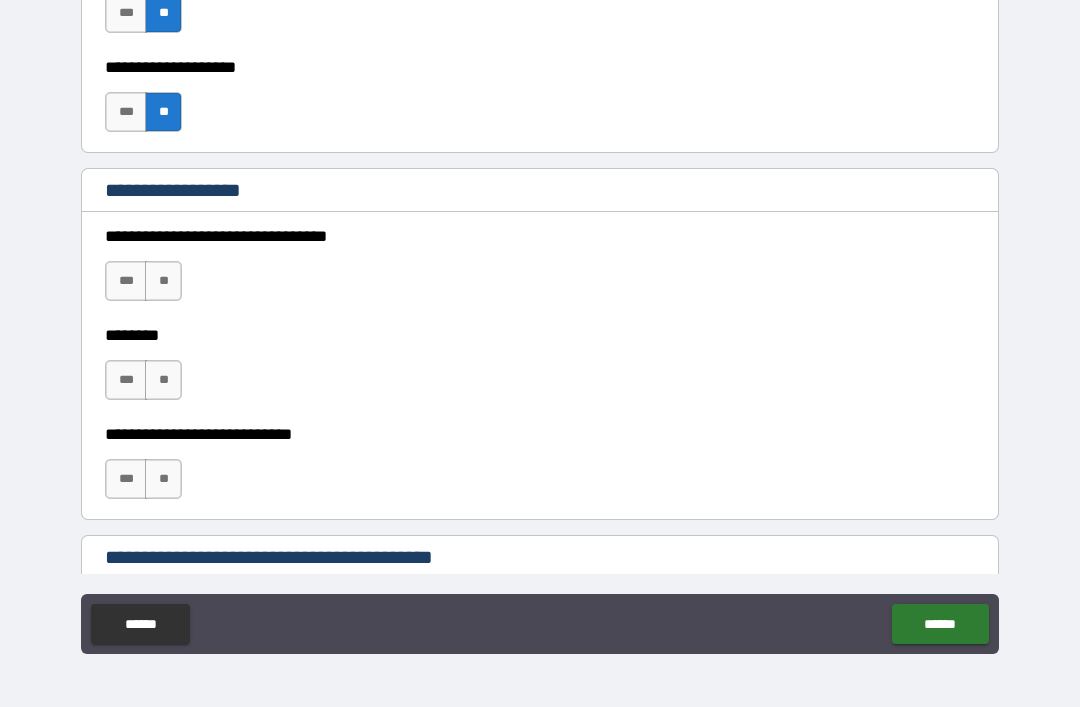 scroll, scrollTop: 946, scrollLeft: 0, axis: vertical 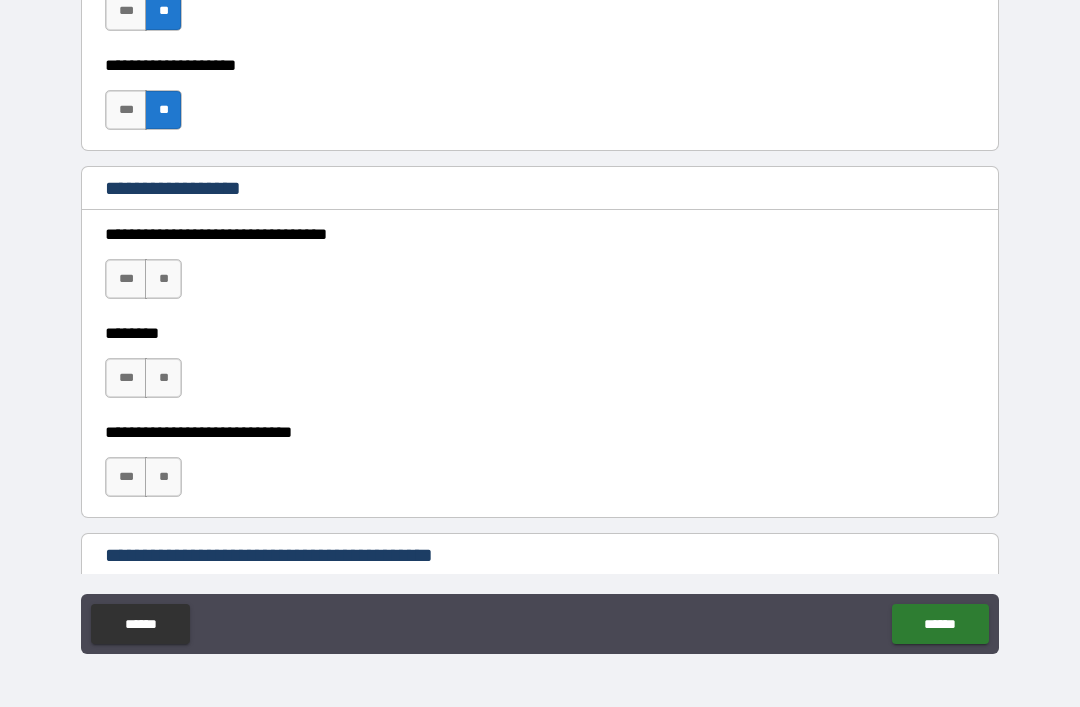 click on "**" at bounding box center (163, 279) 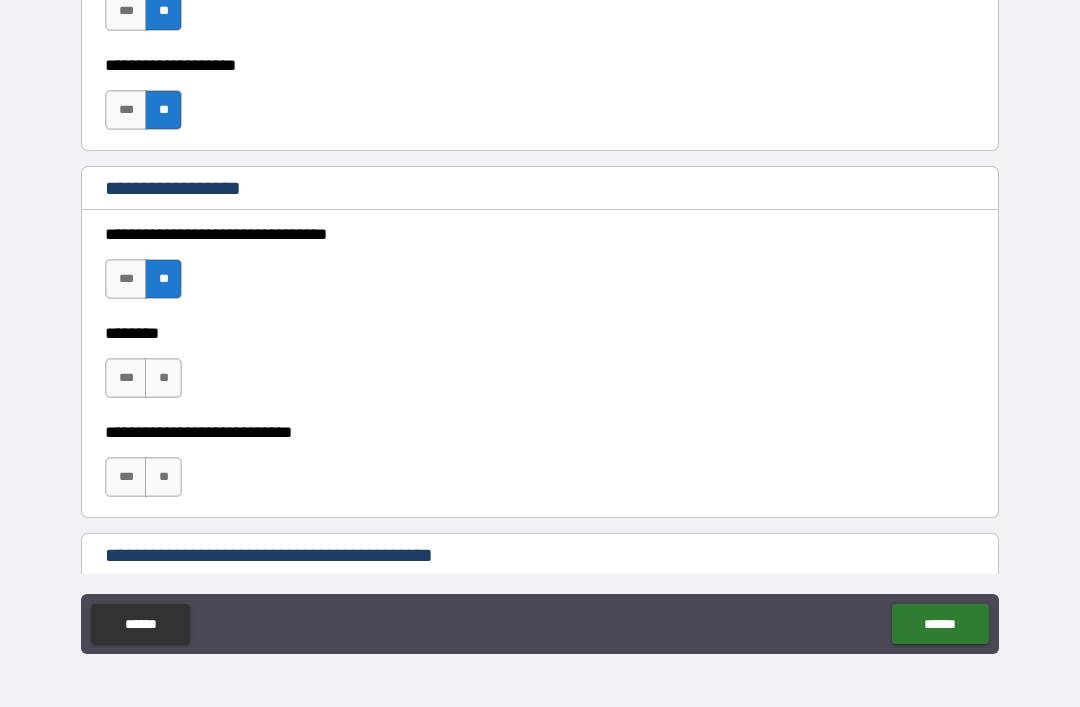 click on "**" at bounding box center (163, 279) 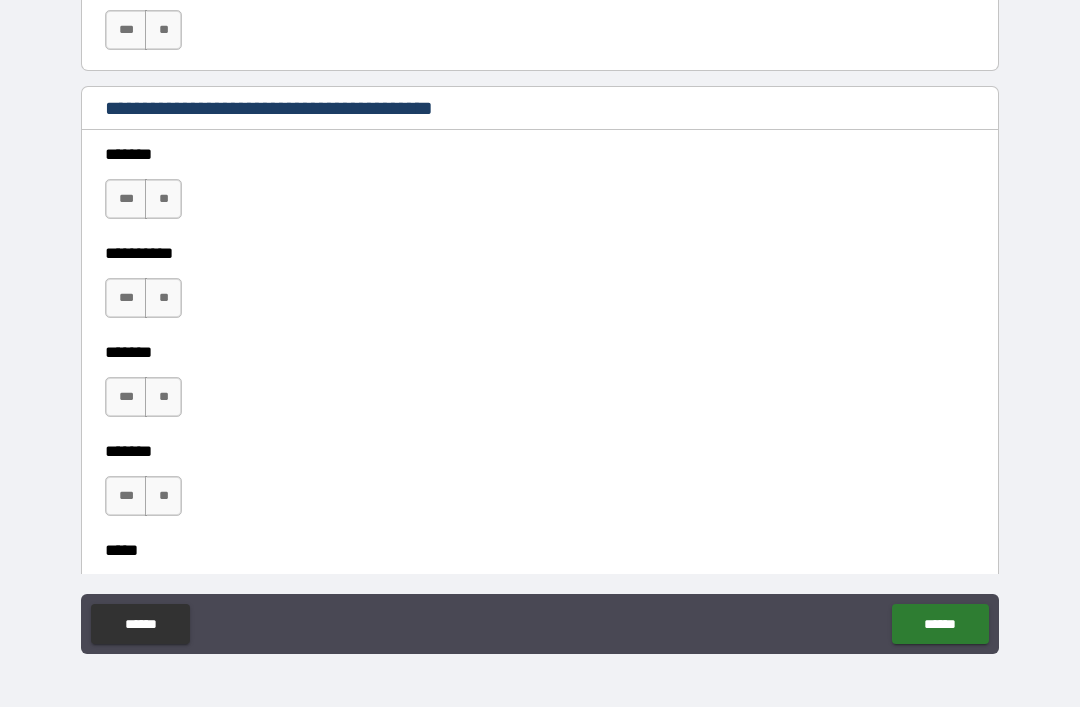 scroll, scrollTop: 1395, scrollLeft: 0, axis: vertical 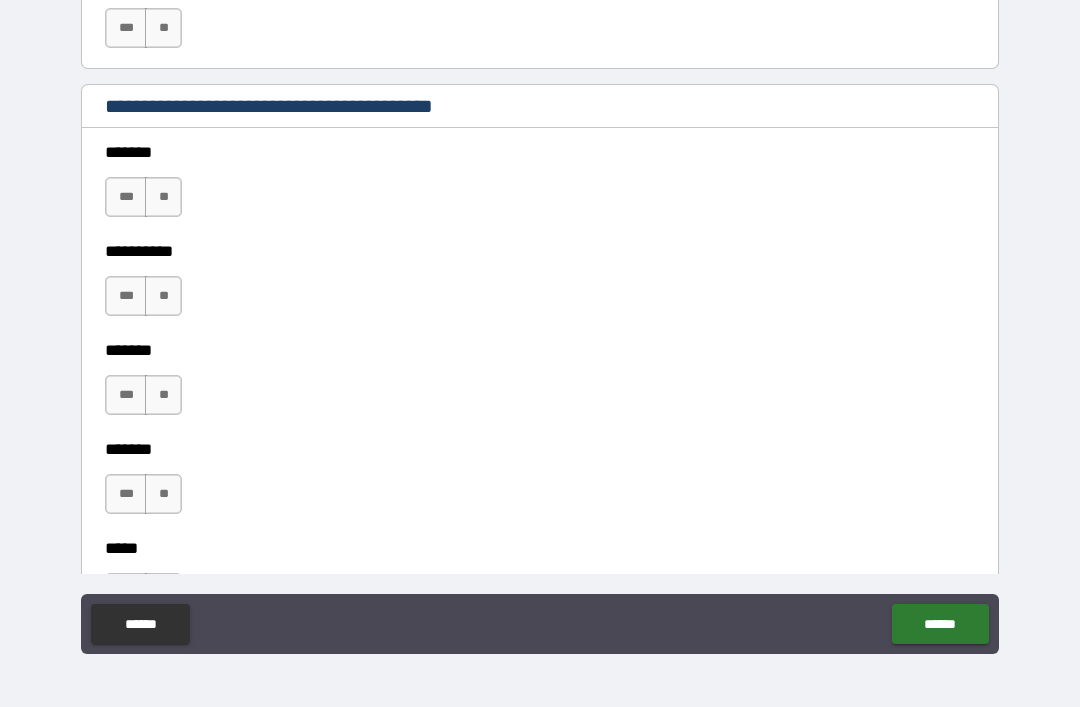click on "**" at bounding box center [163, 197] 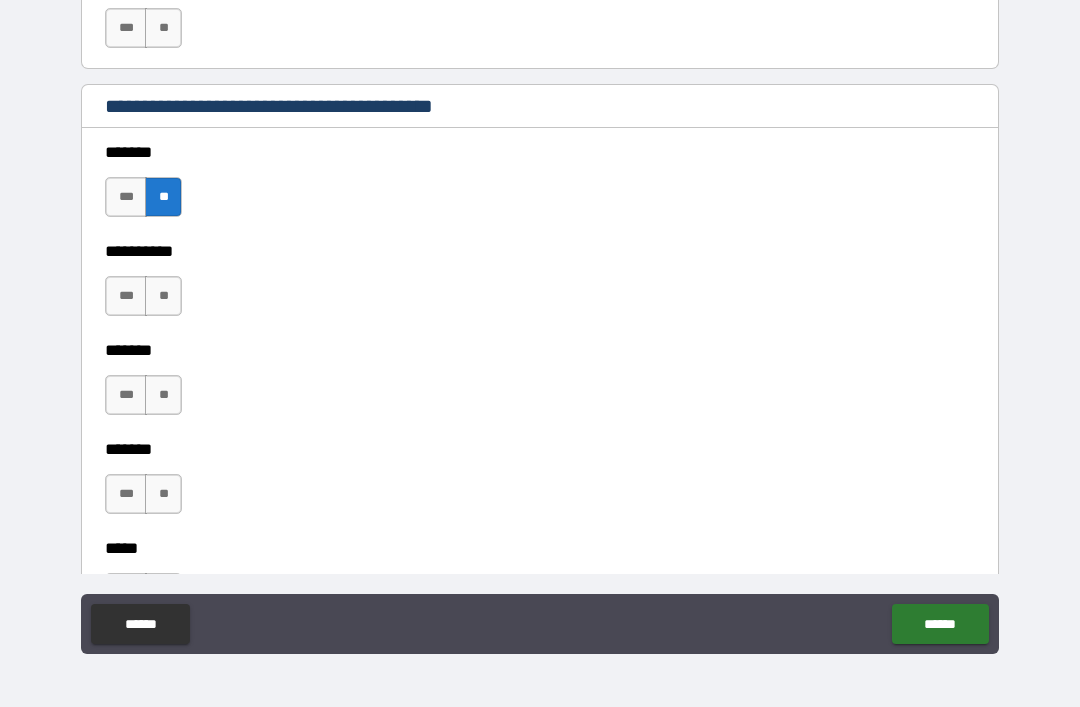 click on "**" at bounding box center [163, 296] 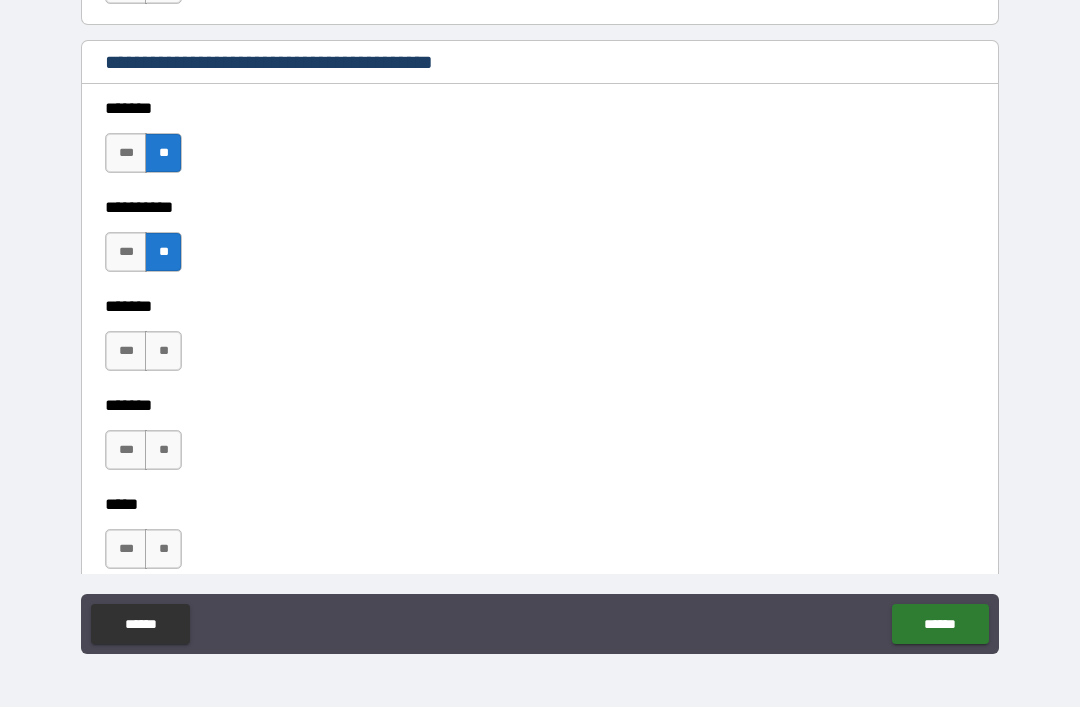 scroll, scrollTop: 1453, scrollLeft: 0, axis: vertical 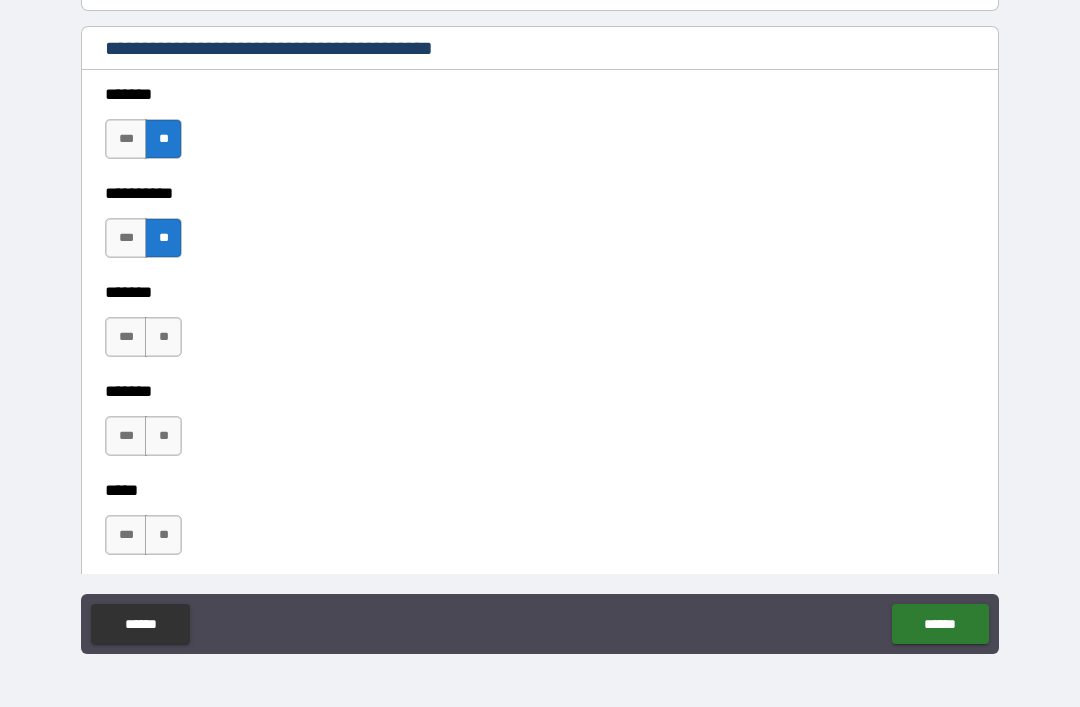 click on "**" at bounding box center [163, 337] 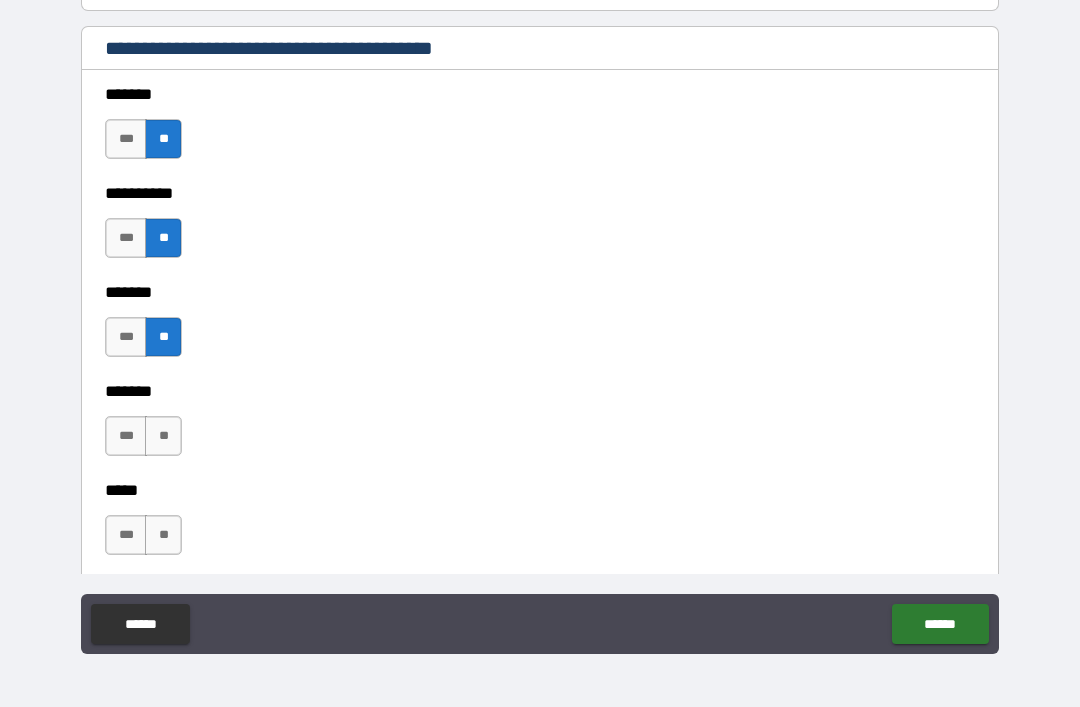 click on "**" at bounding box center (163, 436) 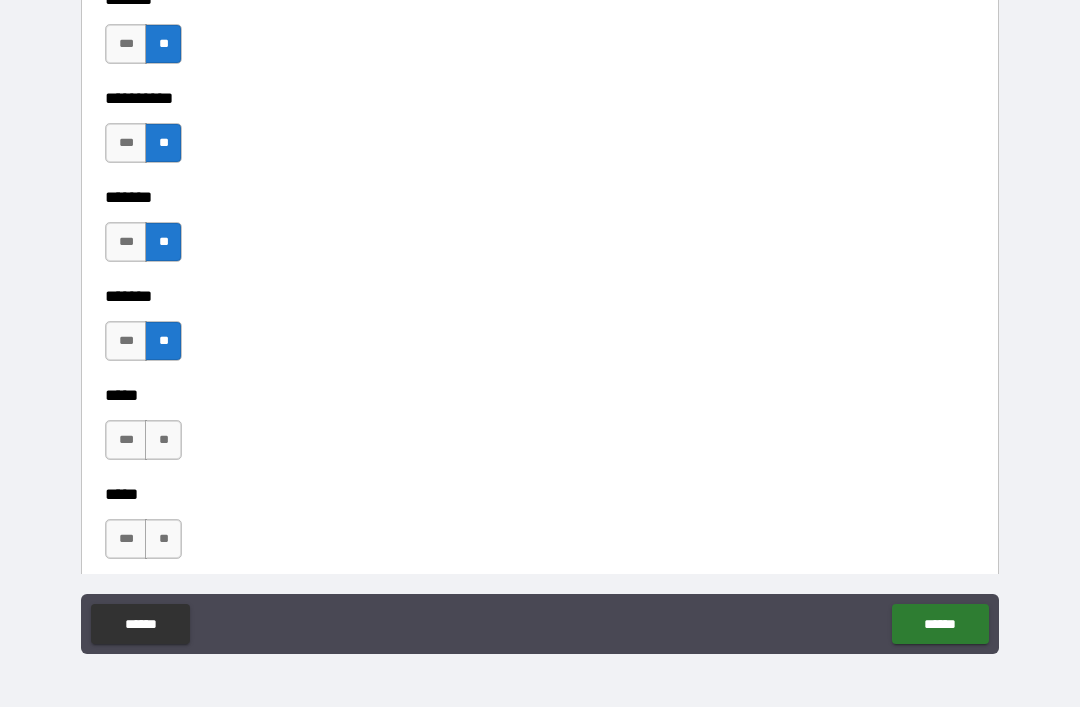 click on "**" at bounding box center [163, 440] 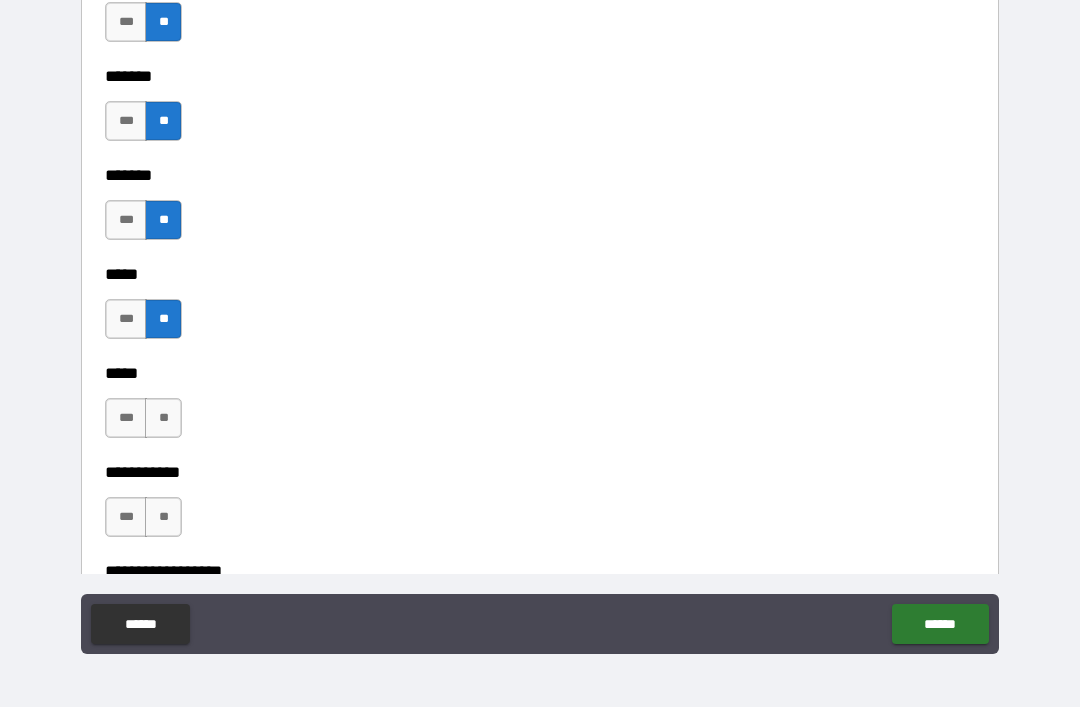 click on "**" at bounding box center [163, 418] 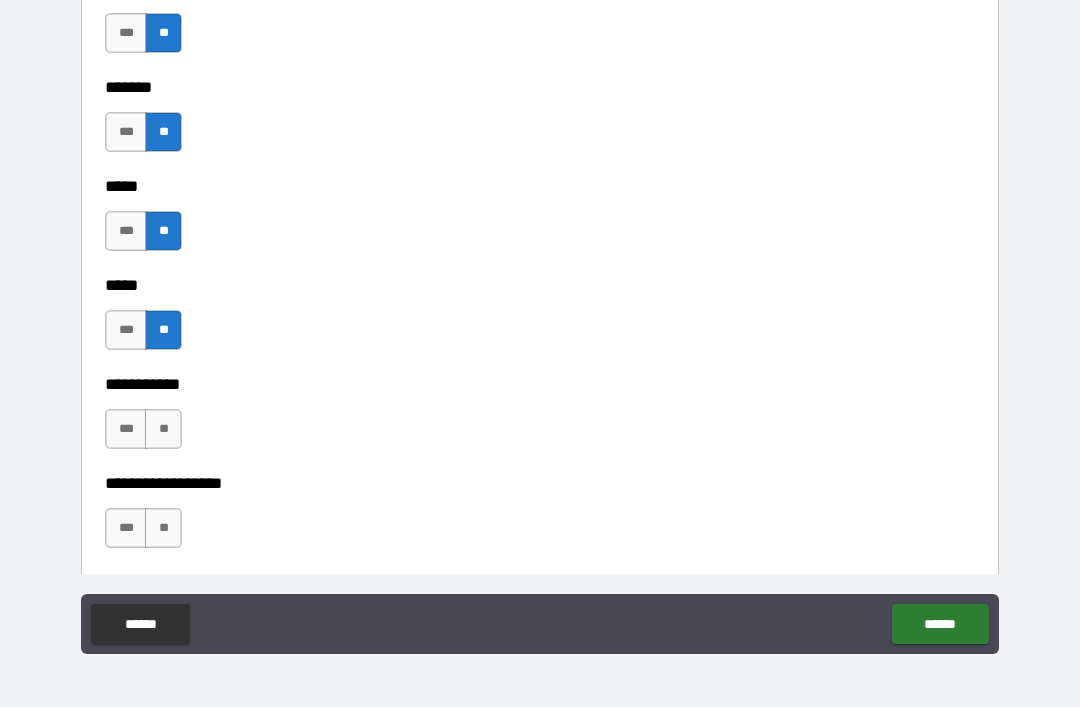 scroll, scrollTop: 1815, scrollLeft: 0, axis: vertical 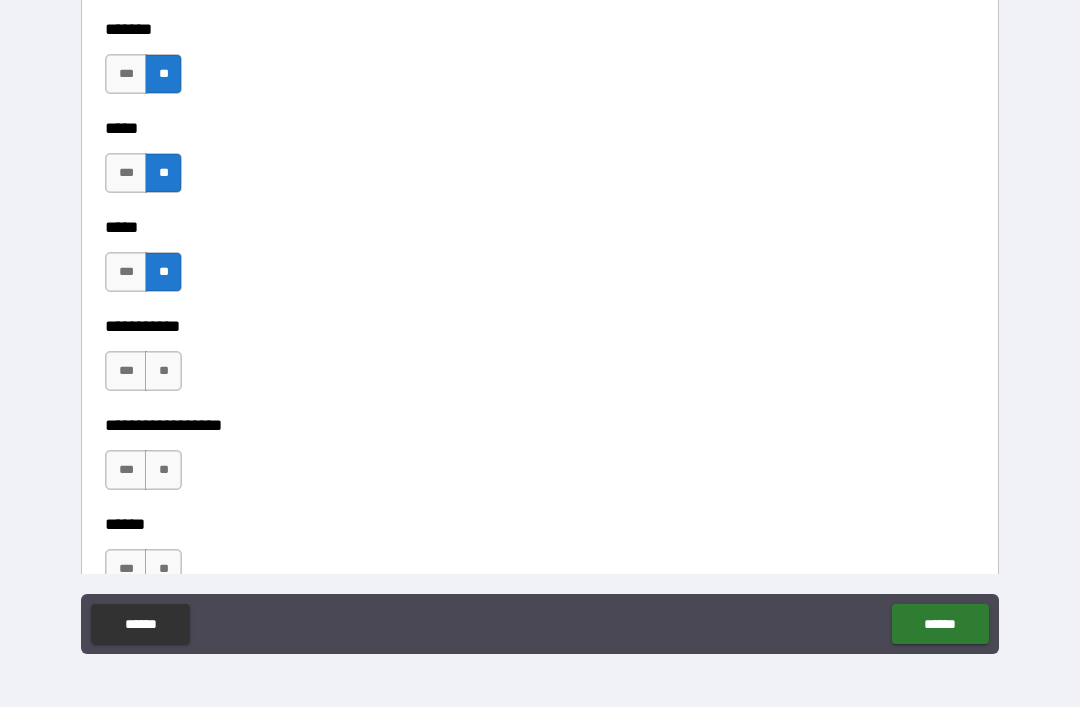 click on "**" at bounding box center (163, 371) 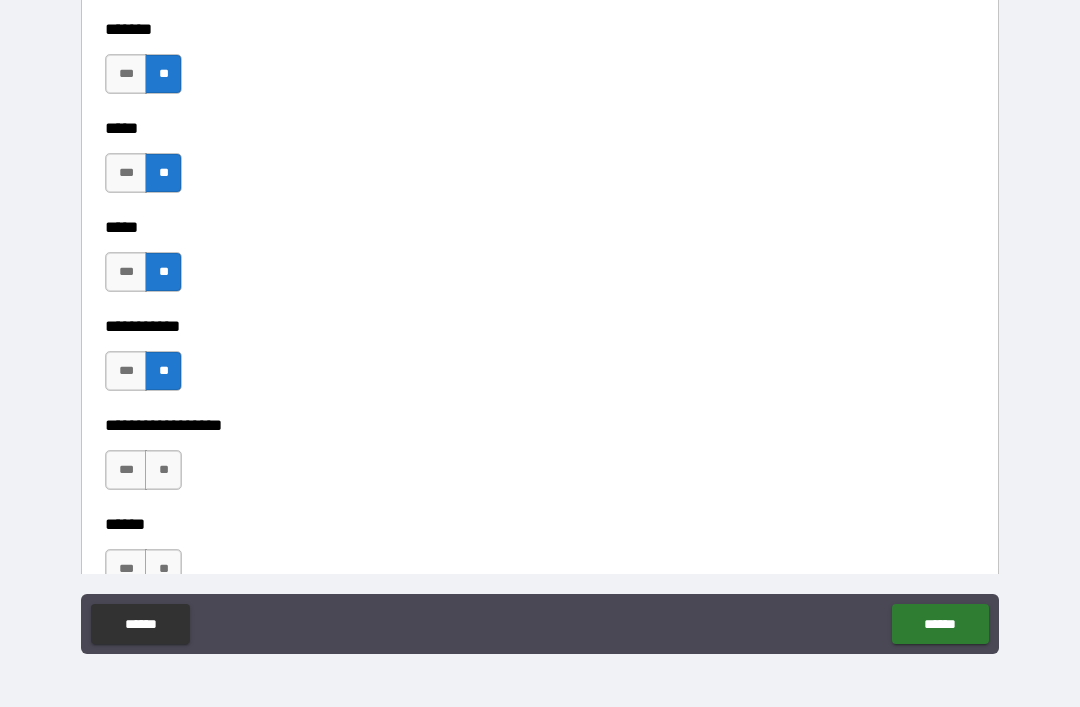 click on "**" at bounding box center [163, 470] 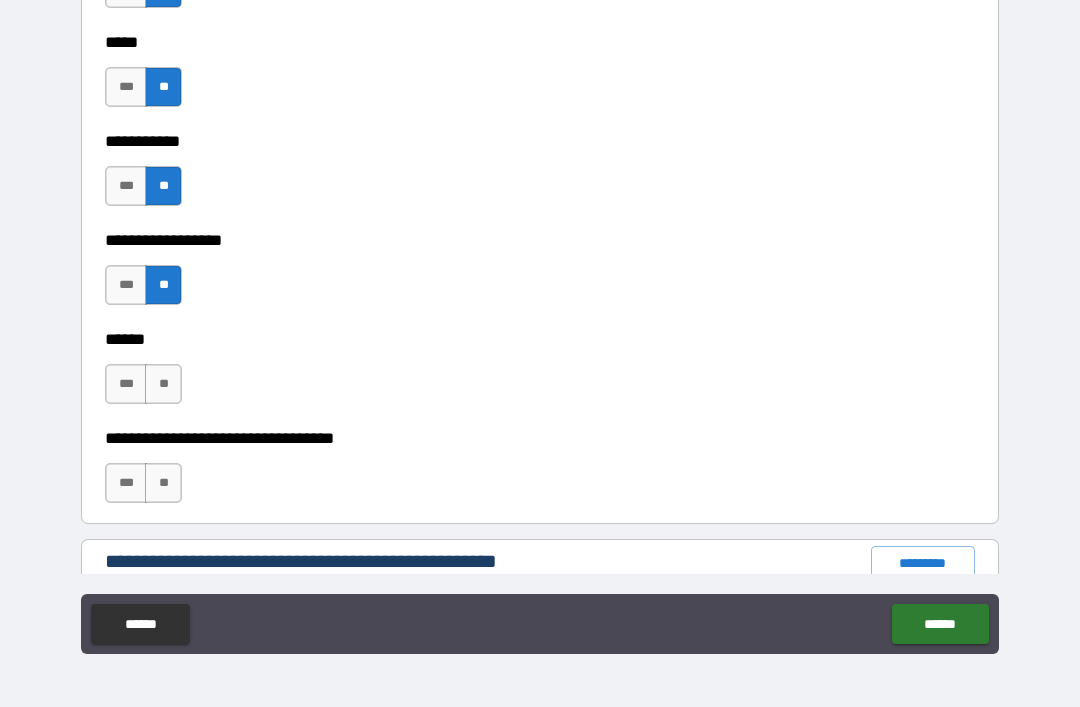 scroll, scrollTop: 2002, scrollLeft: 0, axis: vertical 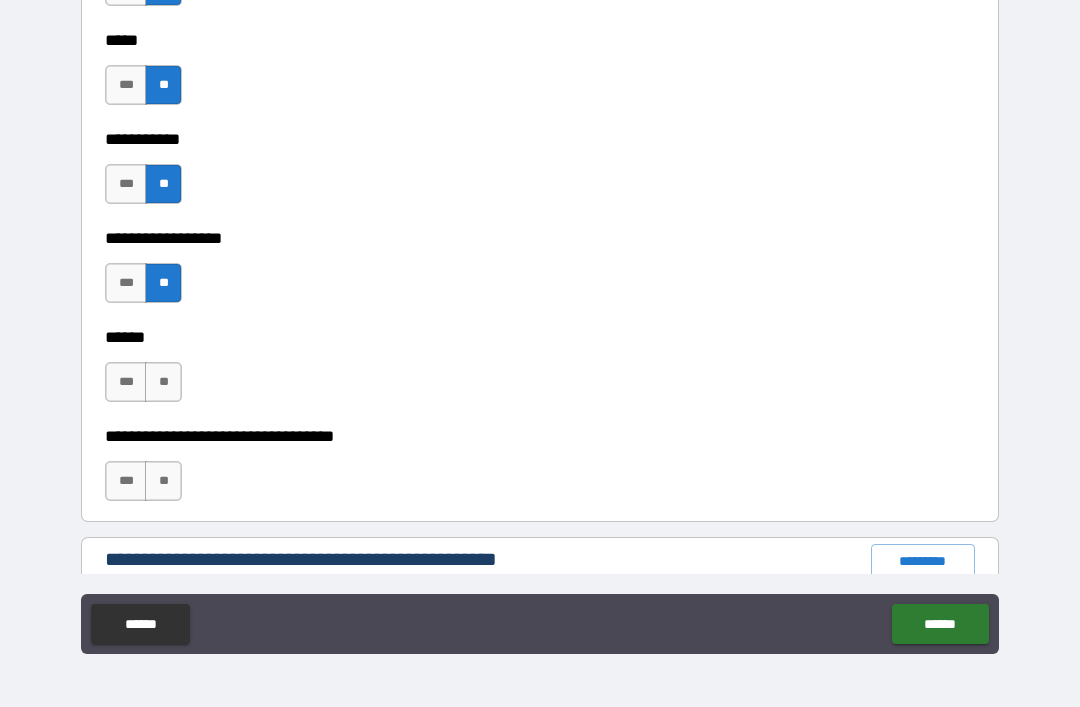 click on "**" at bounding box center (163, 382) 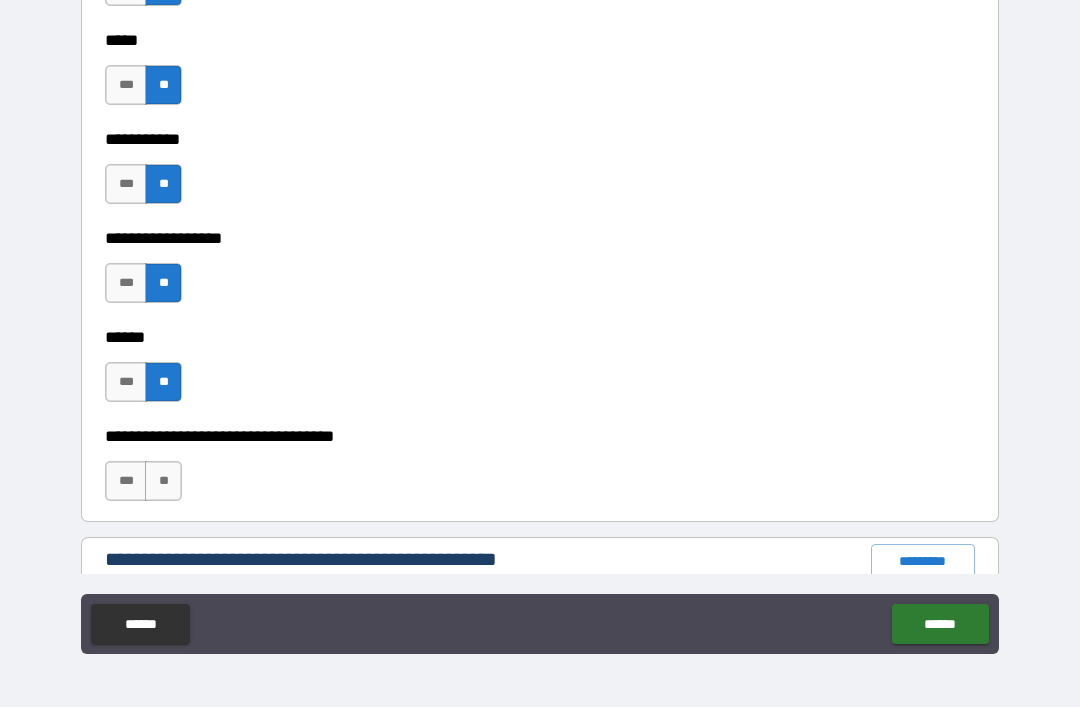 click on "**" at bounding box center (163, 481) 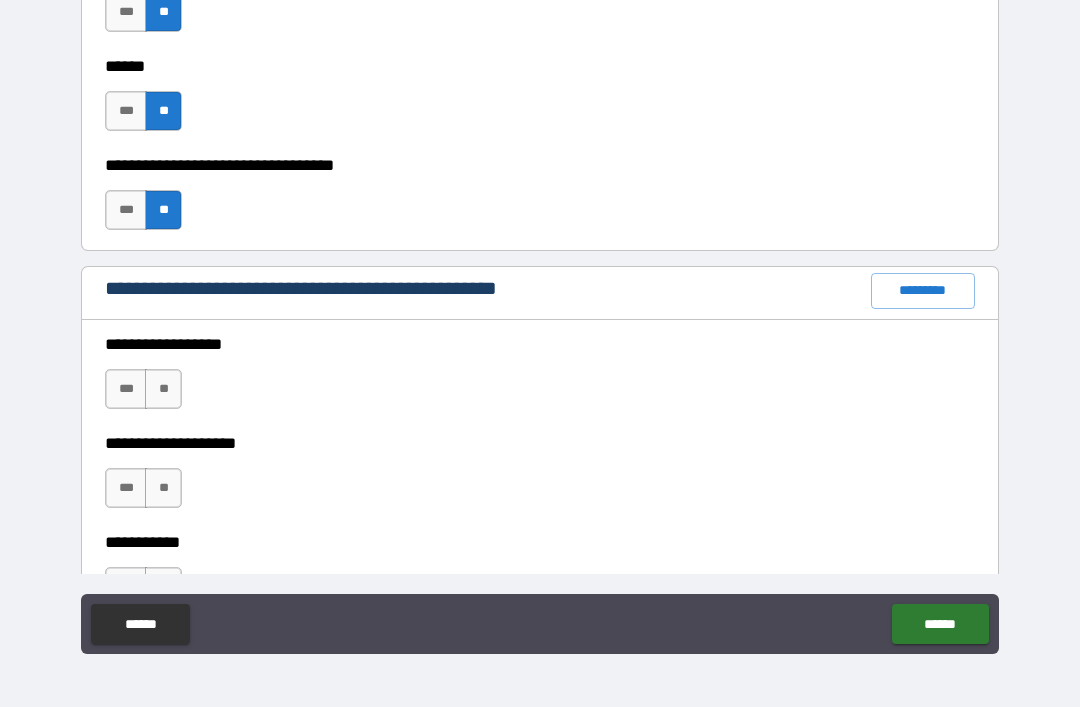 scroll, scrollTop: 2281, scrollLeft: 0, axis: vertical 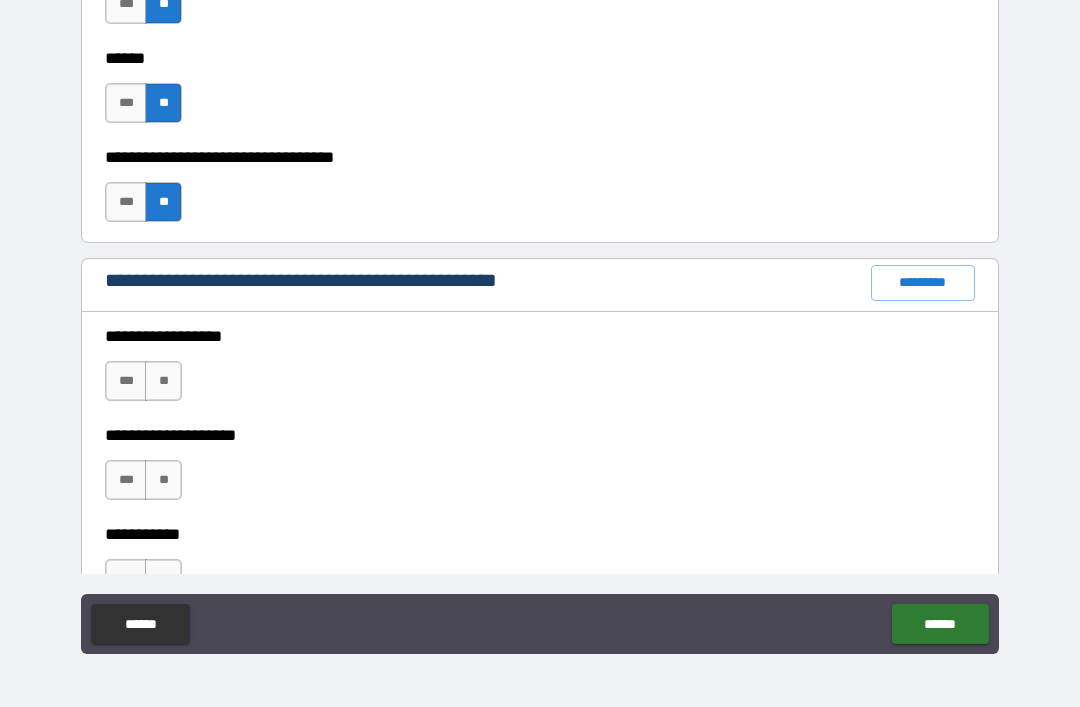 click on "**" at bounding box center (163, 381) 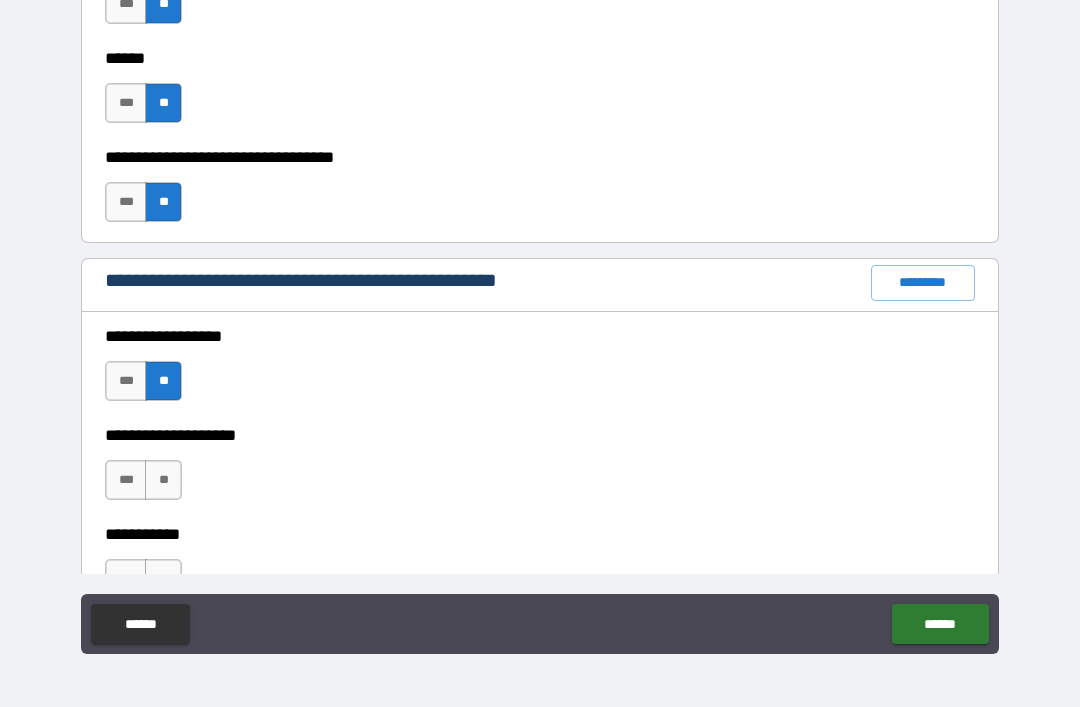 click on "**" at bounding box center [163, 480] 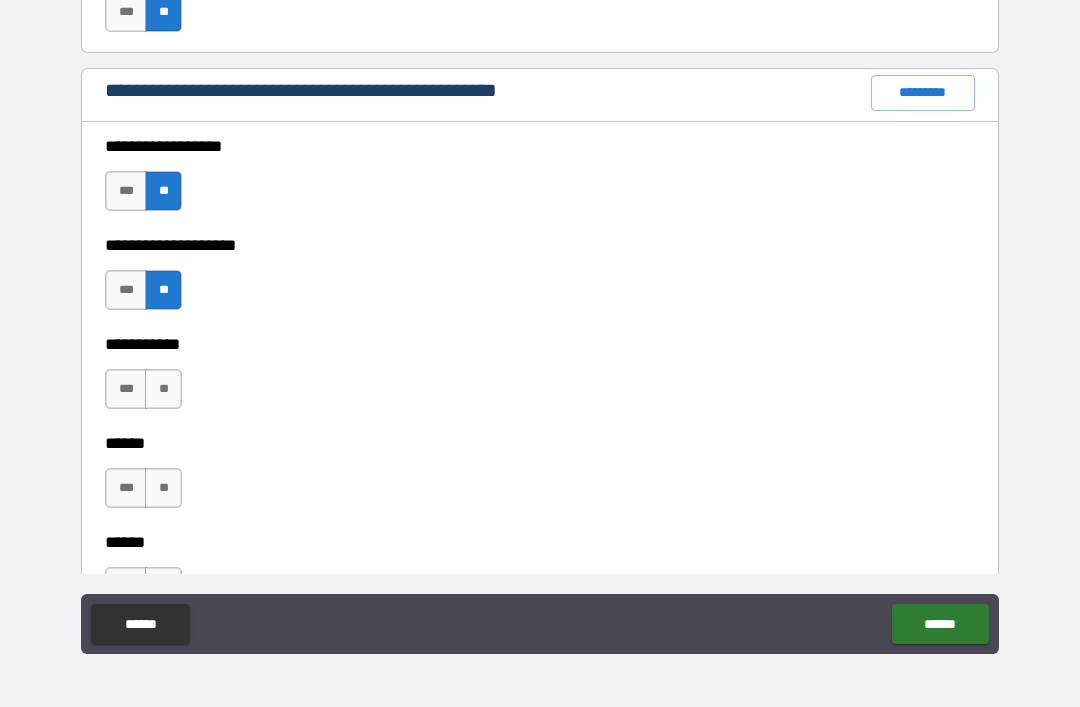 click on "**" at bounding box center [163, 389] 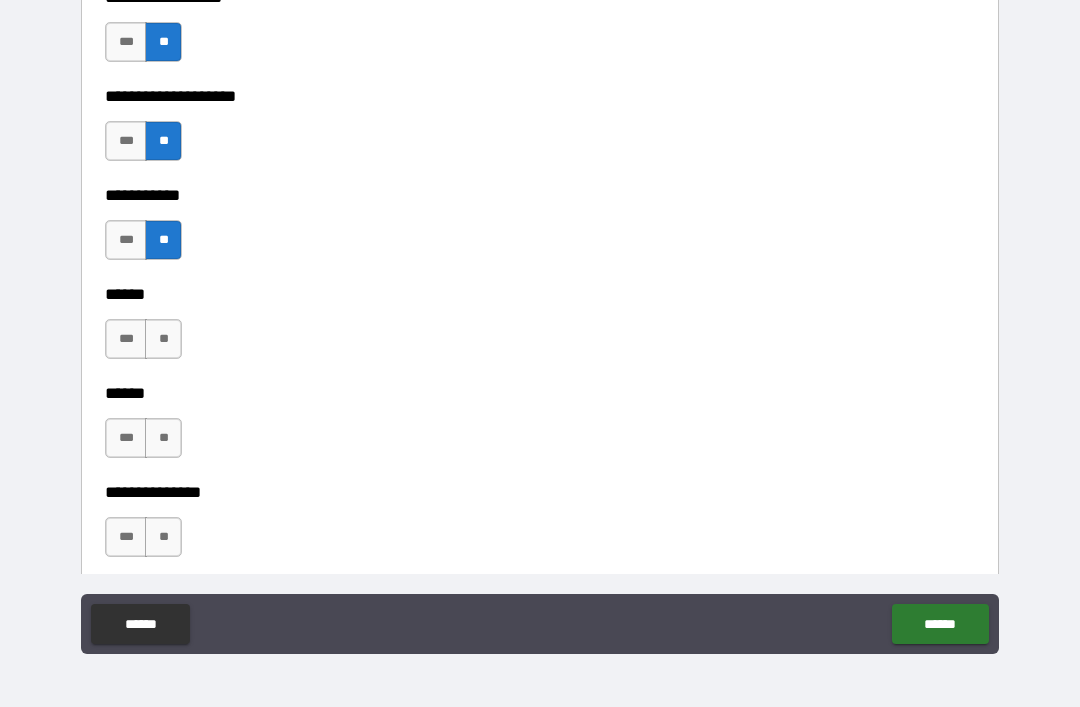 scroll, scrollTop: 2622, scrollLeft: 0, axis: vertical 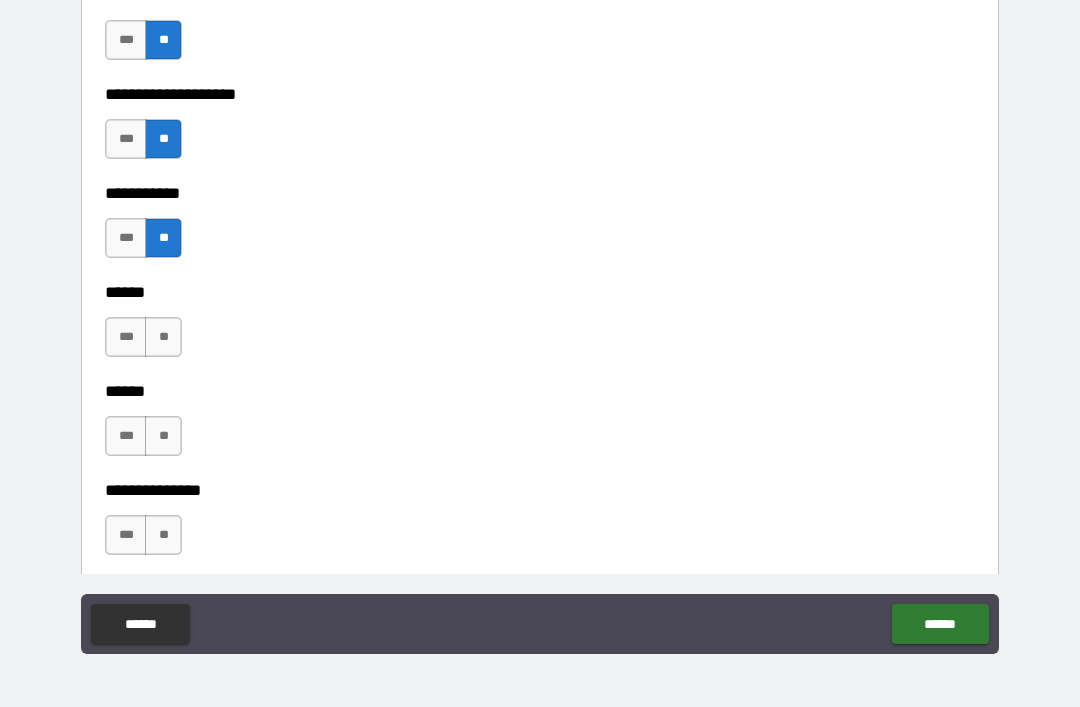 click on "**" at bounding box center (163, 337) 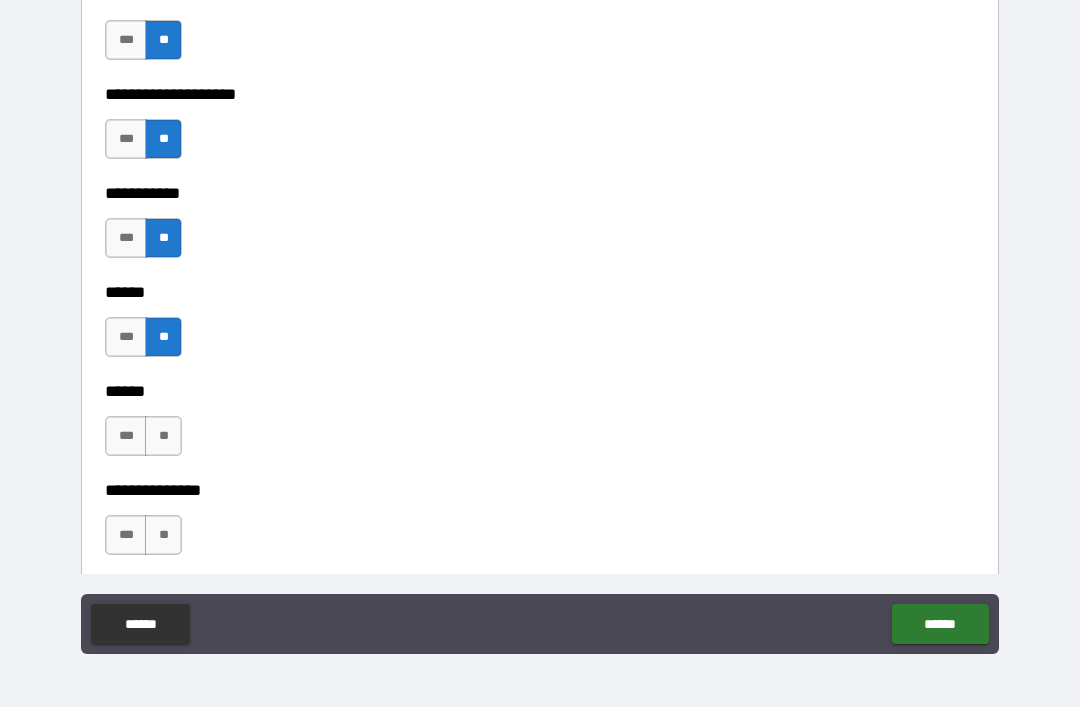 click on "**" at bounding box center [163, 436] 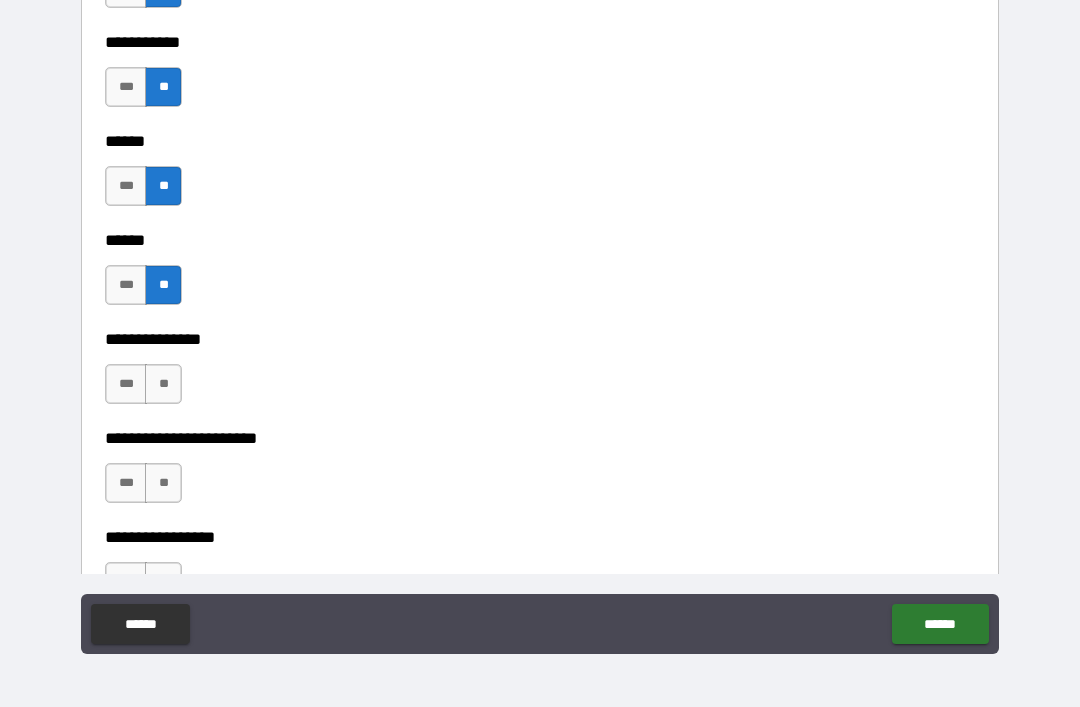 scroll, scrollTop: 2792, scrollLeft: 0, axis: vertical 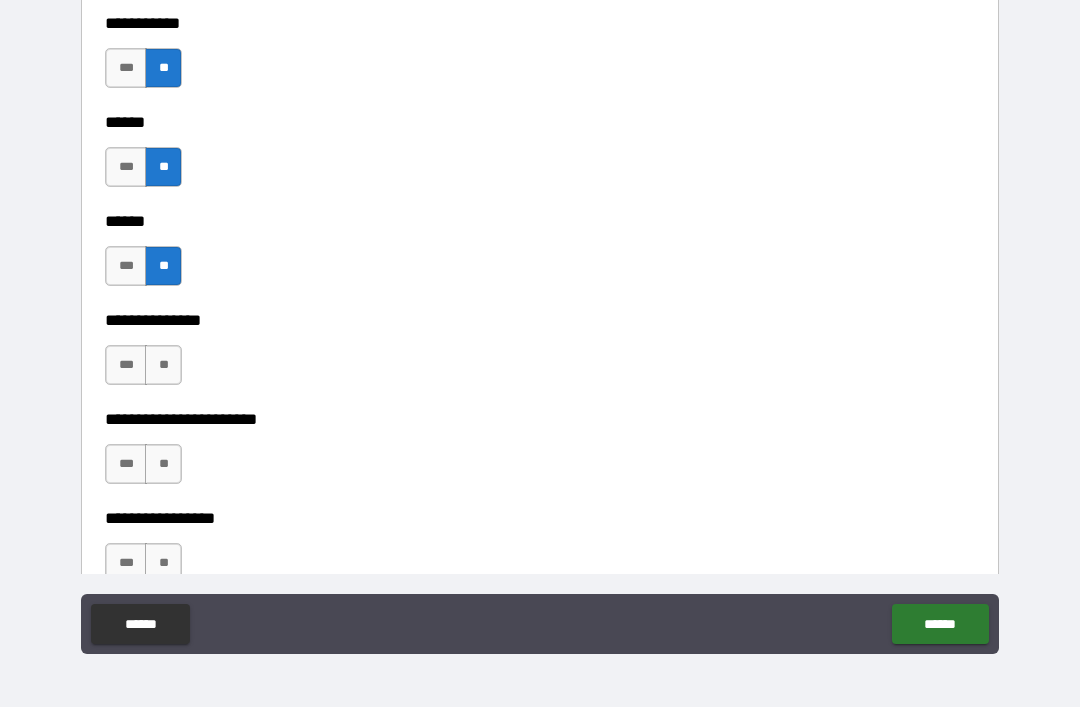 click on "**" at bounding box center (163, 365) 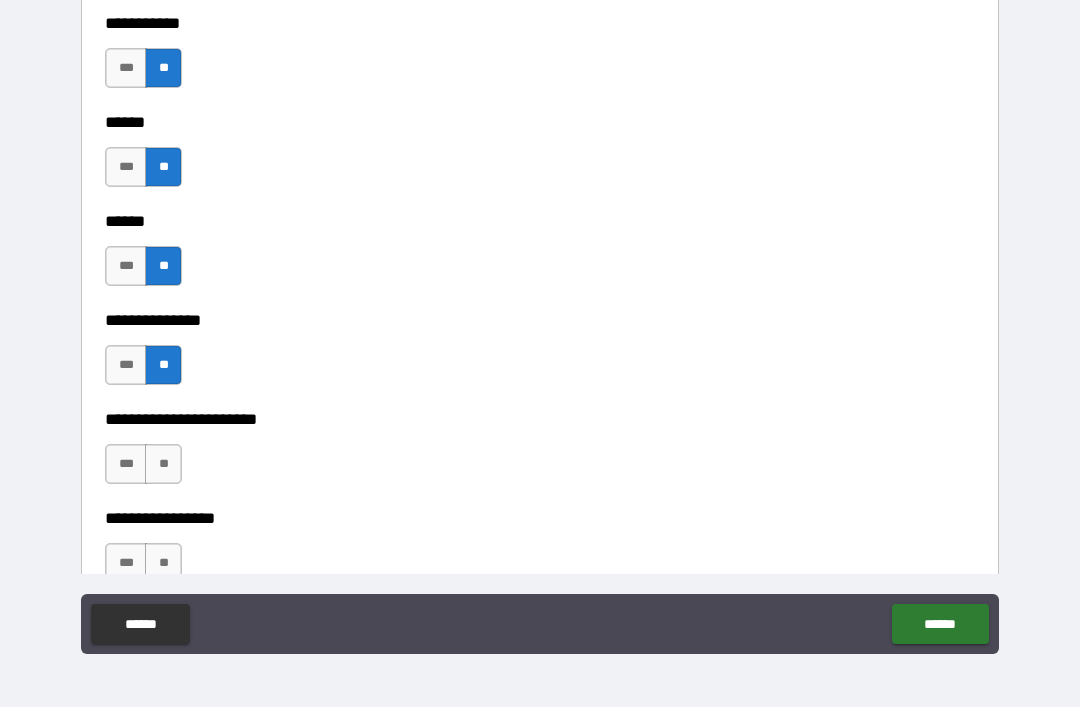 click on "**" at bounding box center (163, 464) 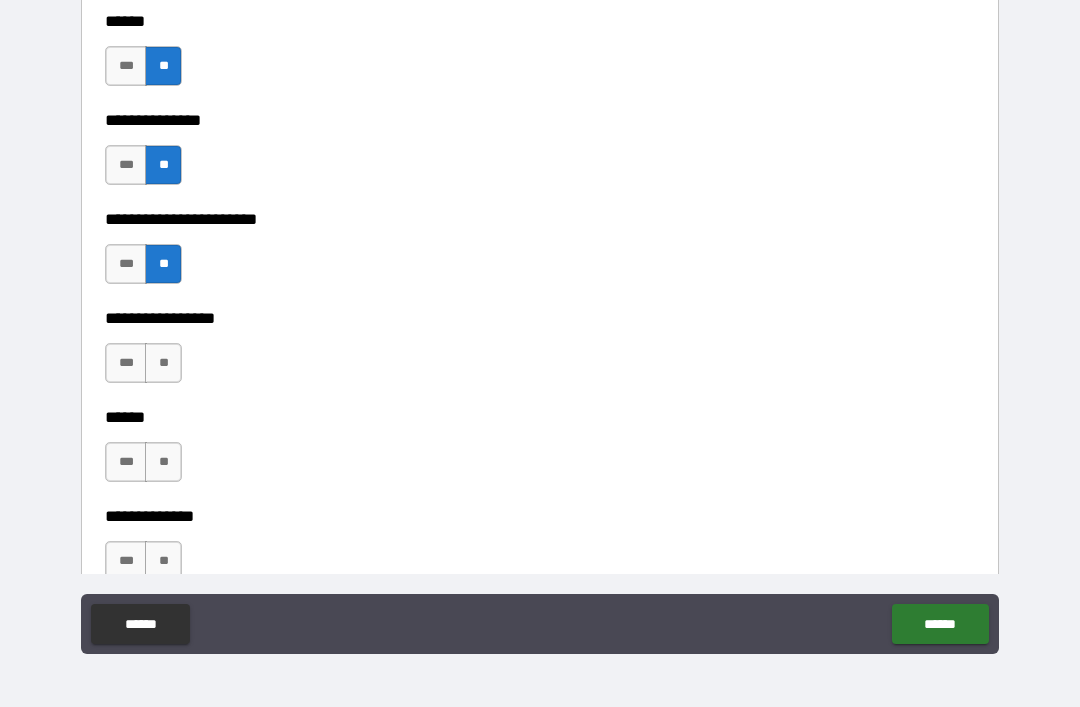 scroll, scrollTop: 2999, scrollLeft: 0, axis: vertical 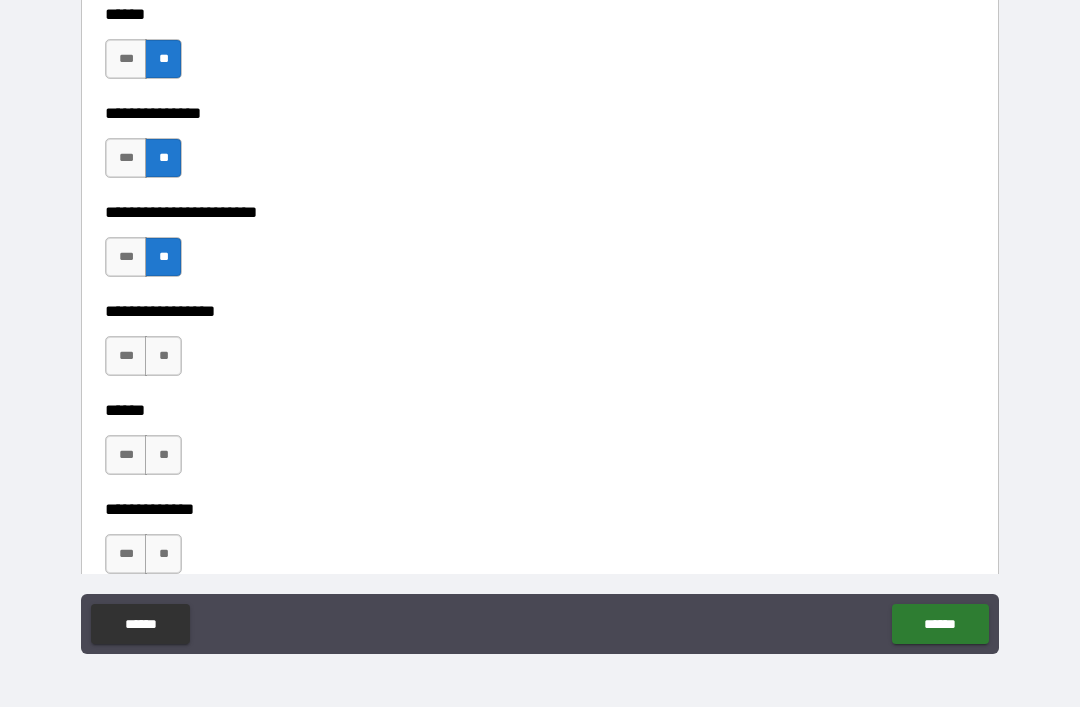 click on "**" at bounding box center (163, 356) 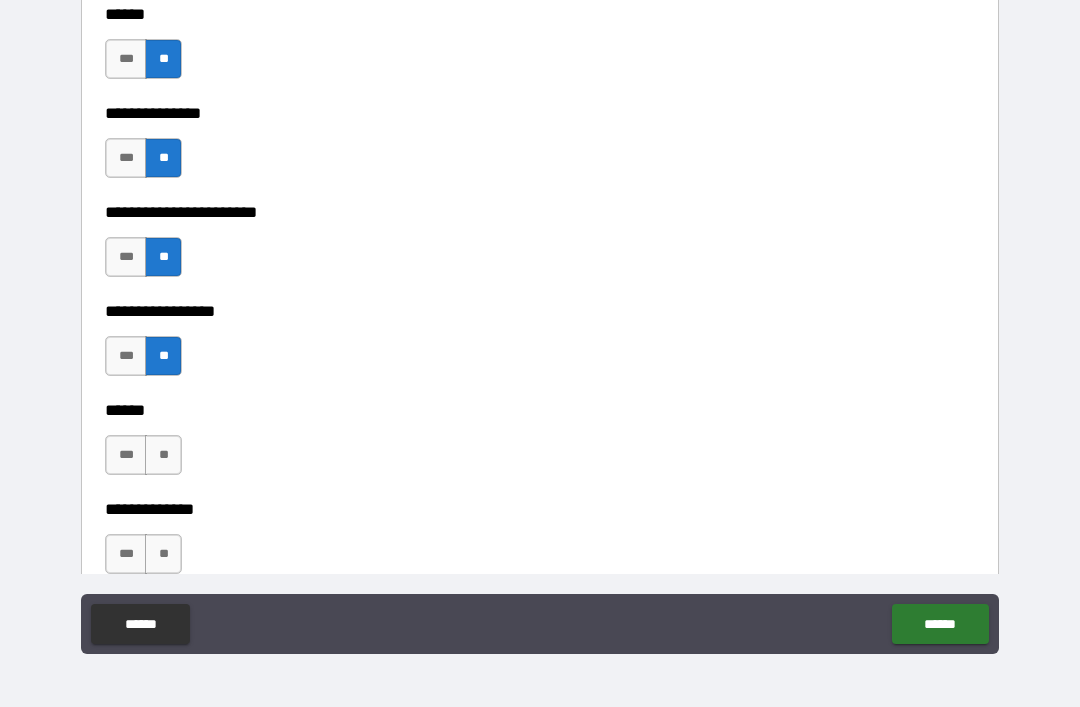 click on "**" at bounding box center (163, 455) 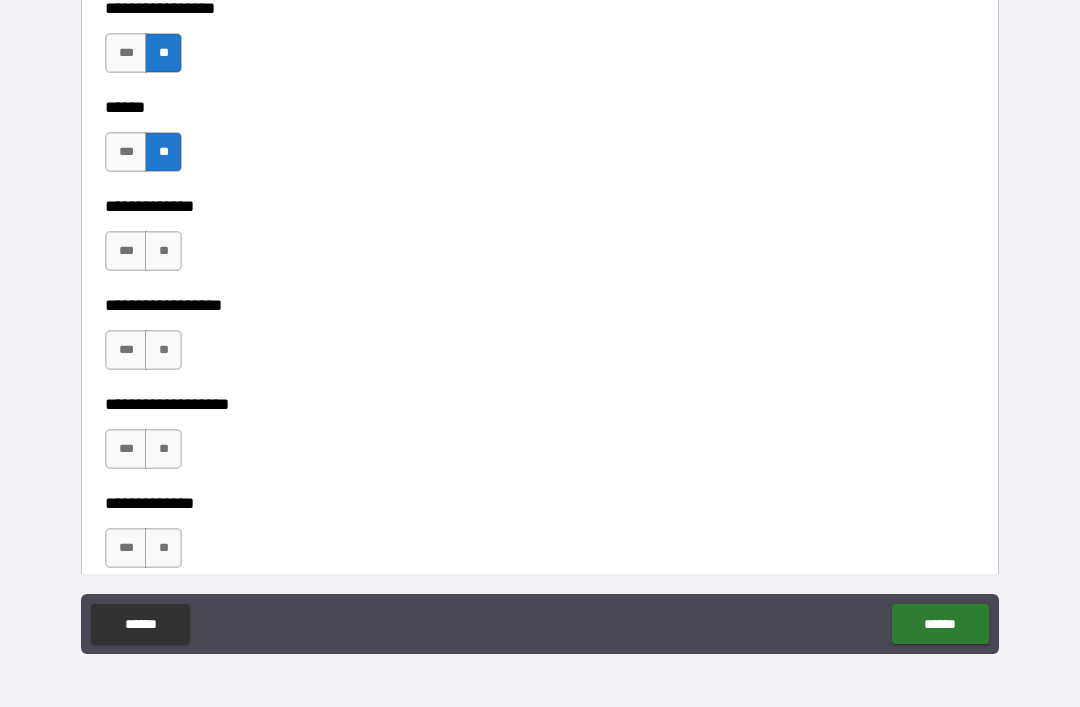 scroll, scrollTop: 3322, scrollLeft: 0, axis: vertical 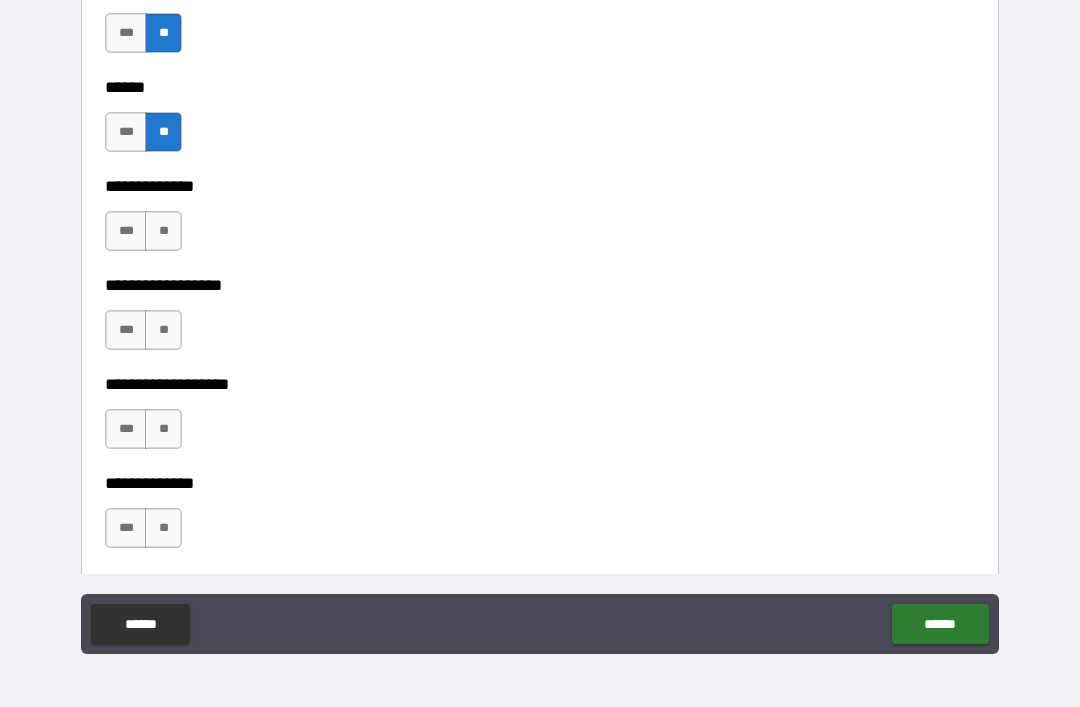 click on "**" at bounding box center [163, 231] 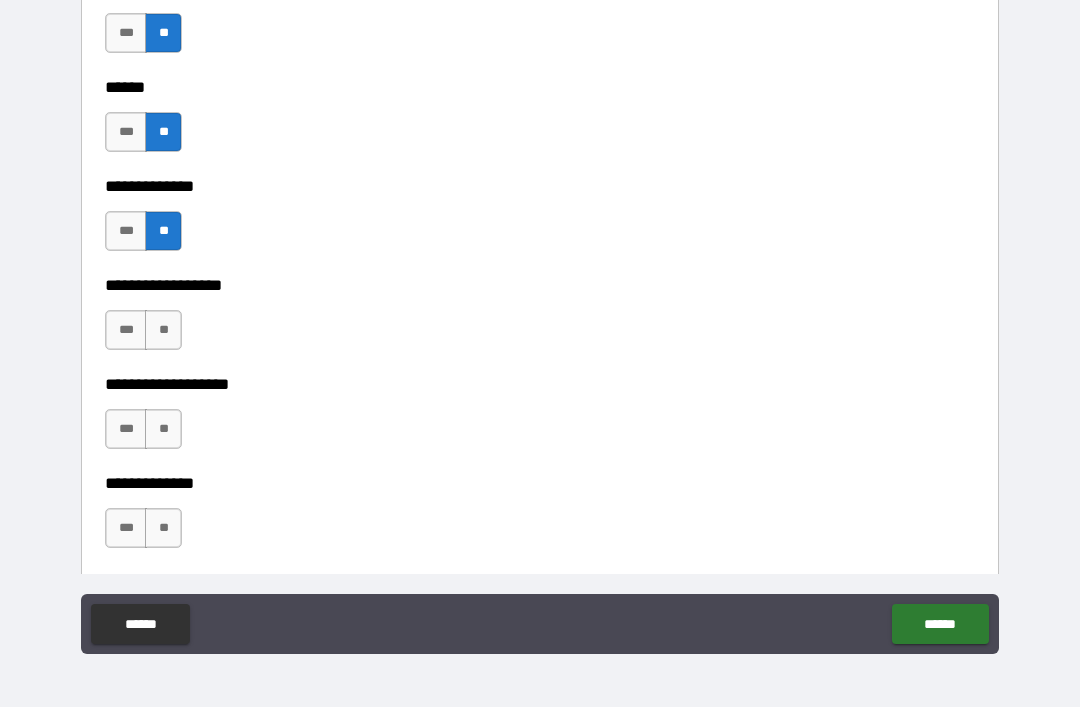 click on "**" at bounding box center (163, 330) 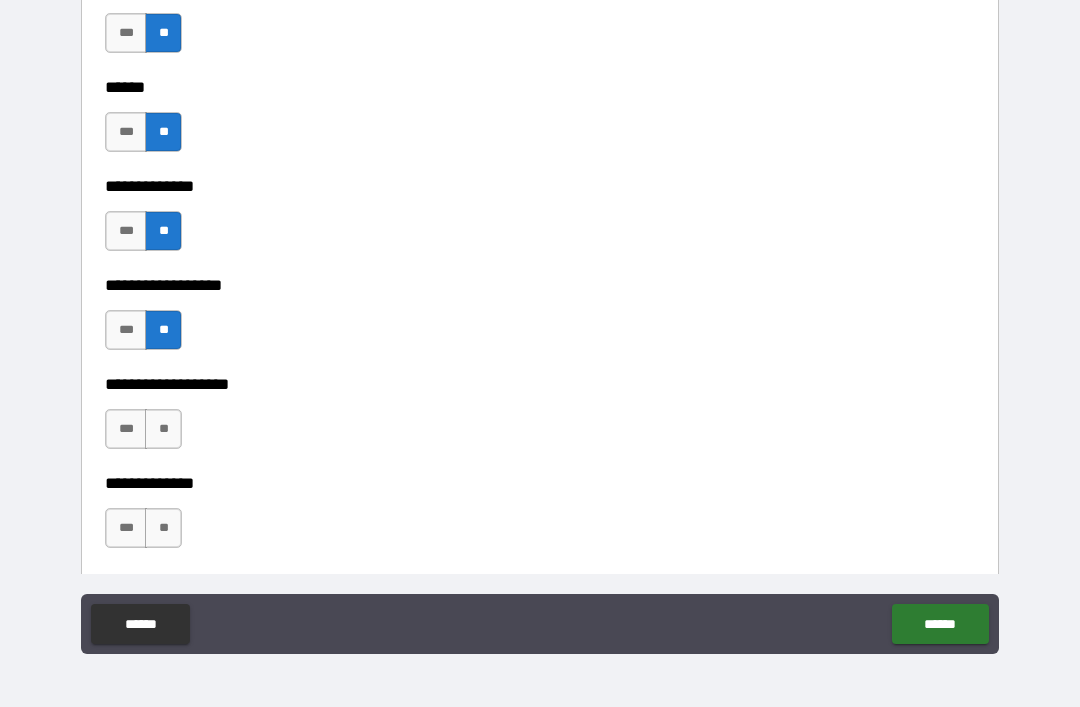 click on "**" at bounding box center (163, 429) 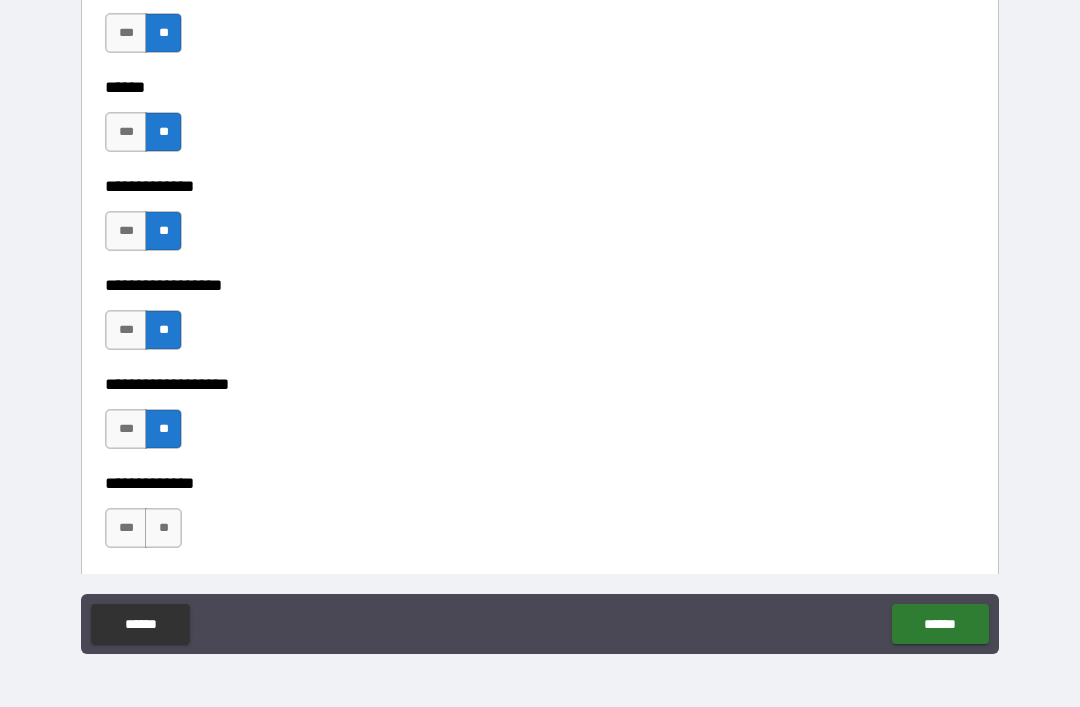 click on "**" at bounding box center (163, 528) 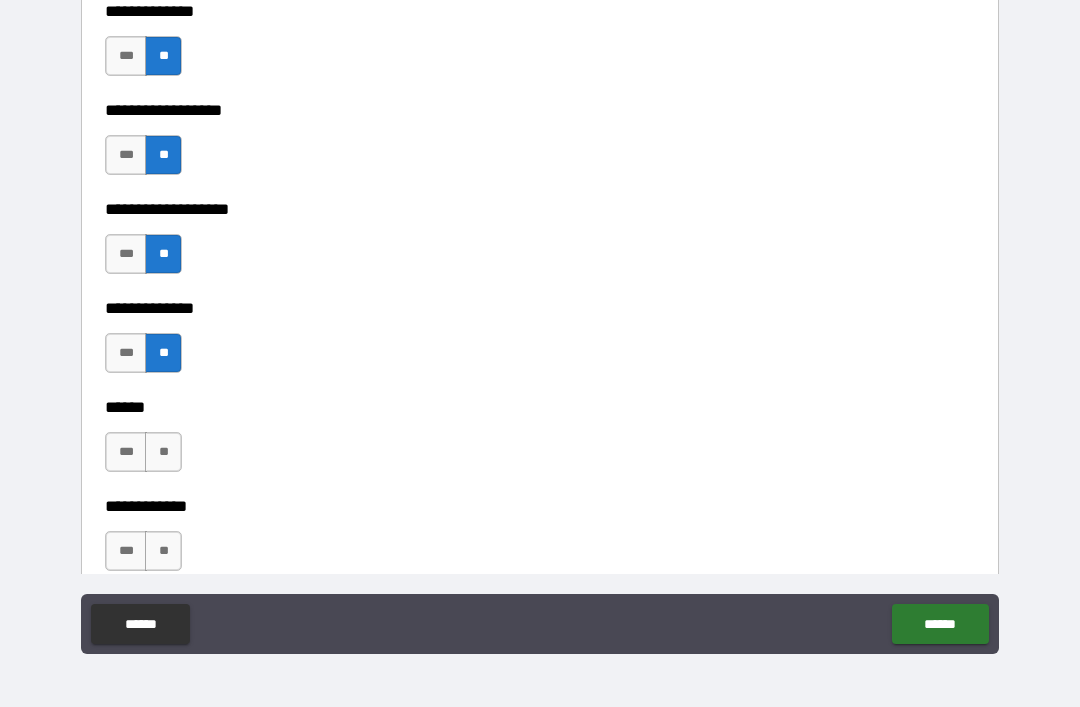scroll, scrollTop: 3507, scrollLeft: 0, axis: vertical 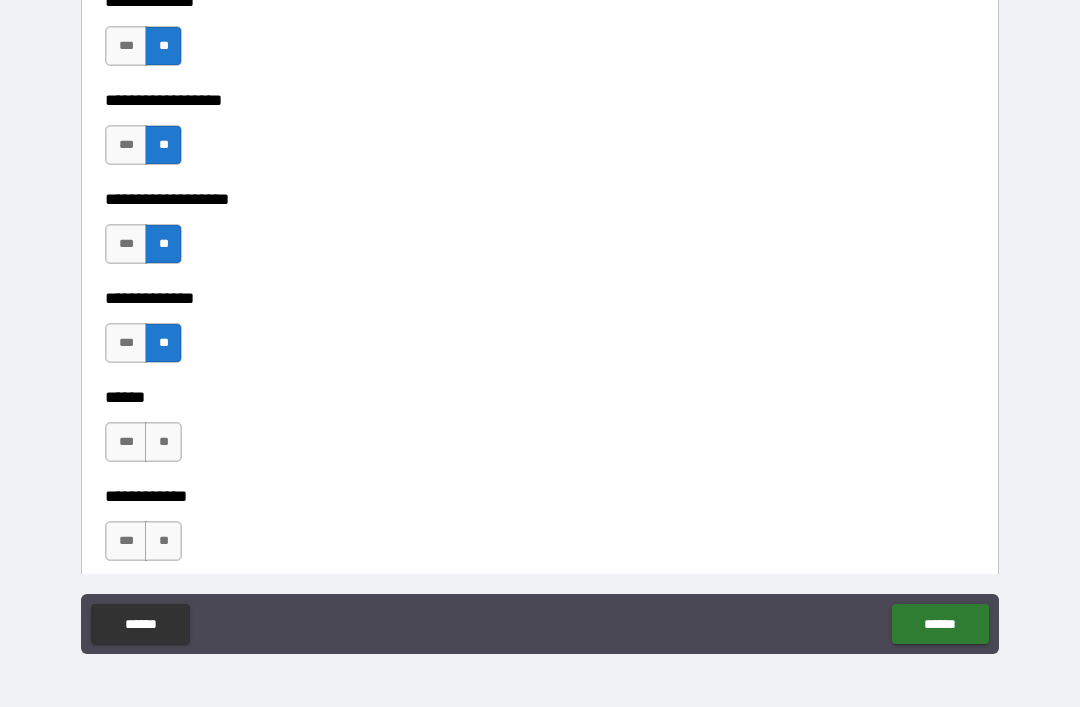 click on "**" at bounding box center [163, 442] 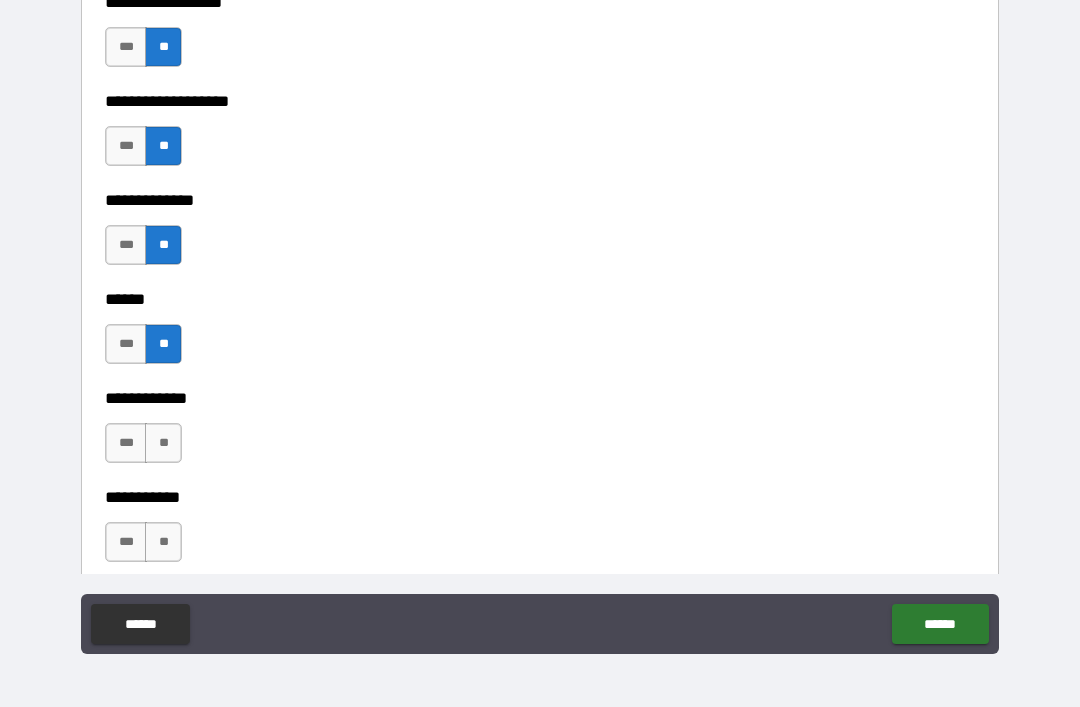 click on "**" at bounding box center [163, 443] 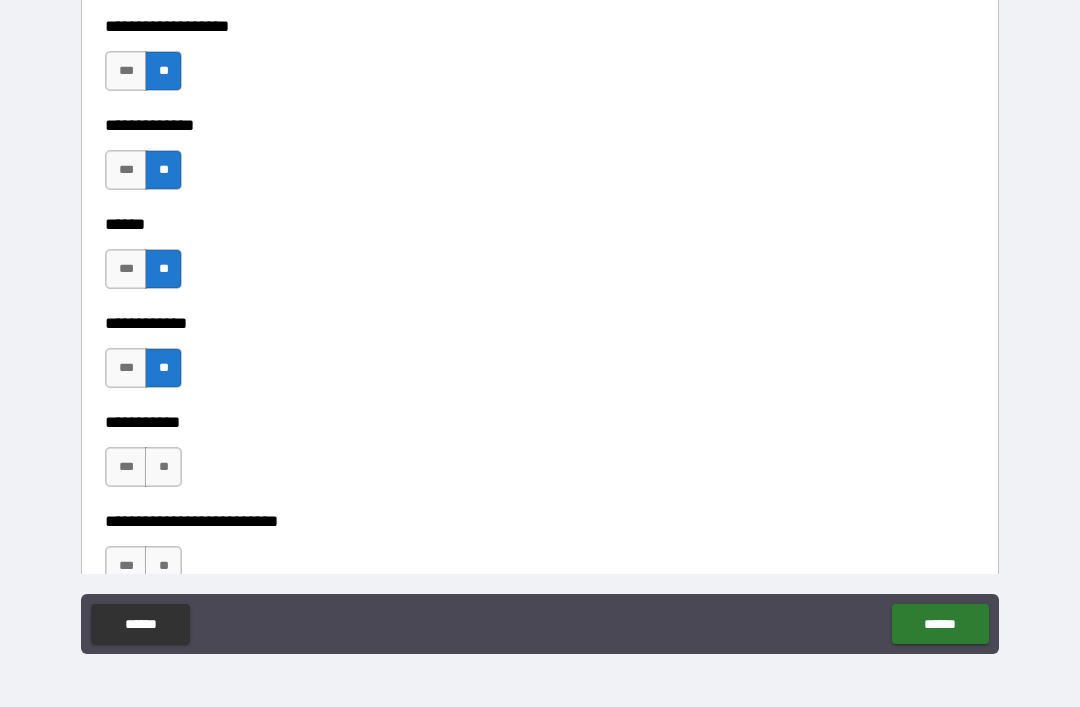 scroll, scrollTop: 3712, scrollLeft: 0, axis: vertical 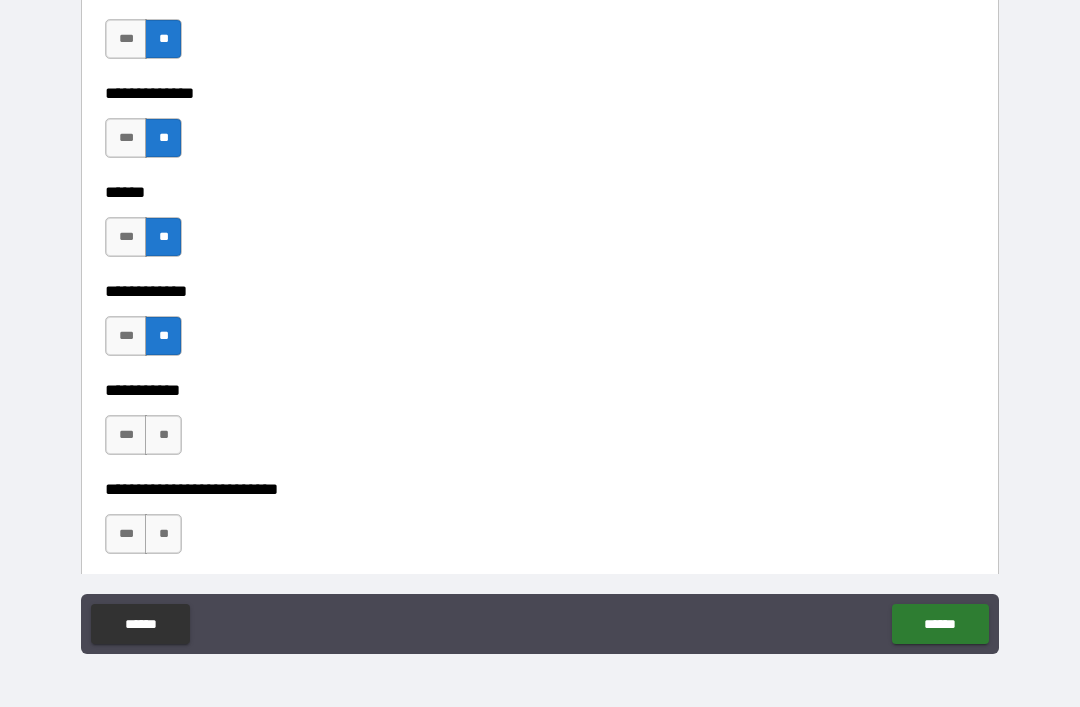 click on "**" at bounding box center (163, 435) 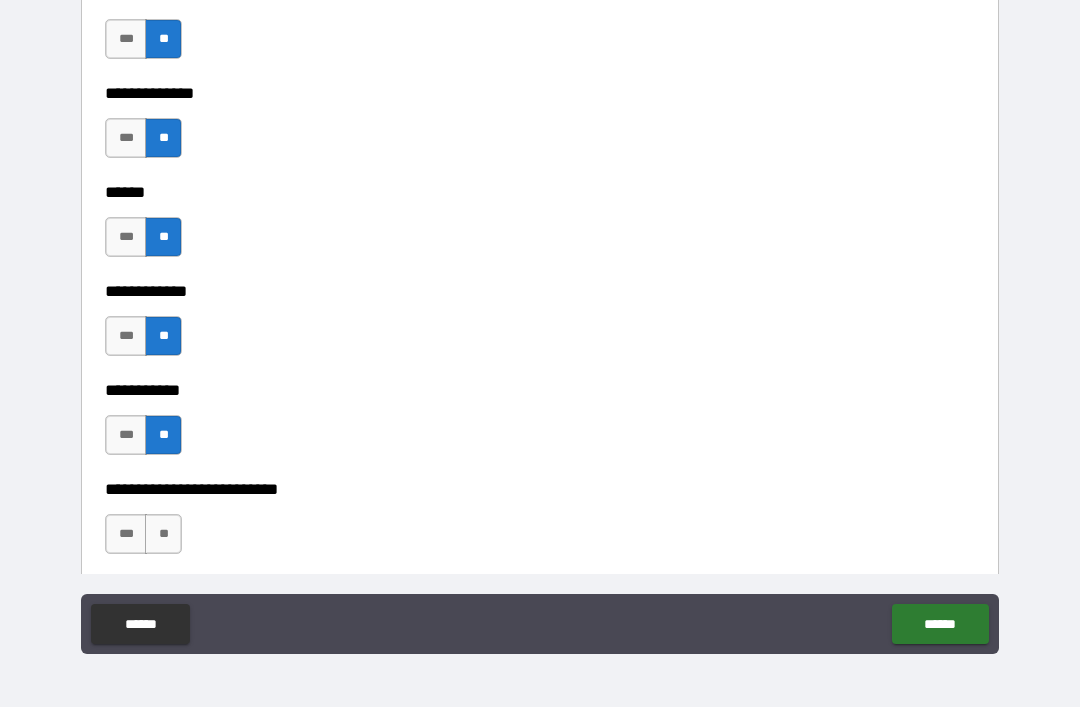 click on "**" at bounding box center [163, 534] 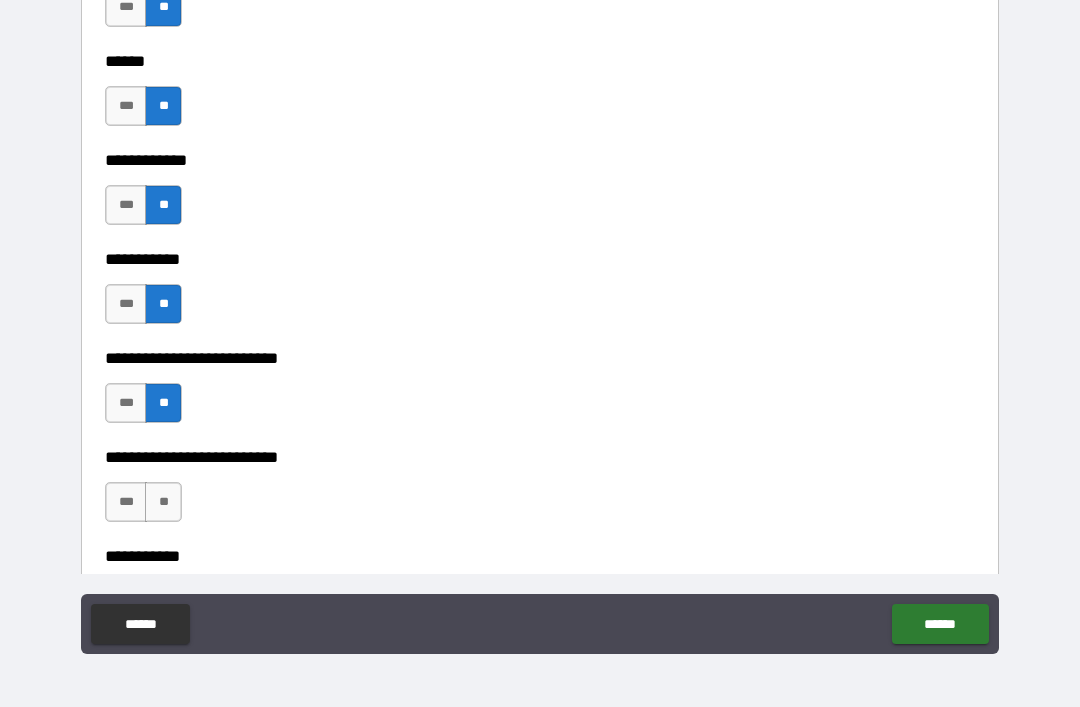 scroll, scrollTop: 3882, scrollLeft: 0, axis: vertical 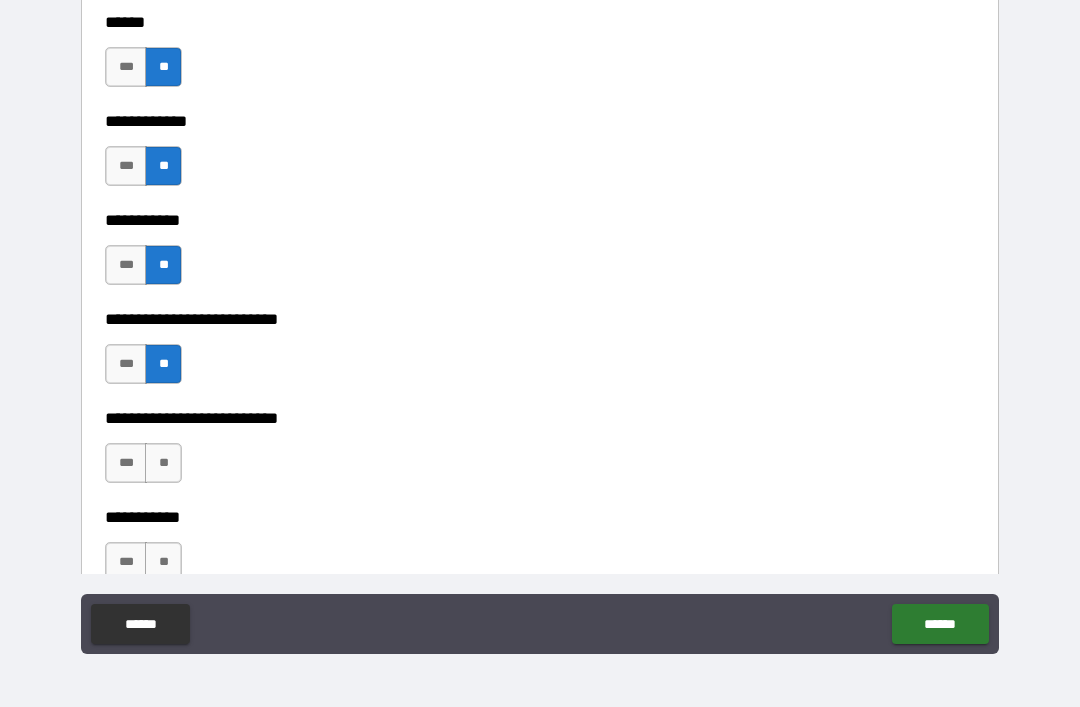 click on "**" at bounding box center (163, 463) 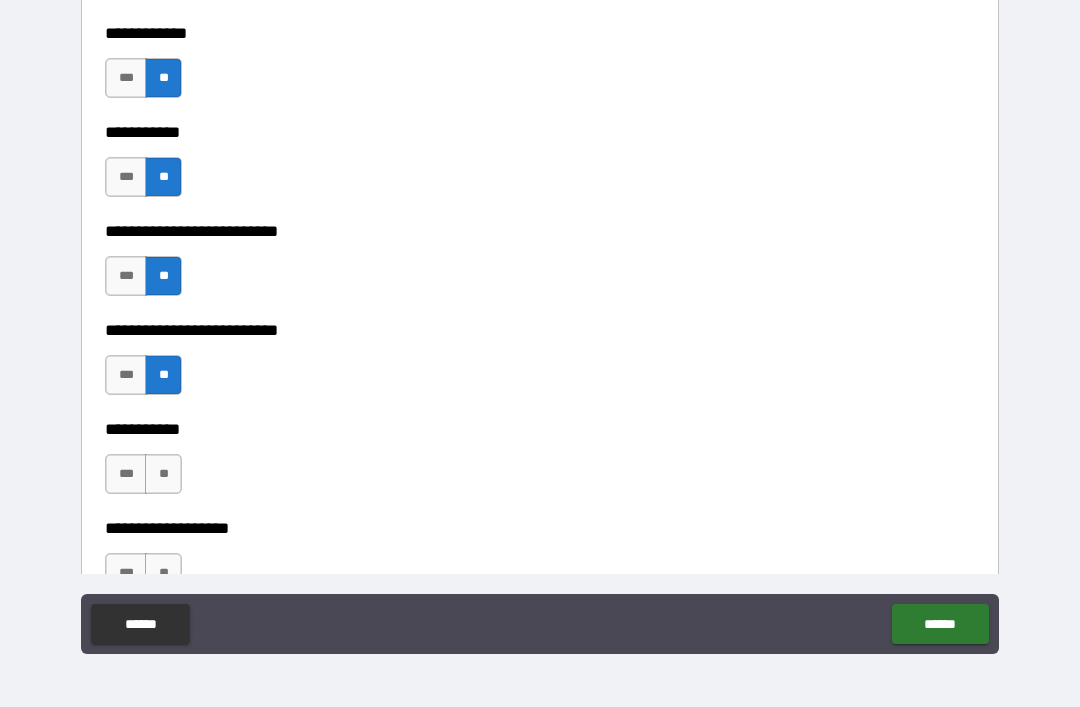 scroll, scrollTop: 4006, scrollLeft: 0, axis: vertical 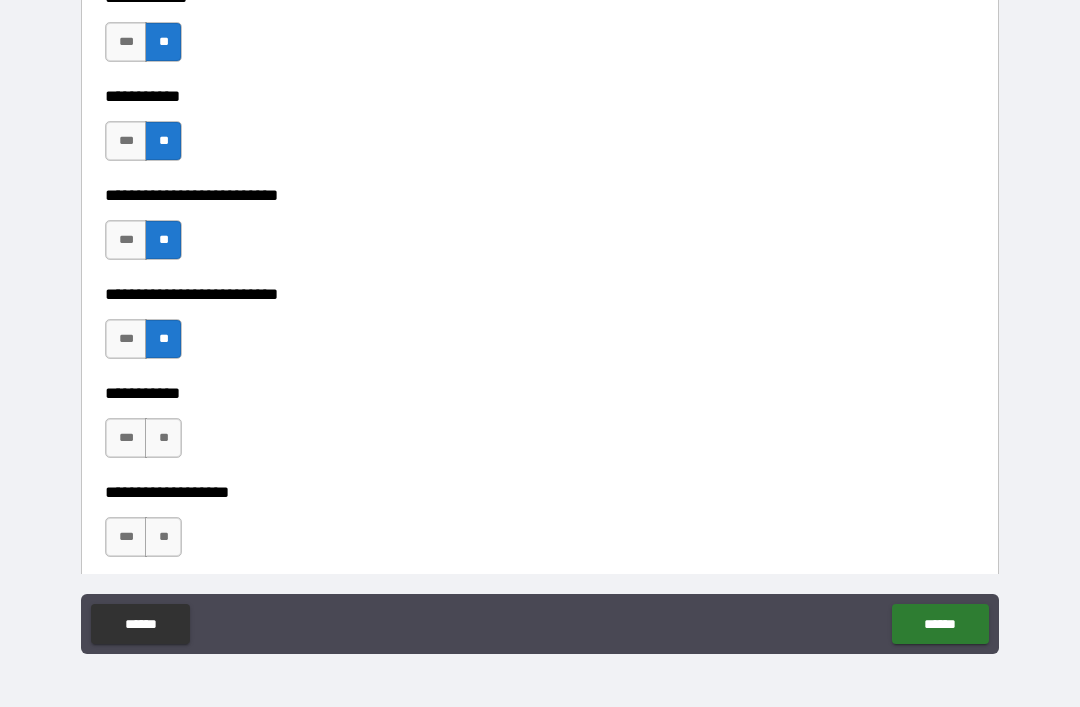 click on "**" at bounding box center (163, 438) 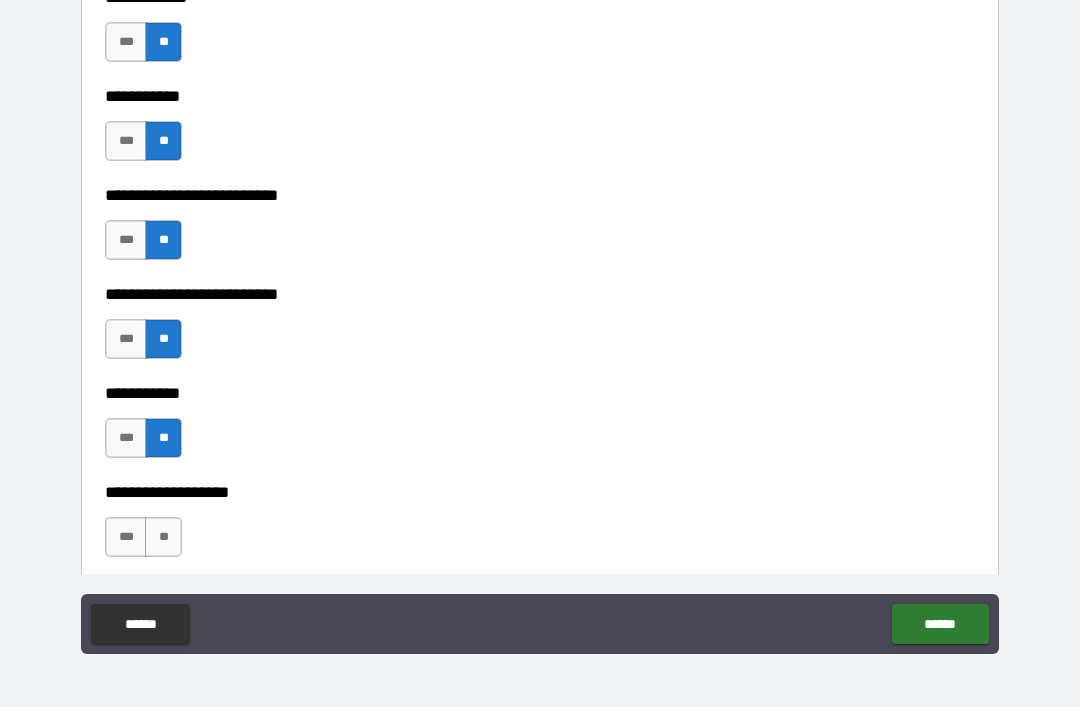 click on "**" at bounding box center (163, 537) 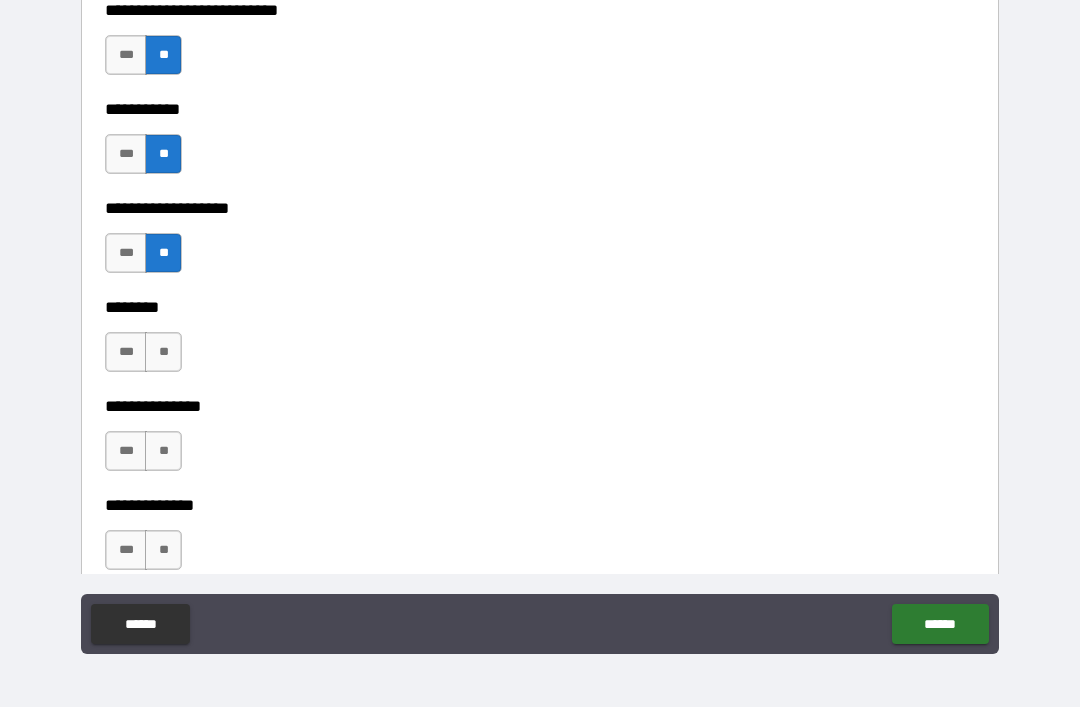 scroll, scrollTop: 4298, scrollLeft: 0, axis: vertical 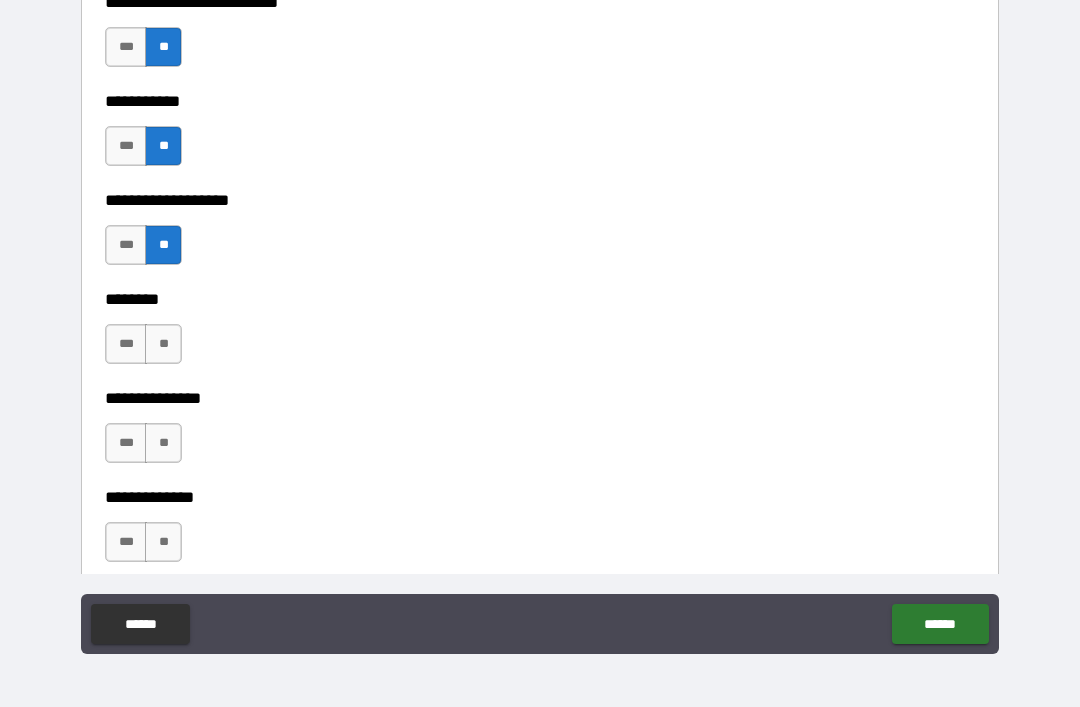 click on "**" at bounding box center [163, 344] 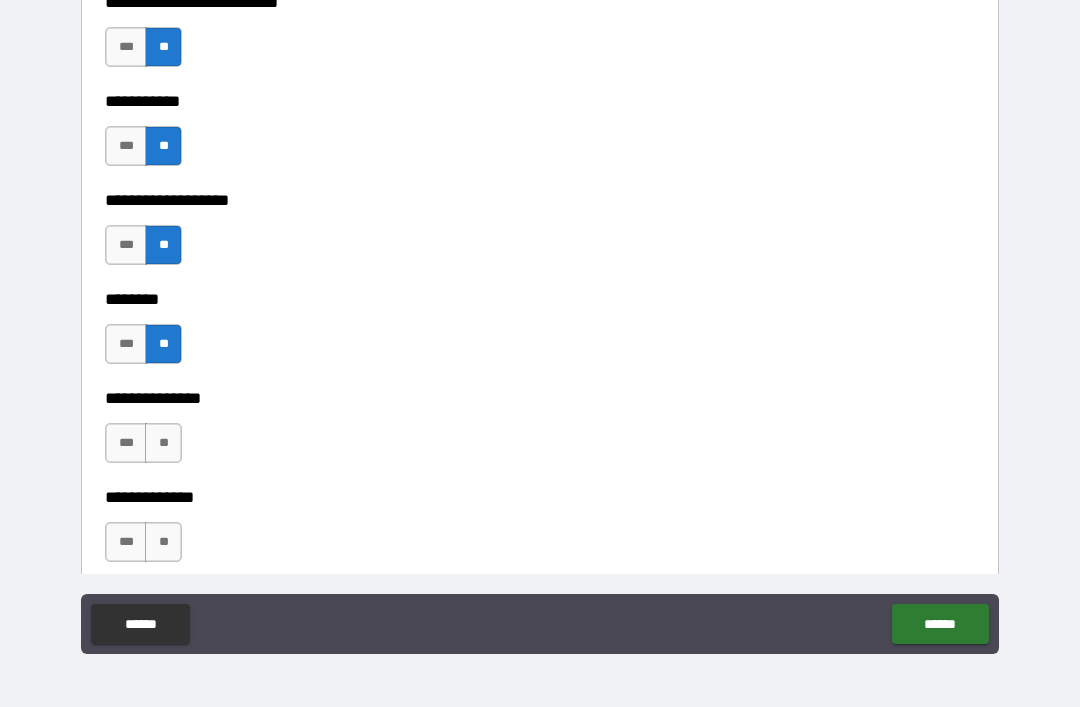 click on "*** **" at bounding box center [146, 448] 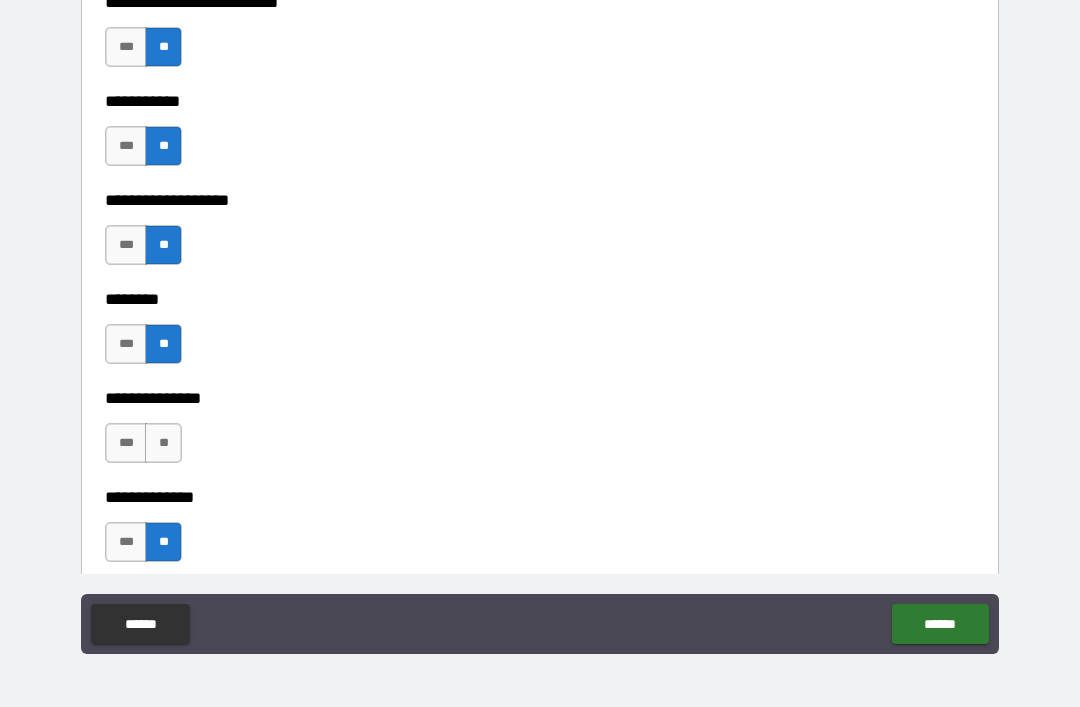 click on "**" at bounding box center [163, 443] 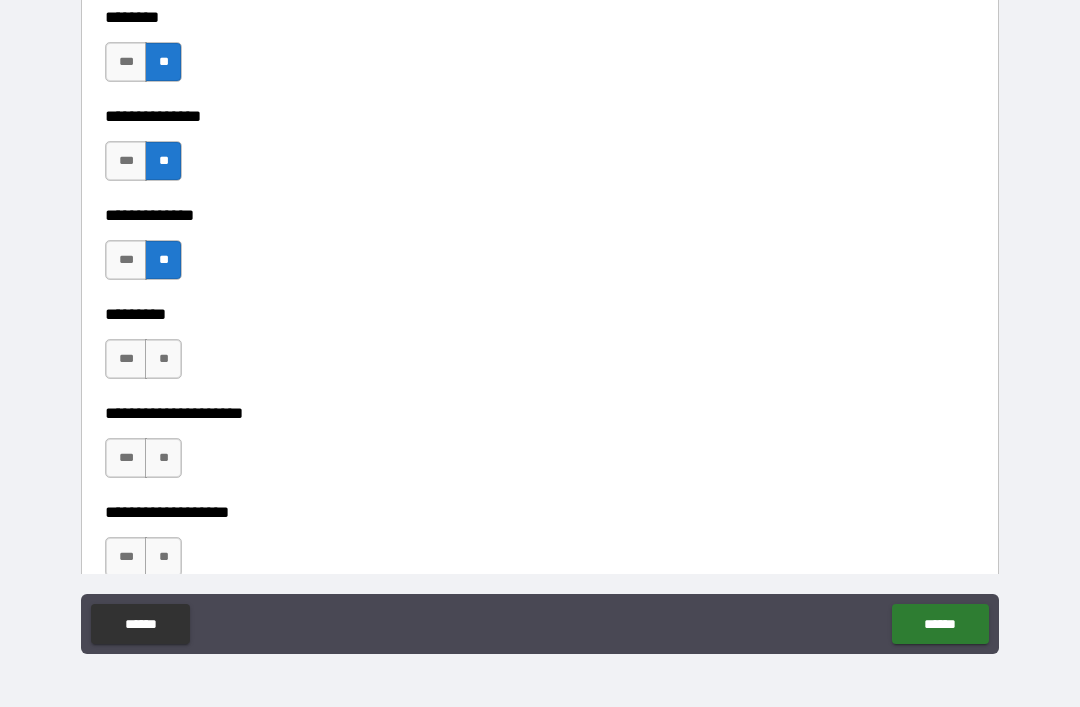 scroll, scrollTop: 4586, scrollLeft: 0, axis: vertical 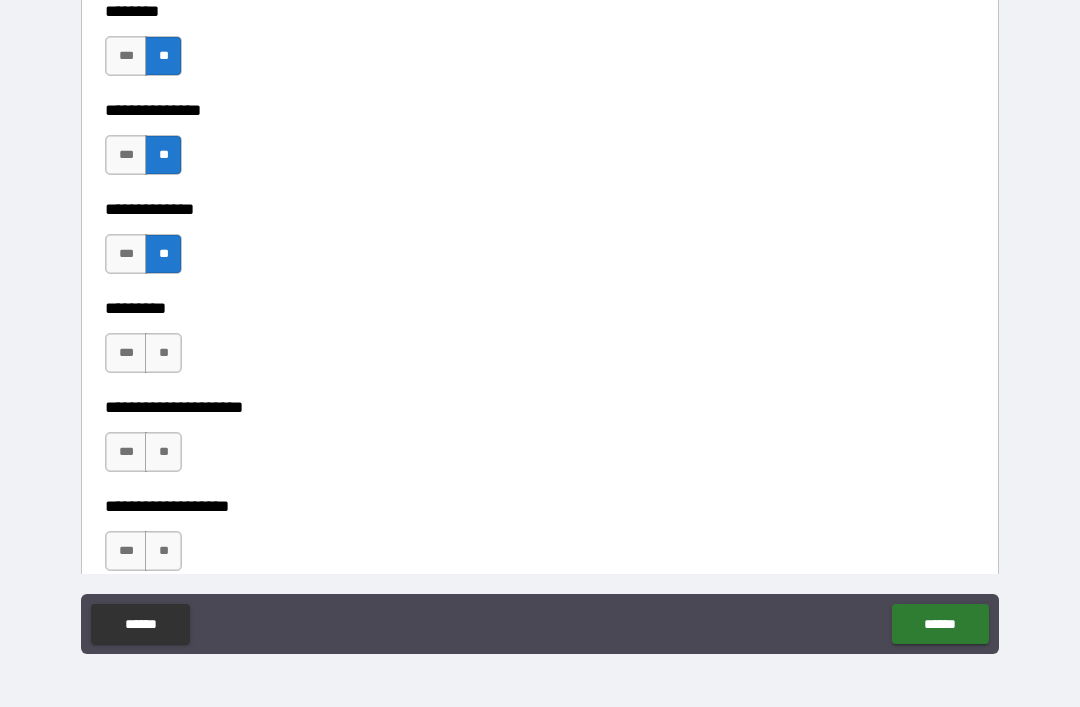 click on "**" at bounding box center (163, 353) 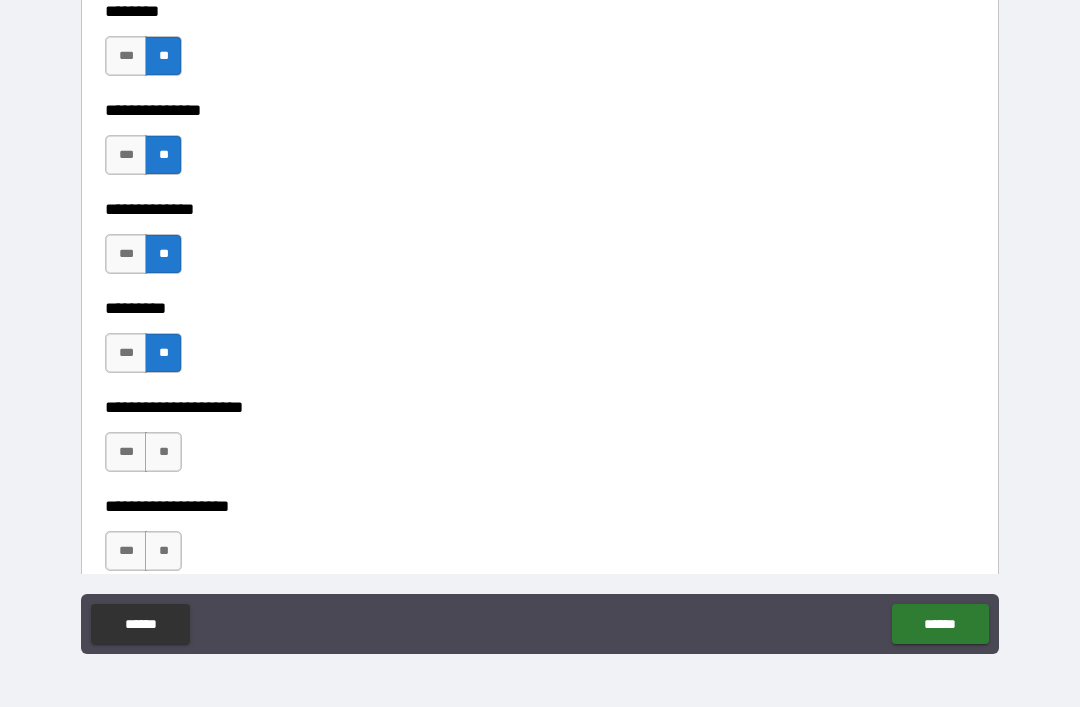 click on "**" at bounding box center [163, 452] 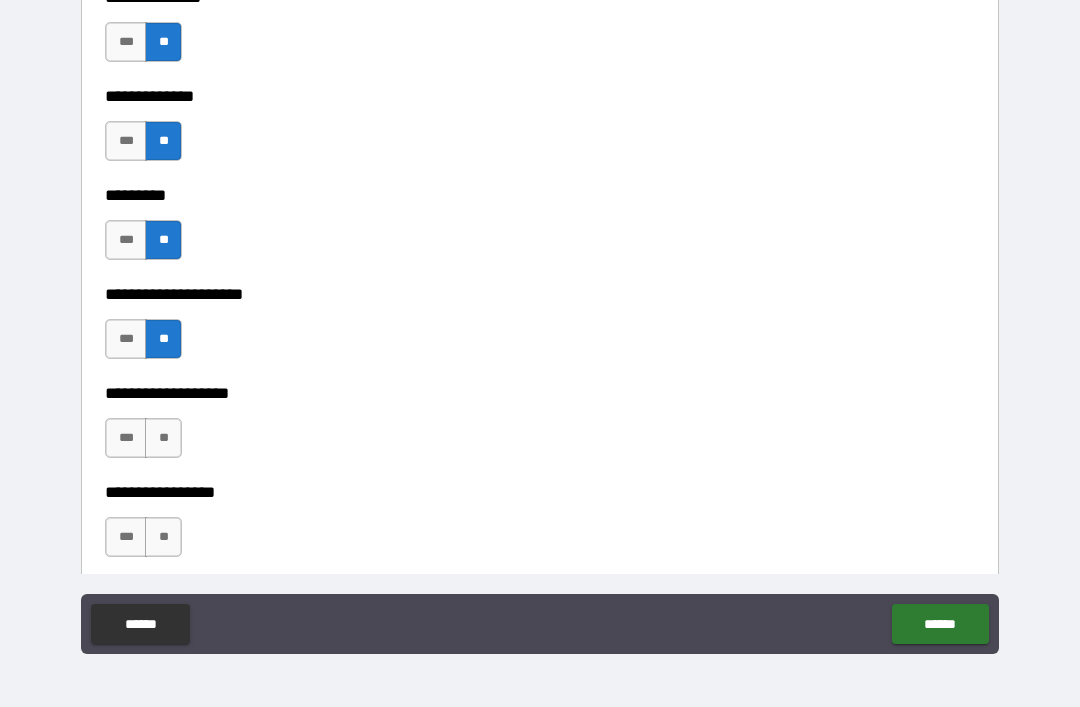scroll, scrollTop: 4719, scrollLeft: 0, axis: vertical 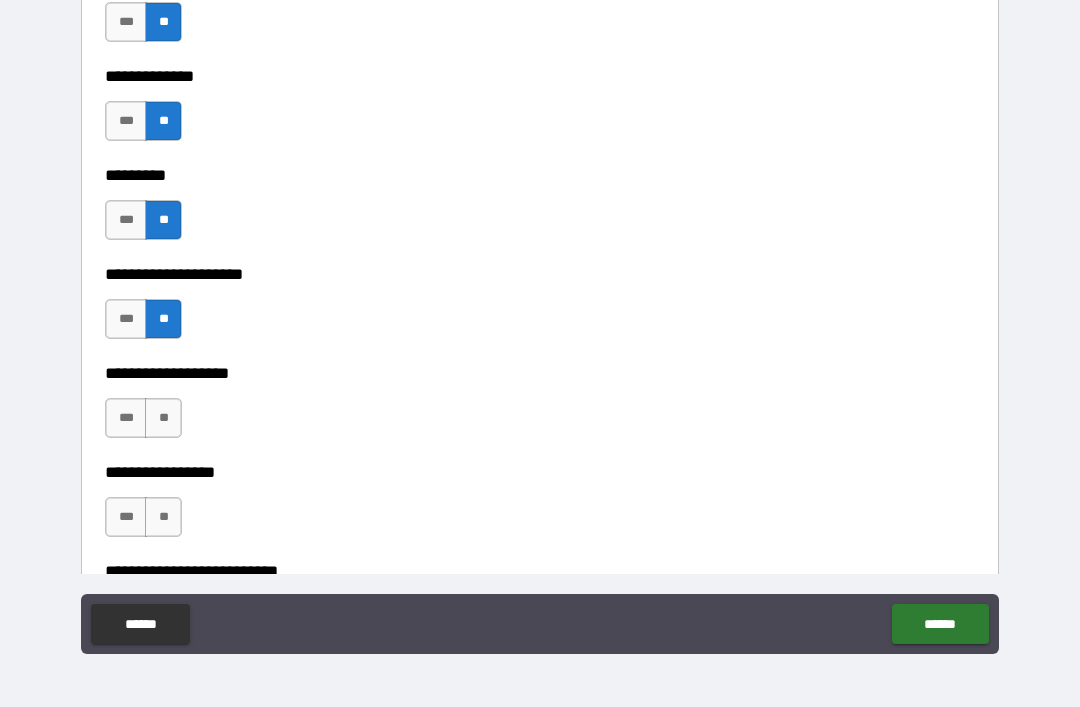 click on "**" at bounding box center [163, 418] 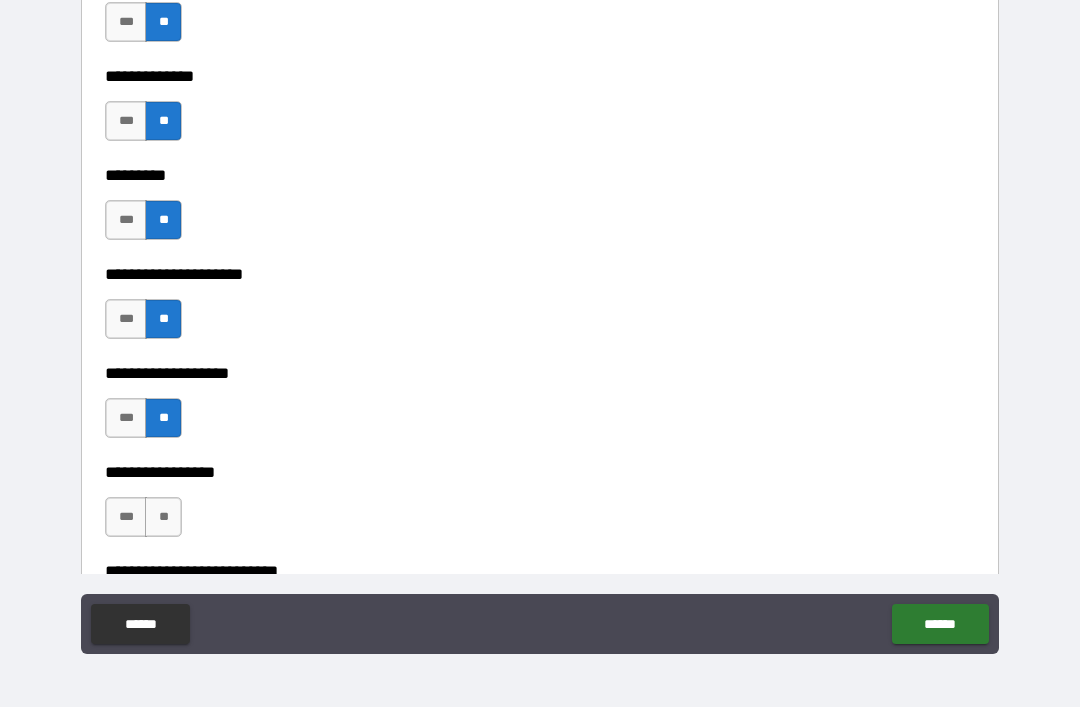 click on "**" at bounding box center [163, 517] 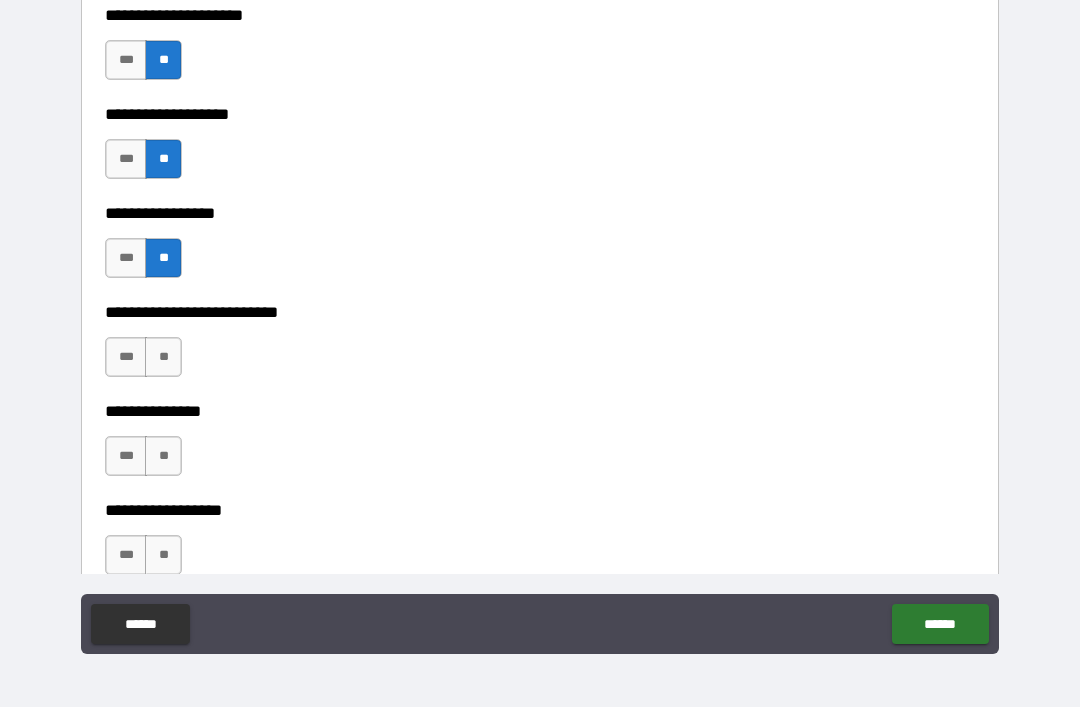 scroll, scrollTop: 4979, scrollLeft: 0, axis: vertical 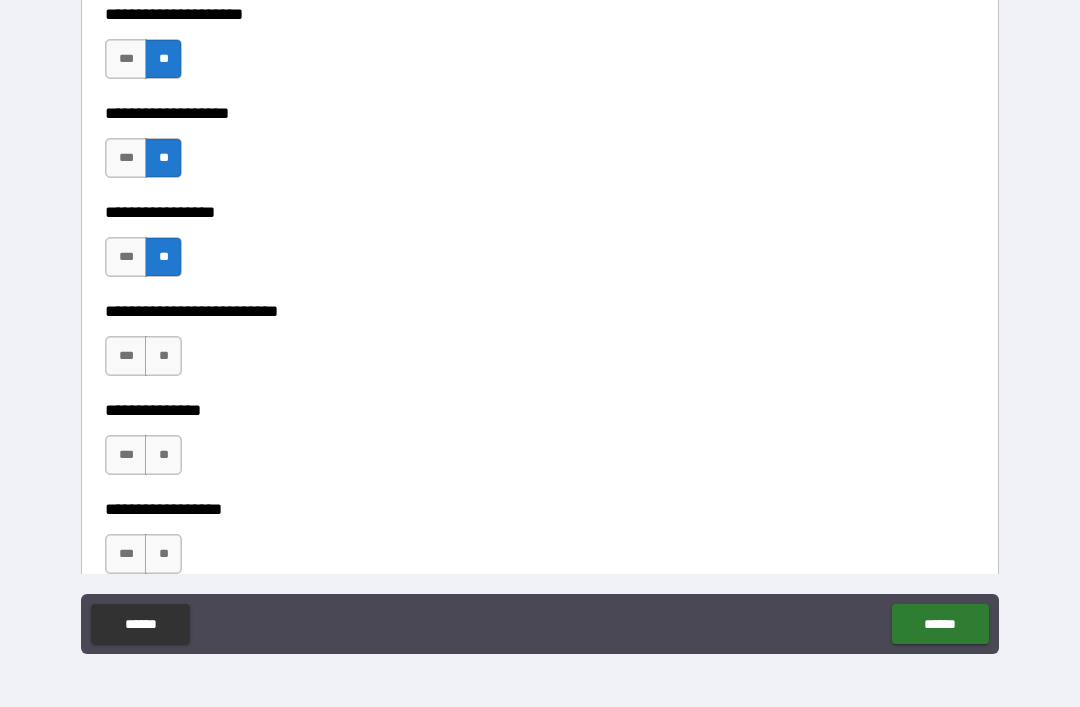 click on "**" at bounding box center (163, 356) 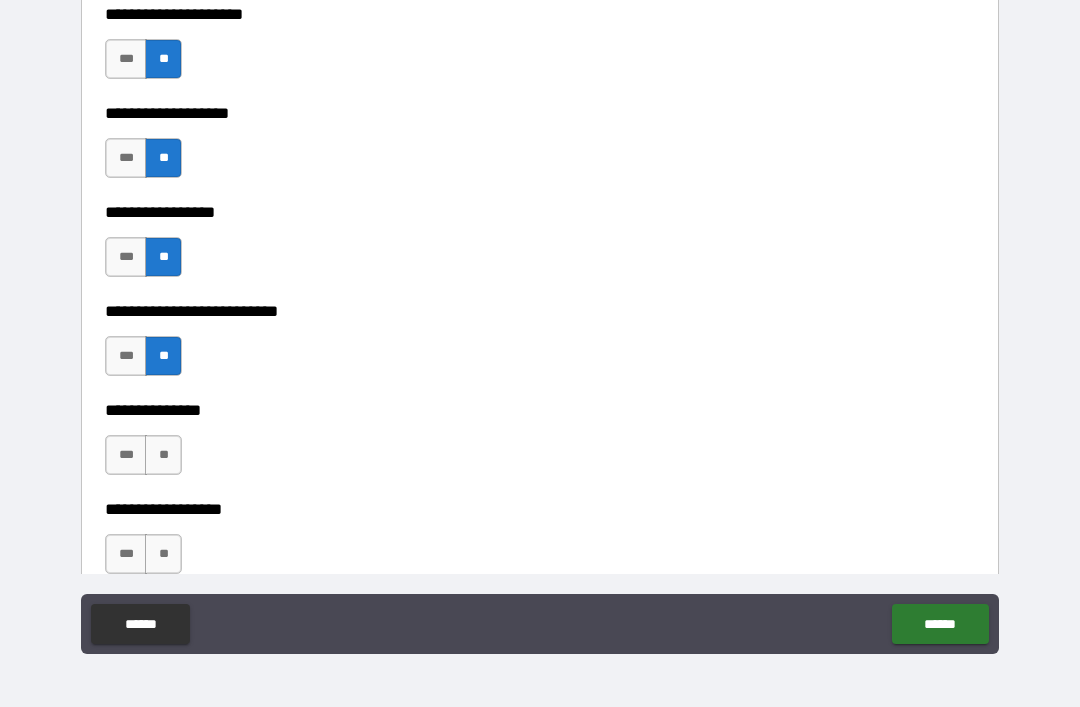 click on "**" at bounding box center (163, 455) 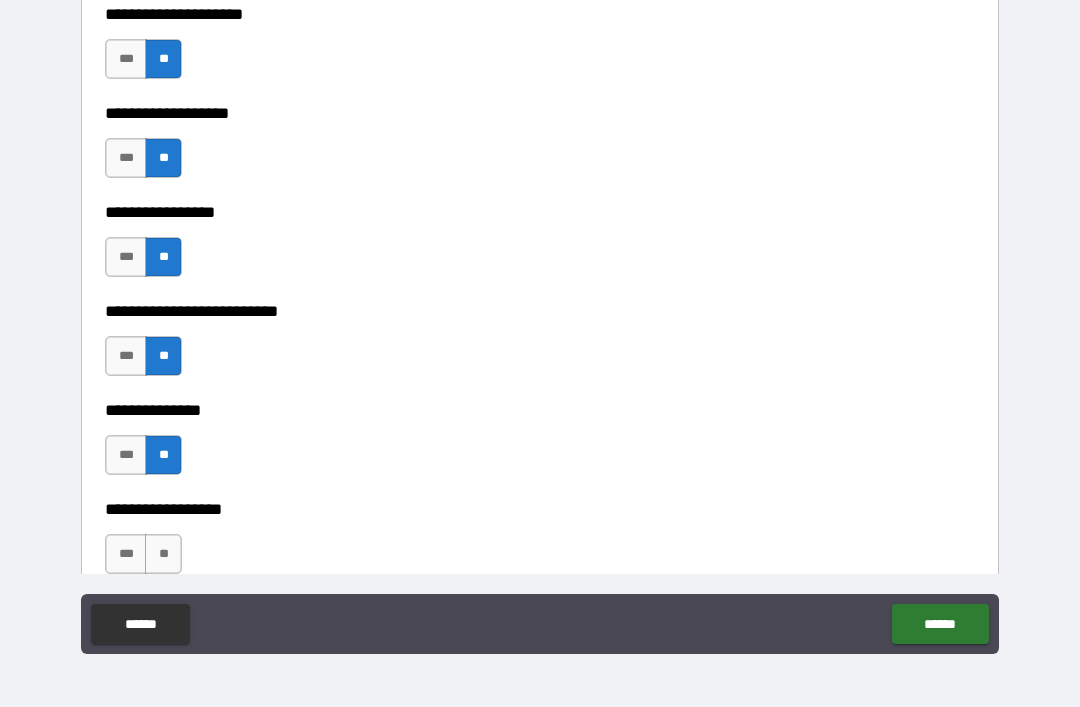 click on "**********" at bounding box center [540, 509] 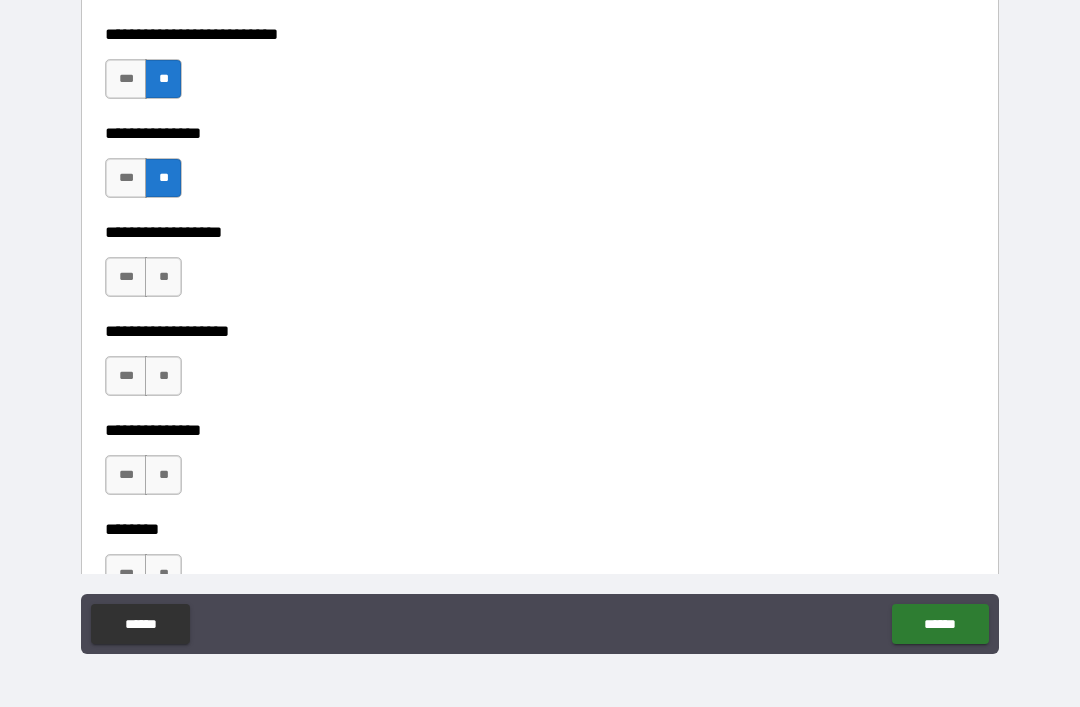 scroll, scrollTop: 5274, scrollLeft: 0, axis: vertical 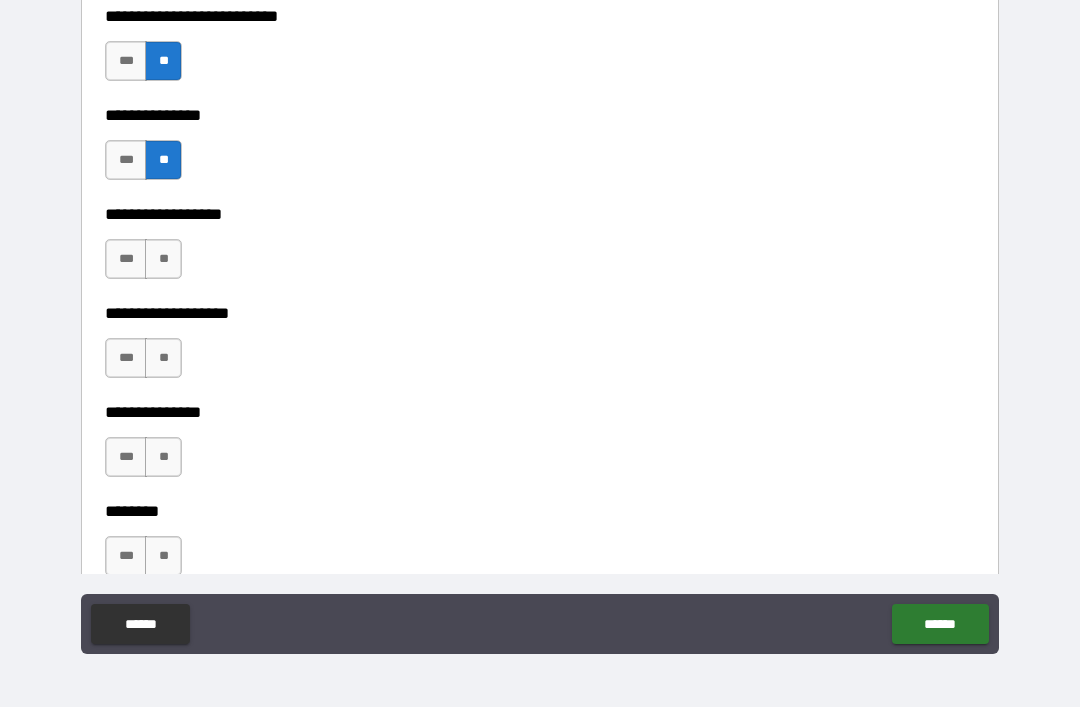 click on "**" at bounding box center [163, 259] 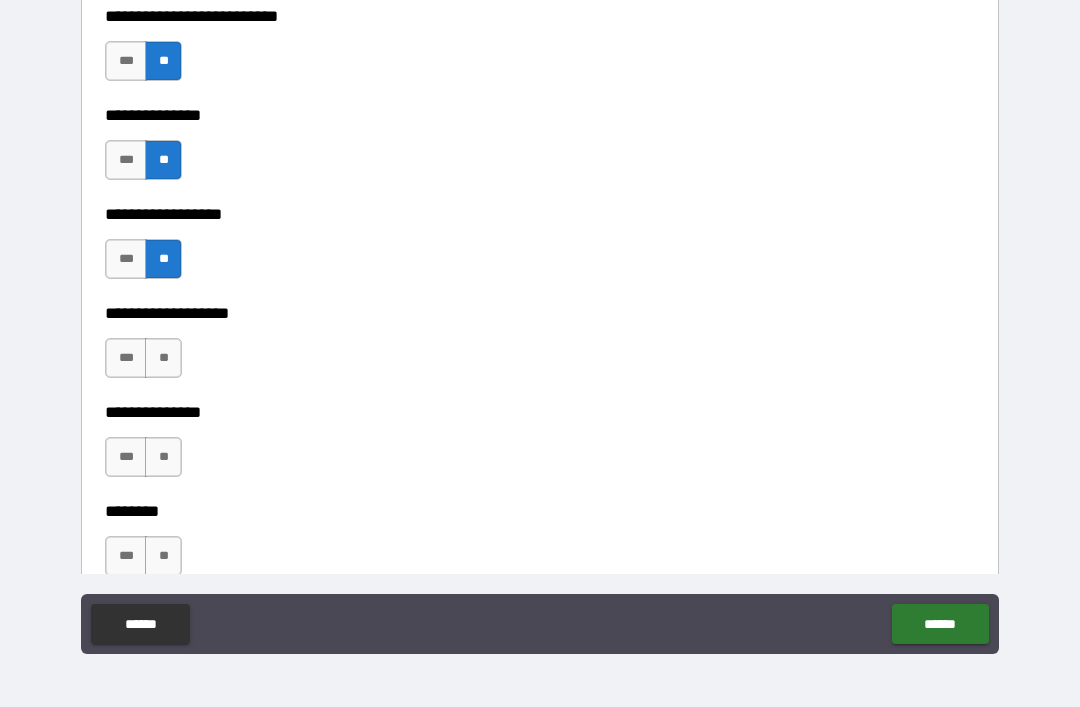 click on "**" at bounding box center (163, 358) 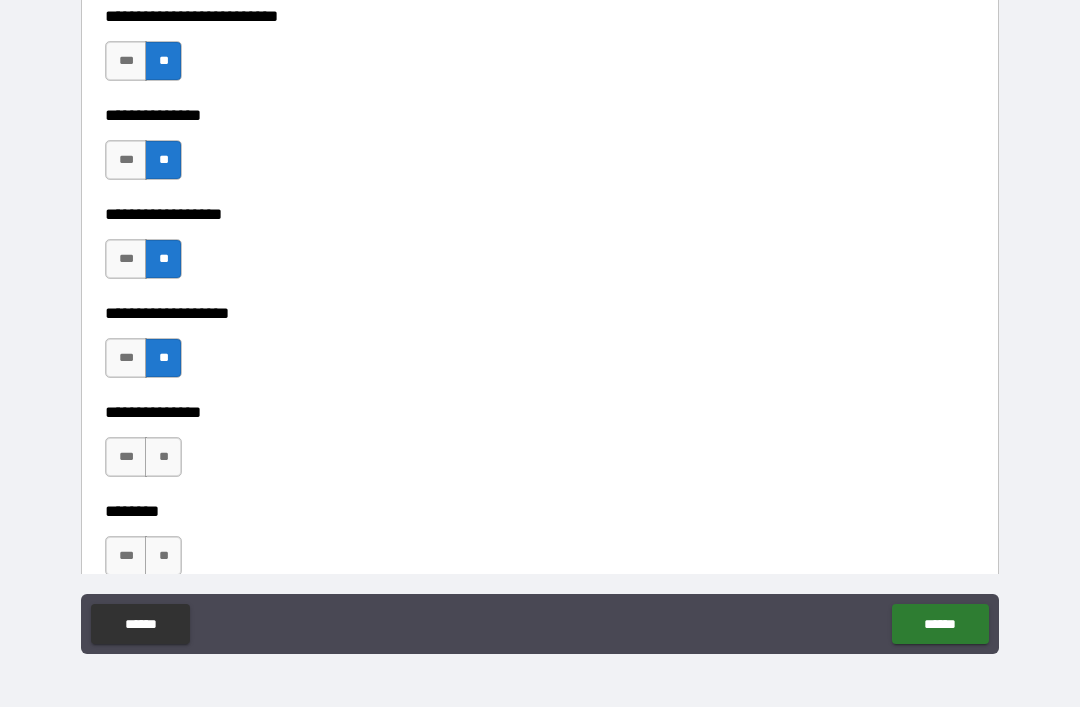 click on "**********" at bounding box center (540, 412) 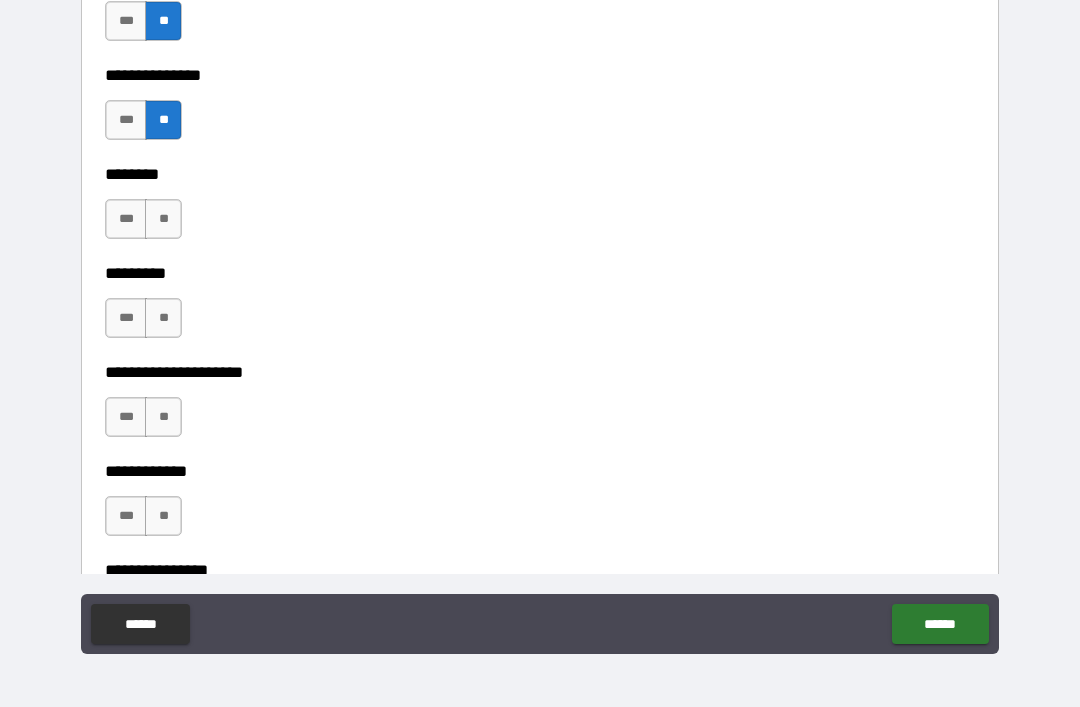 scroll, scrollTop: 5619, scrollLeft: 0, axis: vertical 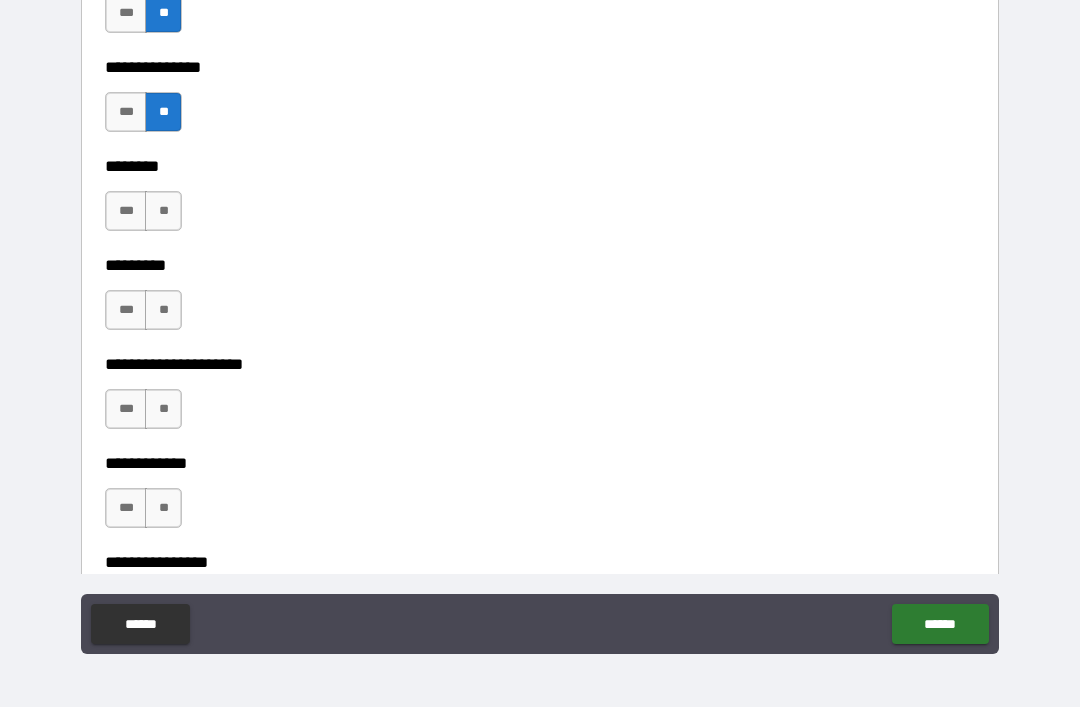 click on "**" at bounding box center (163, 211) 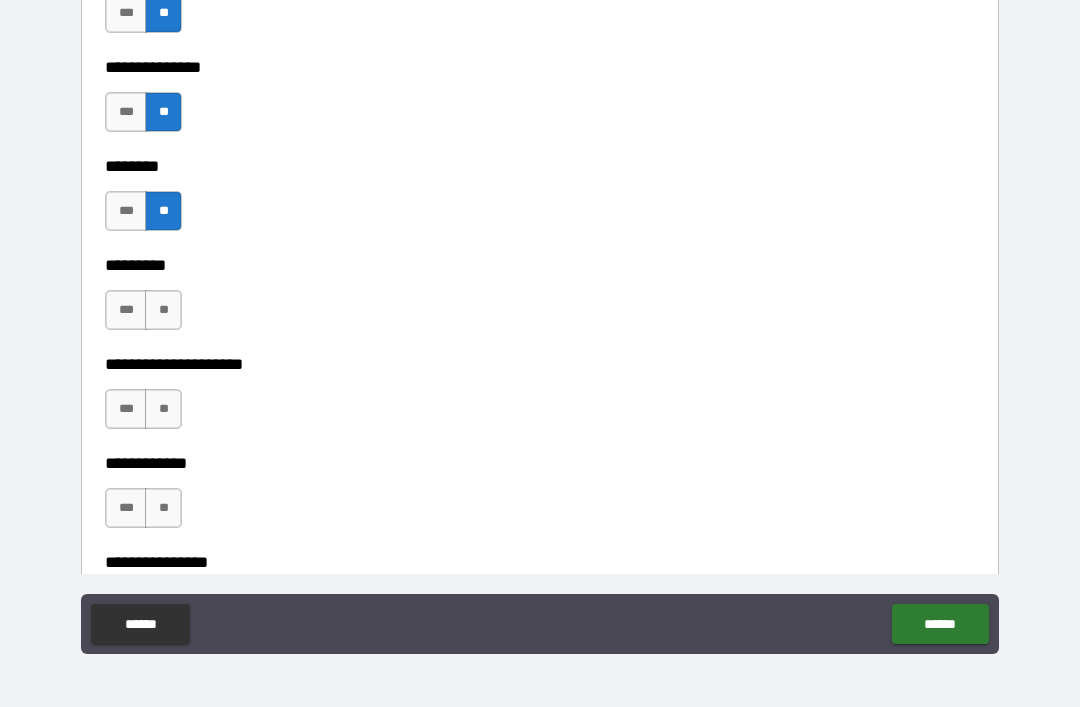 click on "**" at bounding box center (163, 310) 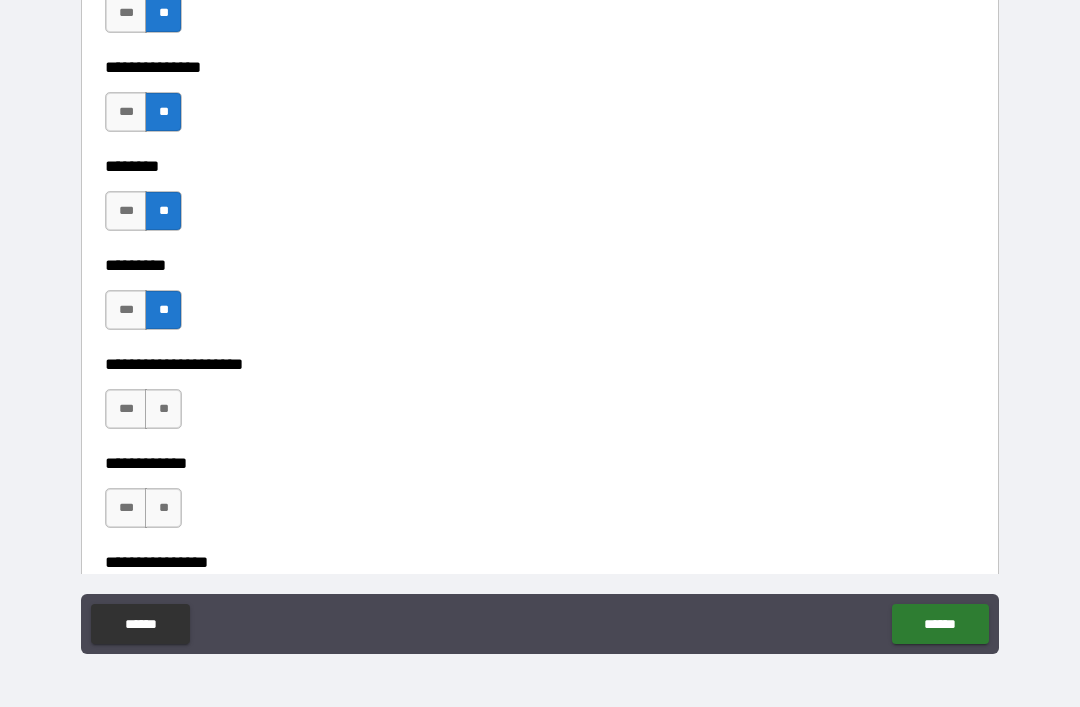 click on "**" at bounding box center (163, 409) 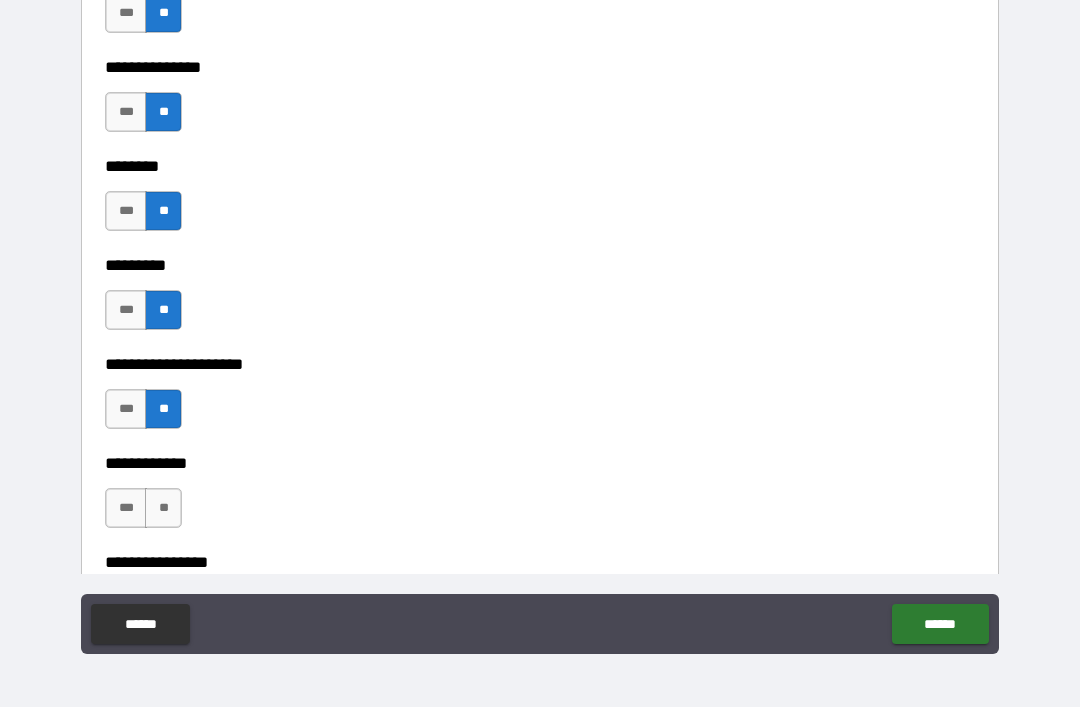 click on "**" at bounding box center [163, 508] 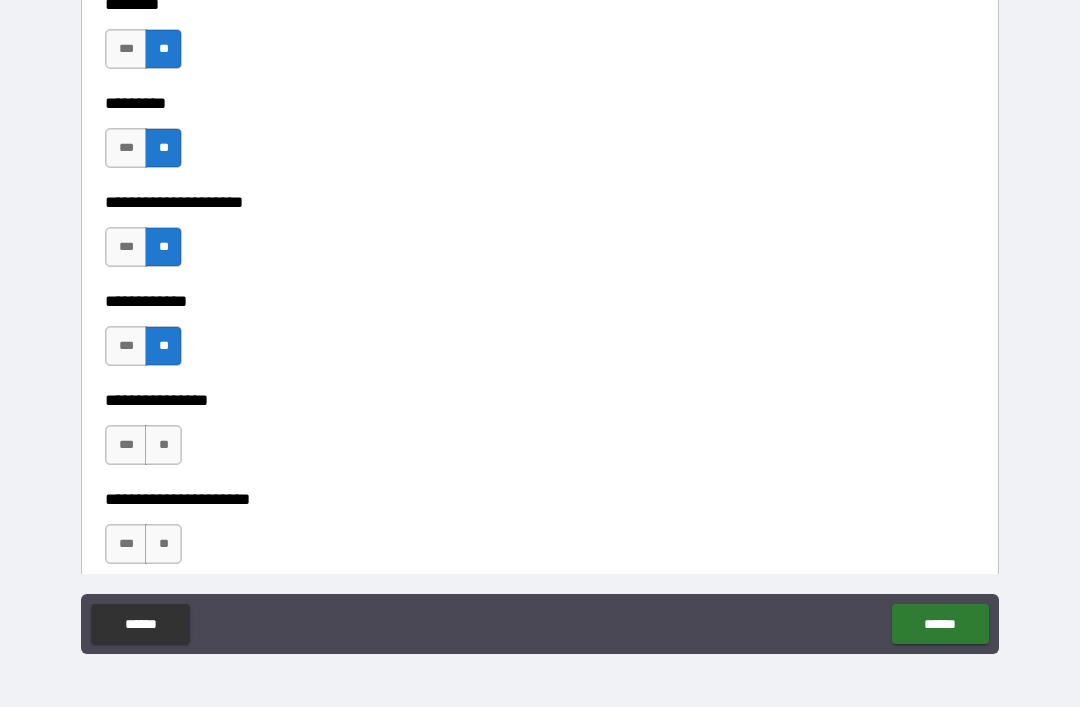 click on "**" at bounding box center [163, 445] 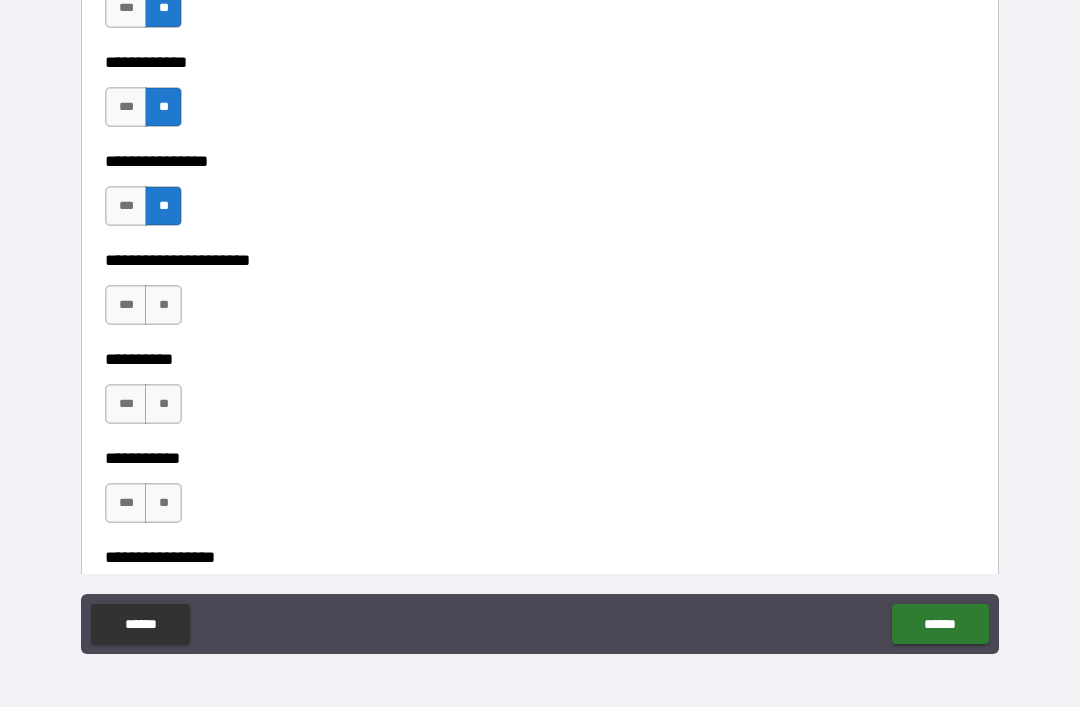 scroll, scrollTop: 6024, scrollLeft: 0, axis: vertical 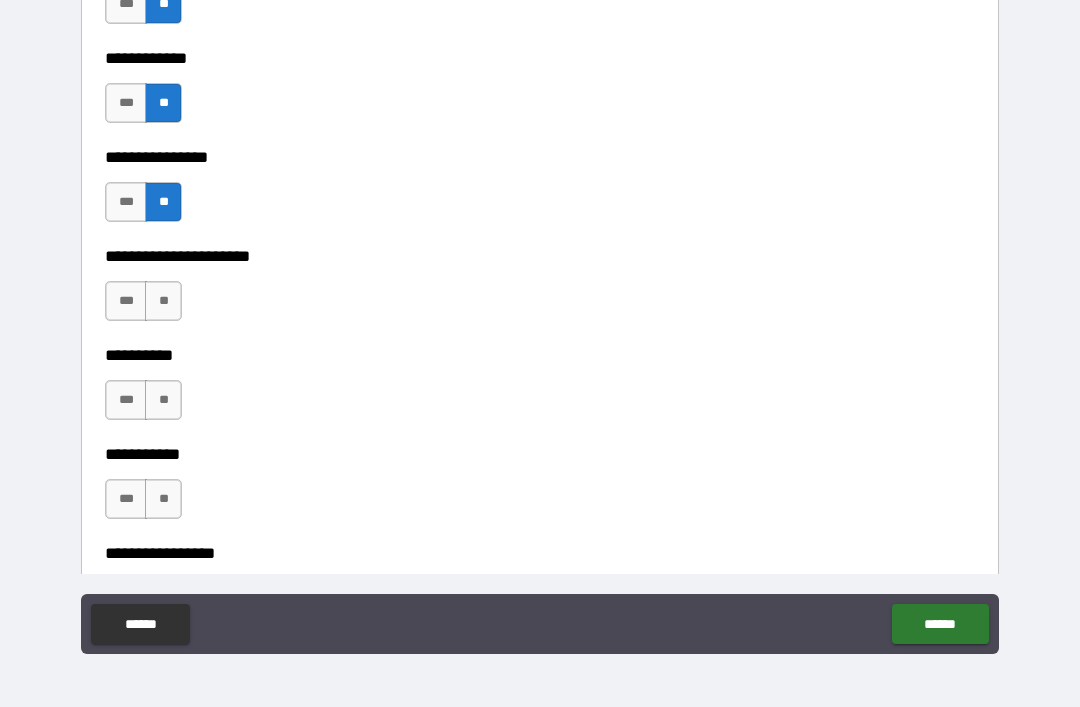 click on "**" at bounding box center [163, 301] 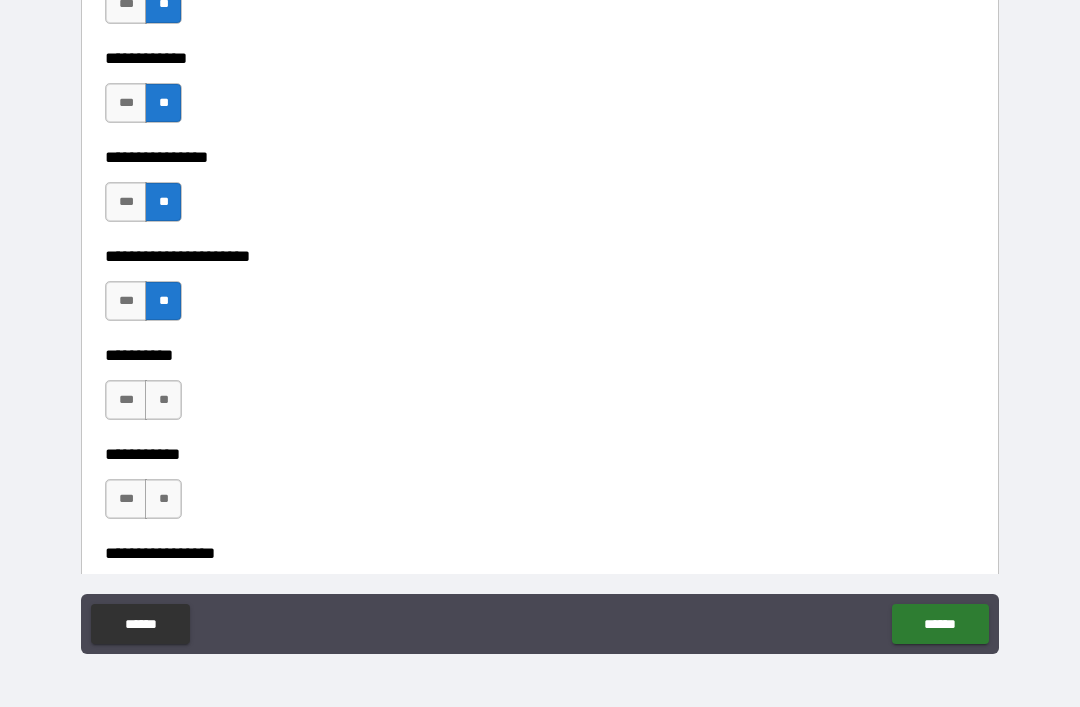 click on "**" at bounding box center [163, 400] 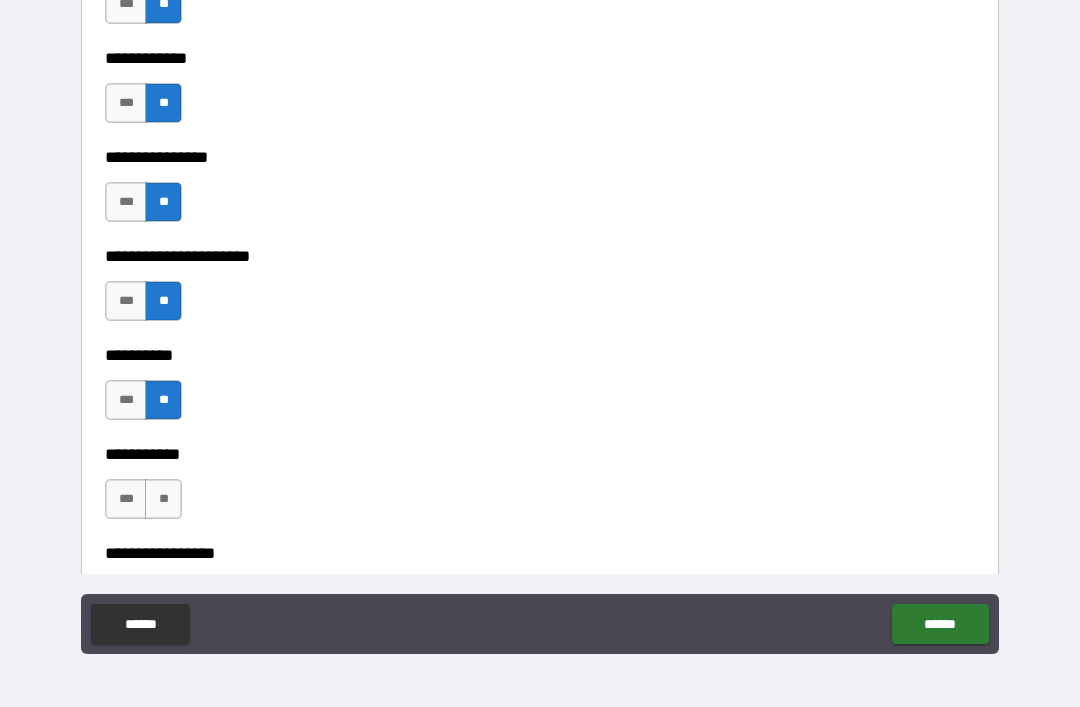 click on "**" at bounding box center (163, 499) 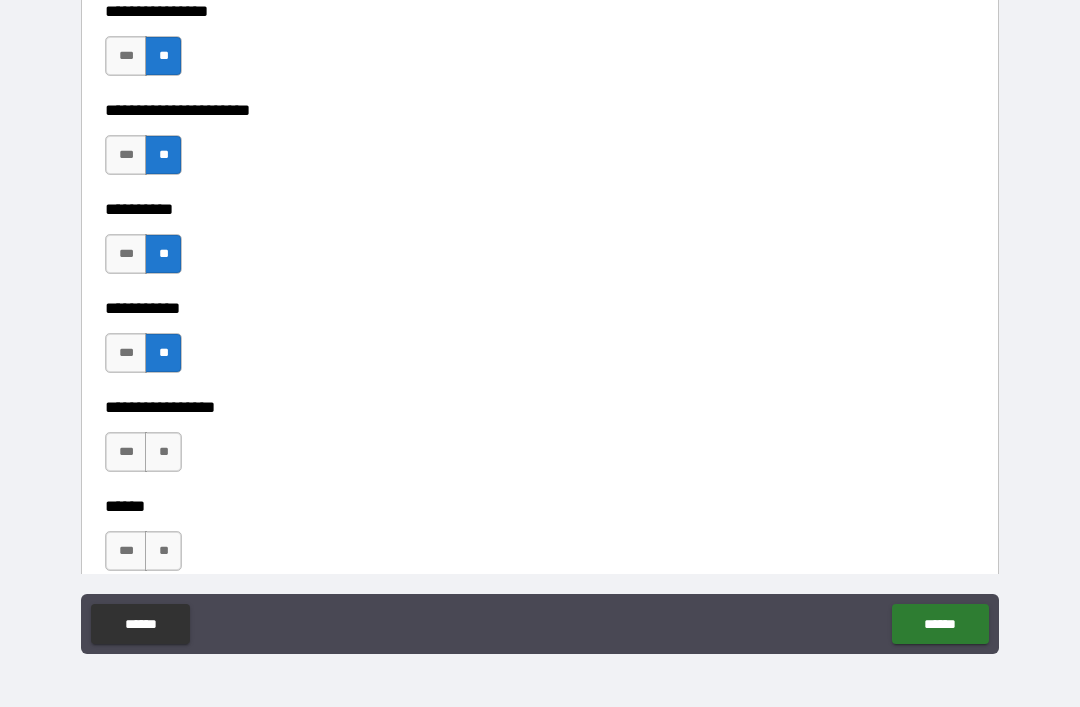 scroll, scrollTop: 6179, scrollLeft: 0, axis: vertical 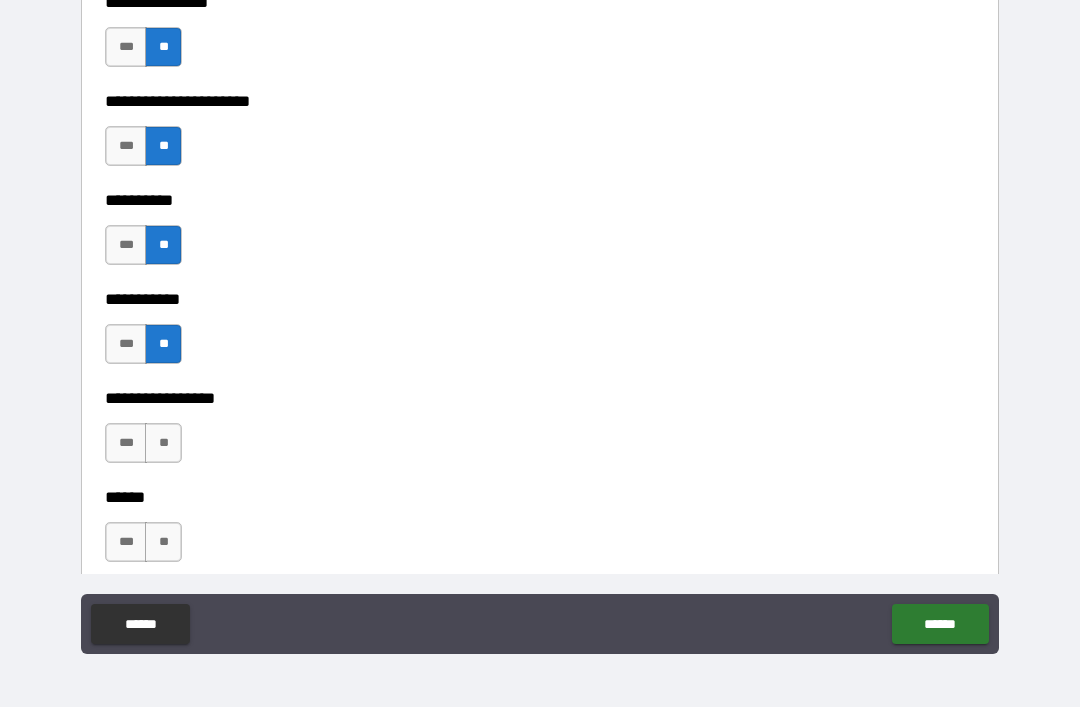 click on "**" at bounding box center [163, 443] 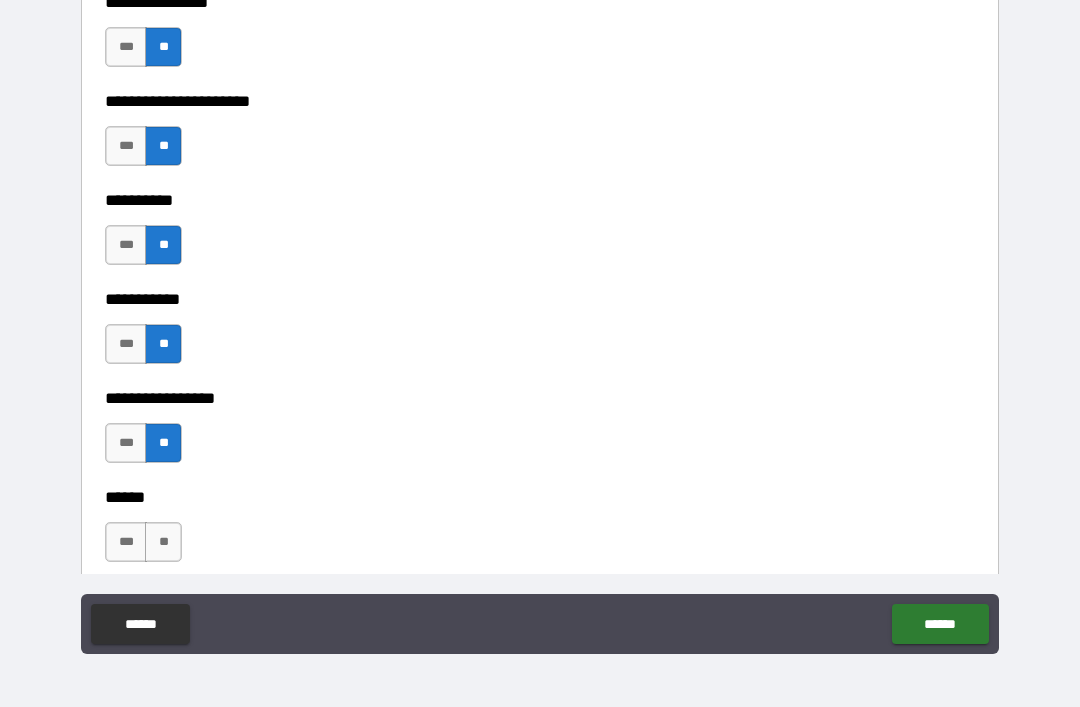 click on "**" at bounding box center [163, 542] 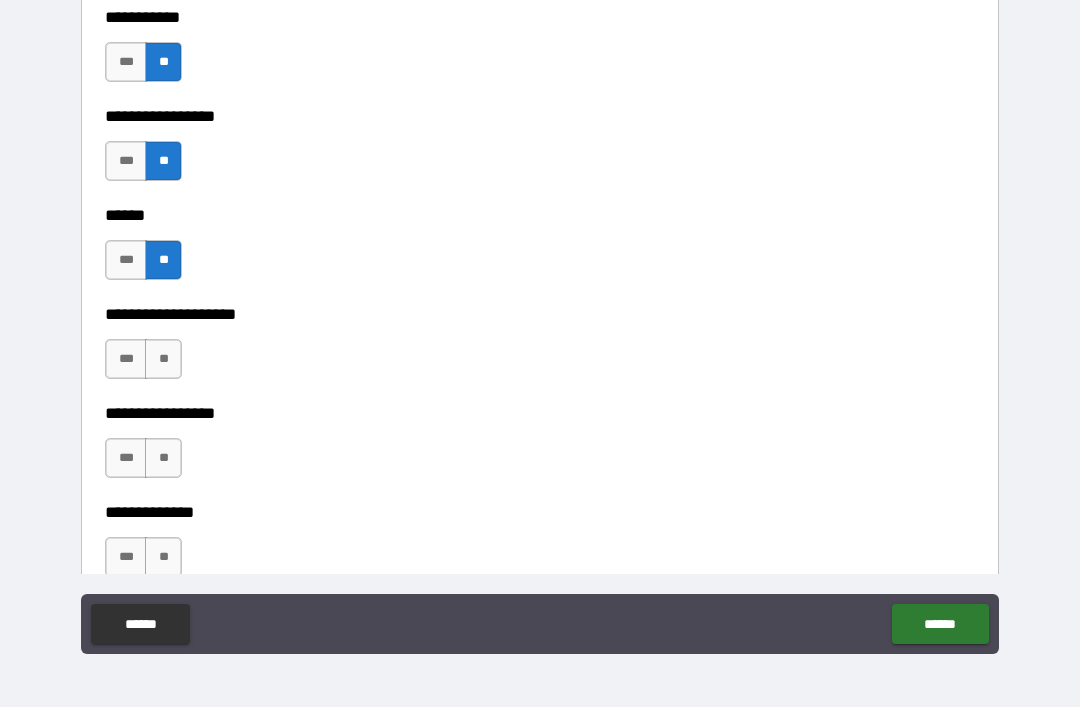 scroll, scrollTop: 6466, scrollLeft: 0, axis: vertical 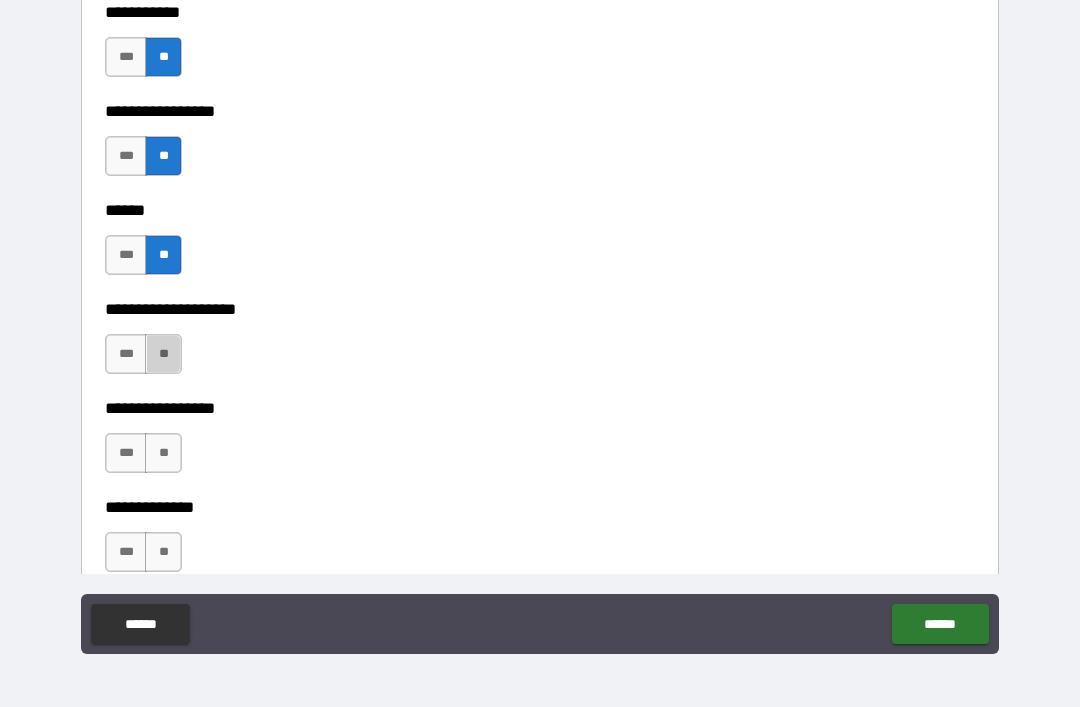 click on "**" at bounding box center (163, 354) 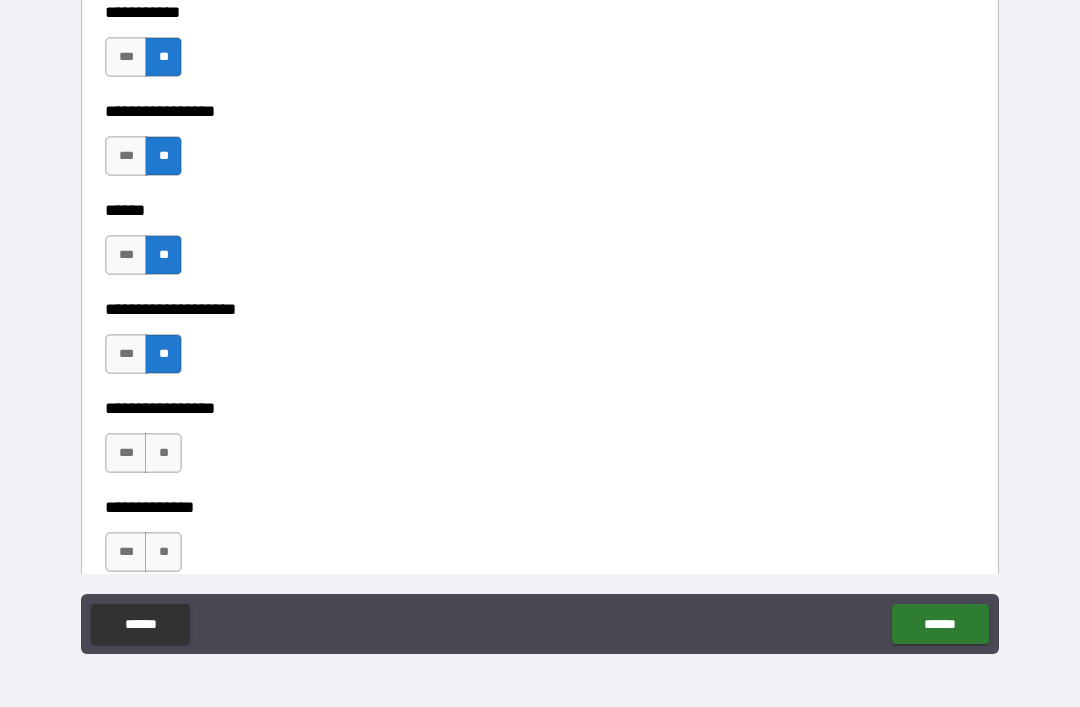 click on "**" at bounding box center [163, 453] 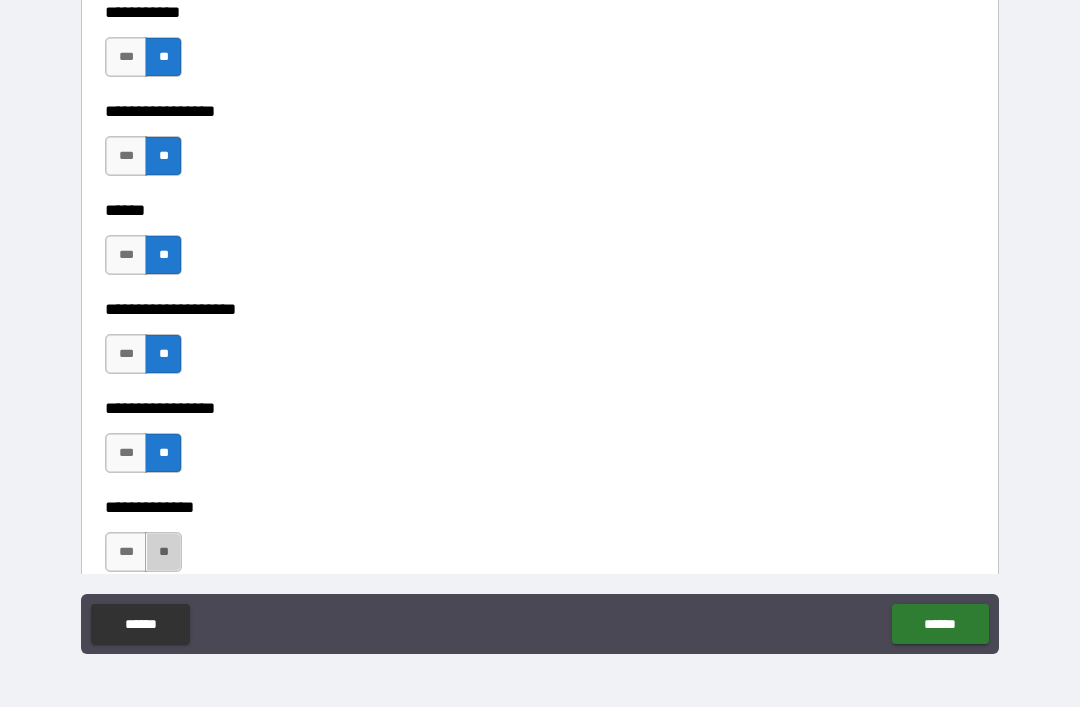 click on "**" at bounding box center [163, 552] 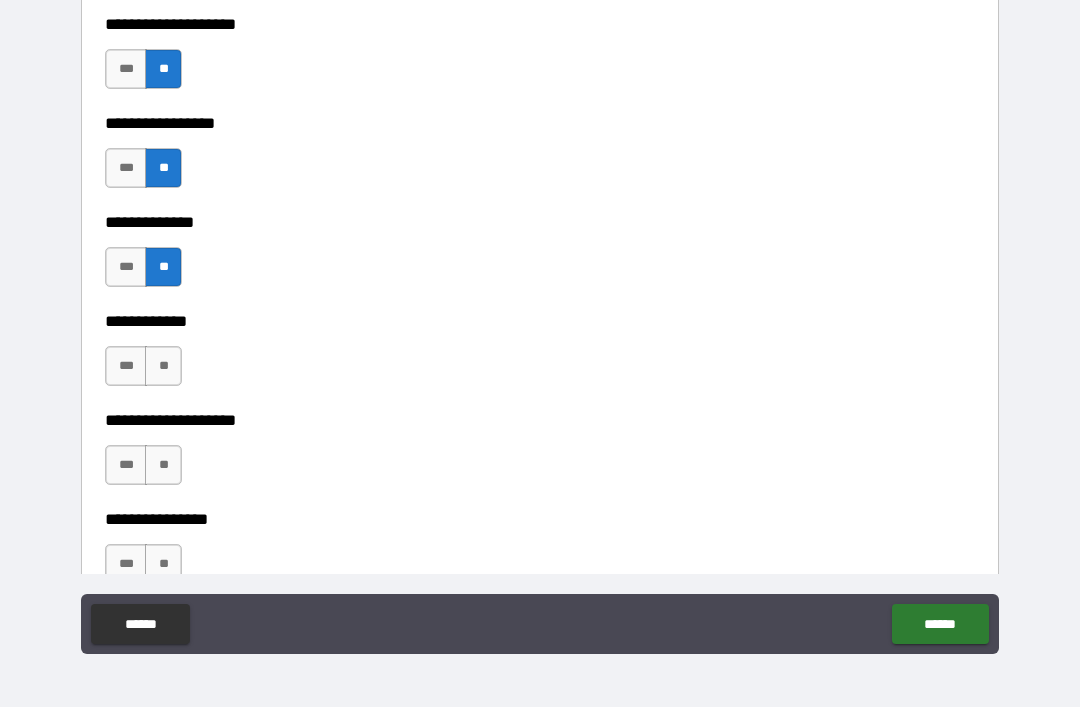 scroll, scrollTop: 6753, scrollLeft: 0, axis: vertical 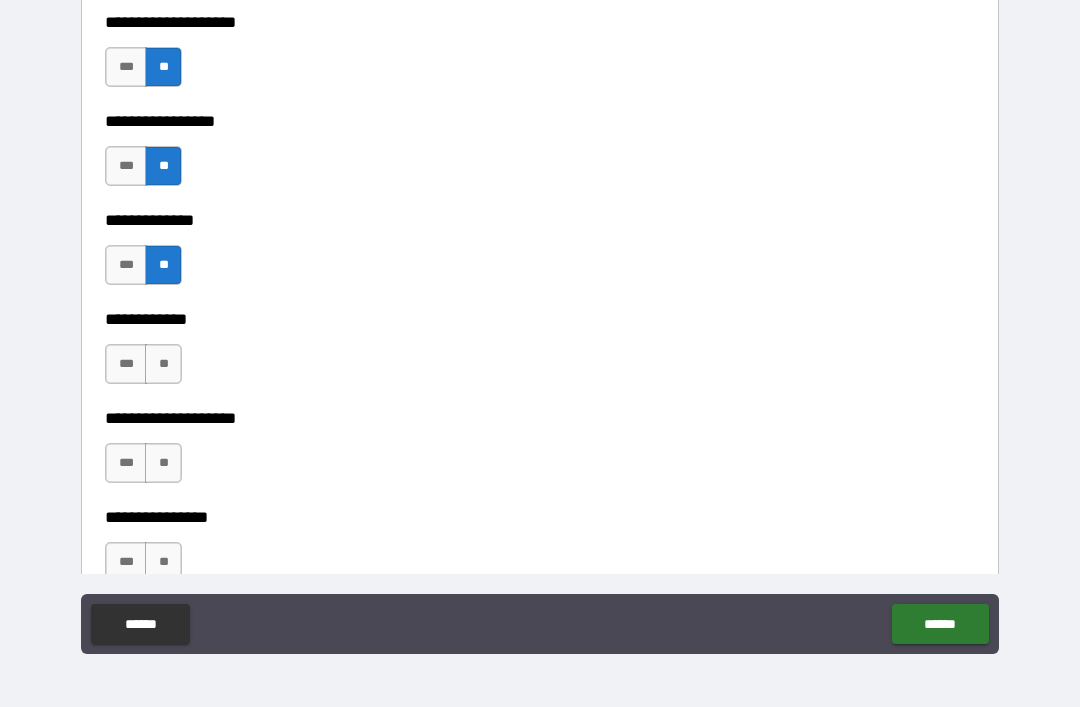 click on "**" at bounding box center (163, 364) 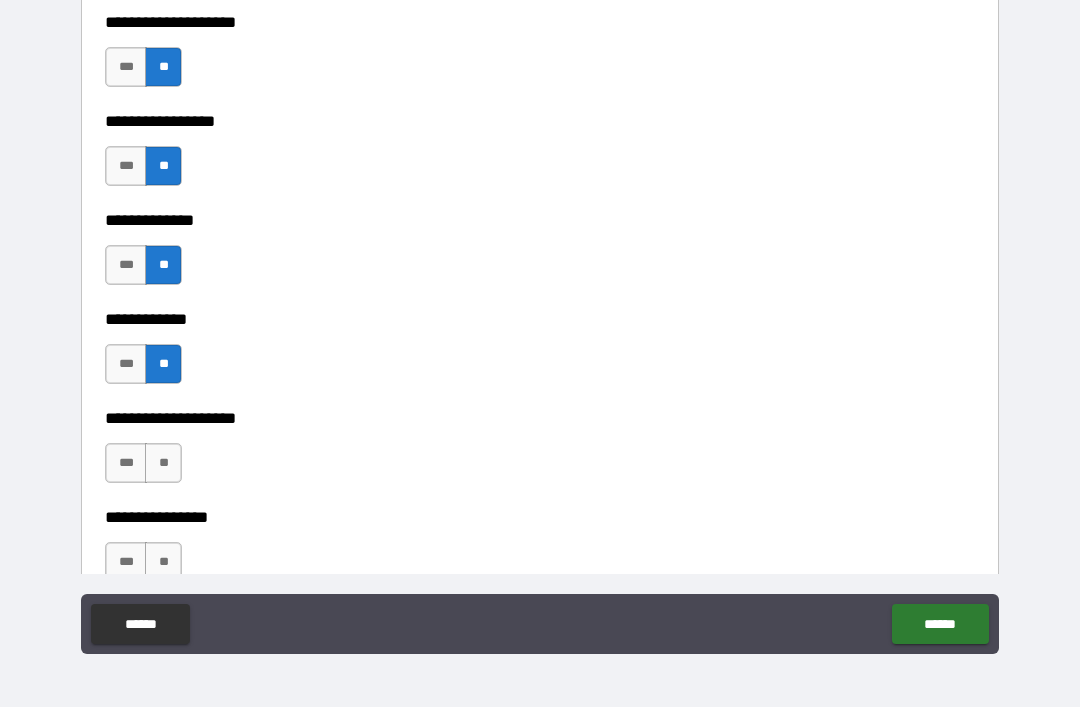 click on "**" at bounding box center (163, 463) 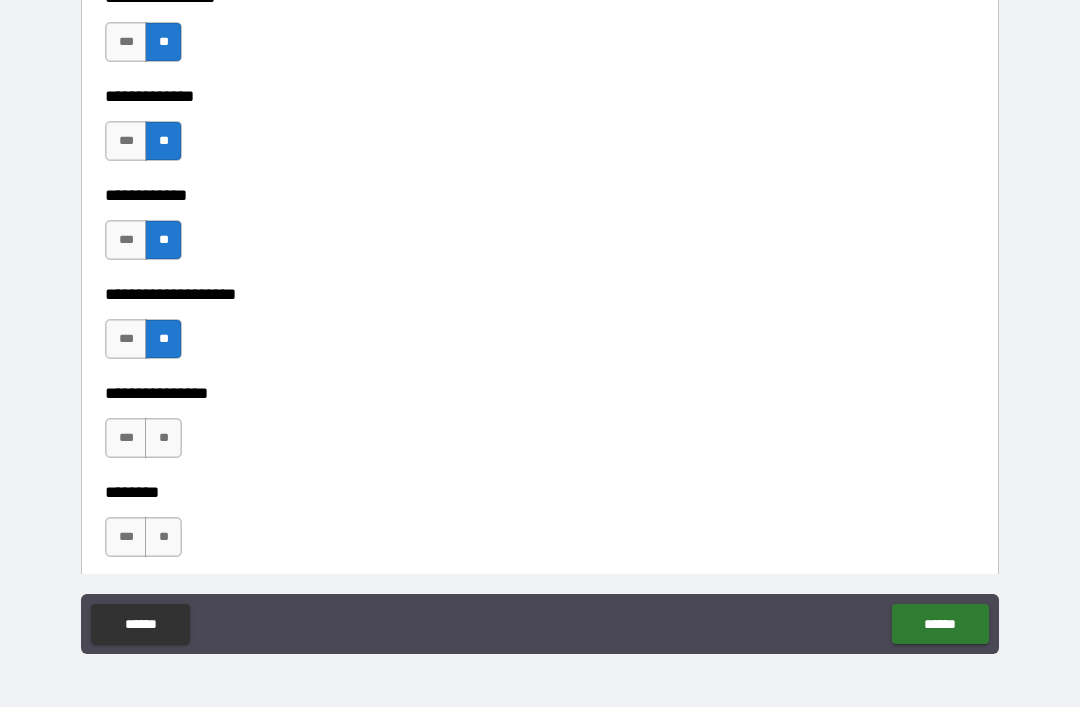 click on "**" at bounding box center [163, 438] 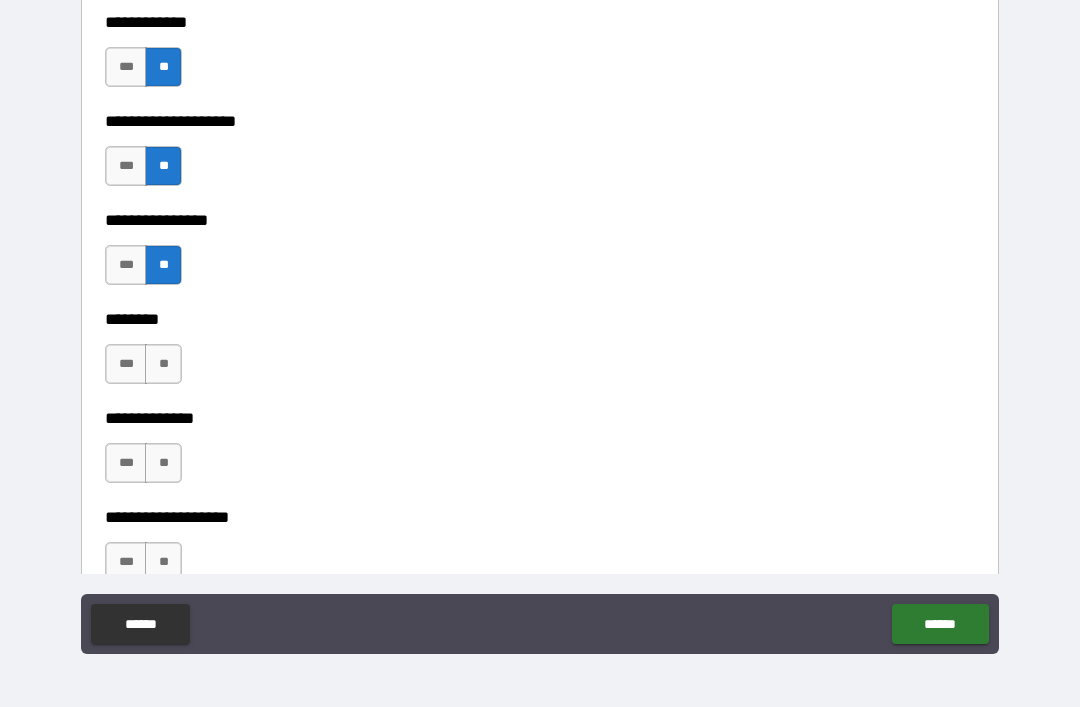 scroll, scrollTop: 7052, scrollLeft: 0, axis: vertical 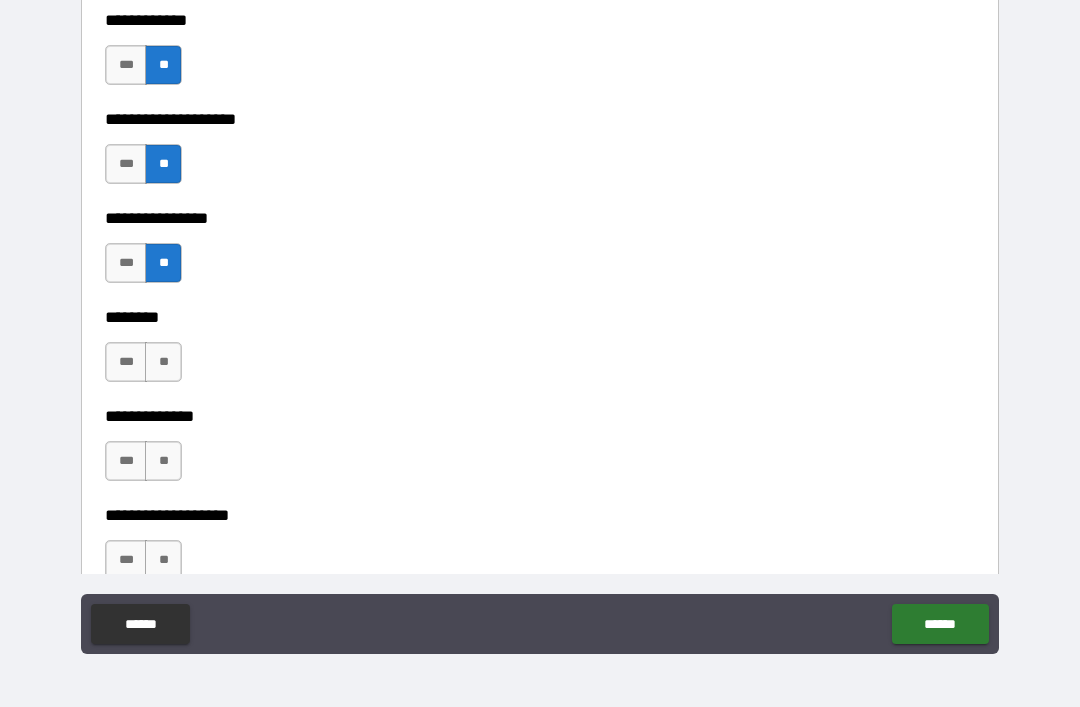 click on "**" at bounding box center (163, 362) 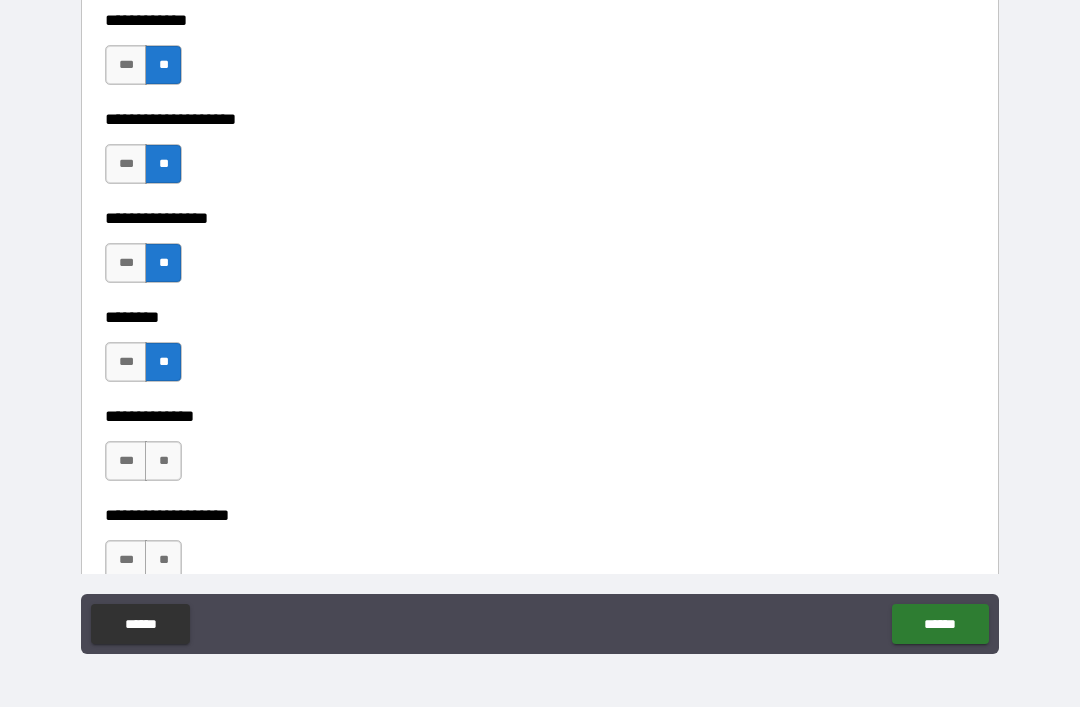 click on "**" at bounding box center (163, 461) 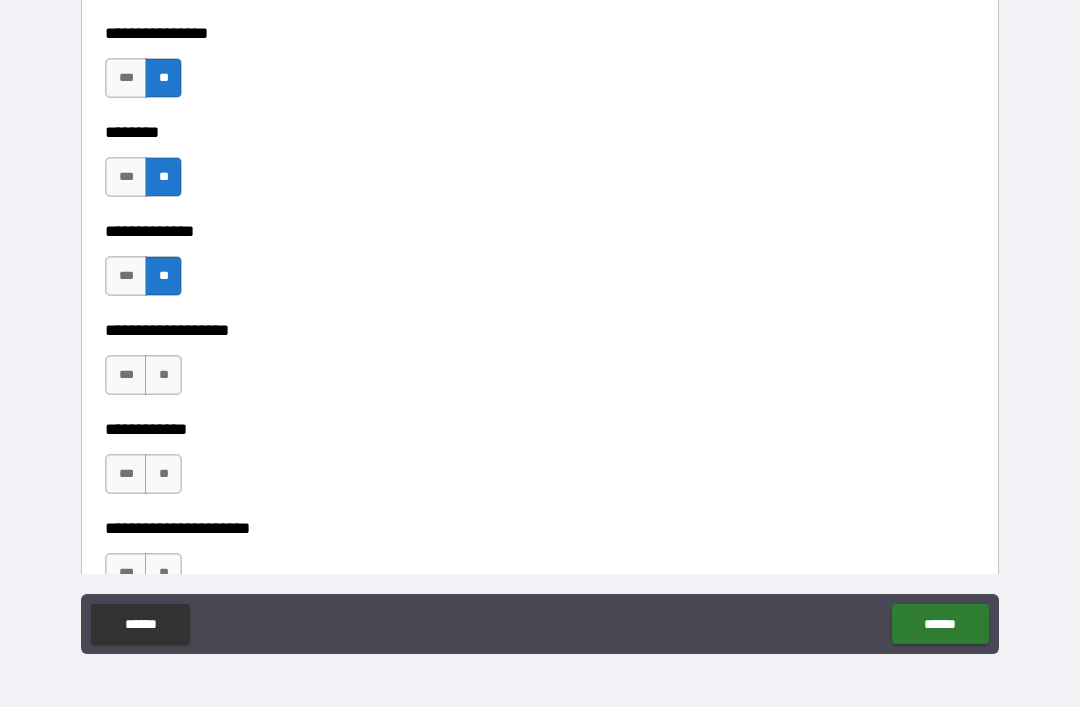 scroll, scrollTop: 7245, scrollLeft: 0, axis: vertical 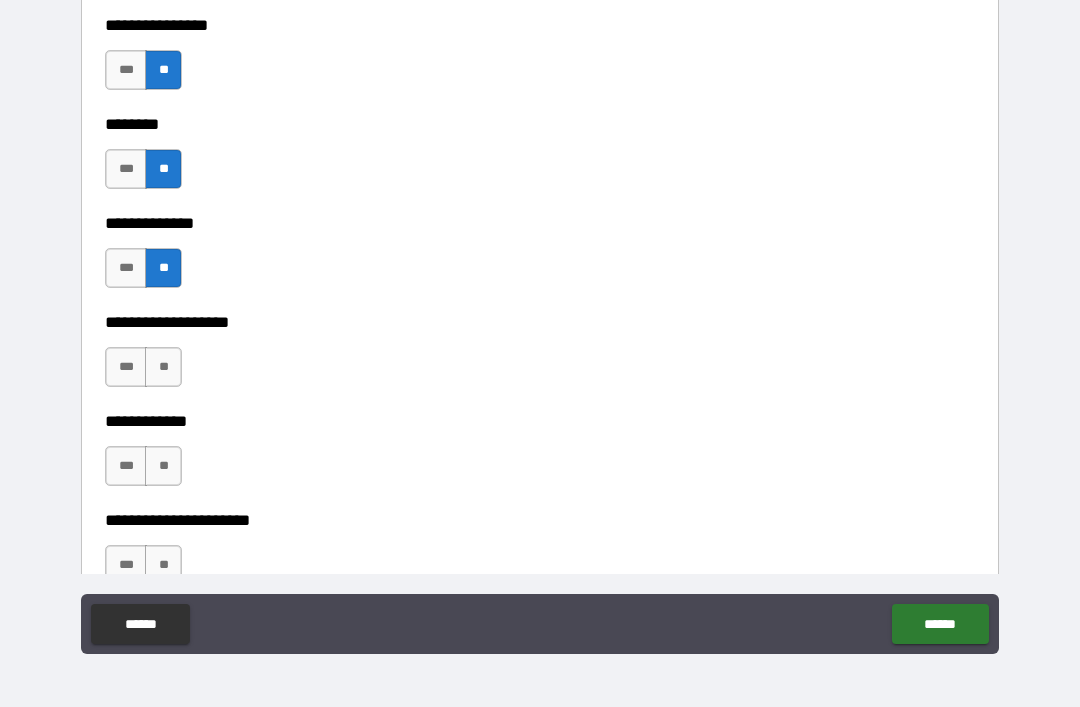 click on "**" at bounding box center (163, 367) 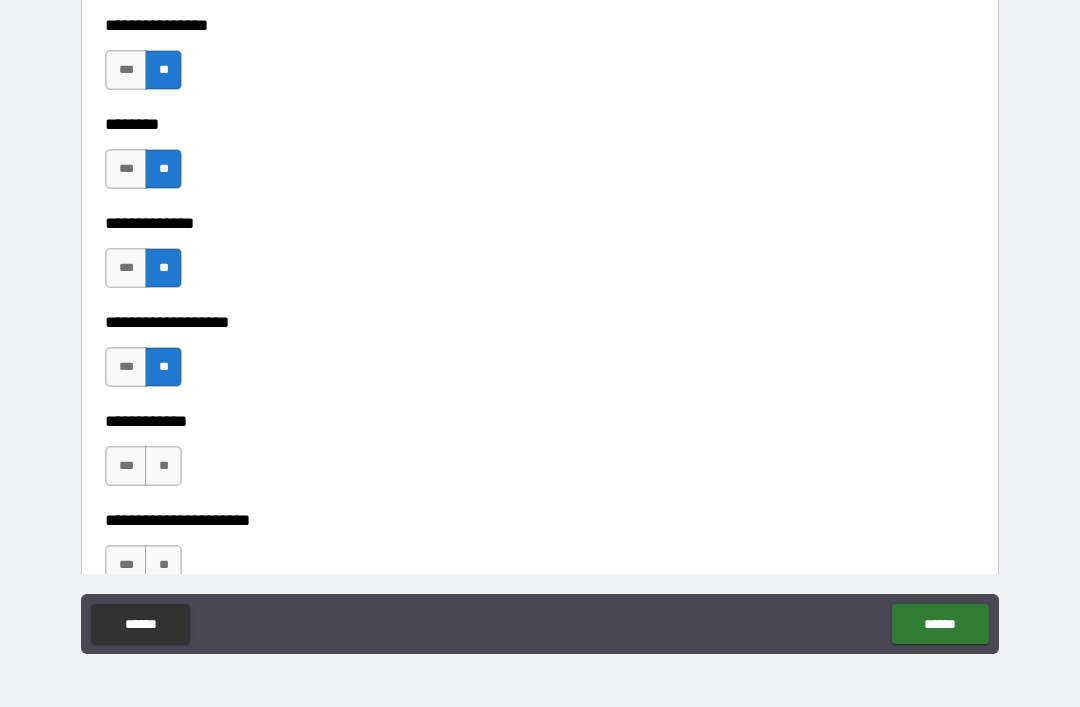 click on "**" at bounding box center (163, 466) 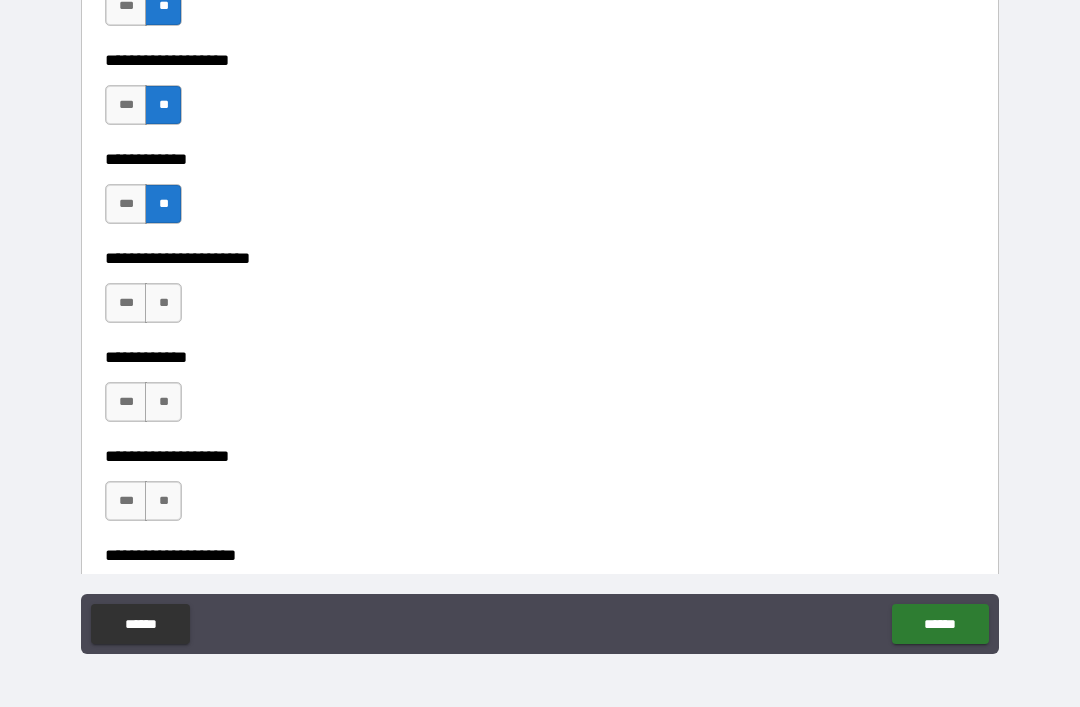 scroll, scrollTop: 7516, scrollLeft: 0, axis: vertical 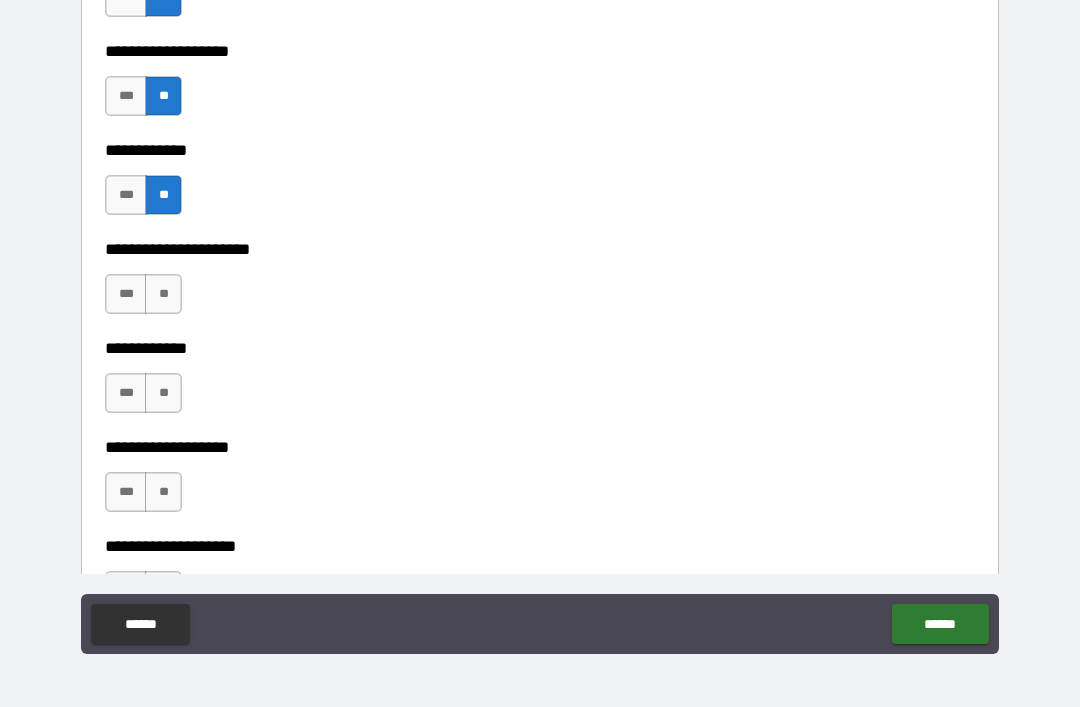 click on "**" at bounding box center [163, 294] 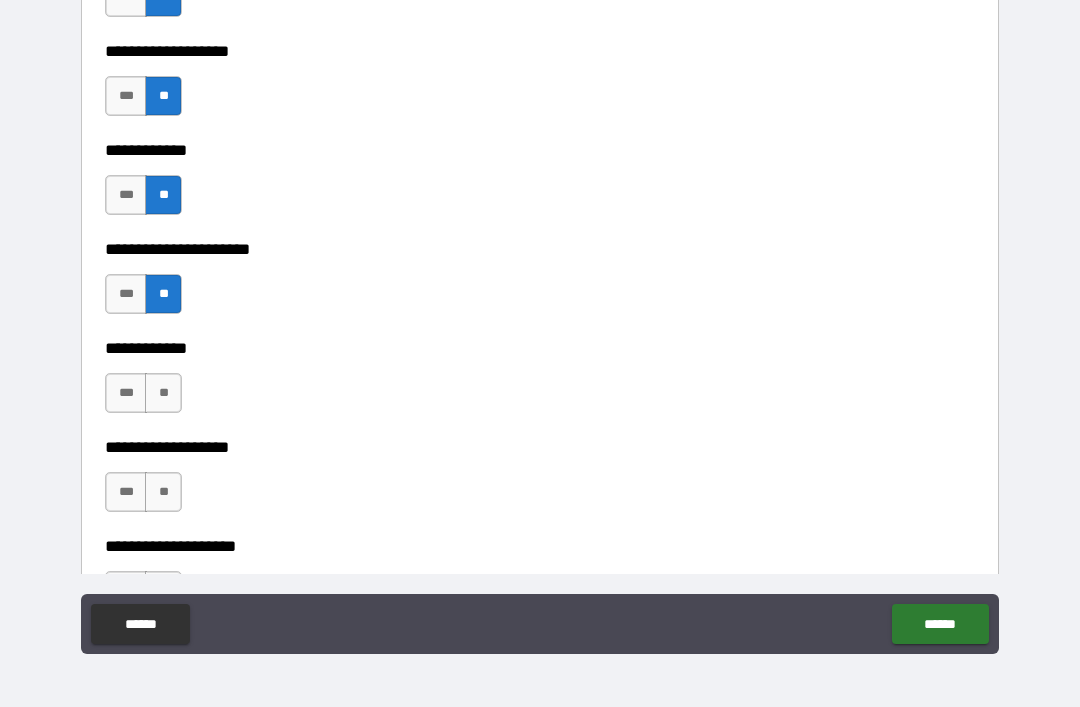 click on "**" at bounding box center (163, 393) 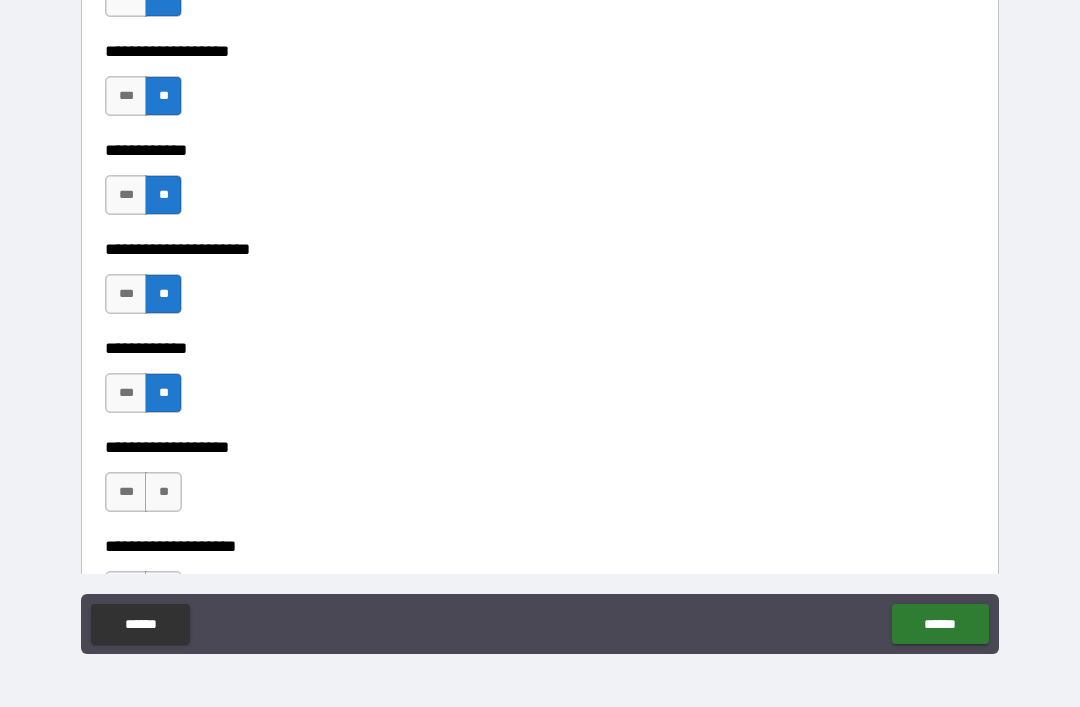 click on "**" at bounding box center [163, 492] 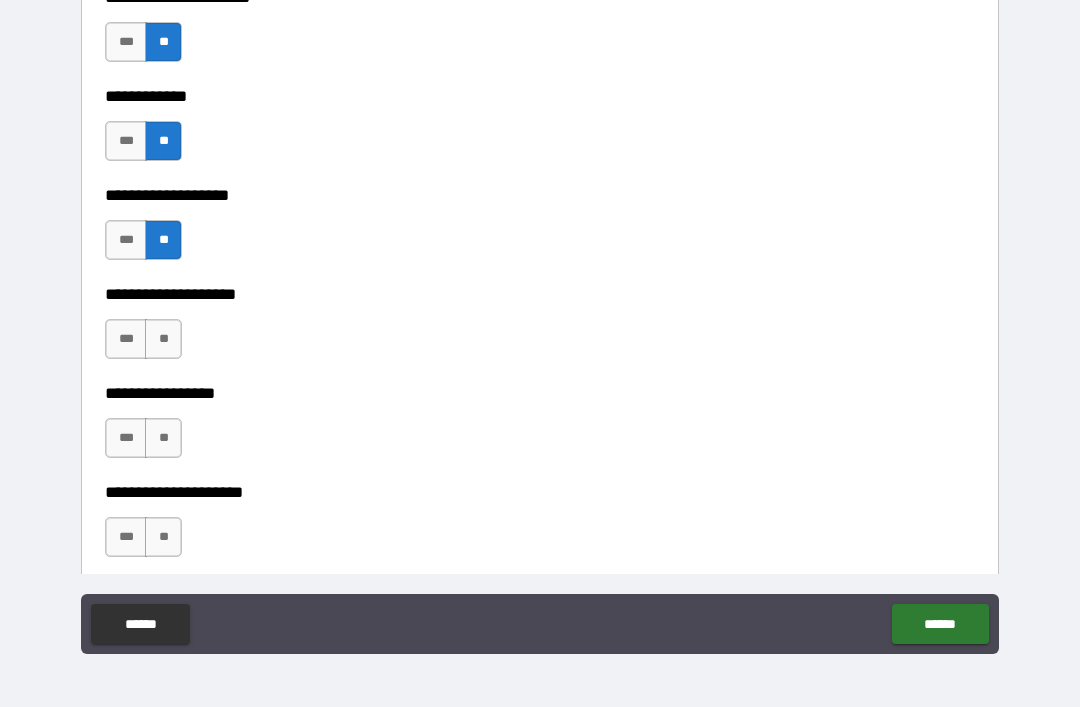 scroll, scrollTop: 7769, scrollLeft: 0, axis: vertical 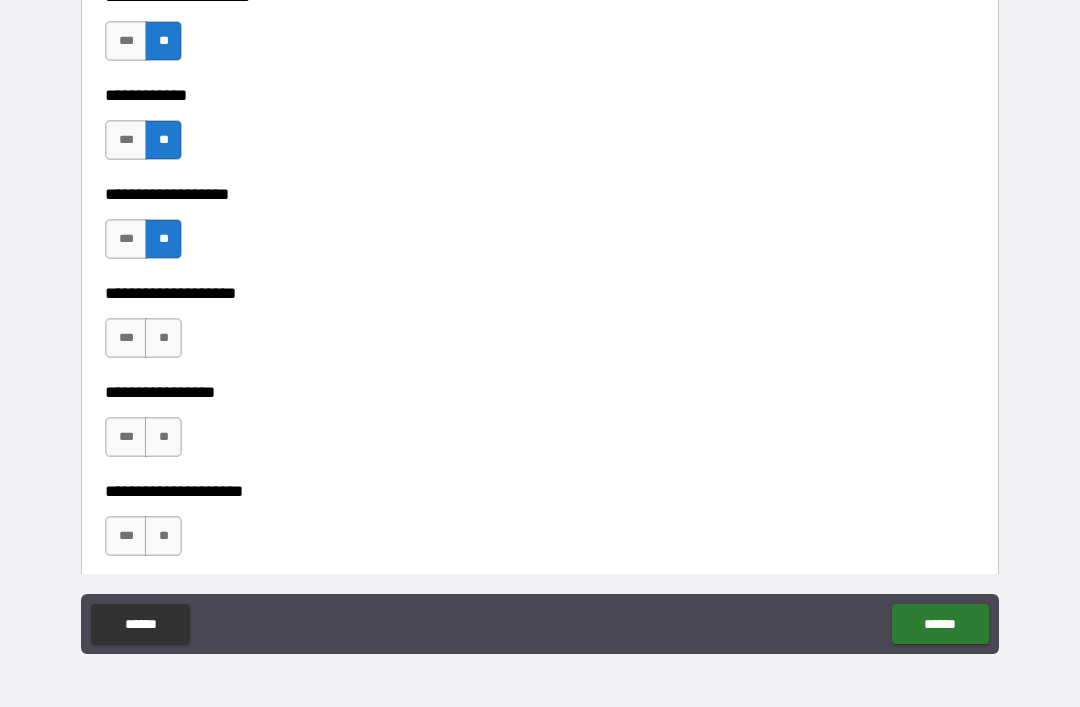 click on "**" at bounding box center [163, 338] 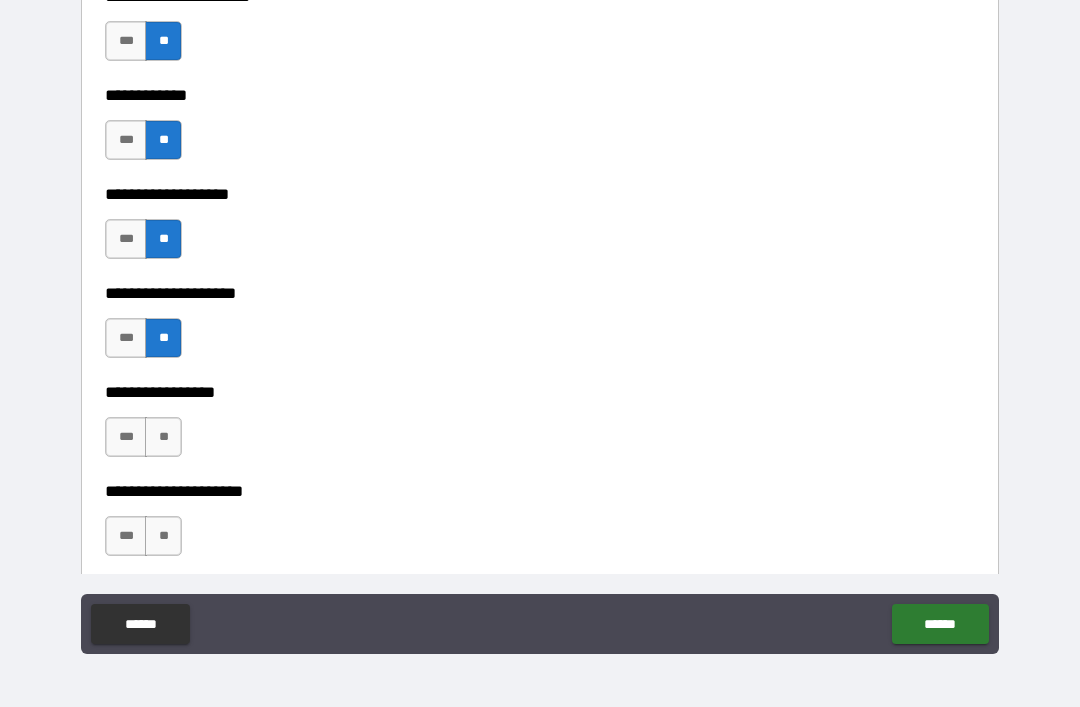 click on "**" at bounding box center (163, 437) 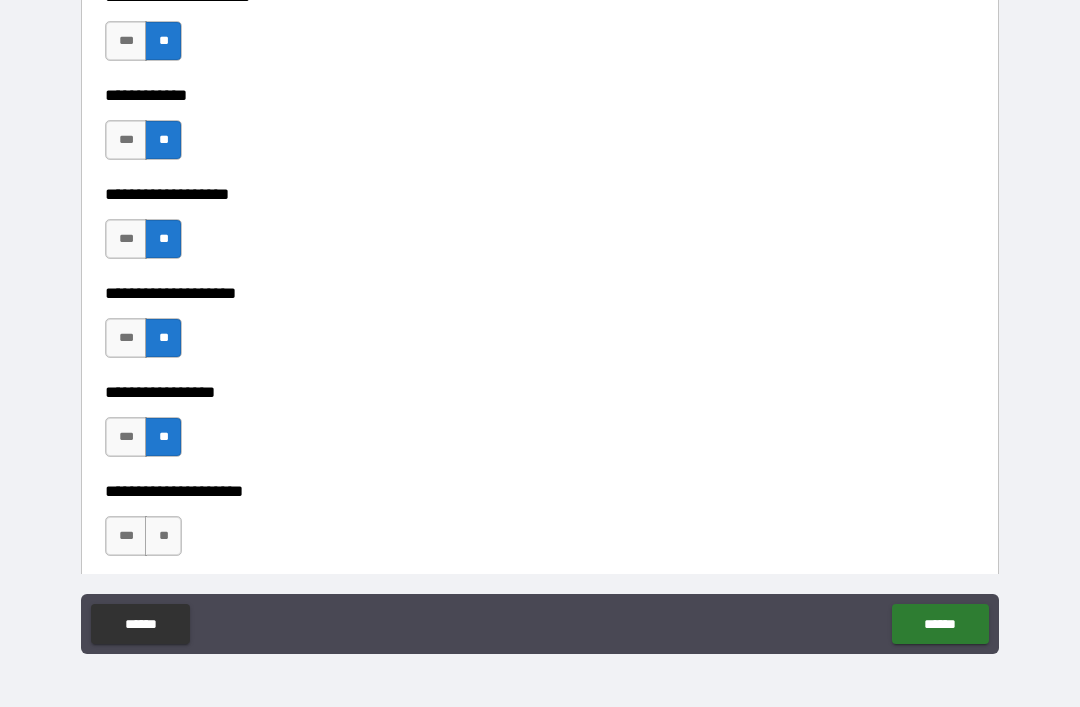 click on "**" at bounding box center (163, 536) 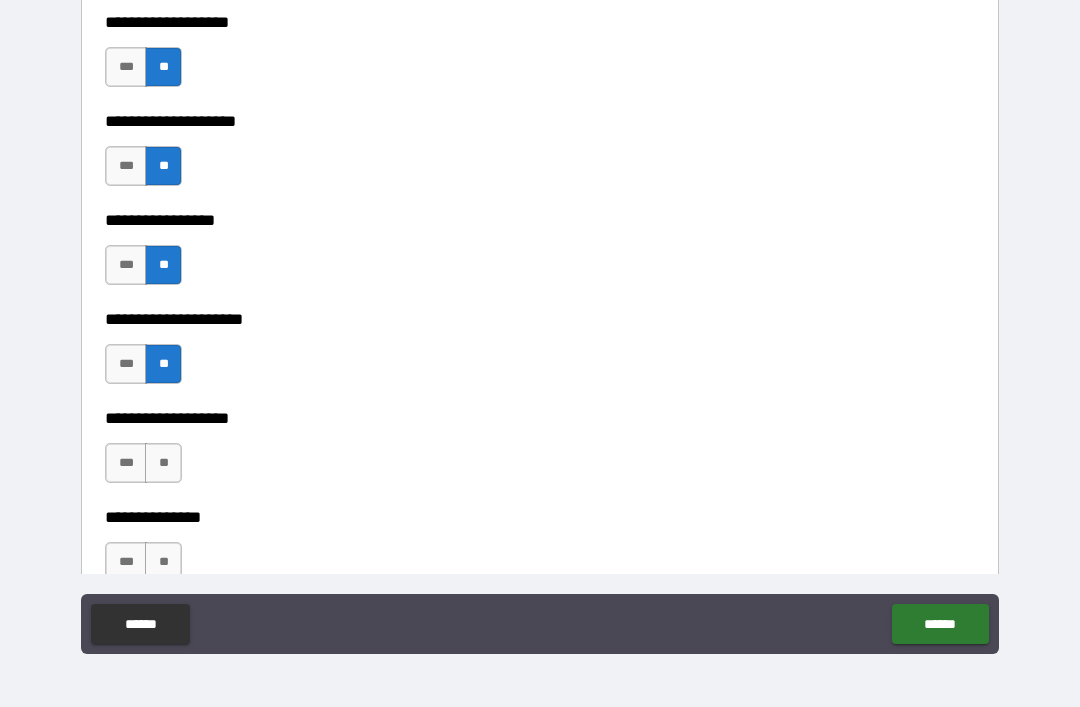 click on "**" at bounding box center [163, 463] 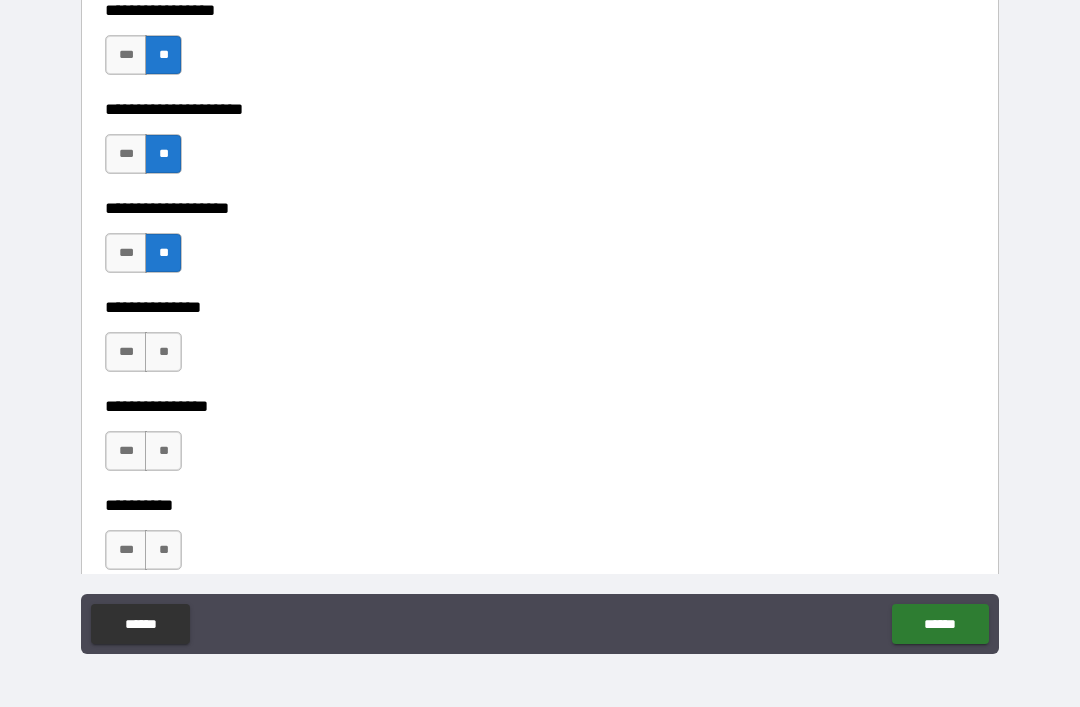 scroll, scrollTop: 8154, scrollLeft: 0, axis: vertical 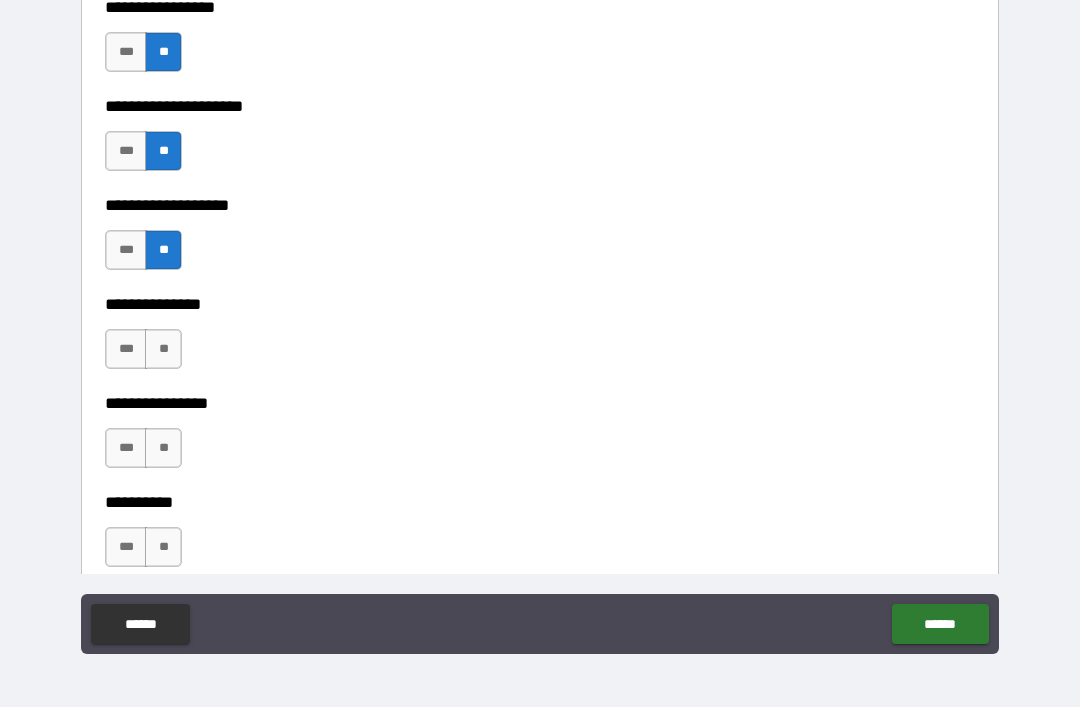 click on "**" at bounding box center [163, 349] 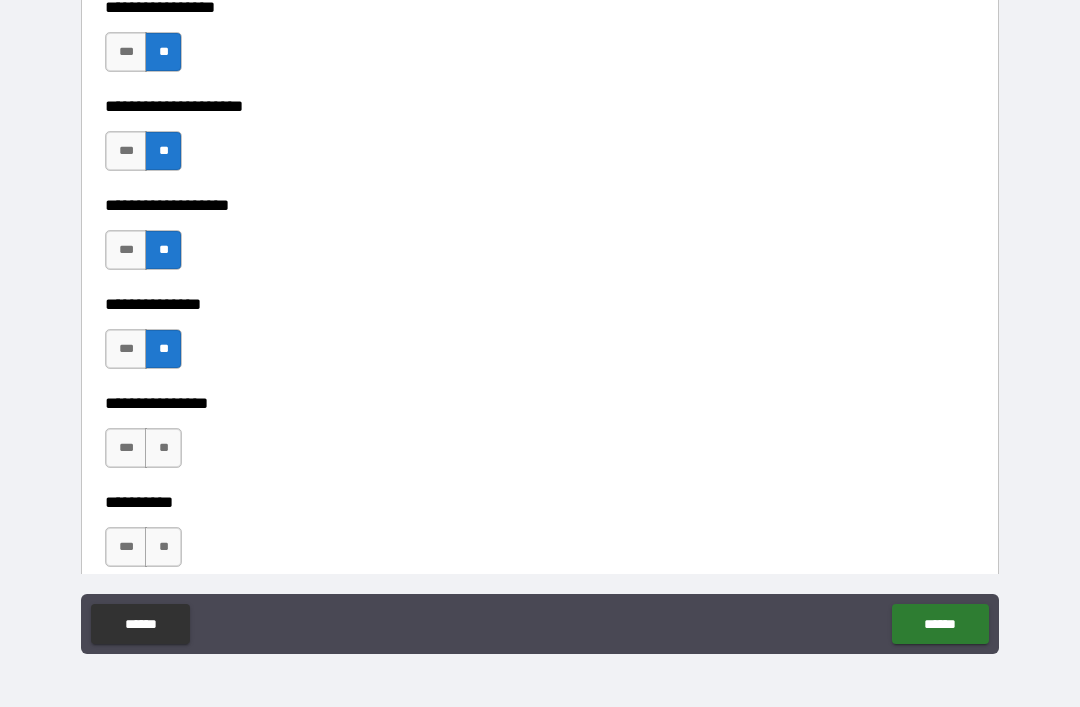 click on "**" at bounding box center [163, 448] 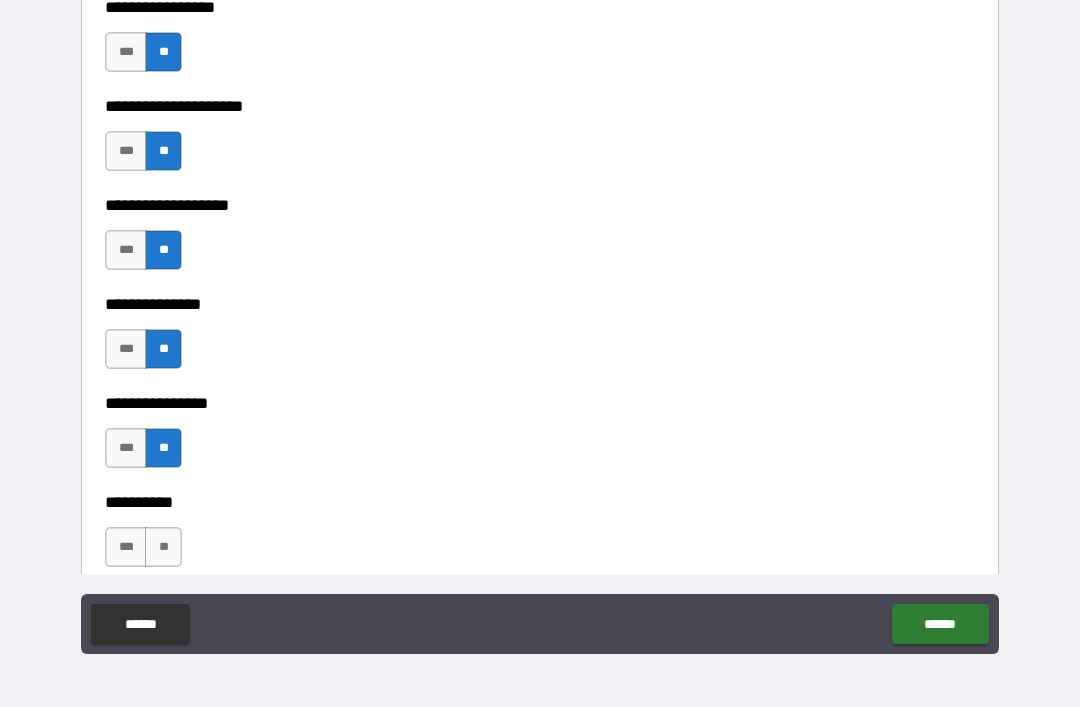 click on "**" at bounding box center (163, 547) 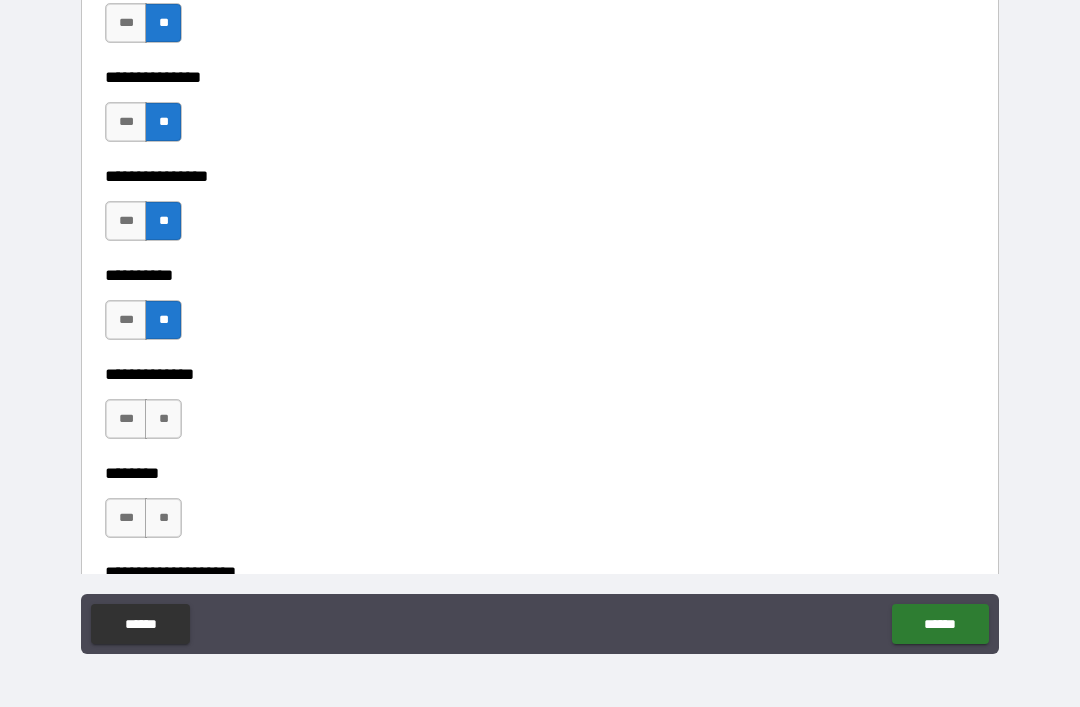 click on "**" at bounding box center [163, 419] 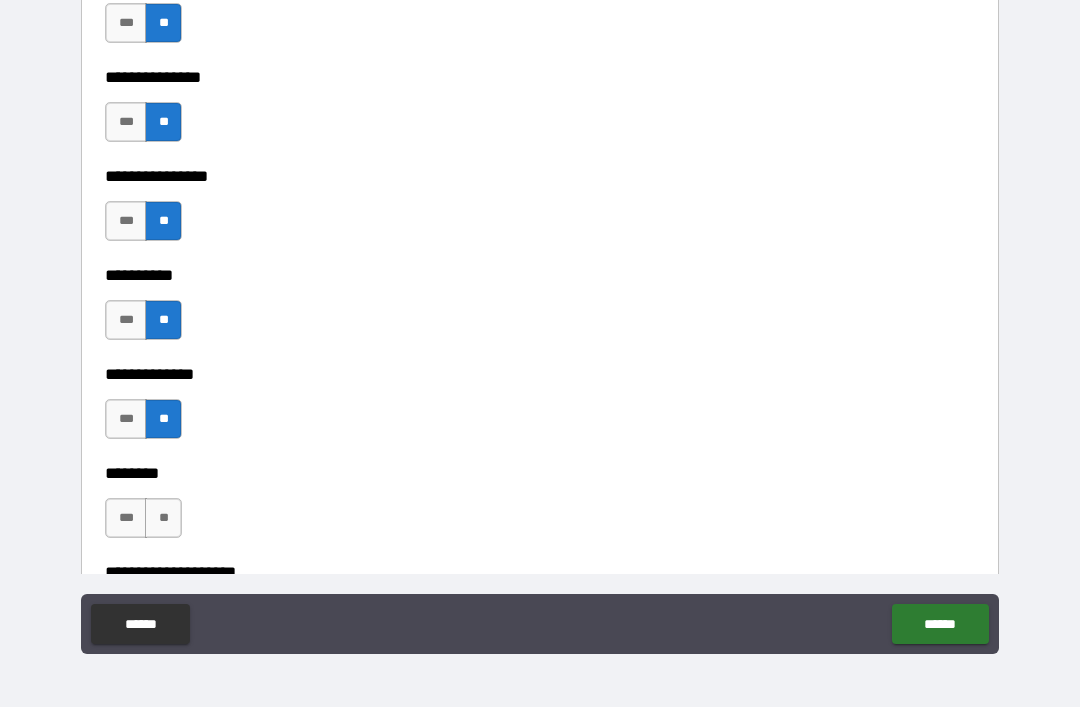 click on "**" at bounding box center (163, 518) 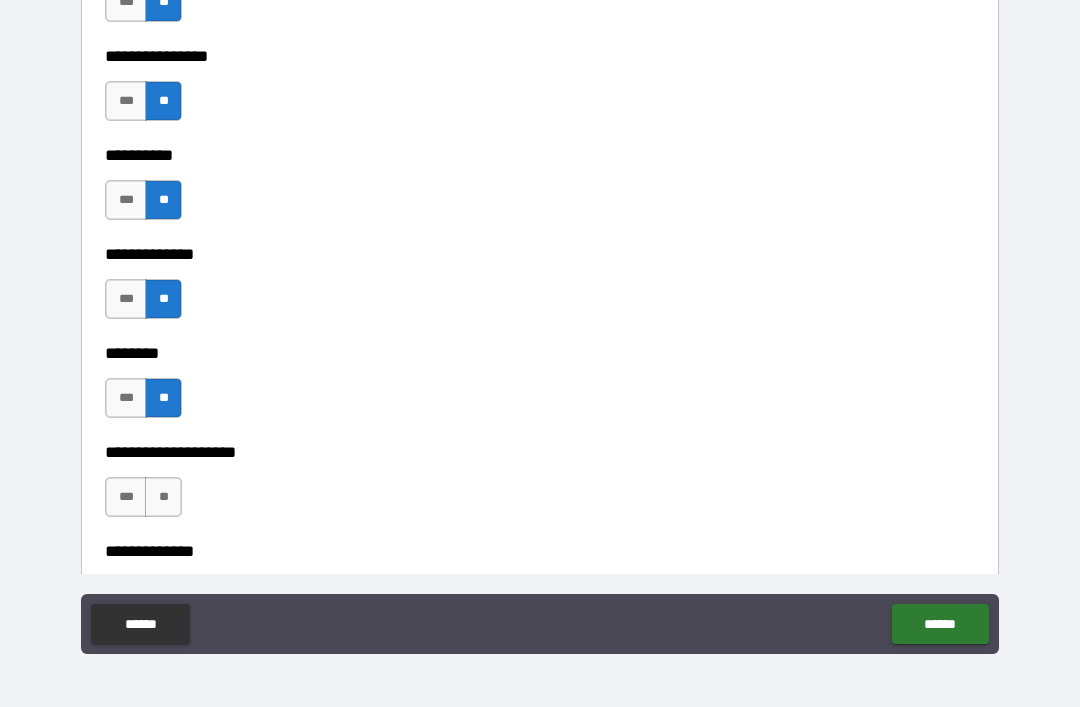 scroll, scrollTop: 8634, scrollLeft: 0, axis: vertical 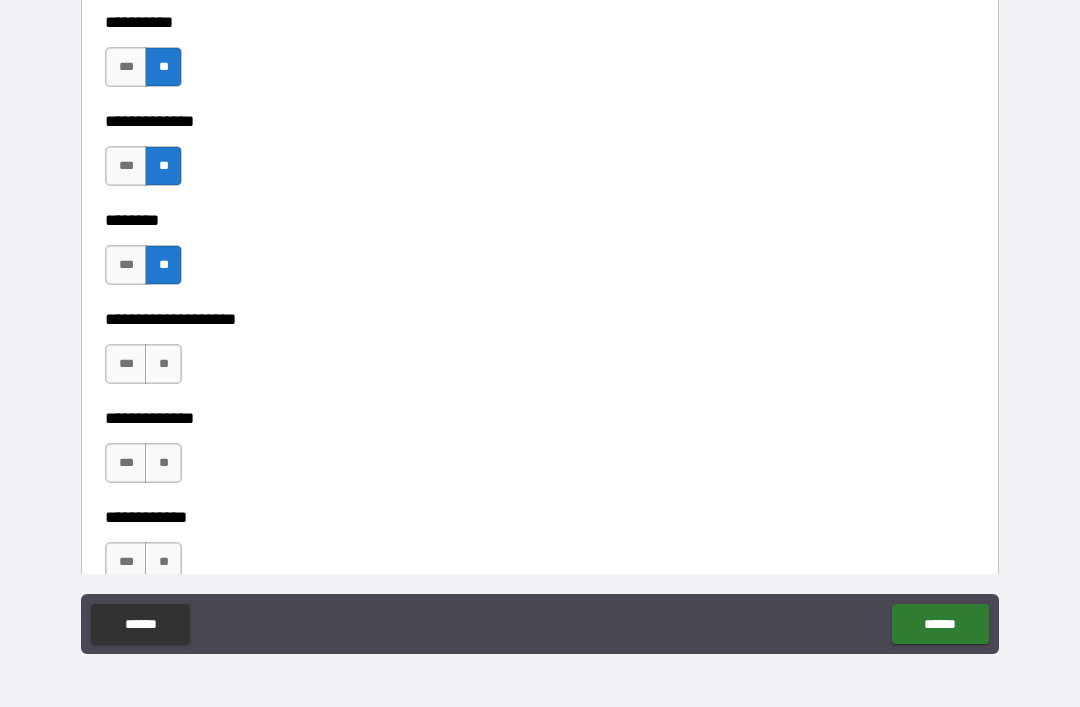 click on "**" at bounding box center [163, 364] 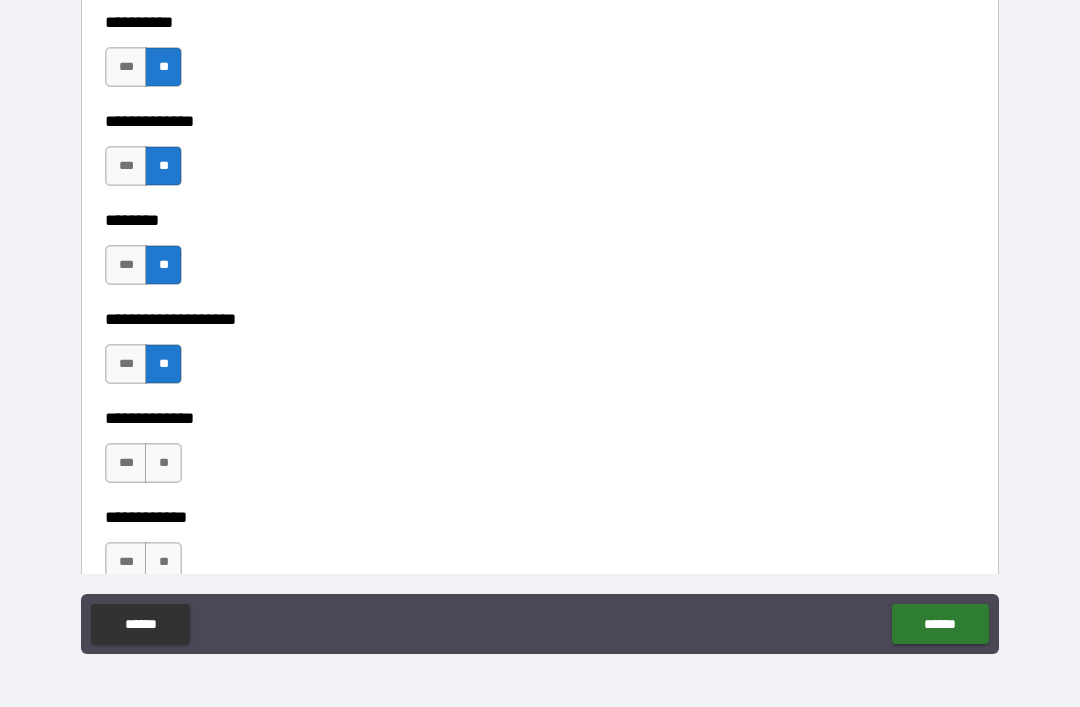 click on "**" at bounding box center (163, 463) 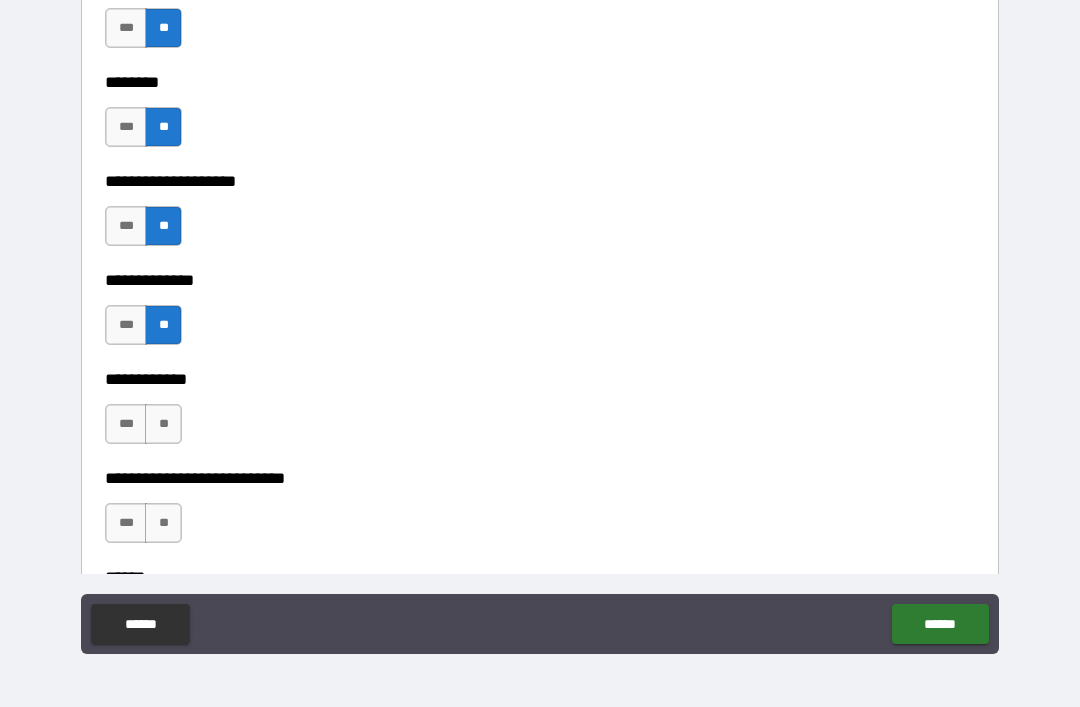 scroll, scrollTop: 8780, scrollLeft: 0, axis: vertical 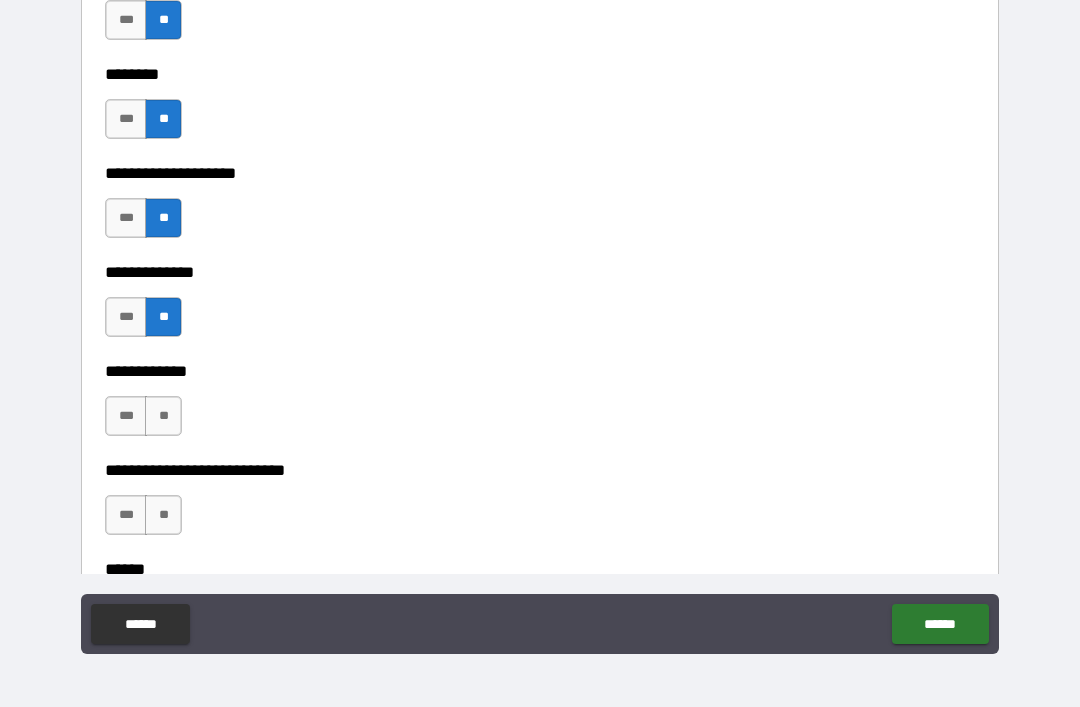 click on "**" at bounding box center (163, 416) 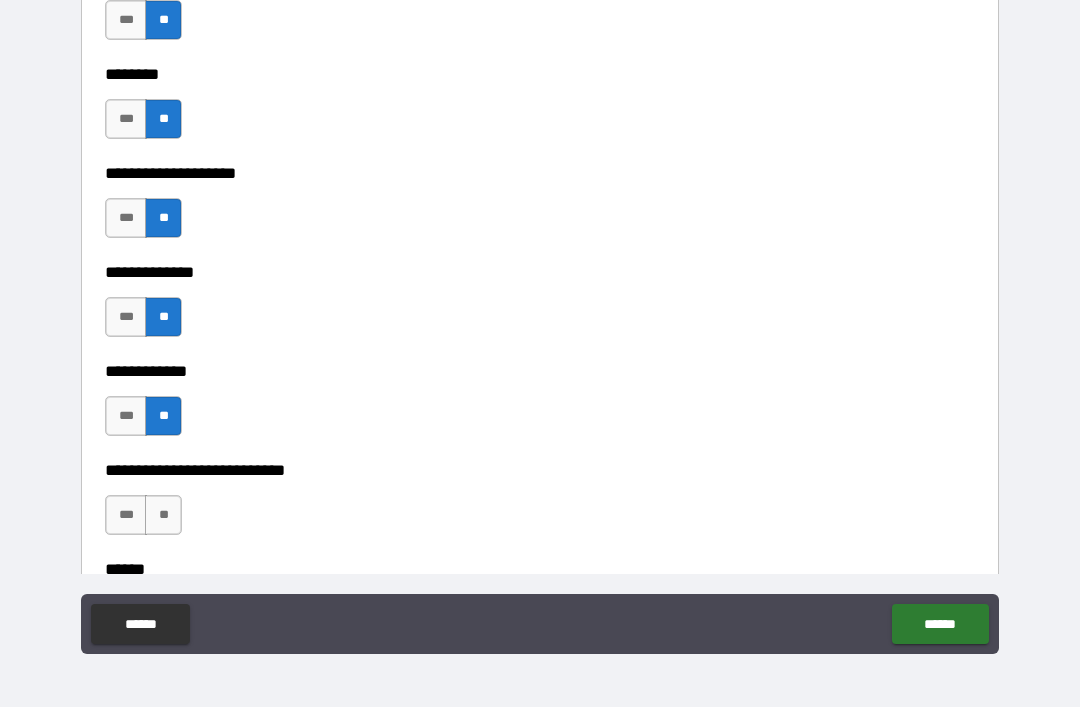 click on "**" at bounding box center [163, 515] 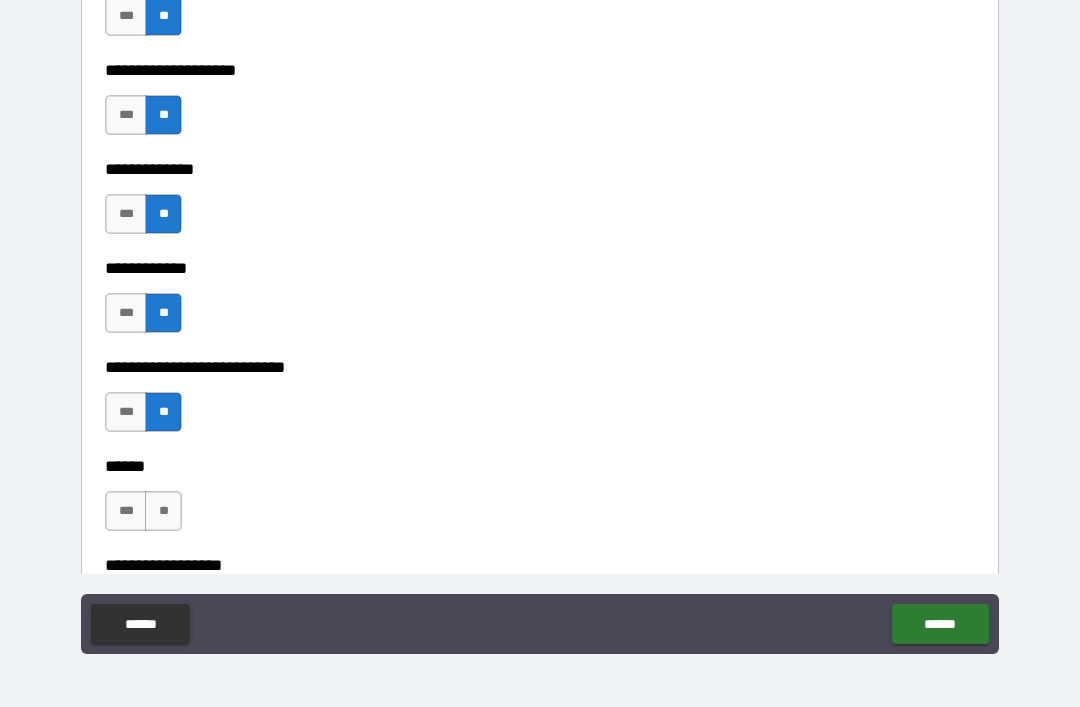 click on "**" at bounding box center (163, 511) 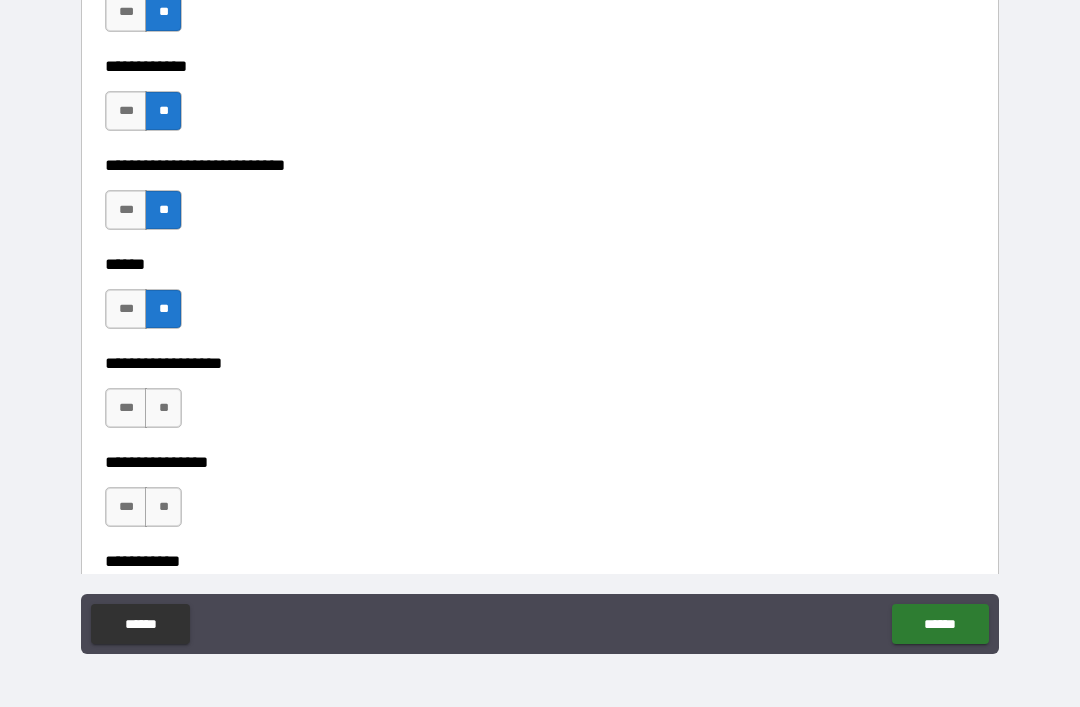 scroll, scrollTop: 9090, scrollLeft: 0, axis: vertical 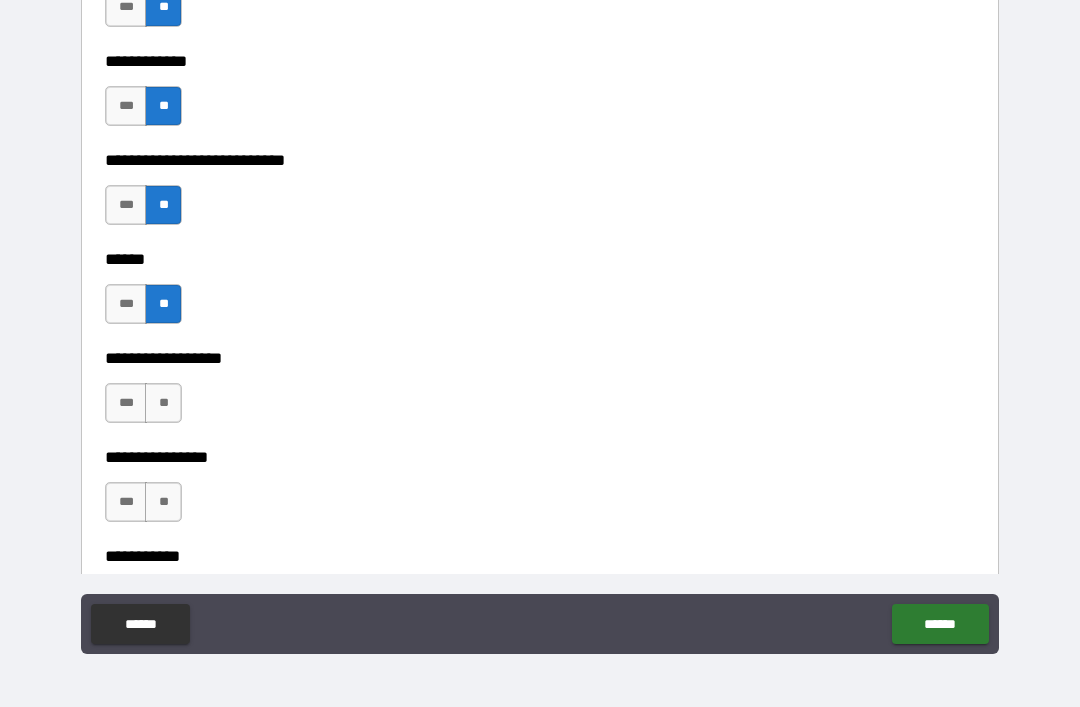 click on "**" at bounding box center [163, 403] 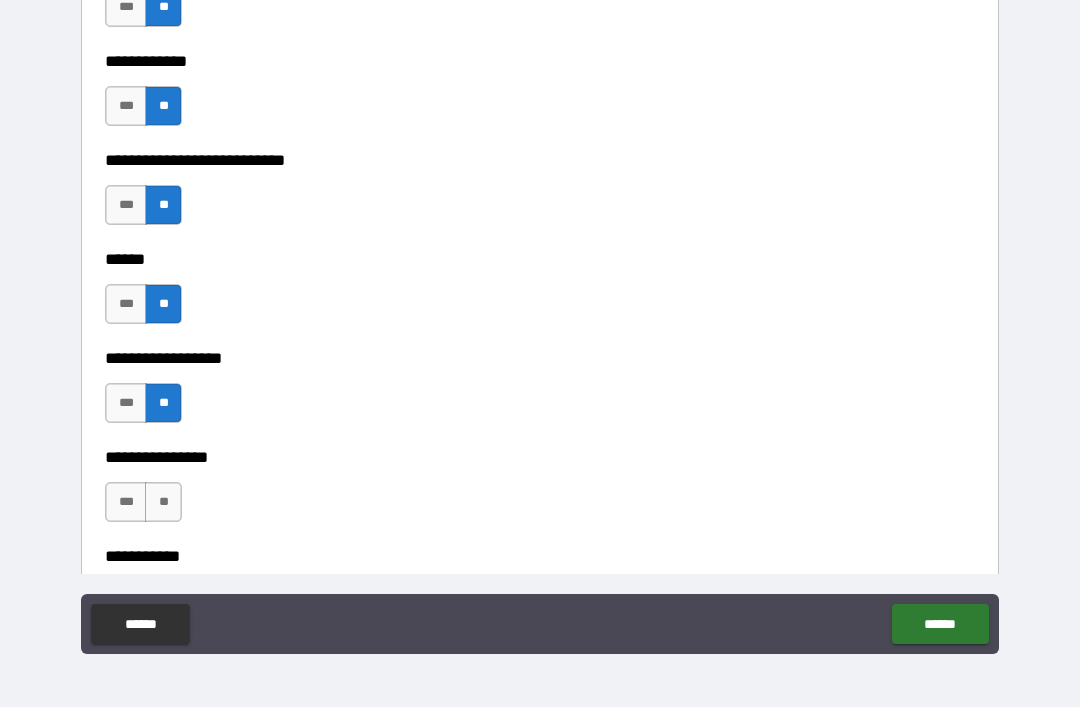 click on "**" at bounding box center [163, 502] 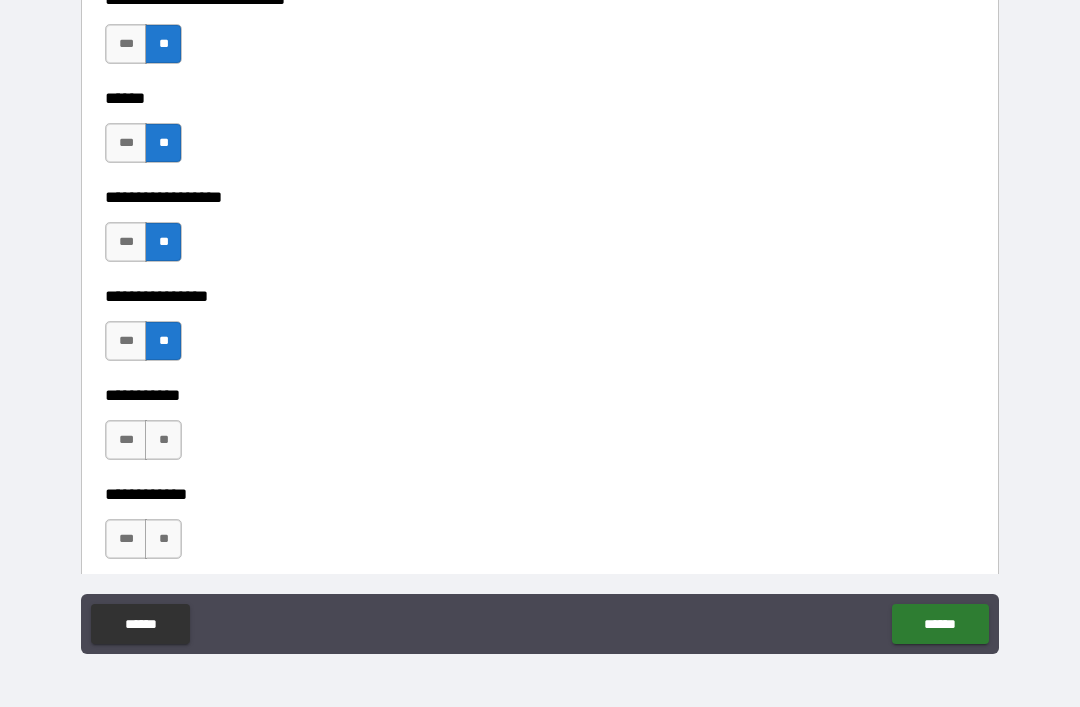 scroll, scrollTop: 9256, scrollLeft: 0, axis: vertical 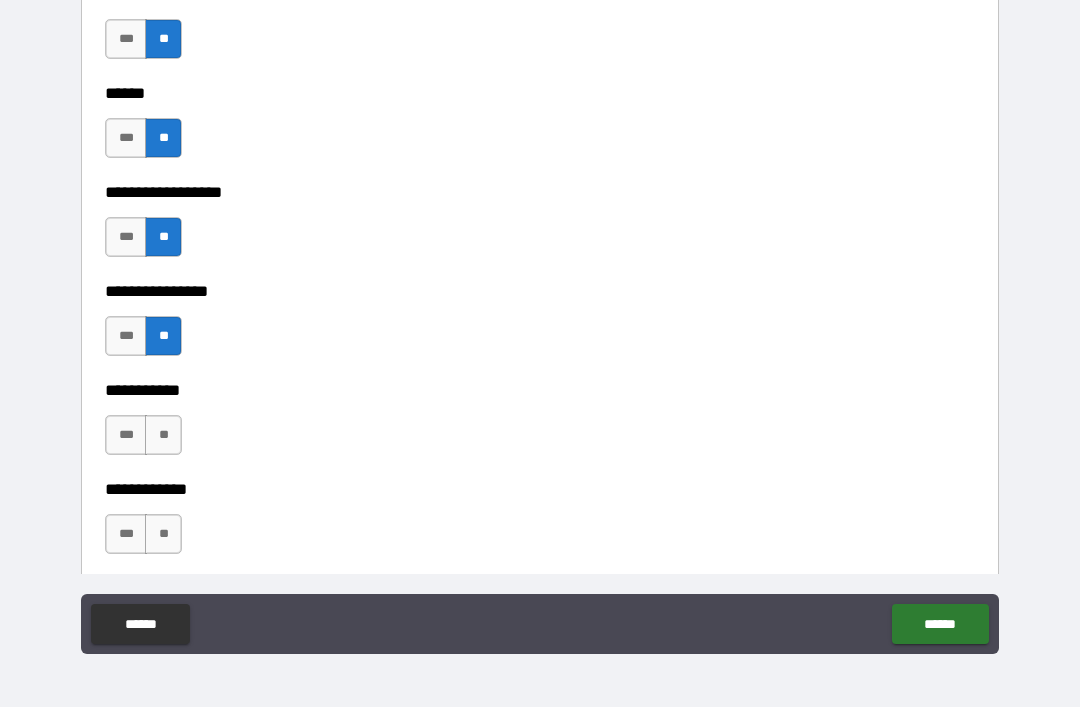 click on "**" at bounding box center (163, 435) 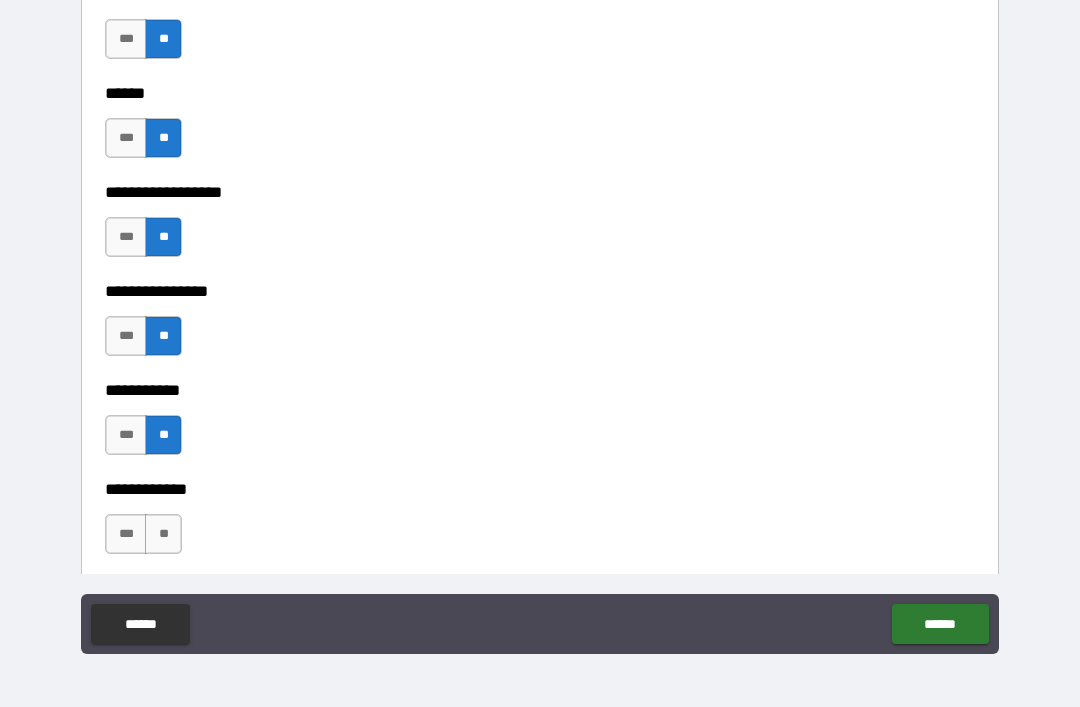 click on "**" at bounding box center [163, 534] 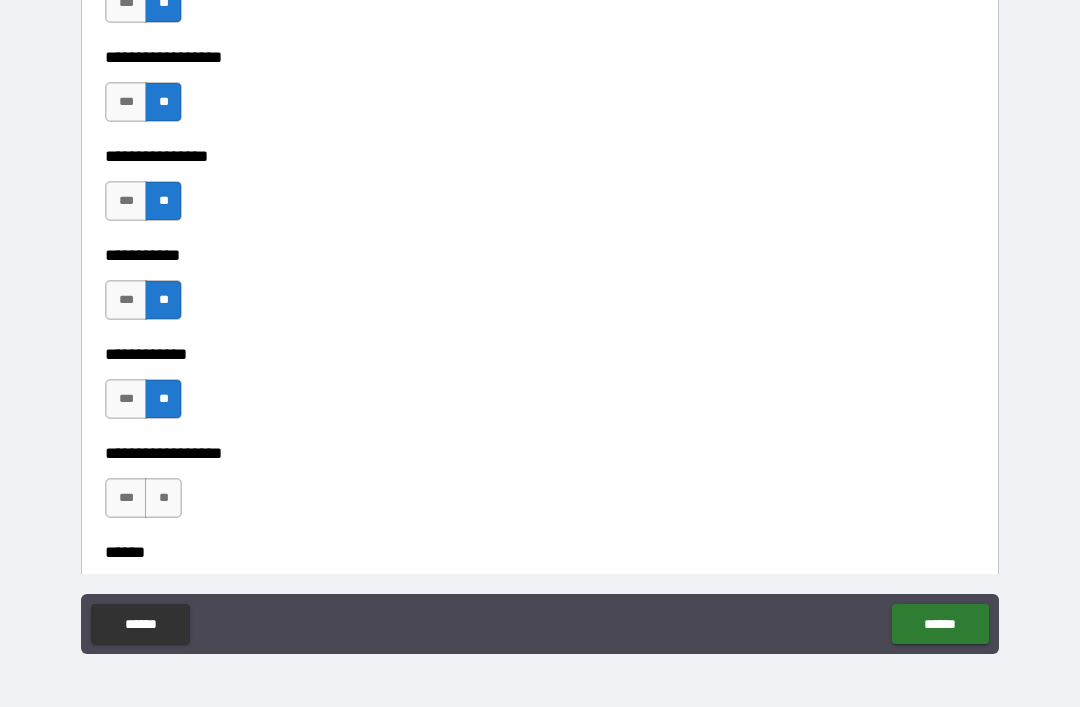 scroll, scrollTop: 9422, scrollLeft: 0, axis: vertical 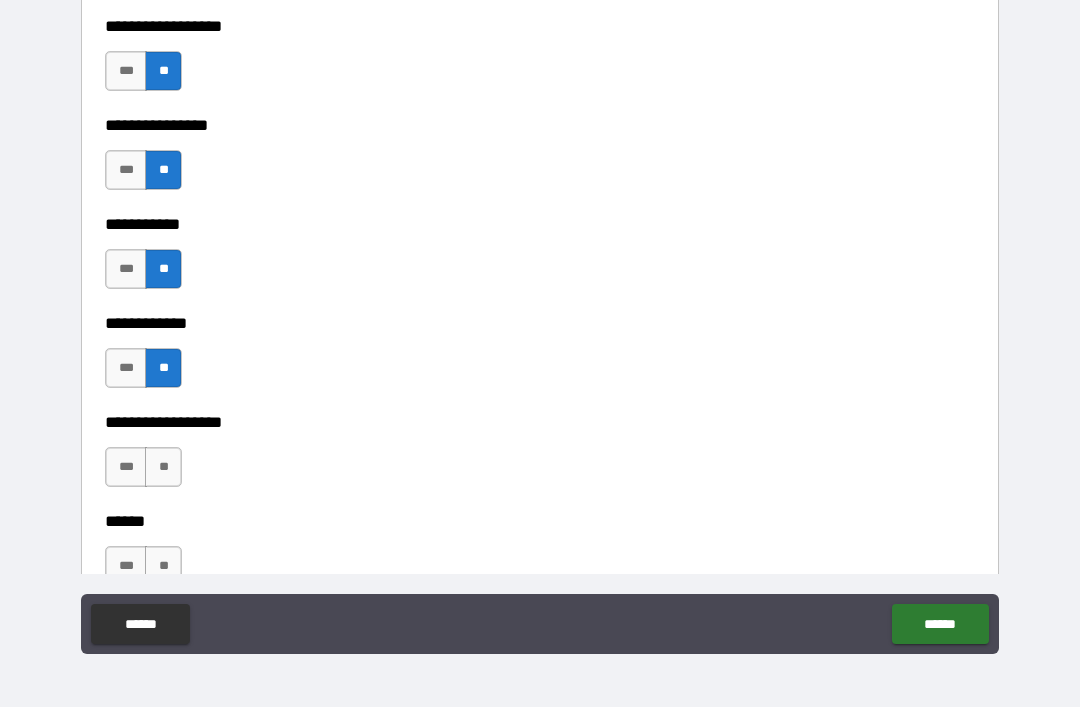 click on "**" at bounding box center [163, 467] 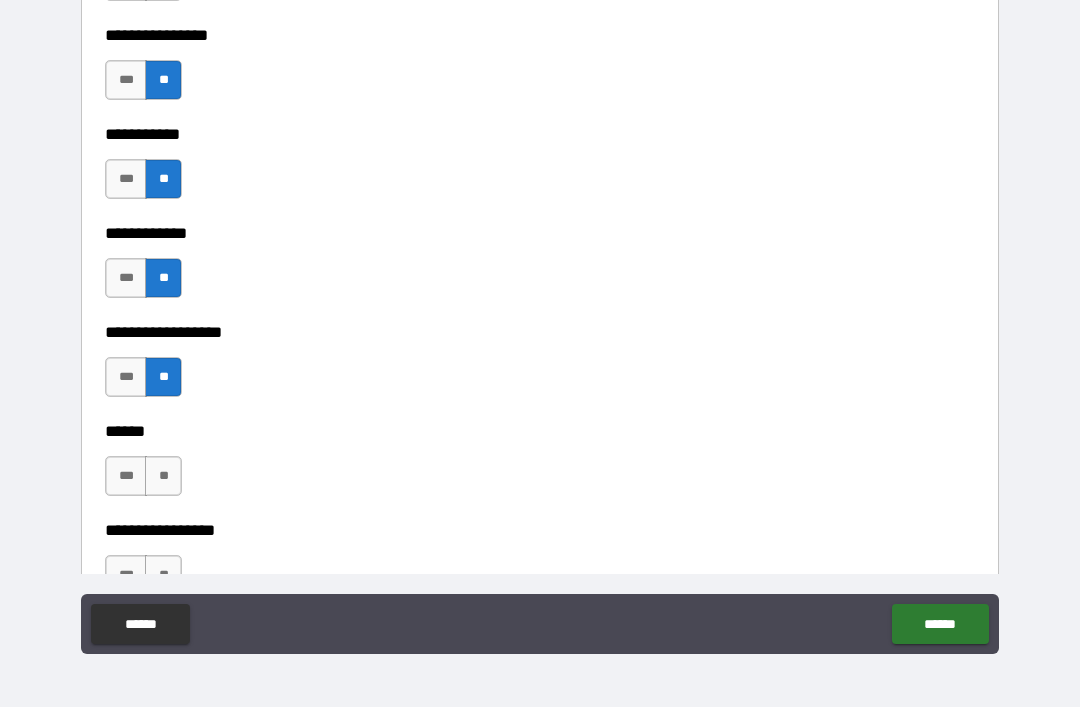 click on "**" at bounding box center [163, 476] 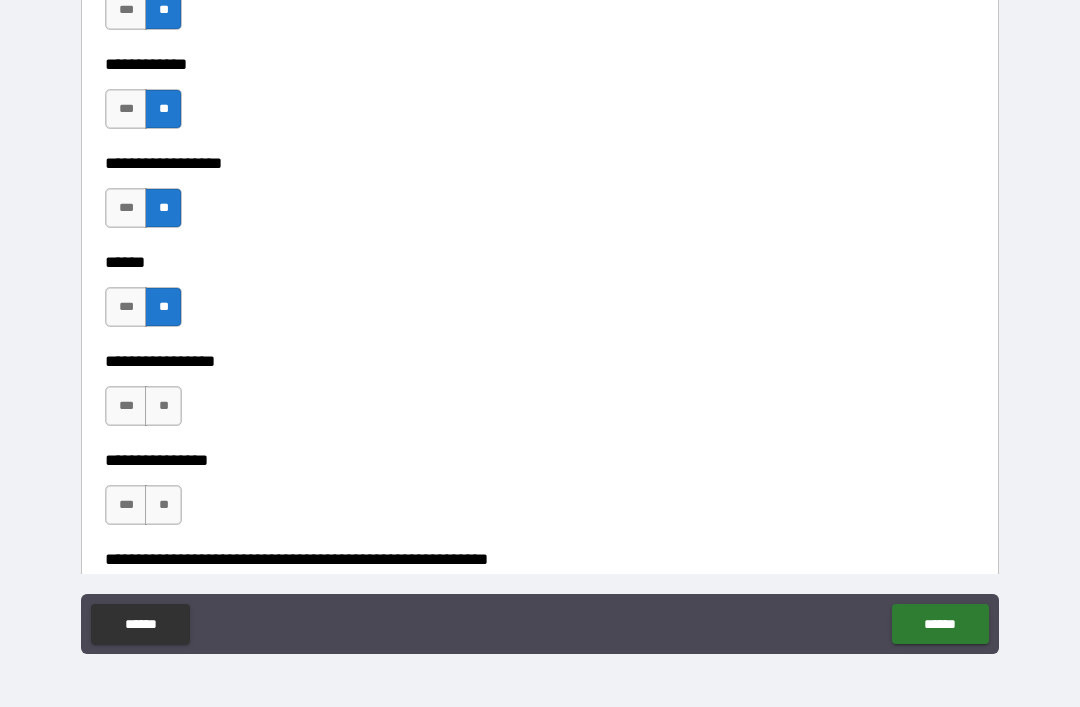 scroll, scrollTop: 9685, scrollLeft: 0, axis: vertical 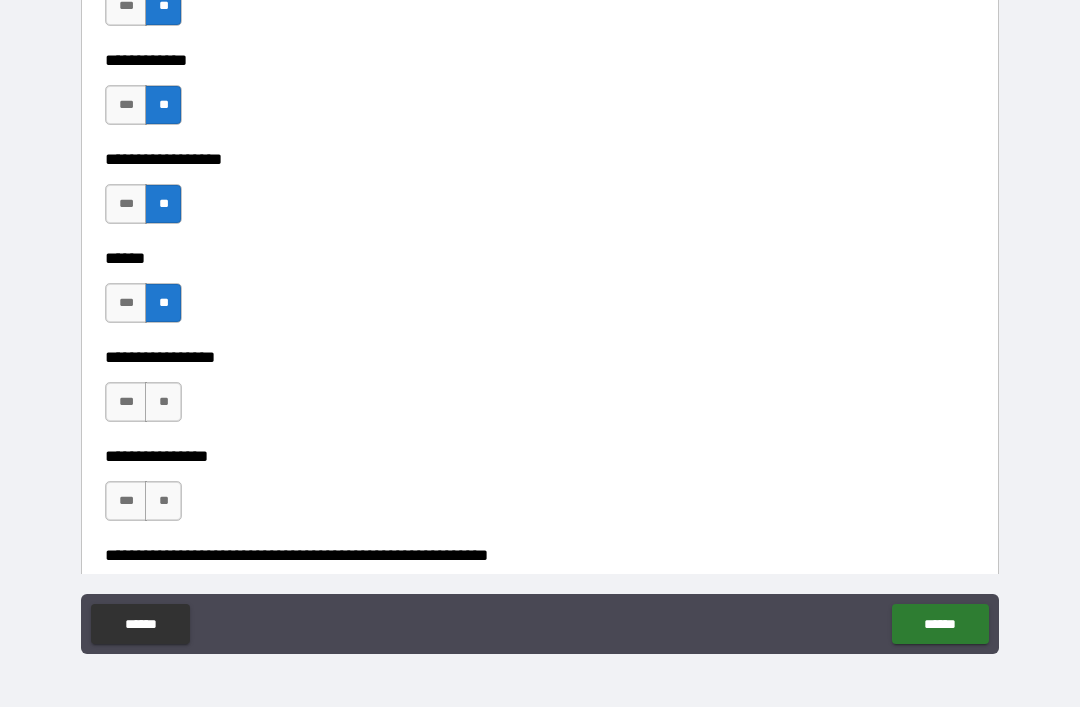 click on "**" at bounding box center [163, 402] 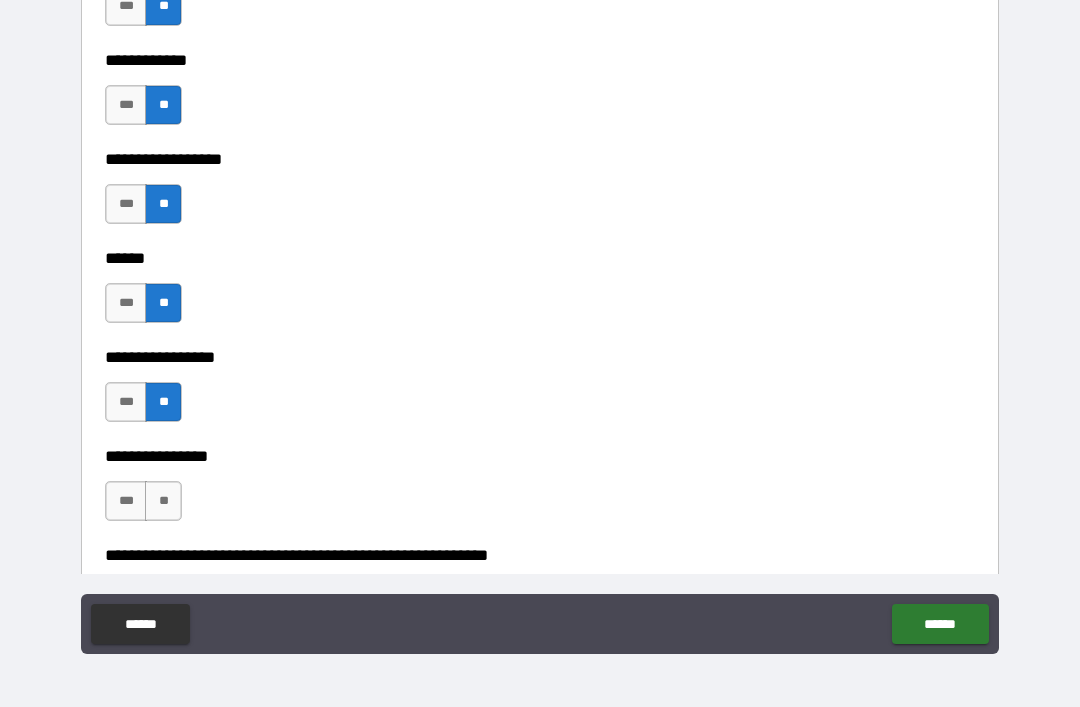 click on "**" at bounding box center [163, 501] 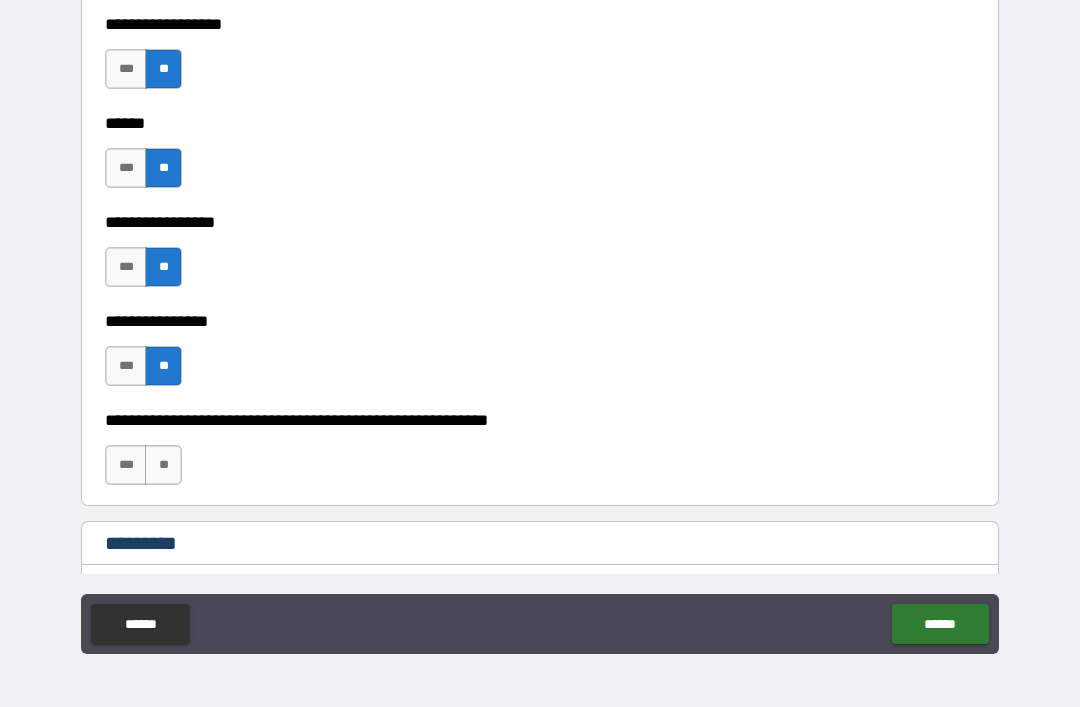 scroll, scrollTop: 9907, scrollLeft: 0, axis: vertical 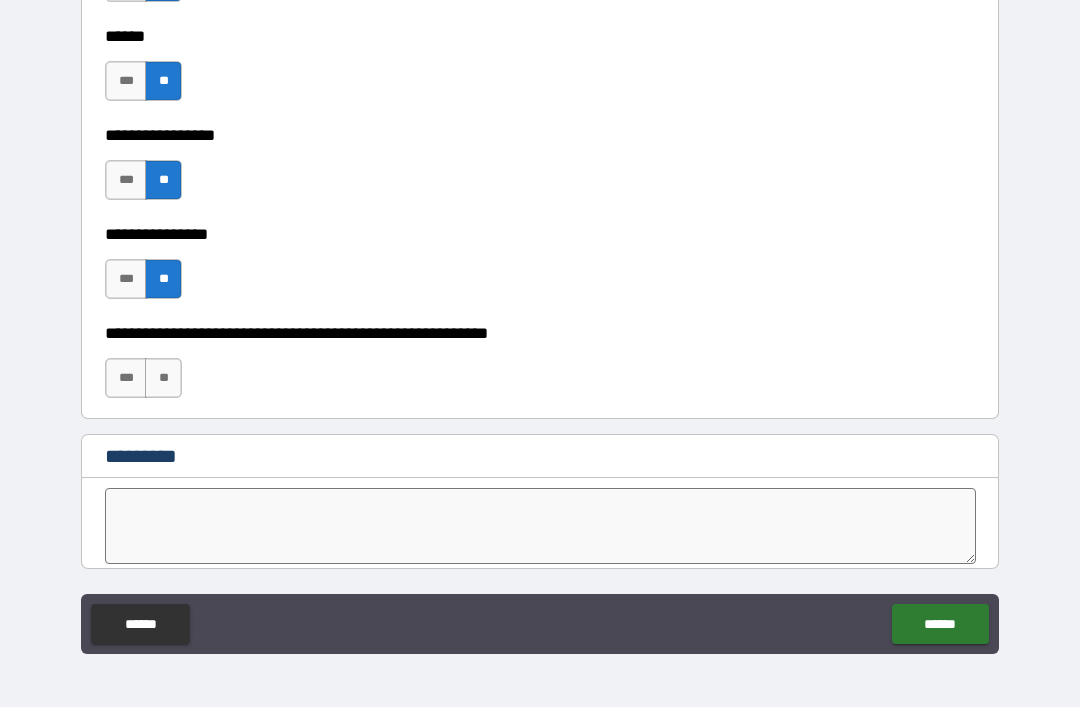 click on "**" at bounding box center [163, 378] 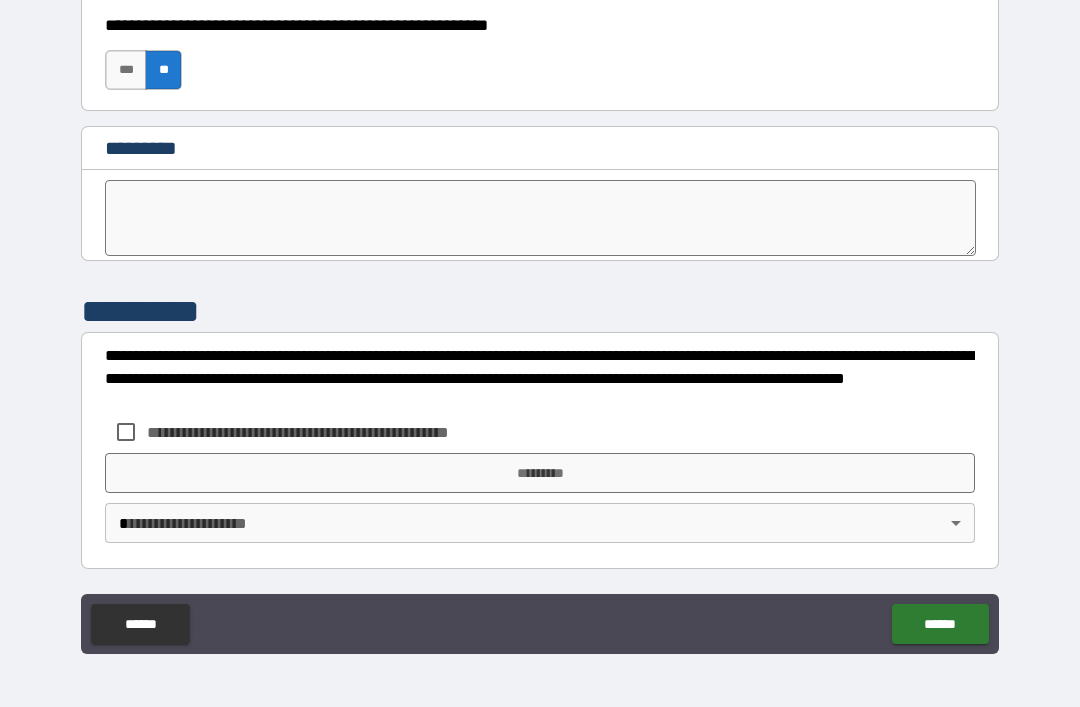 scroll, scrollTop: 10215, scrollLeft: 0, axis: vertical 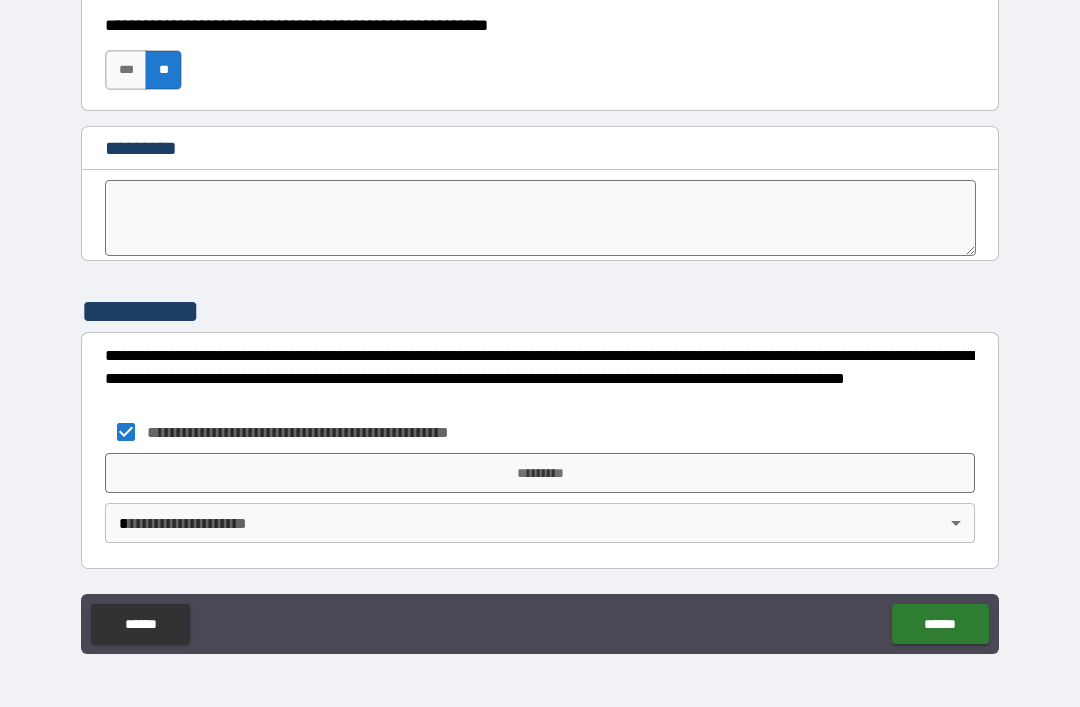 click on "*********" at bounding box center (540, 473) 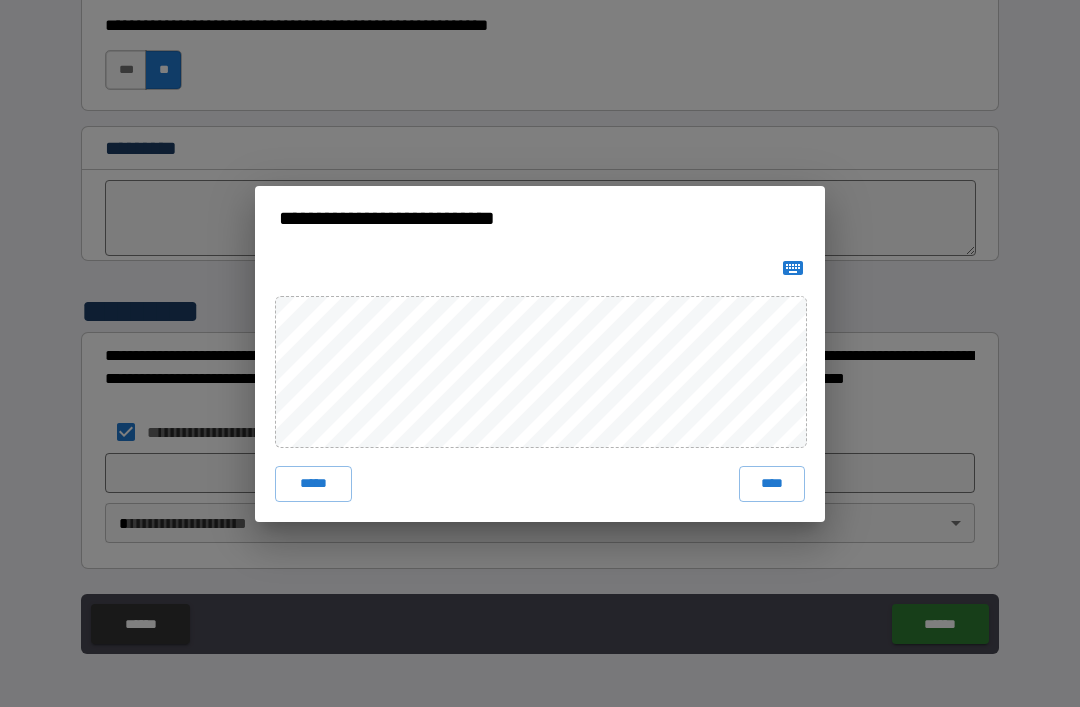 click on "****" at bounding box center [772, 484] 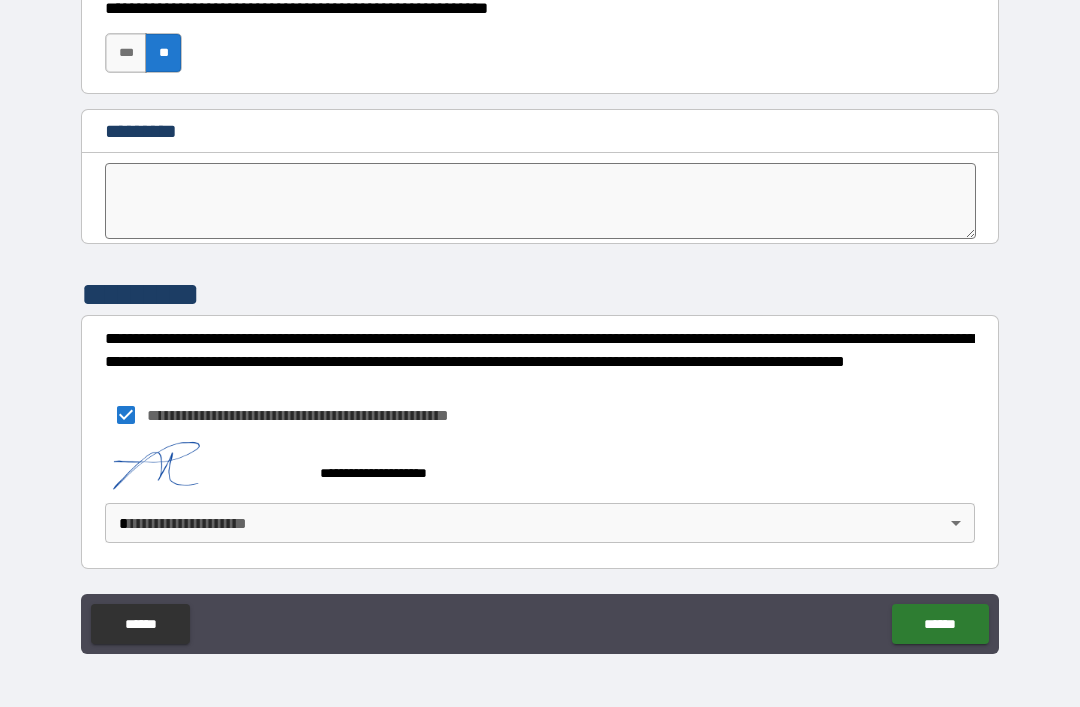 scroll, scrollTop: 10232, scrollLeft: 0, axis: vertical 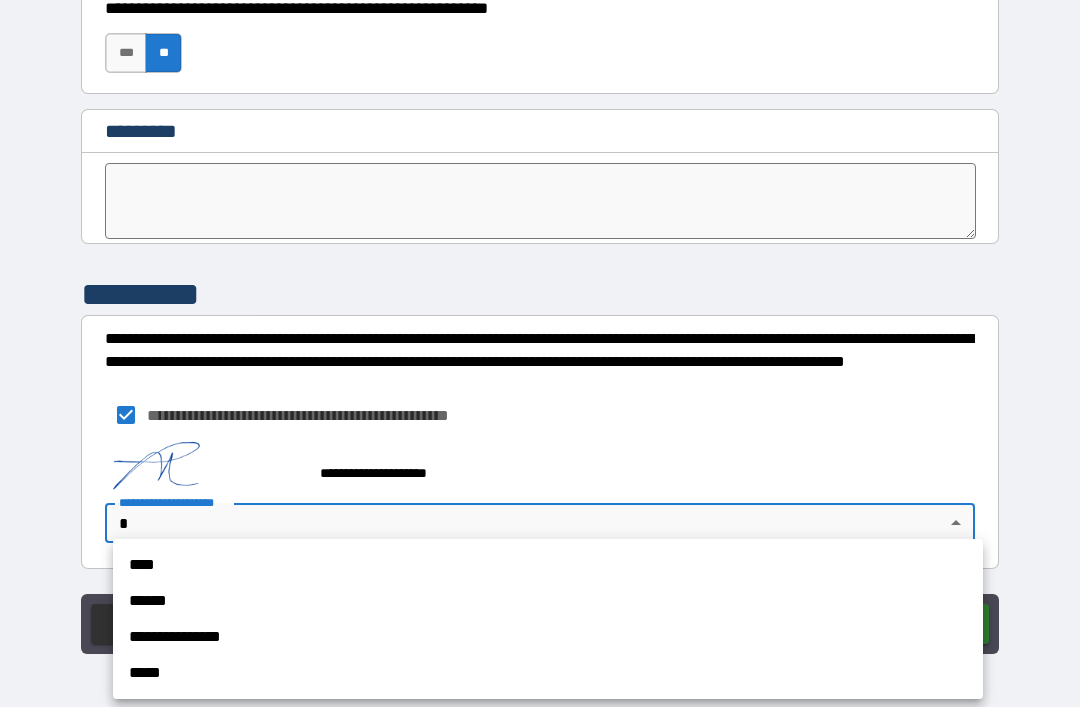 click on "****" at bounding box center (548, 565) 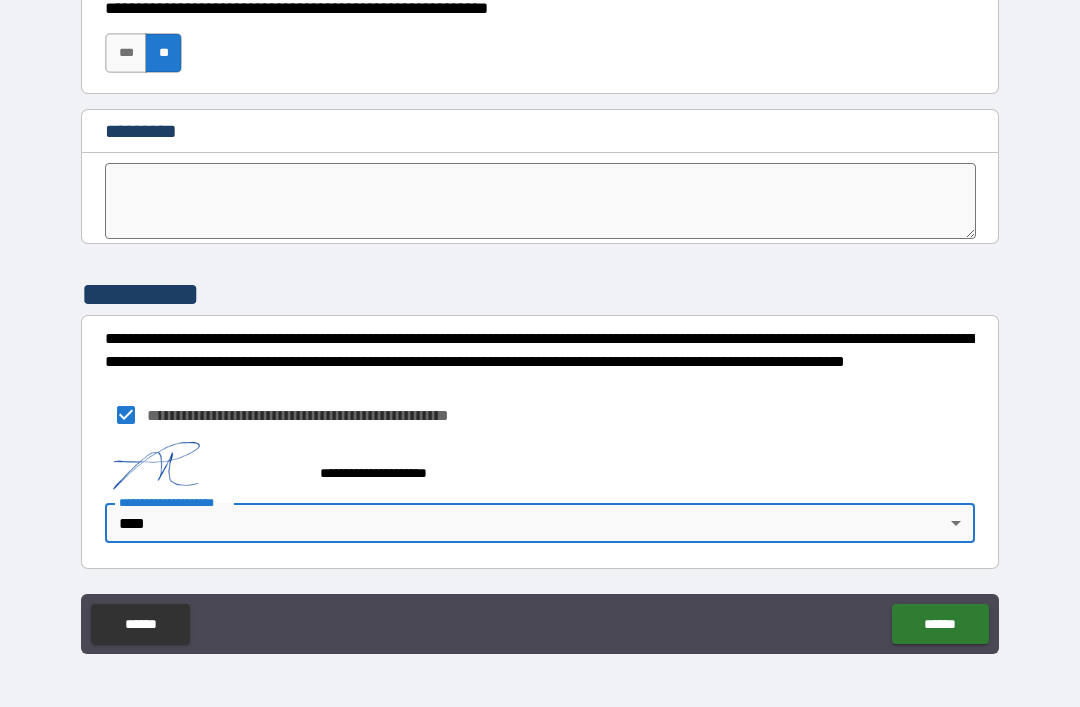 type on "****" 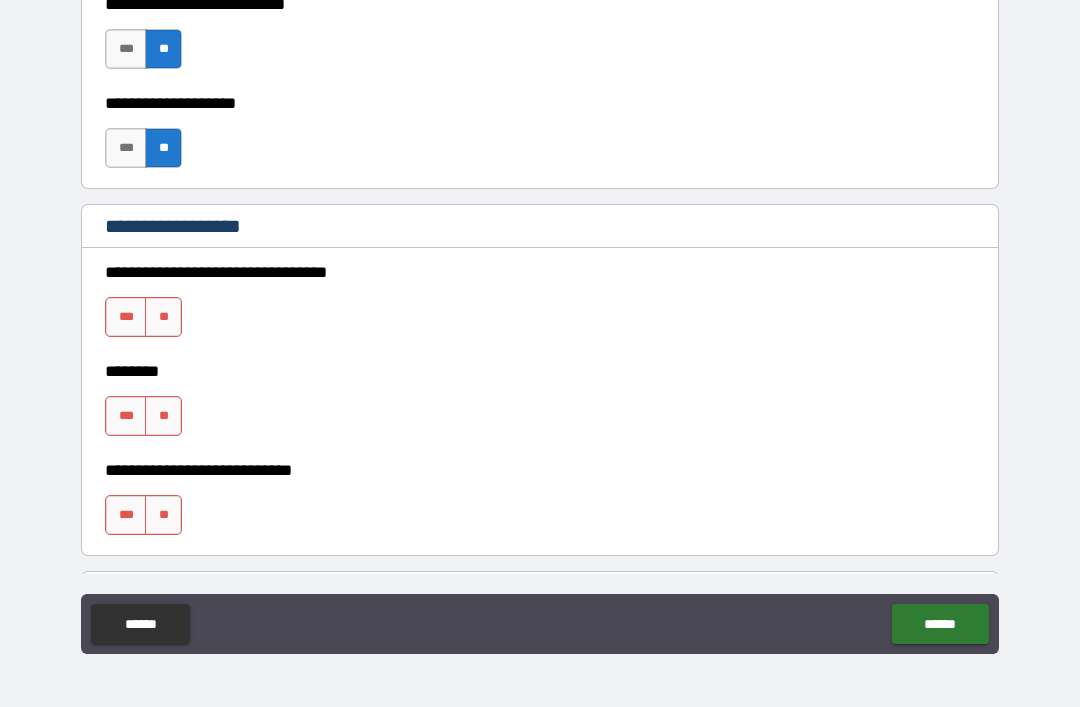 scroll, scrollTop: 934, scrollLeft: 0, axis: vertical 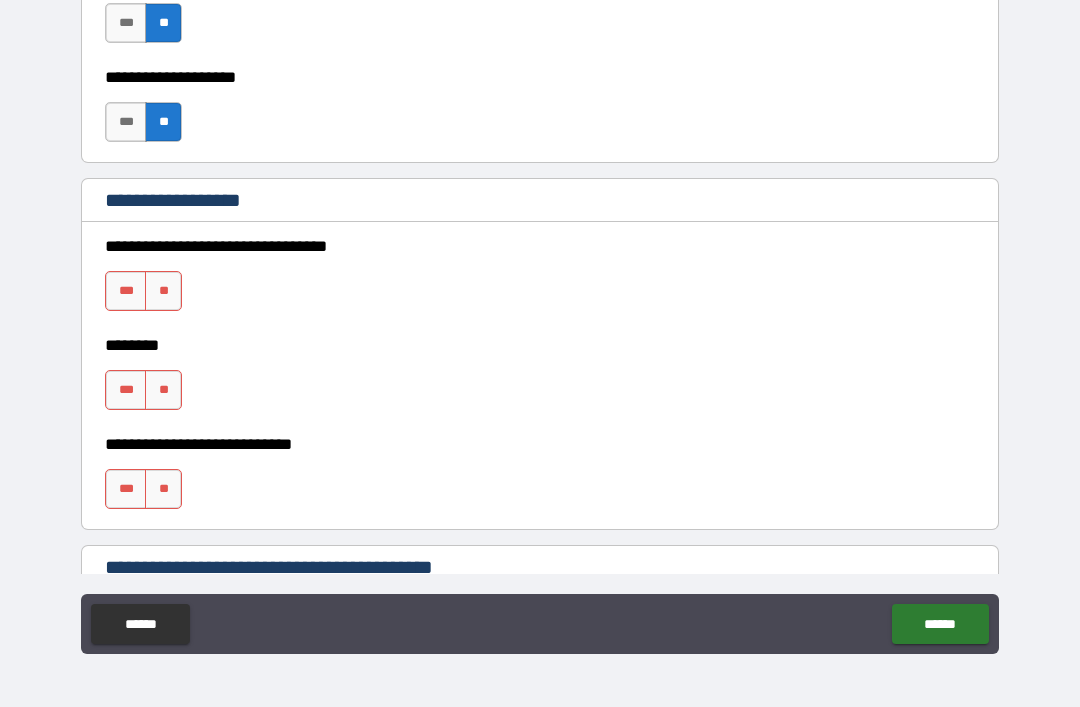 click on "**" at bounding box center (163, 291) 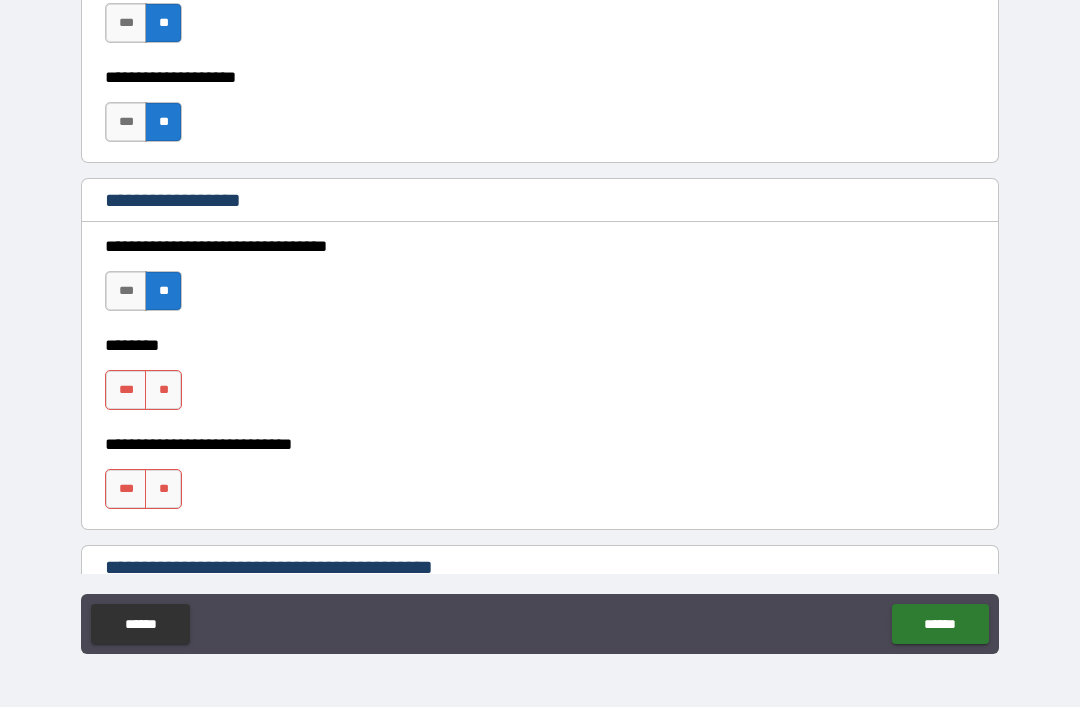 click on "**" at bounding box center [163, 390] 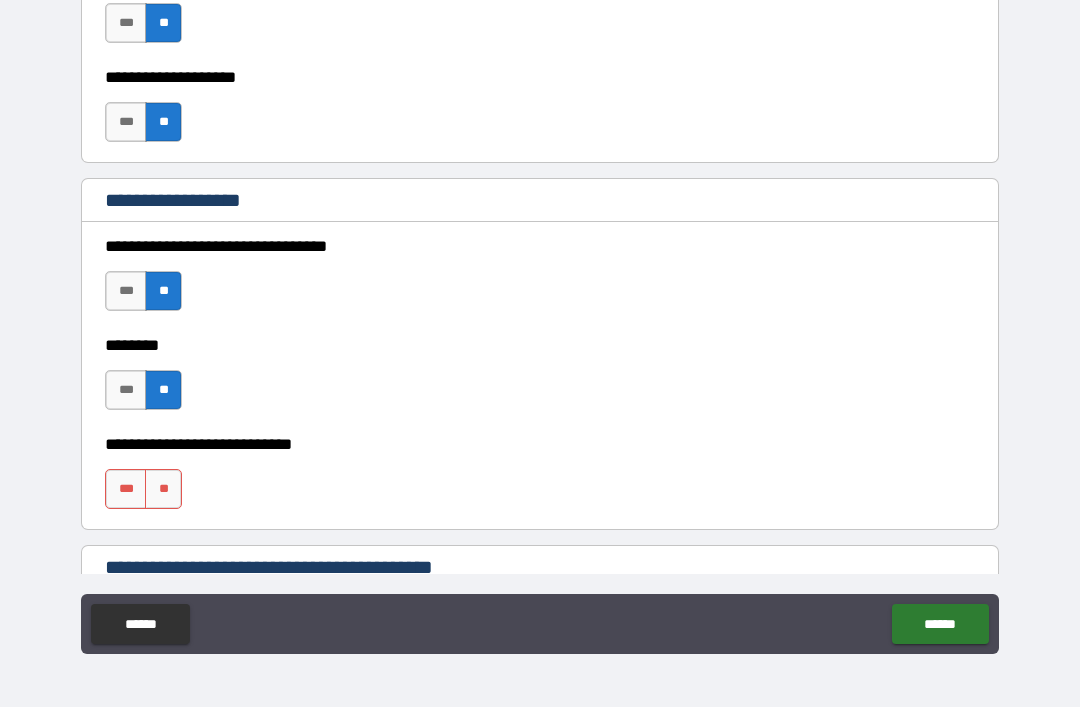 click on "**" at bounding box center [163, 489] 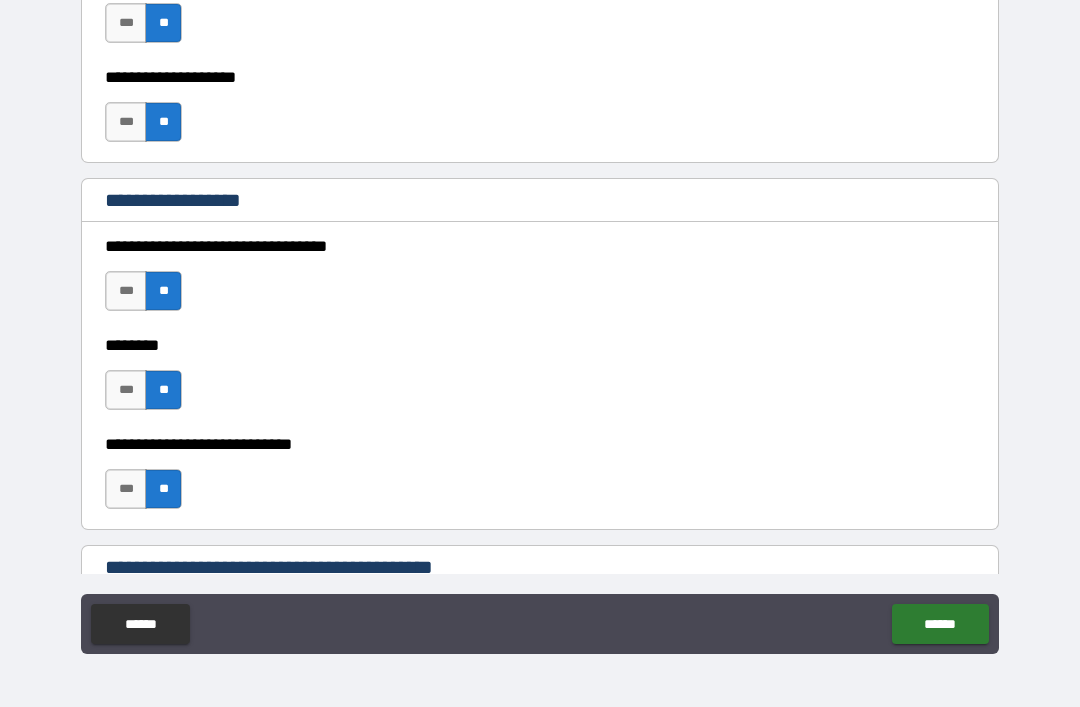 click on "******" at bounding box center (940, 624) 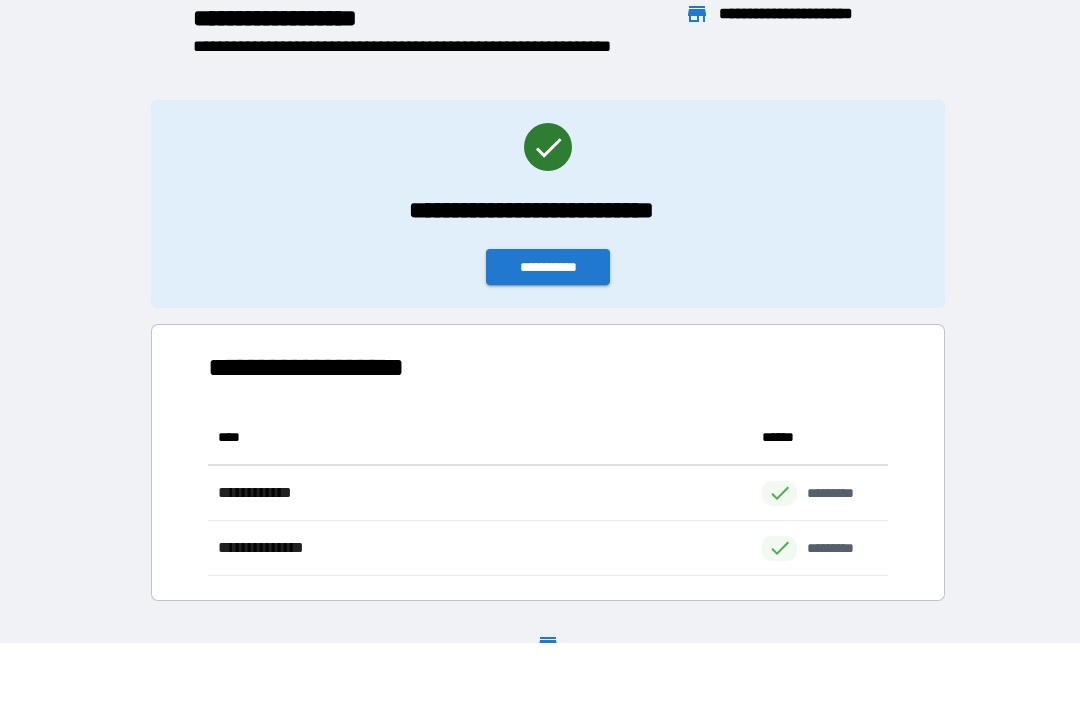 scroll, scrollTop: 1, scrollLeft: 1, axis: both 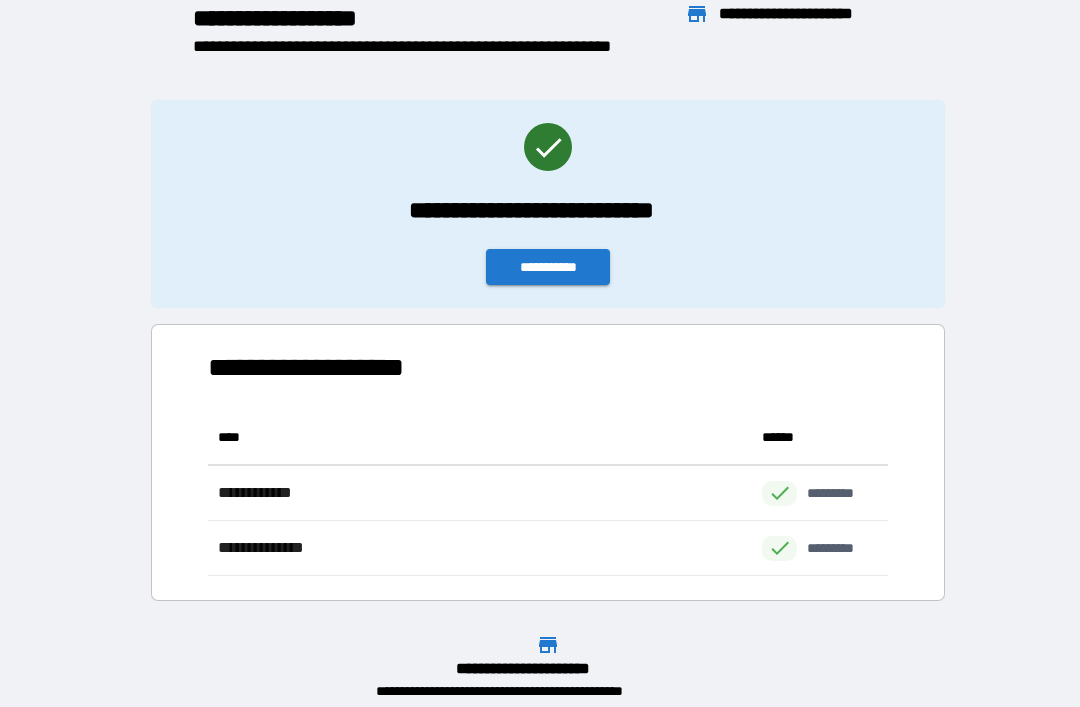 click on "**********" at bounding box center (548, 267) 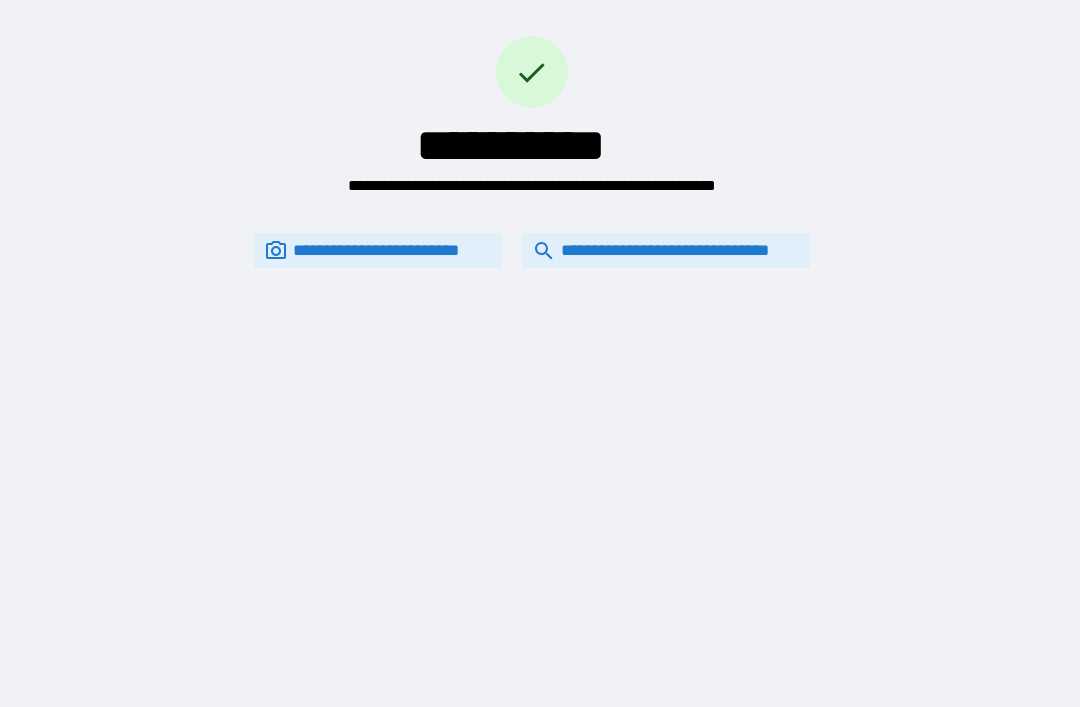click on "**********" at bounding box center [666, 250] 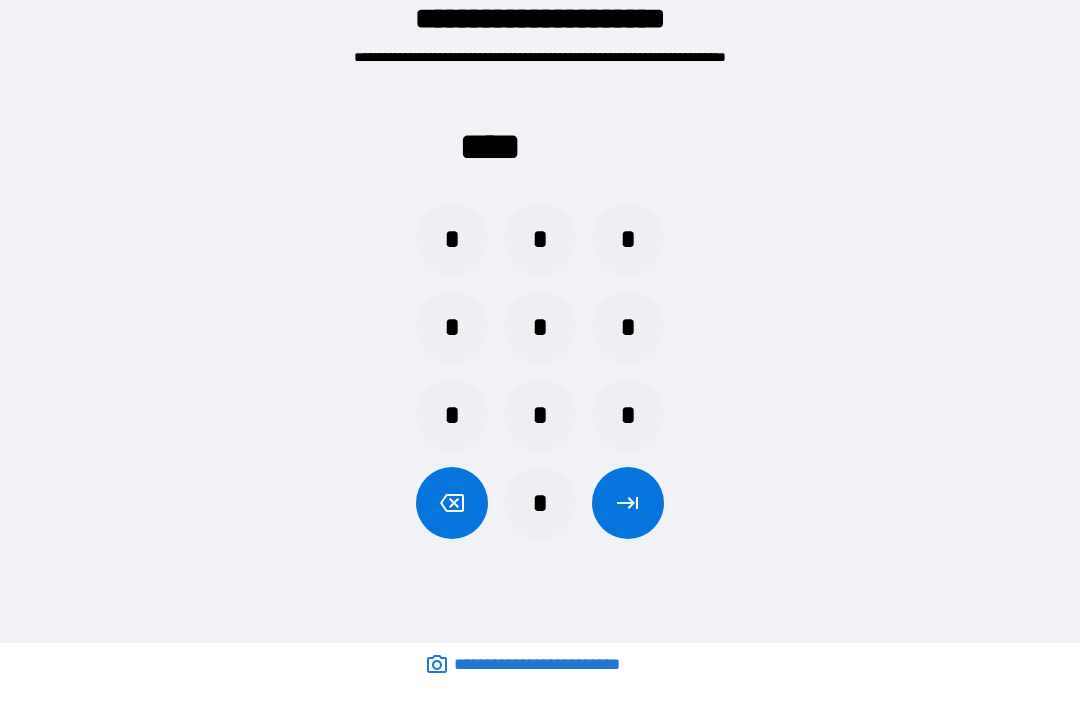 click on "*" at bounding box center (540, 503) 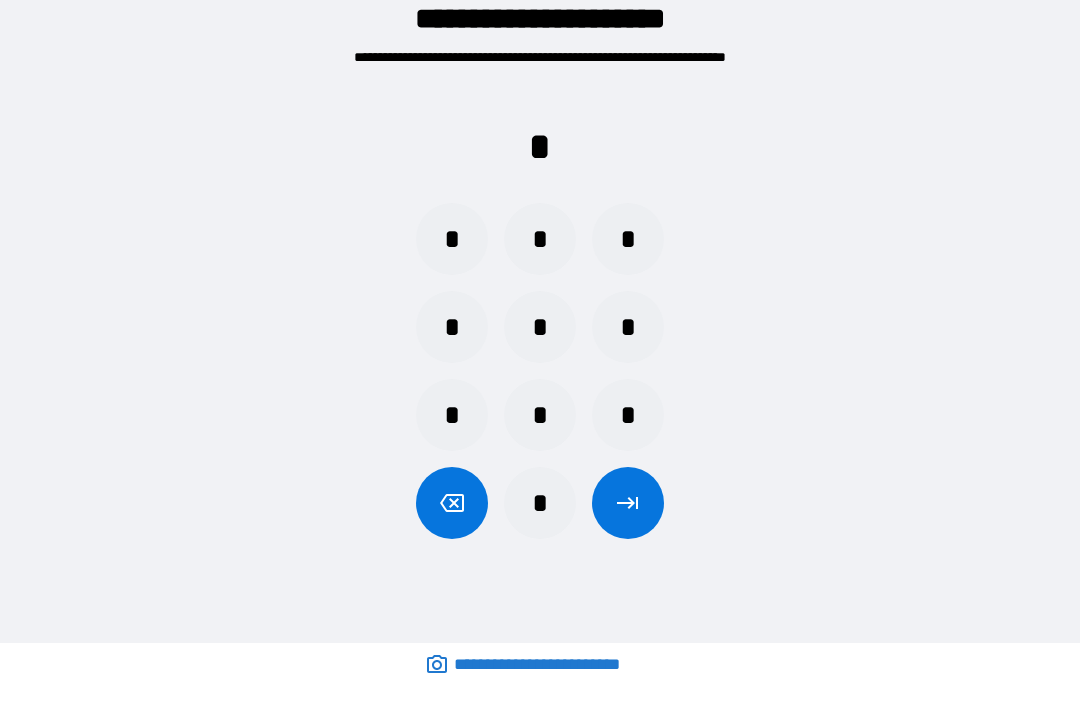 click on "*" at bounding box center [452, 327] 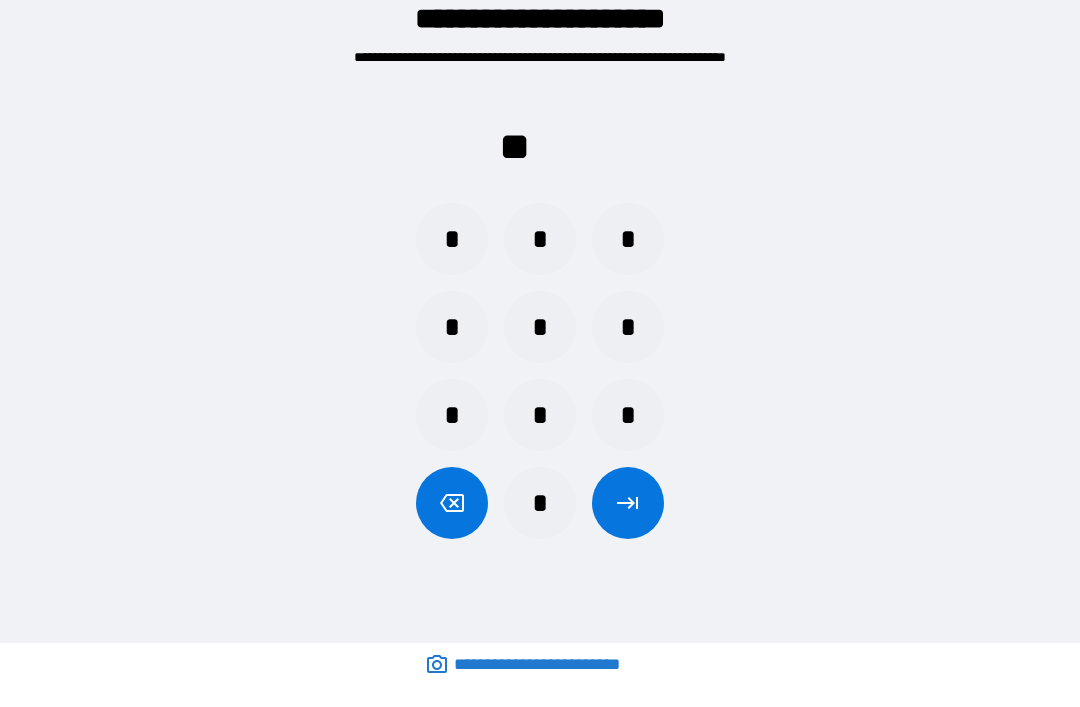 click on "*" at bounding box center (628, 239) 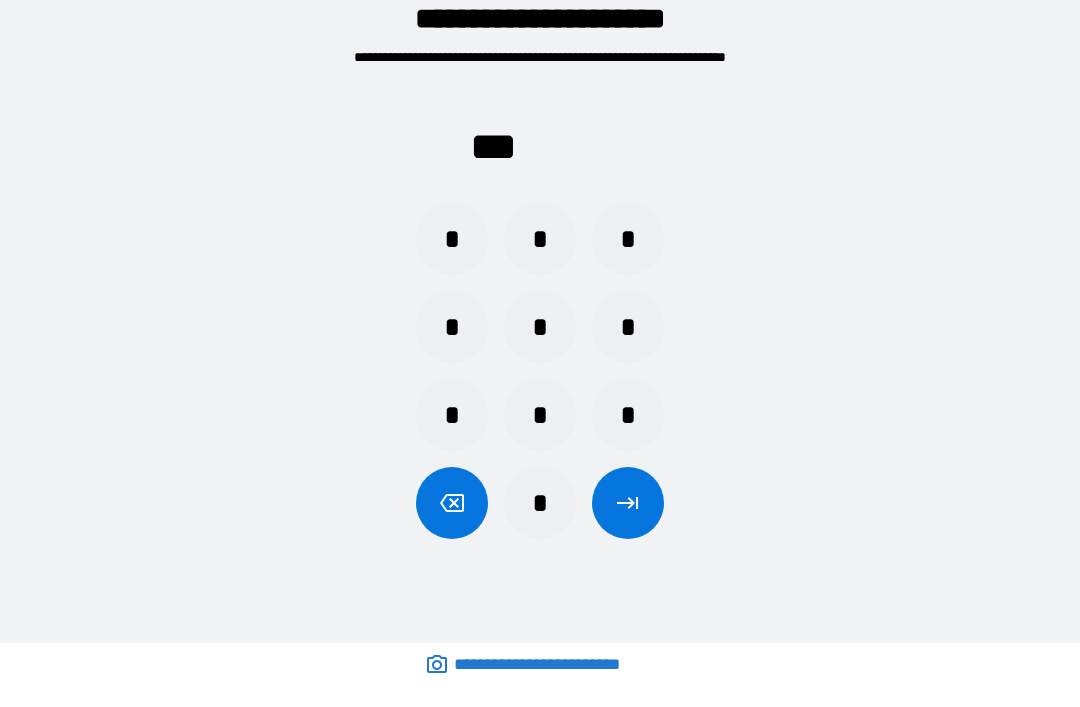 click on "*" at bounding box center [628, 415] 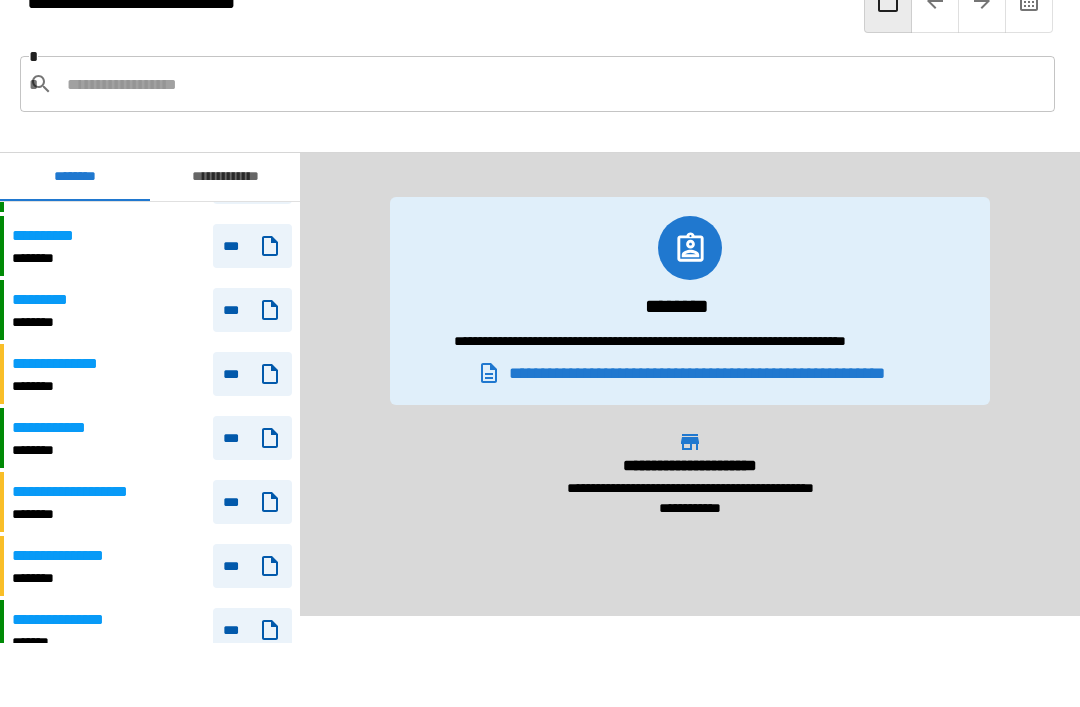 scroll, scrollTop: 171, scrollLeft: 0, axis: vertical 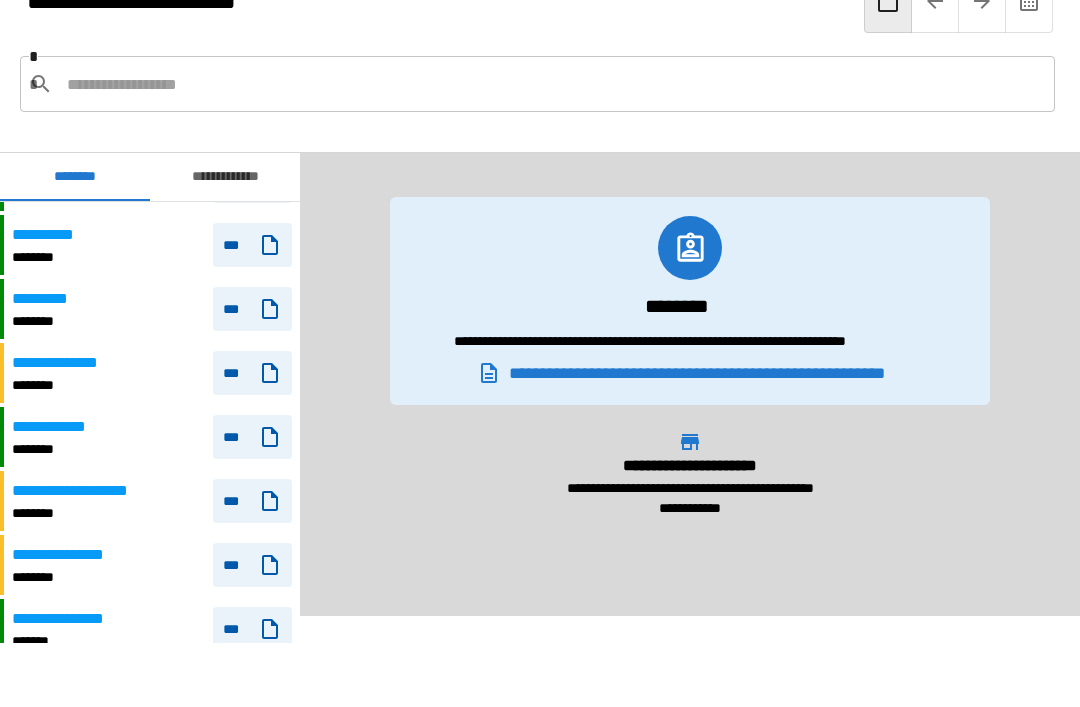 click on "********* ******** ***" at bounding box center [152, 309] 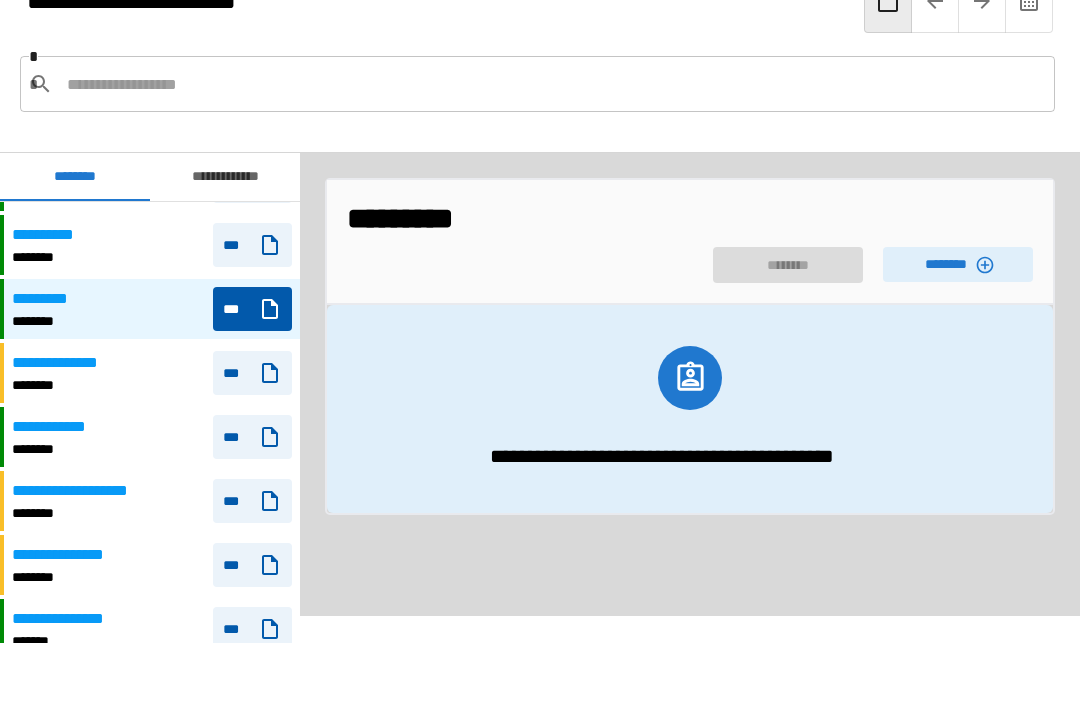 click on "********" at bounding box center [958, 264] 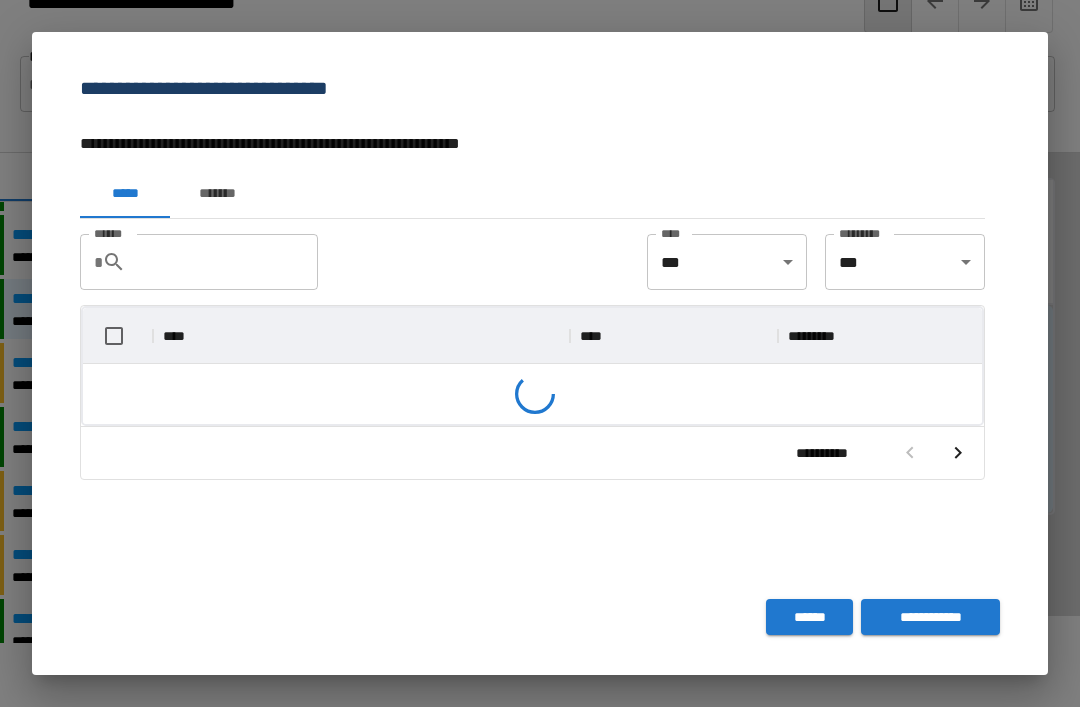 scroll, scrollTop: 1, scrollLeft: 1, axis: both 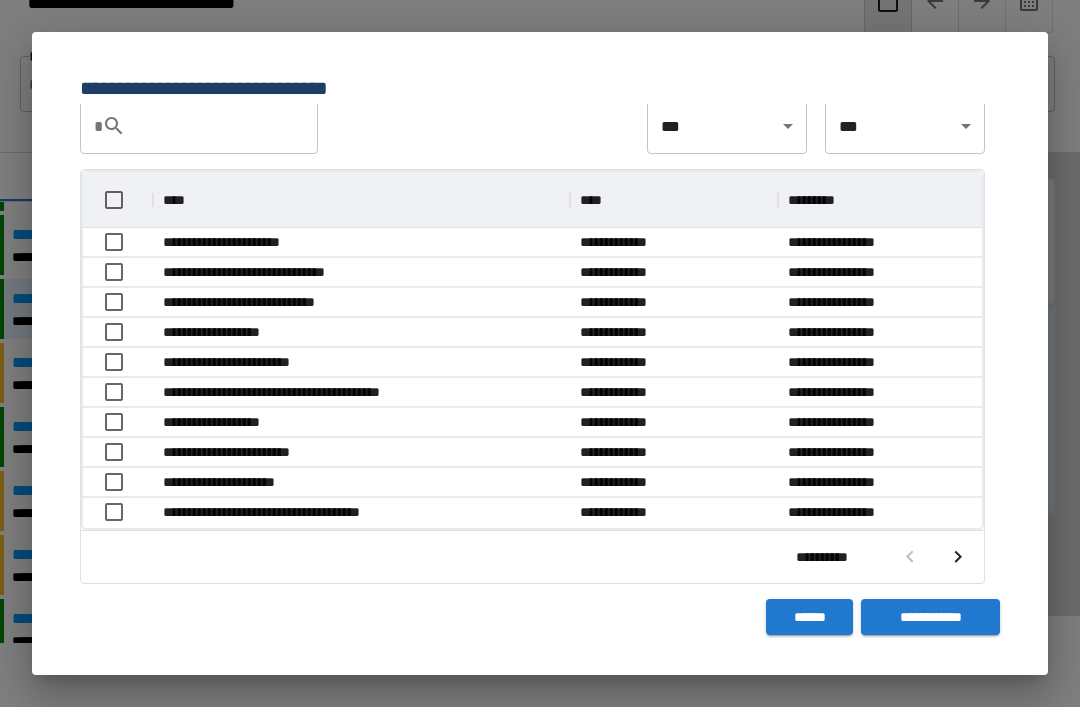 click 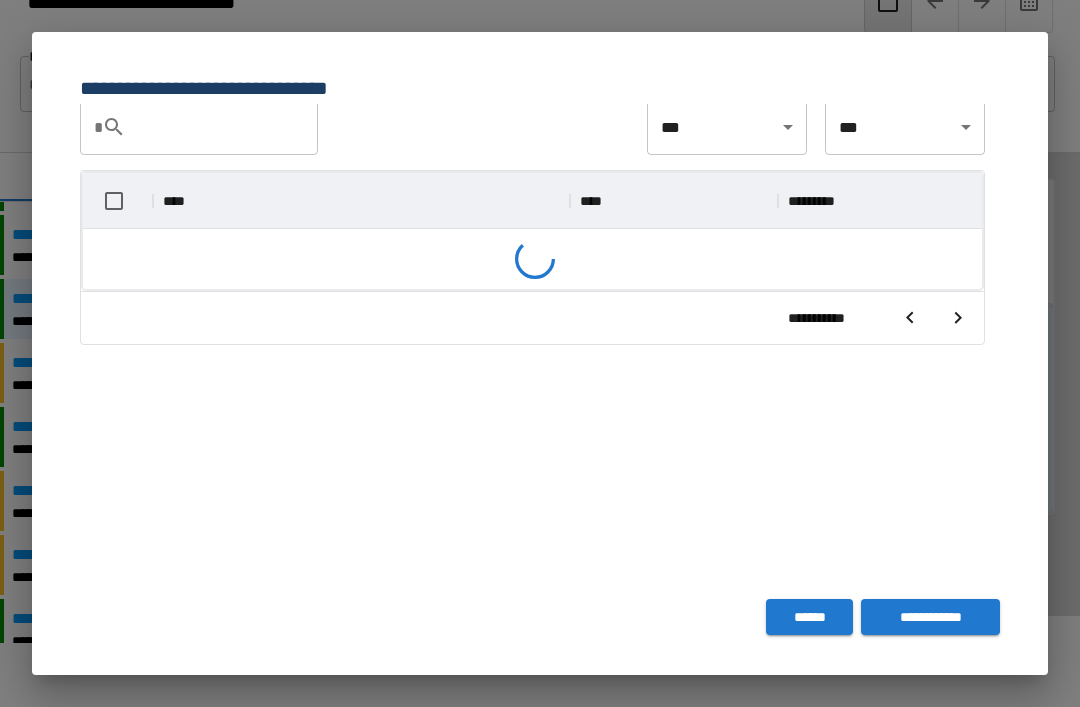 scroll, scrollTop: 116, scrollLeft: 899, axis: both 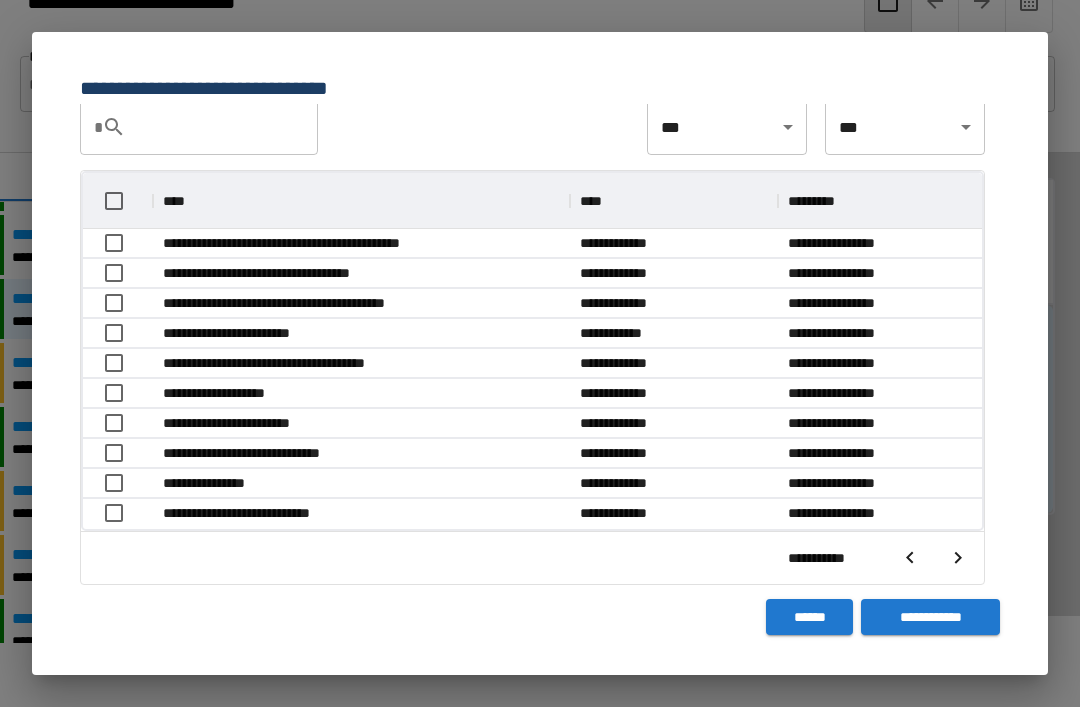click on "**********" at bounding box center (882, 514) 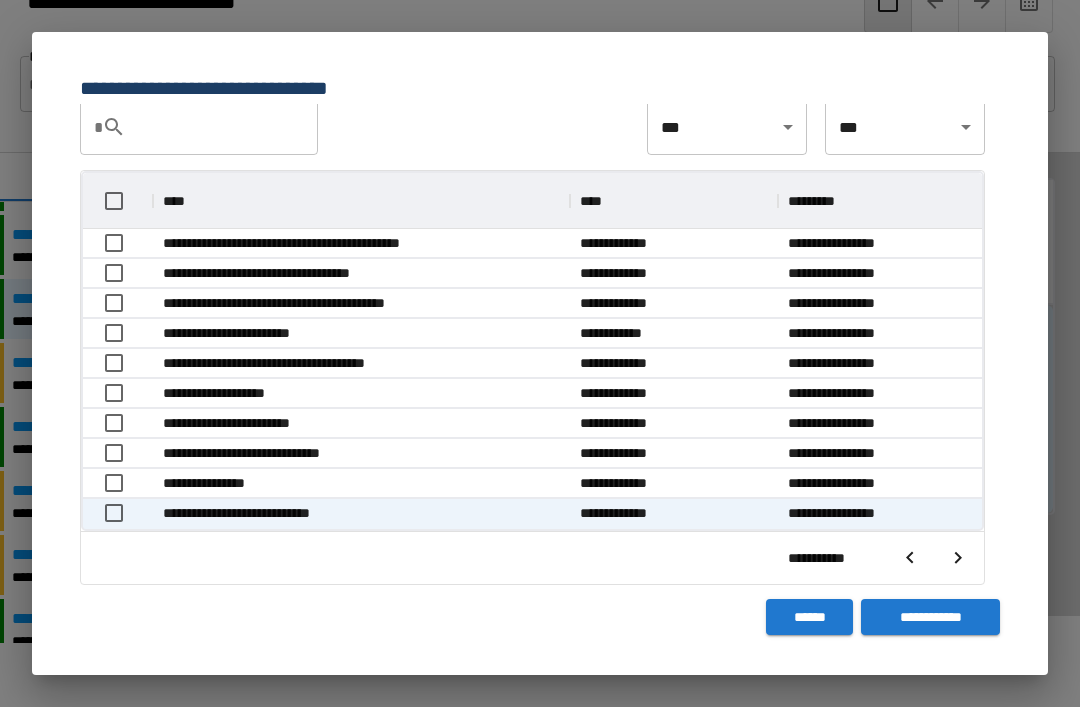 click 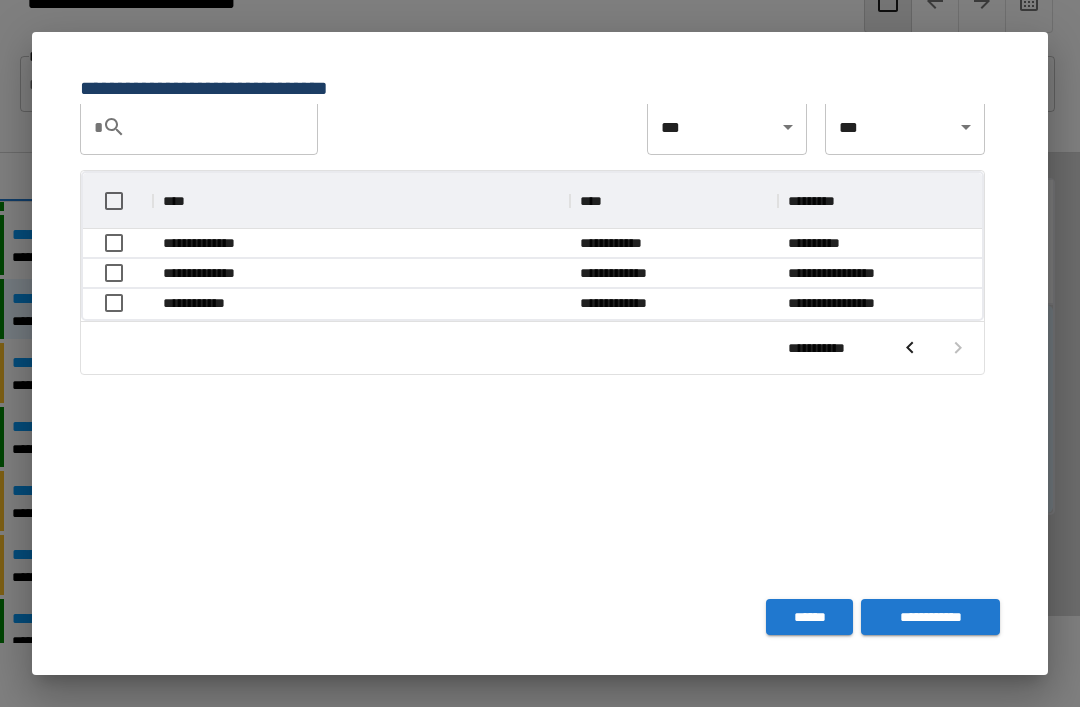 scroll, scrollTop: 146, scrollLeft: 899, axis: both 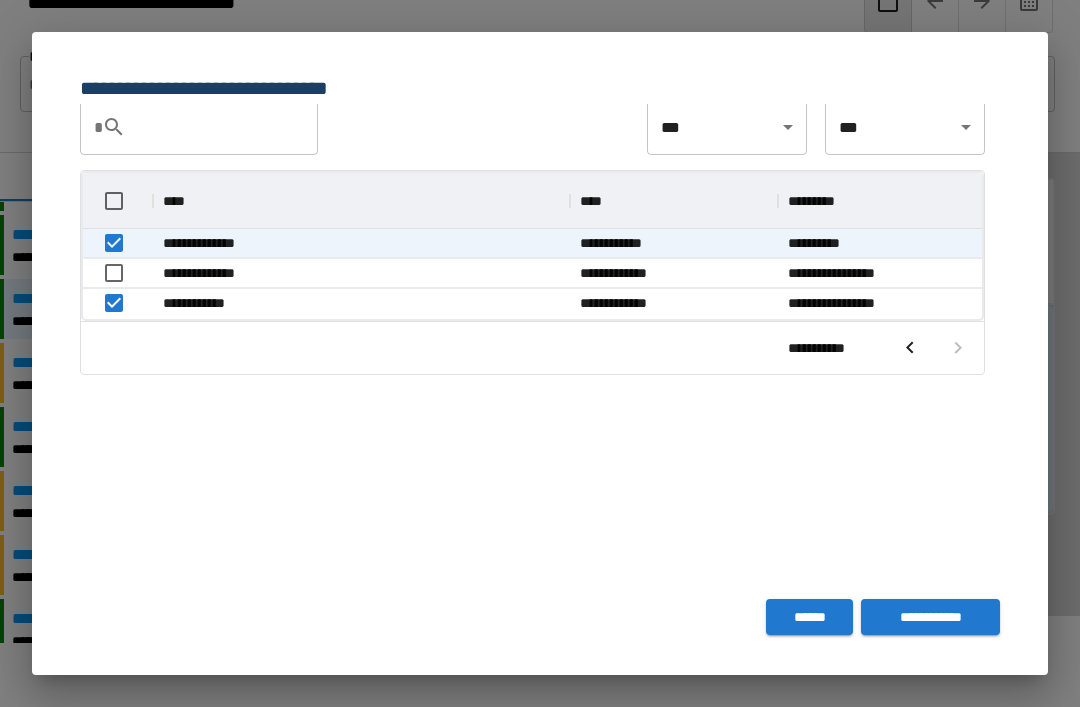 click on "**********" at bounding box center [930, 617] 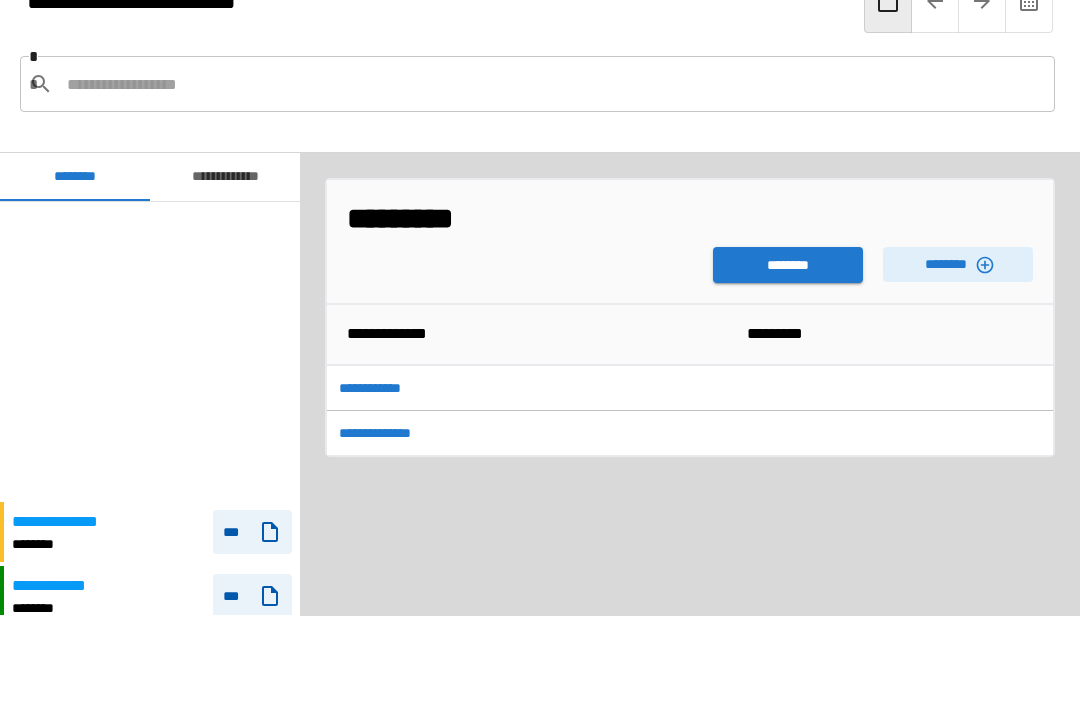 scroll, scrollTop: 300, scrollLeft: 0, axis: vertical 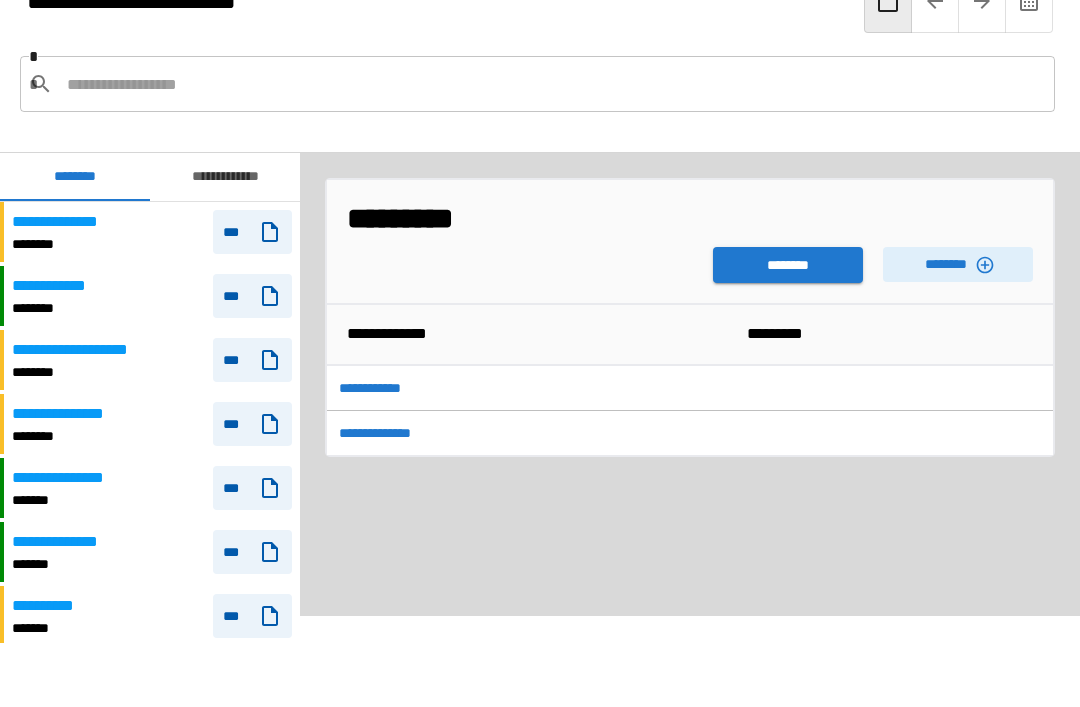 click on "********" at bounding box center (788, 265) 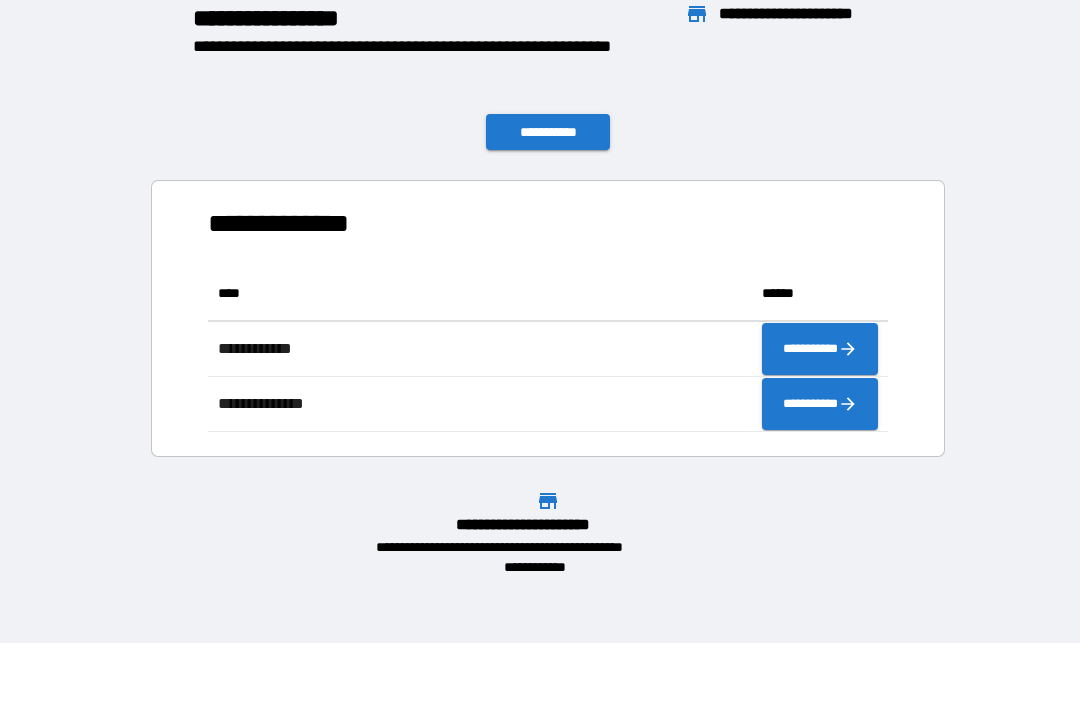 scroll, scrollTop: 1, scrollLeft: 1, axis: both 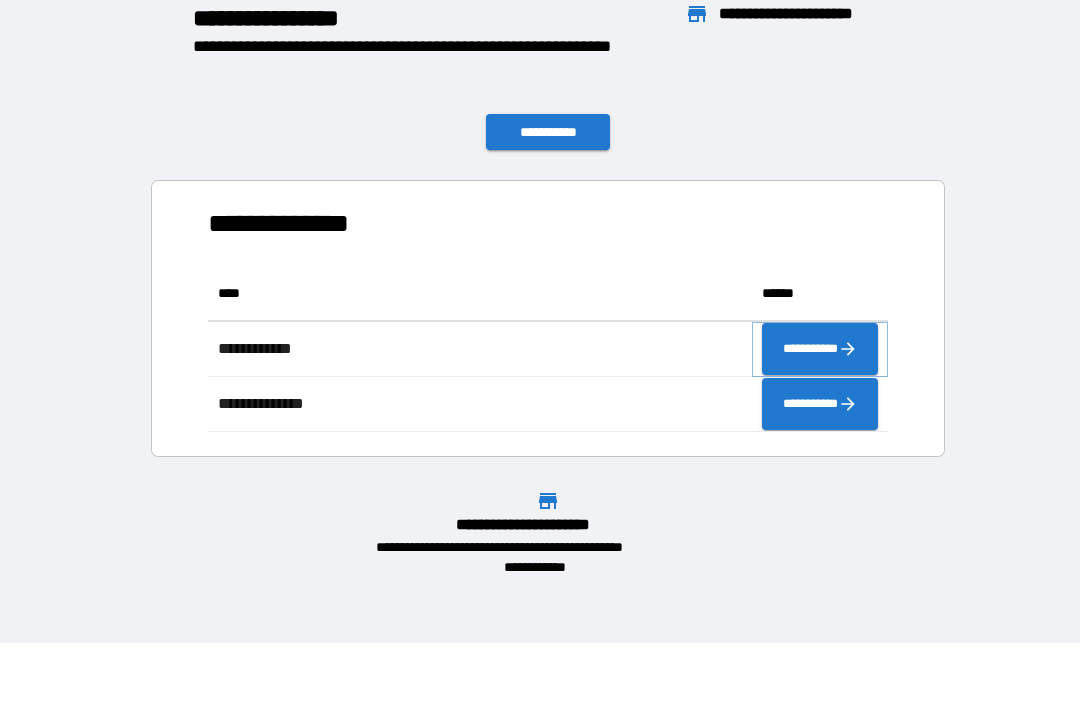 click 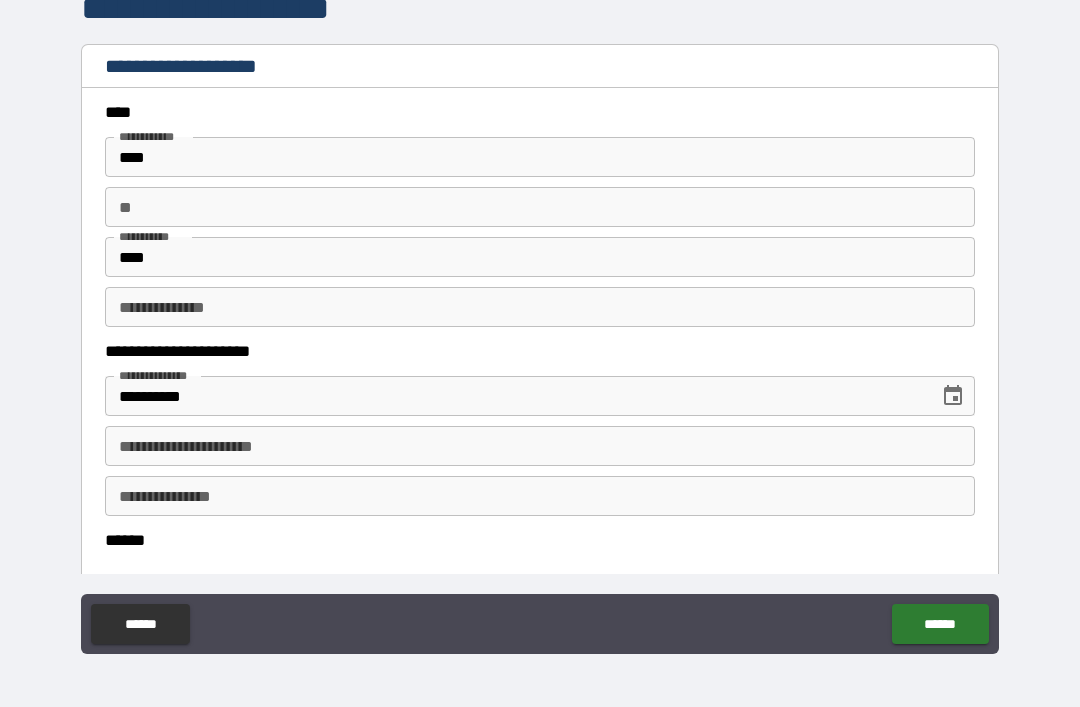click on "**********" at bounding box center (540, 446) 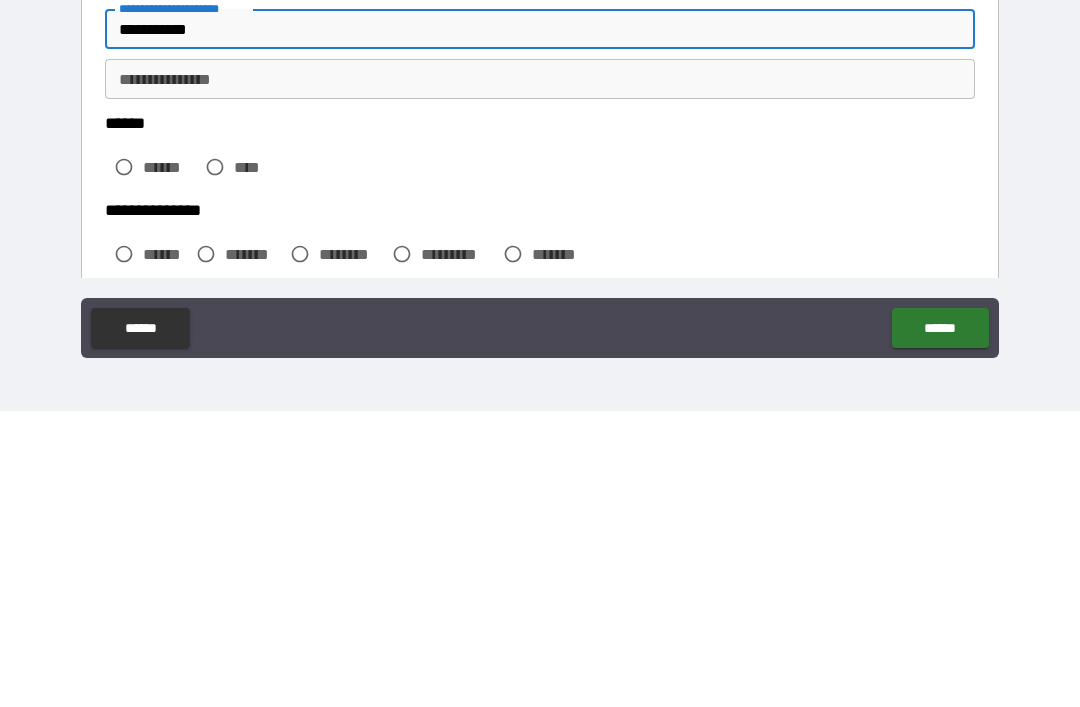 scroll, scrollTop: 127, scrollLeft: 0, axis: vertical 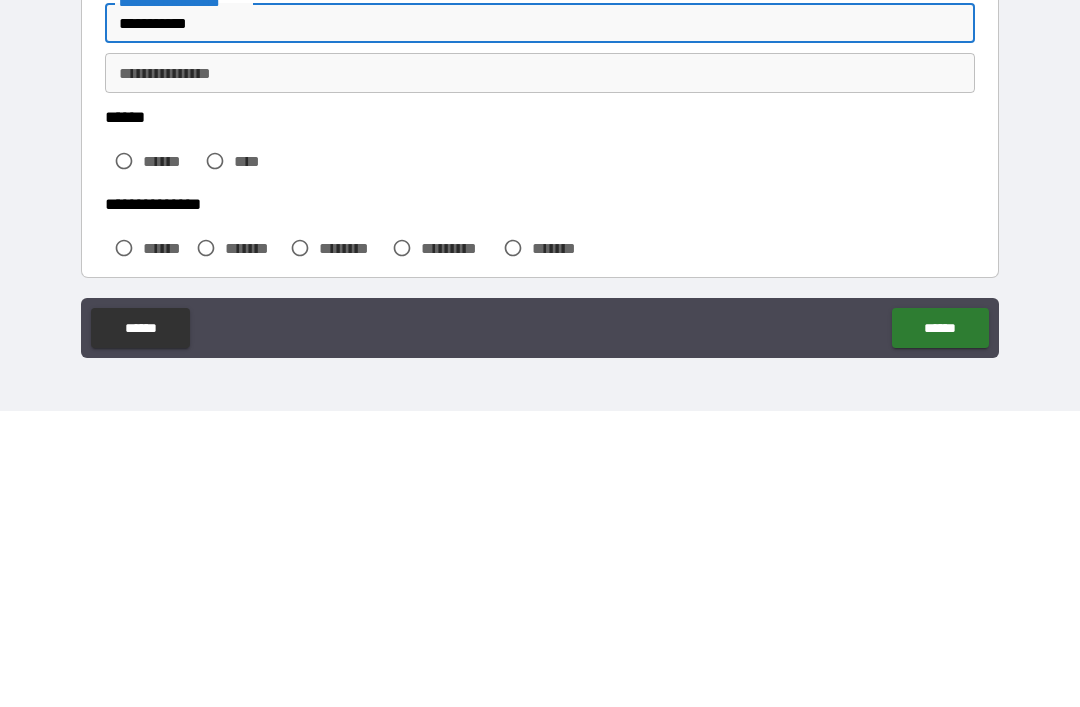 type on "**********" 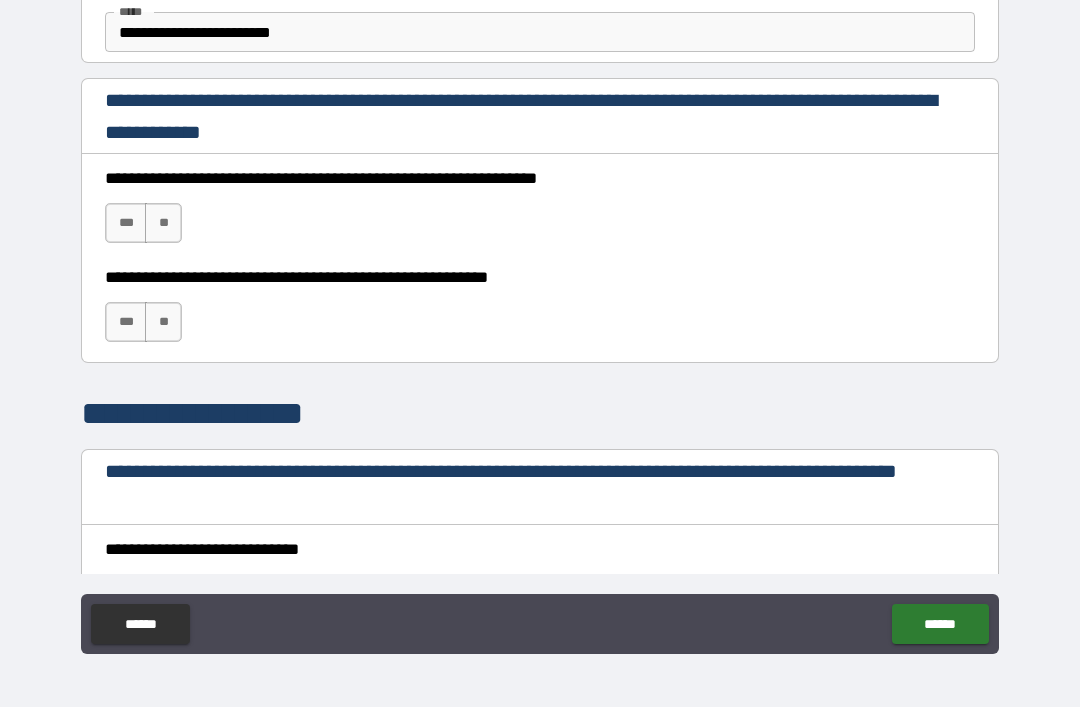 scroll, scrollTop: 1272, scrollLeft: 0, axis: vertical 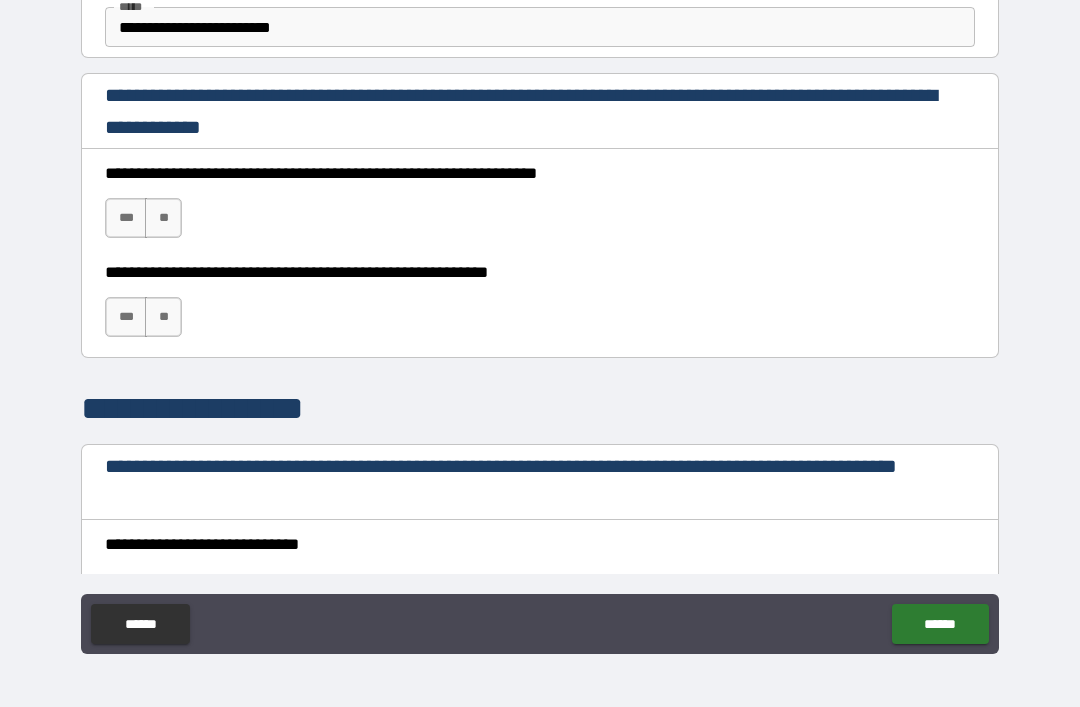 click on "**" at bounding box center (163, 218) 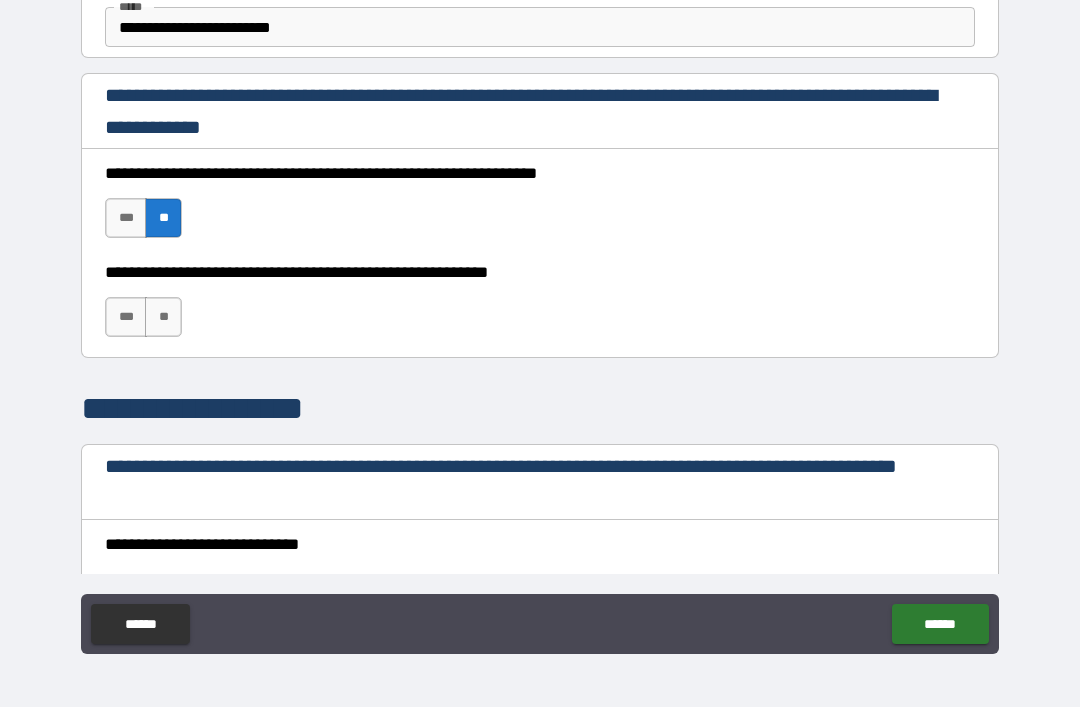 click on "***" at bounding box center (126, 218) 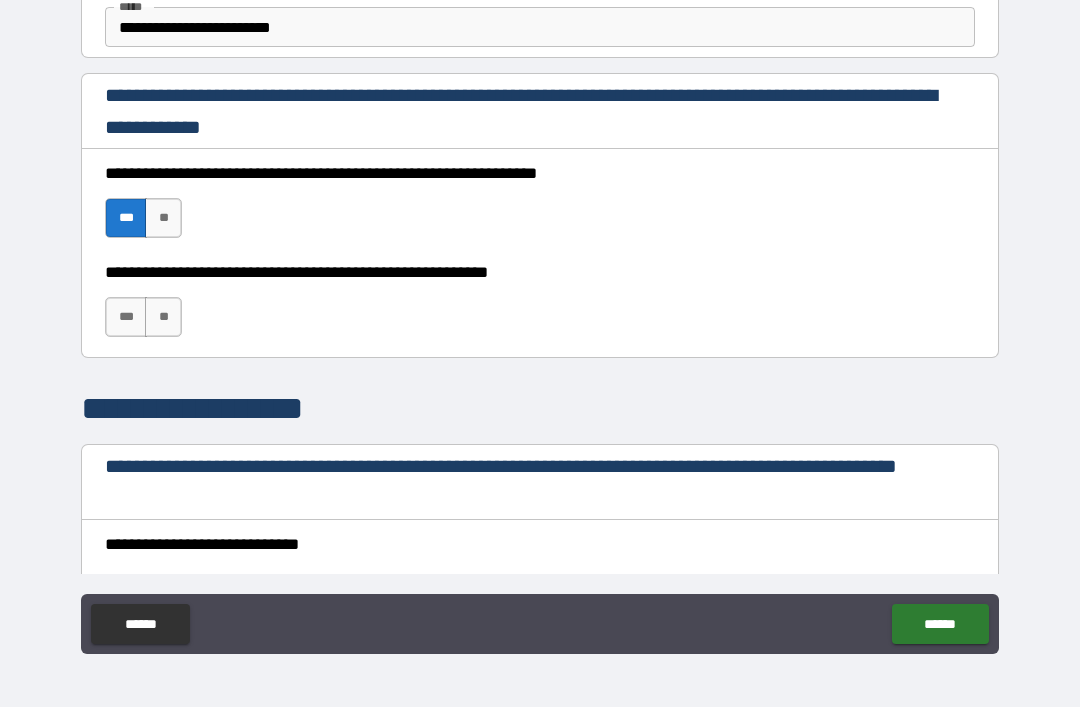 click on "***" at bounding box center [126, 317] 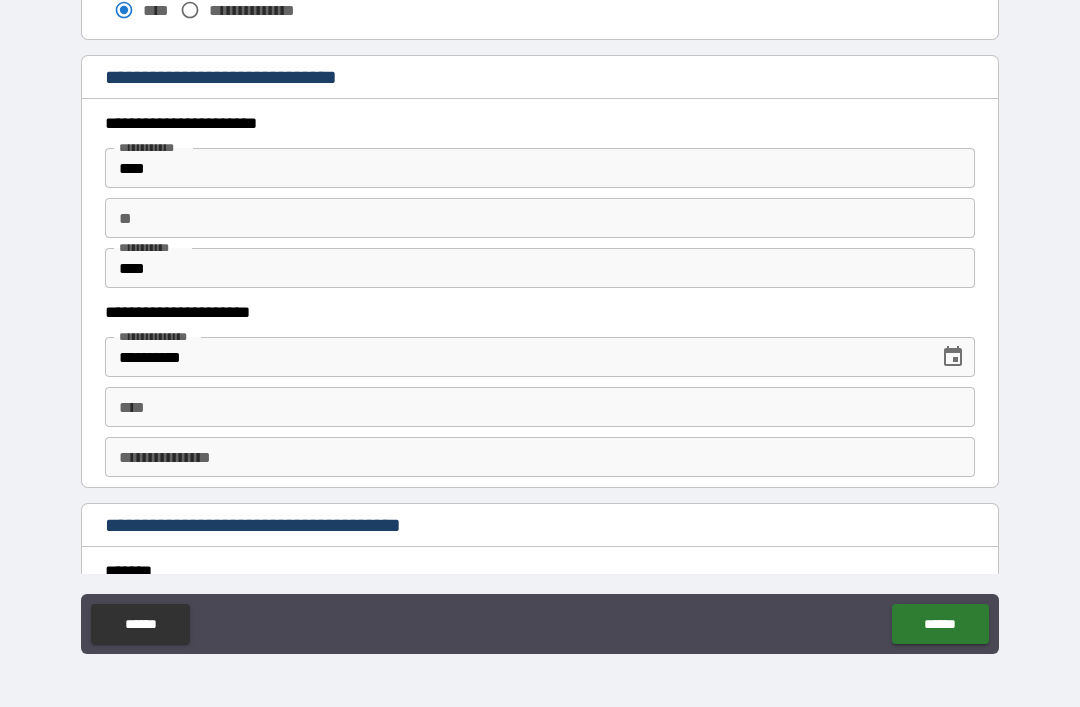scroll, scrollTop: 1854, scrollLeft: 0, axis: vertical 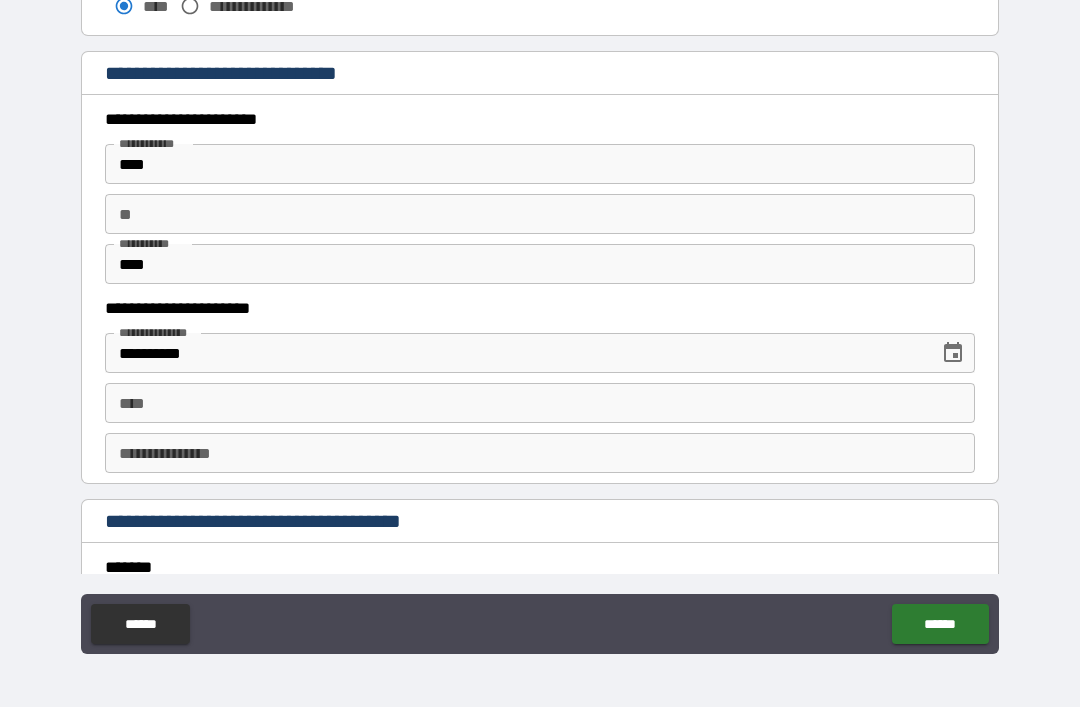 click on "****" at bounding box center (540, 403) 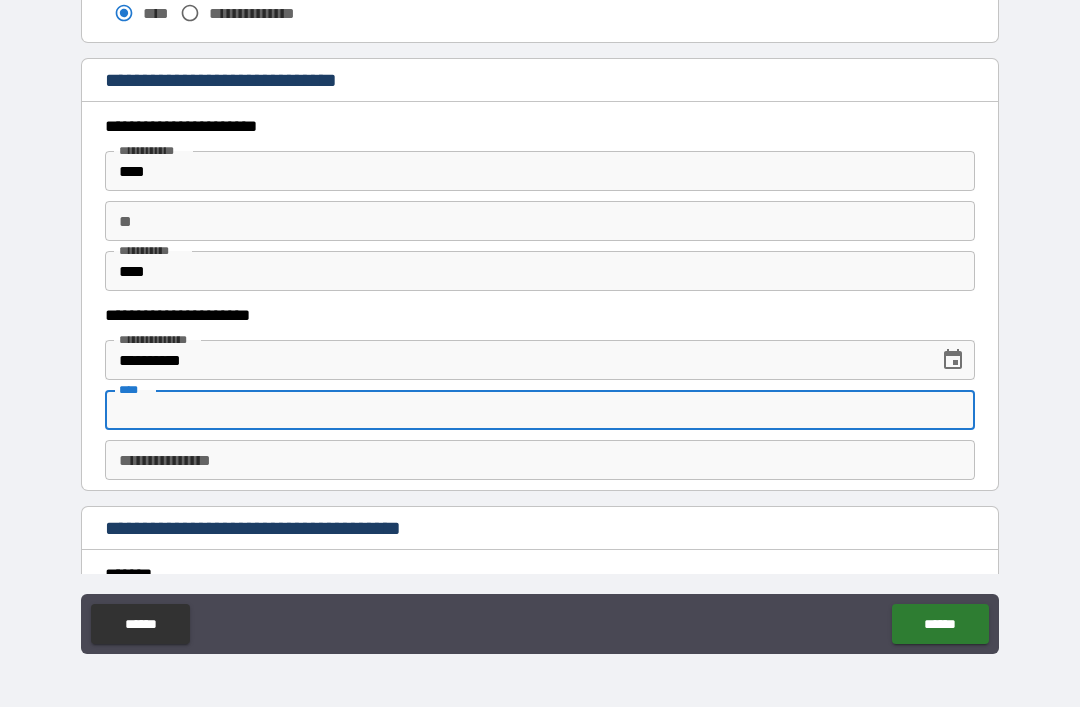 scroll, scrollTop: 1846, scrollLeft: 0, axis: vertical 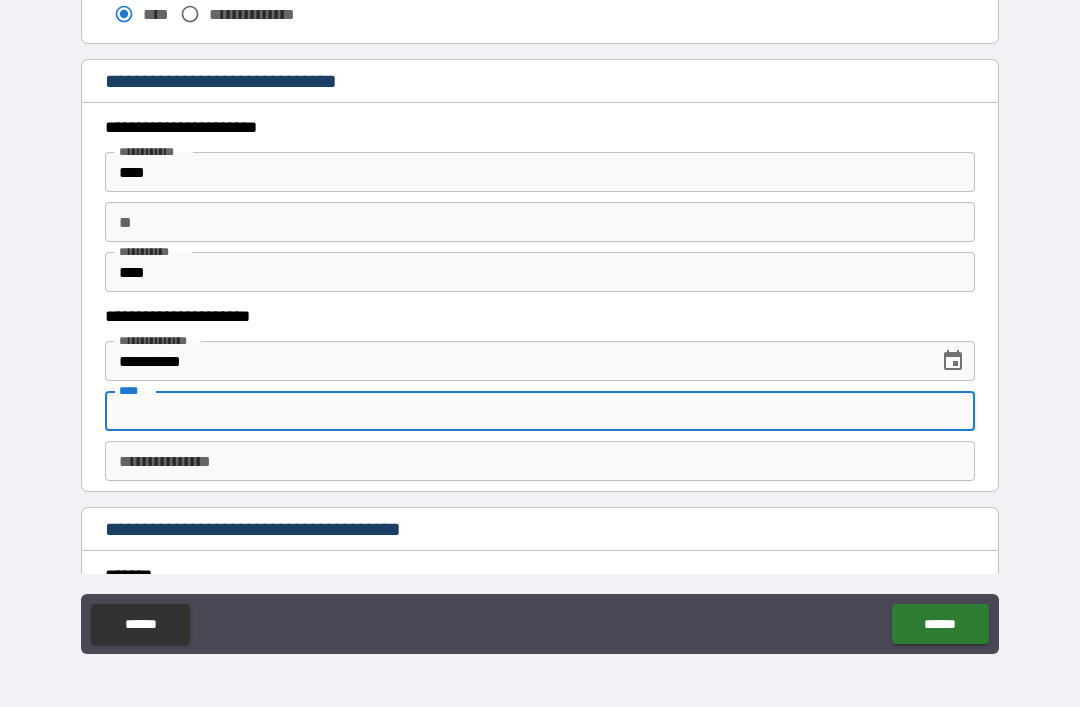 click on "****" at bounding box center (540, 411) 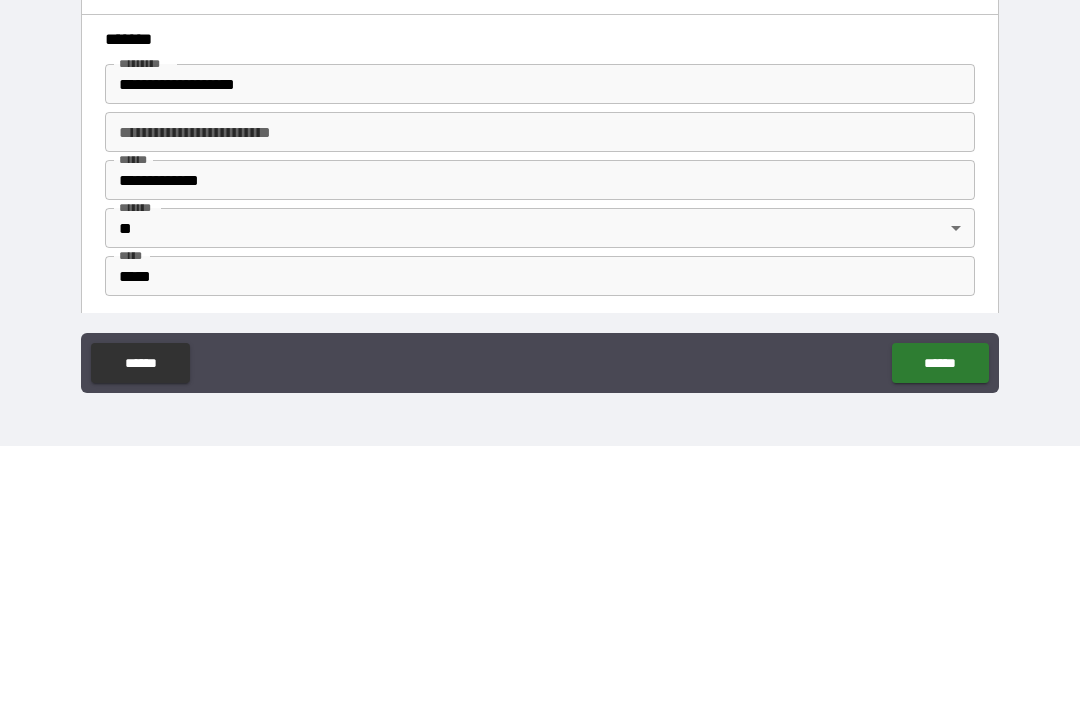 scroll, scrollTop: 2098, scrollLeft: 0, axis: vertical 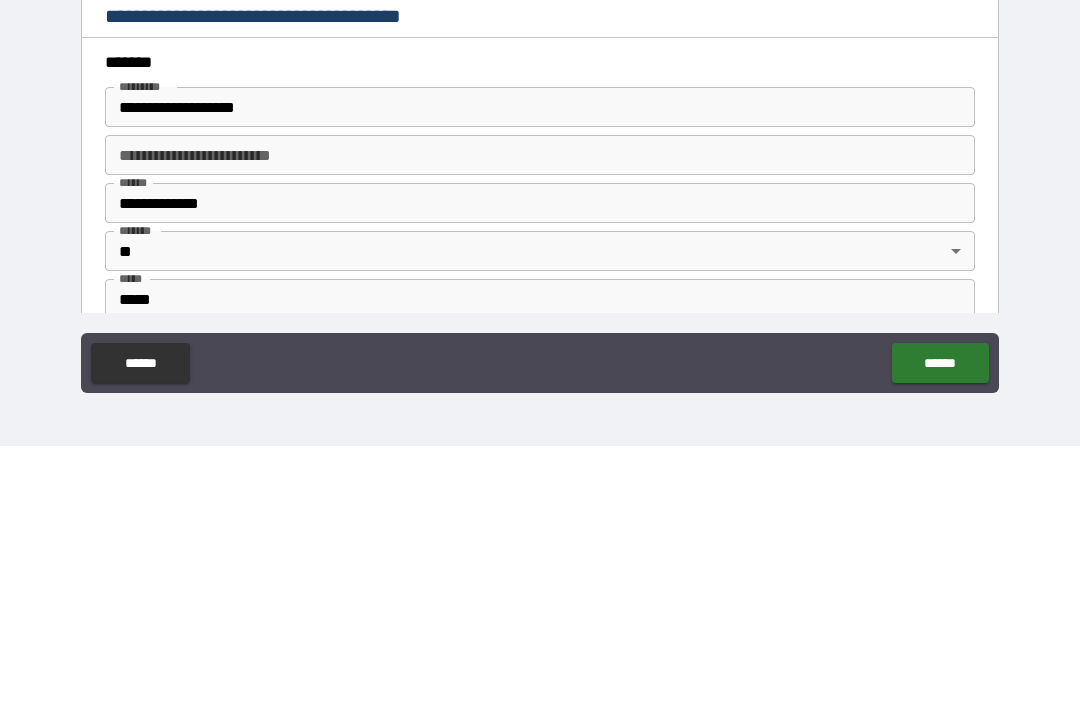 type on "**********" 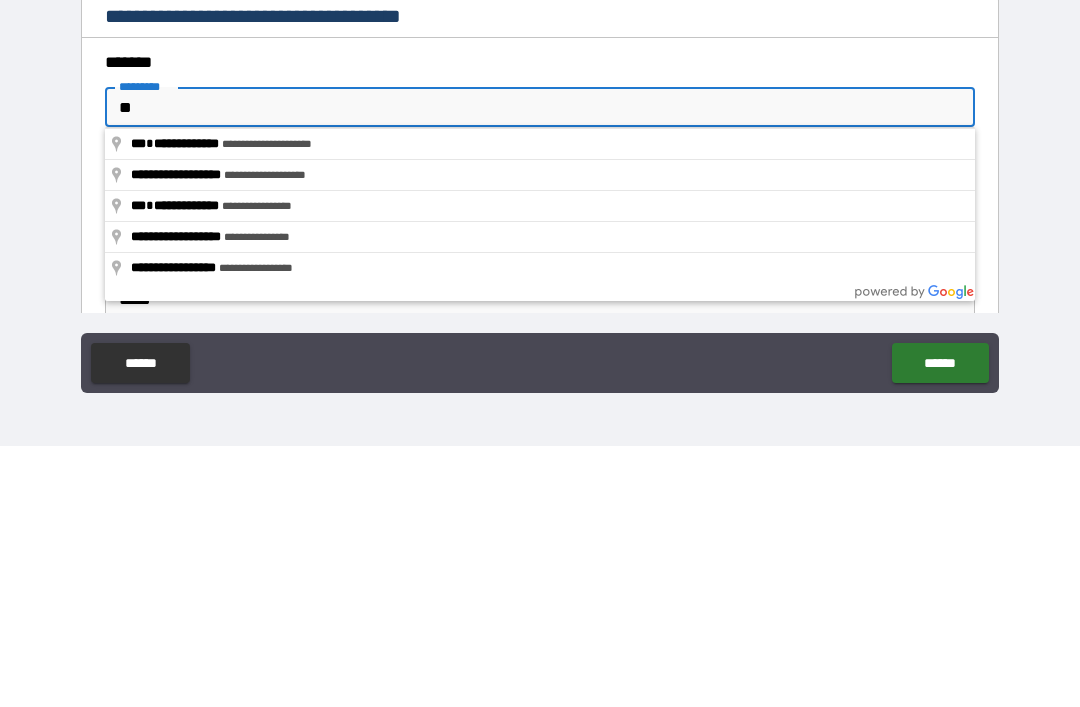 type on "*" 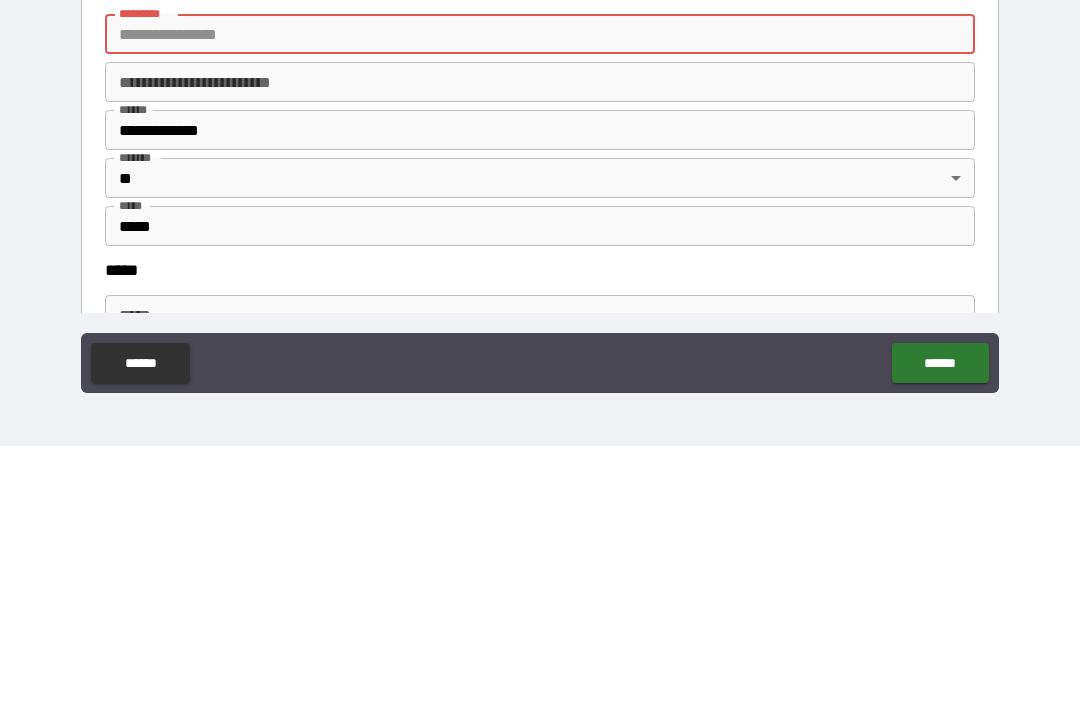 scroll, scrollTop: 2128, scrollLeft: 0, axis: vertical 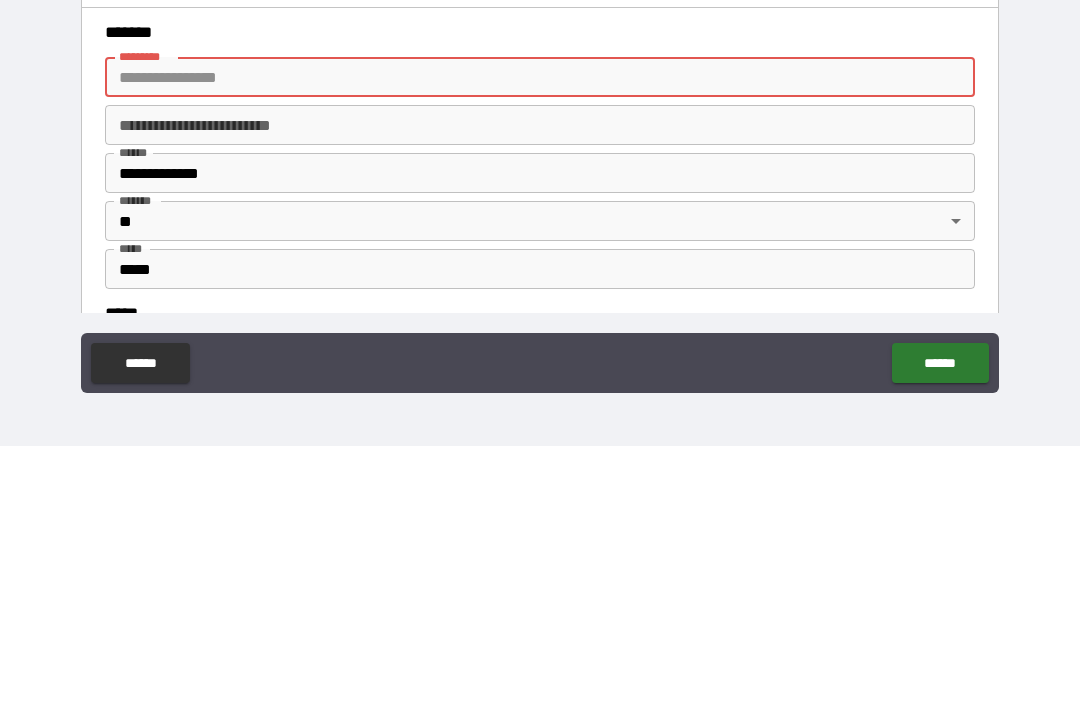 click on "*******   *" at bounding box center [540, 338] 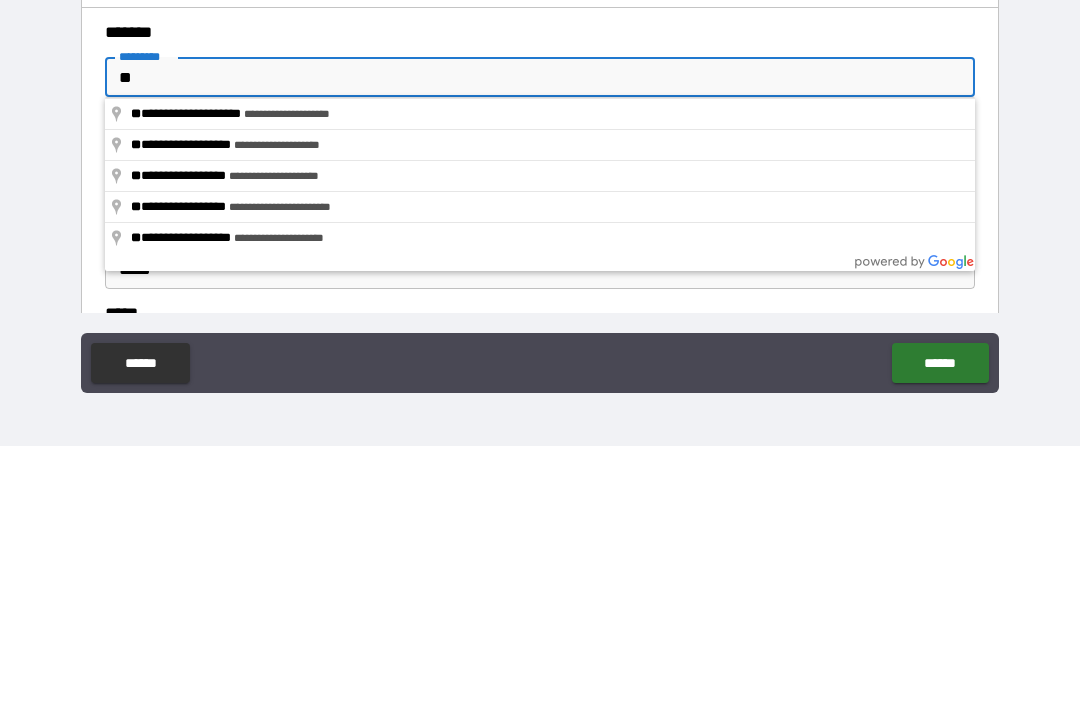 type on "*" 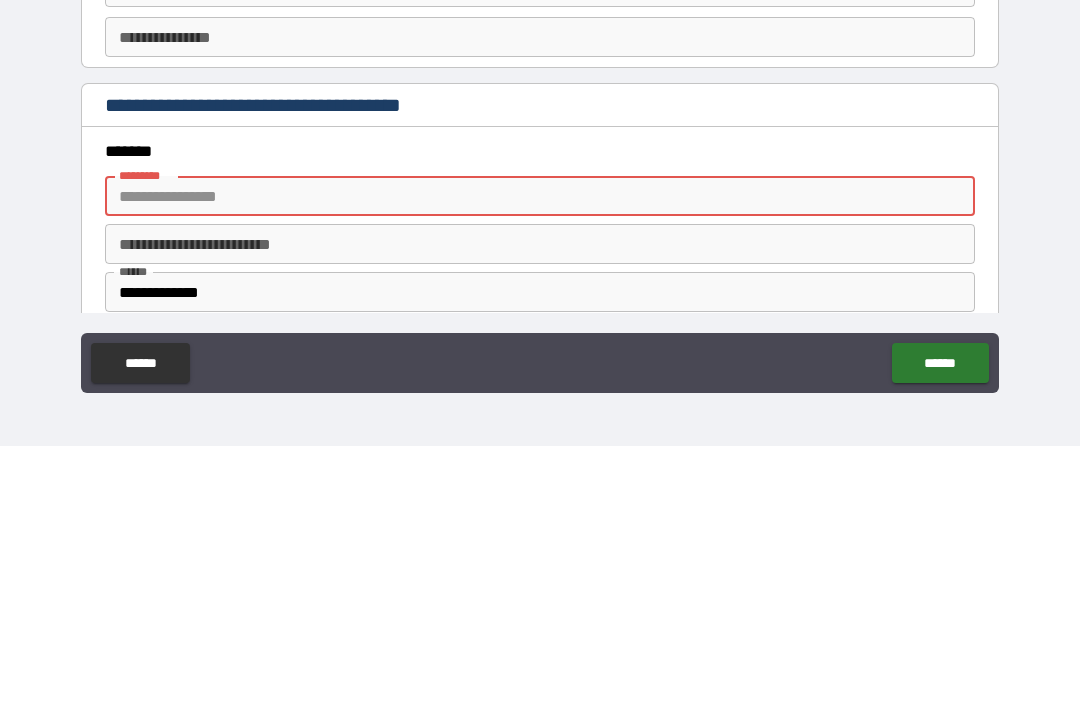 scroll, scrollTop: 2032, scrollLeft: 0, axis: vertical 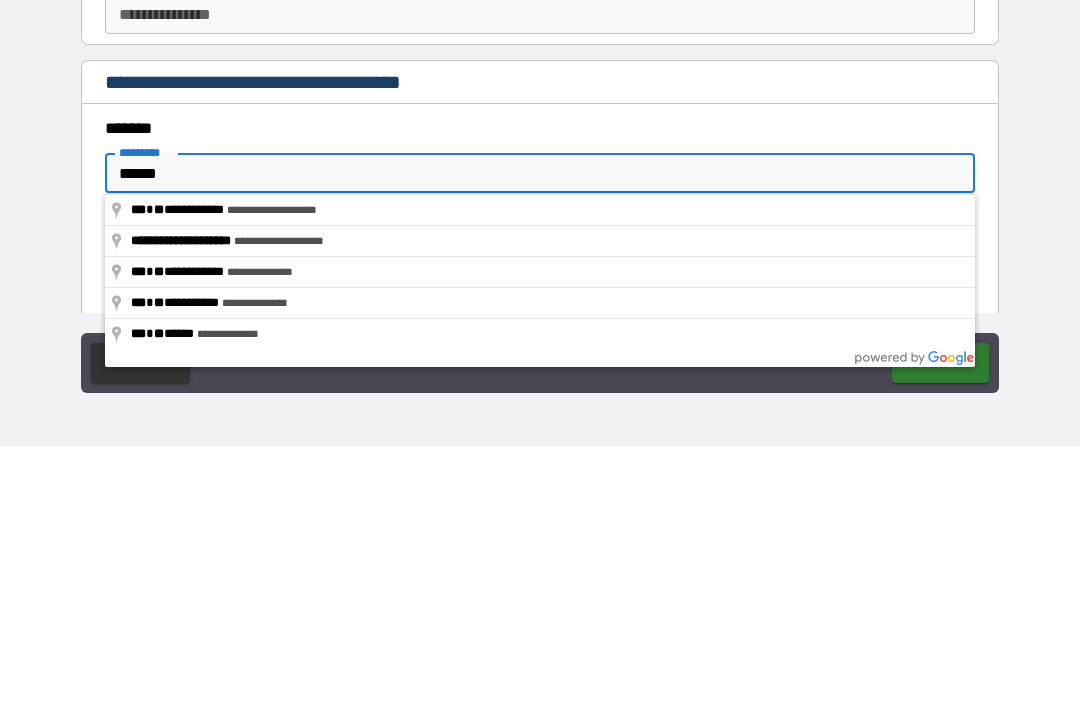 type on "**********" 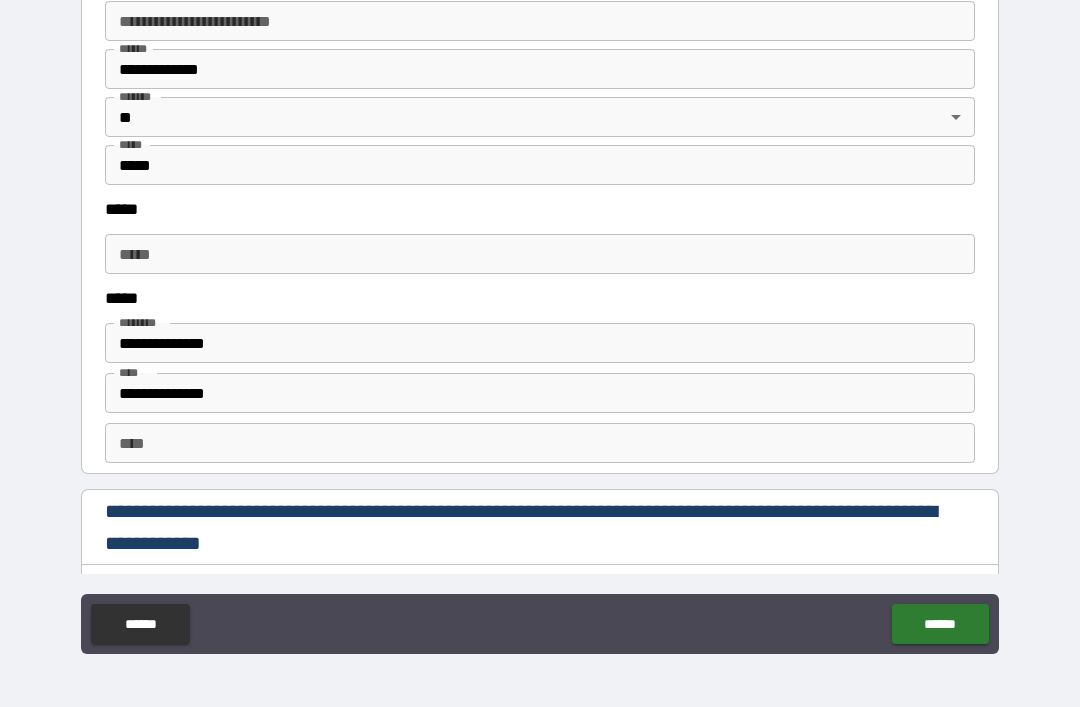 scroll, scrollTop: 2496, scrollLeft: 0, axis: vertical 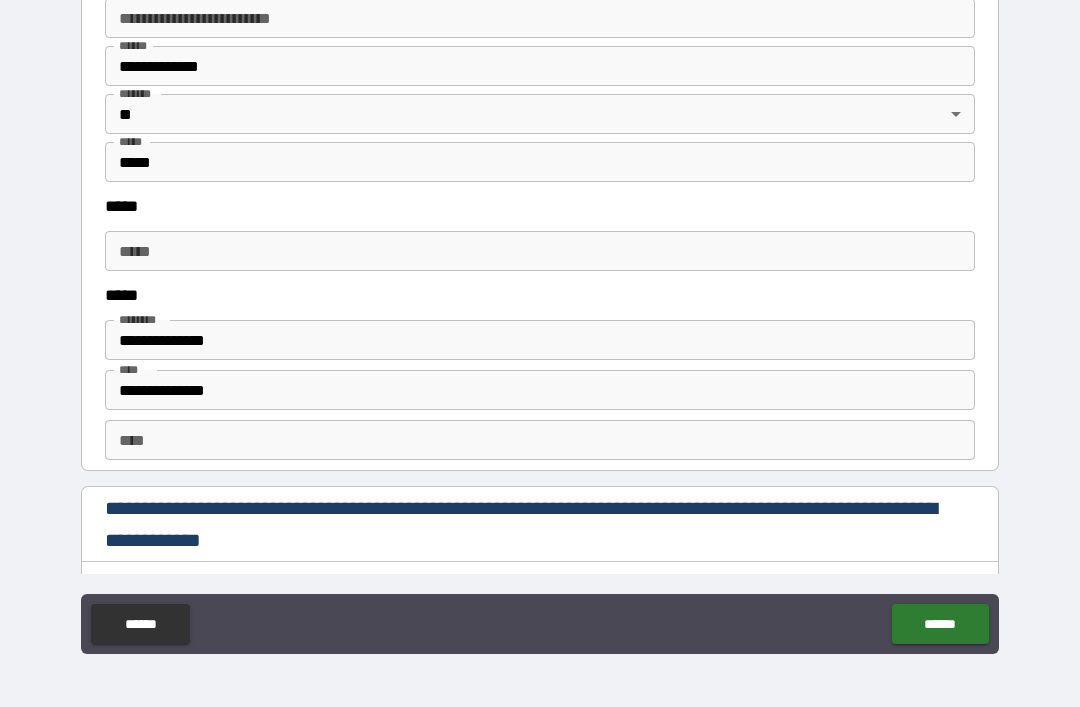 click on "***** *****" at bounding box center (540, 251) 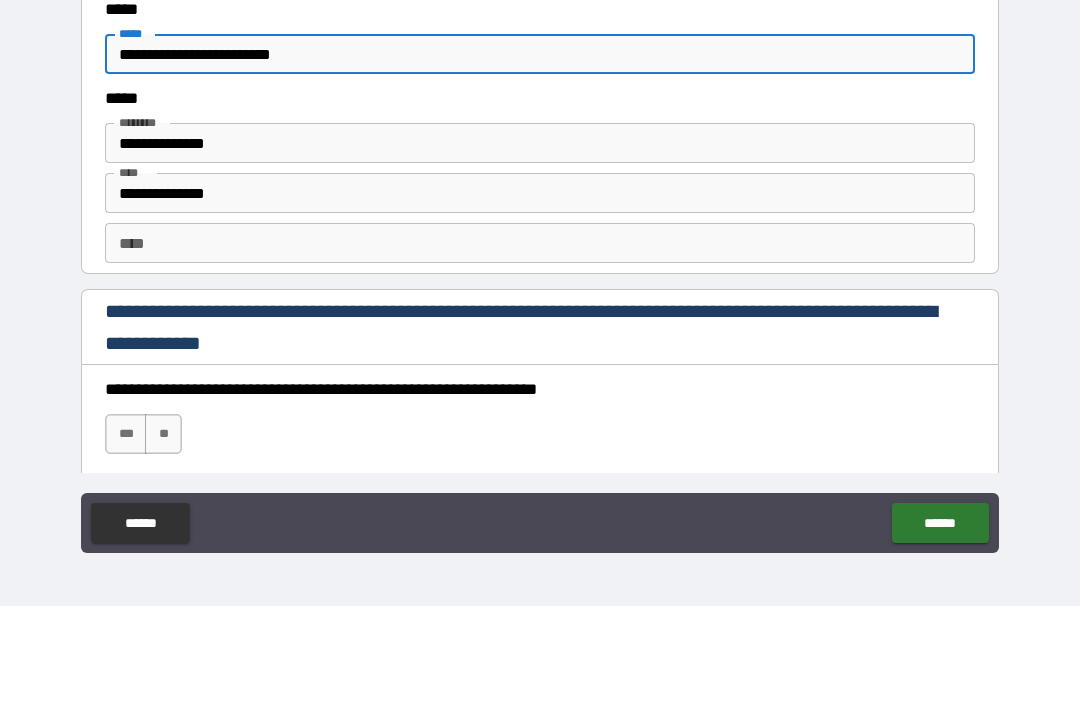 scroll, scrollTop: 2597, scrollLeft: 0, axis: vertical 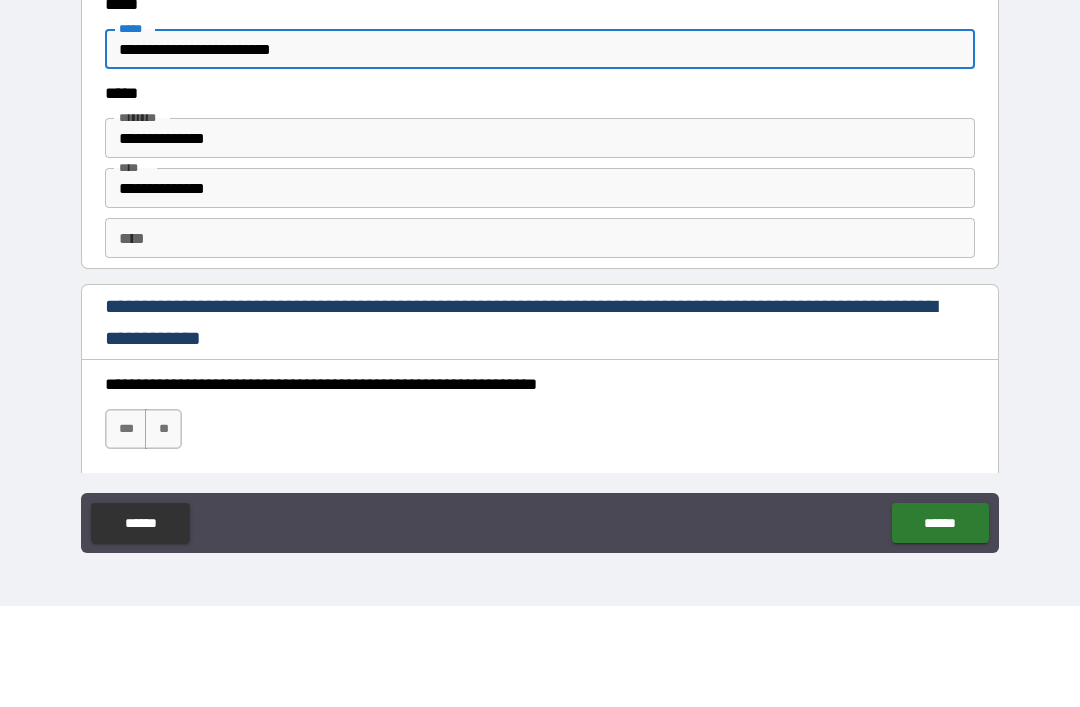 type on "**********" 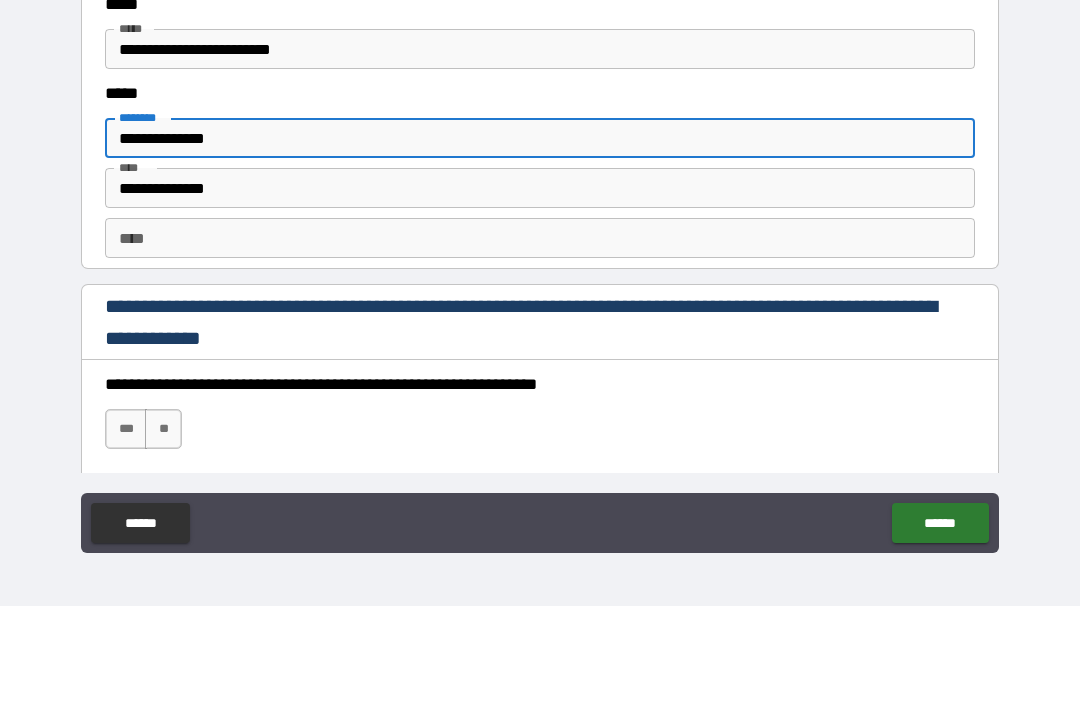 type on "**********" 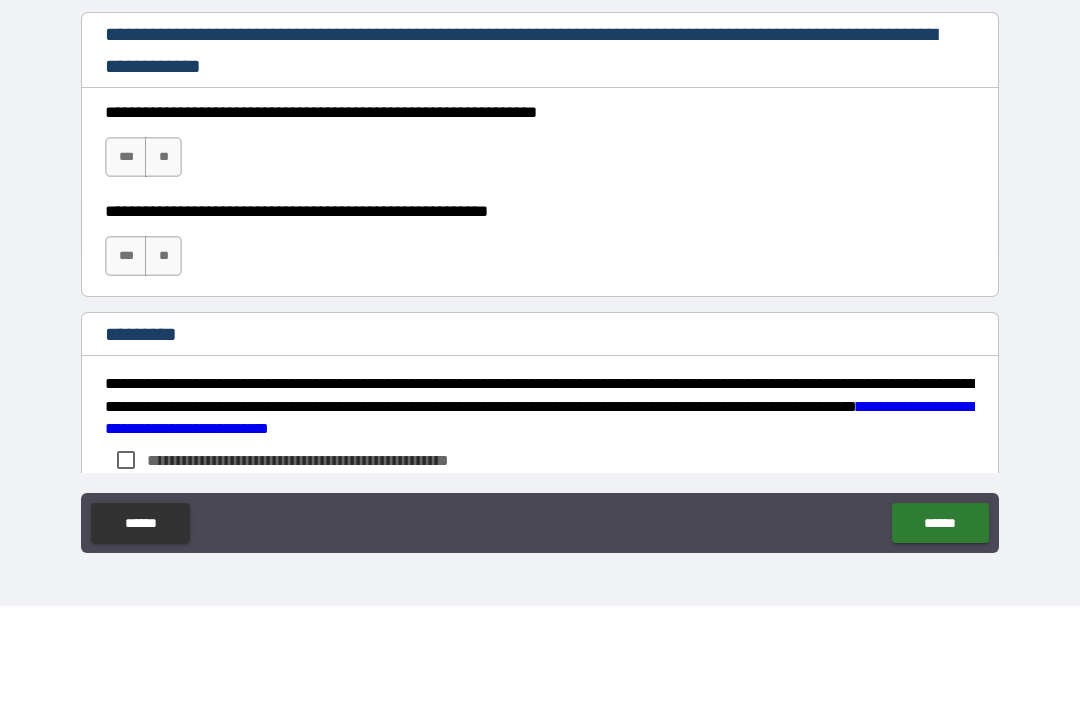 scroll, scrollTop: 2870, scrollLeft: 0, axis: vertical 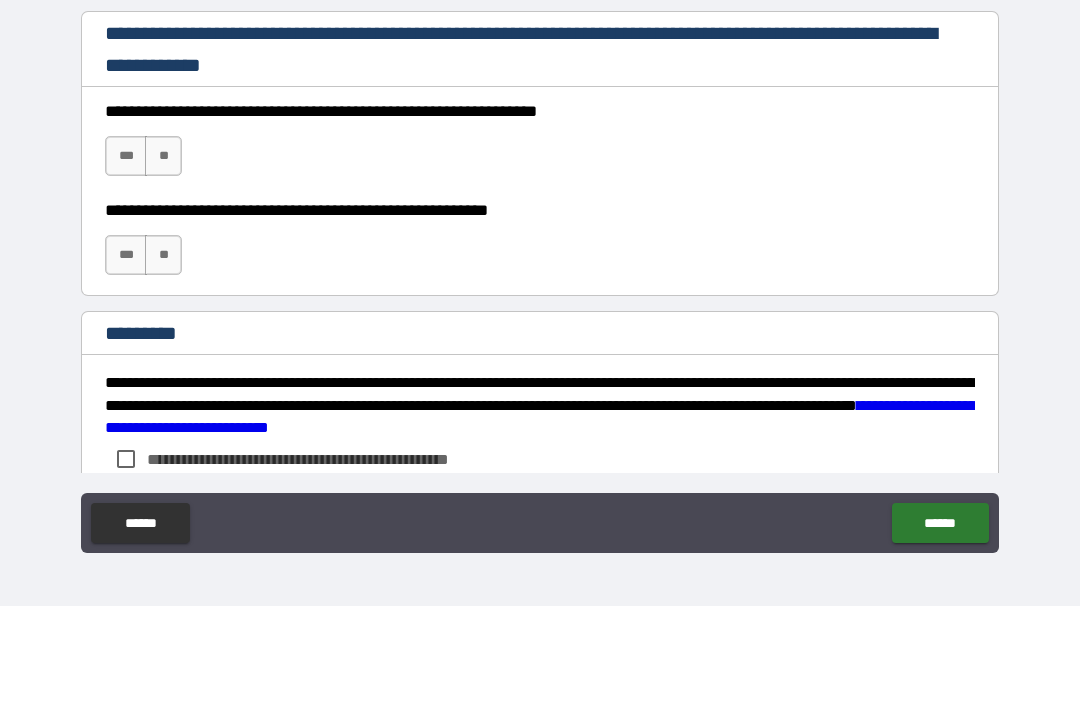 type on "**********" 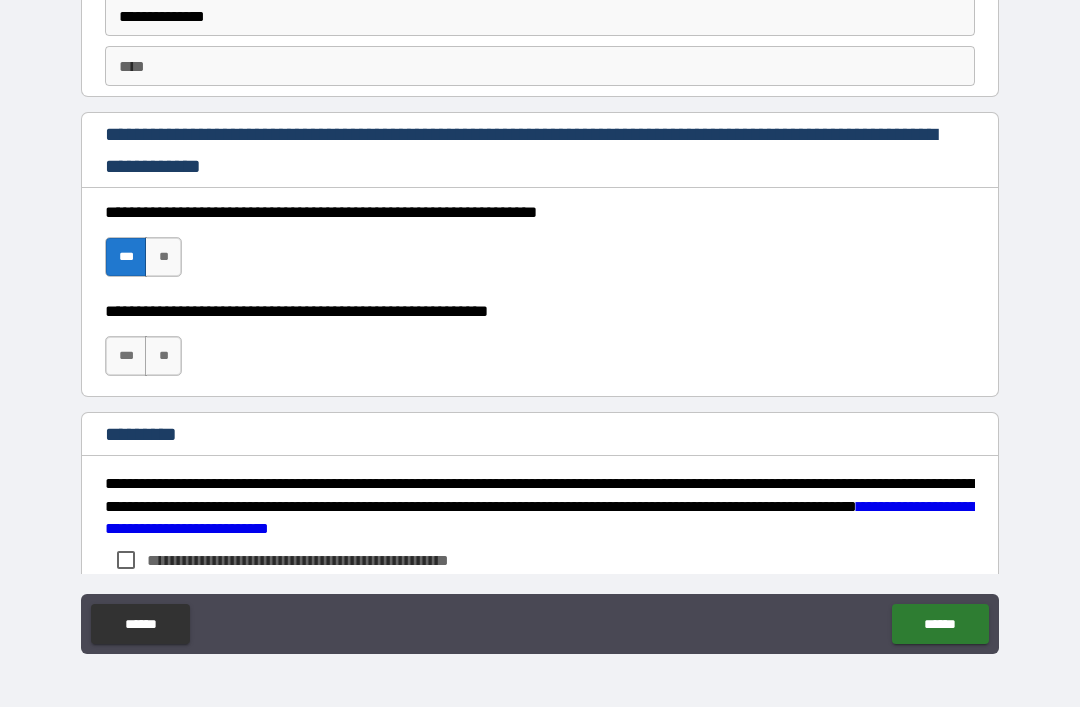 click on "***" at bounding box center (126, 356) 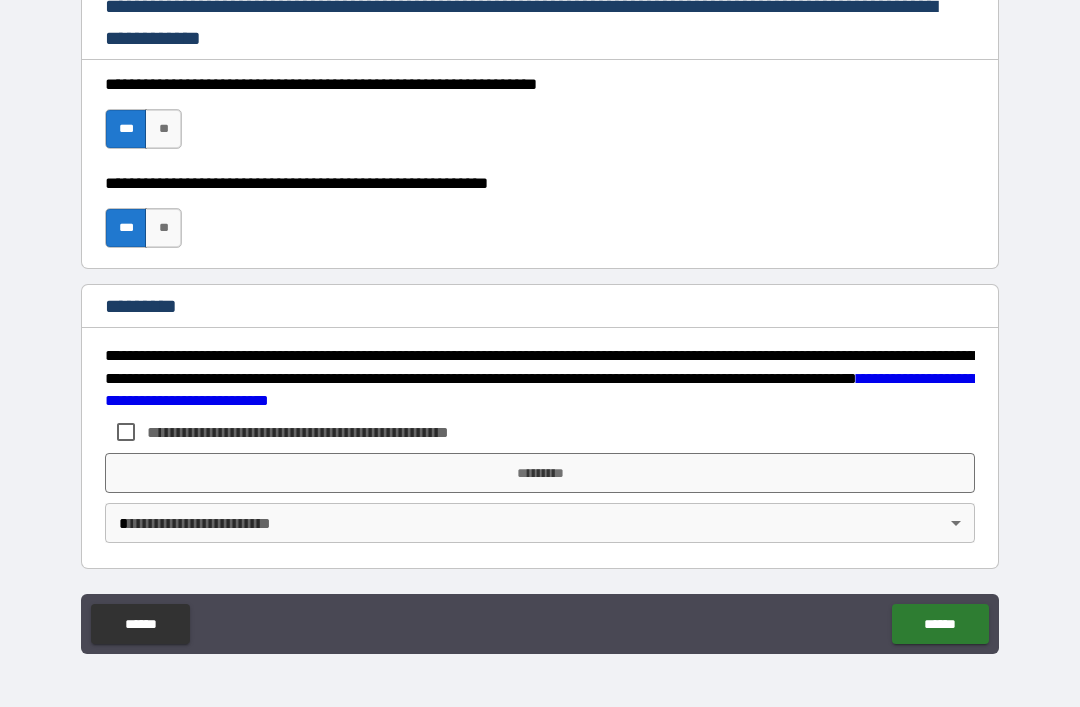 scroll, scrollTop: 2998, scrollLeft: 0, axis: vertical 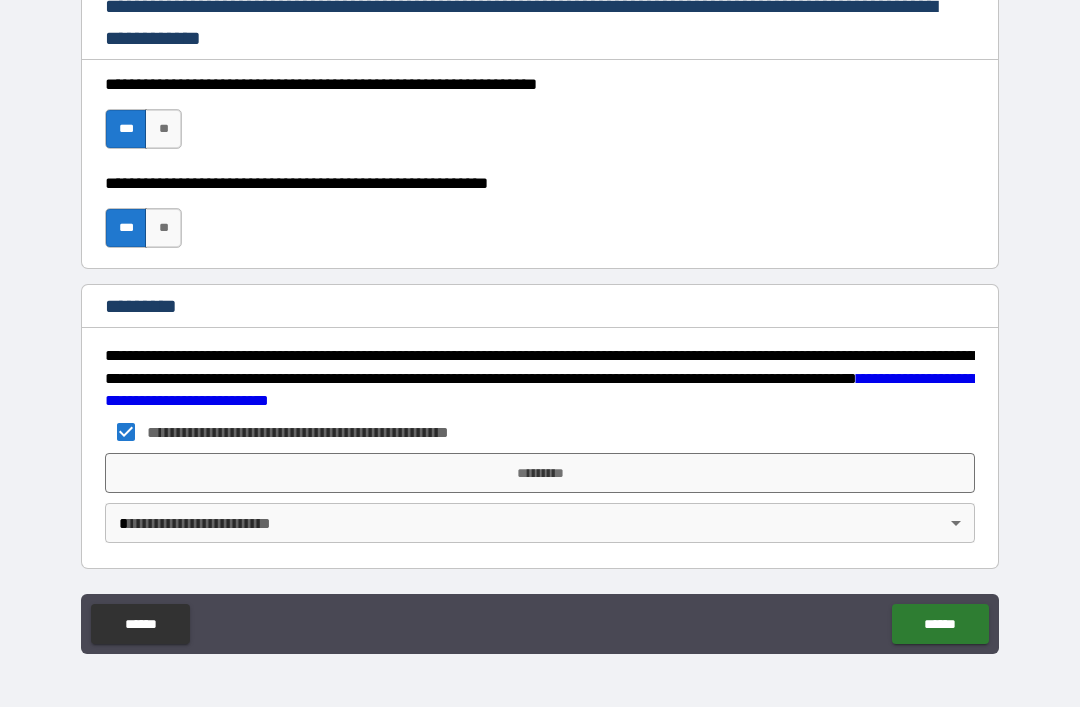 click on "*********" at bounding box center [540, 473] 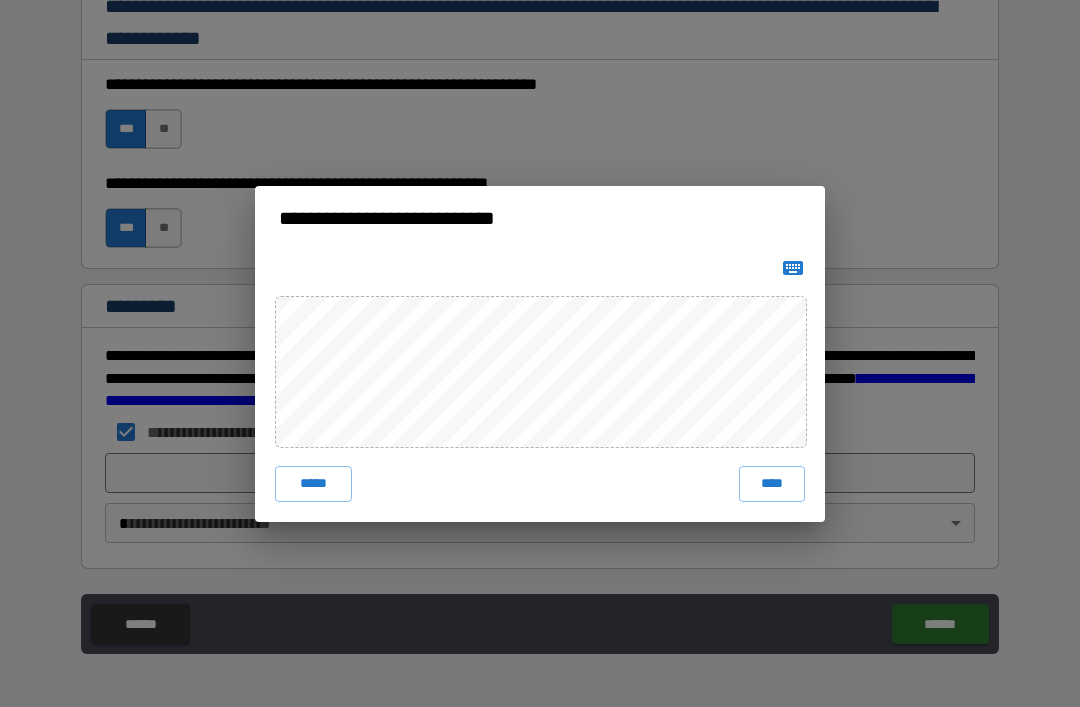 click on "****" at bounding box center [772, 484] 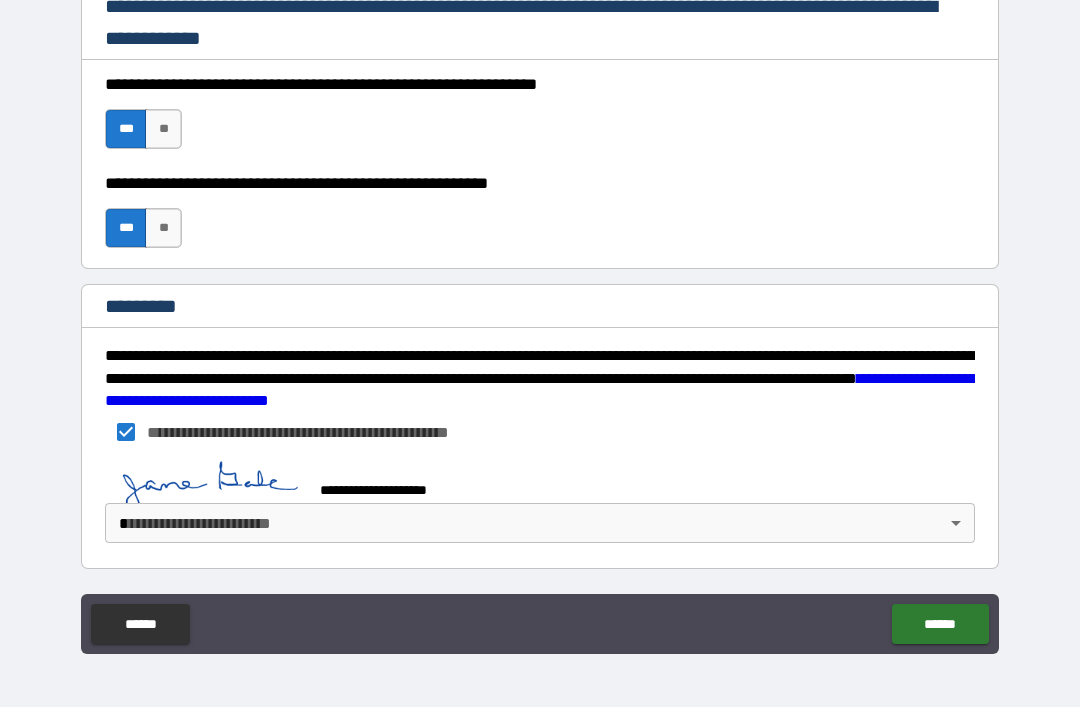 scroll, scrollTop: 2988, scrollLeft: 0, axis: vertical 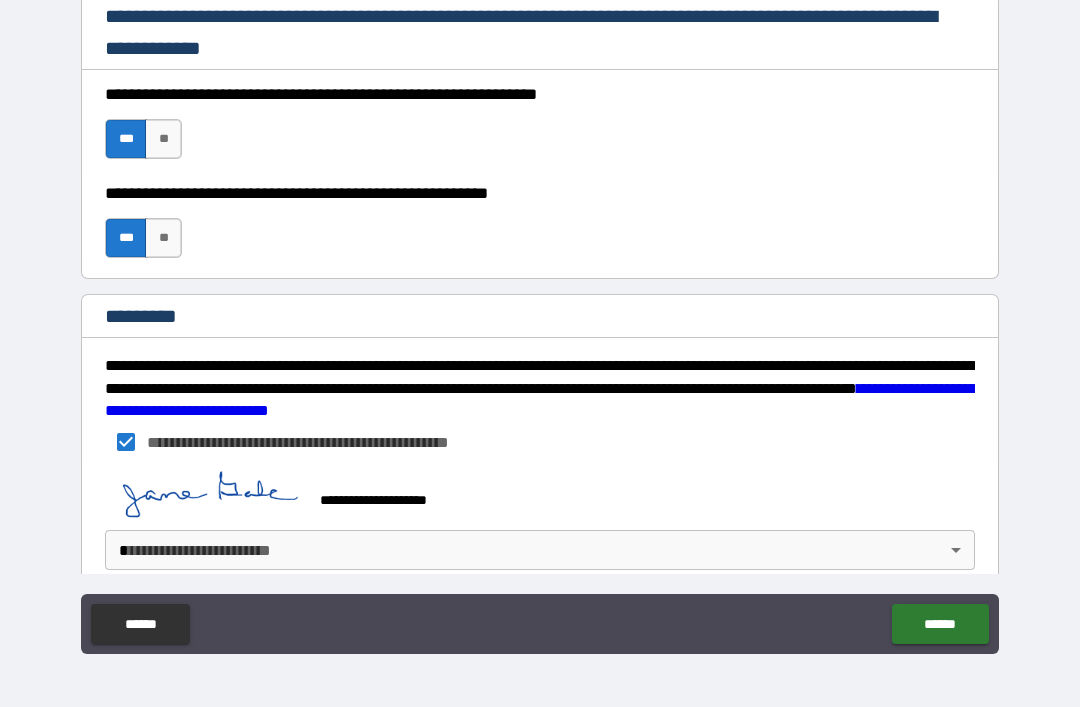 click on "******" at bounding box center [940, 624] 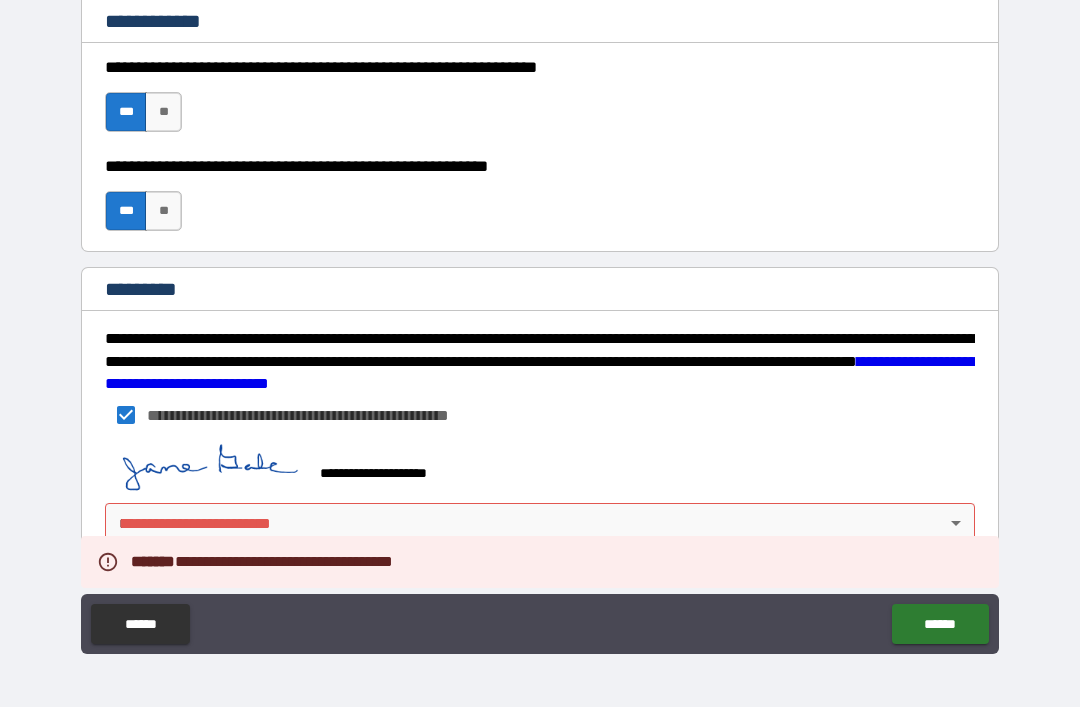 scroll, scrollTop: 3015, scrollLeft: 0, axis: vertical 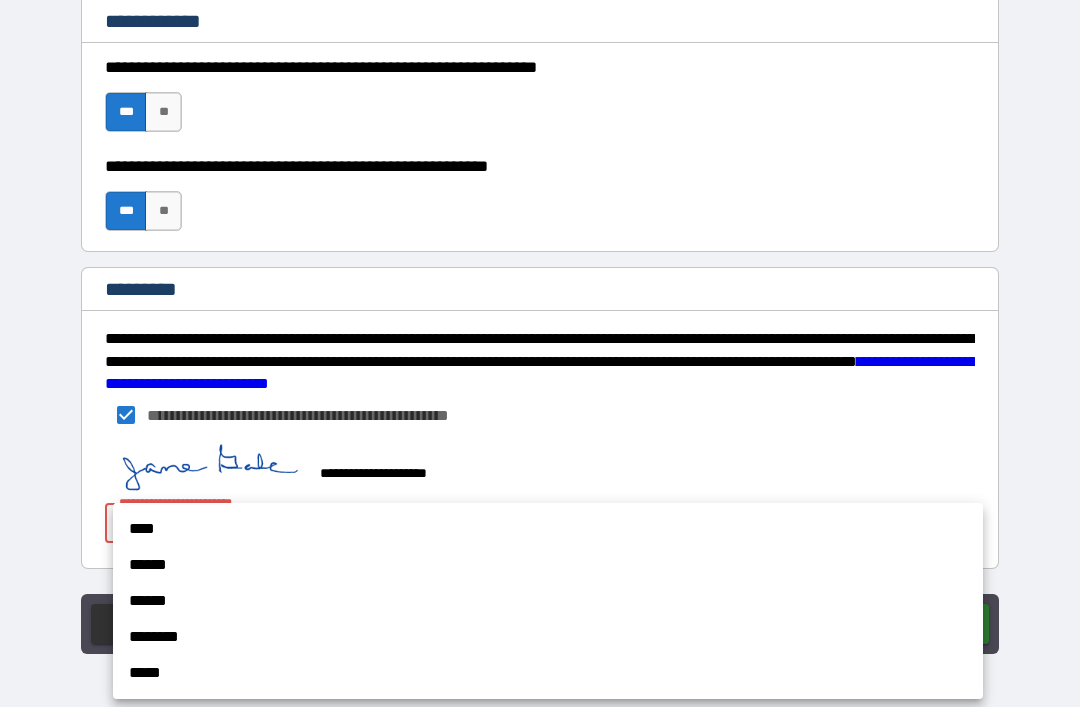 click on "****" at bounding box center (548, 529) 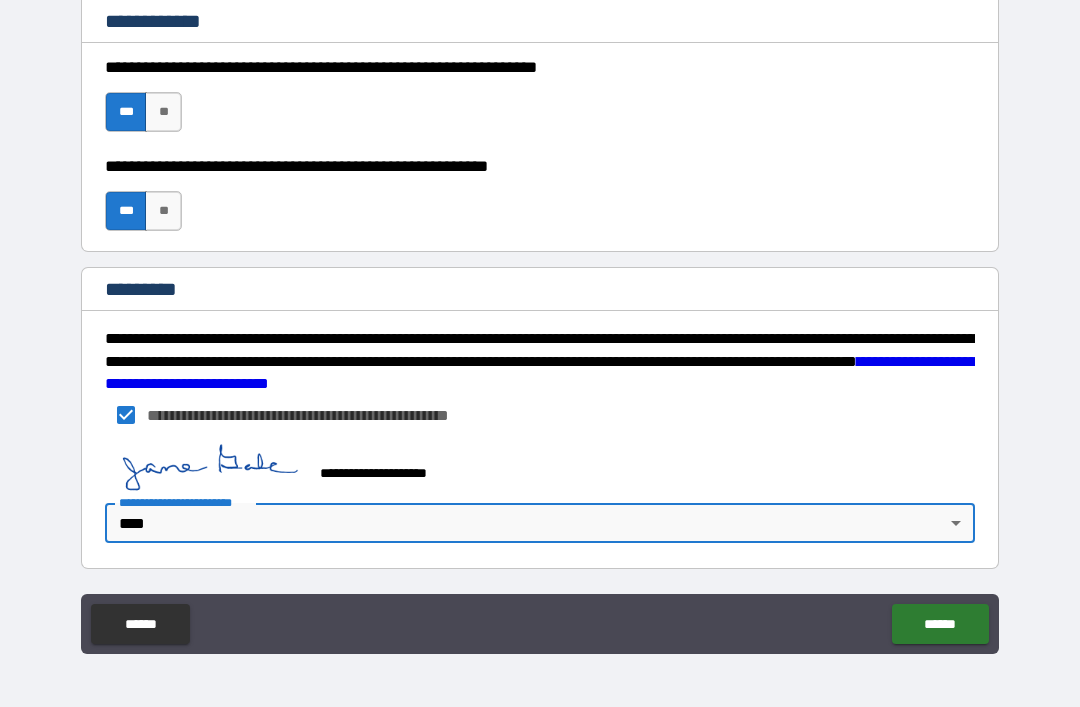 click on "******" at bounding box center (940, 624) 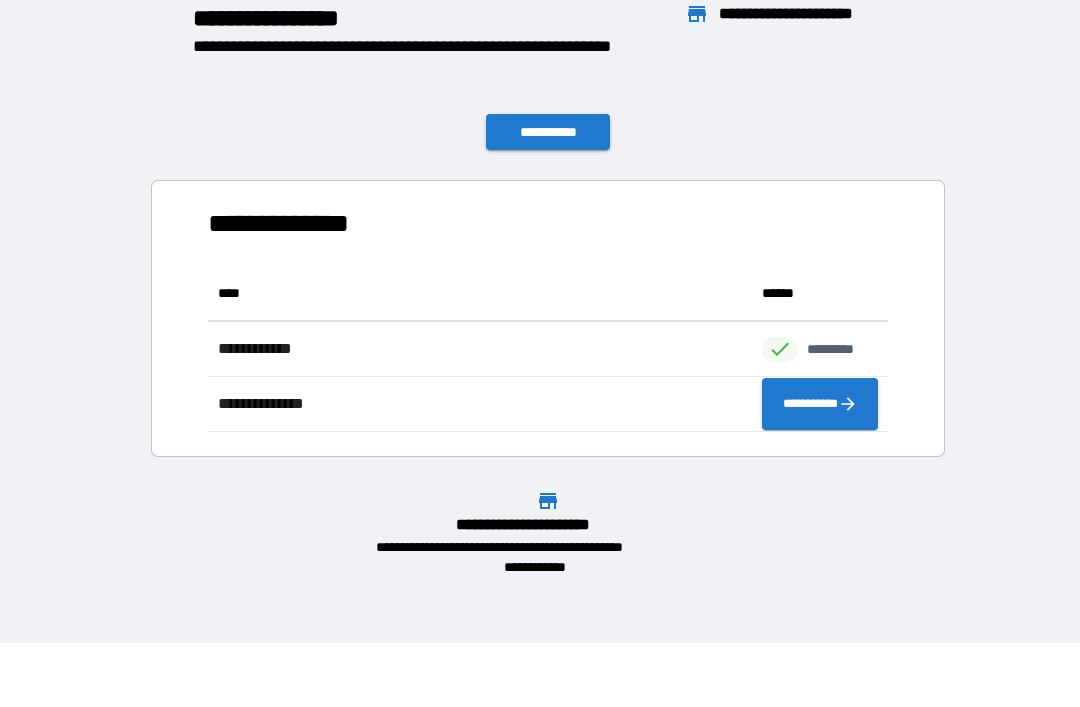 scroll, scrollTop: 1, scrollLeft: 1, axis: both 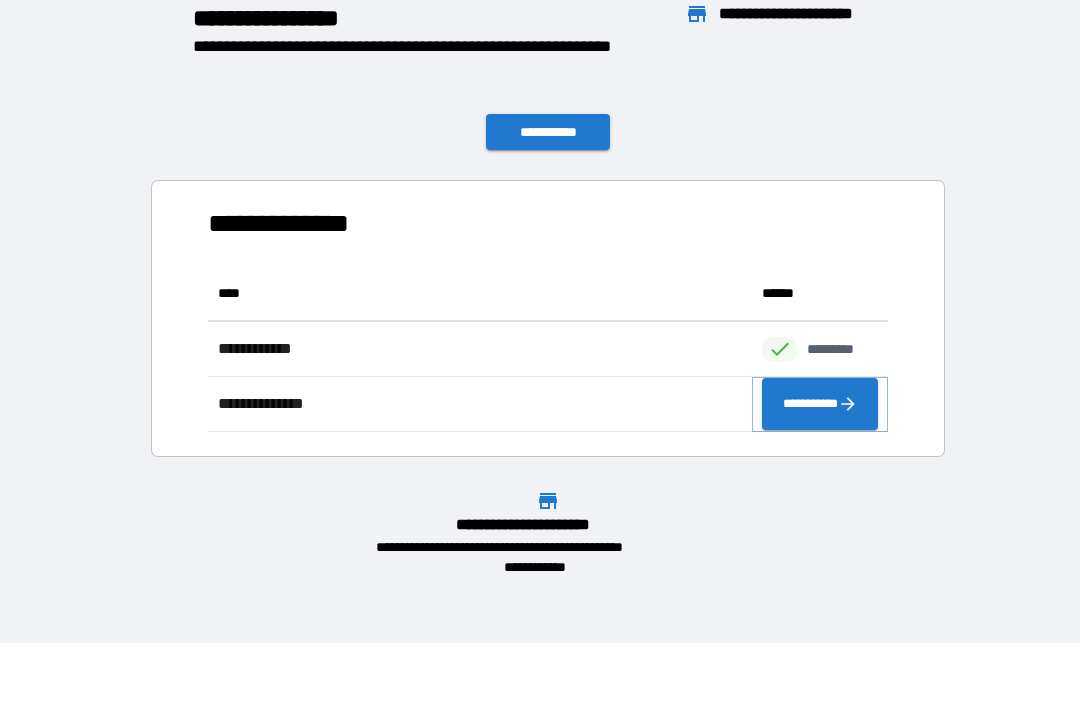 click on "**********" at bounding box center [820, 404] 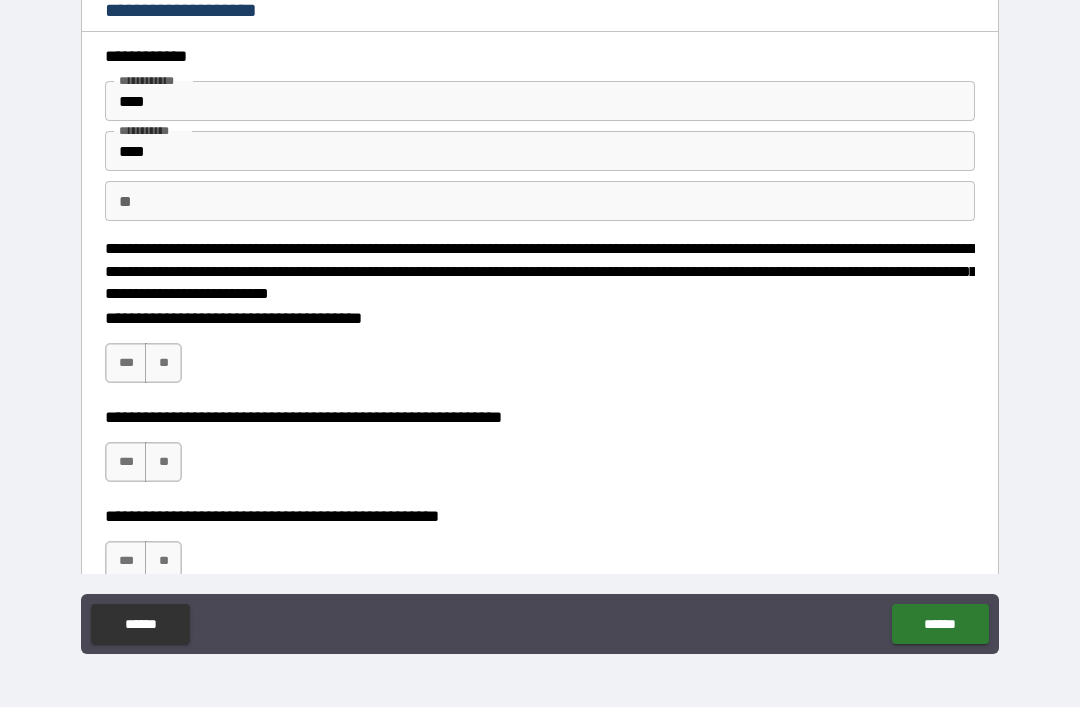 scroll, scrollTop: 0, scrollLeft: 0, axis: both 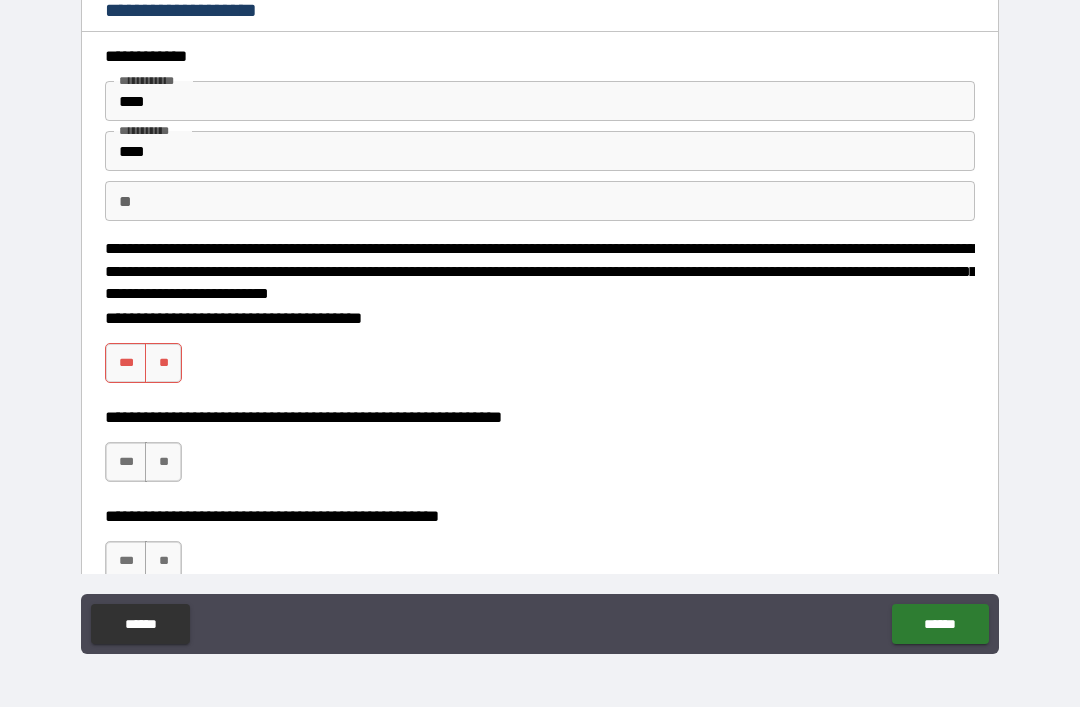 click on "***" at bounding box center (126, 363) 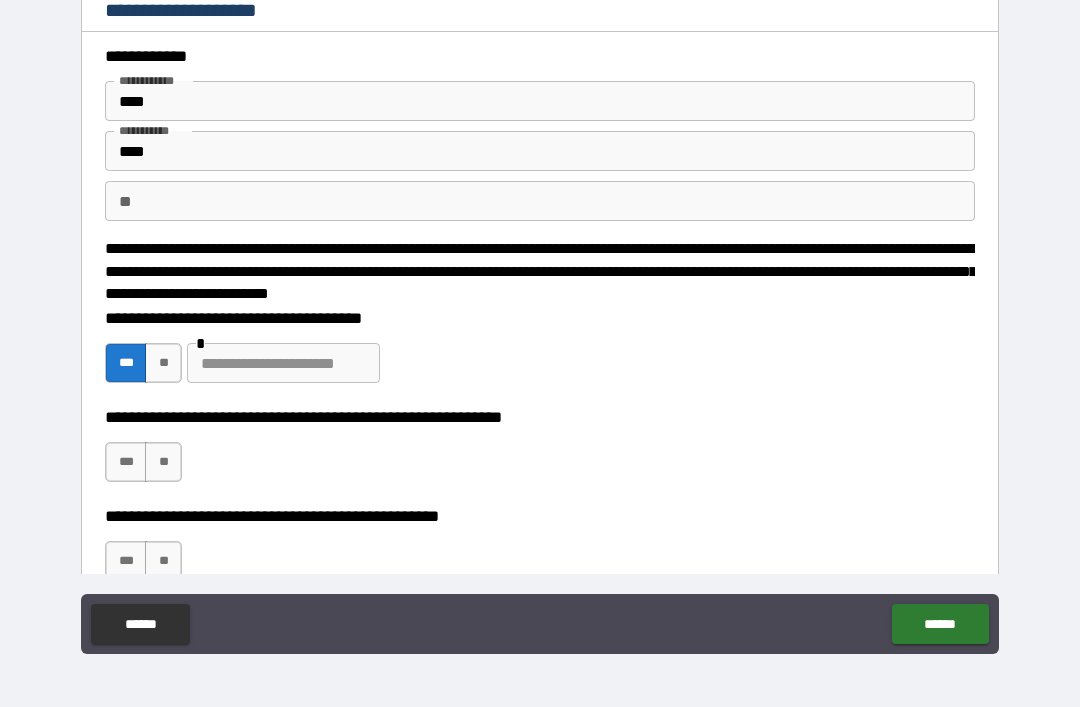 click on "**" at bounding box center (163, 363) 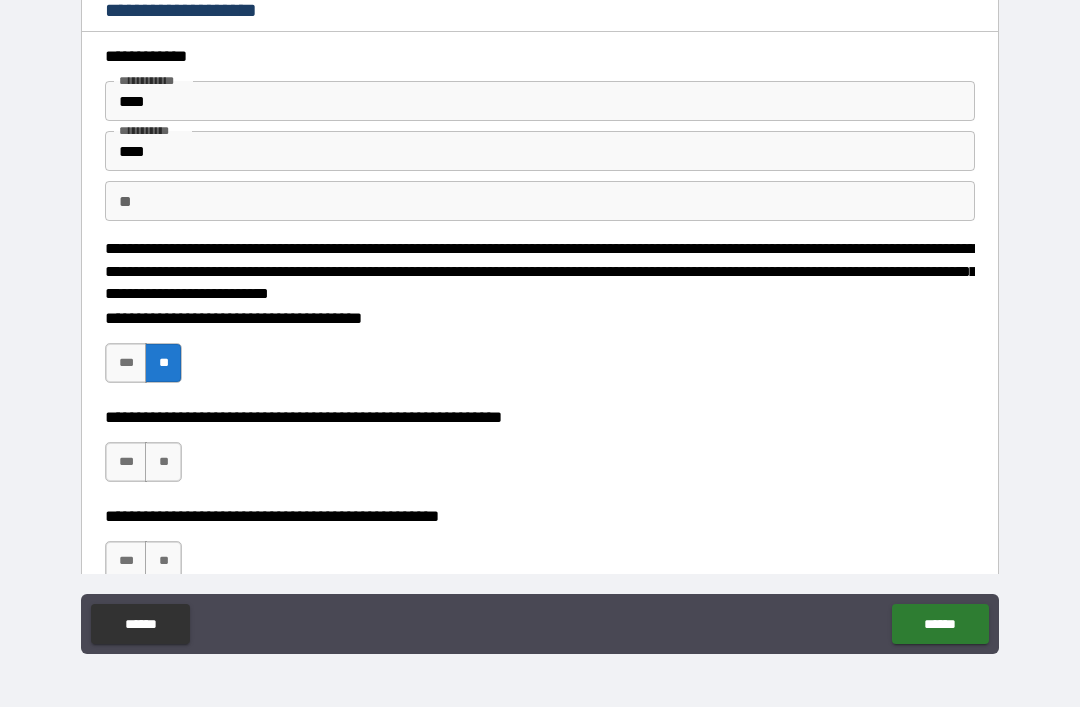 click on "**" at bounding box center [163, 462] 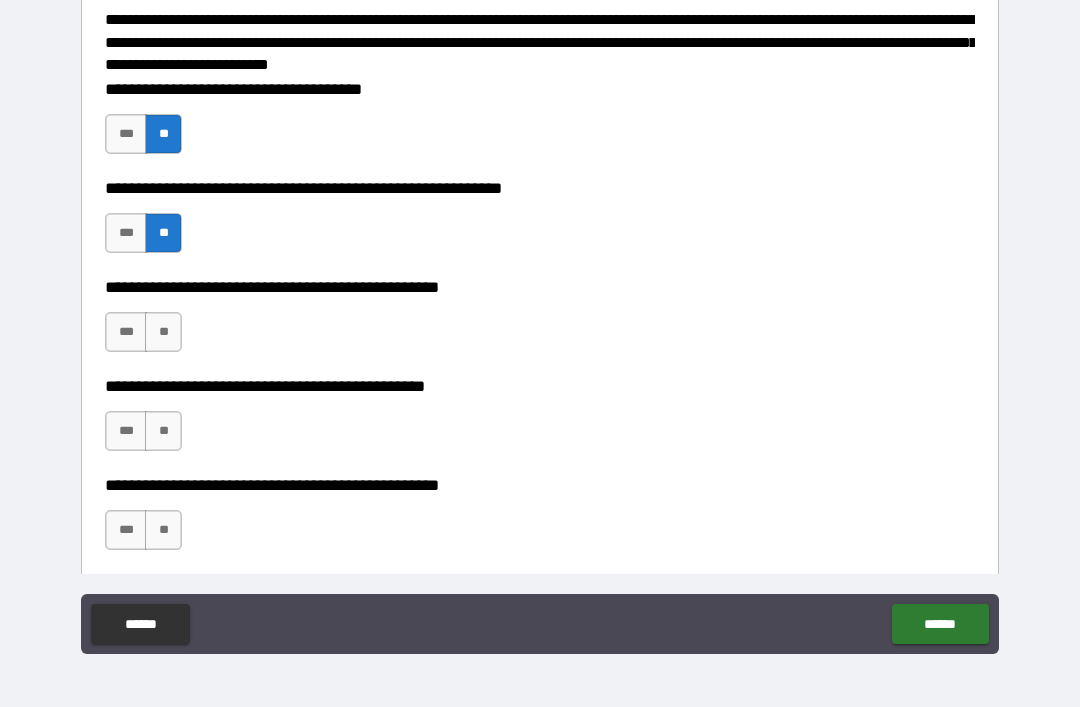 scroll, scrollTop: 238, scrollLeft: 0, axis: vertical 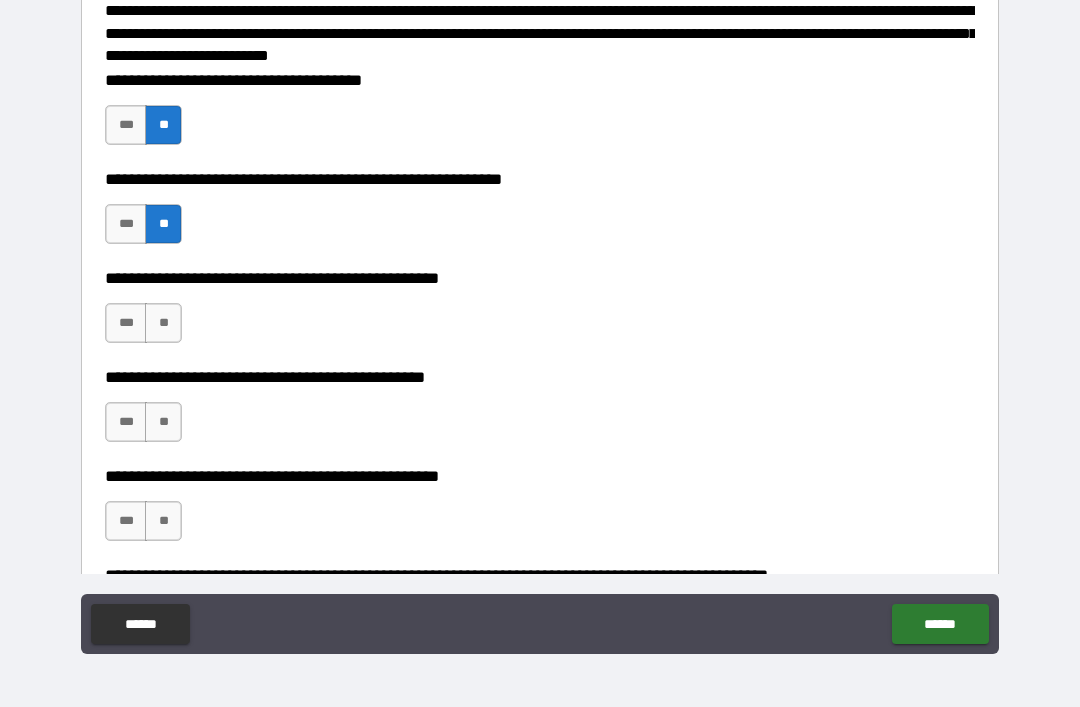 click on "**" at bounding box center (163, 323) 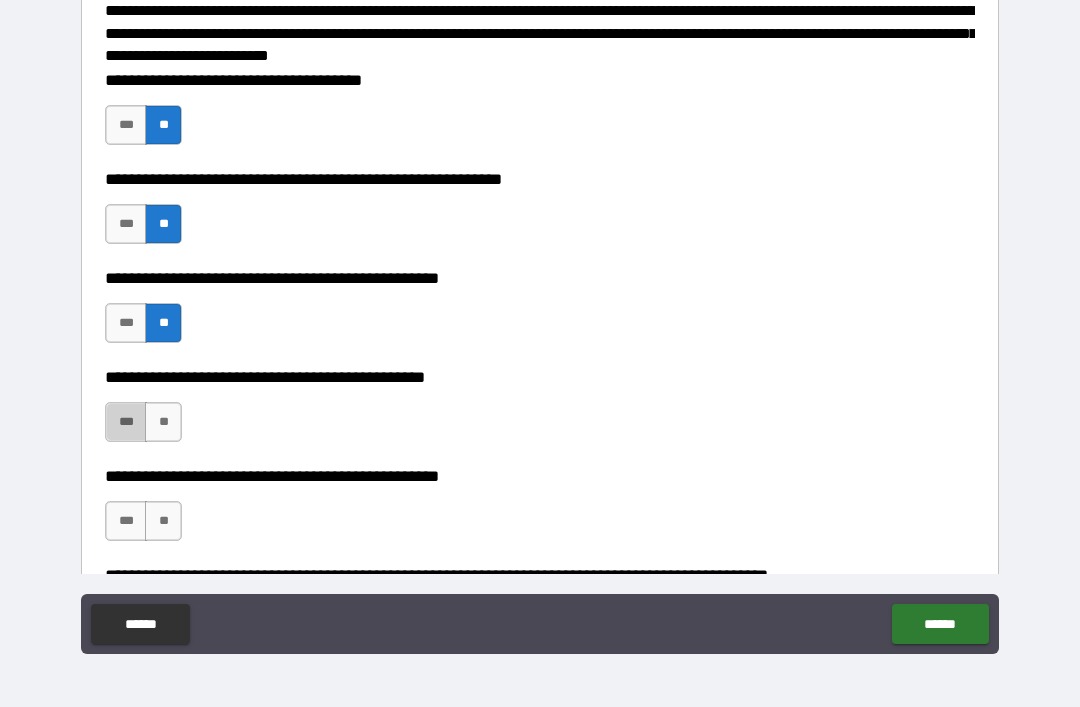 click on "***" at bounding box center [126, 422] 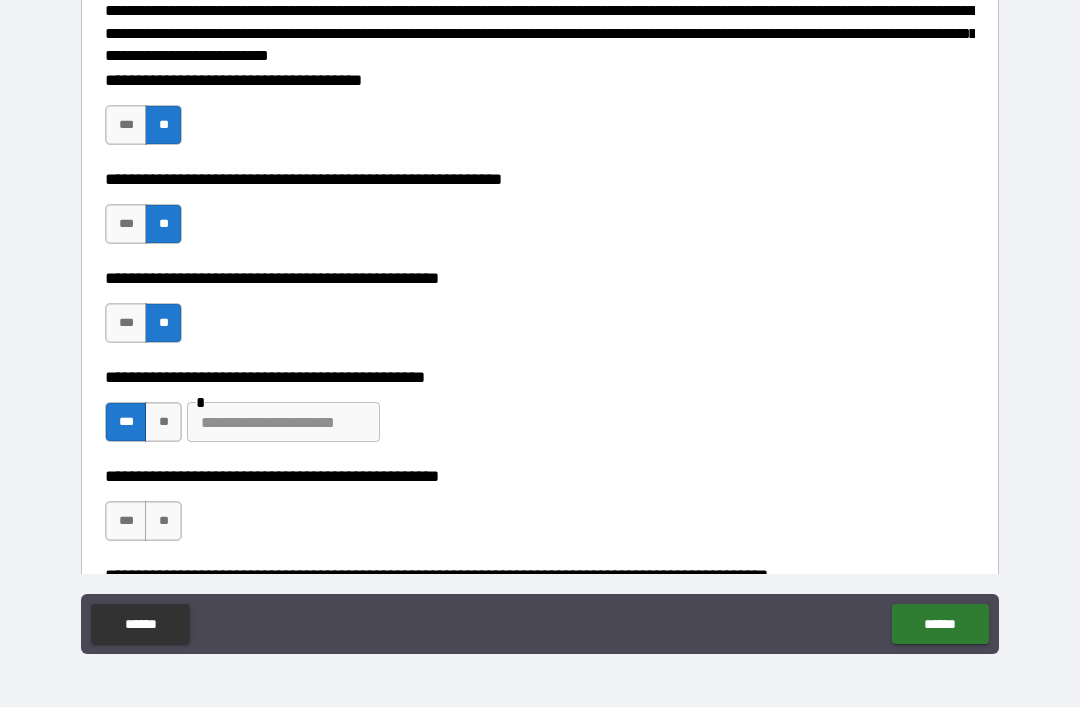 click at bounding box center (283, 422) 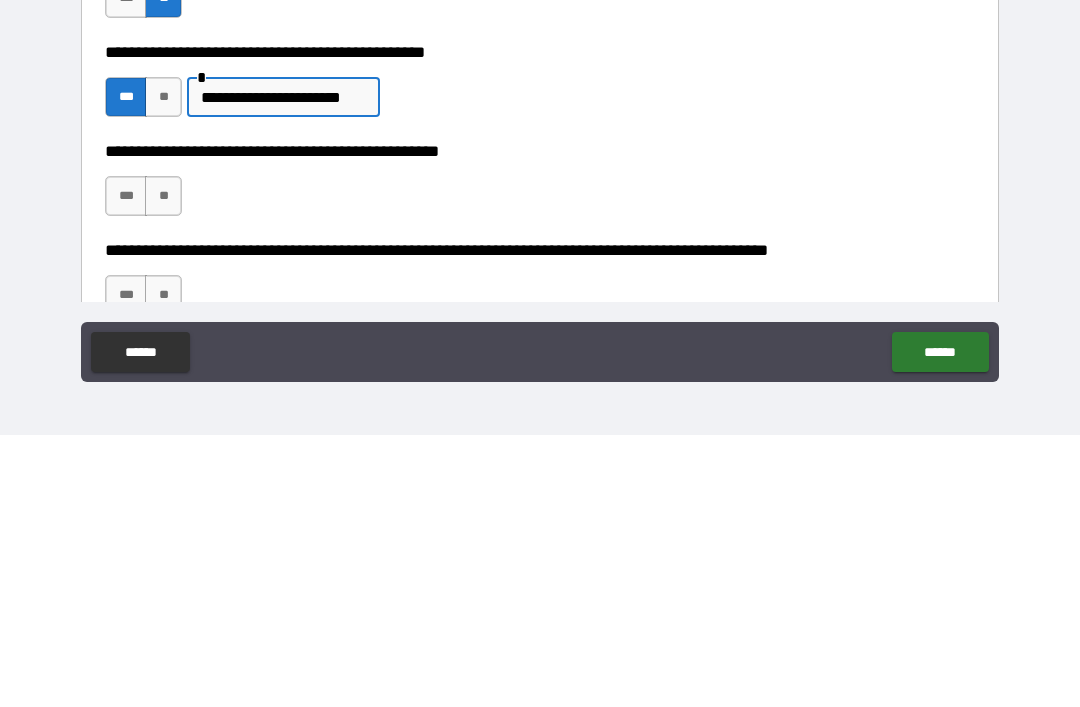scroll, scrollTop: 297, scrollLeft: 0, axis: vertical 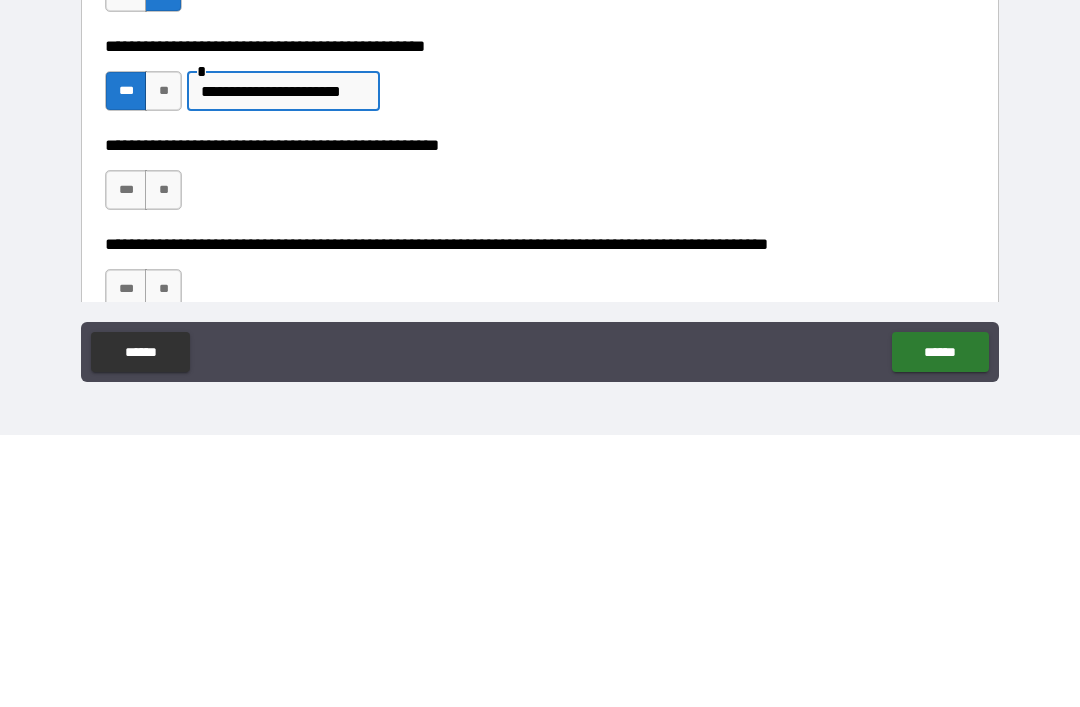 type on "**********" 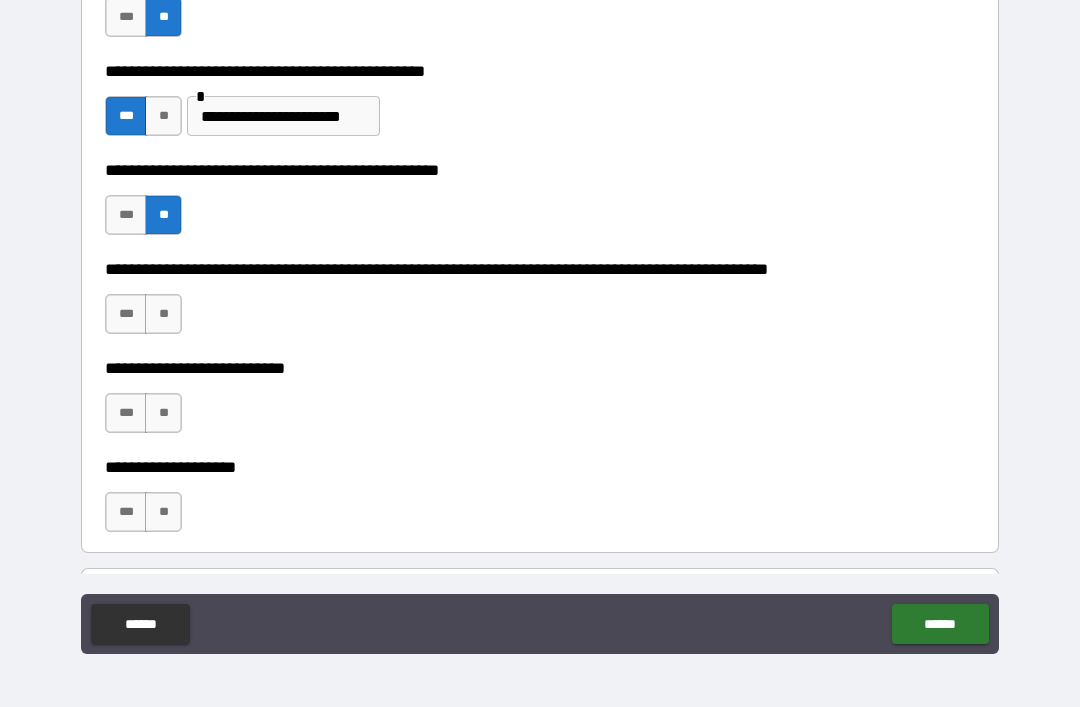 scroll, scrollTop: 558, scrollLeft: 0, axis: vertical 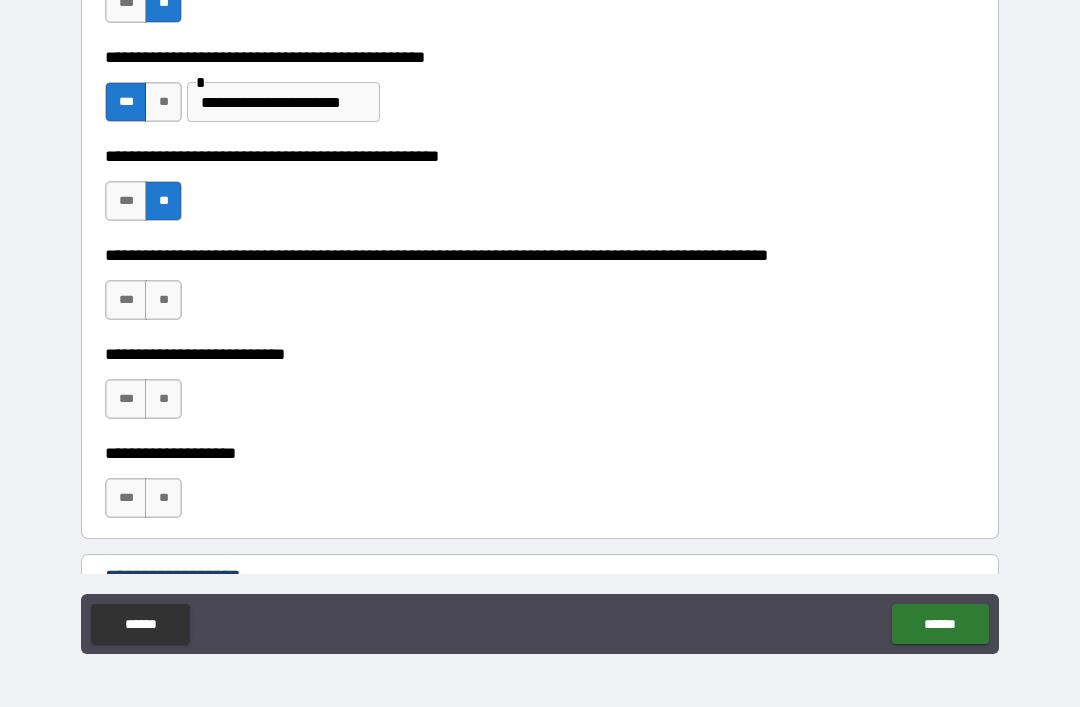click on "**" at bounding box center (163, 300) 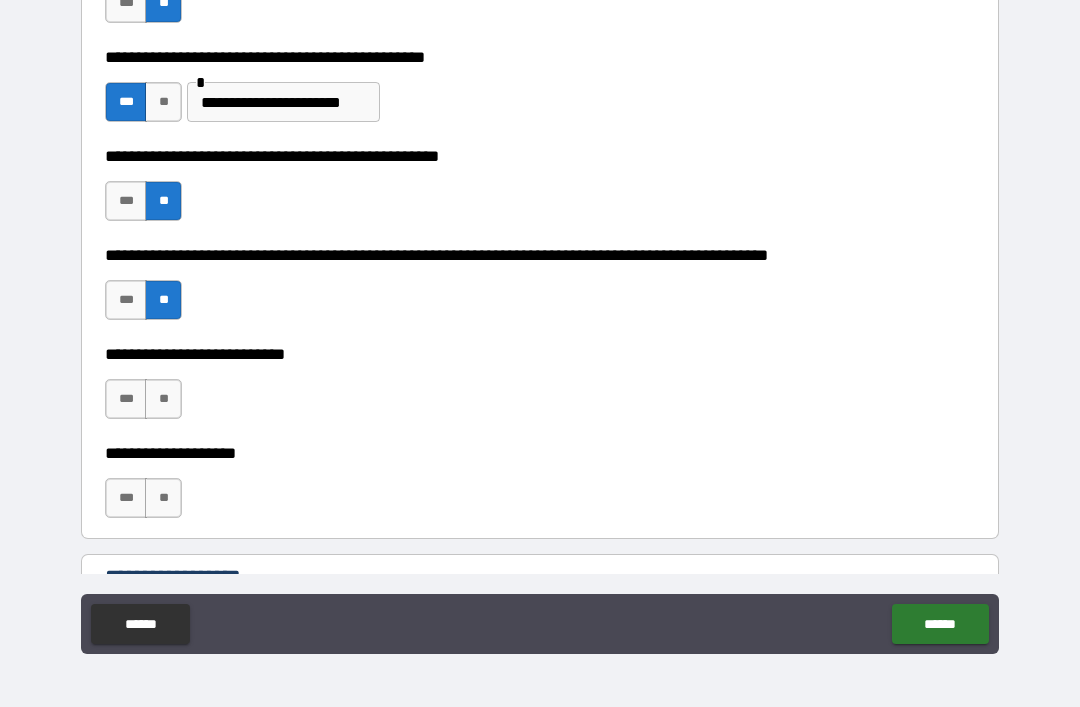 click on "**" at bounding box center (163, 399) 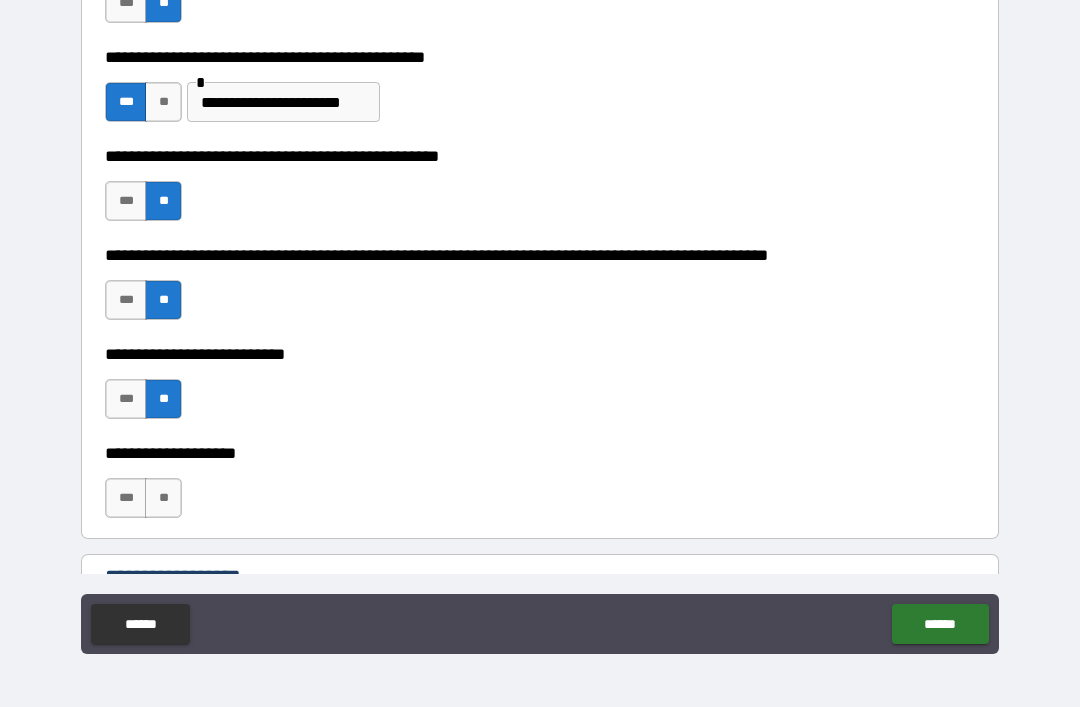 click on "**" at bounding box center [163, 498] 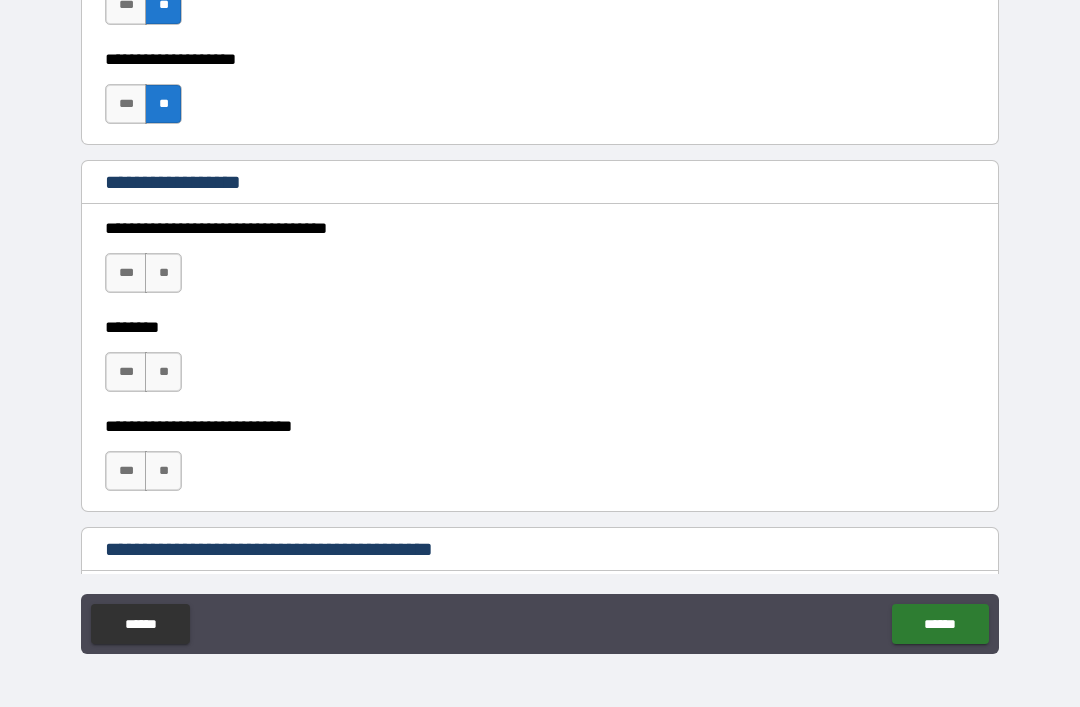 scroll, scrollTop: 972, scrollLeft: 0, axis: vertical 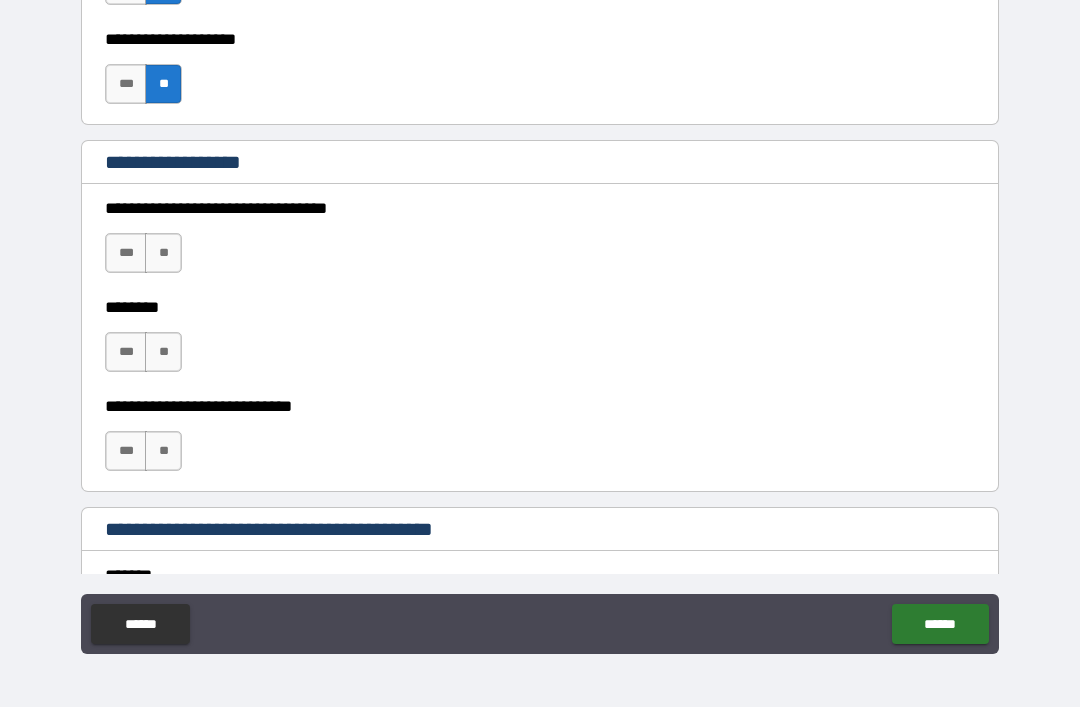 click on "**" at bounding box center (163, 253) 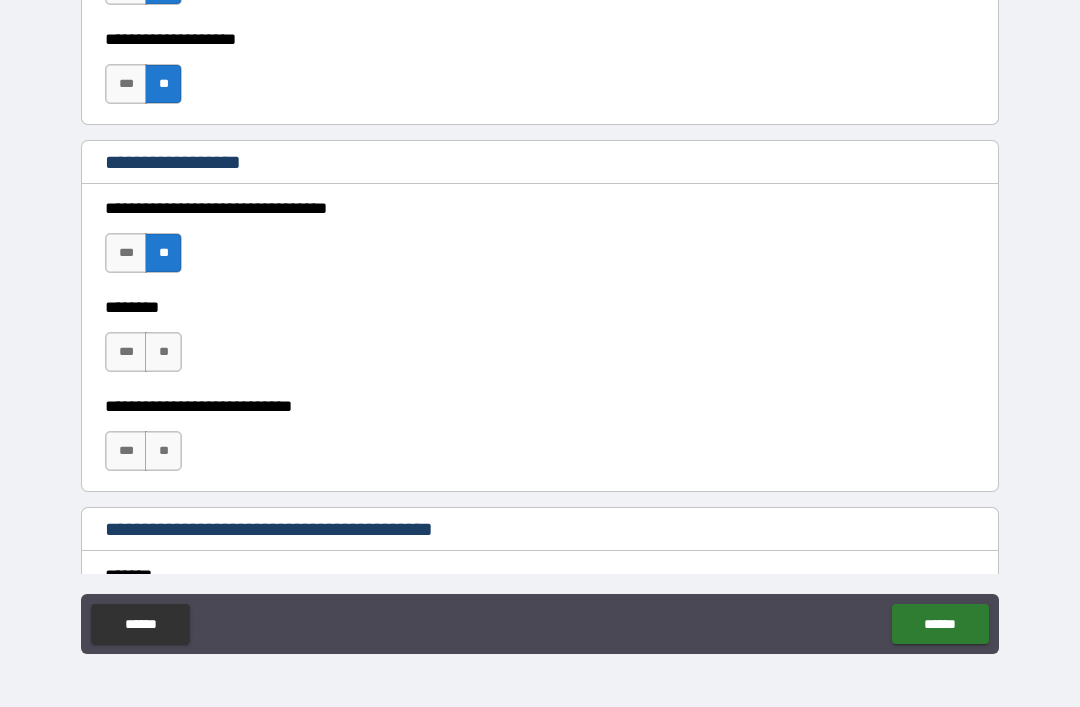 click on "**" at bounding box center [163, 352] 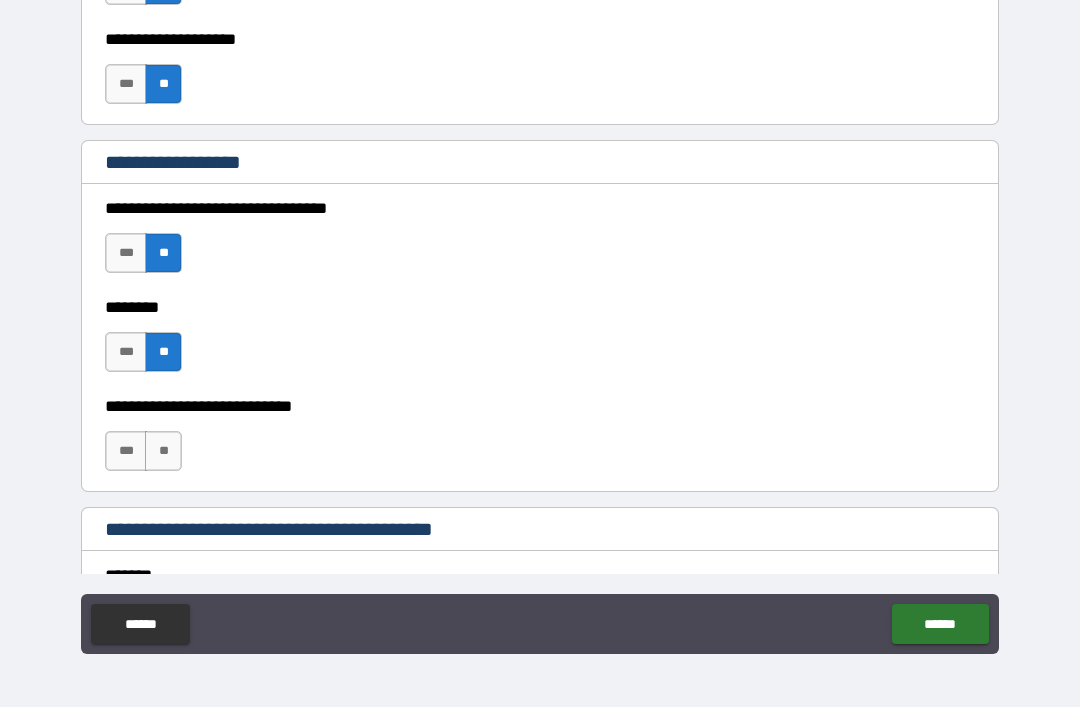 click on "**" at bounding box center [163, 451] 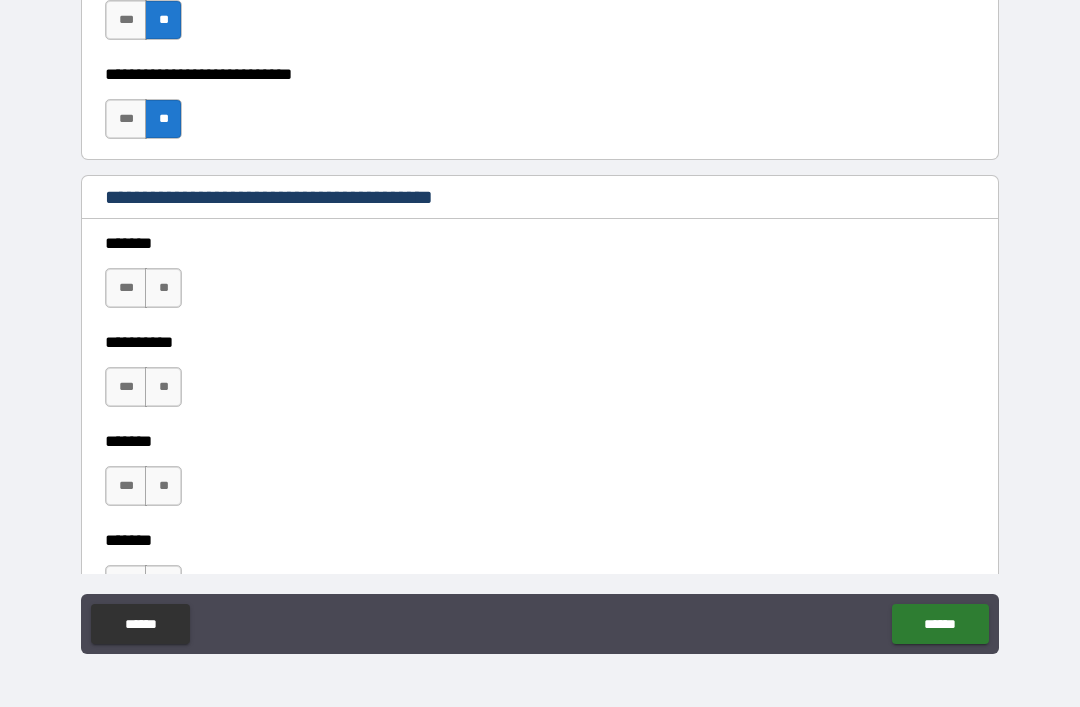scroll, scrollTop: 1306, scrollLeft: 0, axis: vertical 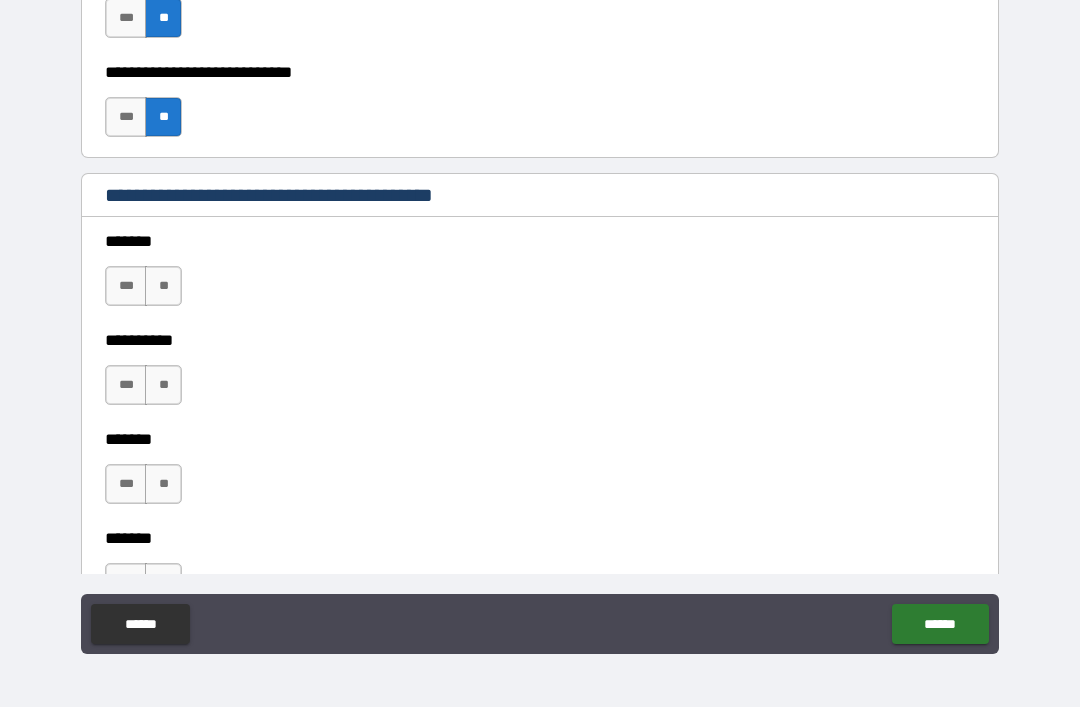 click on "**" at bounding box center [163, 286] 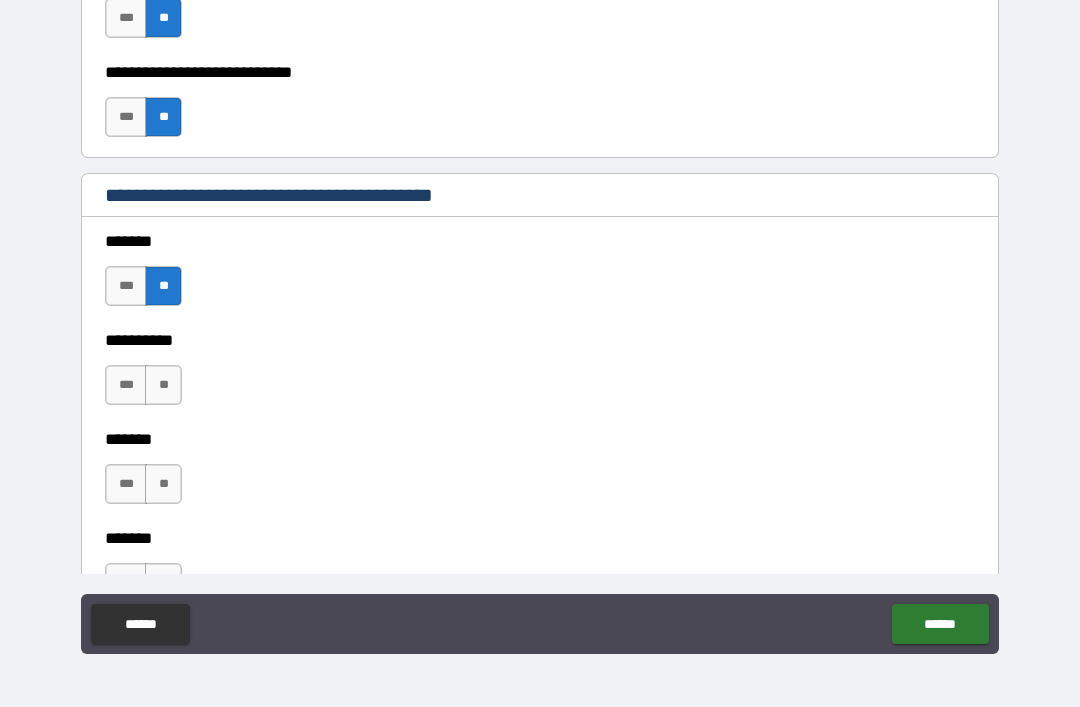 click on "**" at bounding box center (163, 385) 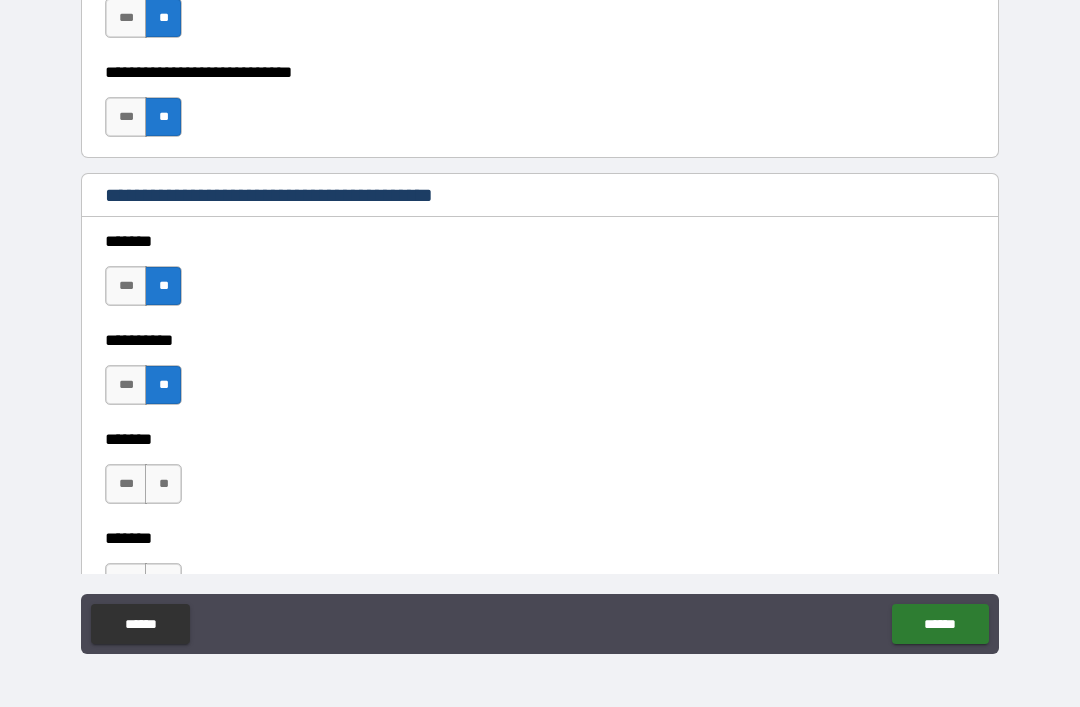 click on "**" at bounding box center (163, 484) 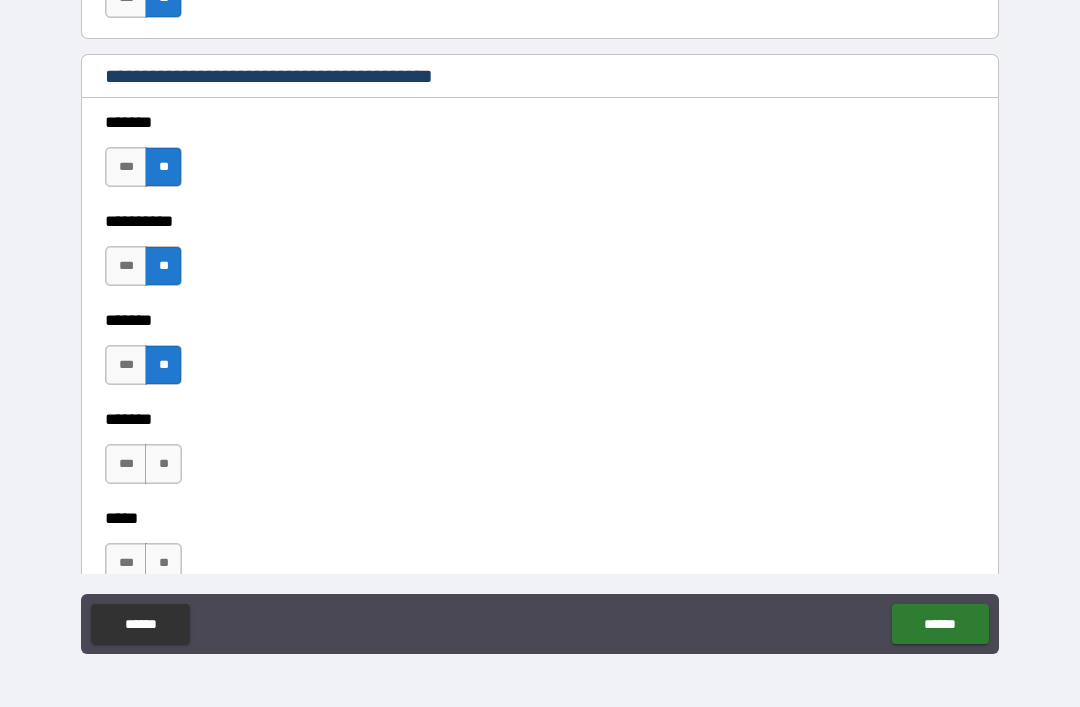 click on "**" at bounding box center (163, 464) 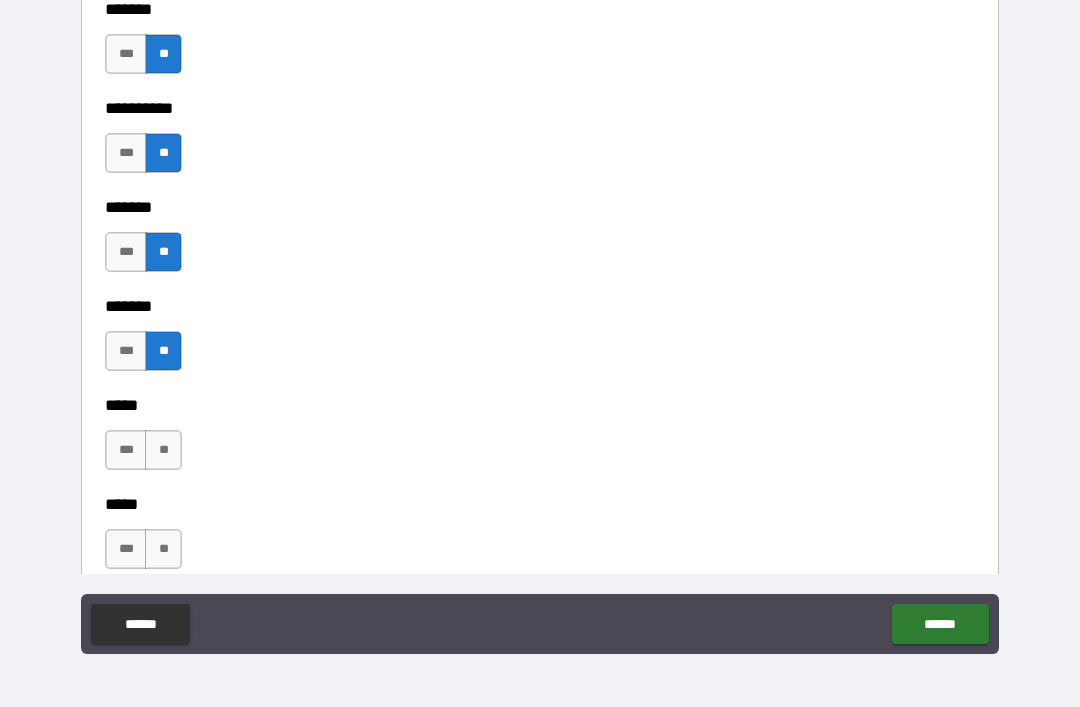 click on "**" at bounding box center (163, 450) 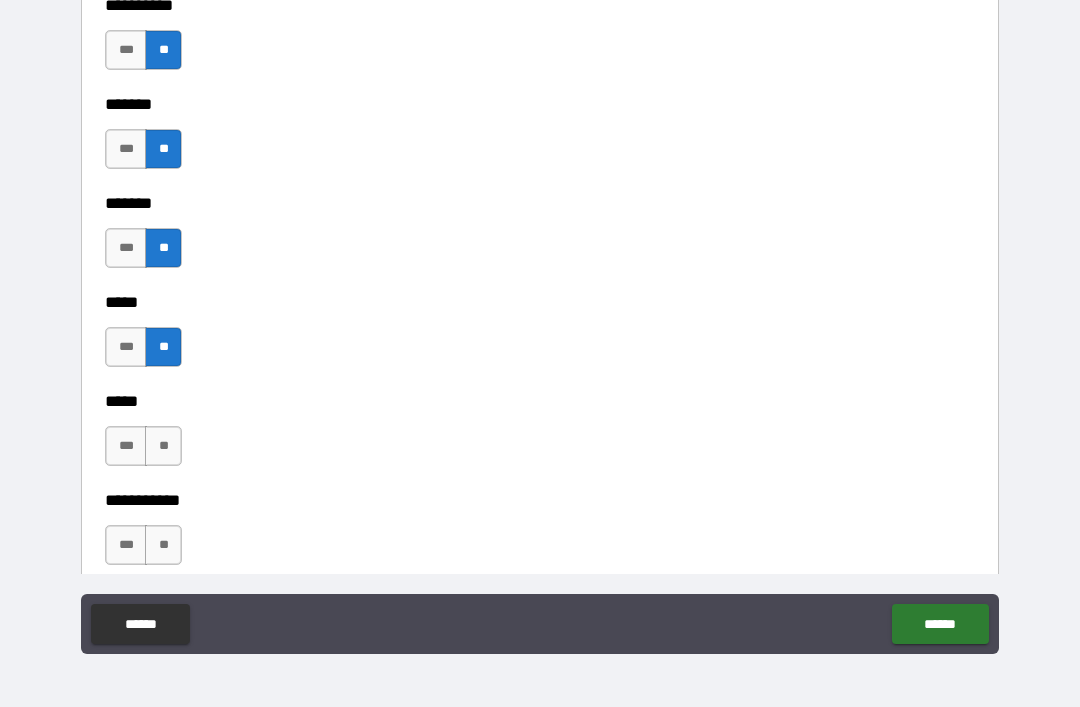 click on "**" at bounding box center [163, 446] 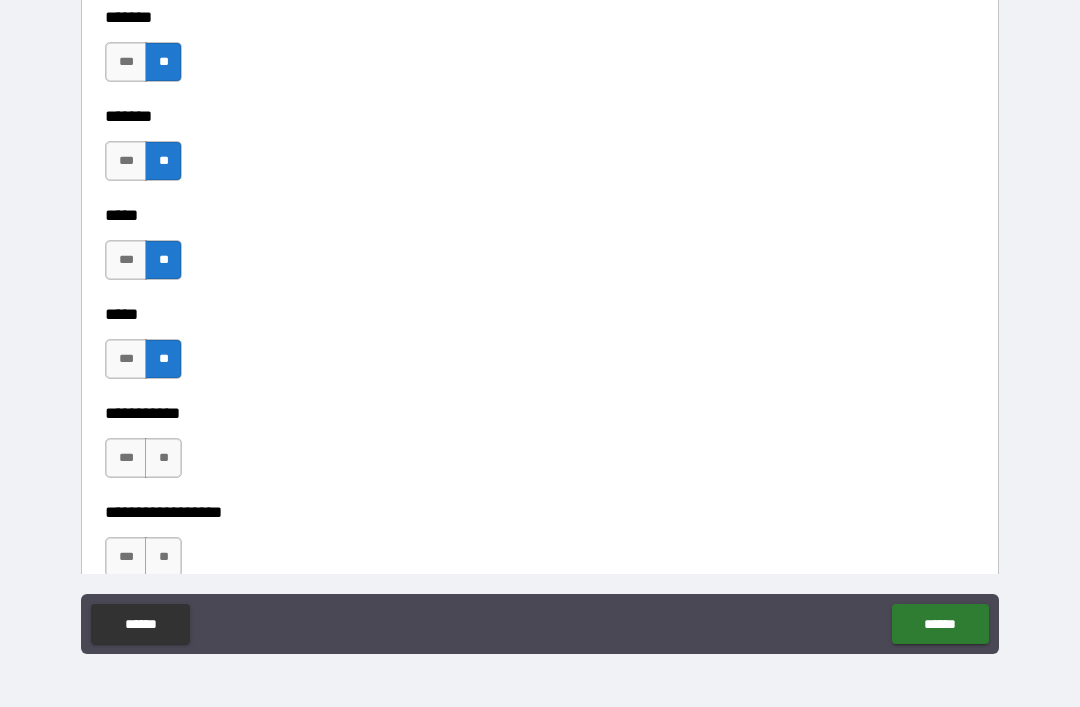 click on "**" at bounding box center (163, 458) 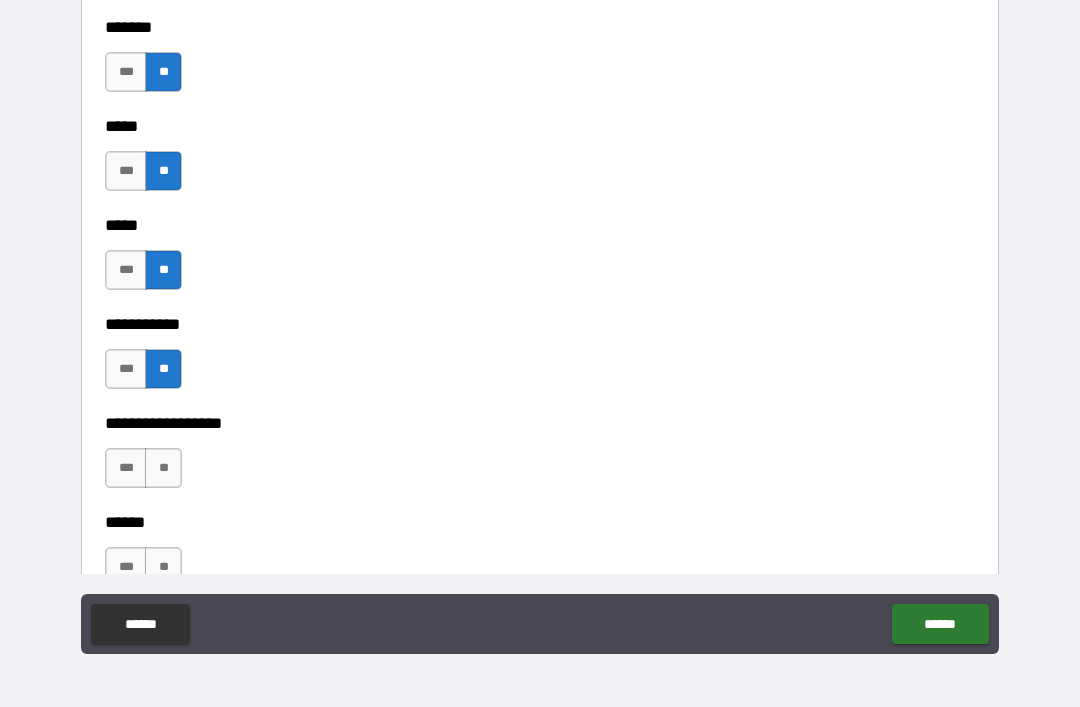 click on "**" at bounding box center (163, 468) 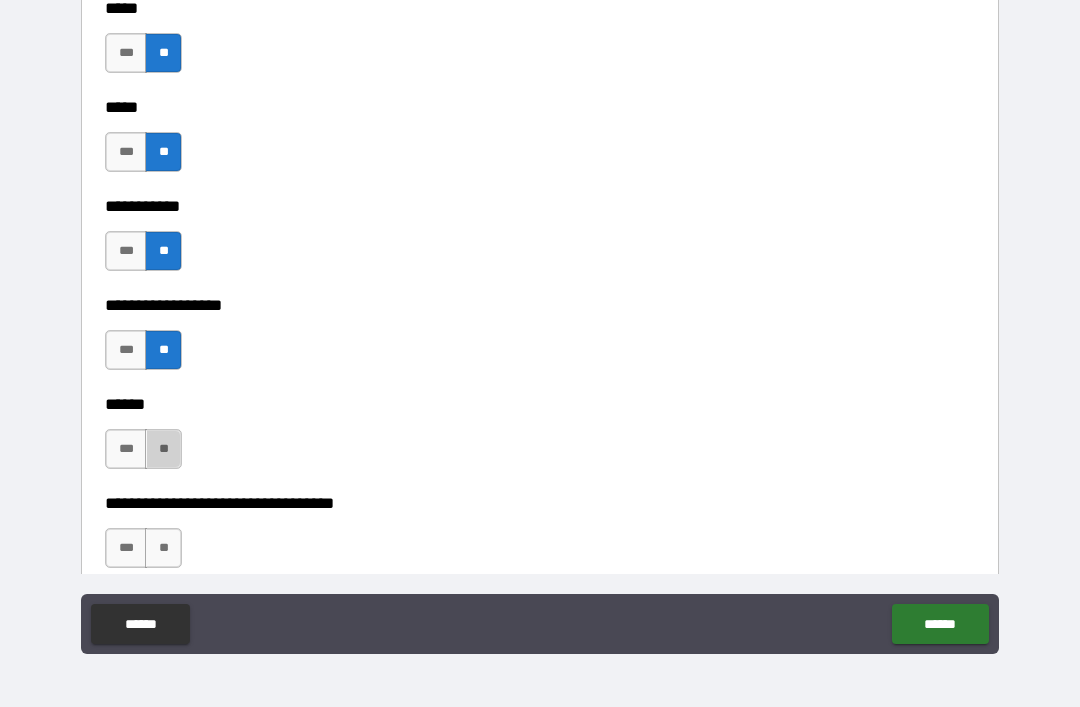 click on "**" at bounding box center (163, 449) 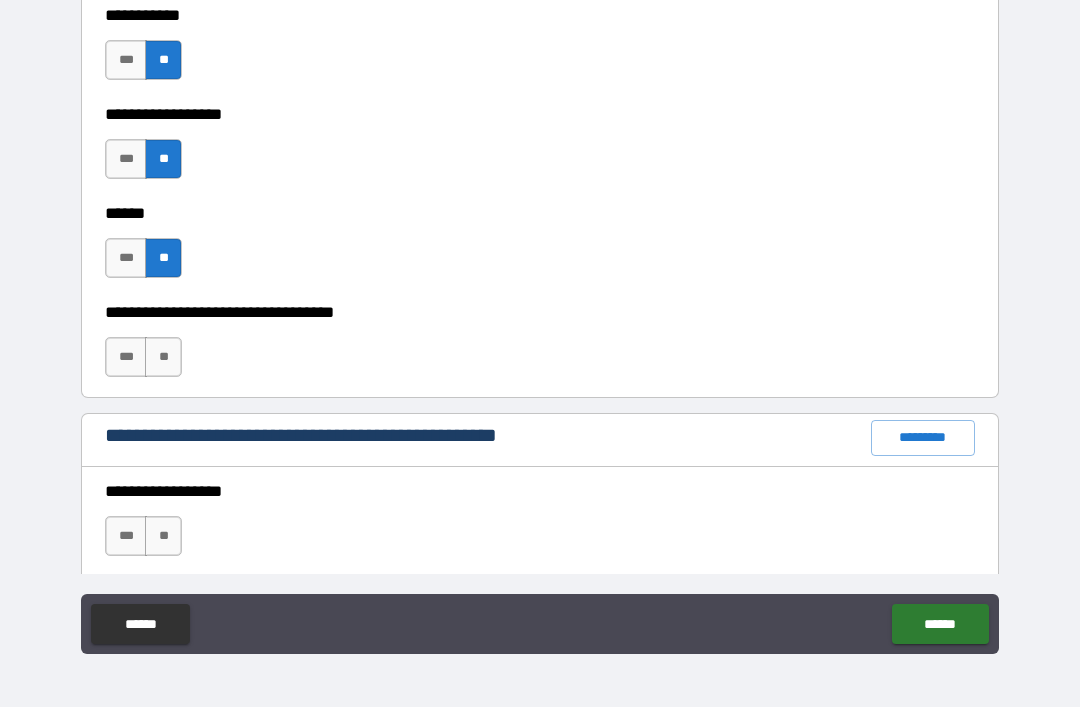 scroll, scrollTop: 2150, scrollLeft: 0, axis: vertical 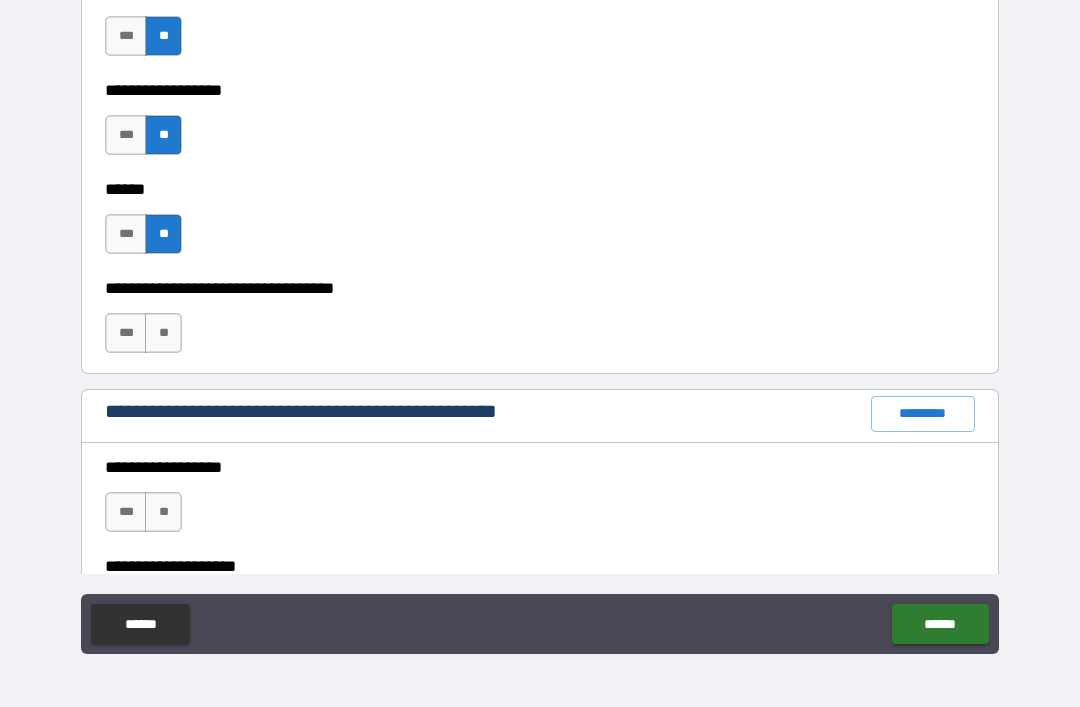click on "**" at bounding box center (163, 333) 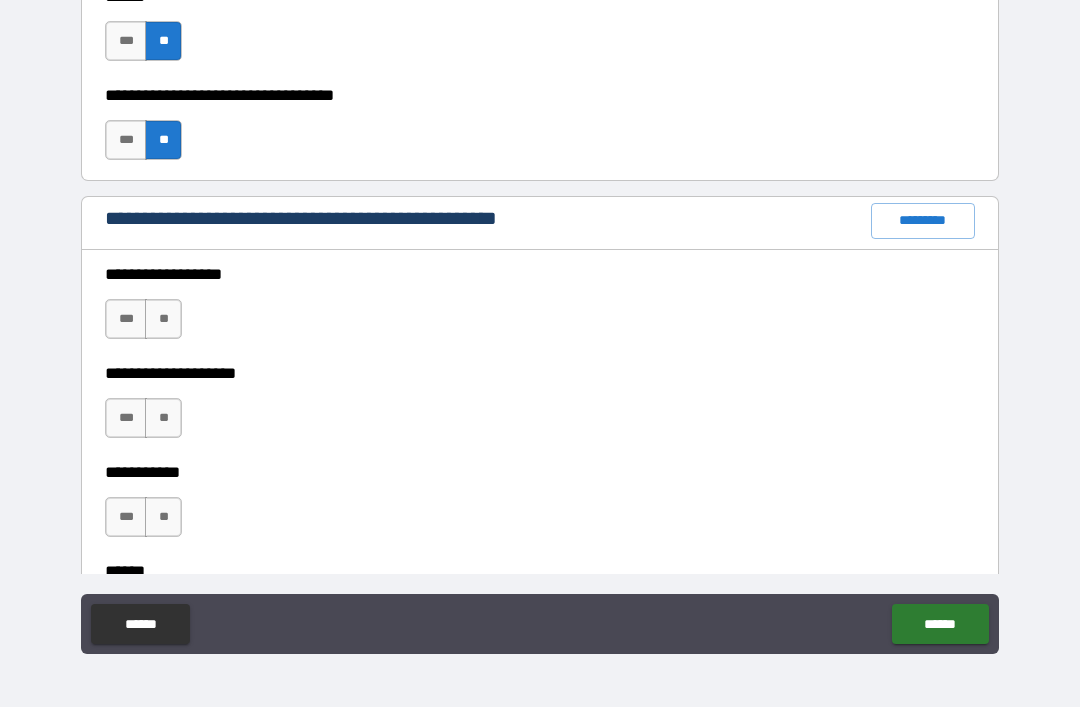 scroll, scrollTop: 2359, scrollLeft: 0, axis: vertical 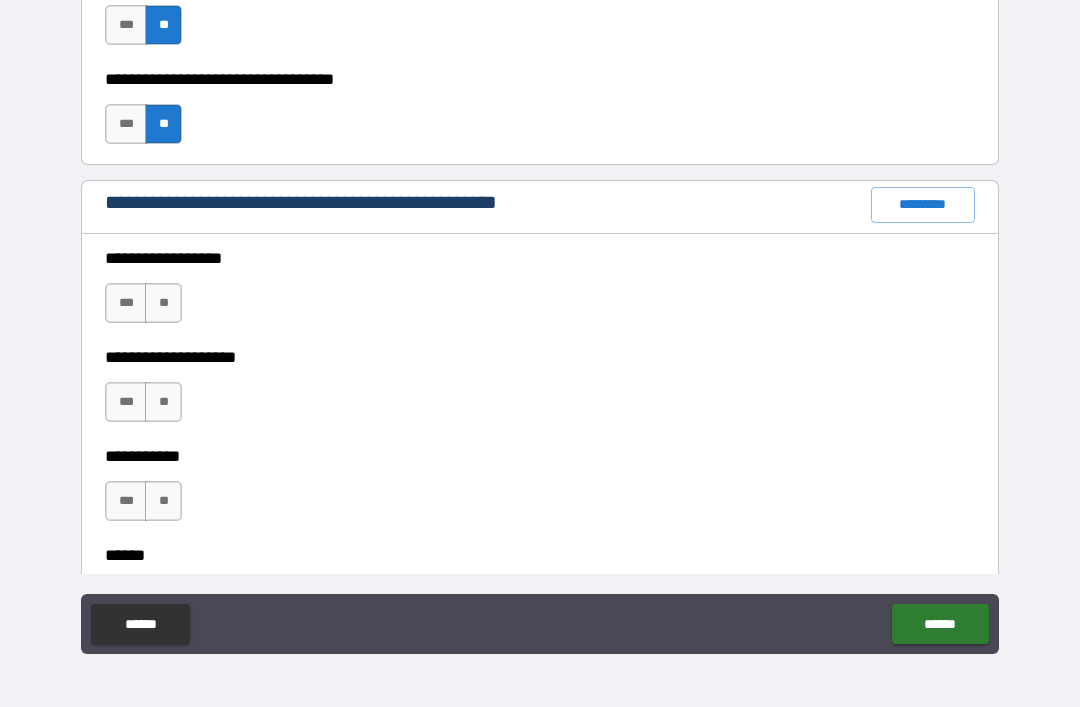 click on "**" at bounding box center [163, 303] 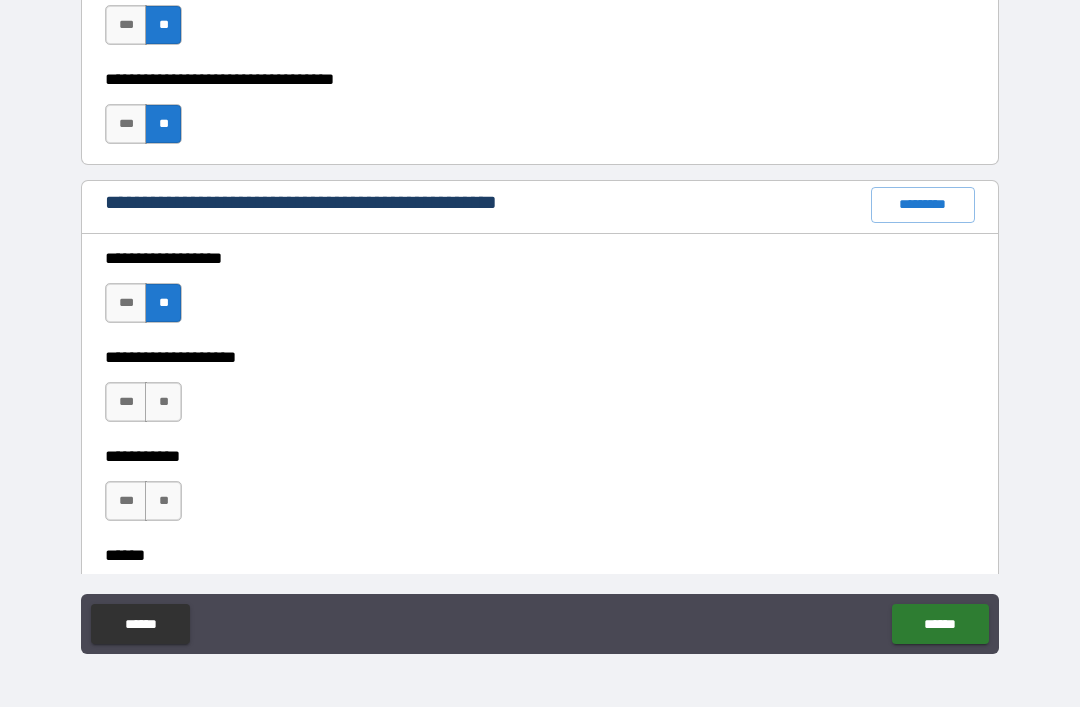 click on "**" at bounding box center [163, 402] 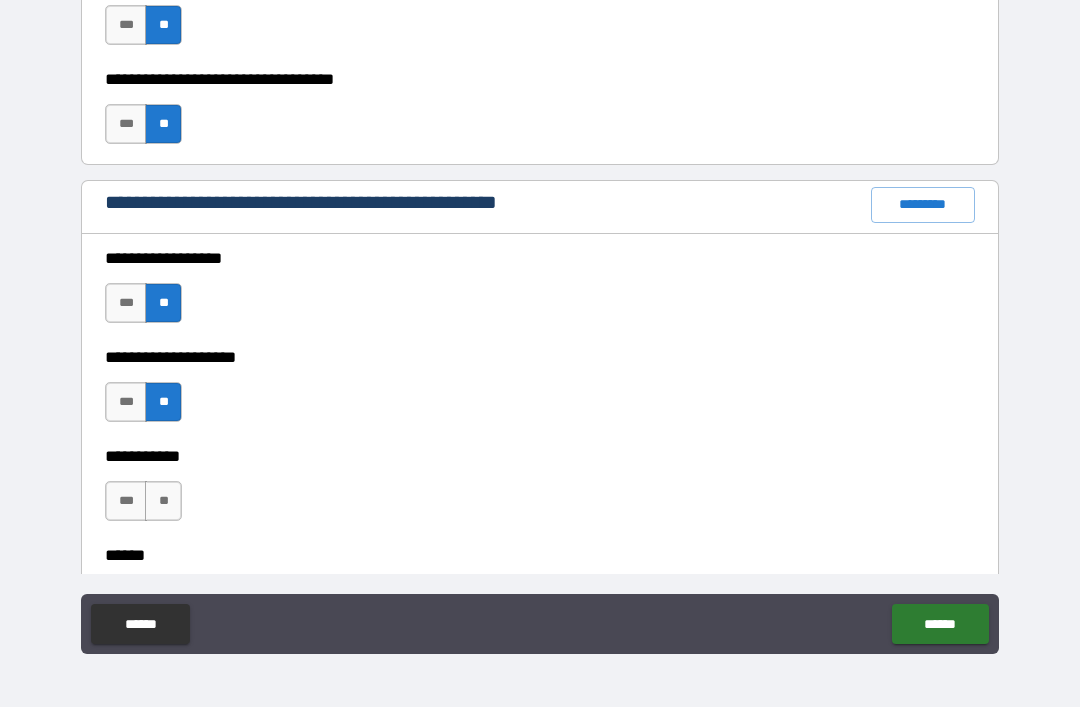 click on "***" at bounding box center (126, 402) 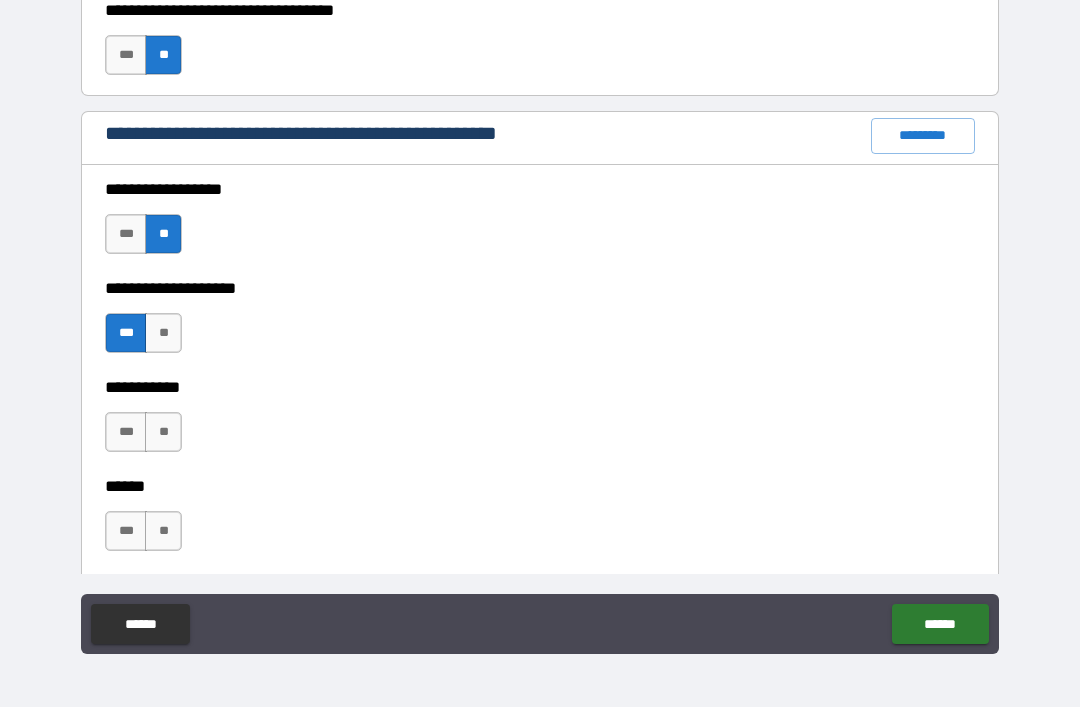 scroll, scrollTop: 2429, scrollLeft: 0, axis: vertical 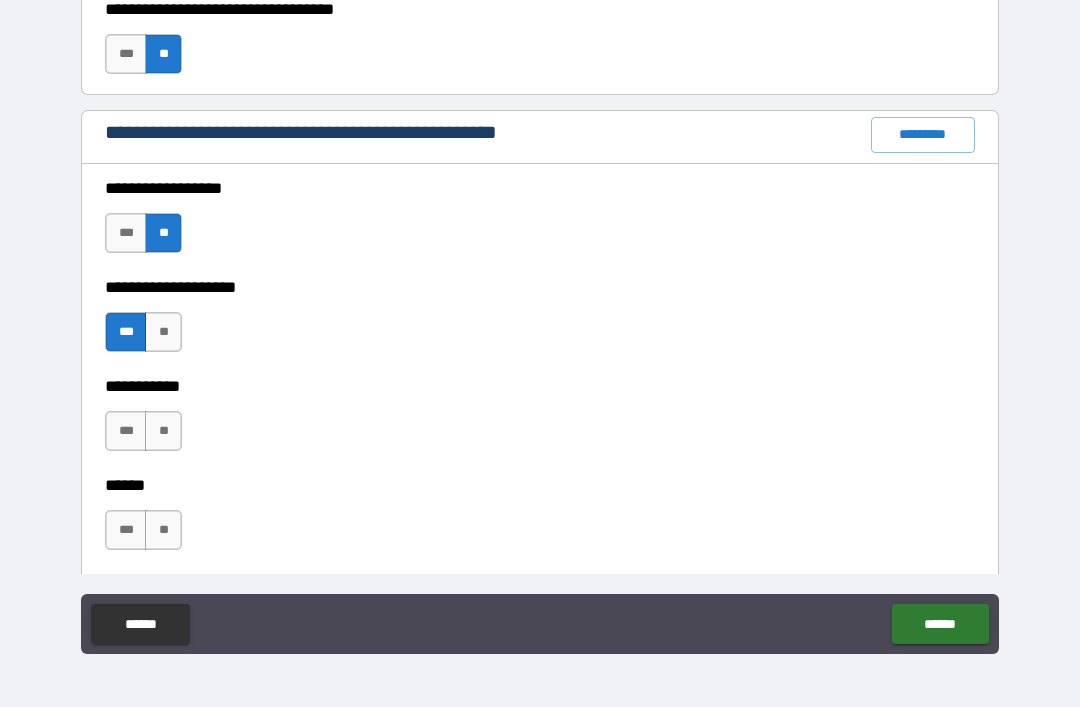 click on "**" at bounding box center [163, 431] 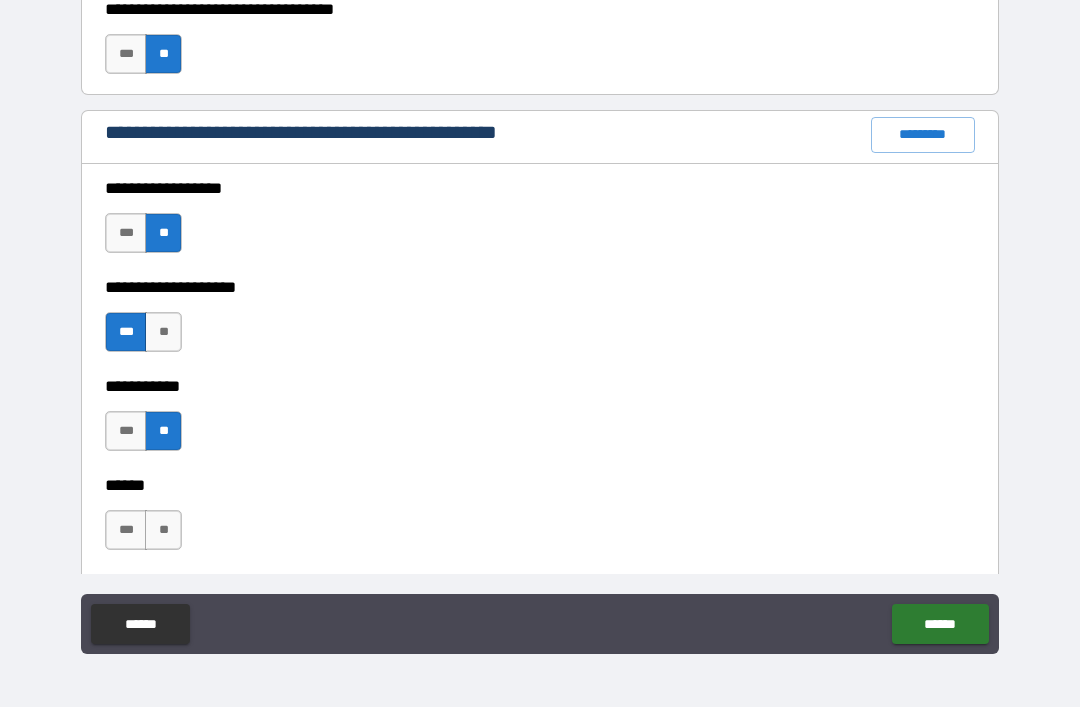 click on "**" at bounding box center (163, 530) 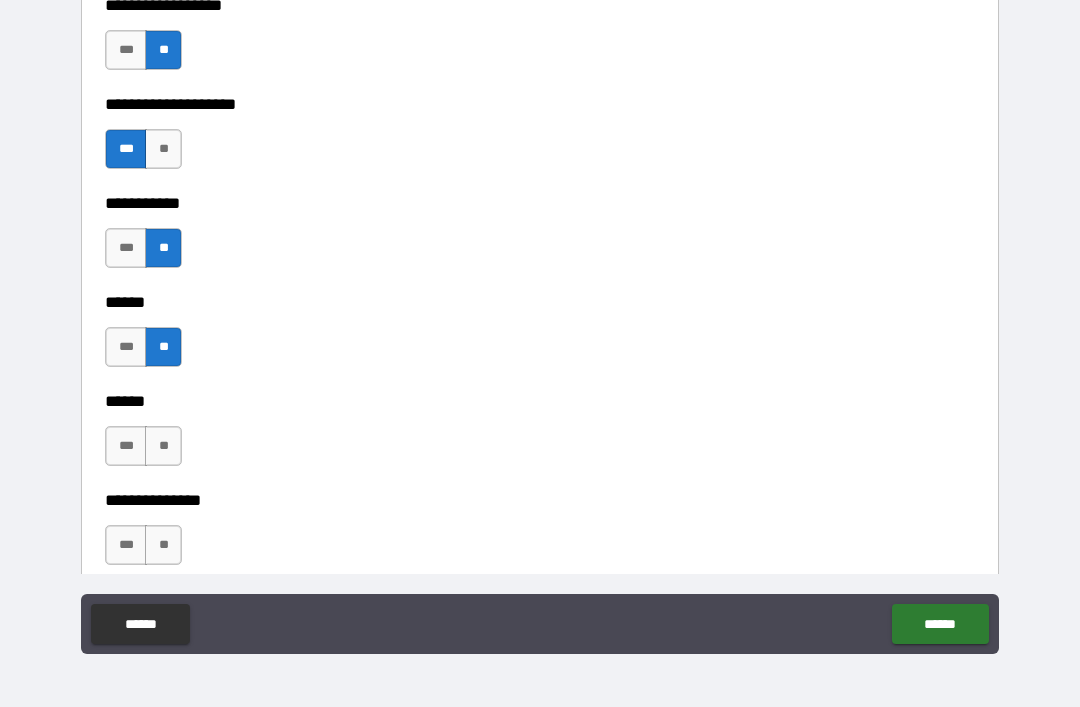 scroll, scrollTop: 2642, scrollLeft: 0, axis: vertical 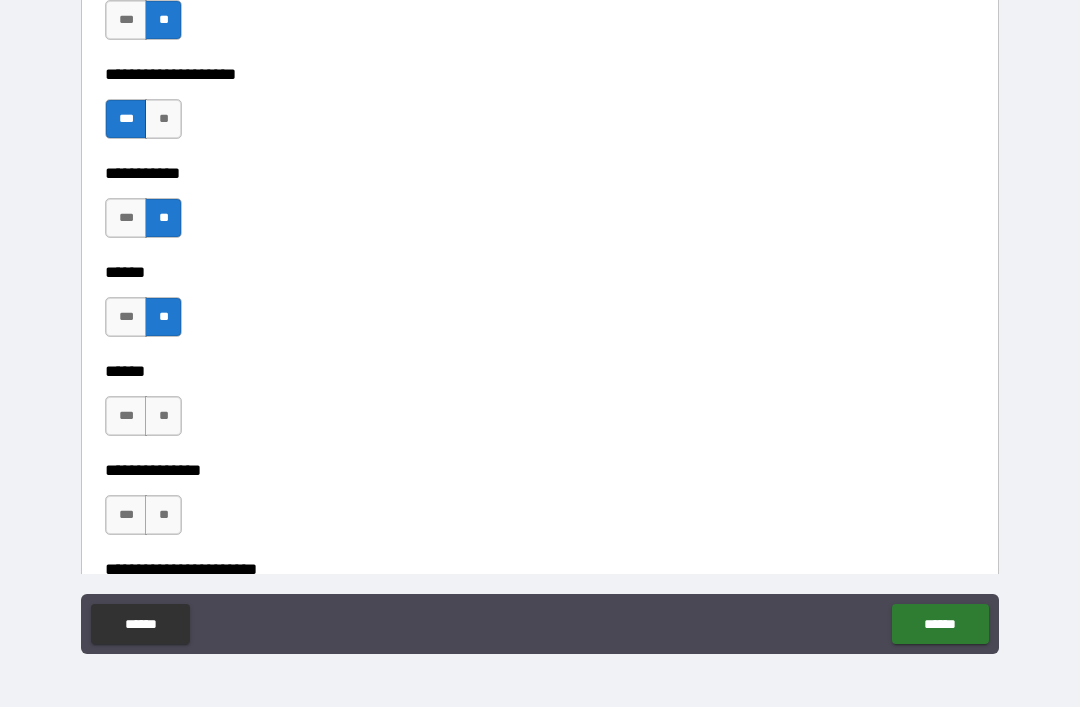 click on "**" at bounding box center [163, 416] 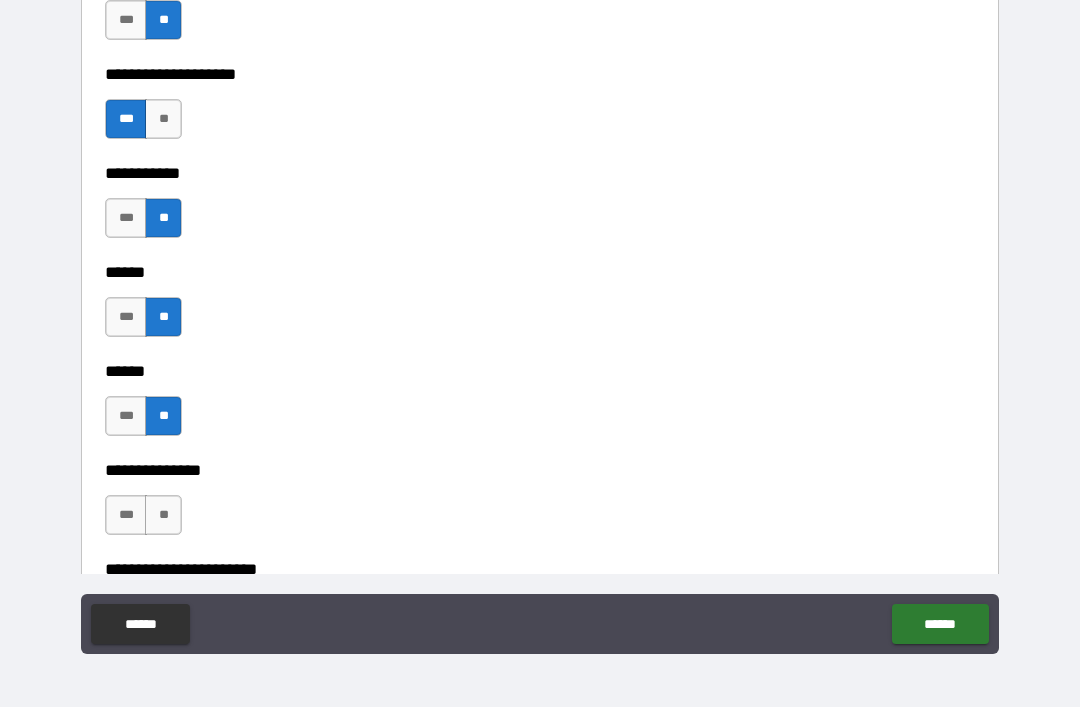 click on "**" at bounding box center (163, 515) 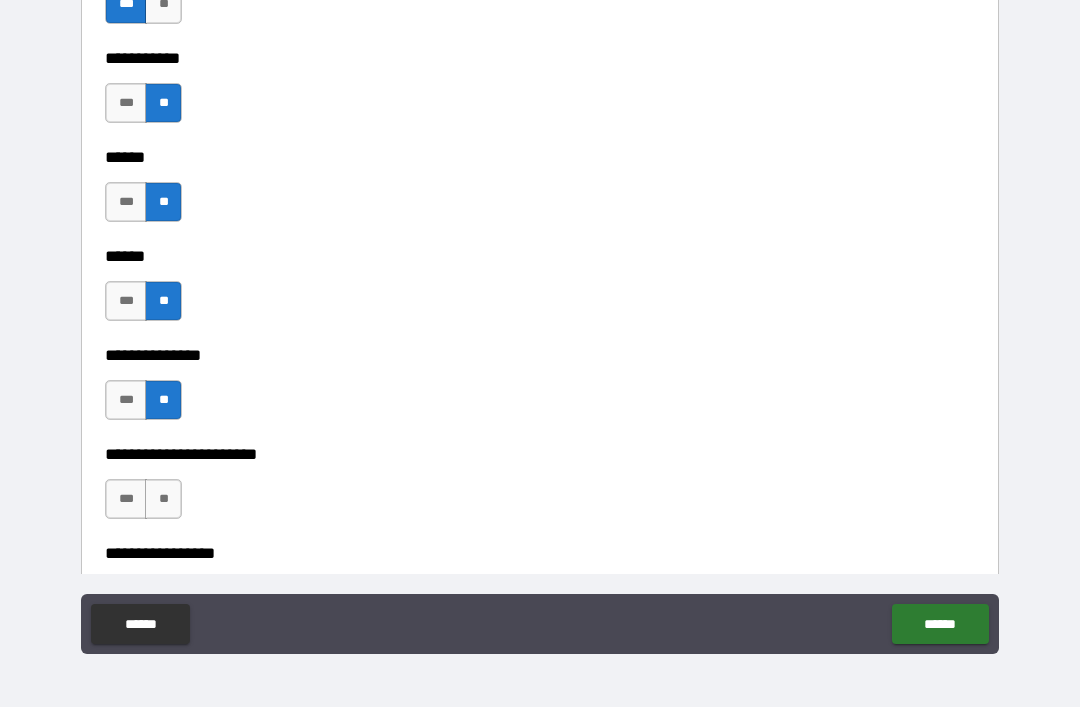 click on "**" at bounding box center [163, 499] 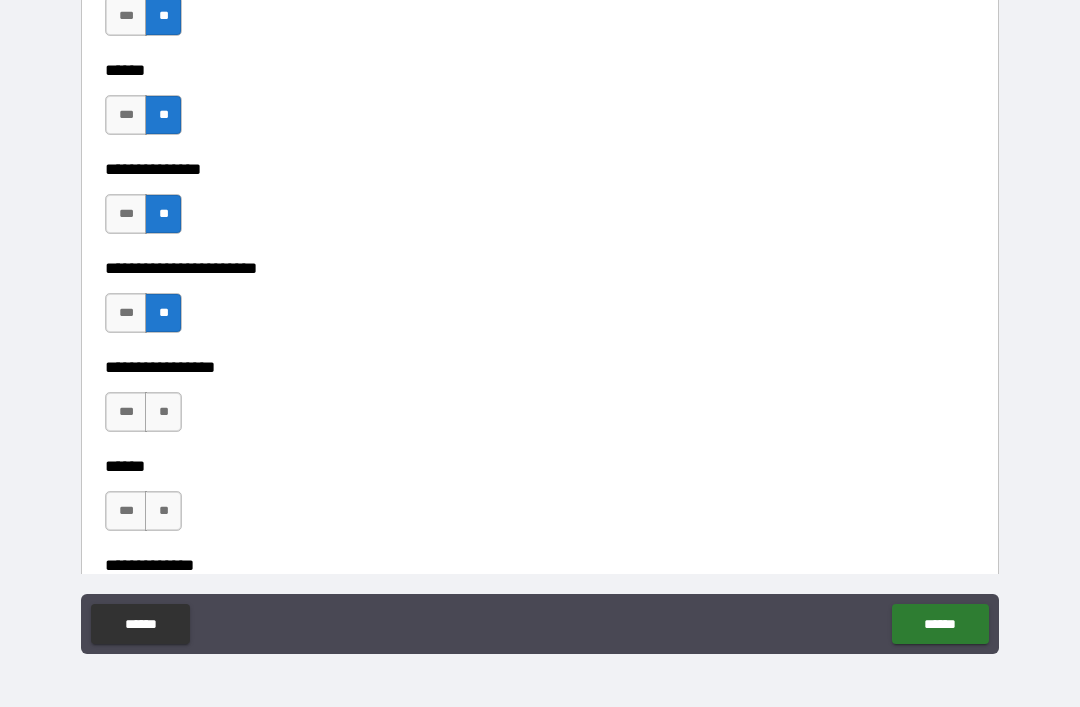 scroll, scrollTop: 2954, scrollLeft: 0, axis: vertical 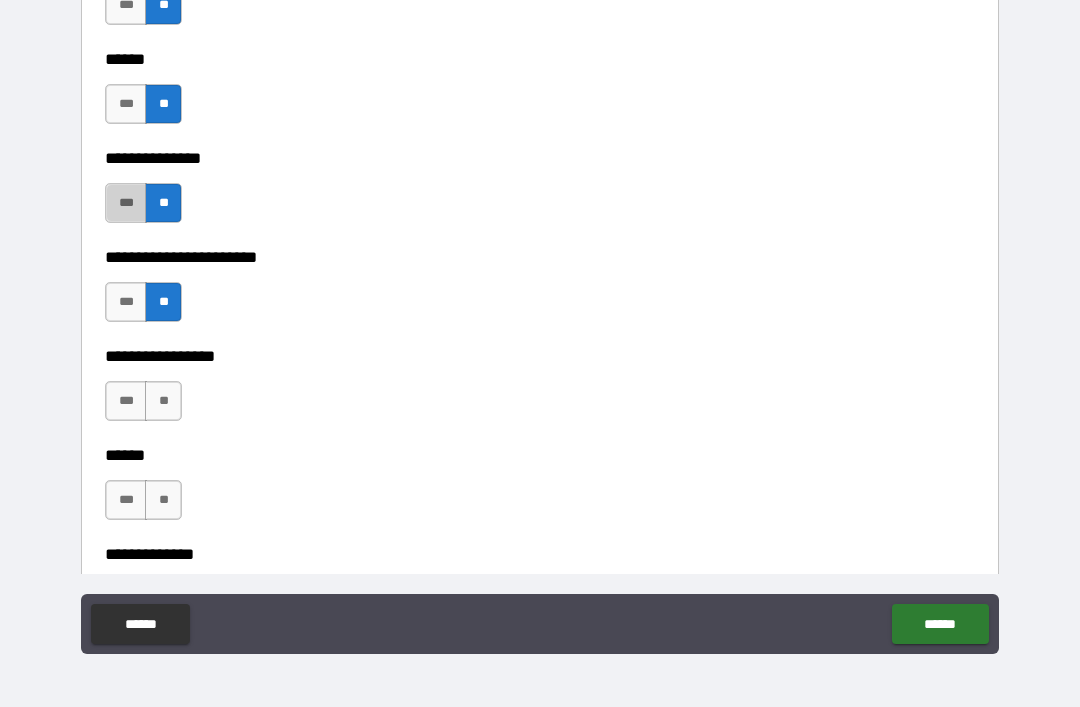click on "***" at bounding box center [126, 203] 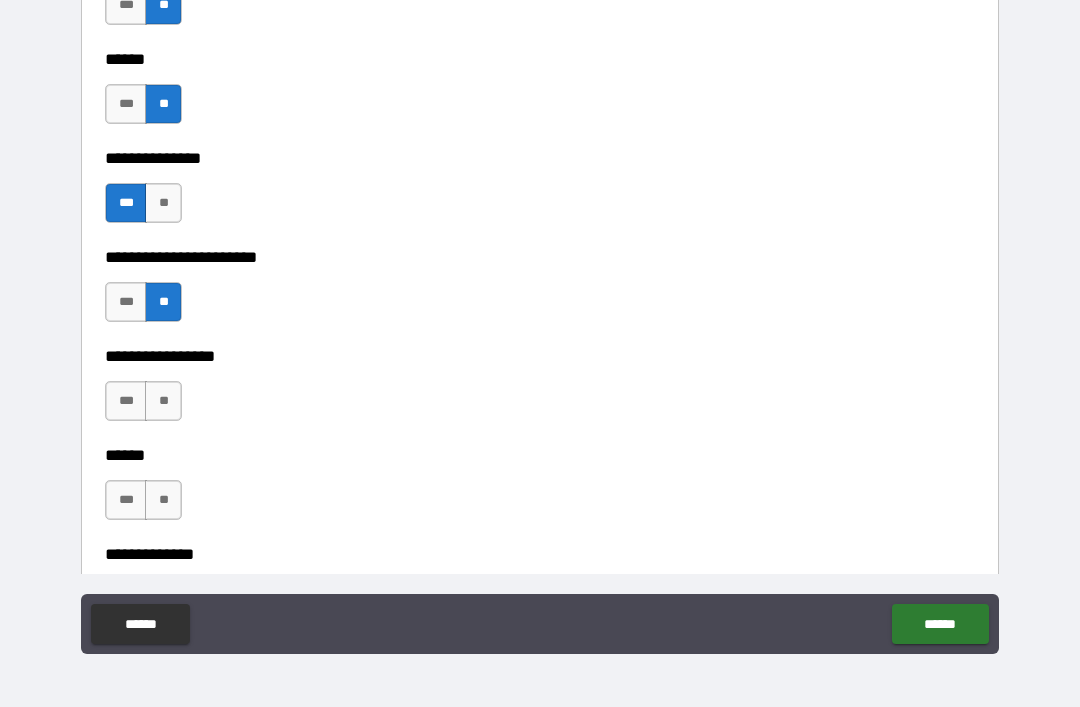 click on "**" at bounding box center [163, 401] 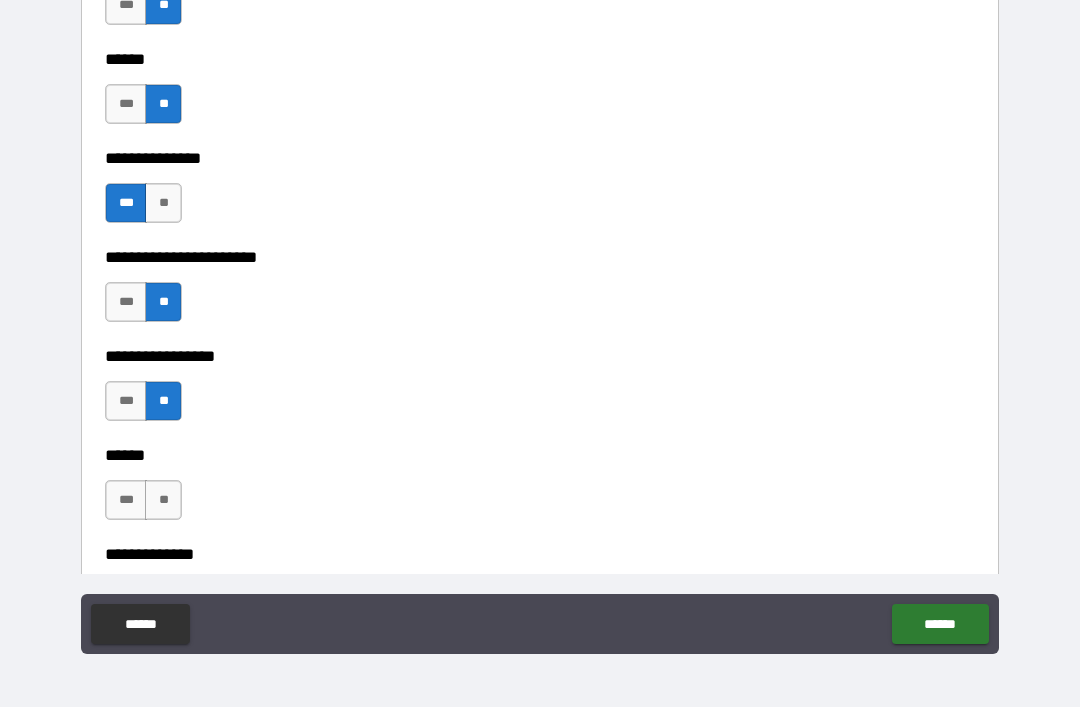 click on "**" at bounding box center [163, 500] 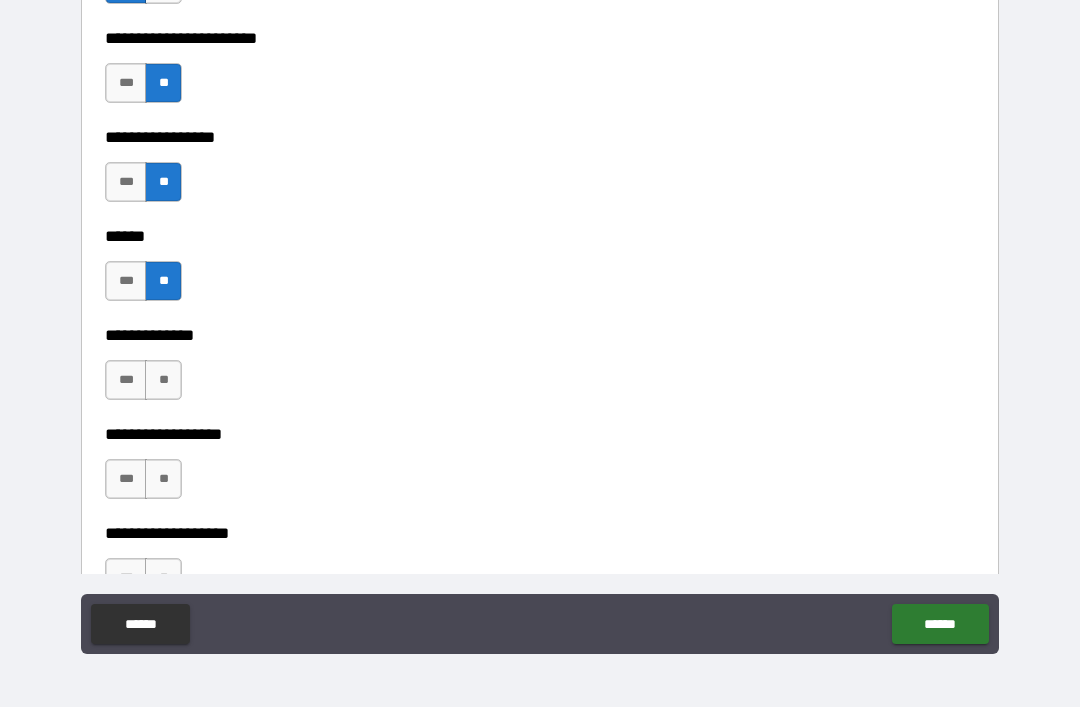scroll, scrollTop: 3180, scrollLeft: 0, axis: vertical 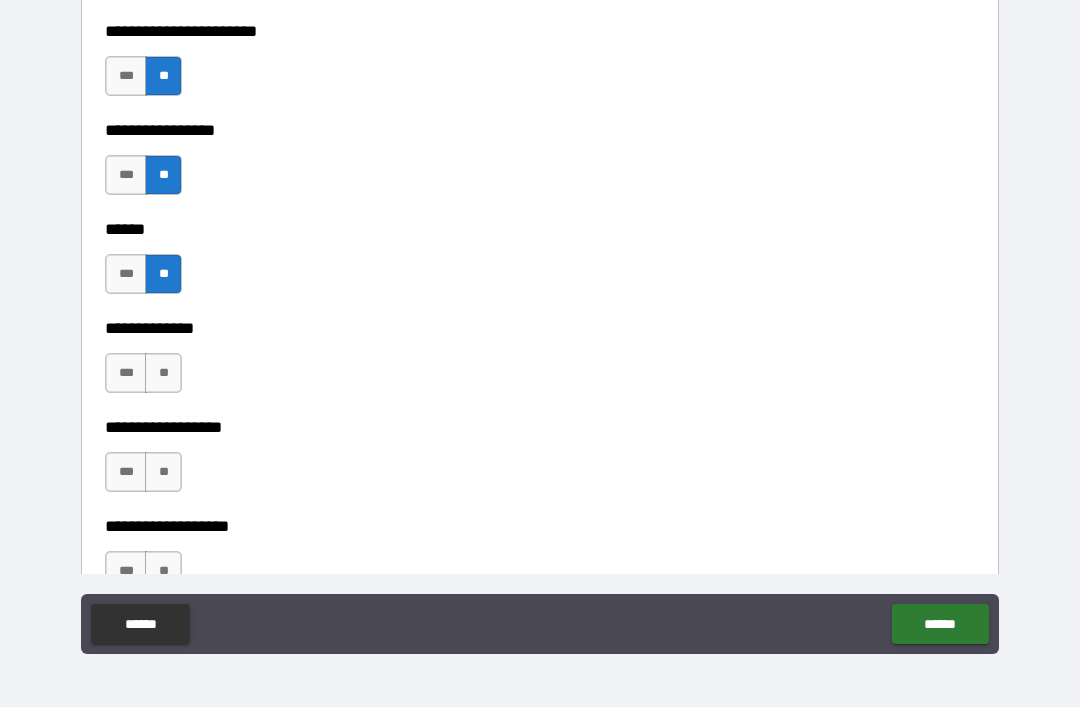 click on "**" at bounding box center (163, 373) 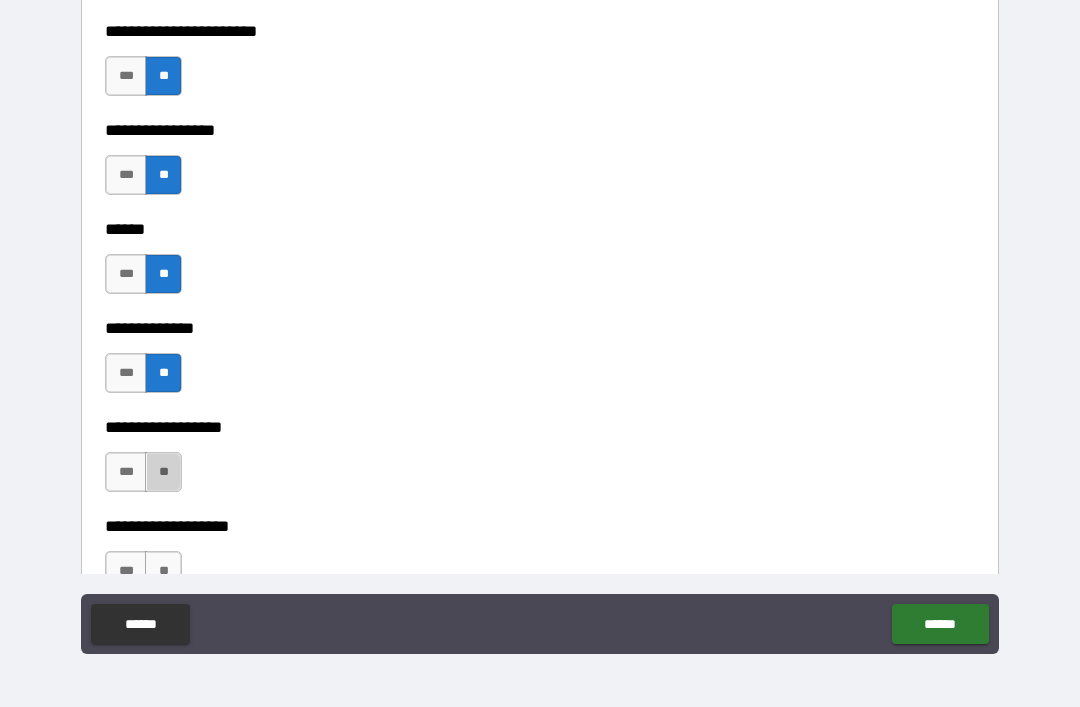 click on "**" at bounding box center (163, 472) 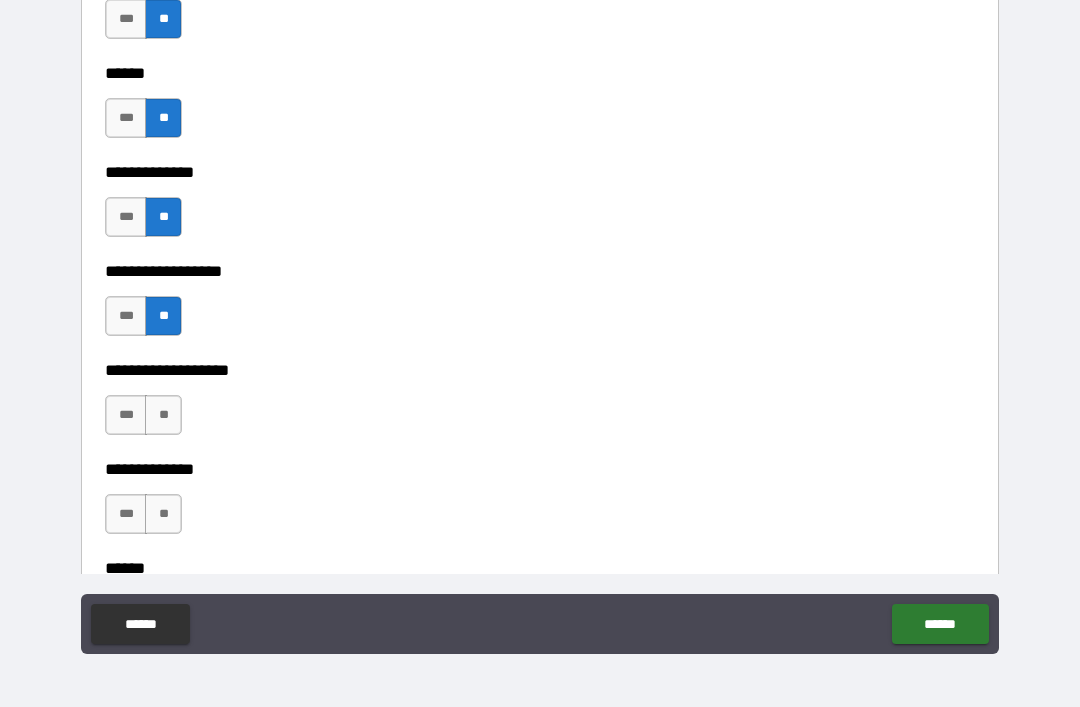 scroll, scrollTop: 3342, scrollLeft: 0, axis: vertical 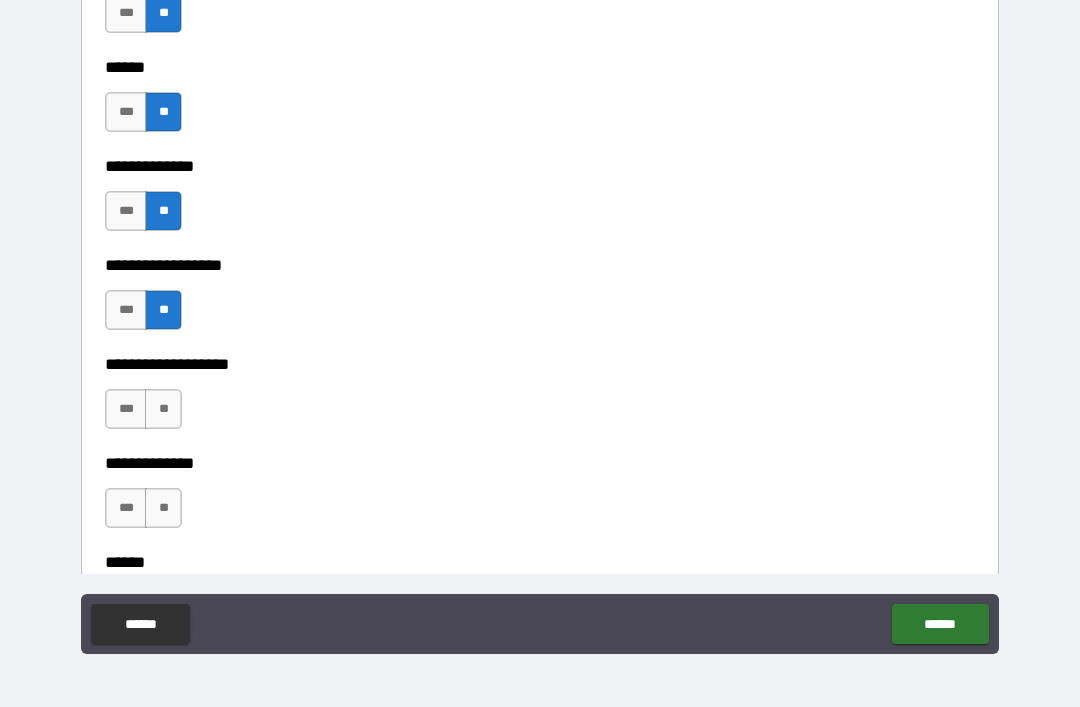 click on "***" at bounding box center [126, 508] 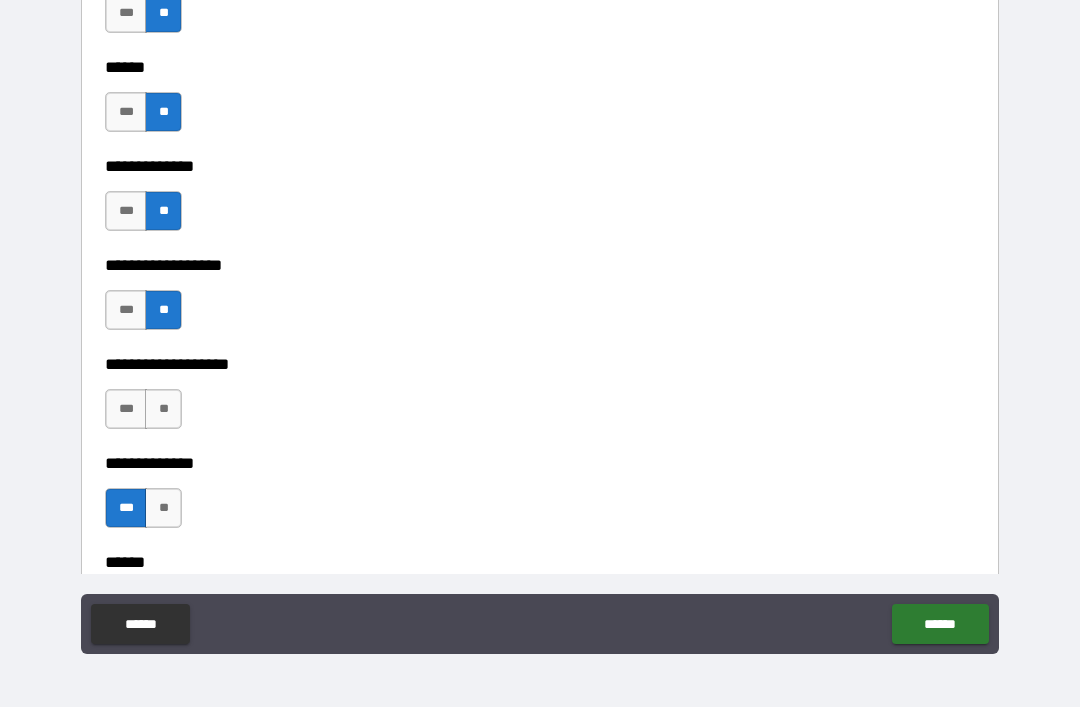 click on "**" at bounding box center [163, 409] 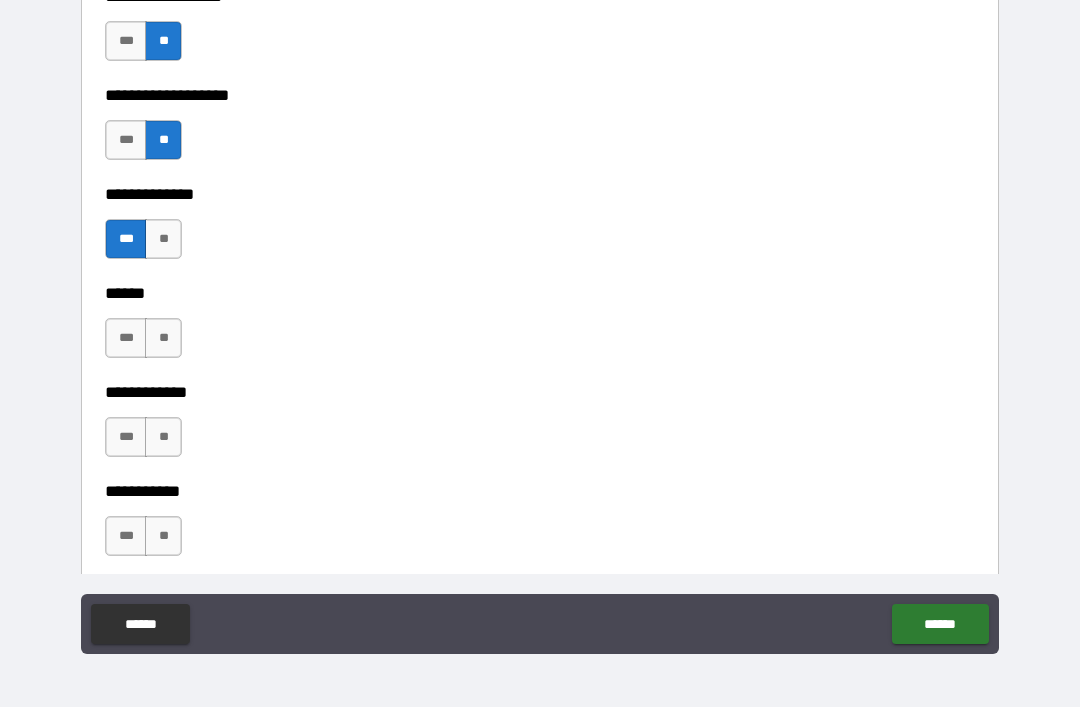 scroll, scrollTop: 3617, scrollLeft: 0, axis: vertical 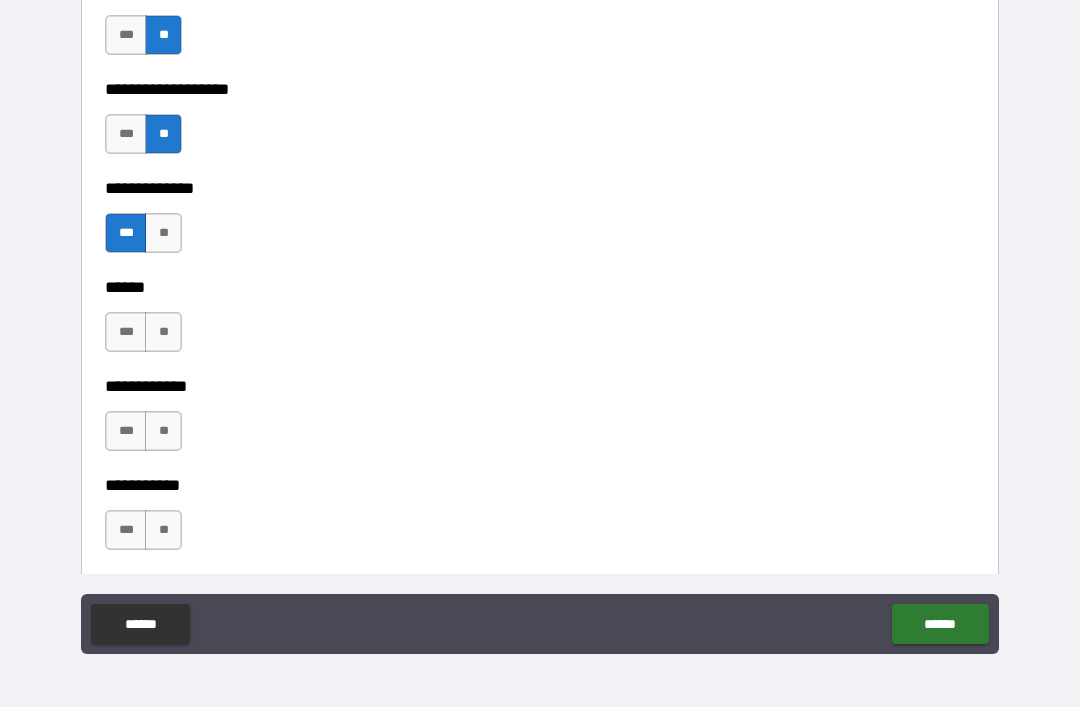 click on "**" at bounding box center [163, 332] 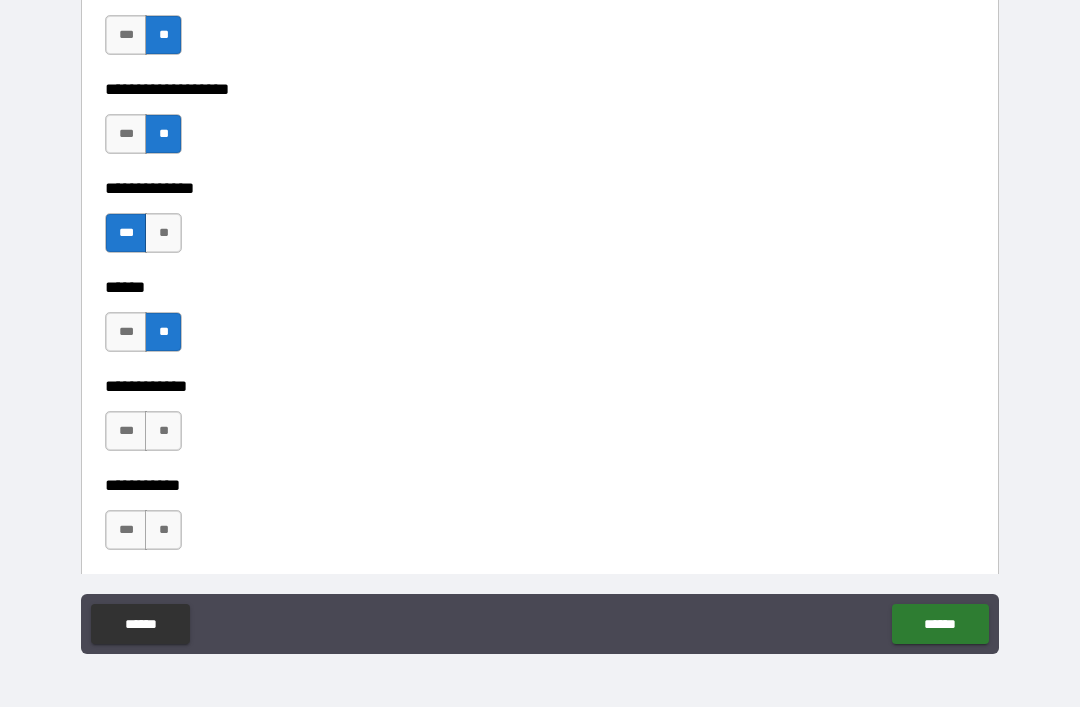 click on "**" at bounding box center [163, 431] 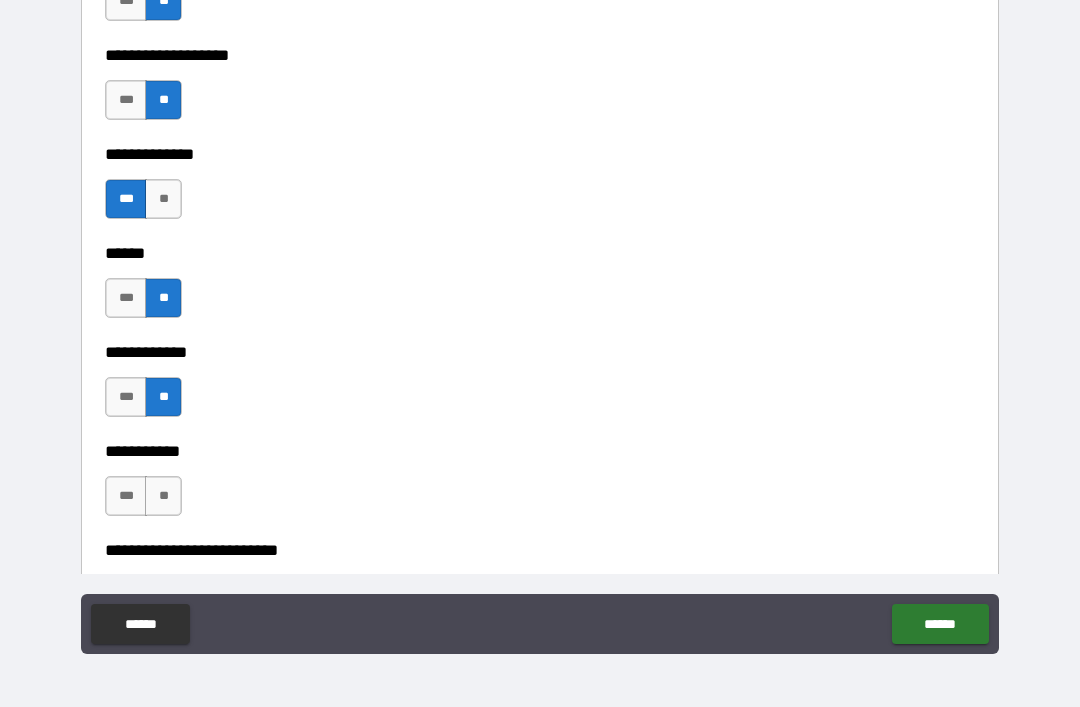 scroll, scrollTop: 3693, scrollLeft: 0, axis: vertical 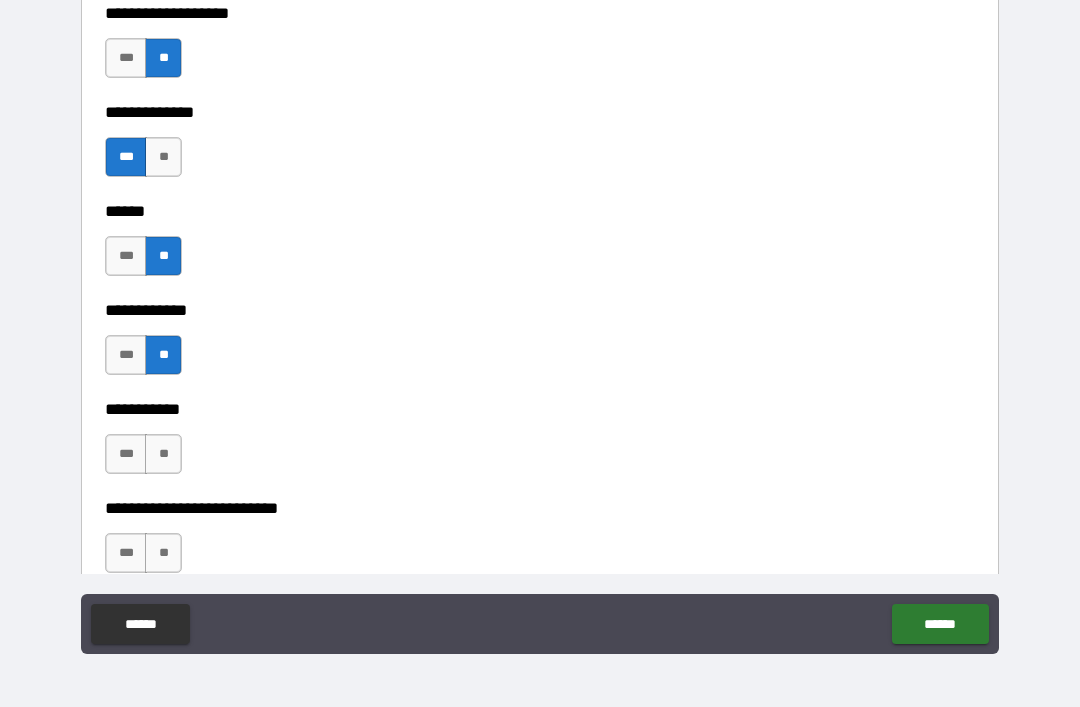 click on "**" at bounding box center (163, 454) 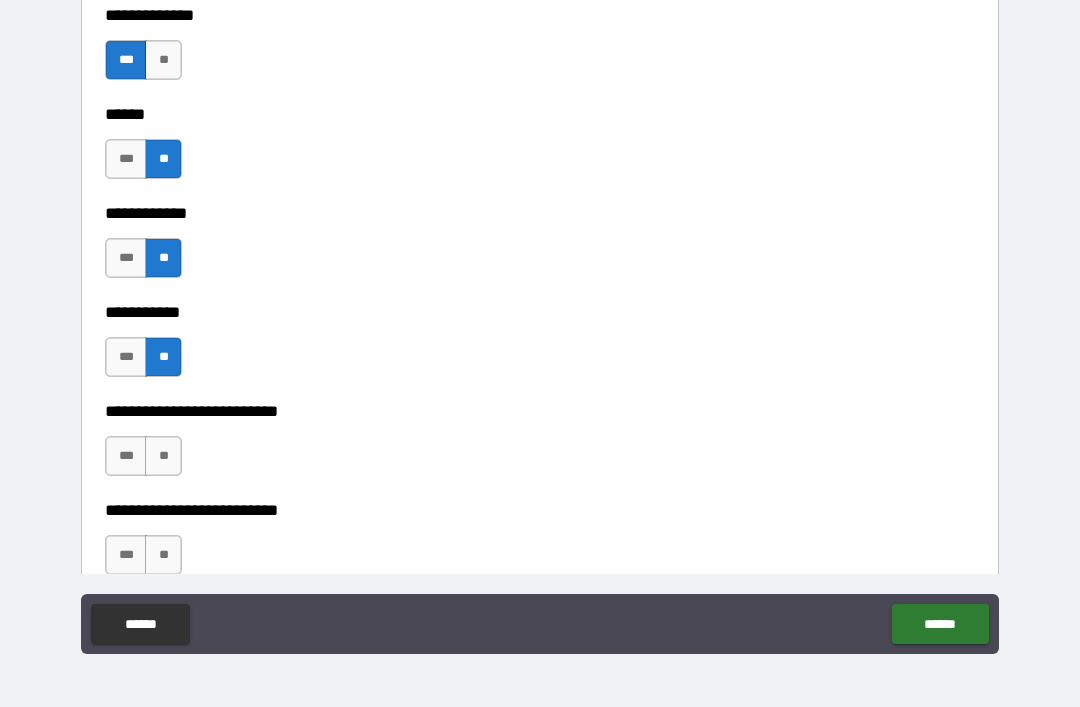scroll, scrollTop: 3797, scrollLeft: 0, axis: vertical 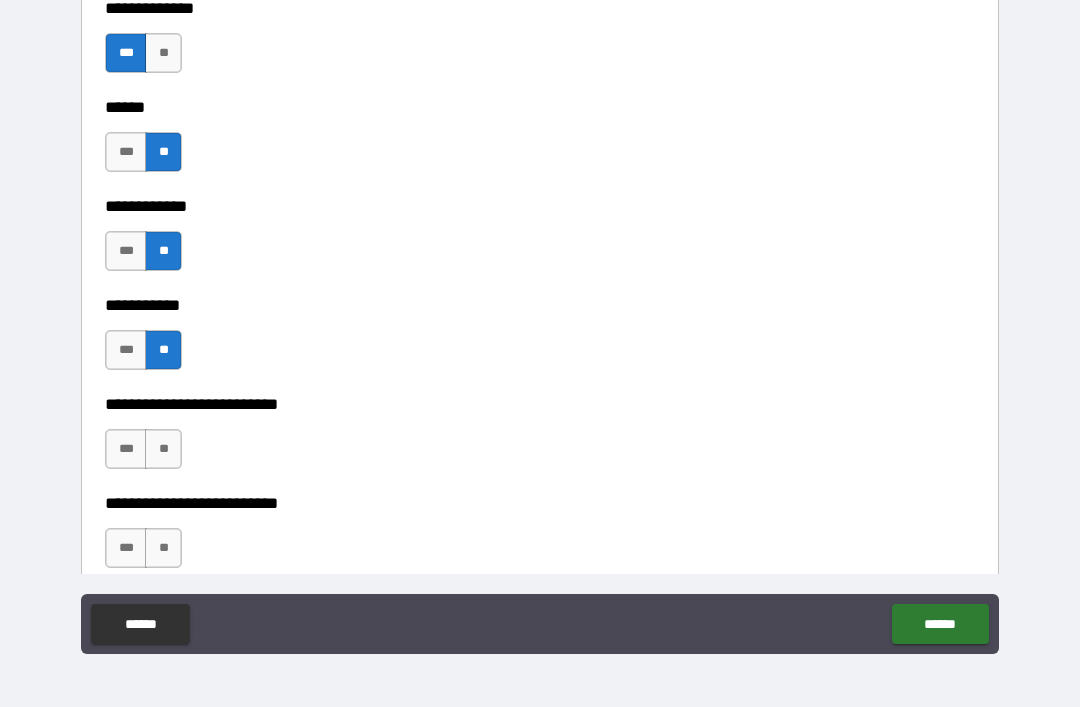 click on "**" at bounding box center [163, 449] 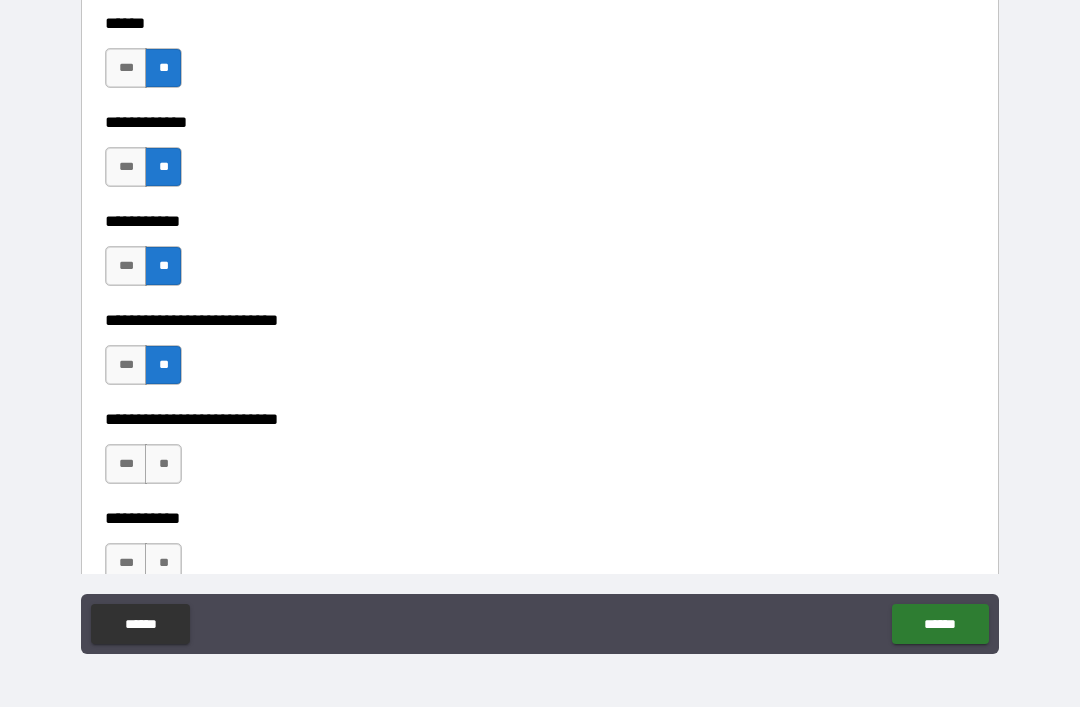 scroll, scrollTop: 3883, scrollLeft: 0, axis: vertical 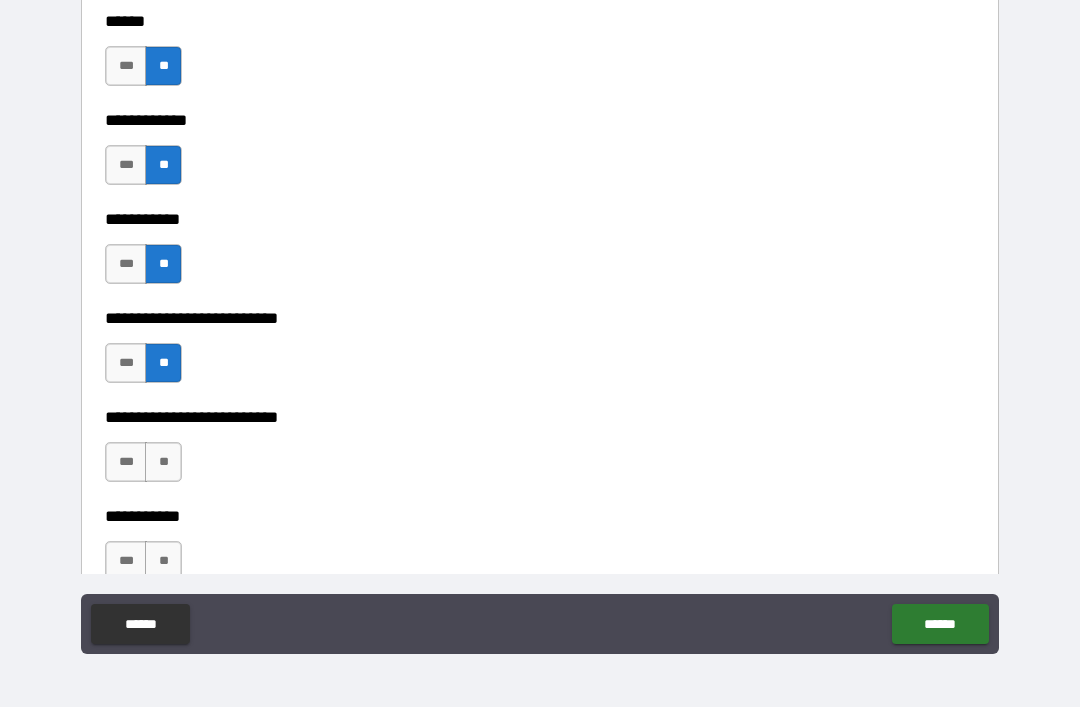 click on "**" at bounding box center (163, 462) 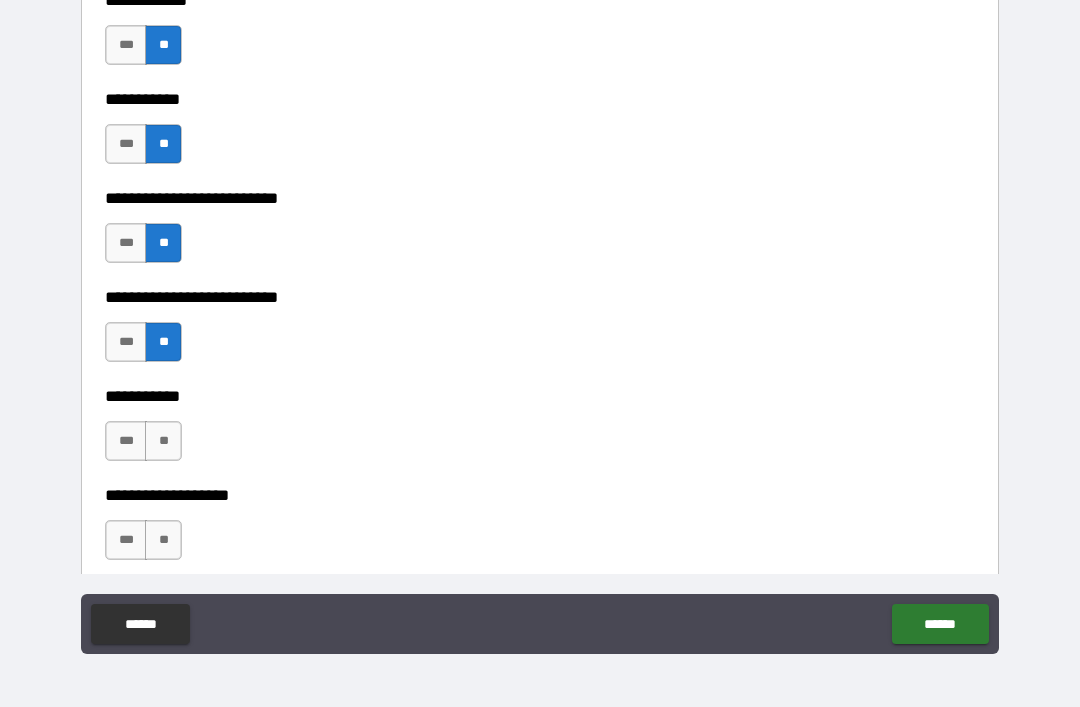 click on "**" at bounding box center (163, 441) 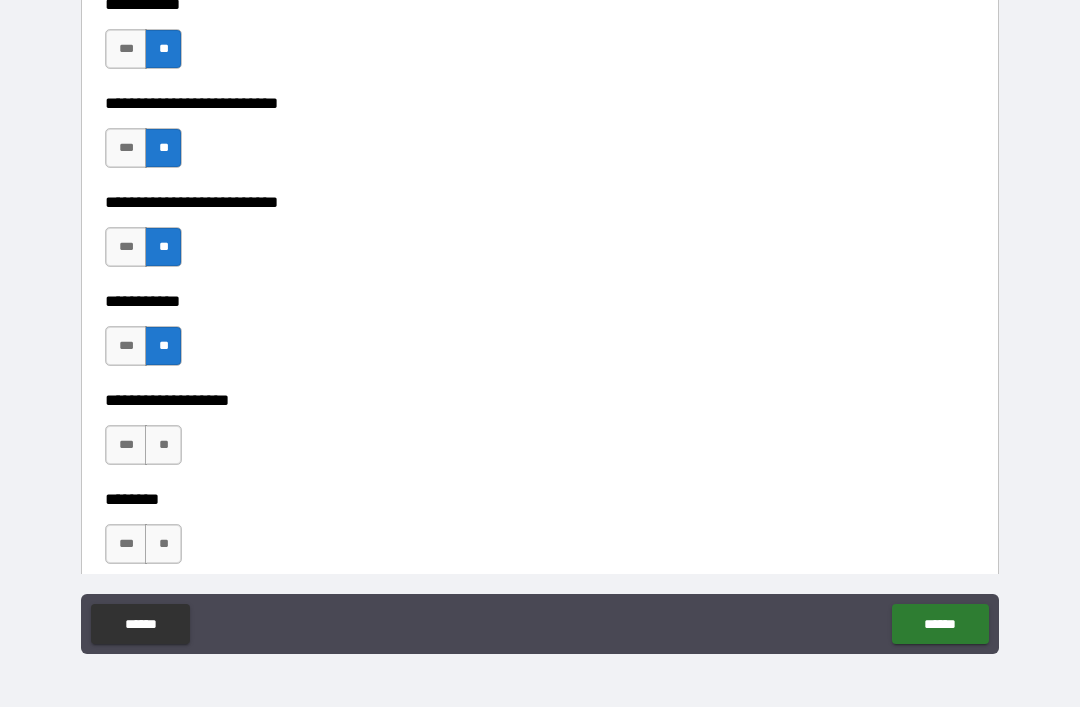 scroll, scrollTop: 4108, scrollLeft: 0, axis: vertical 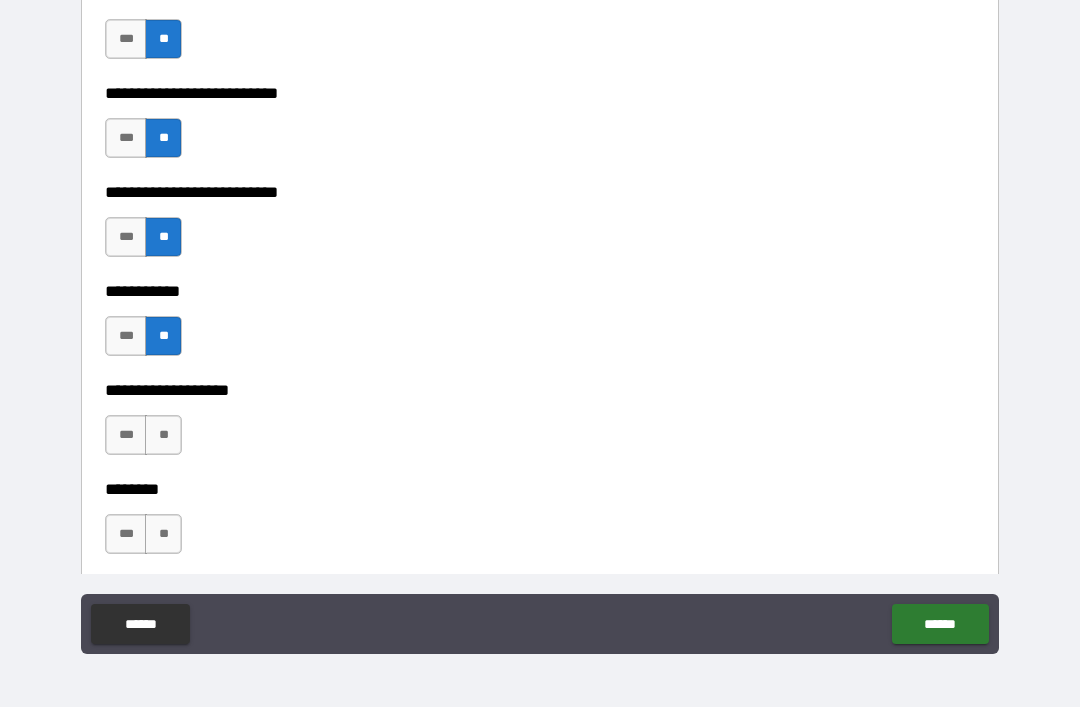 click on "**" at bounding box center [163, 435] 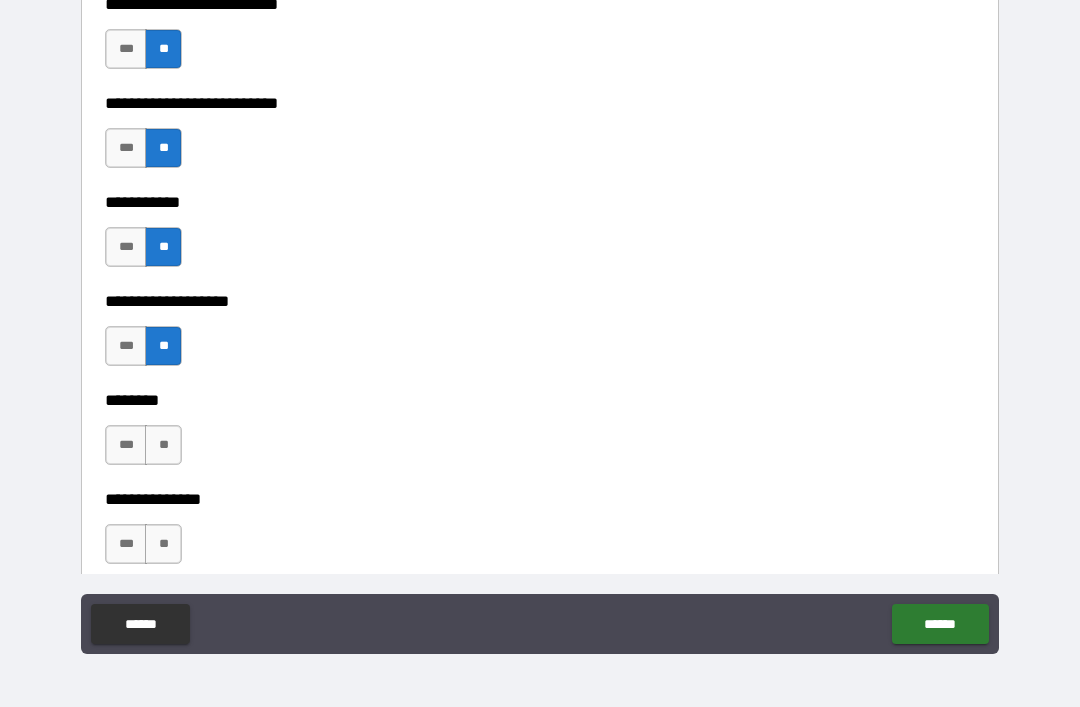 click on "**" at bounding box center (163, 445) 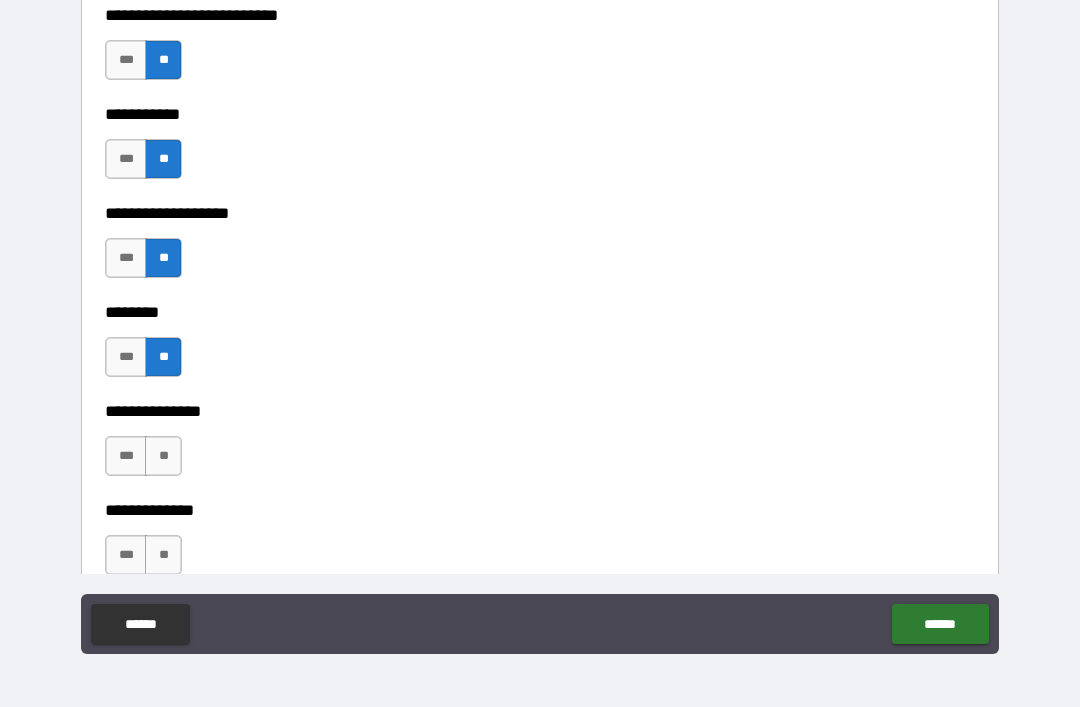 click on "**" at bounding box center (163, 456) 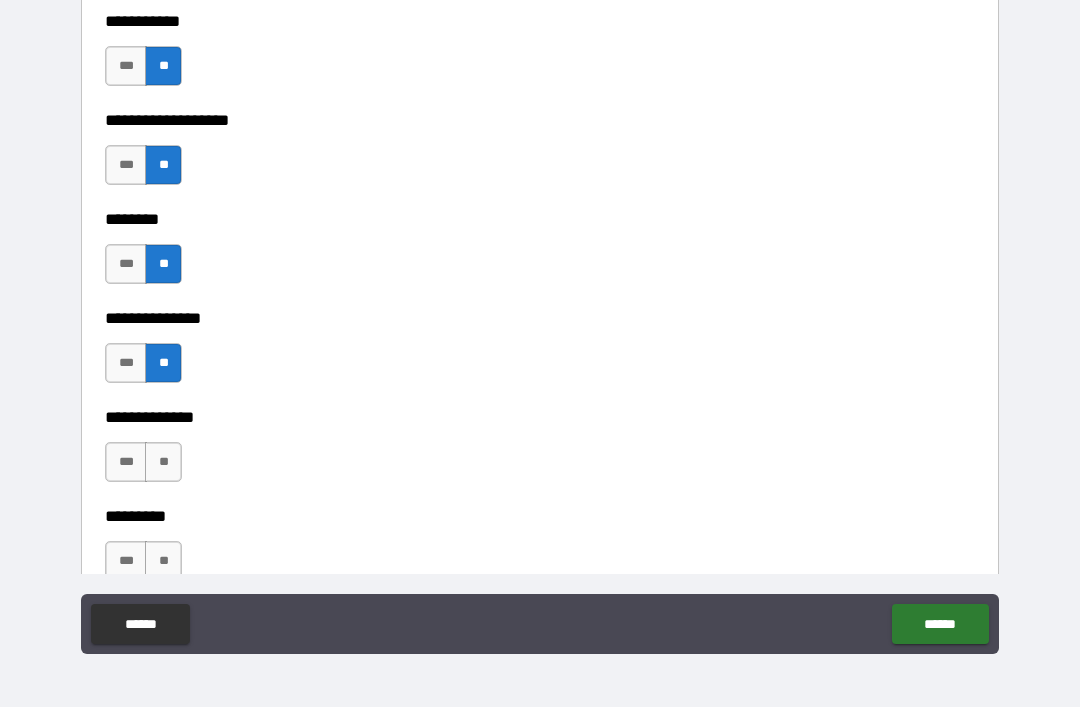 click on "**" at bounding box center [163, 462] 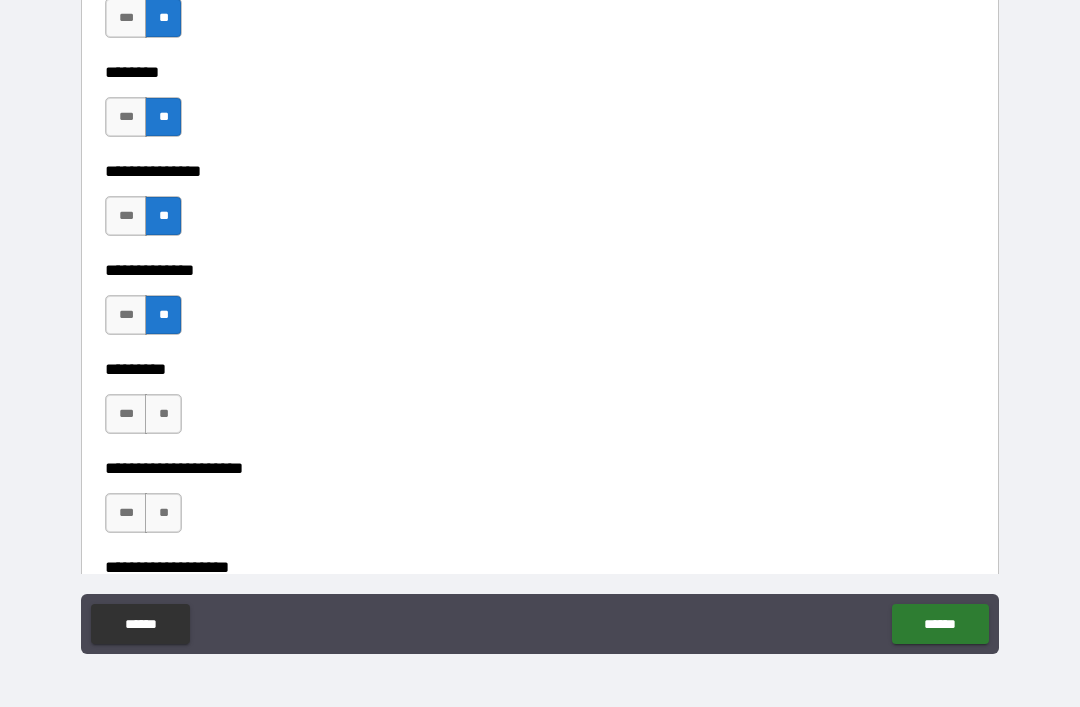 scroll, scrollTop: 4523, scrollLeft: 0, axis: vertical 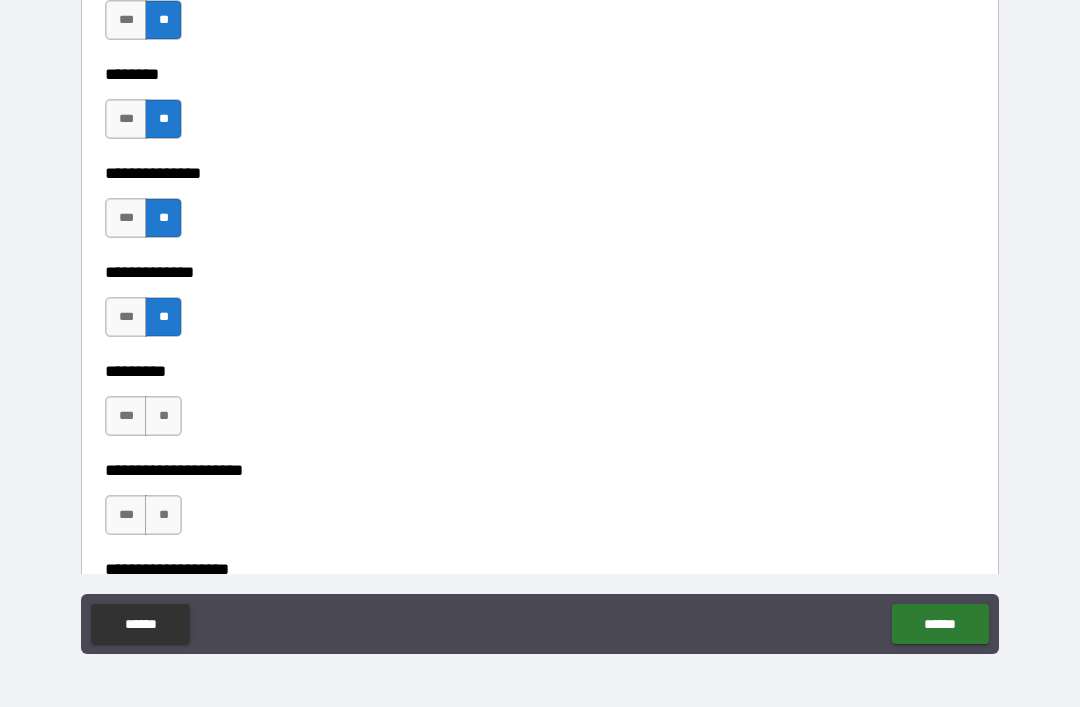 click on "***" at bounding box center (126, 317) 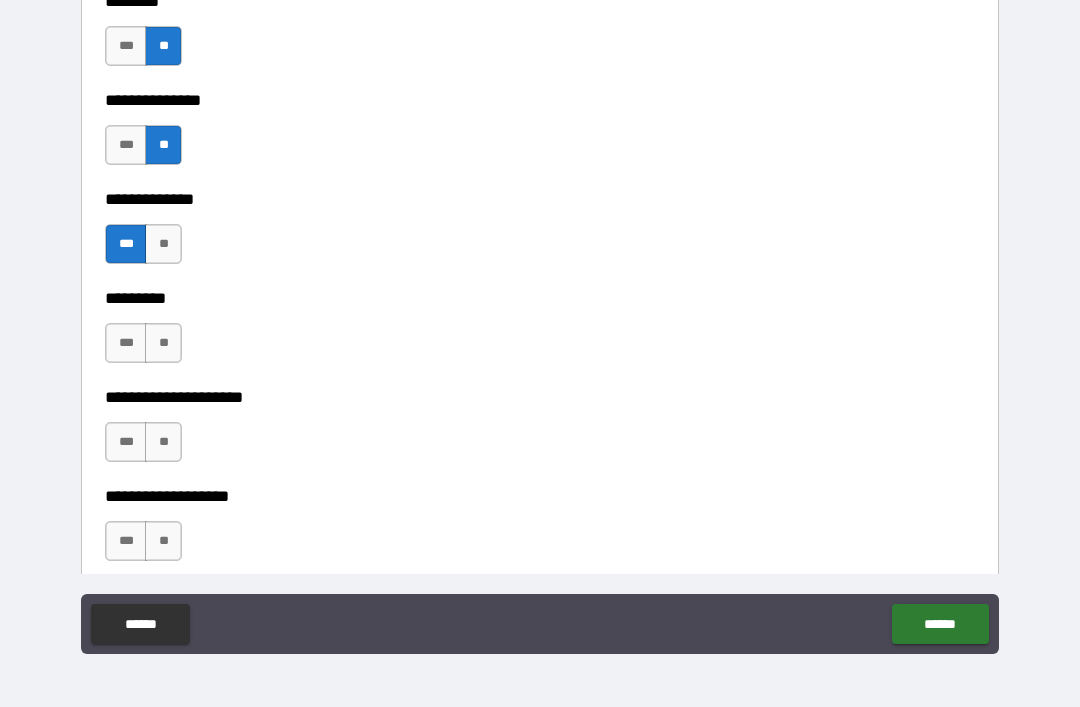 scroll, scrollTop: 4601, scrollLeft: 0, axis: vertical 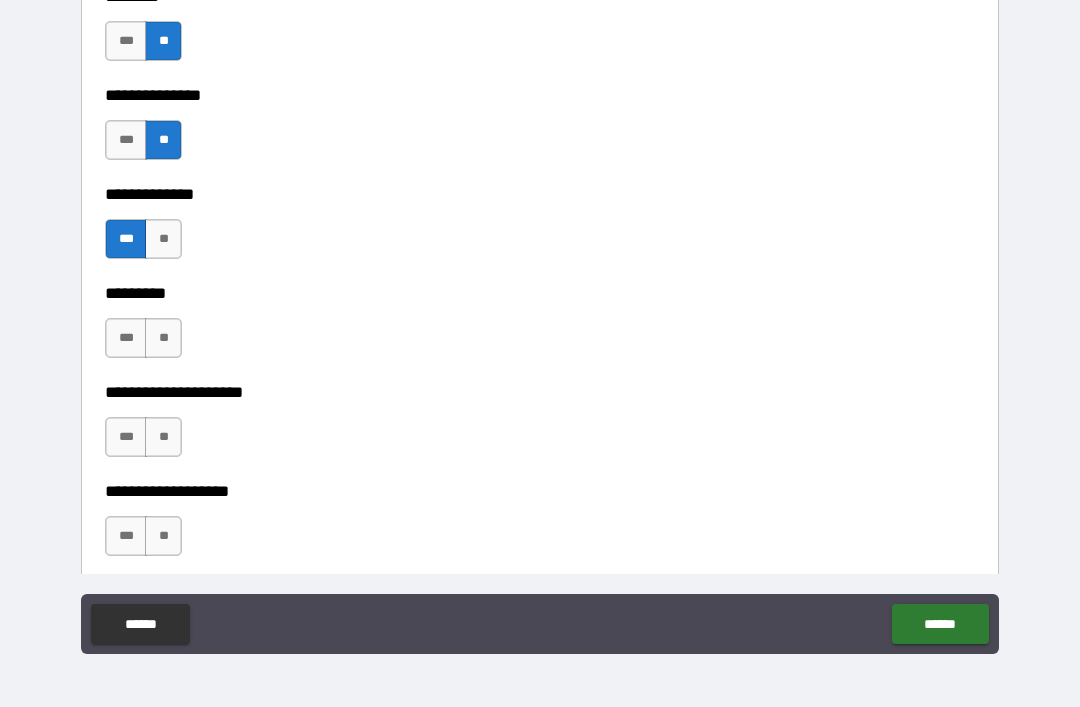 click on "**" at bounding box center (163, 338) 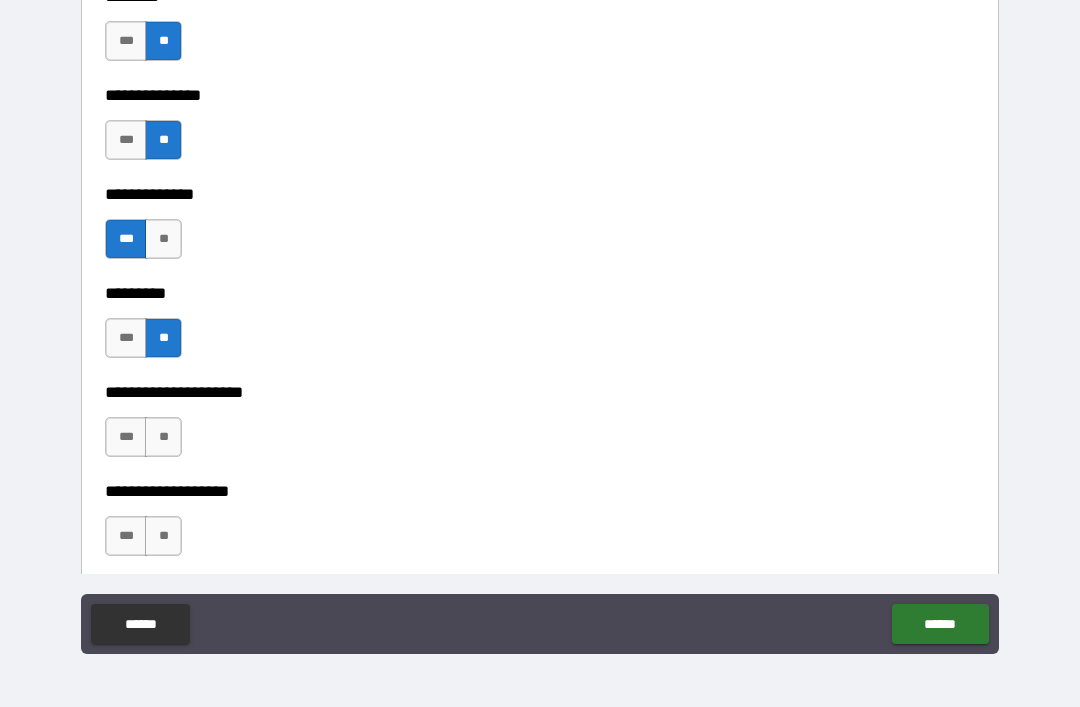 click on "**" at bounding box center [163, 437] 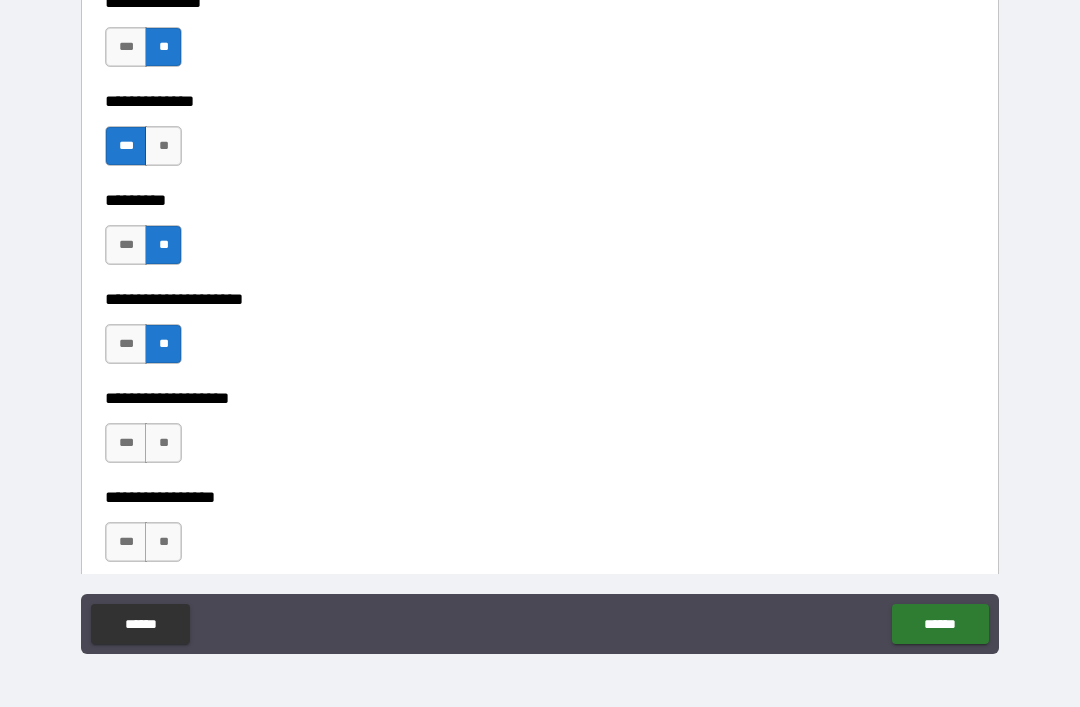 scroll, scrollTop: 4710, scrollLeft: 0, axis: vertical 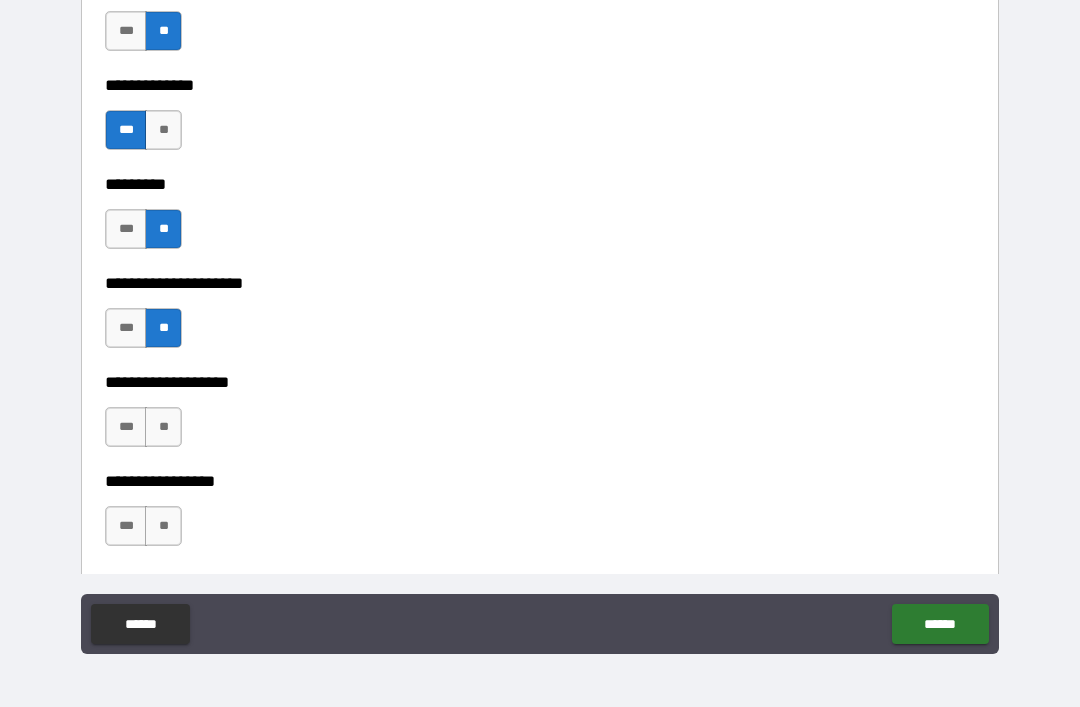 click on "**" at bounding box center (163, 427) 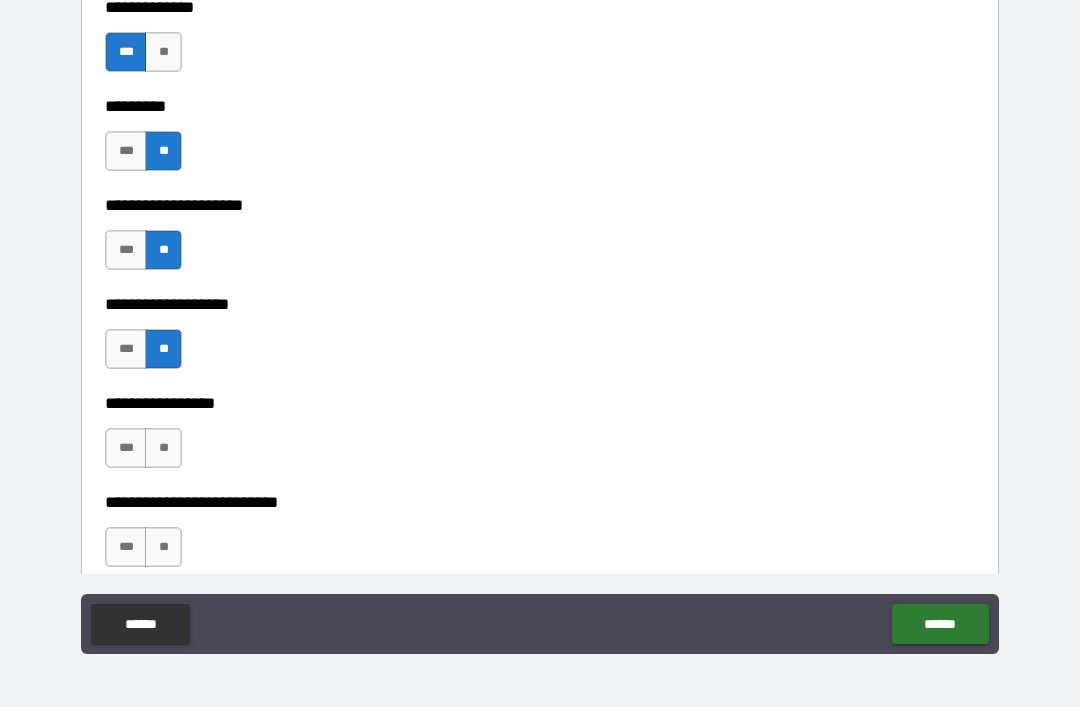 scroll, scrollTop: 4792, scrollLeft: 0, axis: vertical 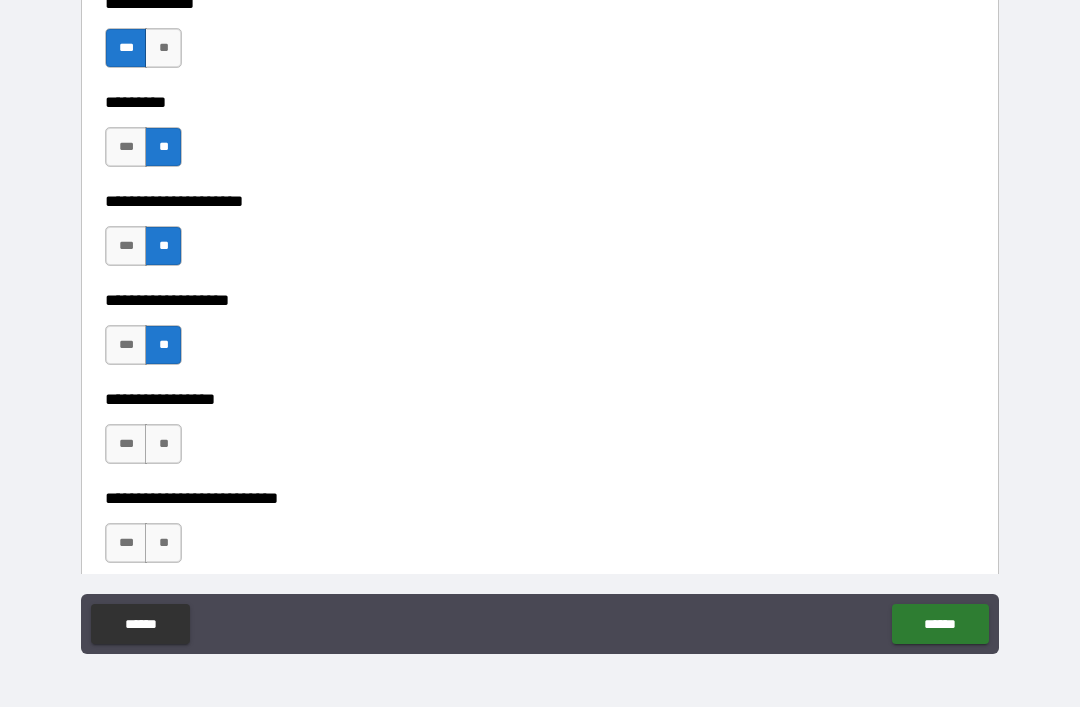 click on "**" at bounding box center (163, 444) 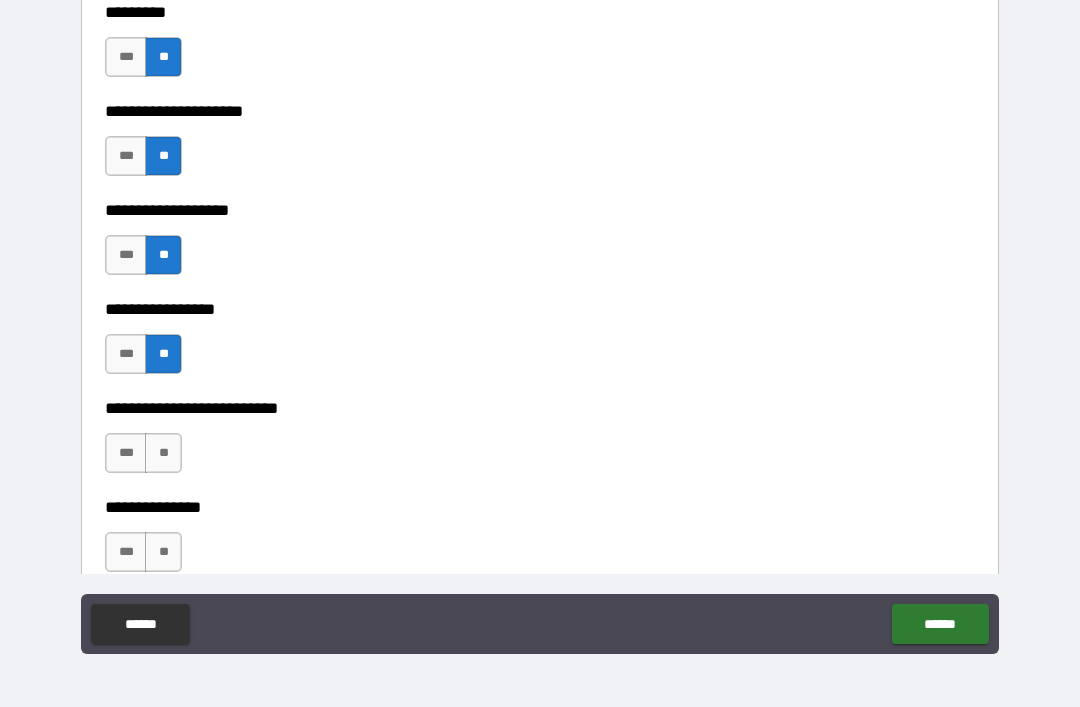 click on "**" at bounding box center (163, 453) 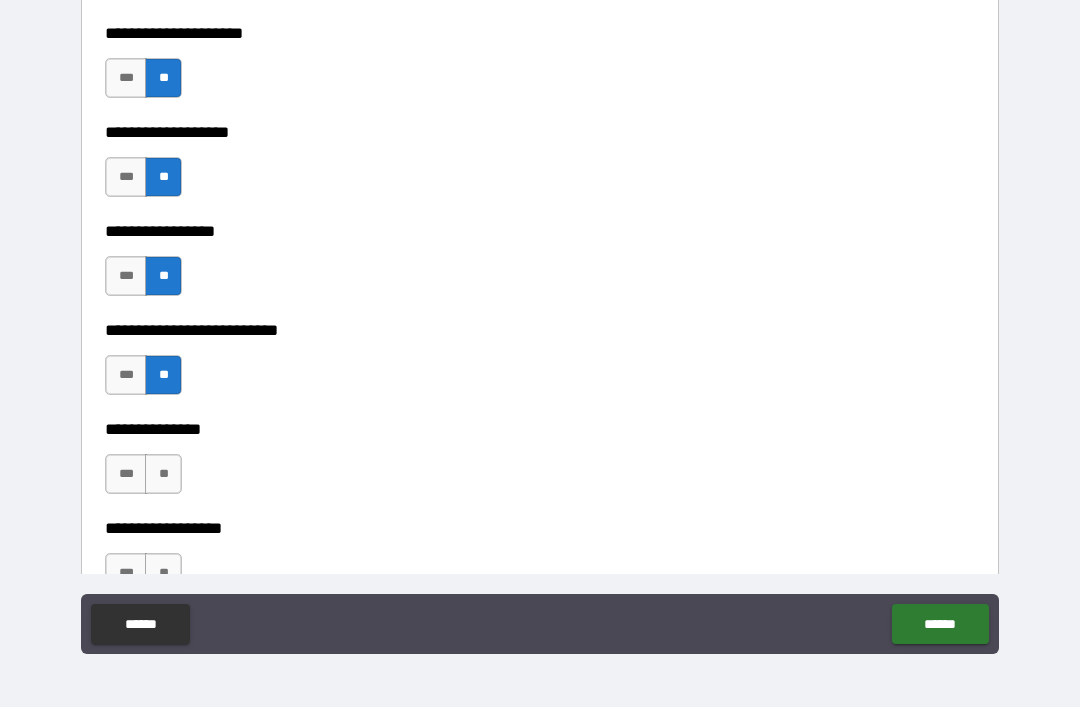 click on "**" at bounding box center (163, 474) 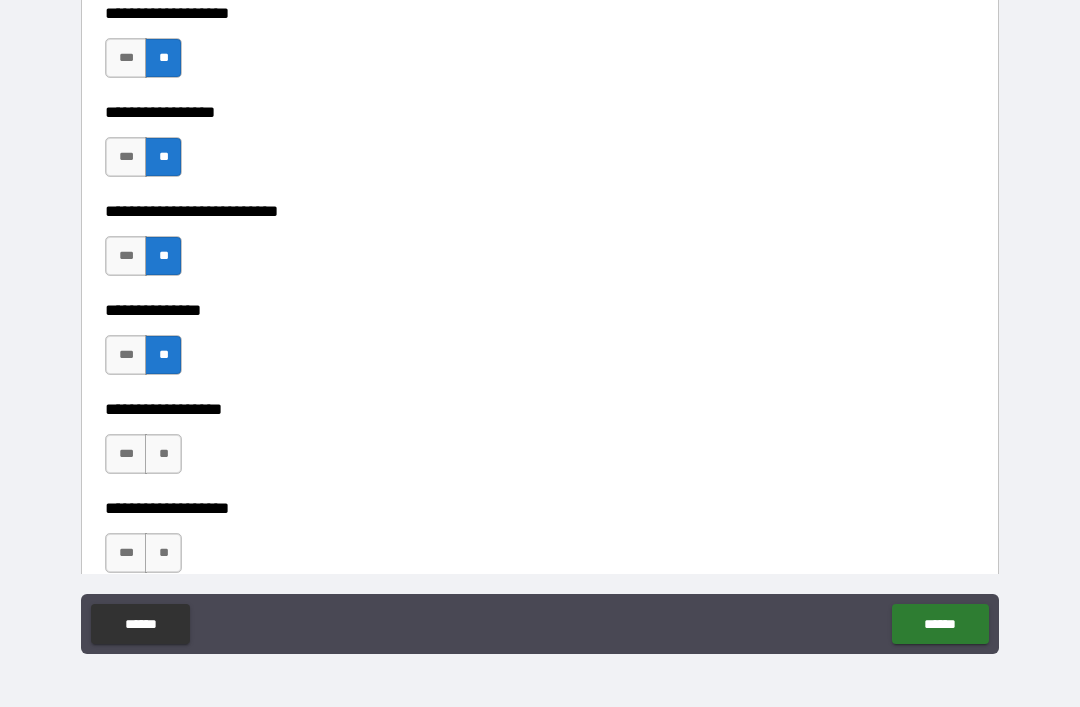 click on "**" at bounding box center (163, 454) 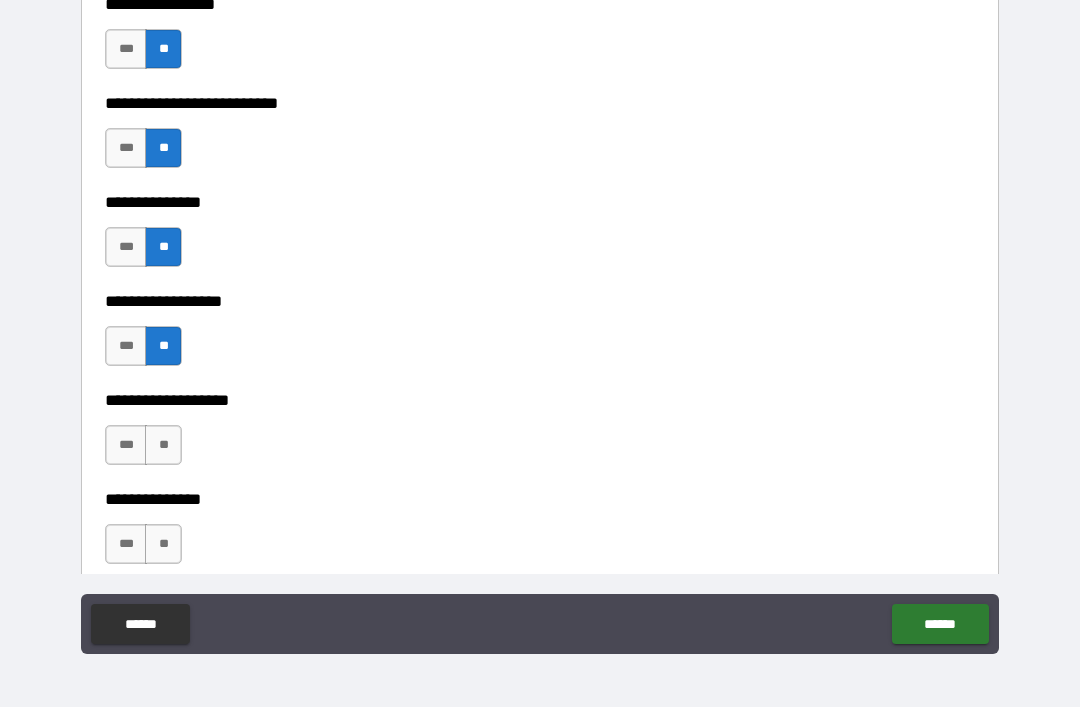 click on "**" at bounding box center [163, 445] 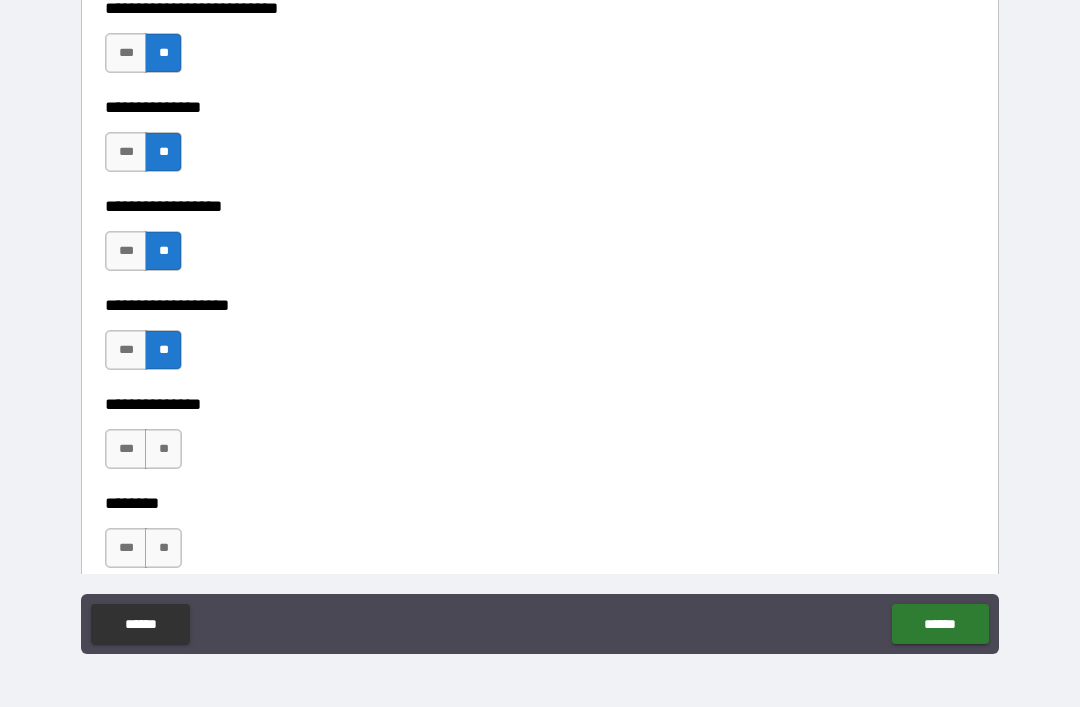 click on "**" at bounding box center (163, 449) 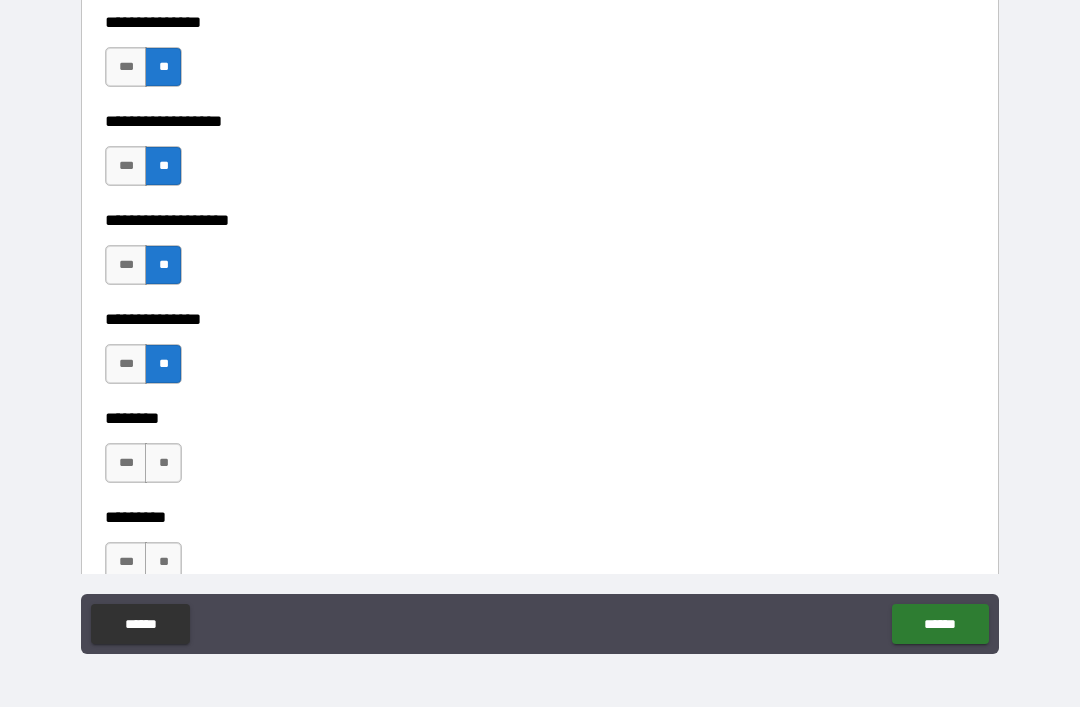 click on "**" at bounding box center (163, 463) 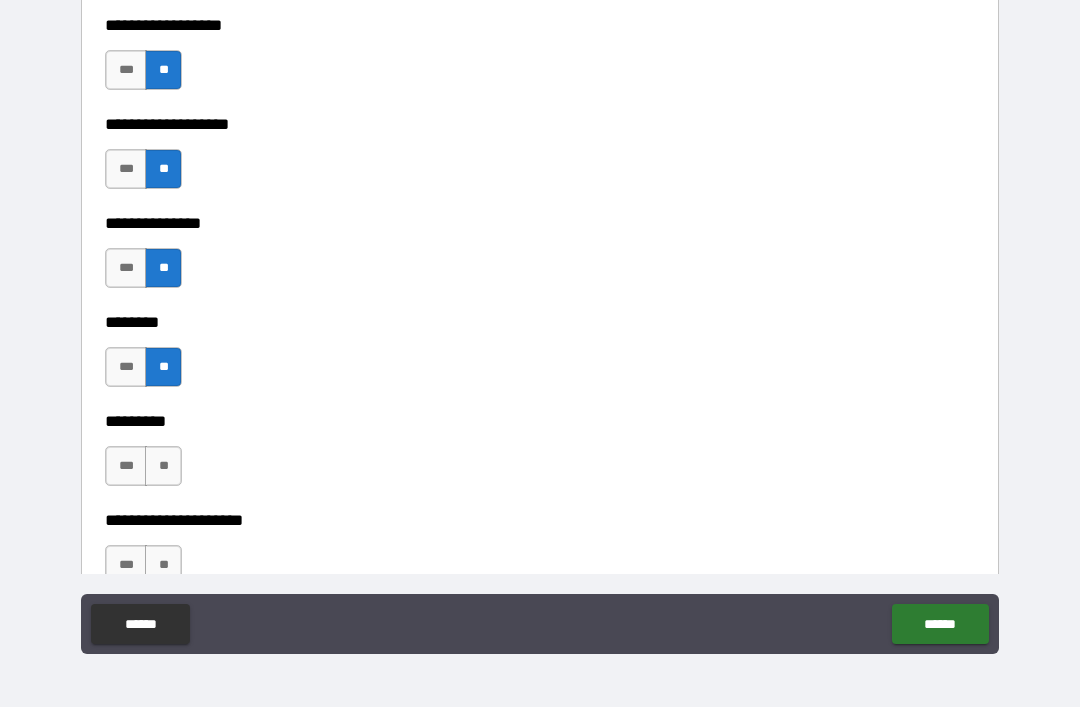 click on "**" at bounding box center (163, 466) 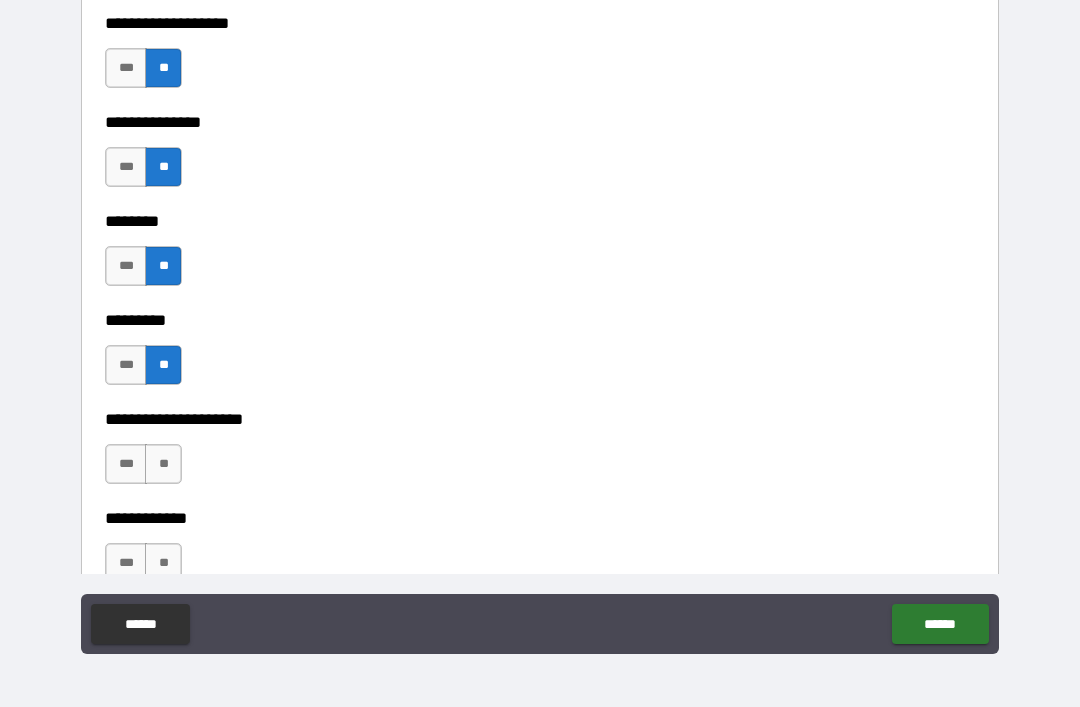 click on "**" at bounding box center [163, 464] 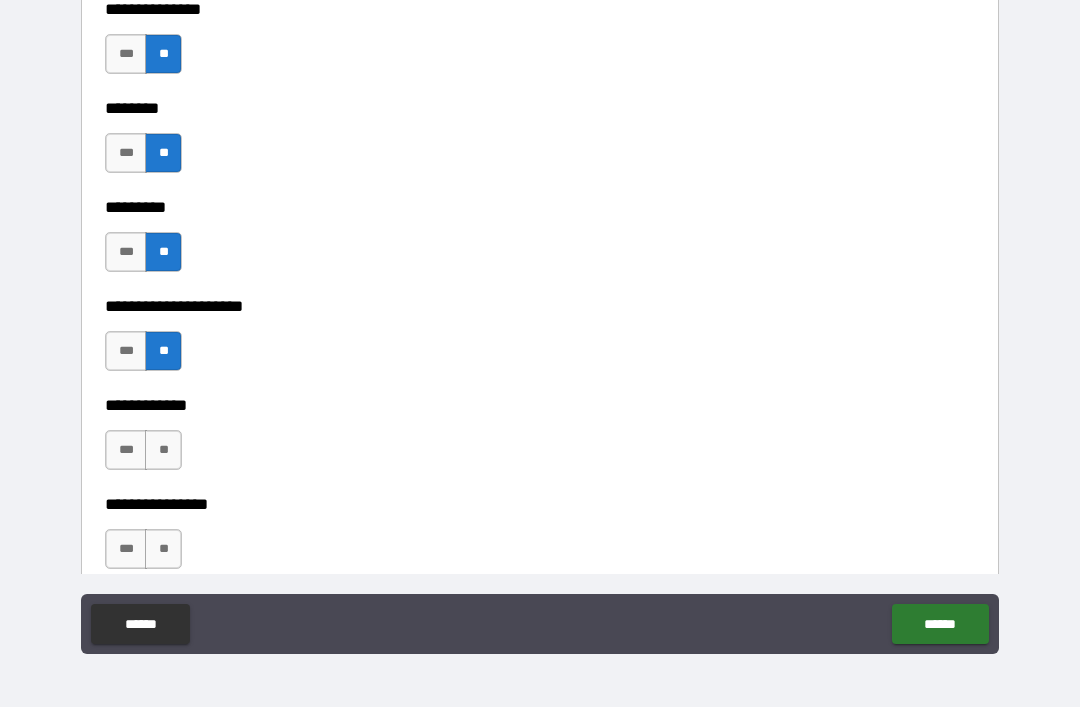 click on "**" at bounding box center (163, 450) 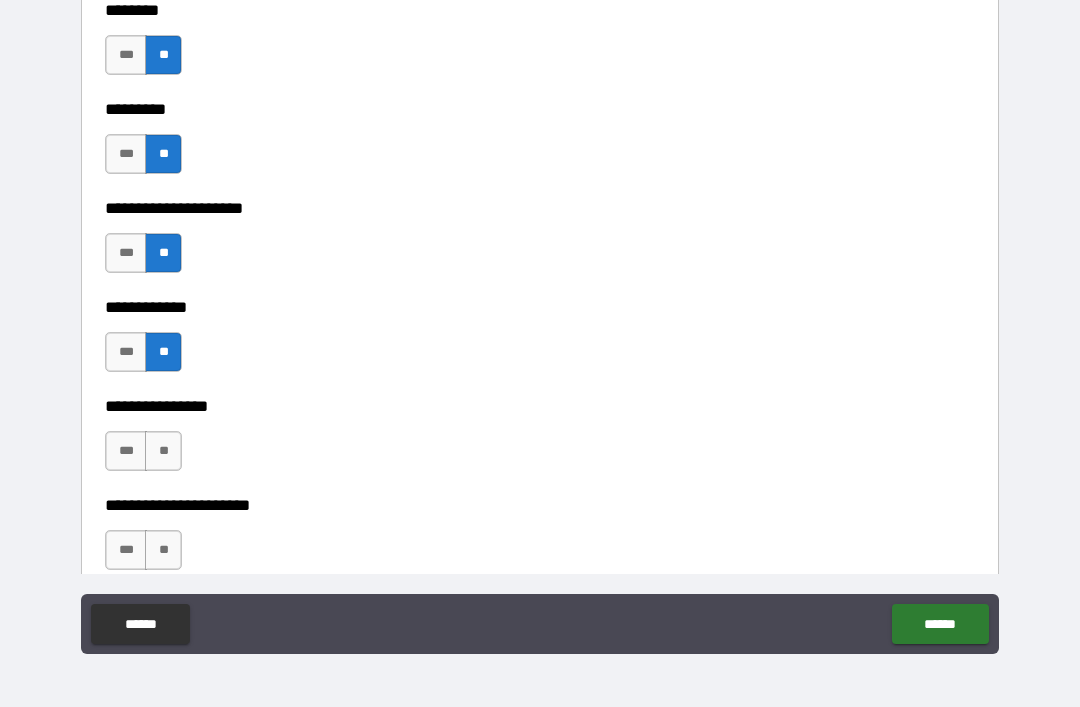 click on "**" at bounding box center (163, 451) 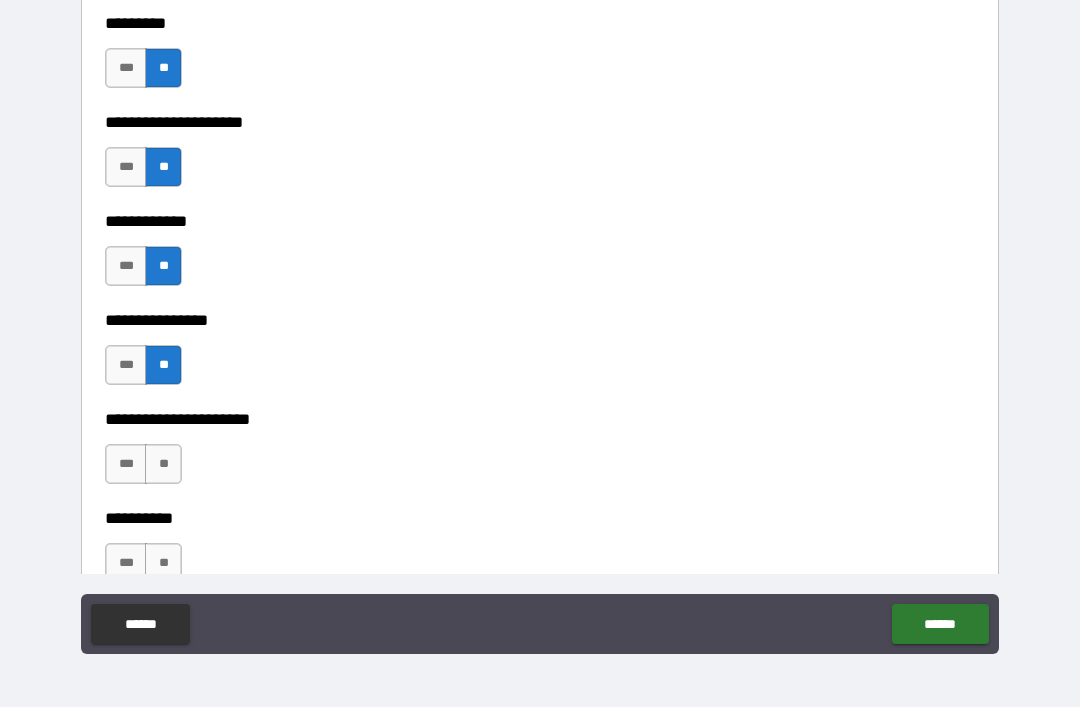 click on "**" at bounding box center (163, 464) 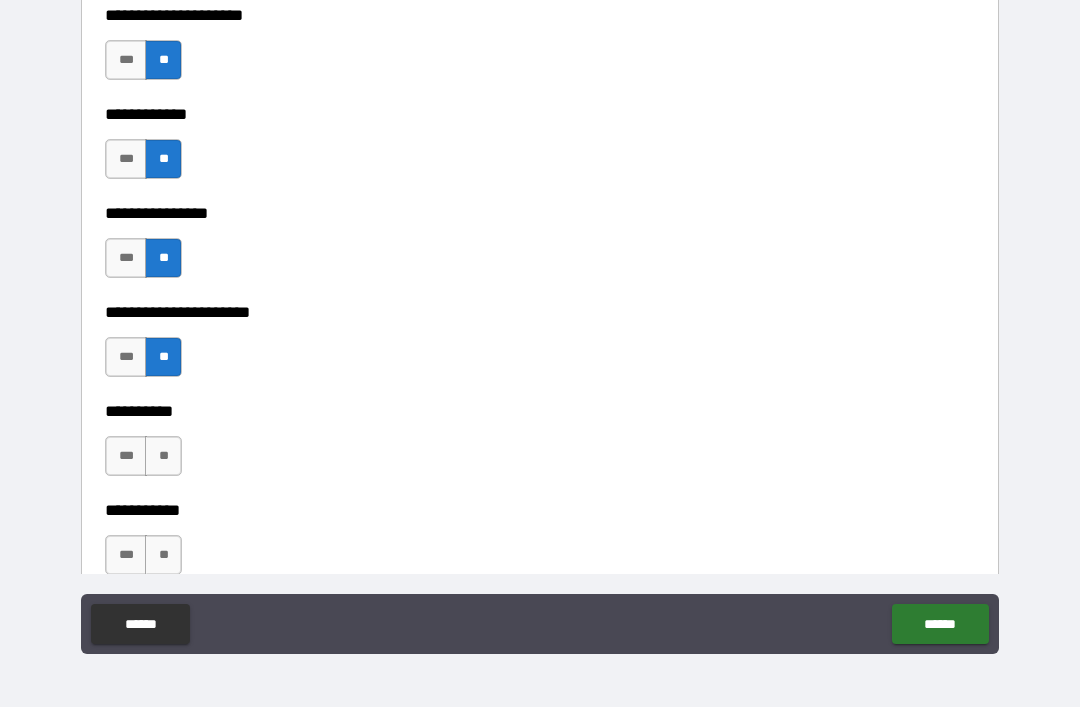 click on "**" at bounding box center [163, 456] 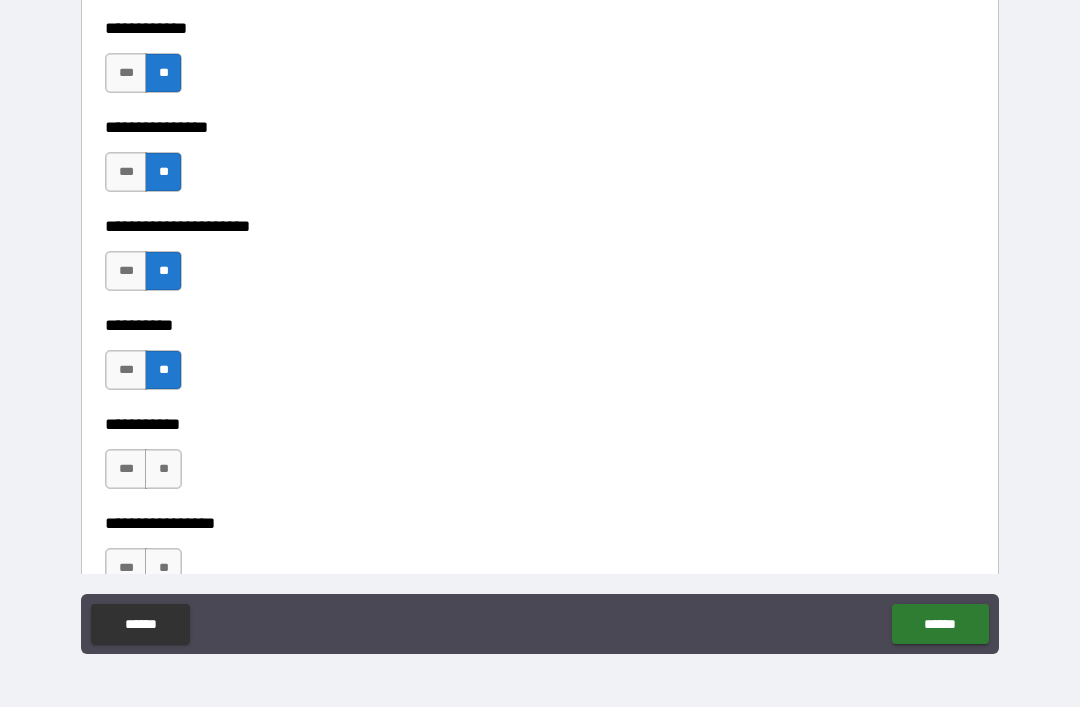 click on "**" at bounding box center (163, 469) 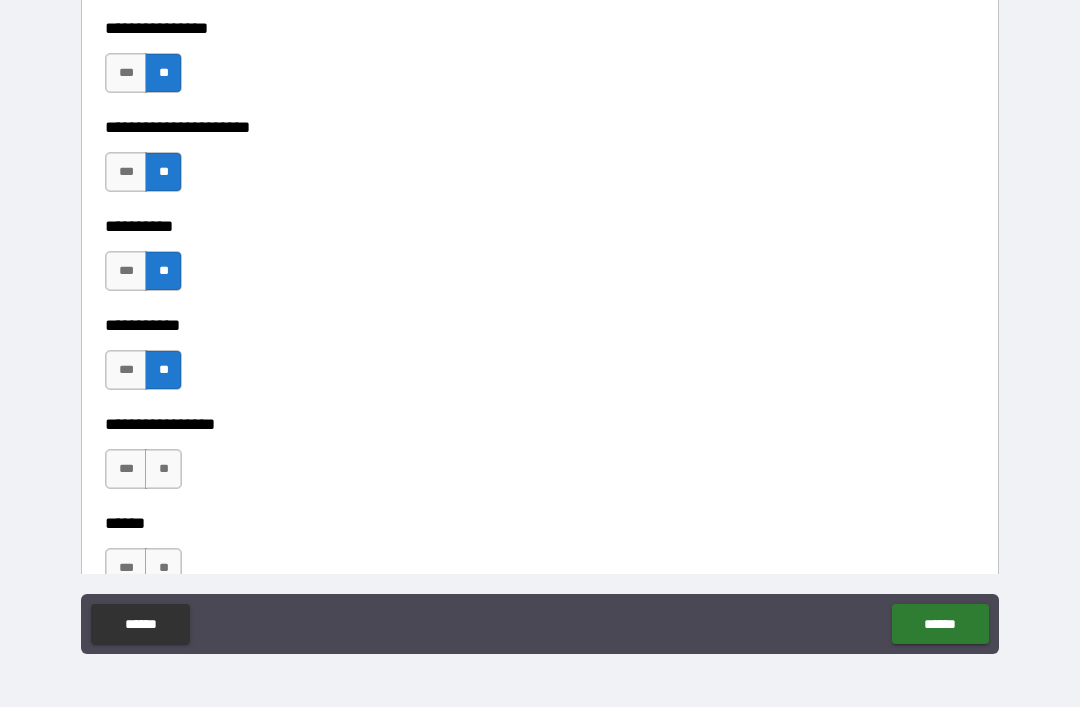 click on "**" at bounding box center [163, 469] 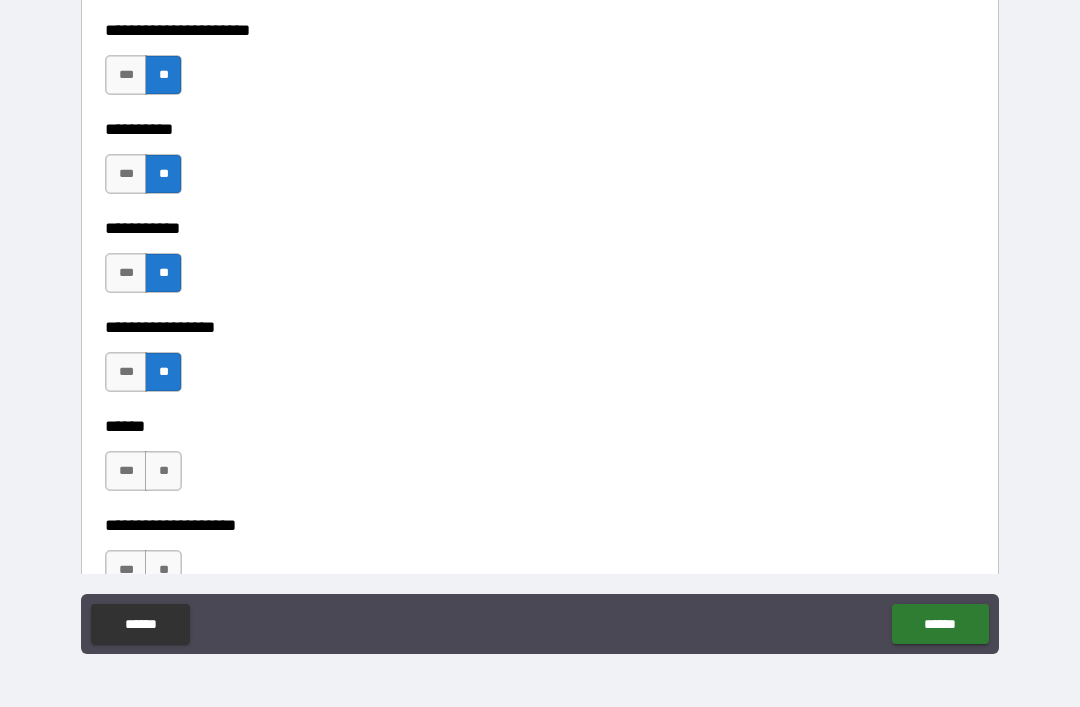 click on "**" at bounding box center [163, 471] 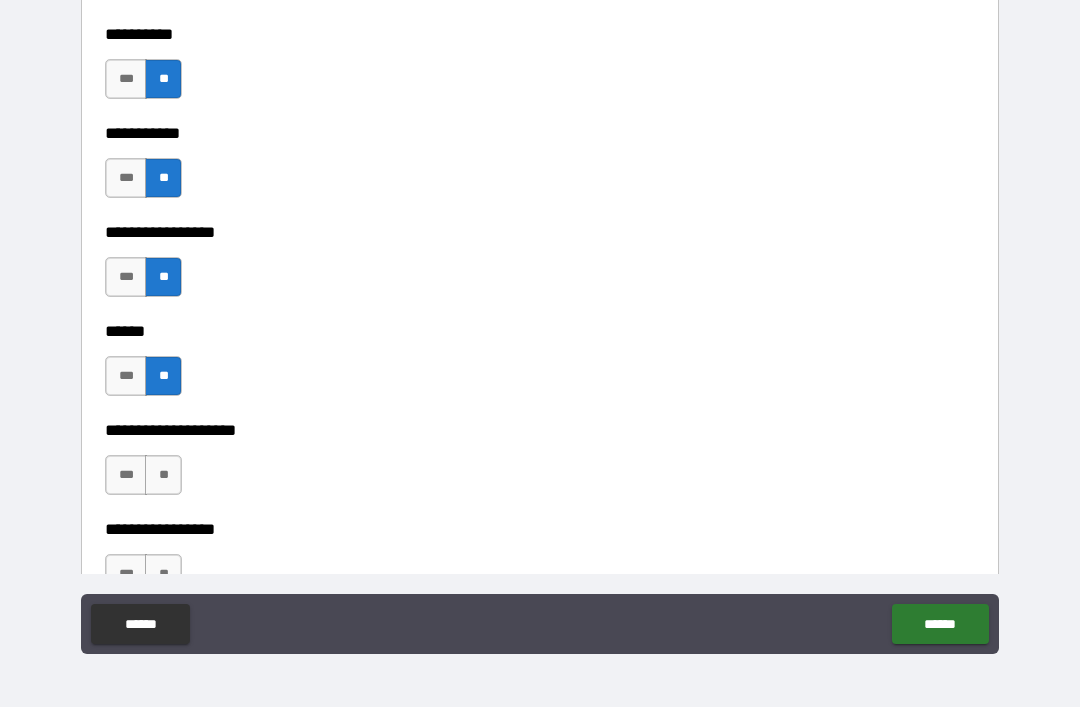 click on "**" at bounding box center (163, 475) 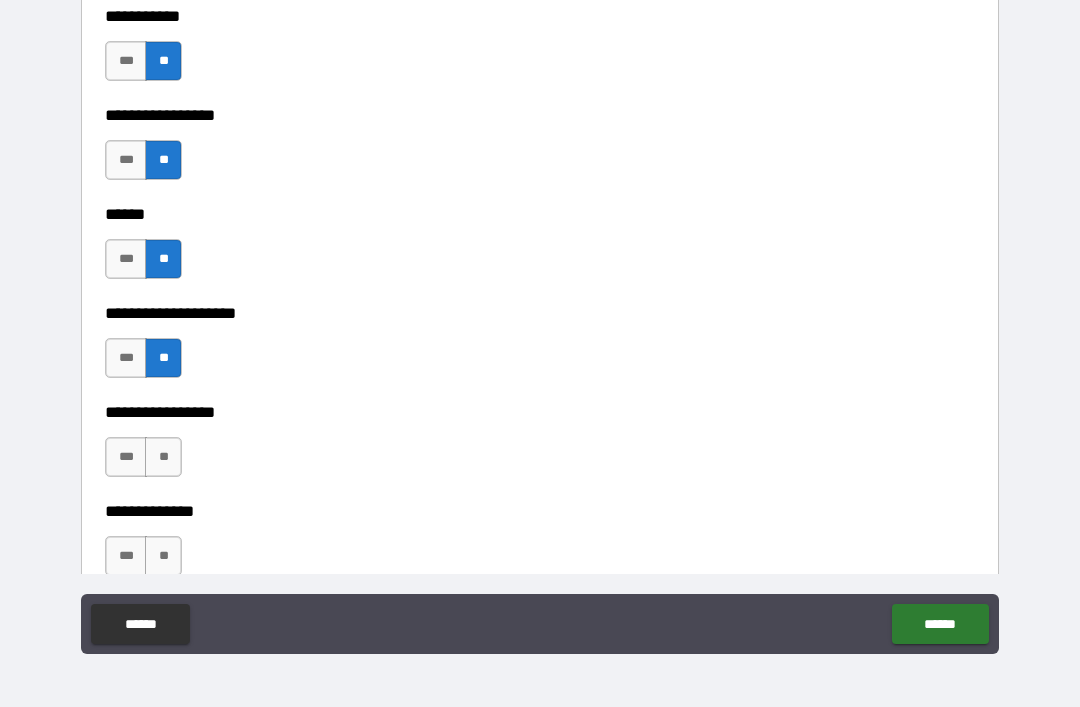 click on "**" at bounding box center (163, 457) 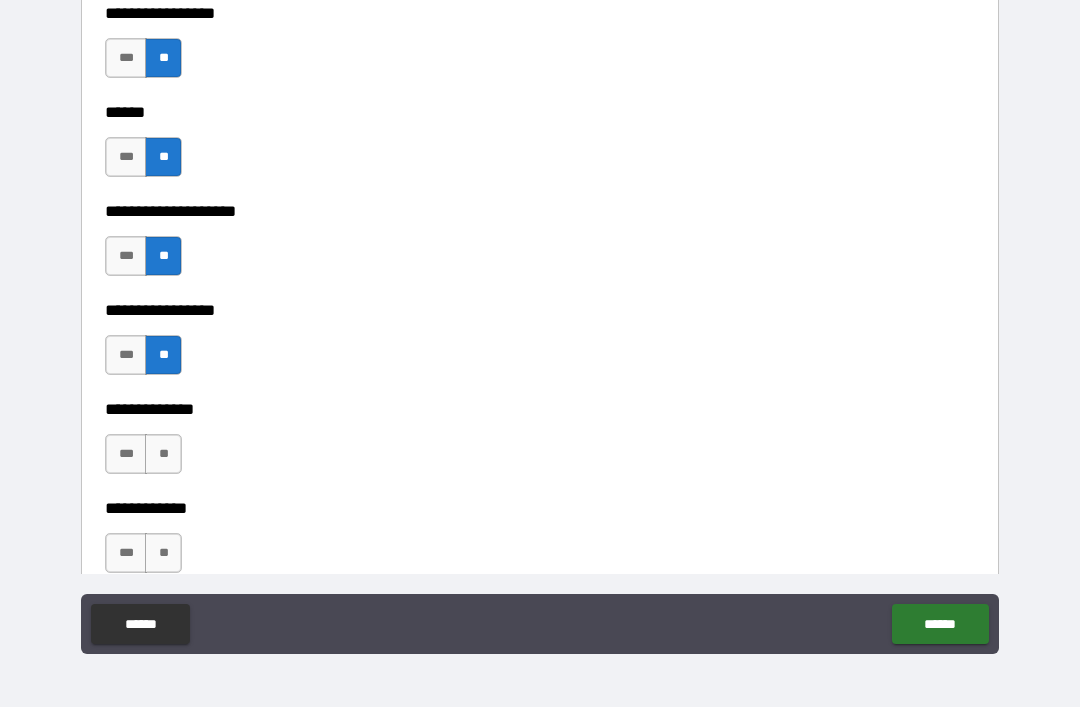 click on "**" at bounding box center (163, 454) 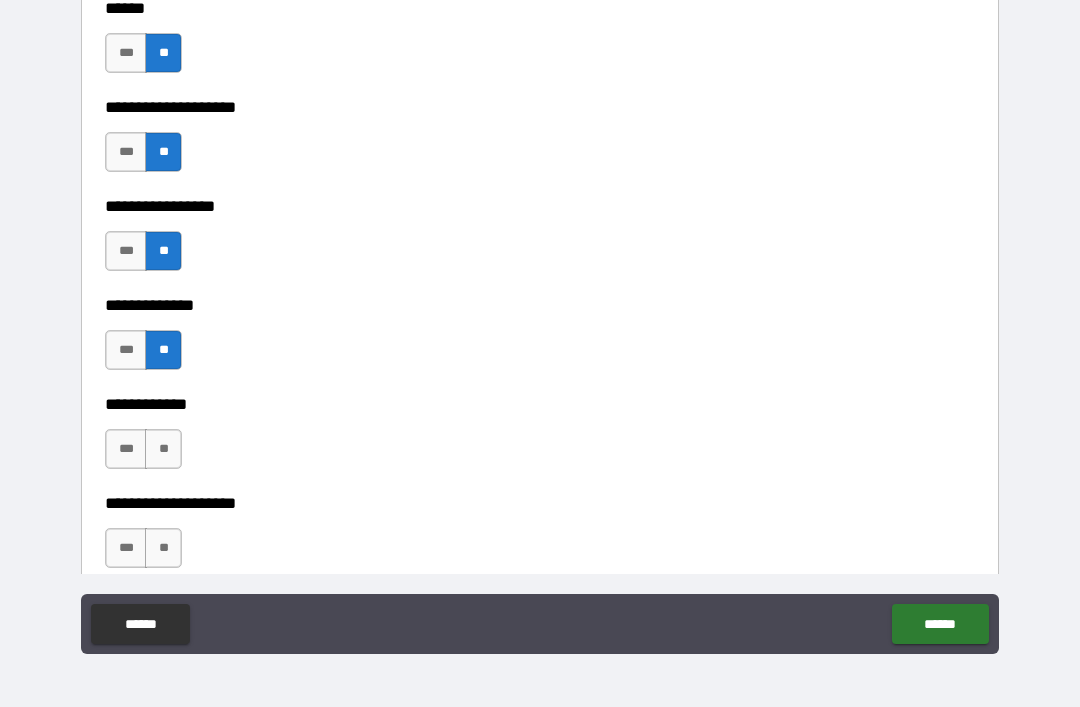 click on "**" at bounding box center [163, 449] 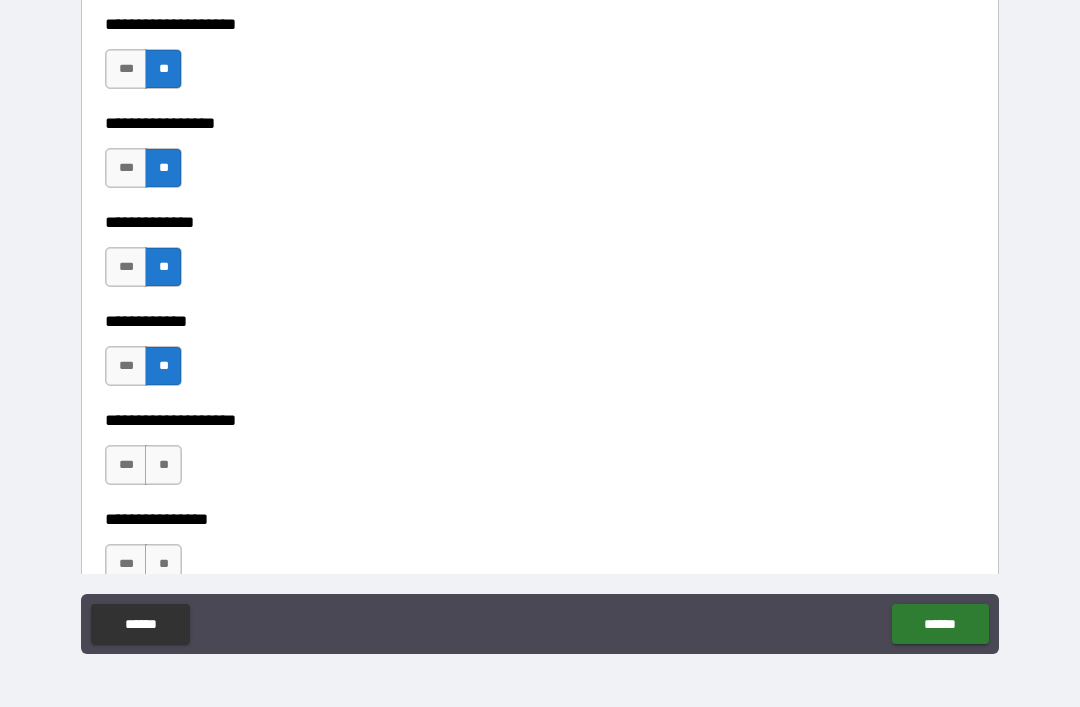 click on "**" at bounding box center (163, 465) 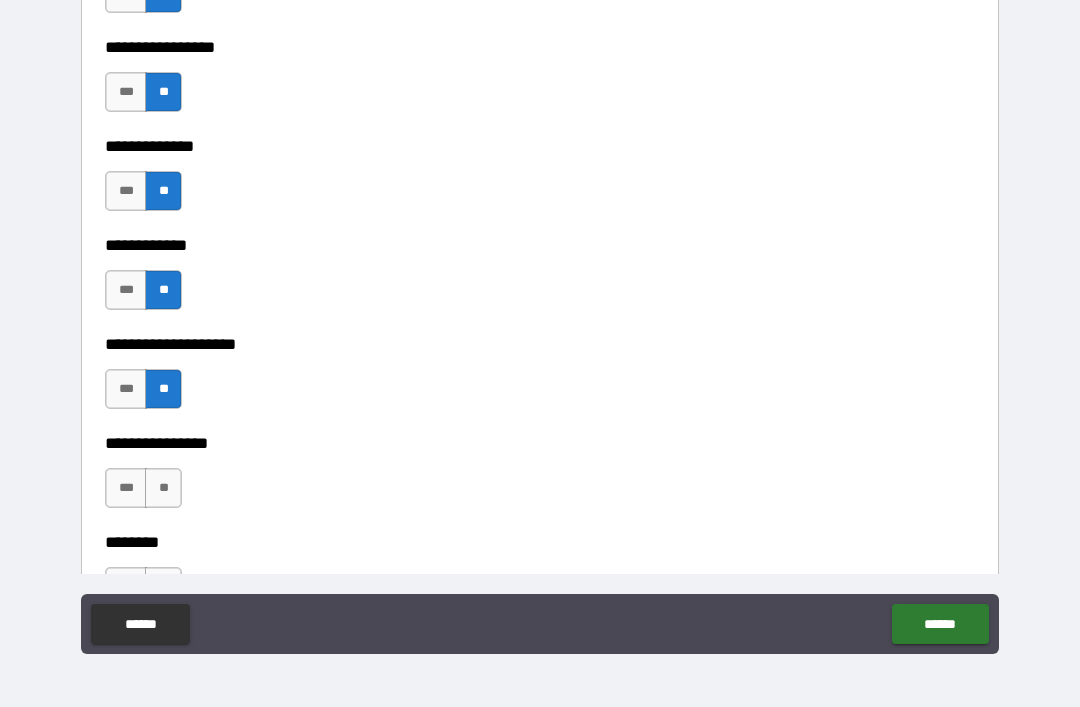 click on "**" at bounding box center (163, 488) 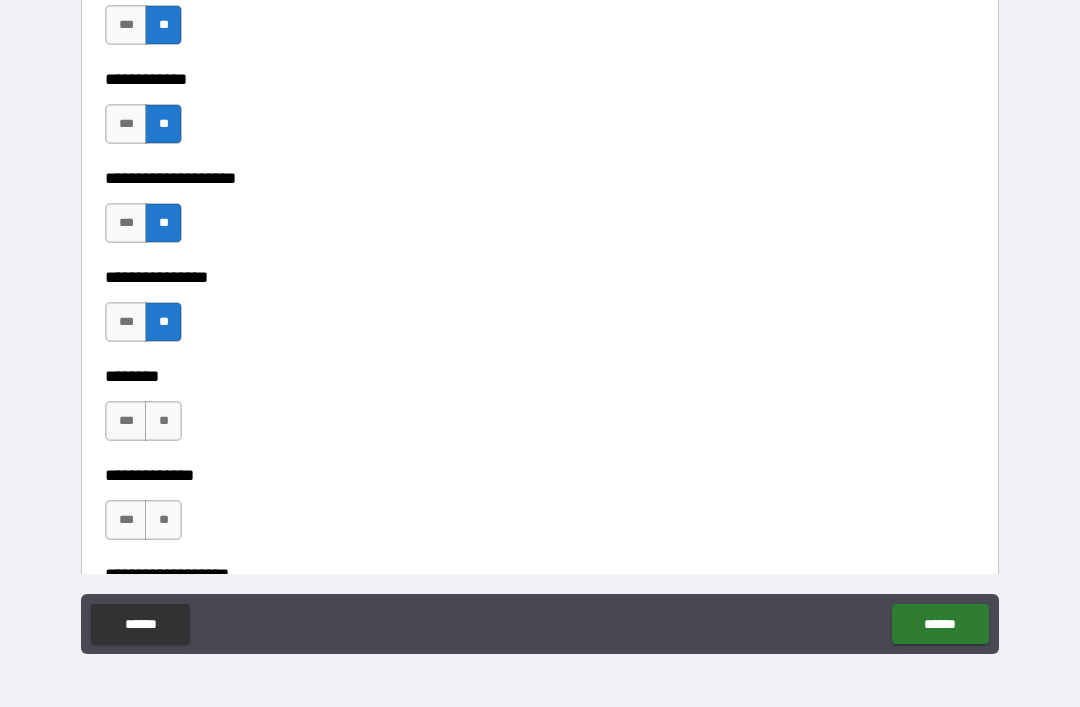 scroll, scrollTop: 7009, scrollLeft: 0, axis: vertical 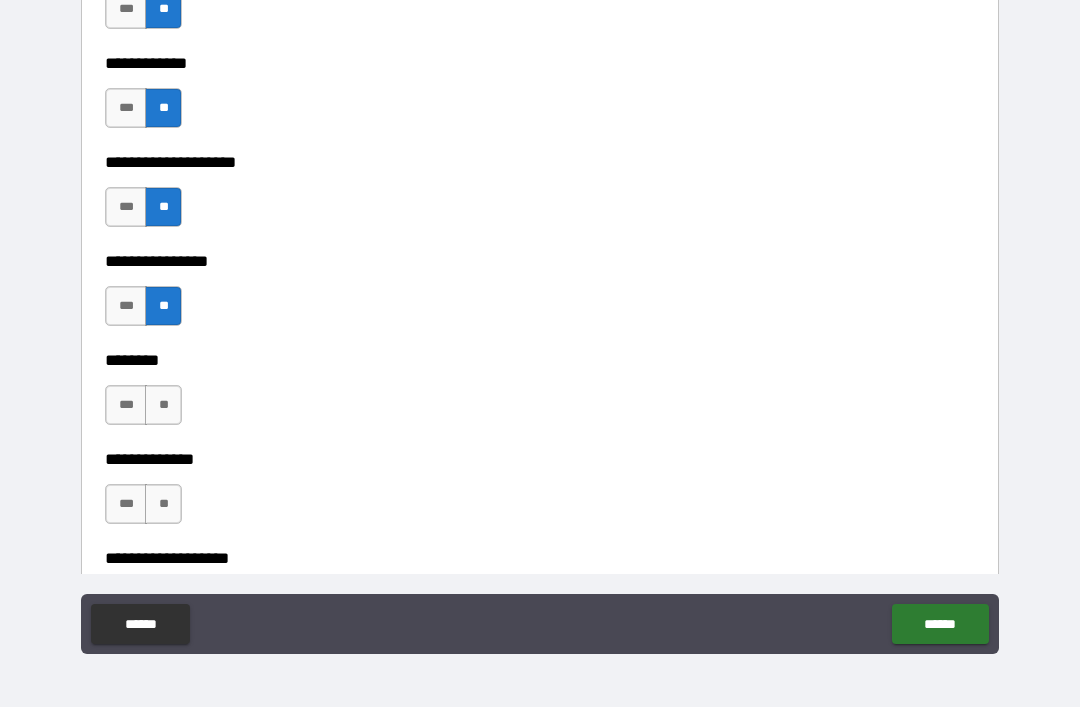 click on "**" at bounding box center (163, 405) 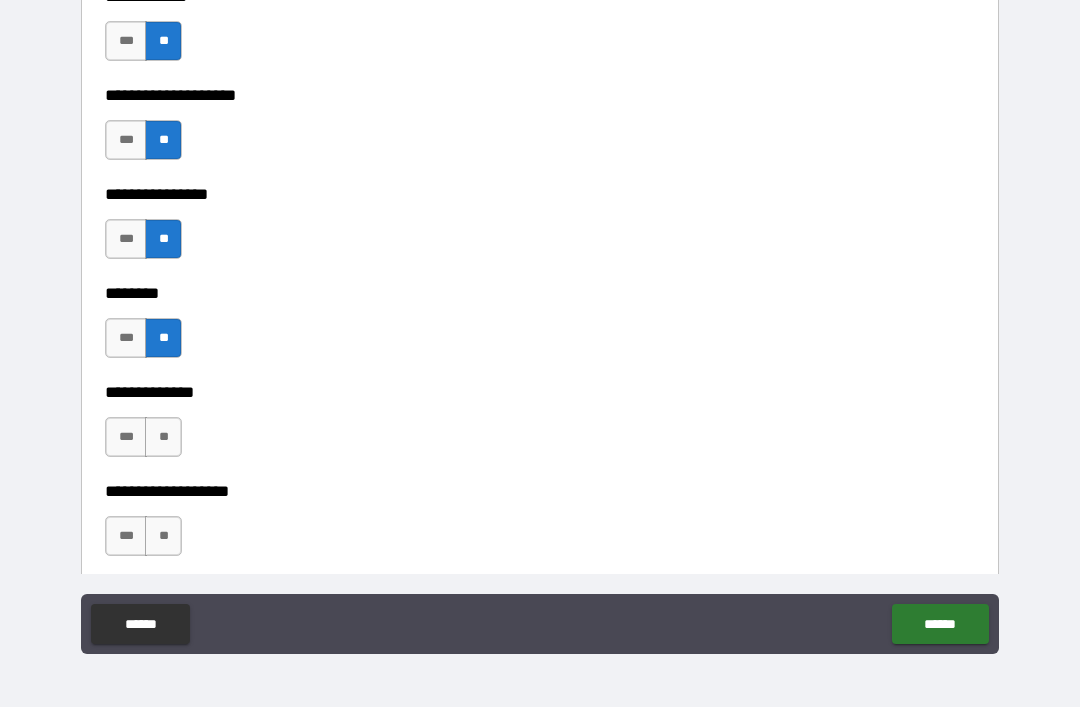click on "**" at bounding box center (163, 437) 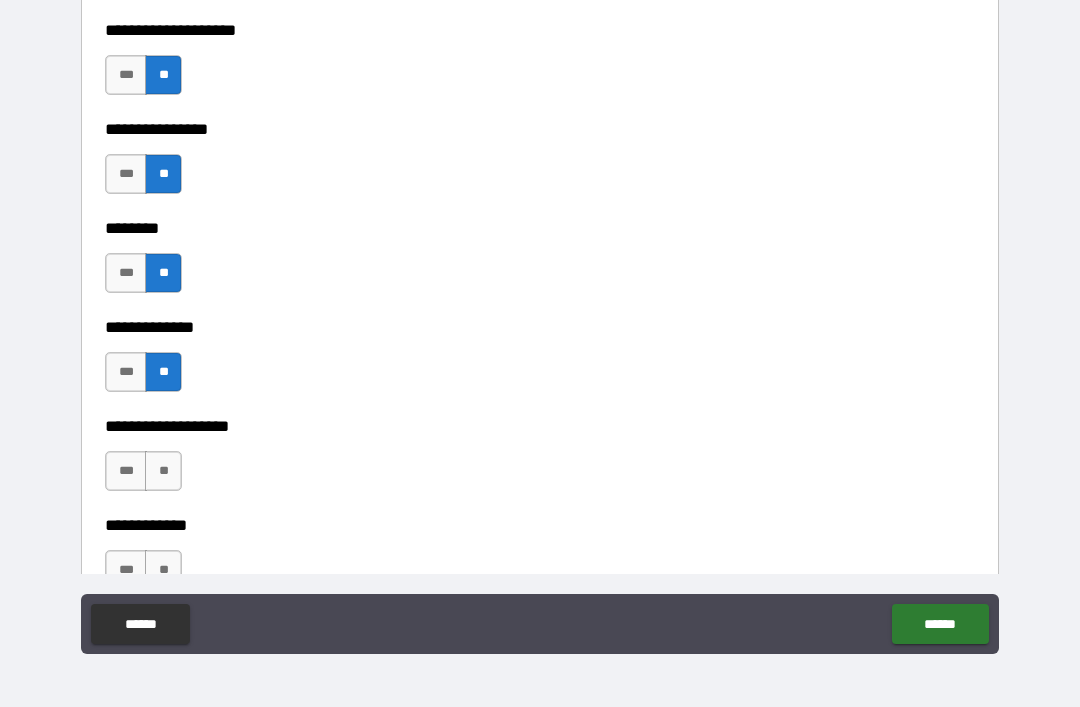 click on "**" at bounding box center (163, 471) 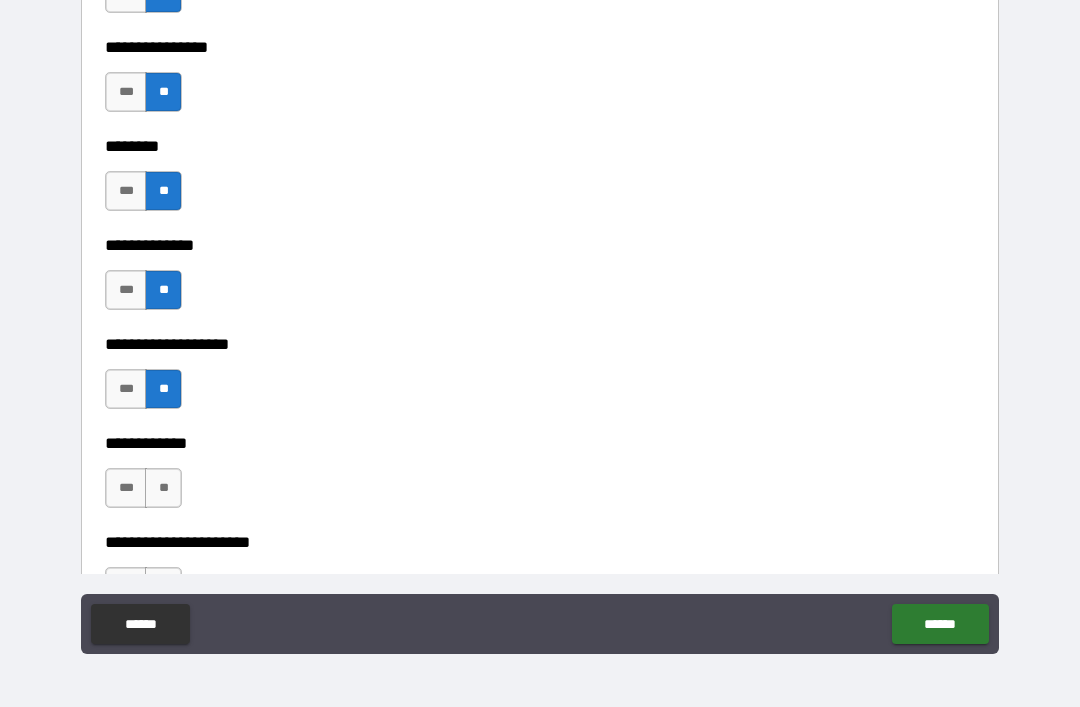 click on "**" at bounding box center [163, 488] 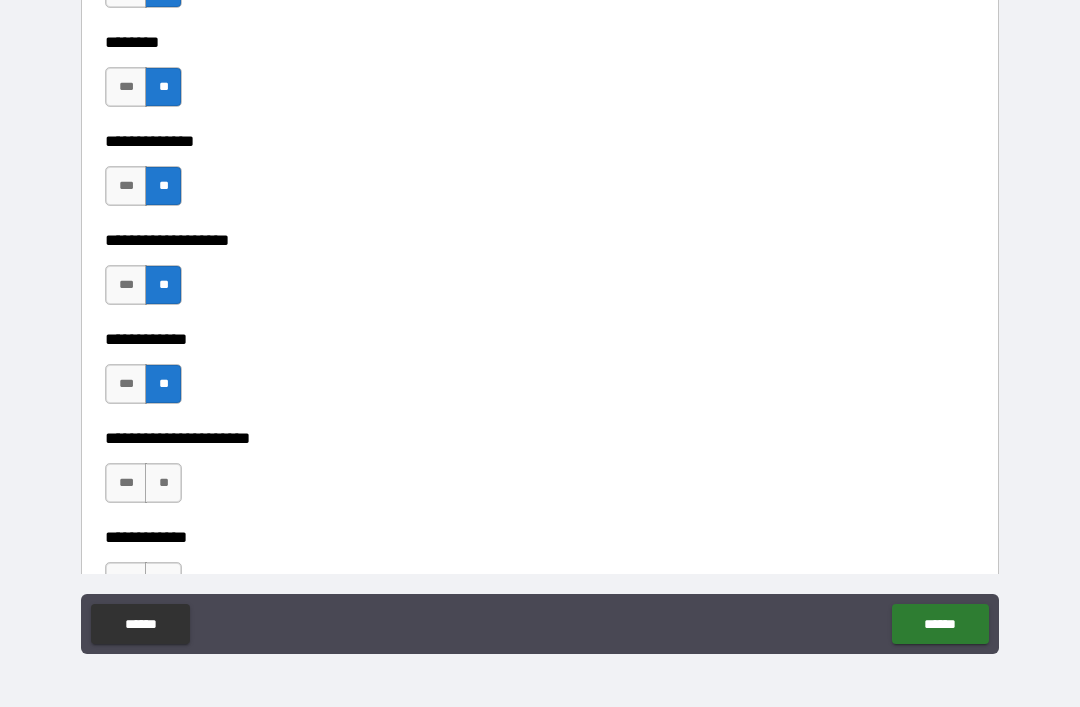 click on "**" at bounding box center (163, 483) 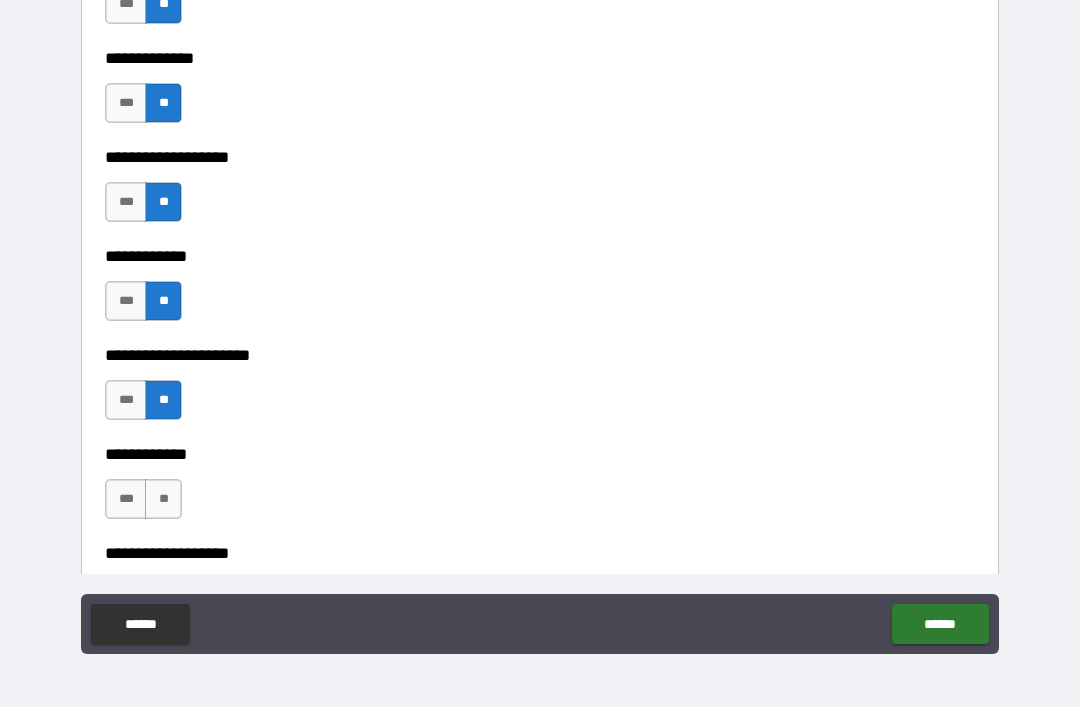 scroll, scrollTop: 7416, scrollLeft: 0, axis: vertical 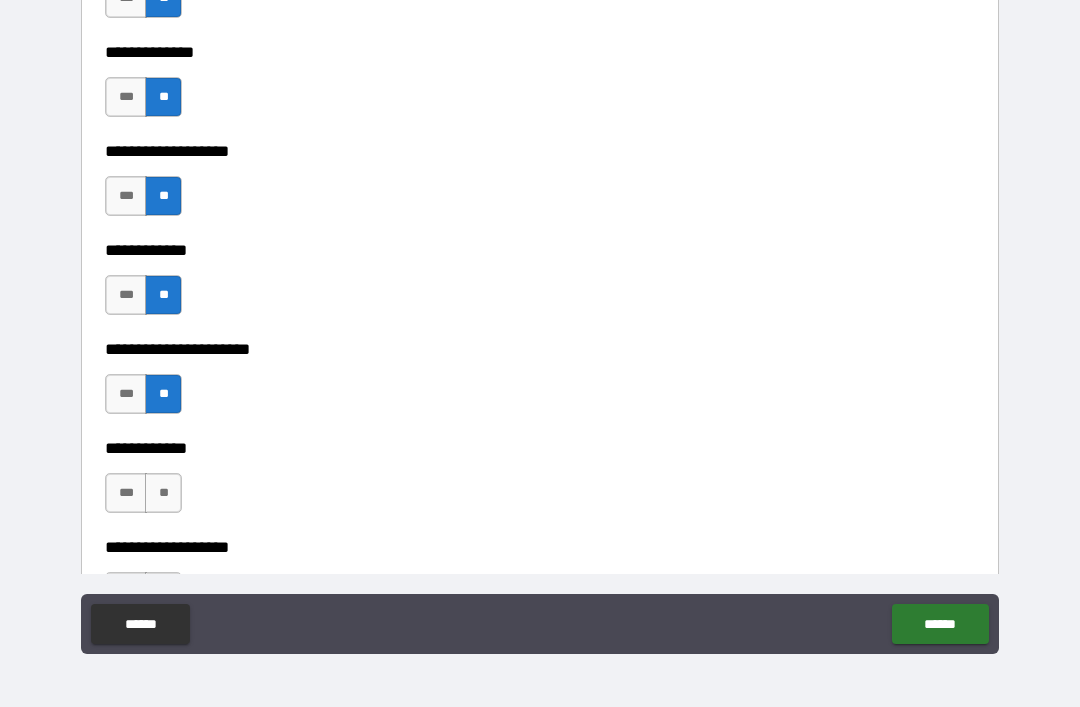 click on "**" at bounding box center [163, 493] 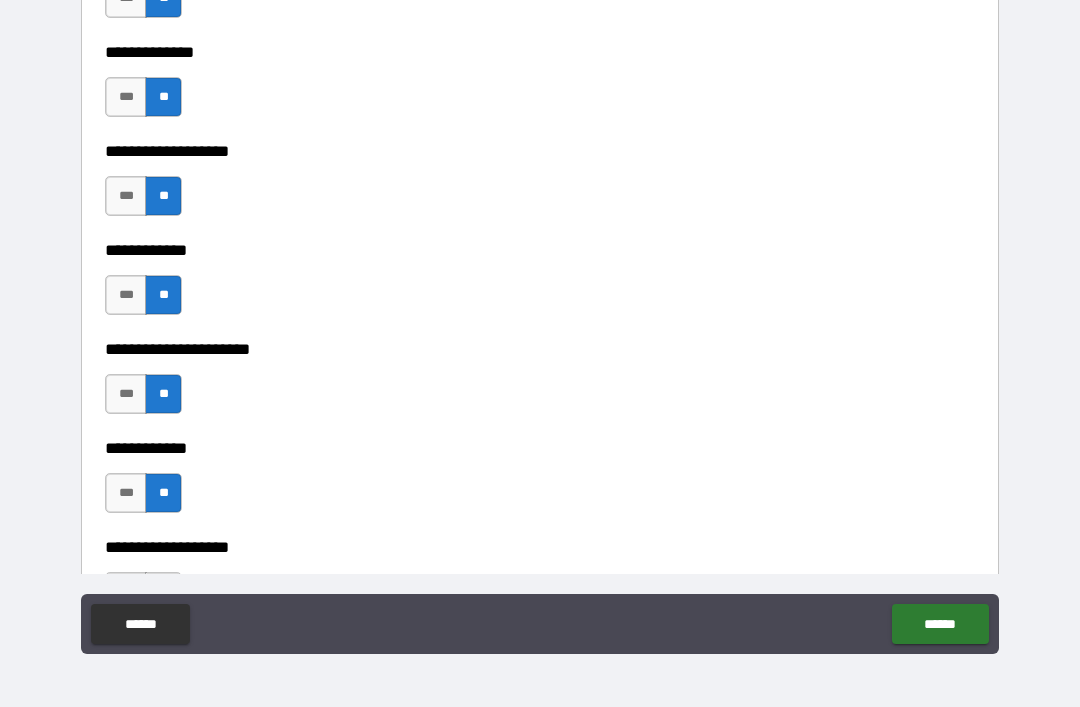 click on "***" at bounding box center [126, 493] 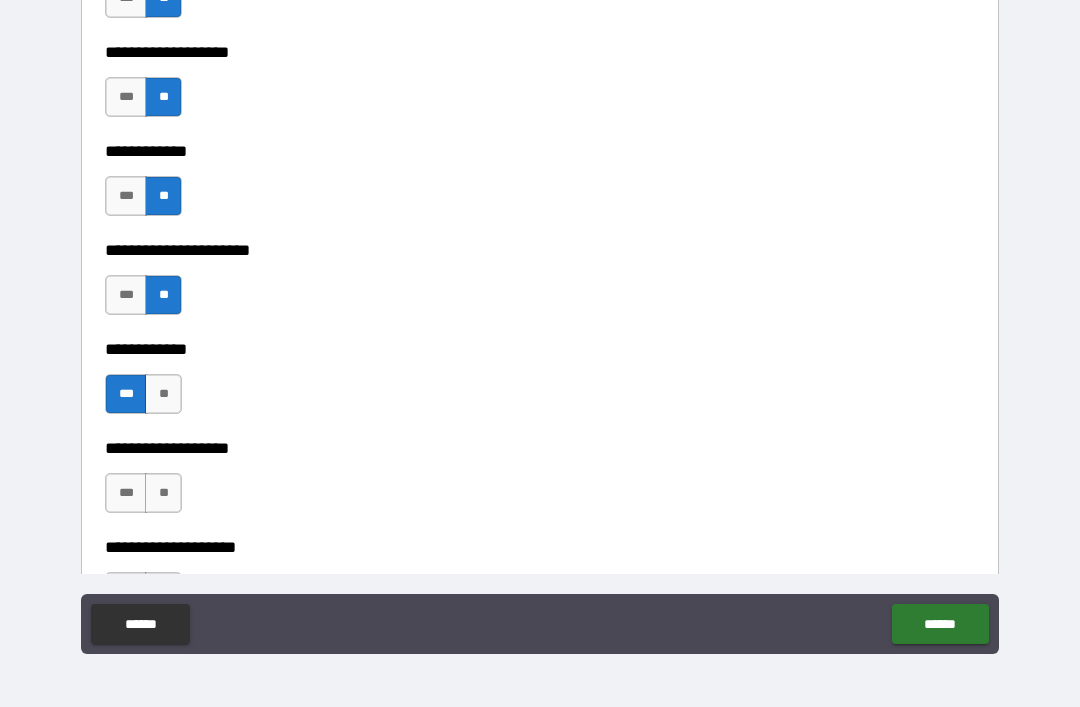 scroll, scrollTop: 7518, scrollLeft: 0, axis: vertical 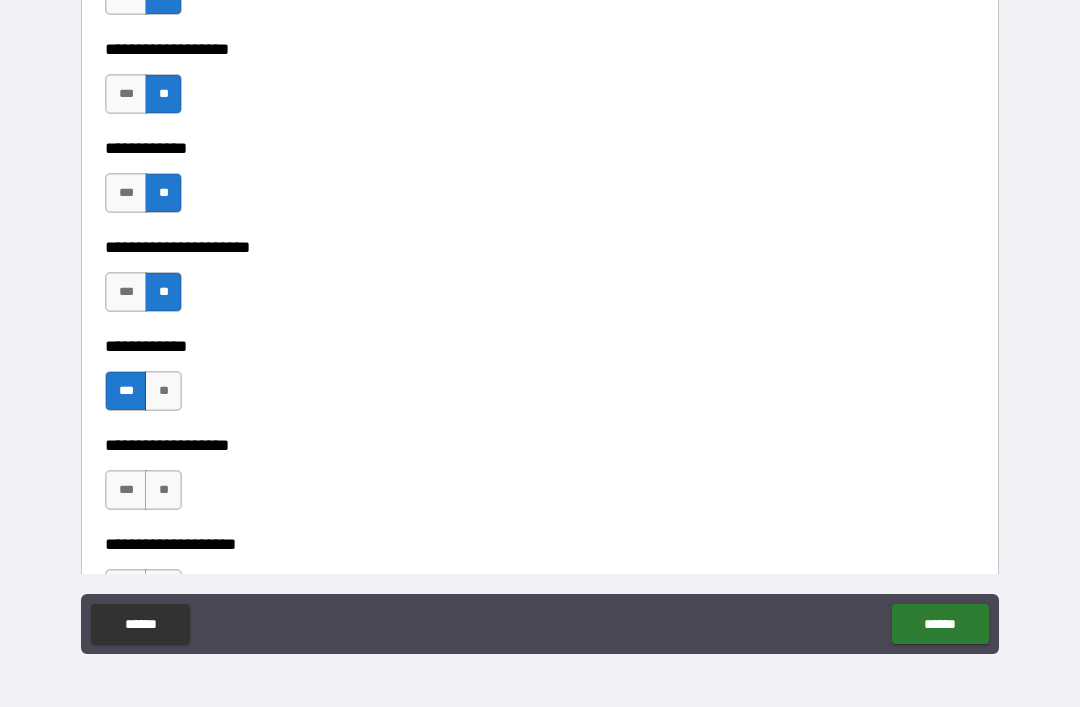 click on "**" at bounding box center (163, 490) 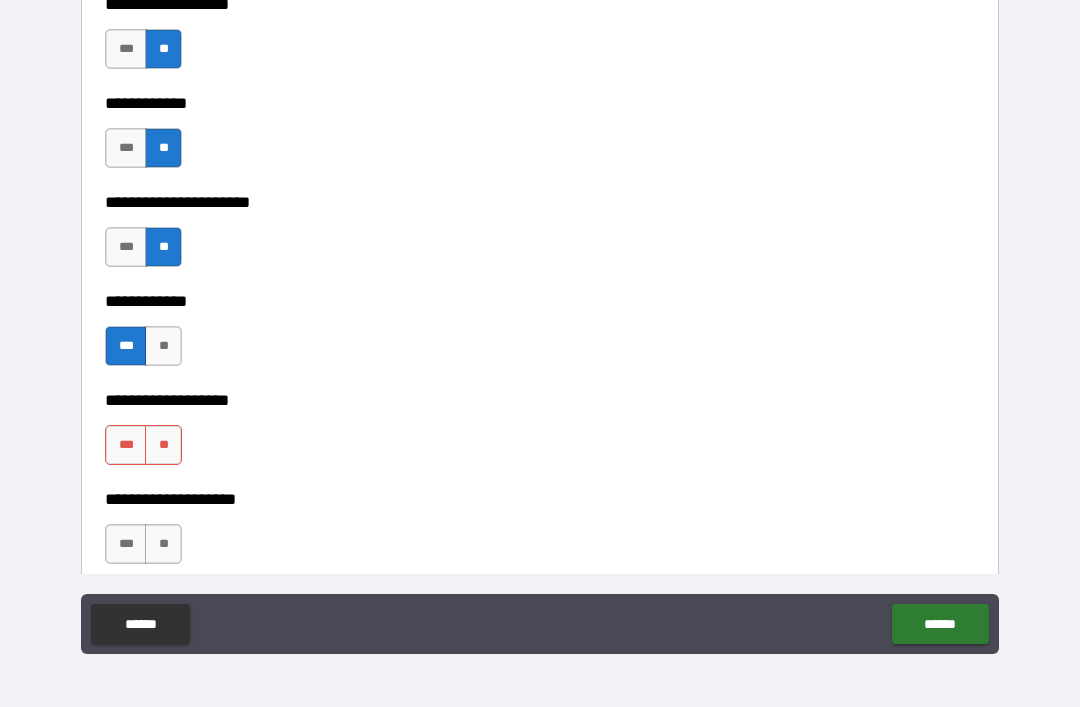 scroll, scrollTop: 7575, scrollLeft: 0, axis: vertical 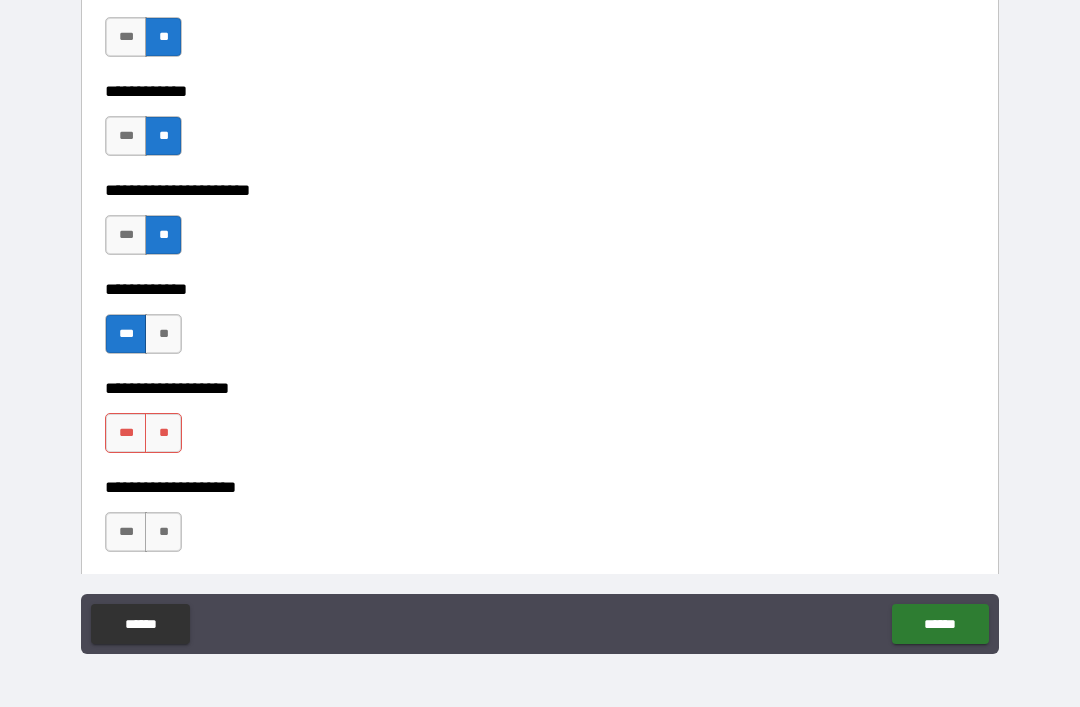 click on "**" at bounding box center [163, 433] 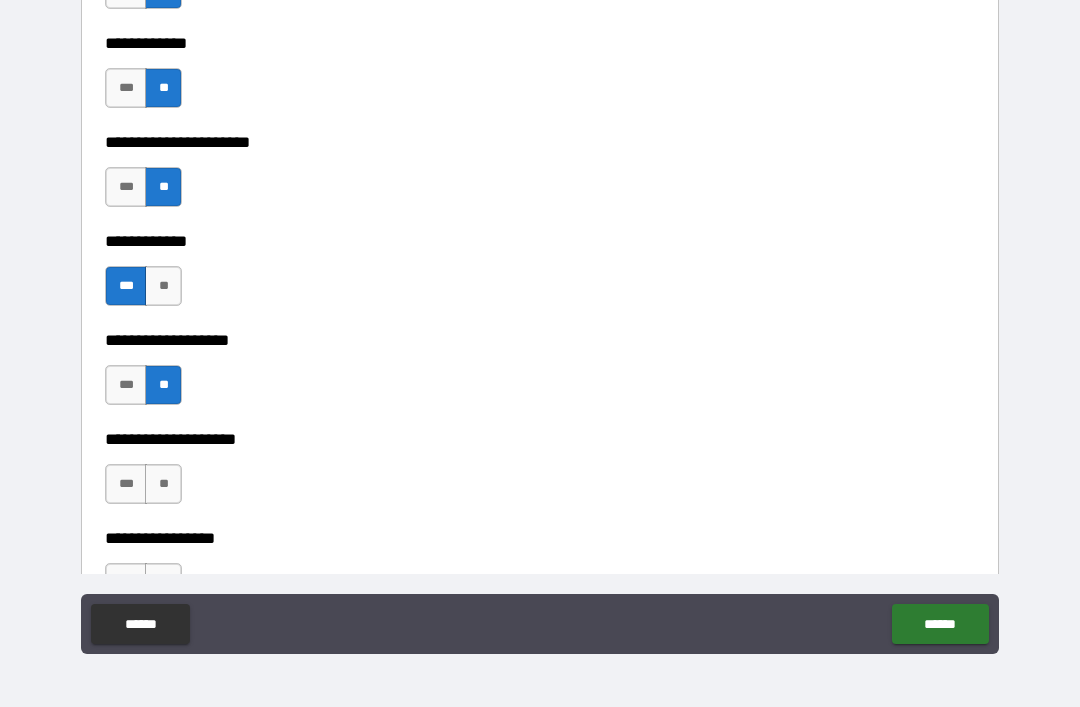 scroll, scrollTop: 7630, scrollLeft: 0, axis: vertical 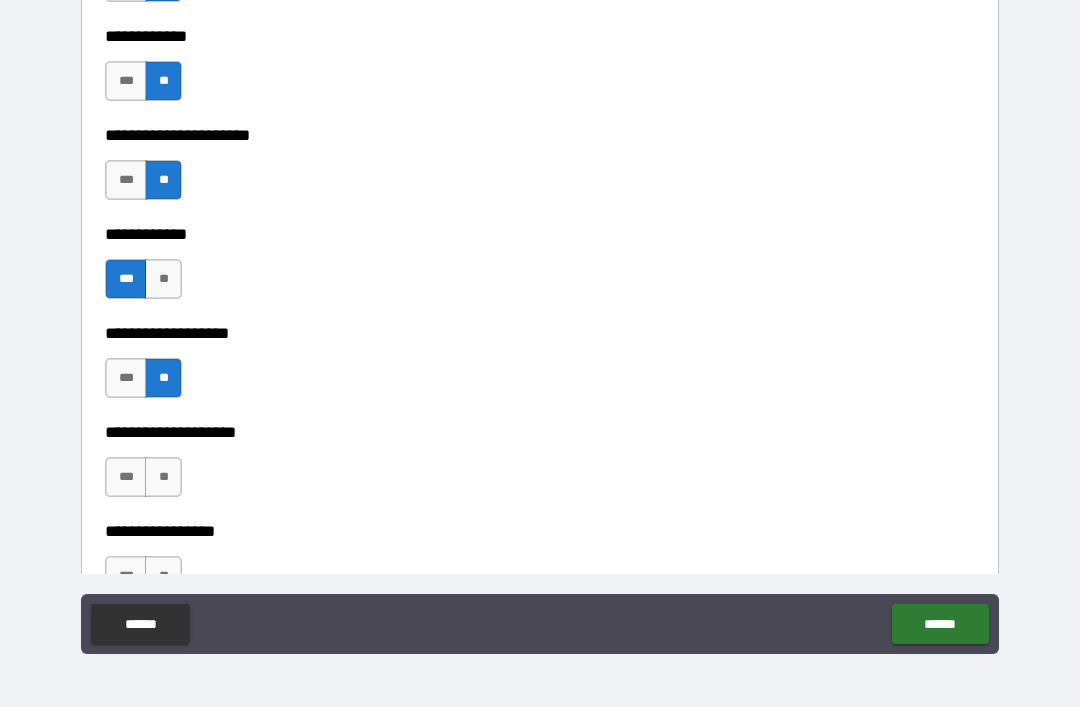 click on "**" at bounding box center [163, 477] 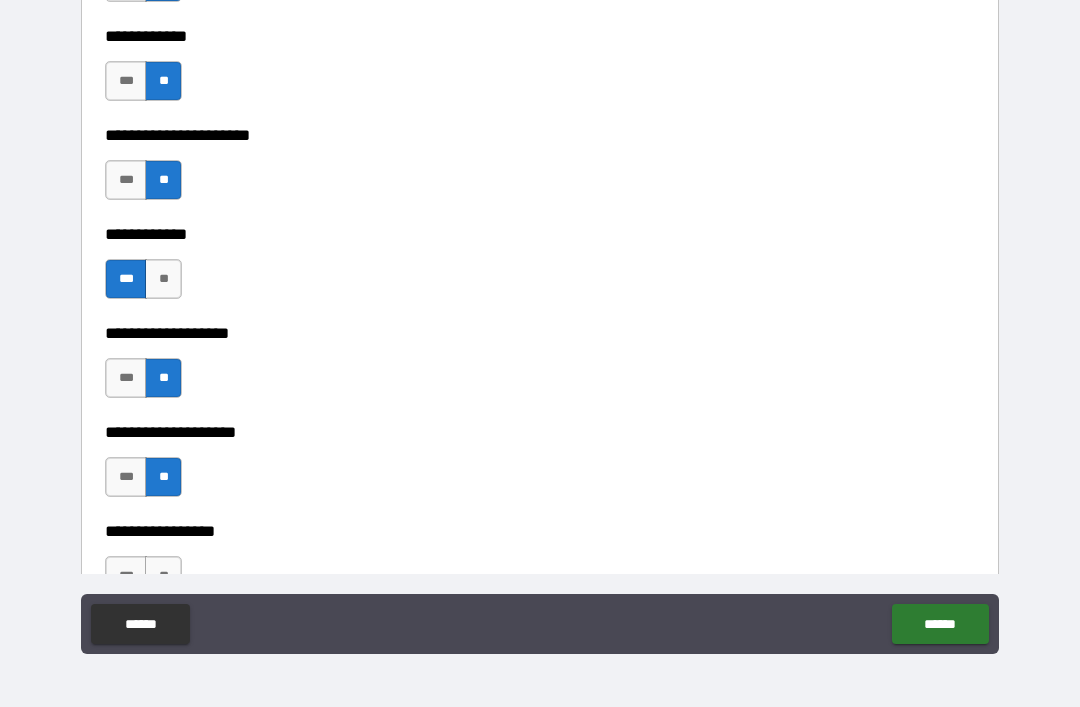 click on "***" at bounding box center [126, 477] 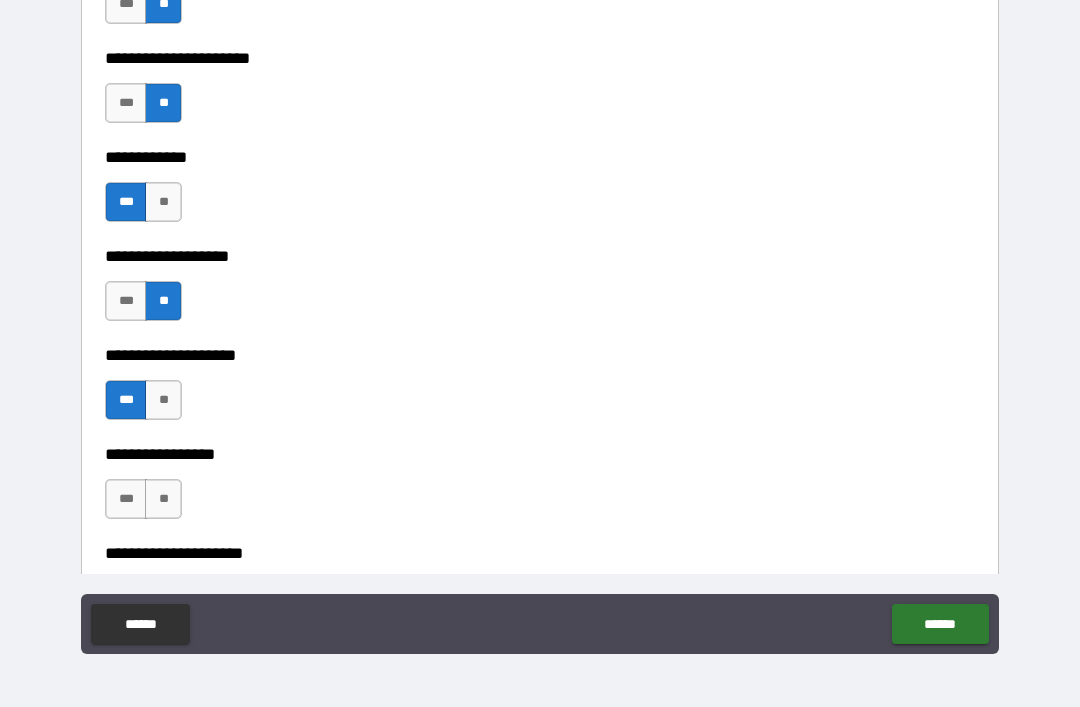 scroll, scrollTop: 7715, scrollLeft: 0, axis: vertical 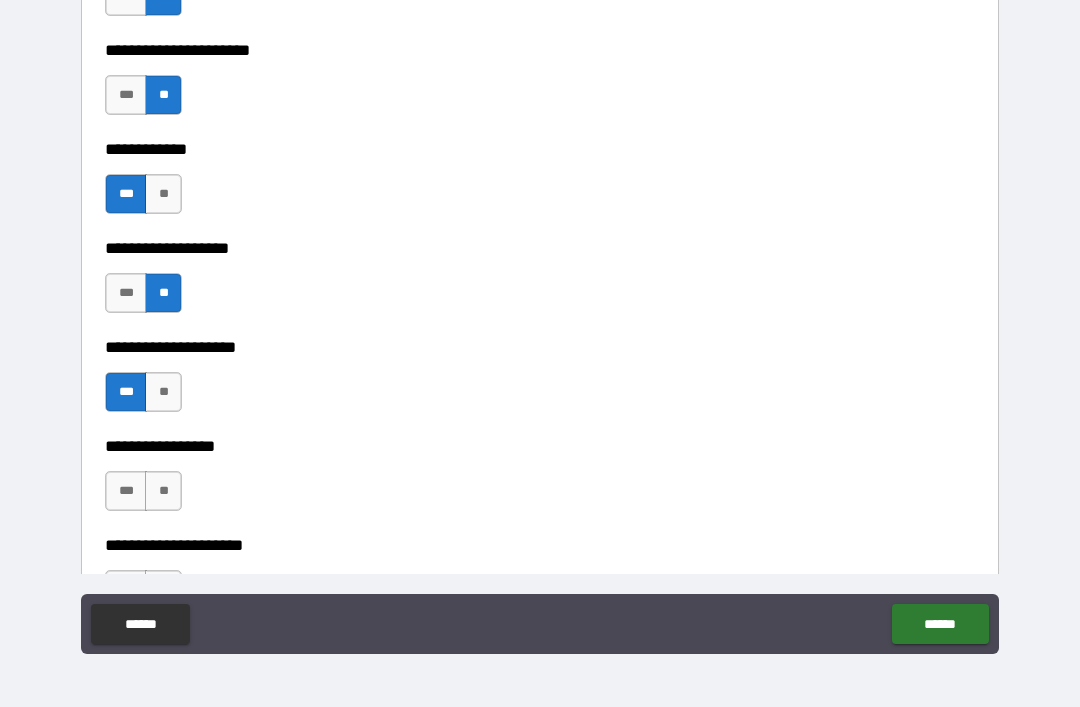 click on "**" at bounding box center [163, 491] 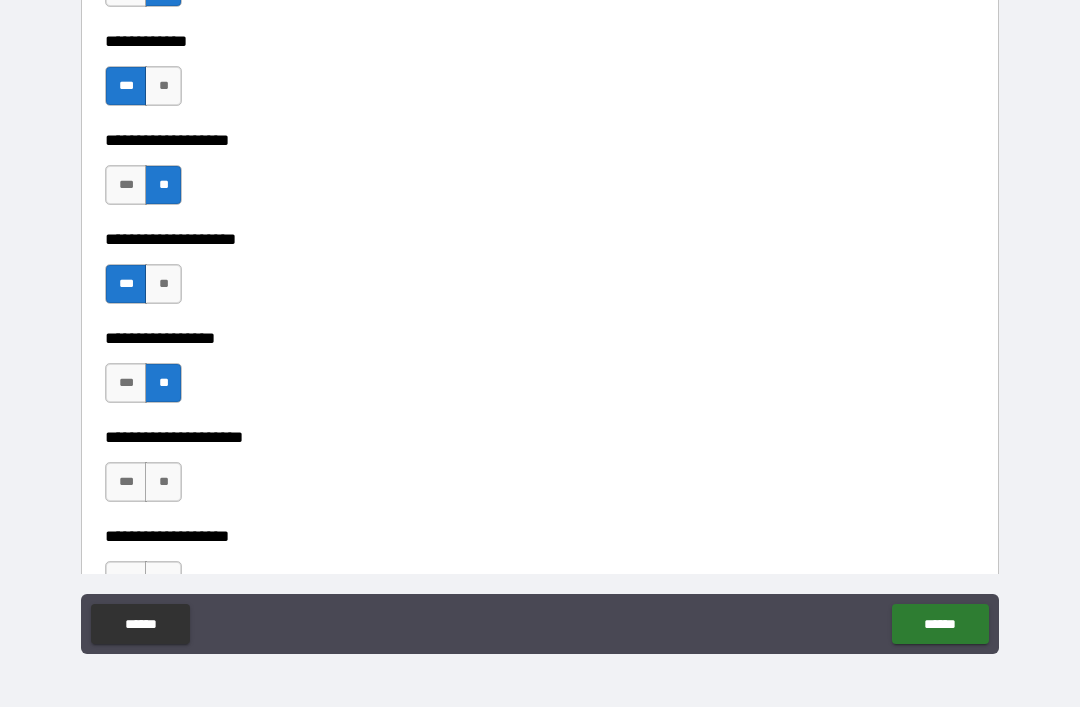 click on "**" at bounding box center [163, 482] 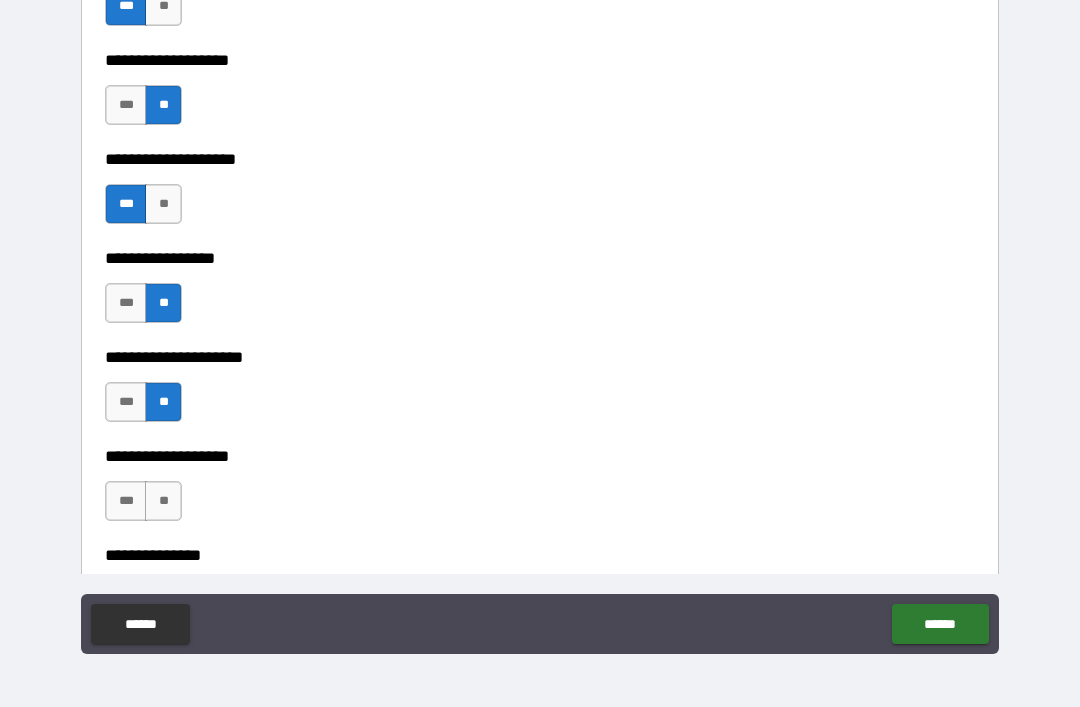 scroll, scrollTop: 7909, scrollLeft: 0, axis: vertical 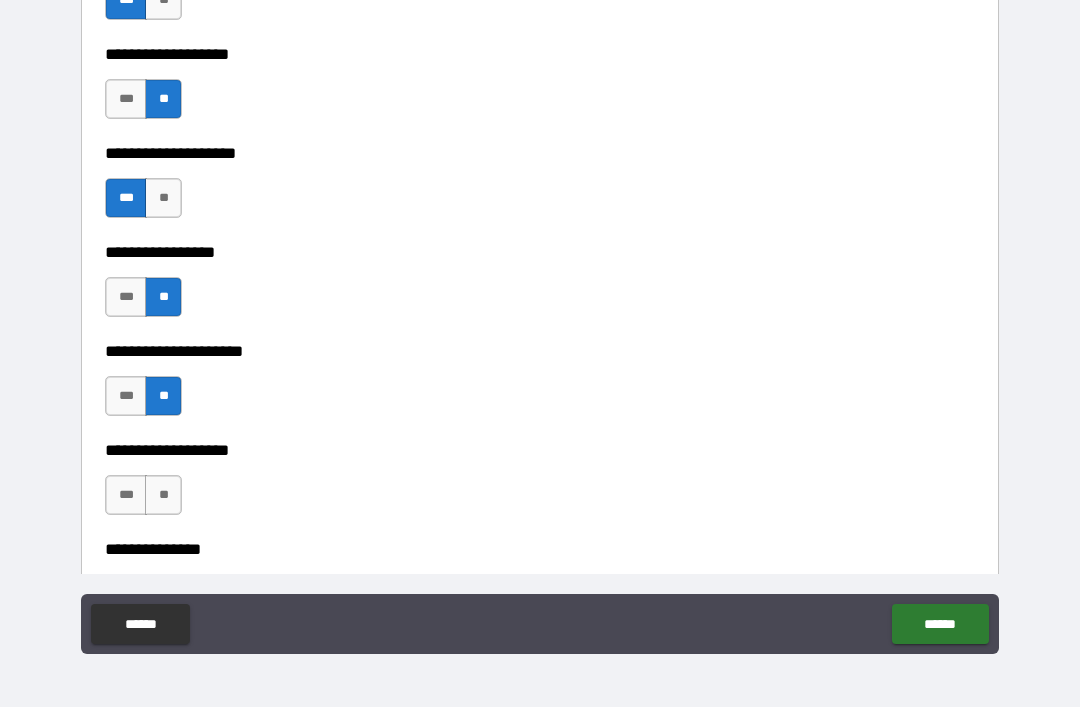 click on "**" at bounding box center (163, 495) 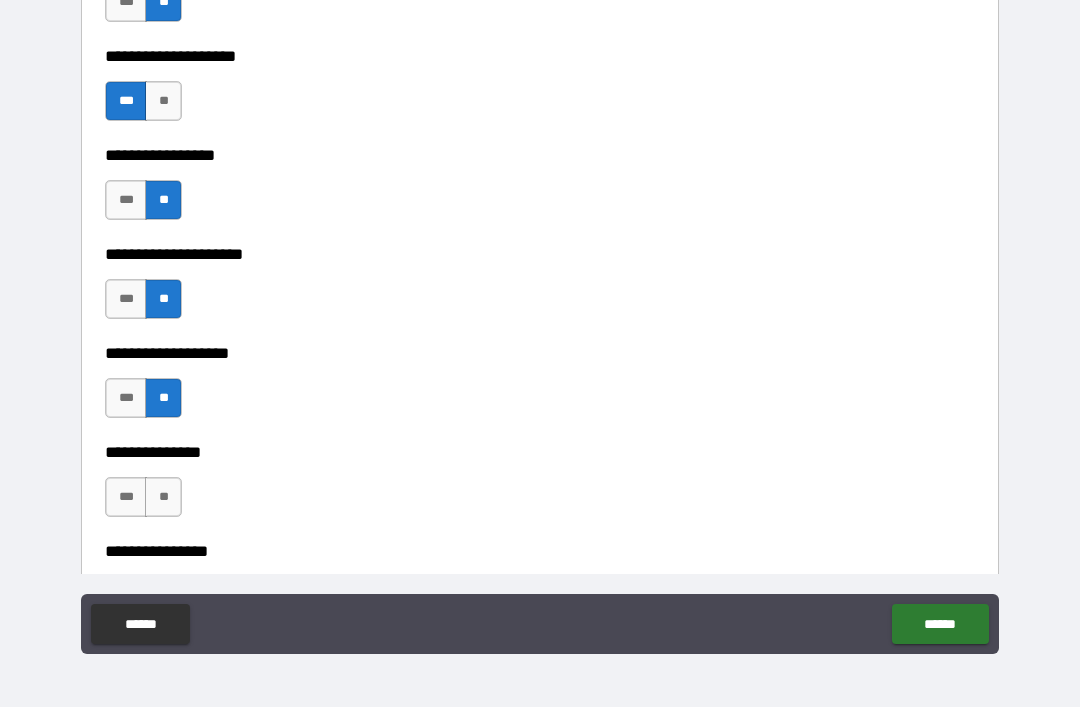scroll, scrollTop: 8009, scrollLeft: 0, axis: vertical 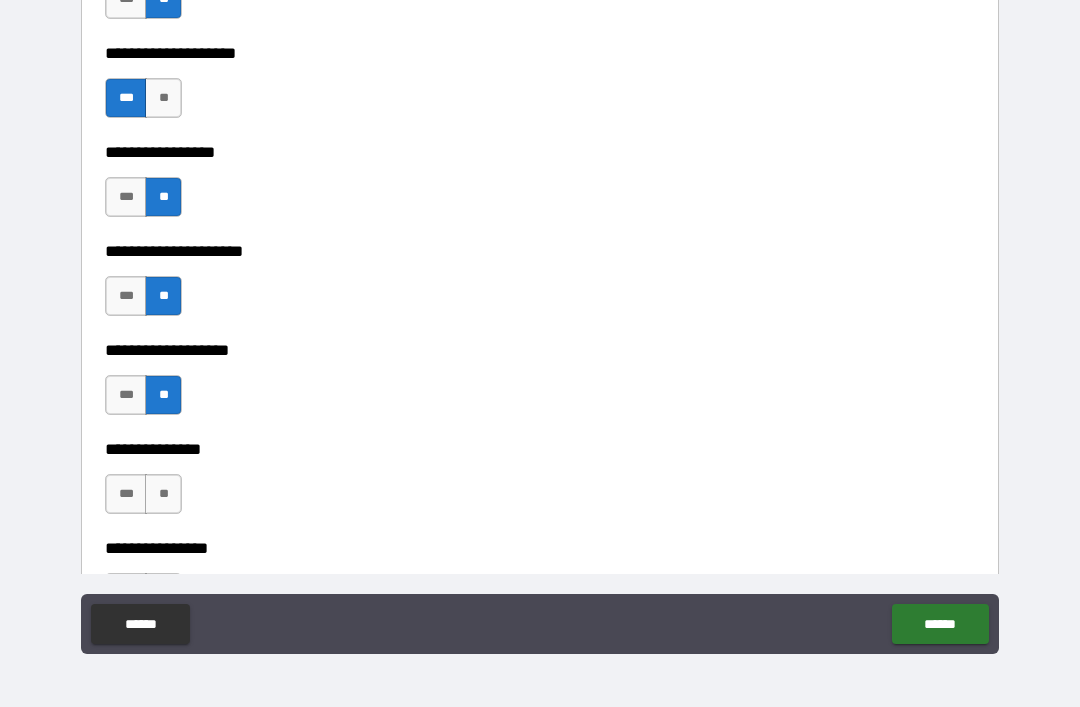 click on "**" at bounding box center (163, 494) 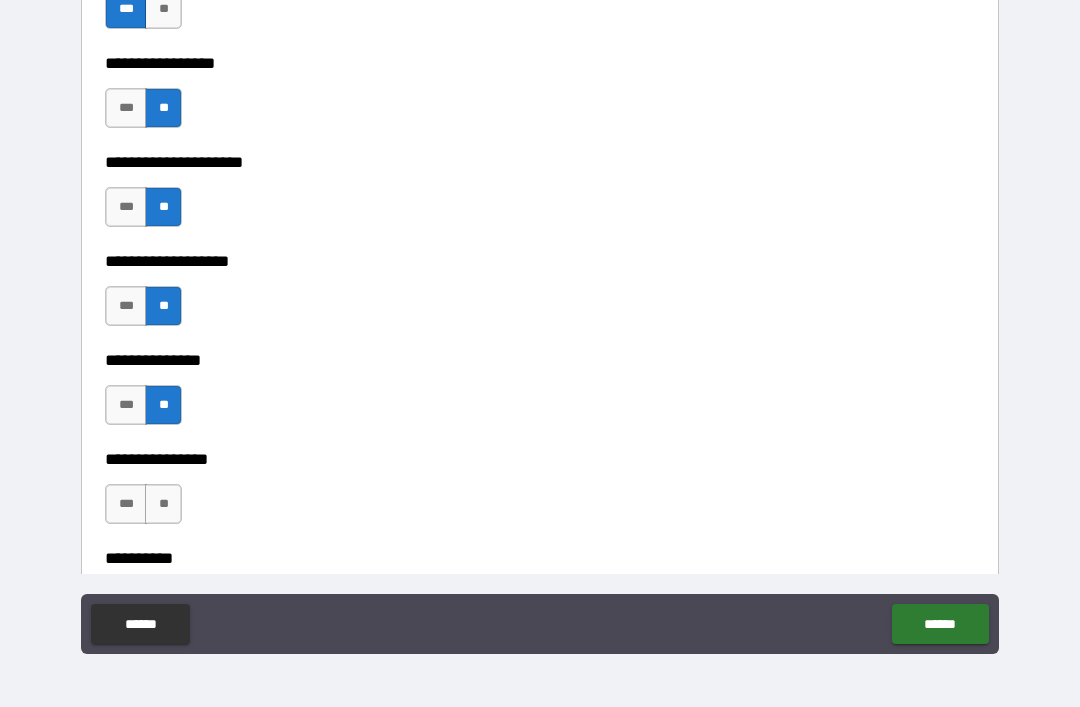 click on "**" at bounding box center [163, 504] 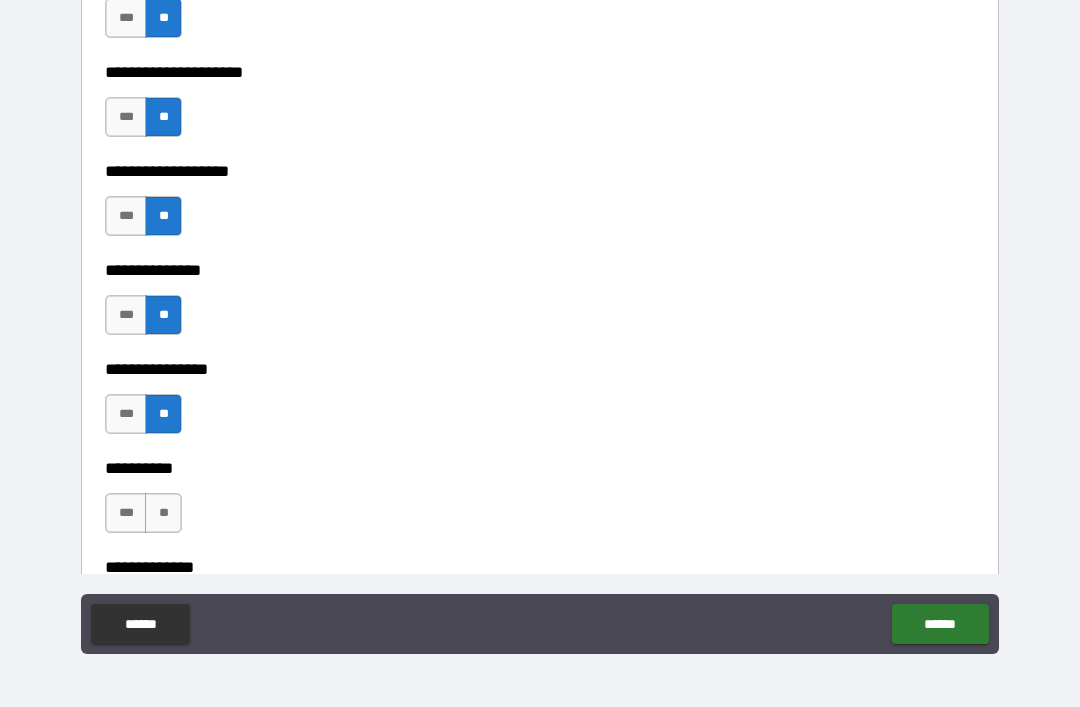 click on "**" at bounding box center [163, 513] 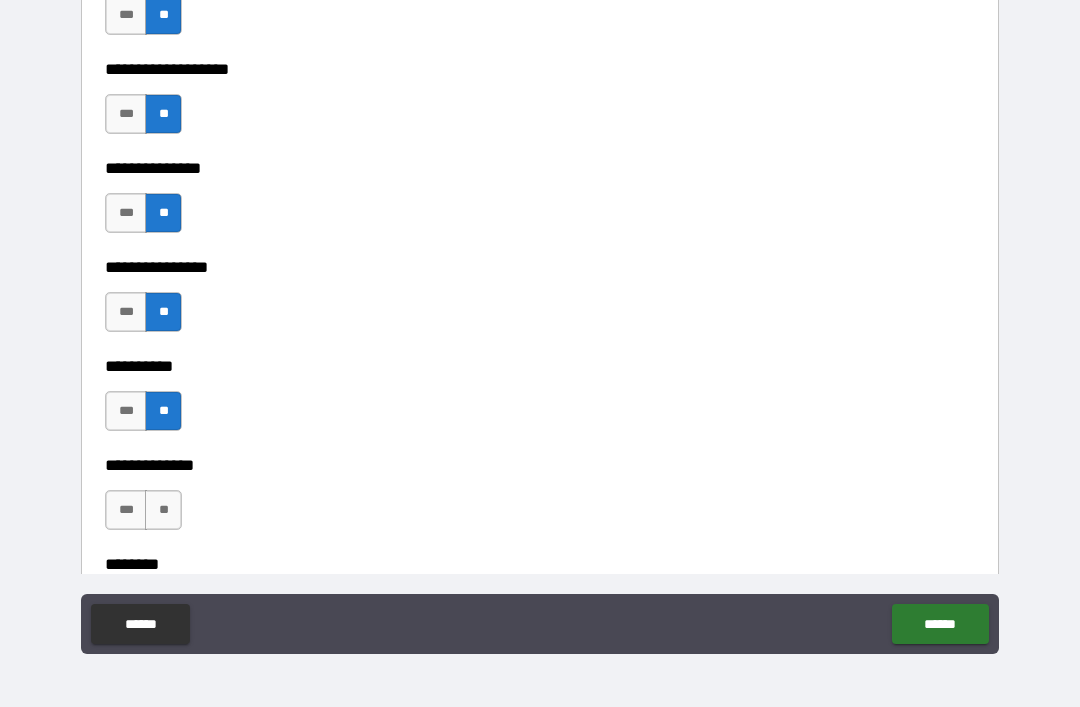 click on "**" at bounding box center [163, 510] 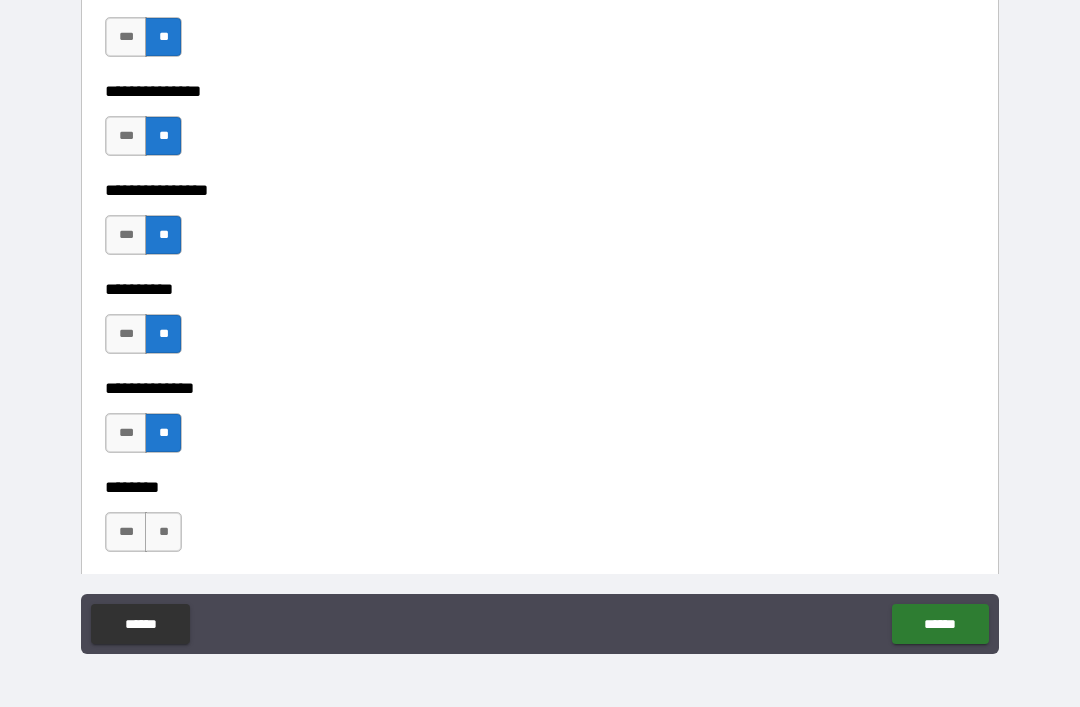 scroll, scrollTop: 8388, scrollLeft: 0, axis: vertical 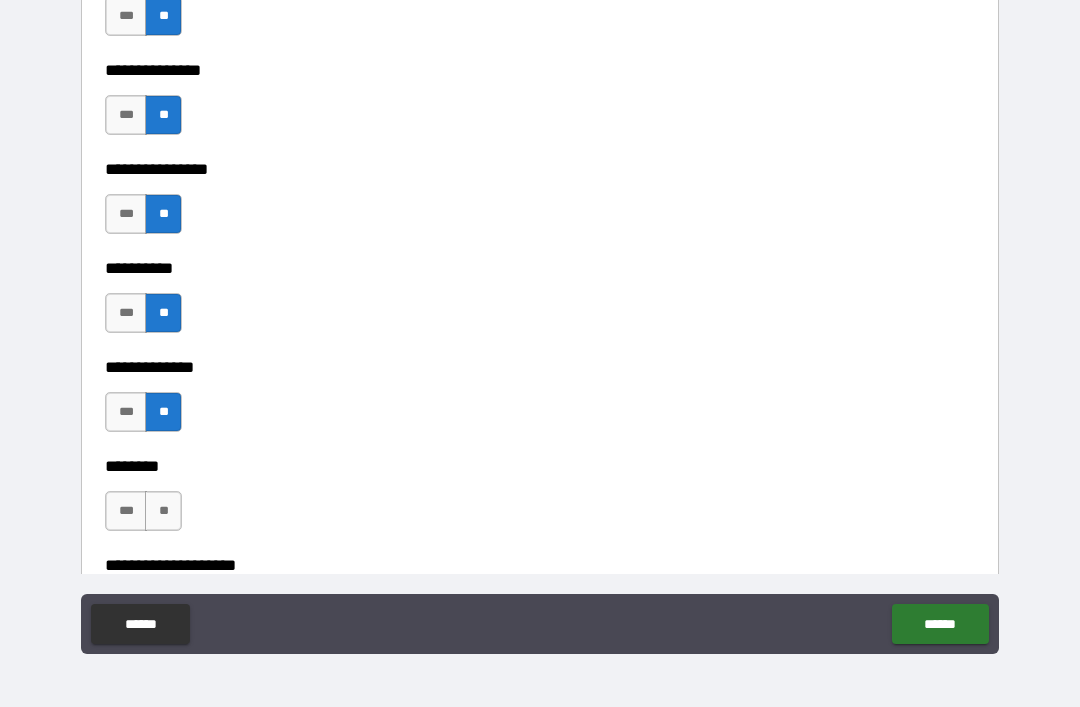 click on "**" at bounding box center (163, 511) 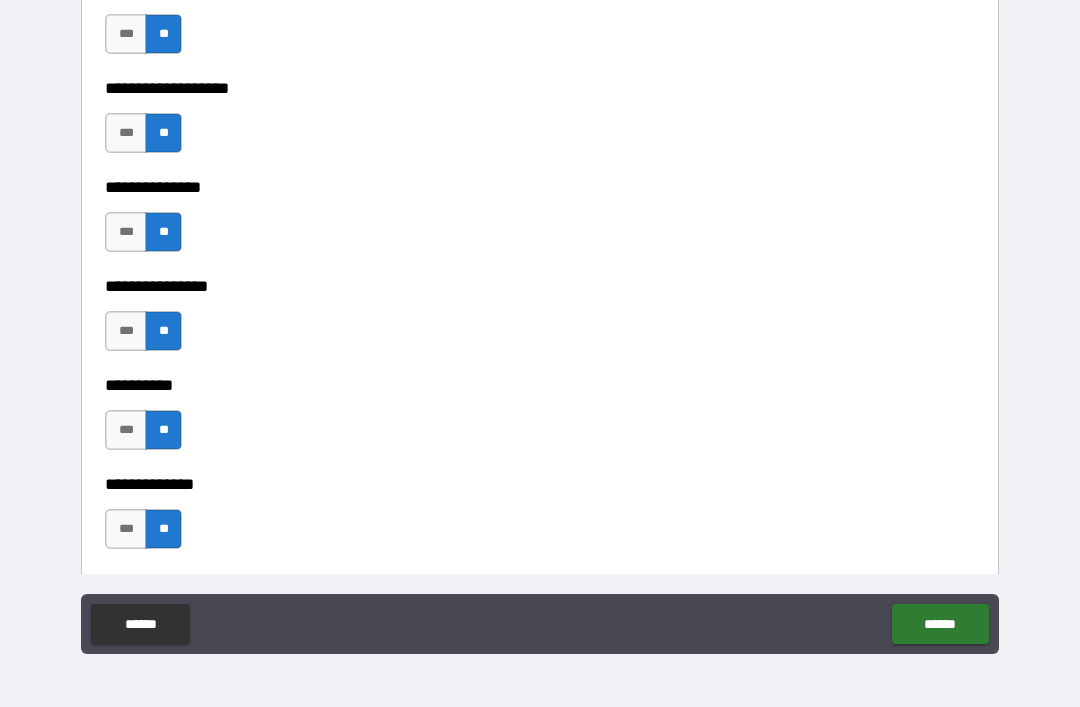 scroll, scrollTop: 8288, scrollLeft: 0, axis: vertical 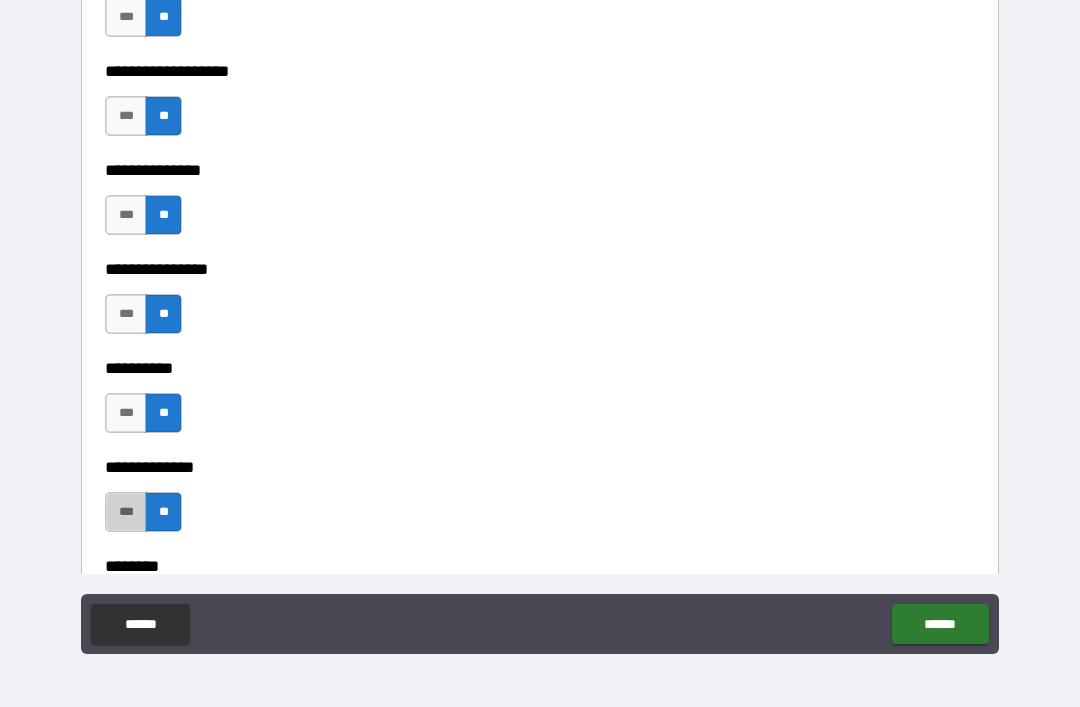 click on "***" at bounding box center [126, 512] 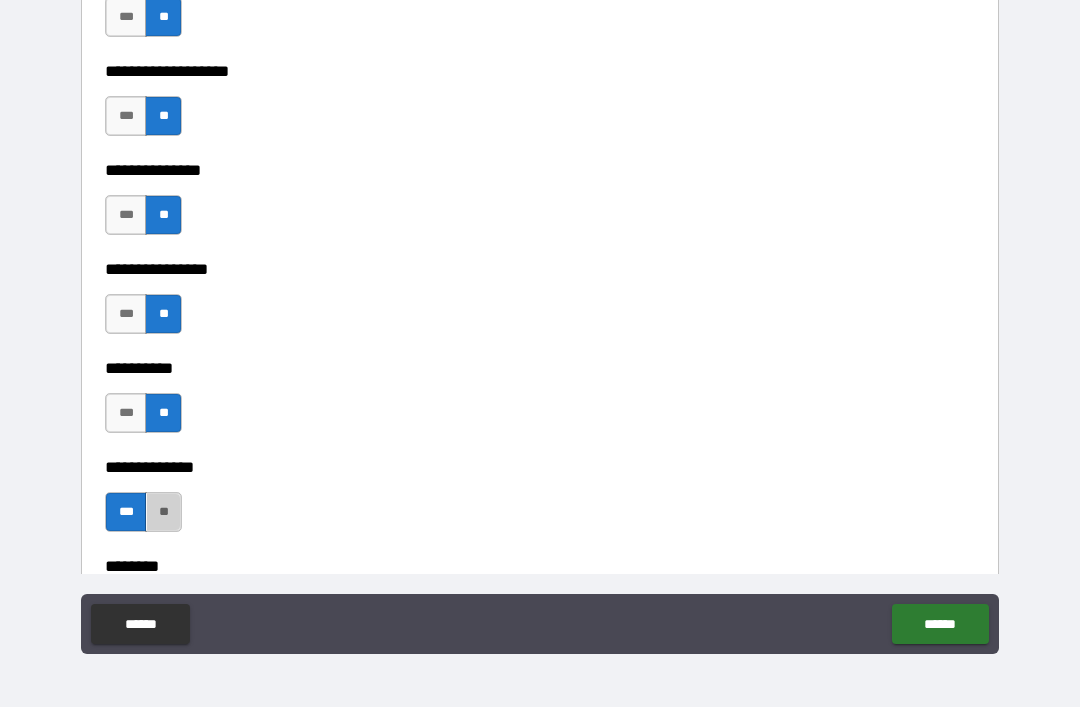 click on "**" at bounding box center (163, 512) 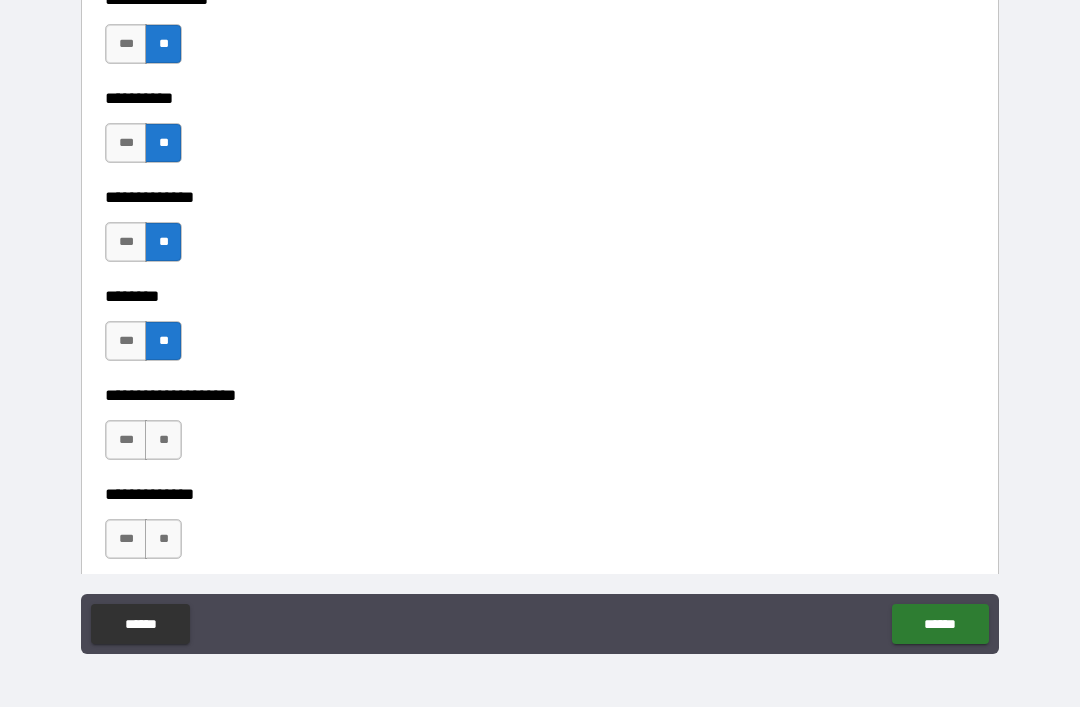scroll, scrollTop: 8601, scrollLeft: 0, axis: vertical 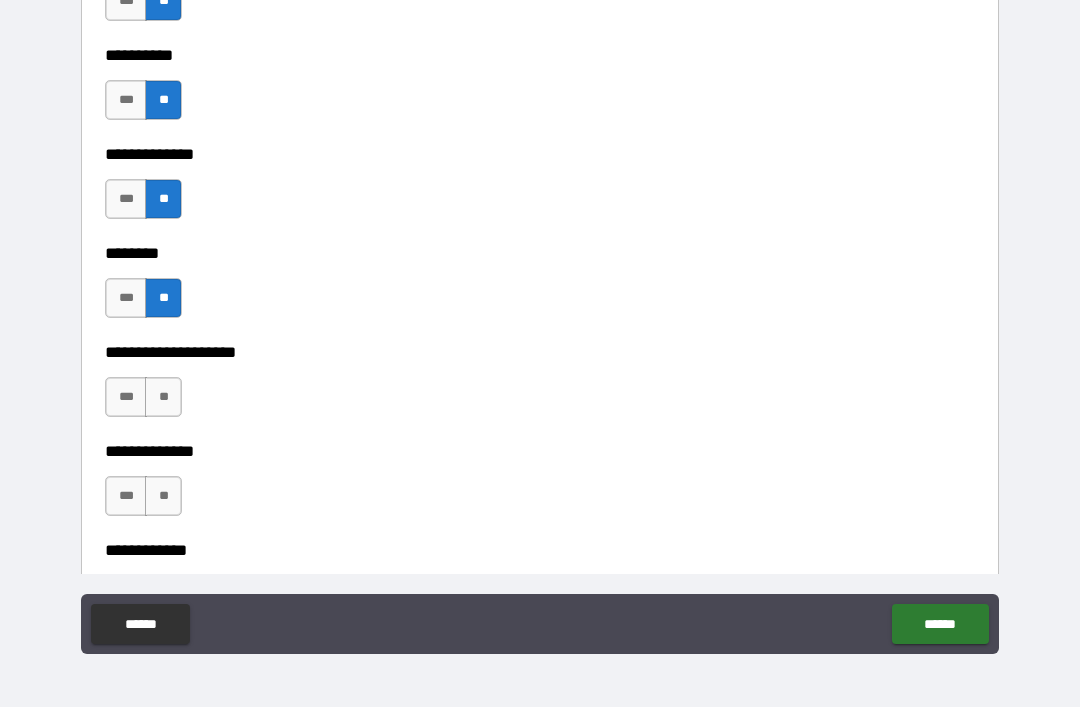 click on "***" at bounding box center [126, 298] 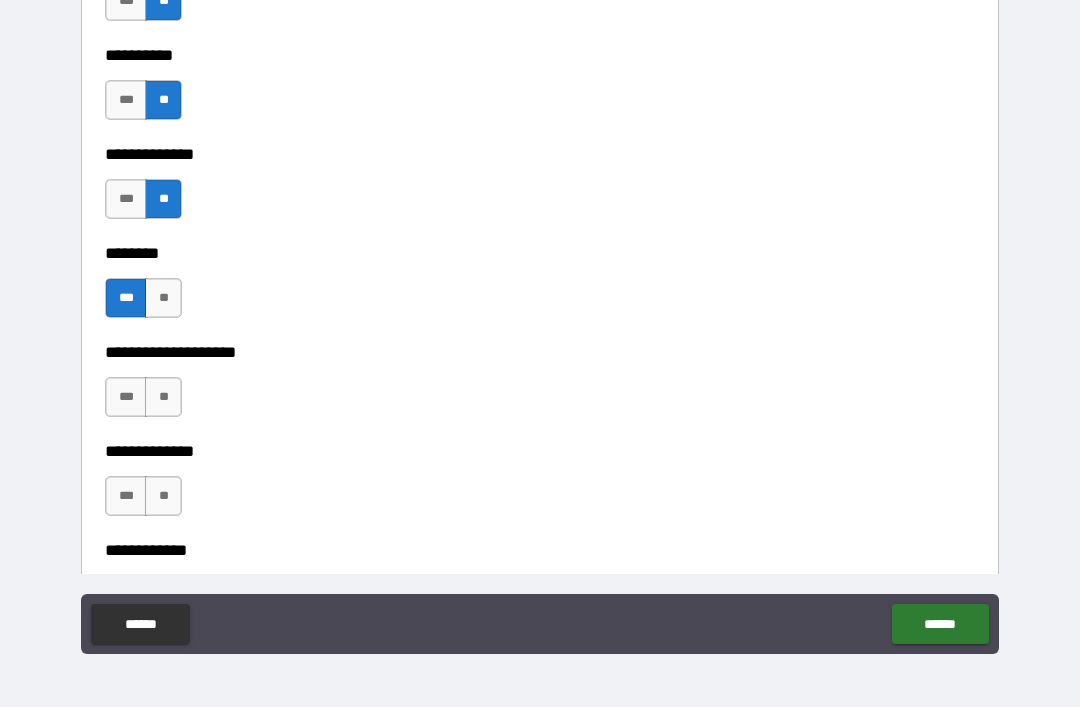 click on "**" at bounding box center [163, 397] 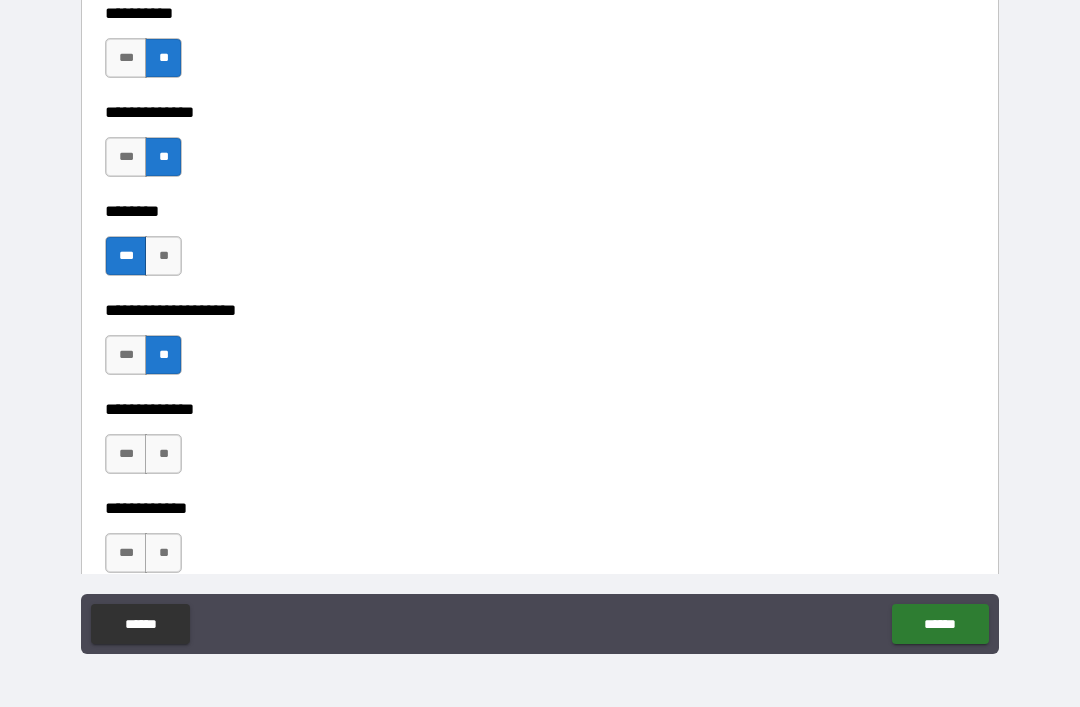 scroll, scrollTop: 8650, scrollLeft: 0, axis: vertical 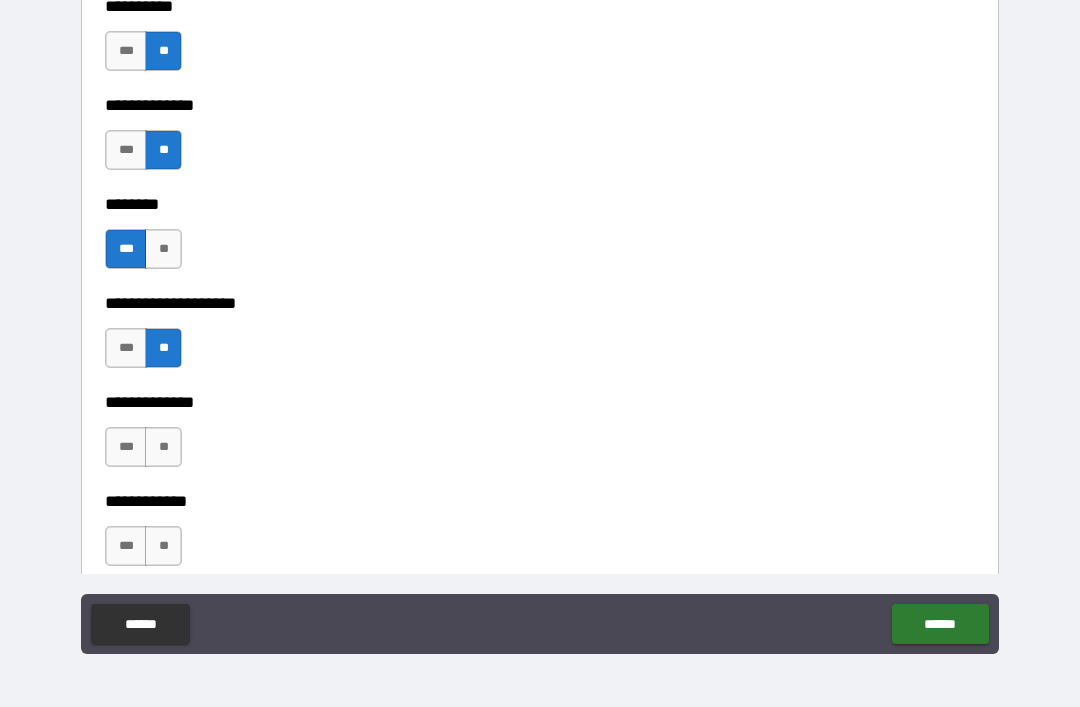 click on "**" at bounding box center [163, 447] 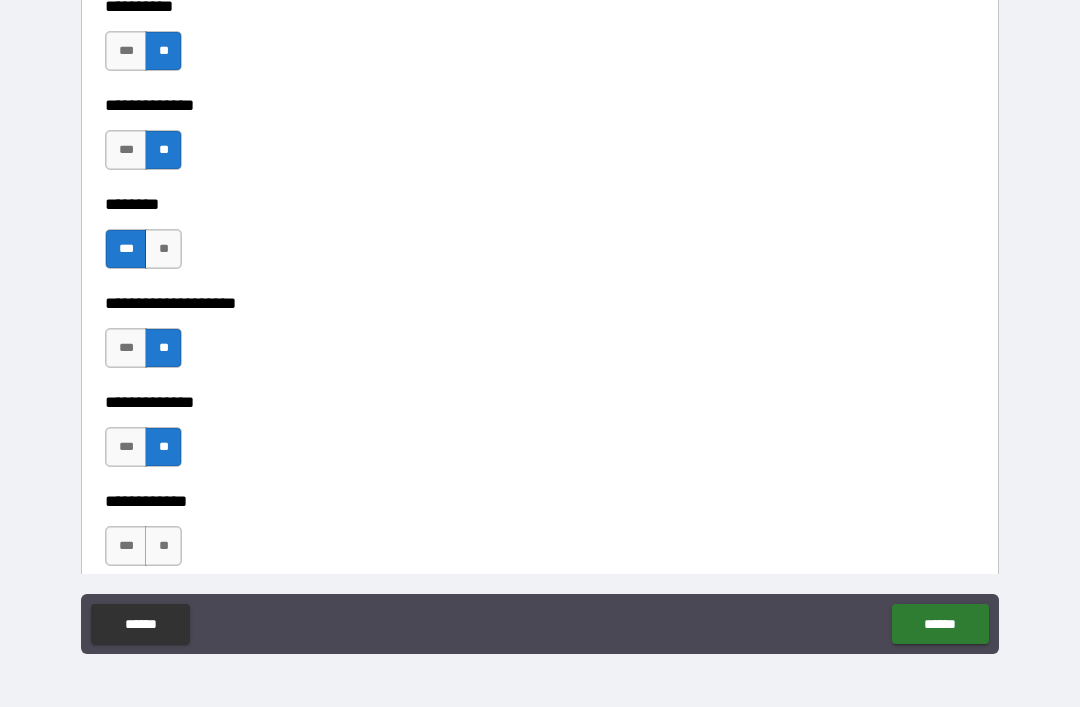 click on "**" at bounding box center (163, 546) 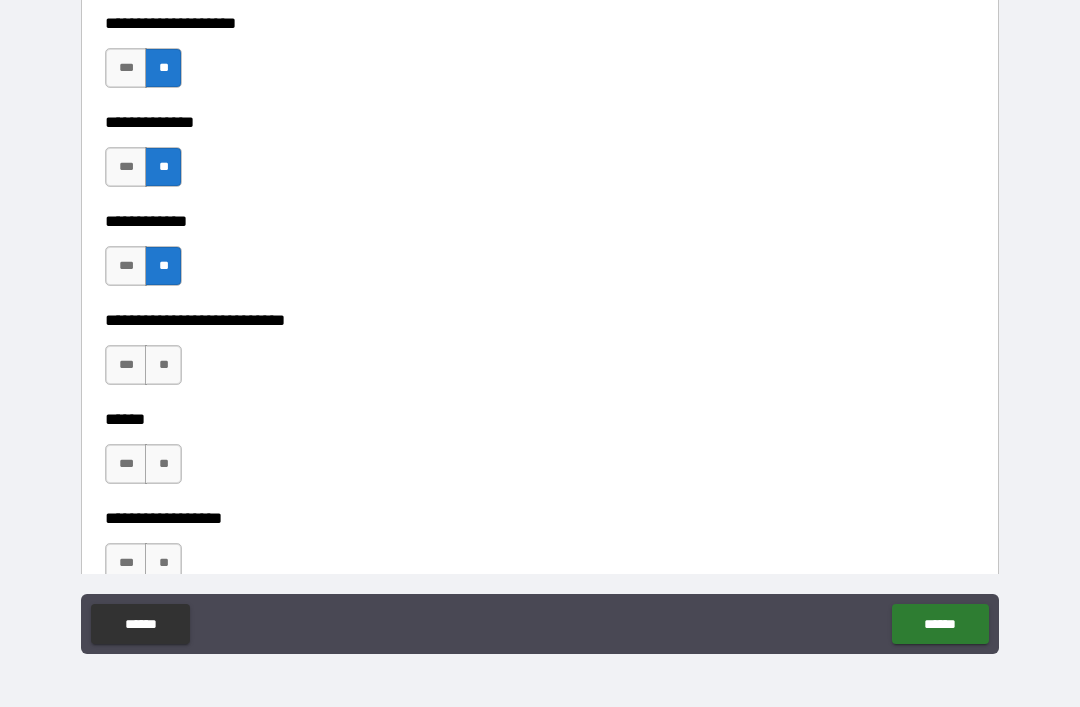 scroll, scrollTop: 8933, scrollLeft: 0, axis: vertical 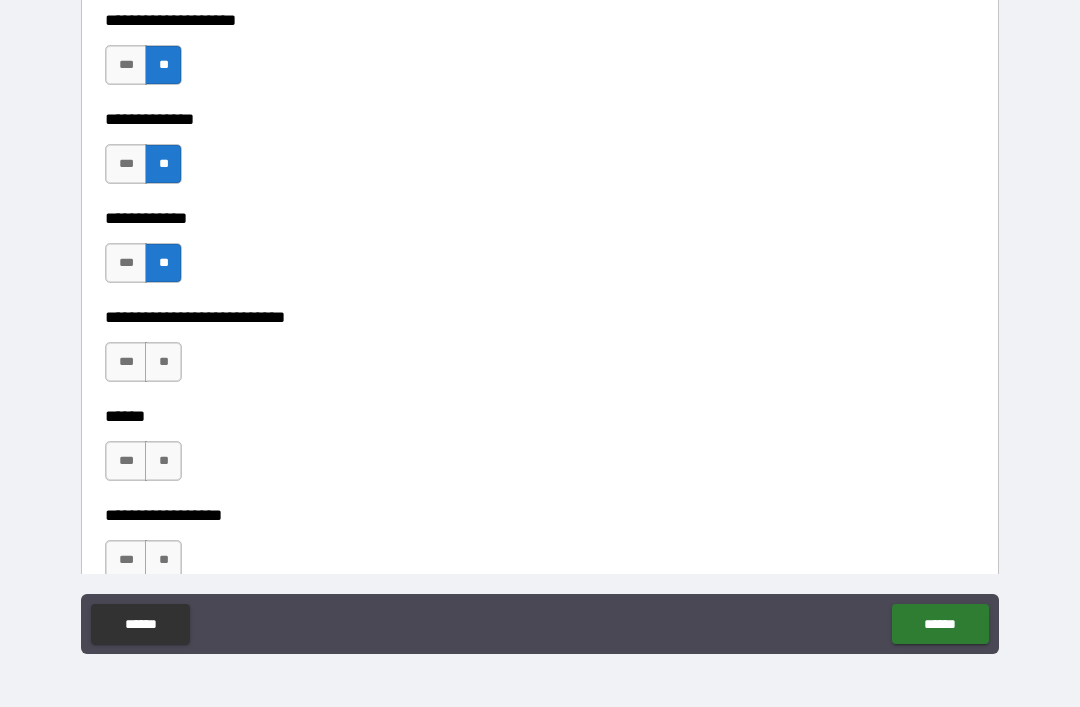 click on "**" at bounding box center [163, 362] 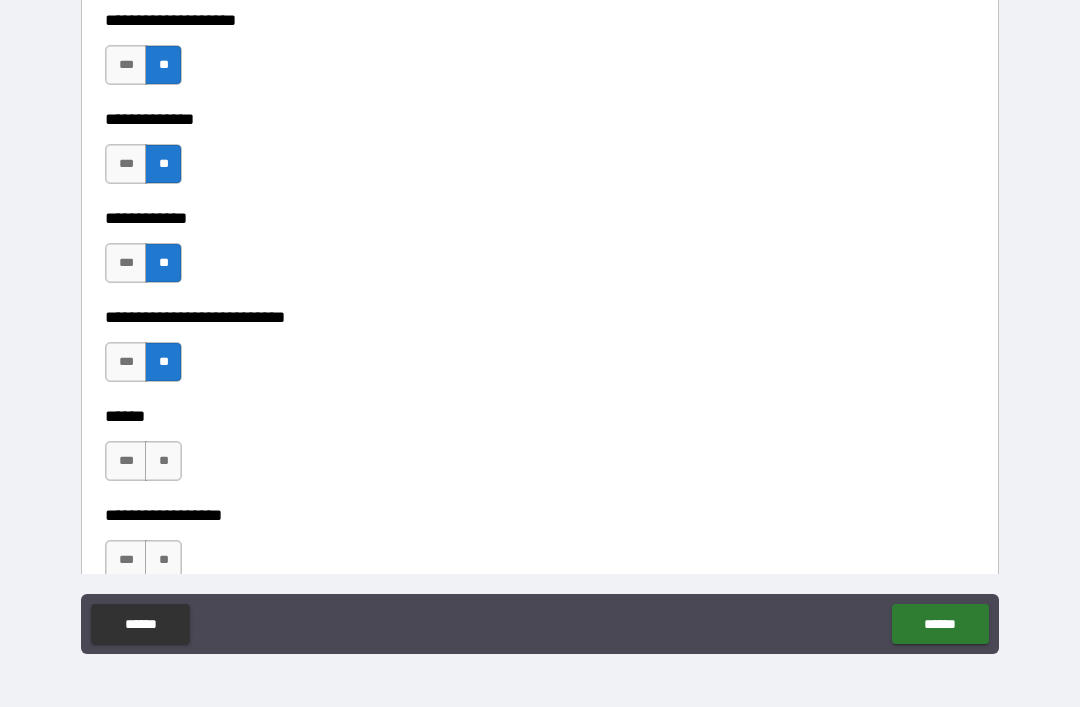 click on "**" at bounding box center [163, 461] 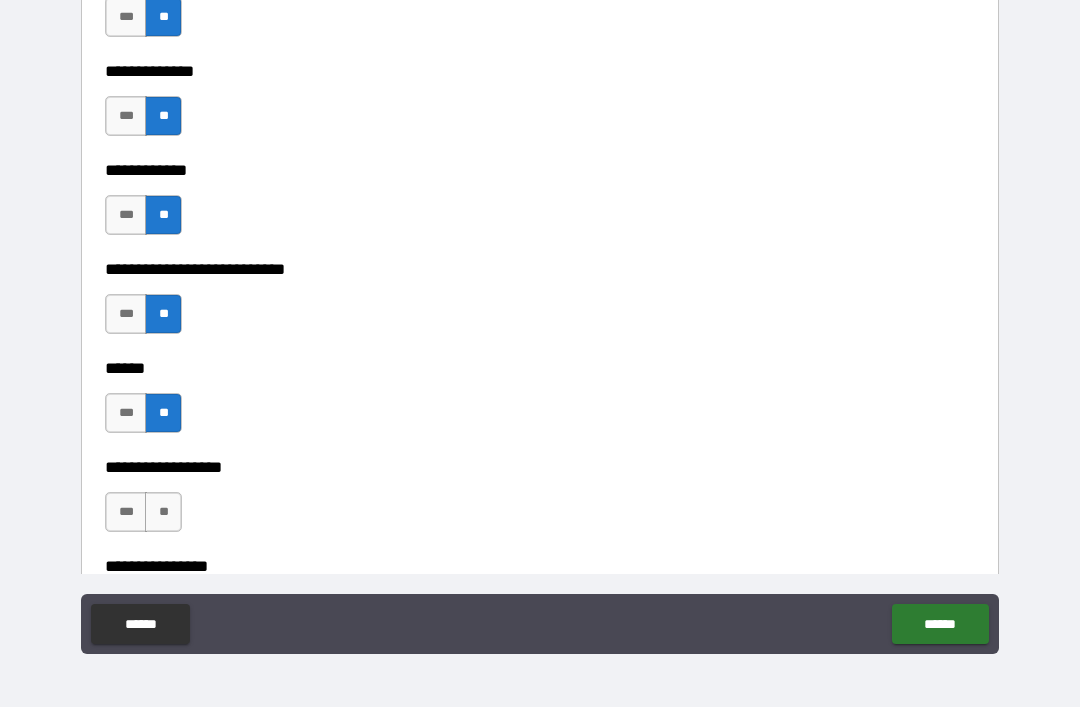 scroll, scrollTop: 9055, scrollLeft: 0, axis: vertical 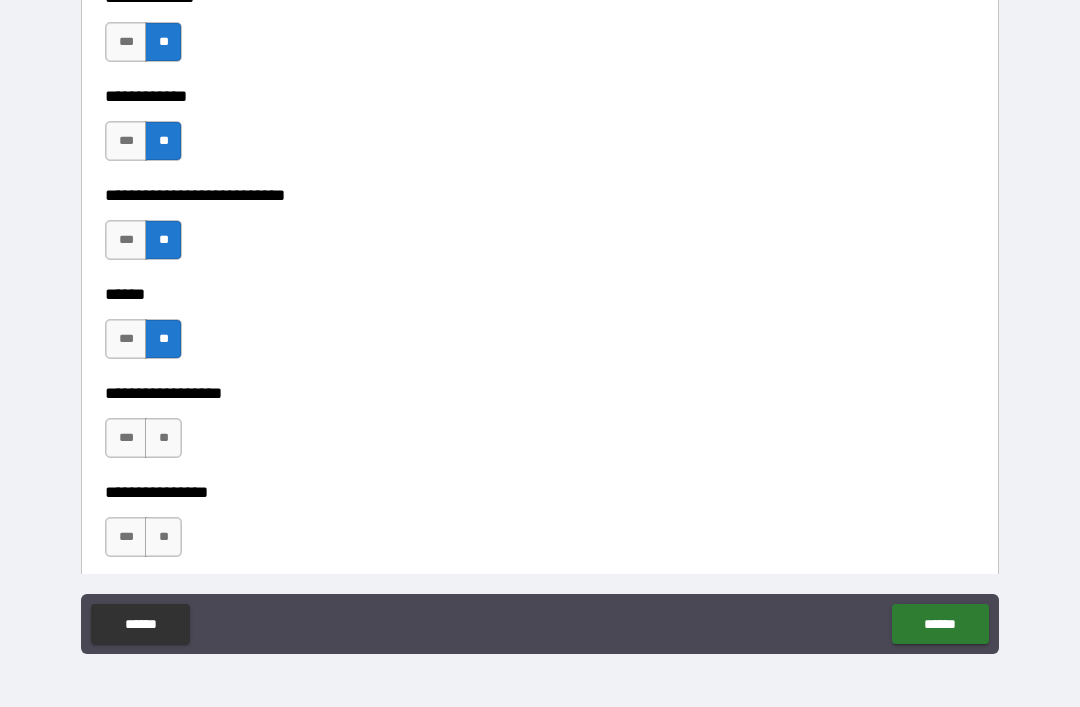 click on "**" at bounding box center (163, 438) 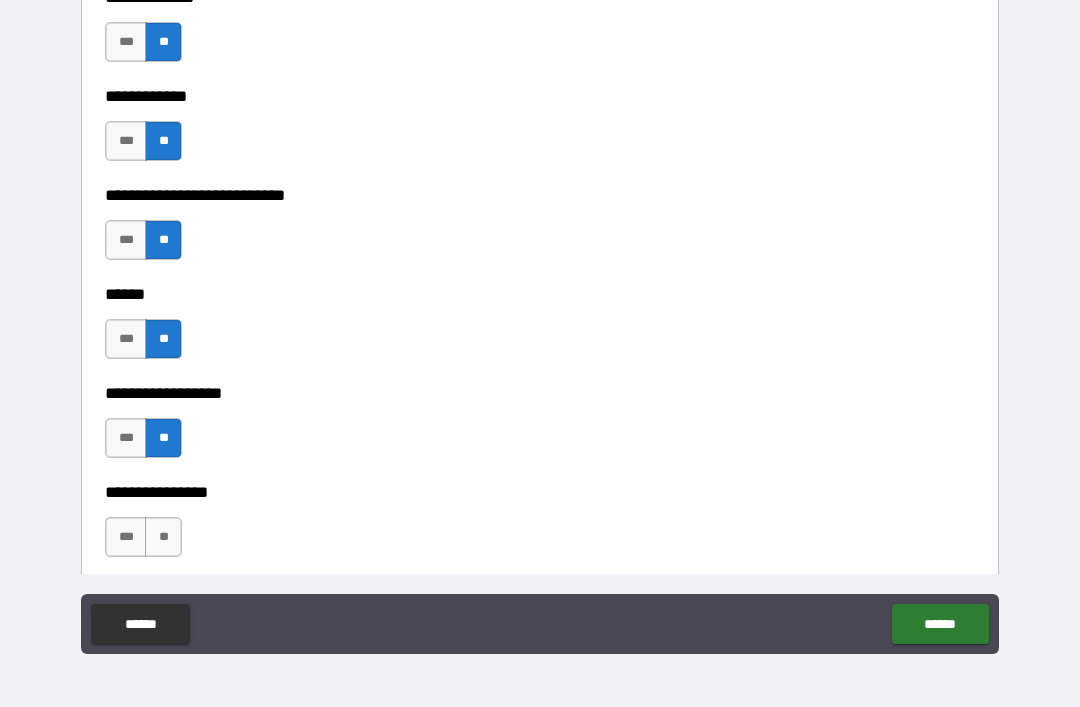click on "***" at bounding box center (126, 537) 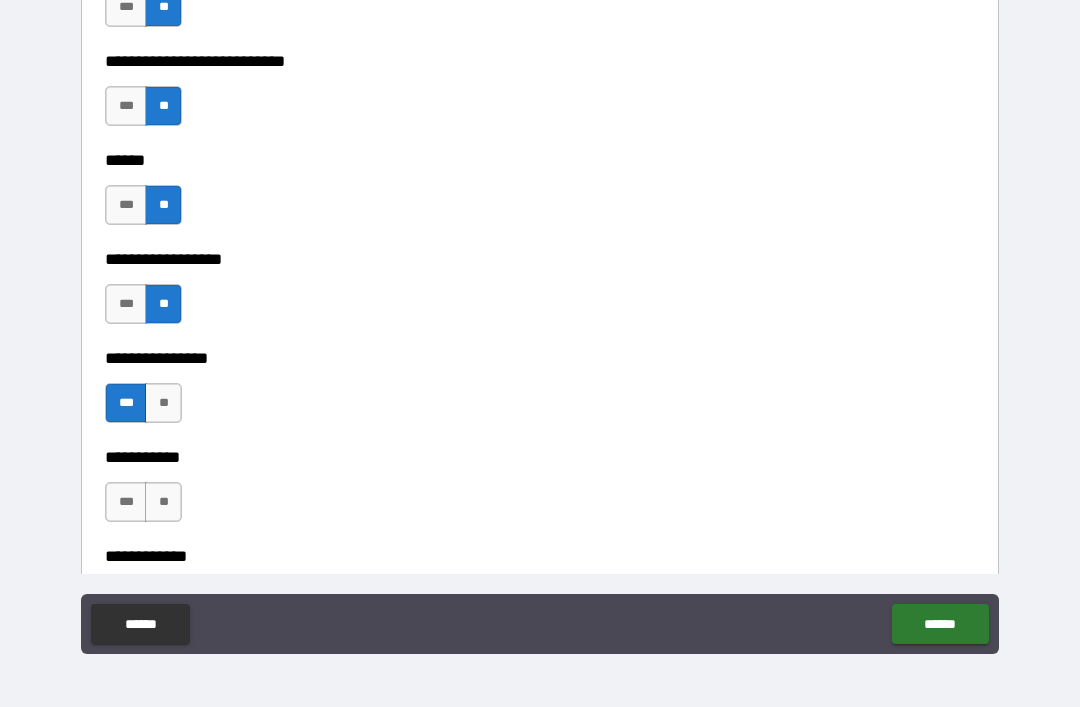 scroll, scrollTop: 9249, scrollLeft: 0, axis: vertical 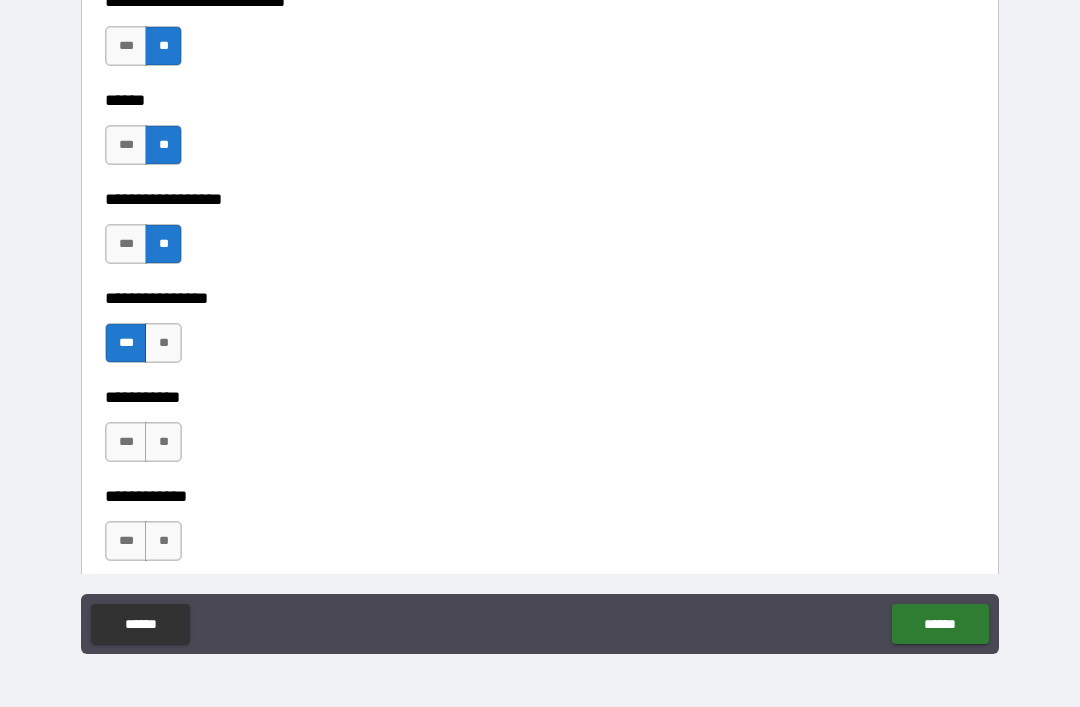 click on "**********" at bounding box center (540, 383) 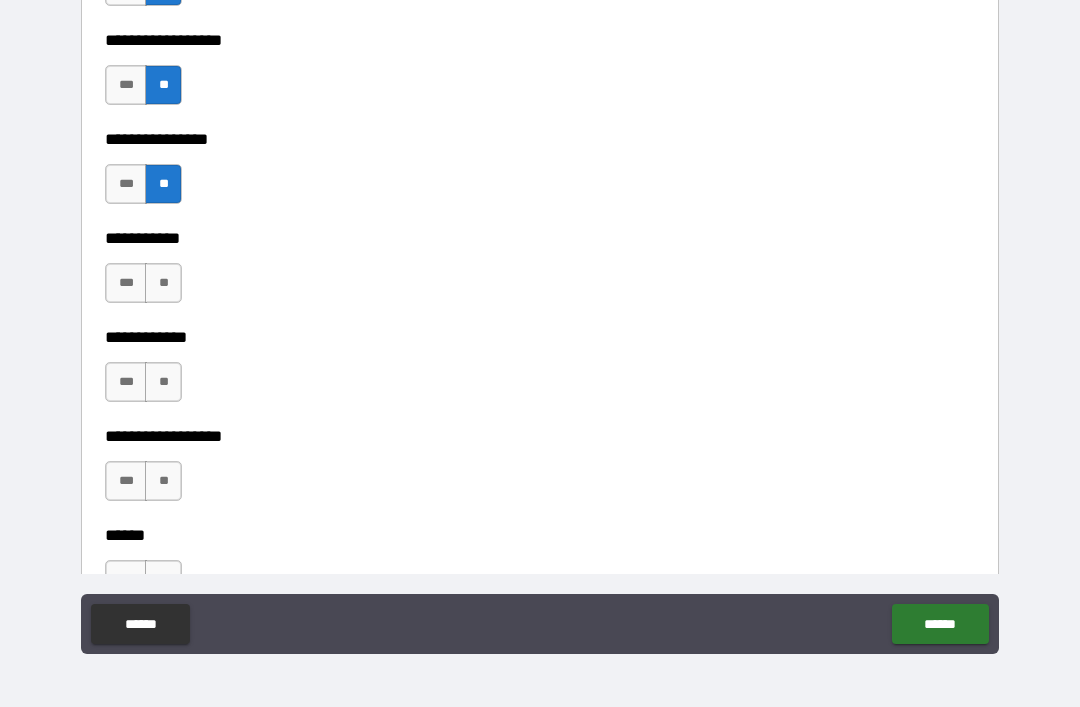 scroll, scrollTop: 9410, scrollLeft: 0, axis: vertical 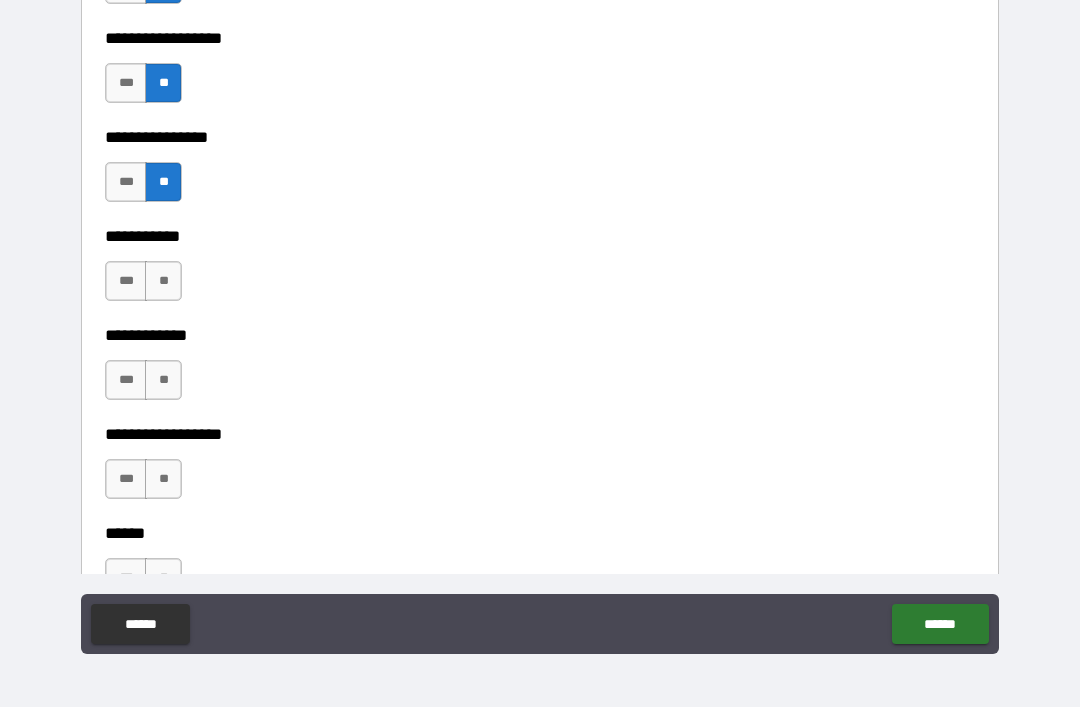 click on "**" at bounding box center [163, 281] 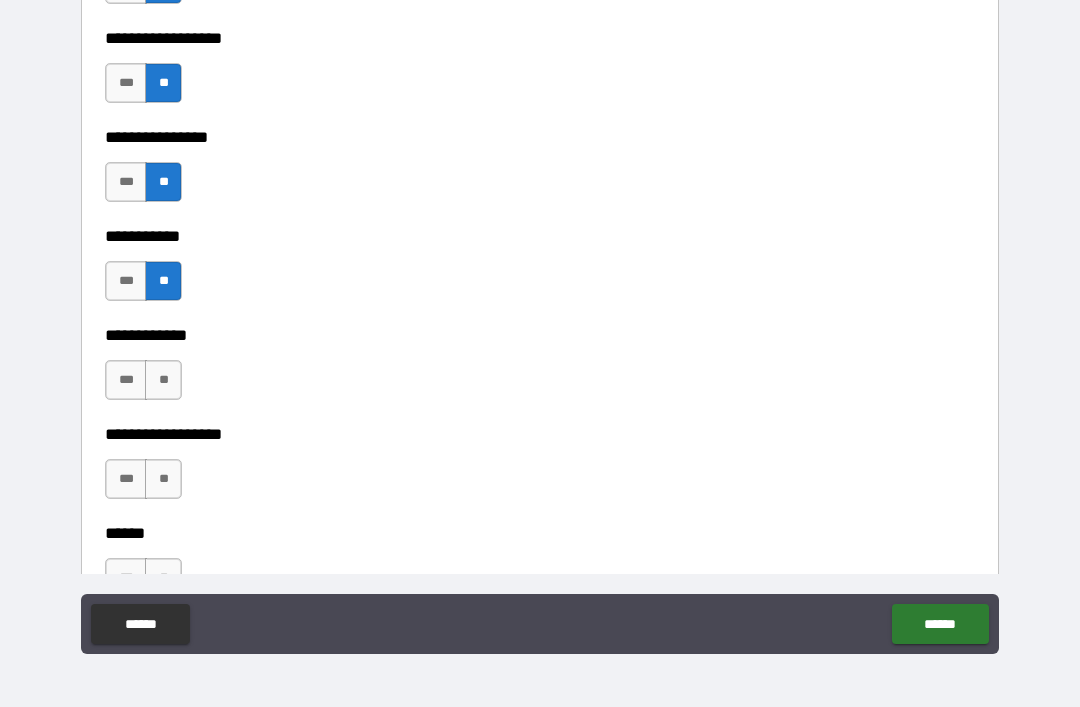 click on "**" at bounding box center (163, 380) 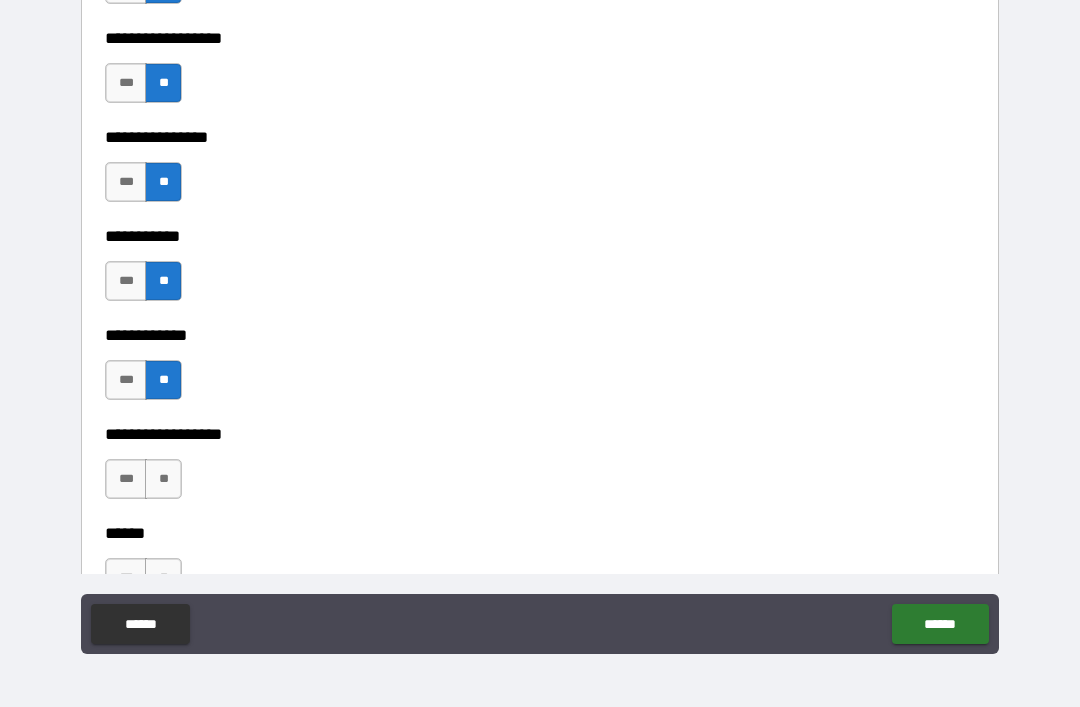 click on "**" at bounding box center [163, 479] 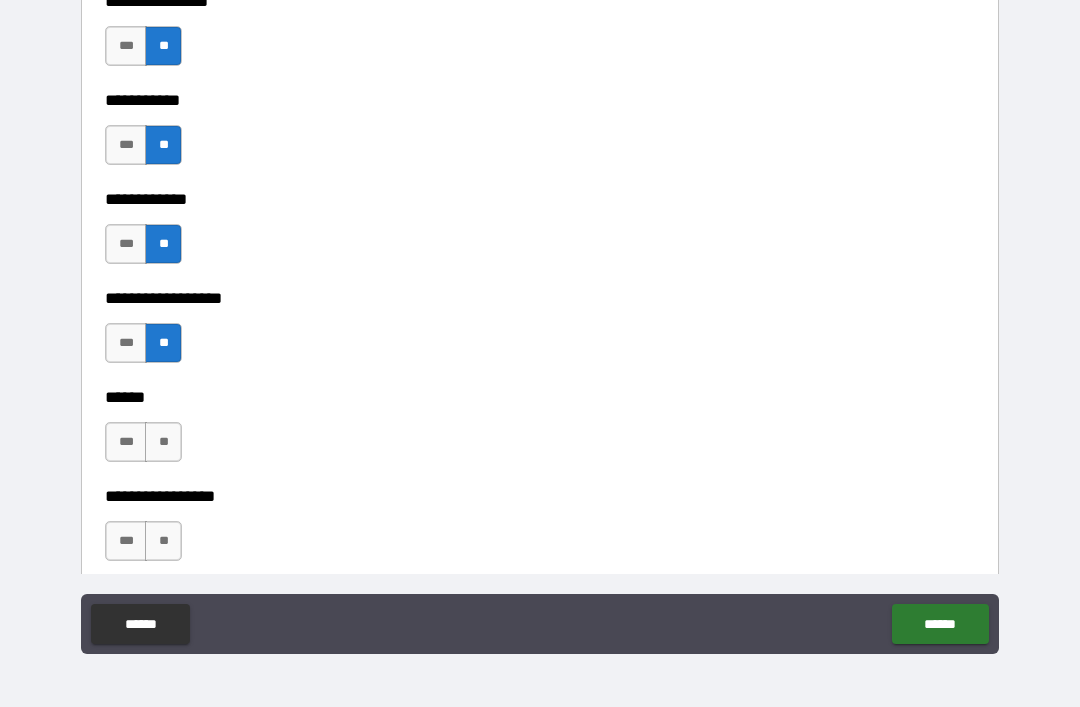 click on "**" at bounding box center (163, 442) 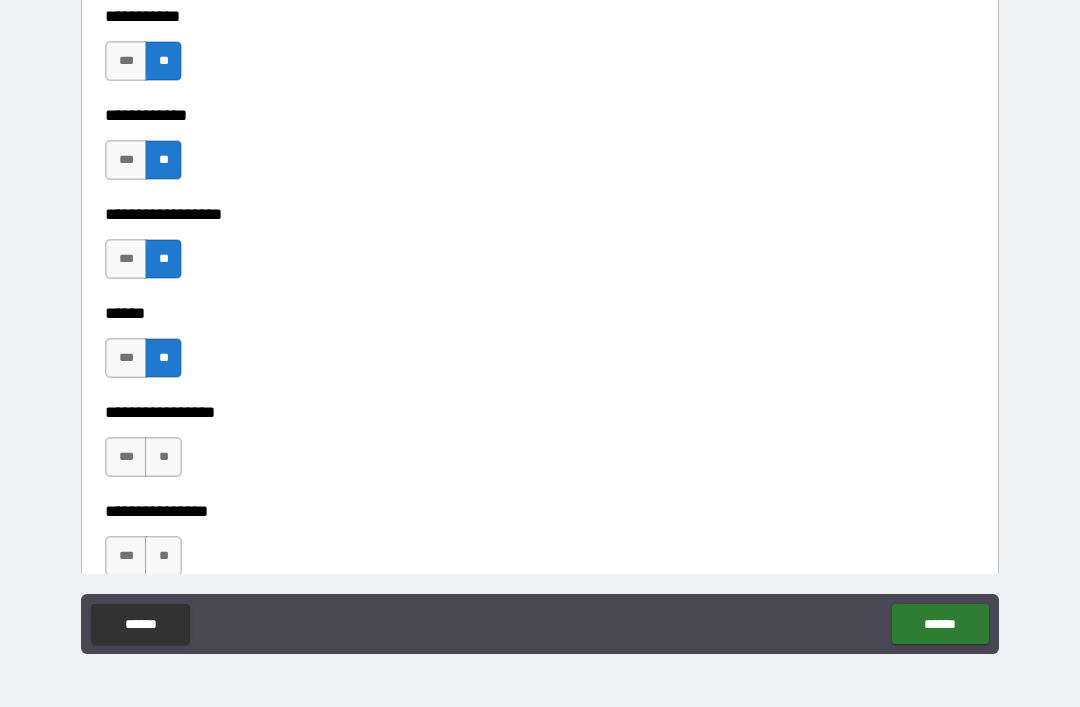 click on "**" at bounding box center [163, 457] 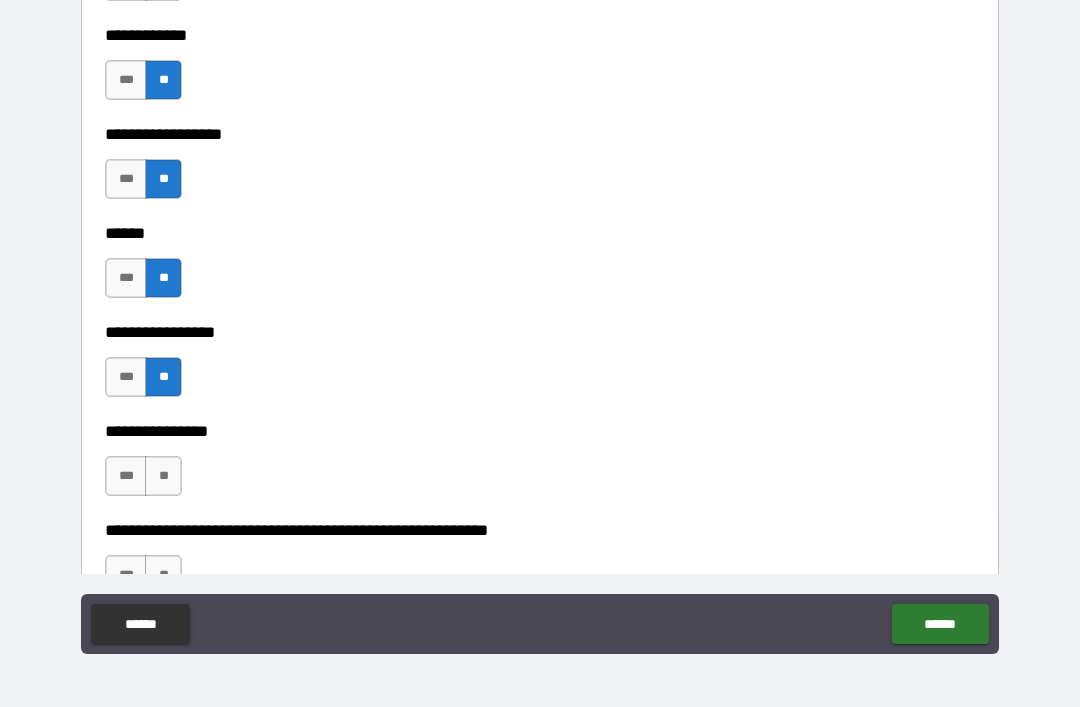 click on "**" at bounding box center (163, 476) 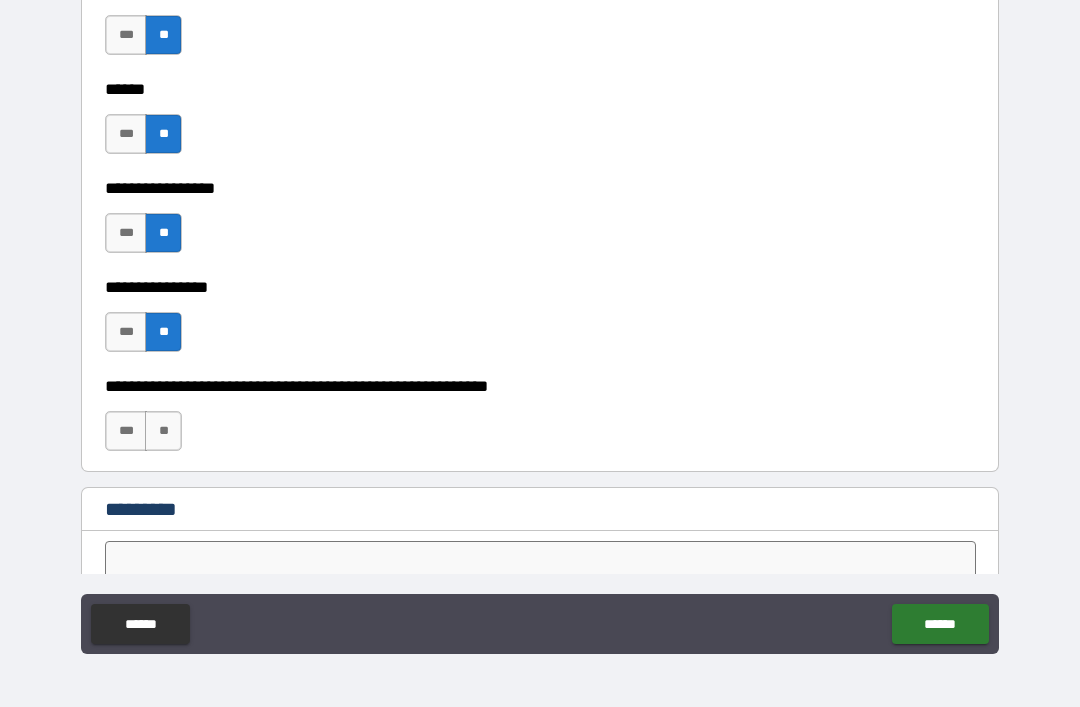 scroll, scrollTop: 9857, scrollLeft: 0, axis: vertical 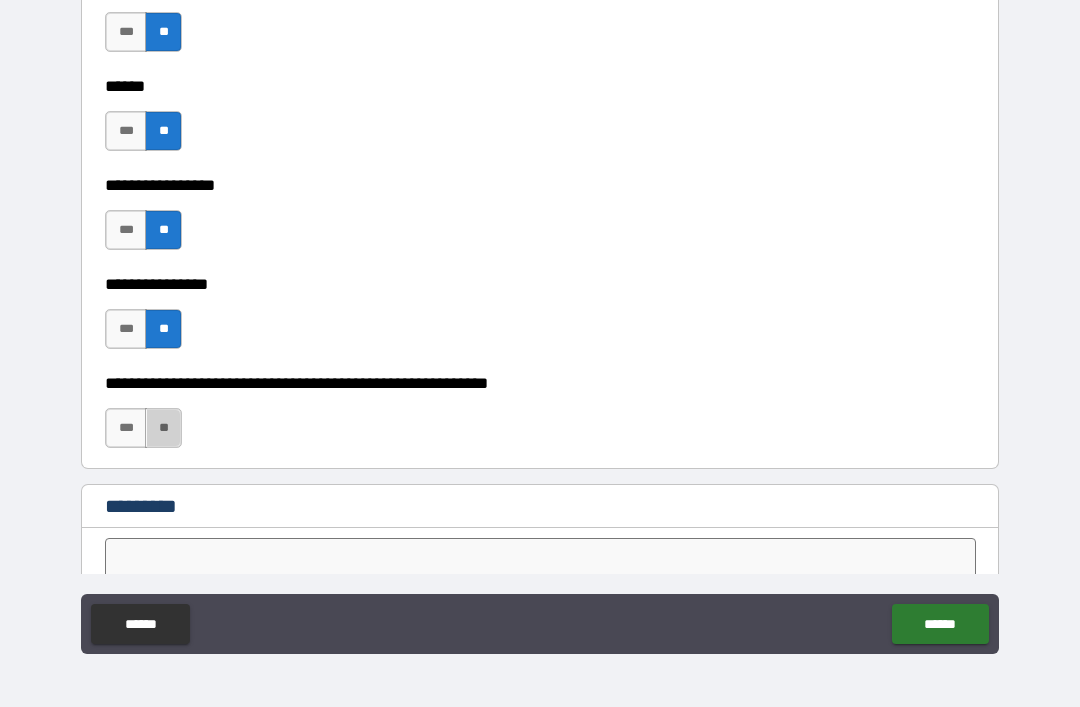 click on "**" at bounding box center (163, 428) 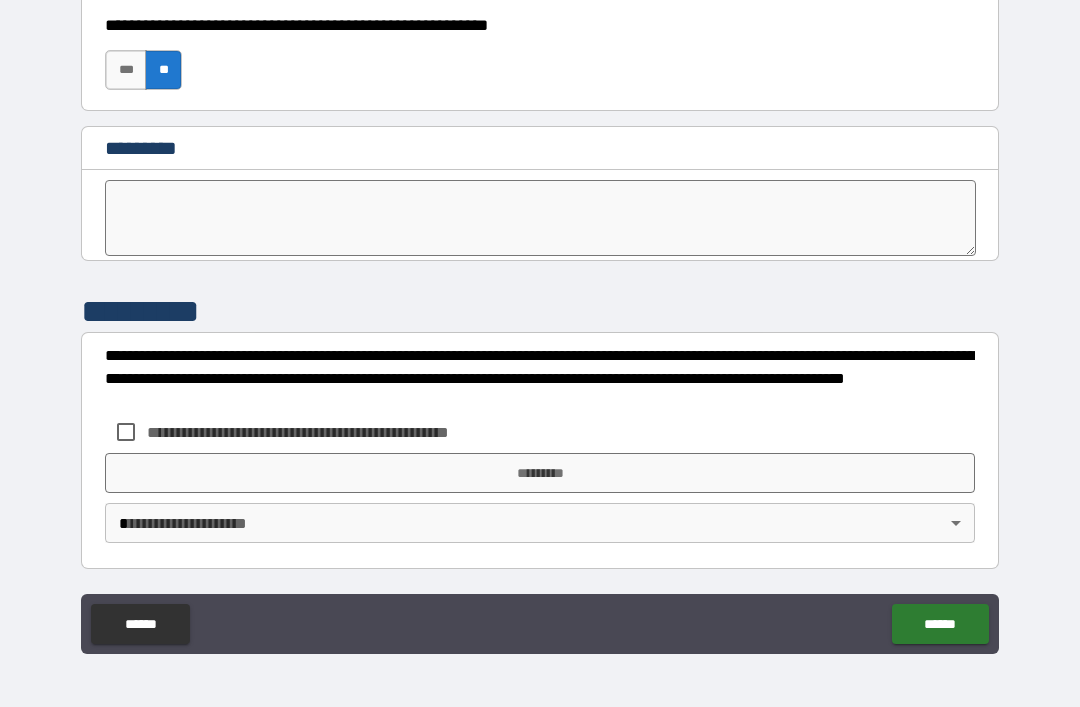 scroll, scrollTop: 10215, scrollLeft: 0, axis: vertical 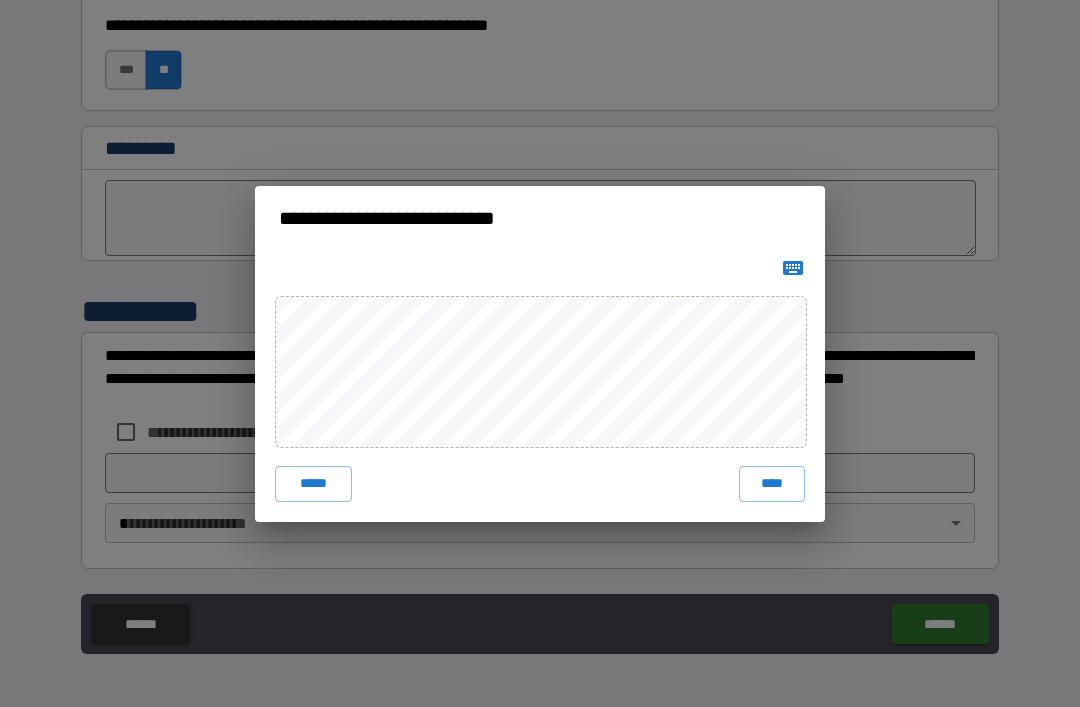 click on "****" at bounding box center [772, 484] 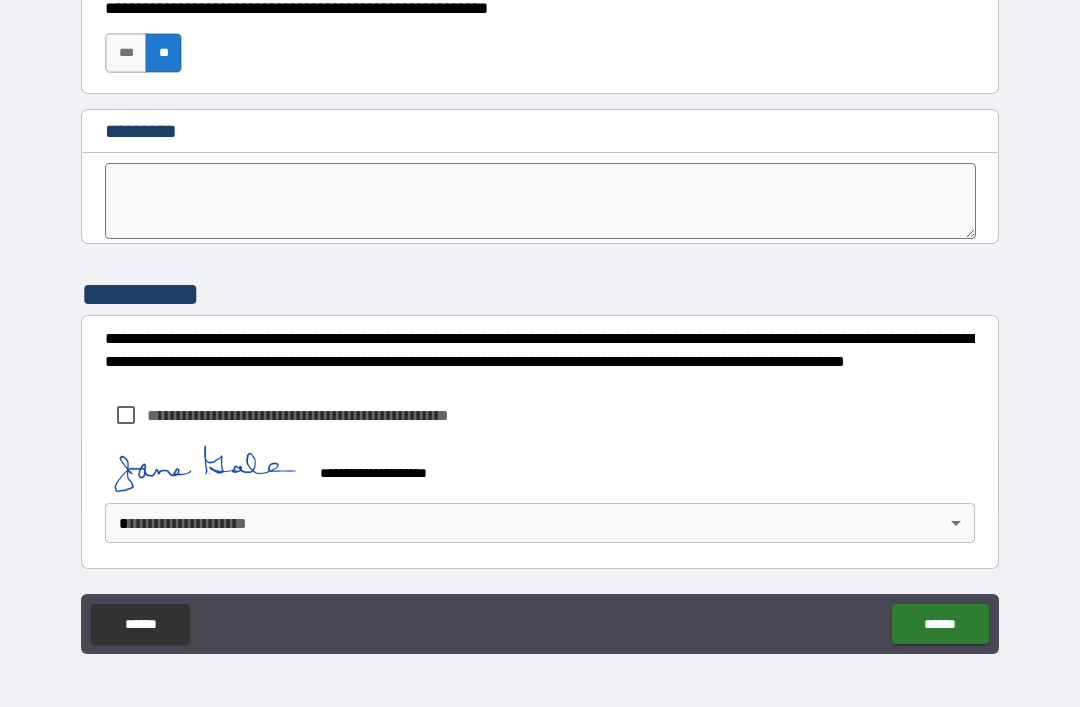 scroll, scrollTop: 10232, scrollLeft: 0, axis: vertical 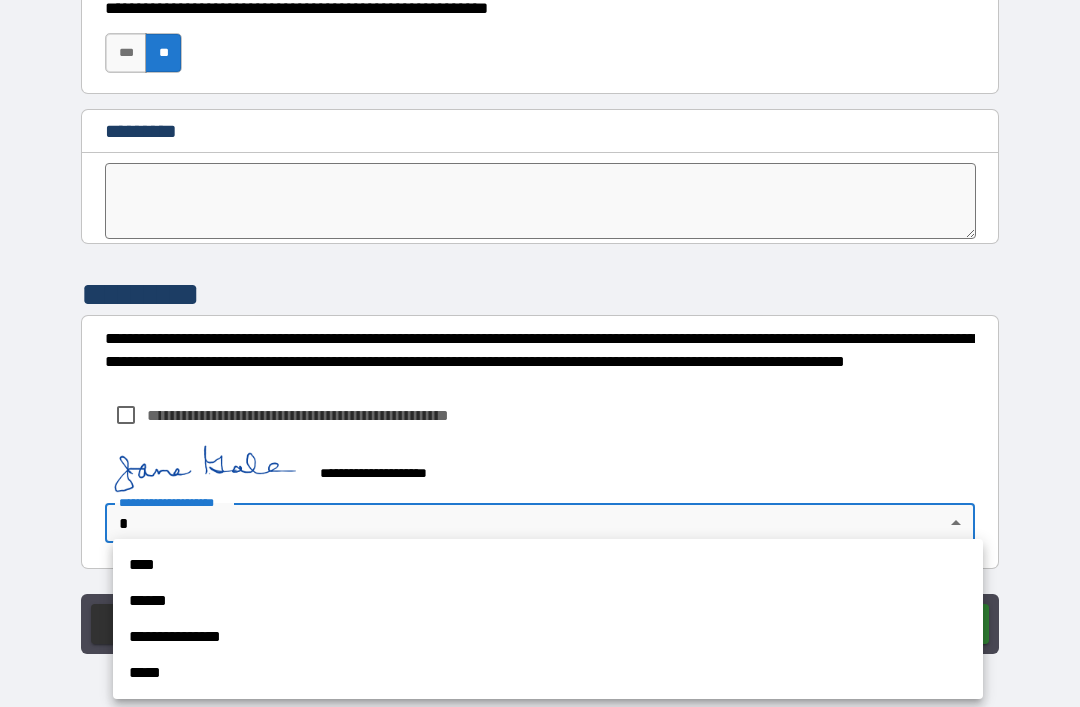 click on "****" at bounding box center (548, 565) 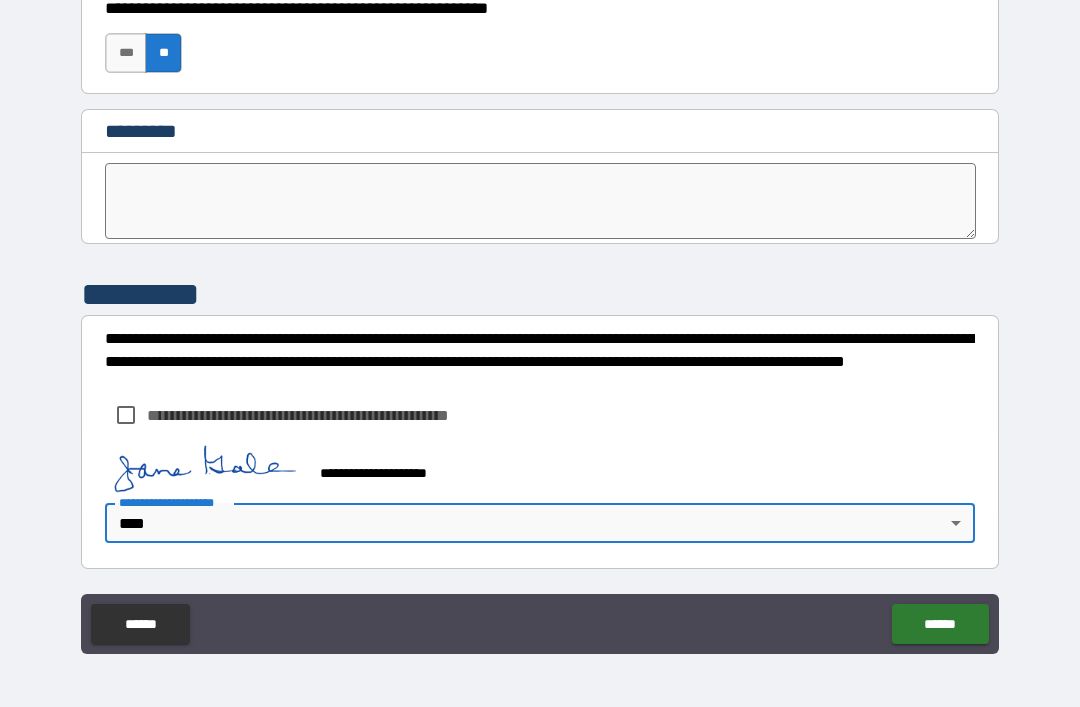 click on "******" at bounding box center [940, 624] 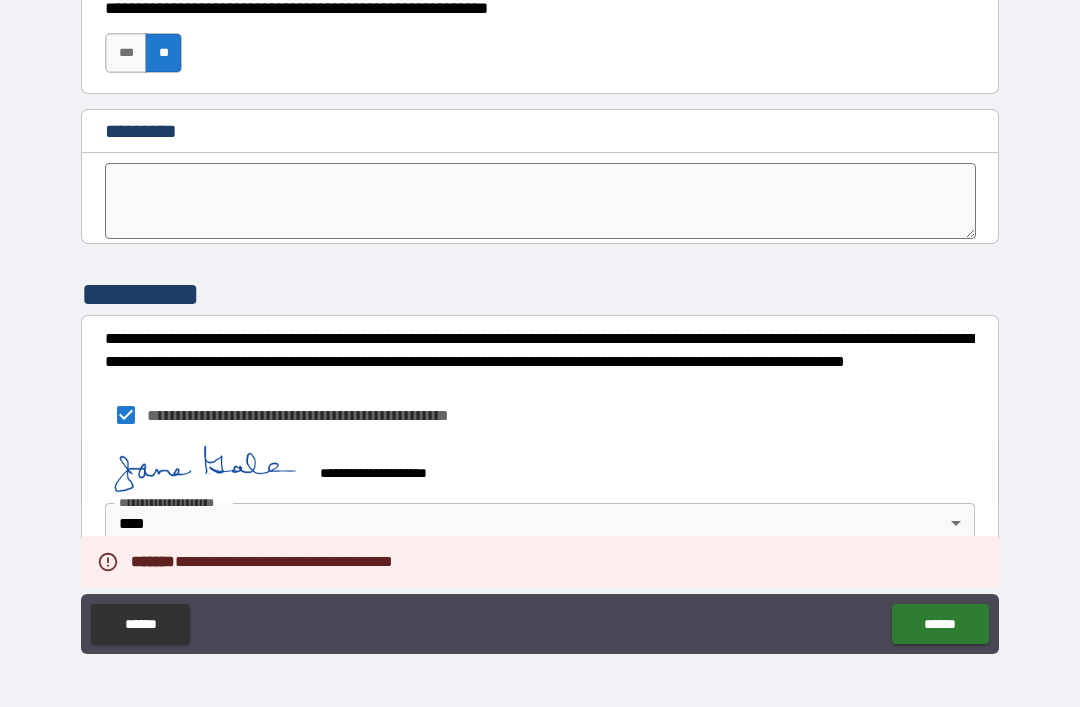 scroll, scrollTop: 10232, scrollLeft: 0, axis: vertical 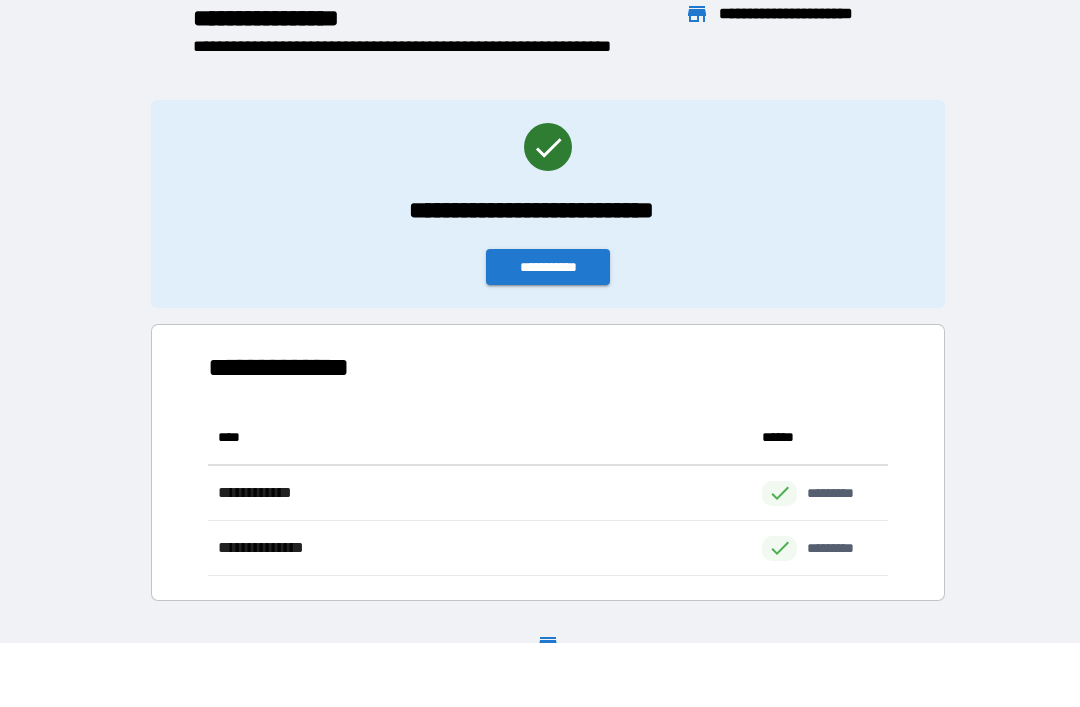 click on "**********" at bounding box center [548, 267] 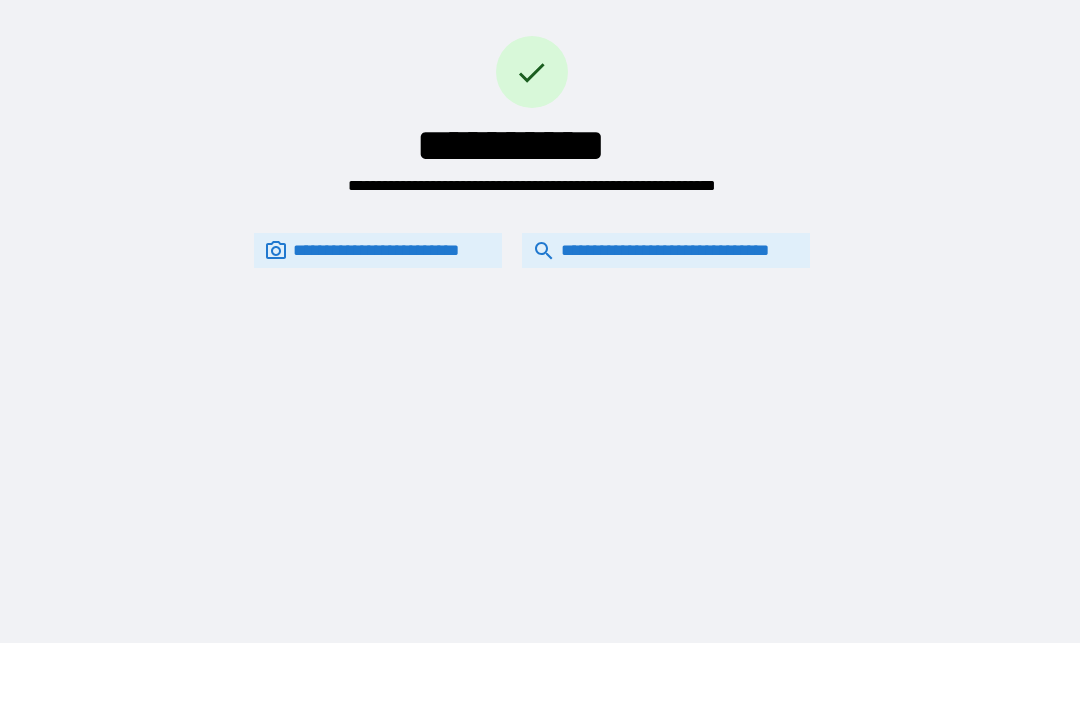 click on "**********" at bounding box center (666, 250) 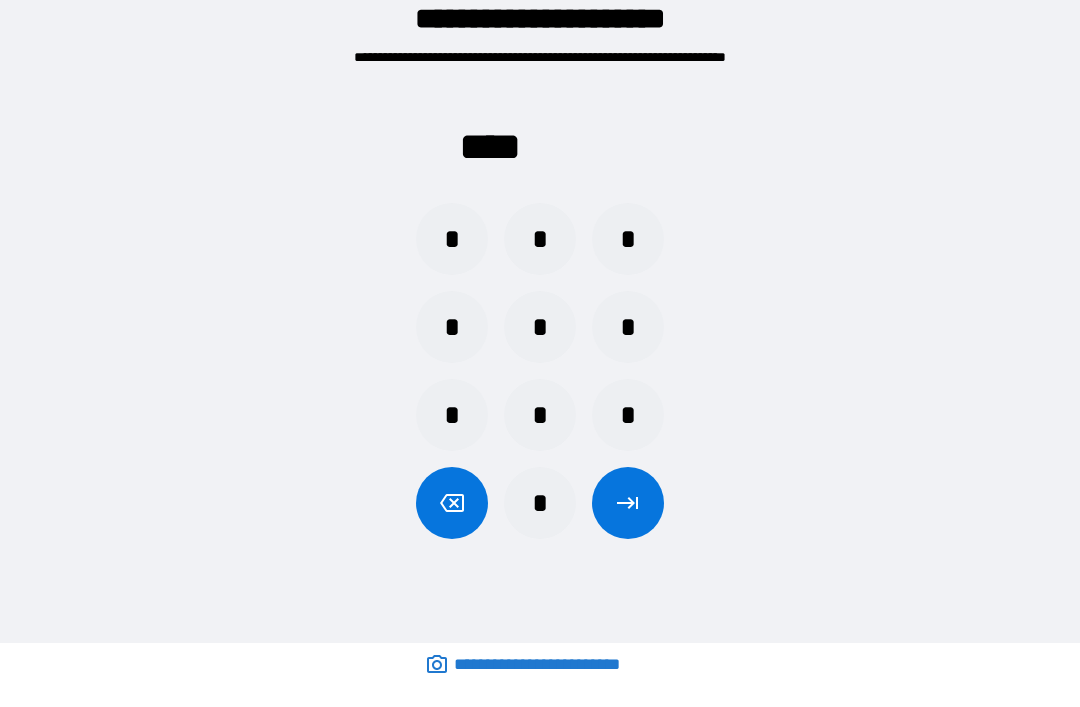 click on "*" at bounding box center (540, 503) 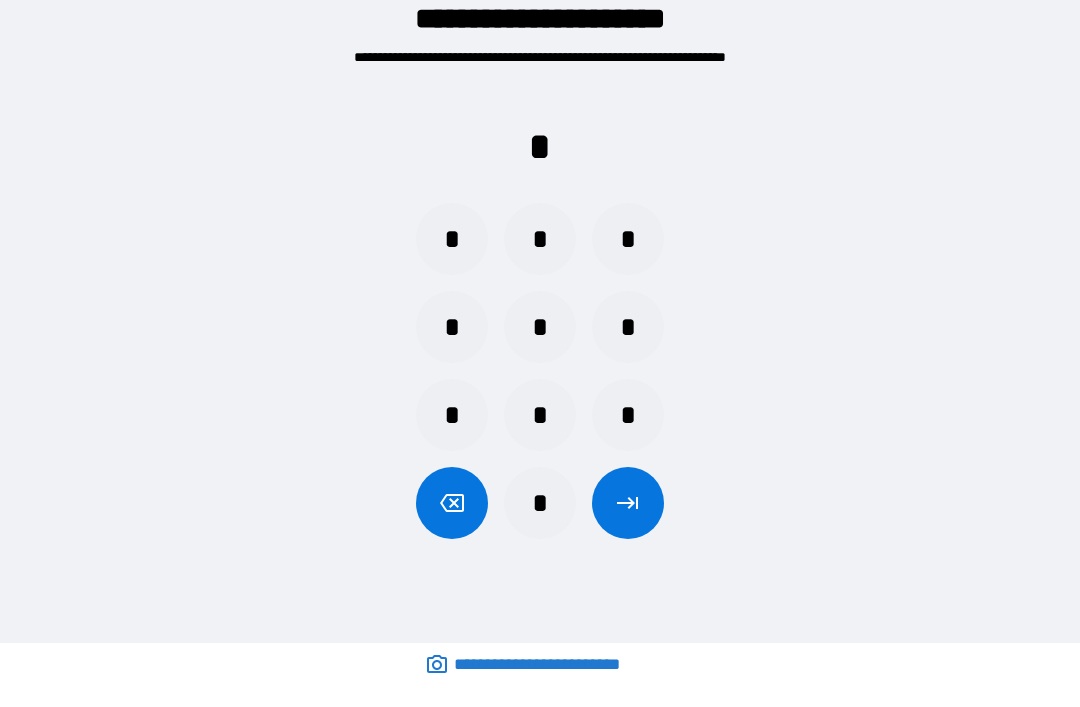 click on "*" at bounding box center (452, 327) 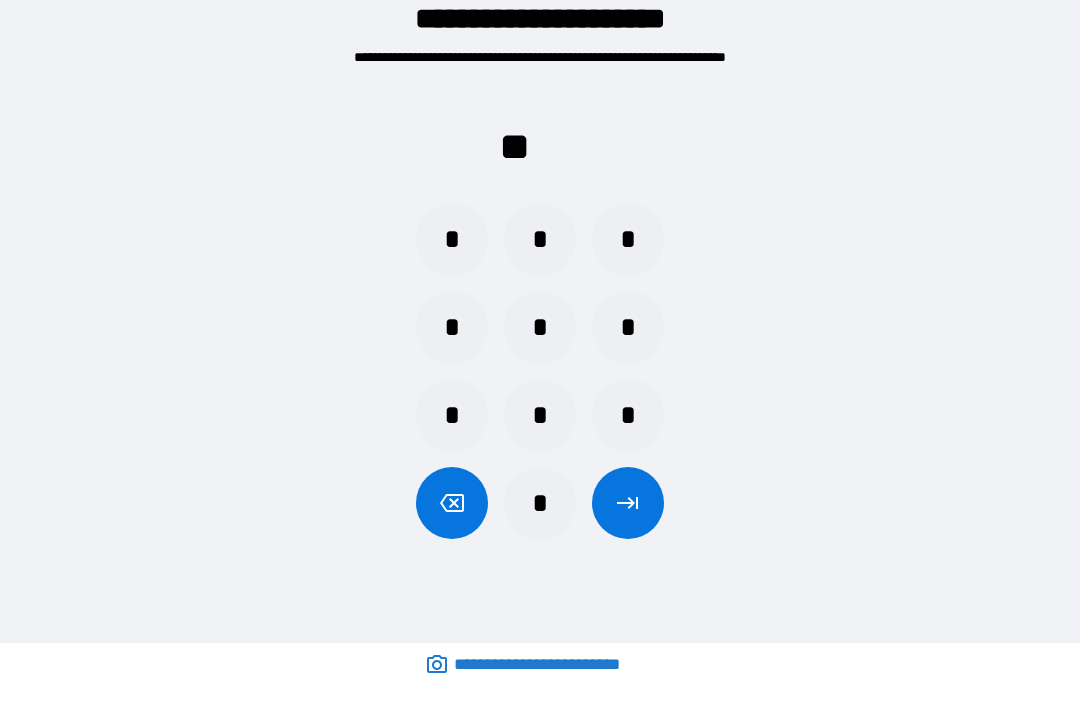 click on "*" at bounding box center [628, 239] 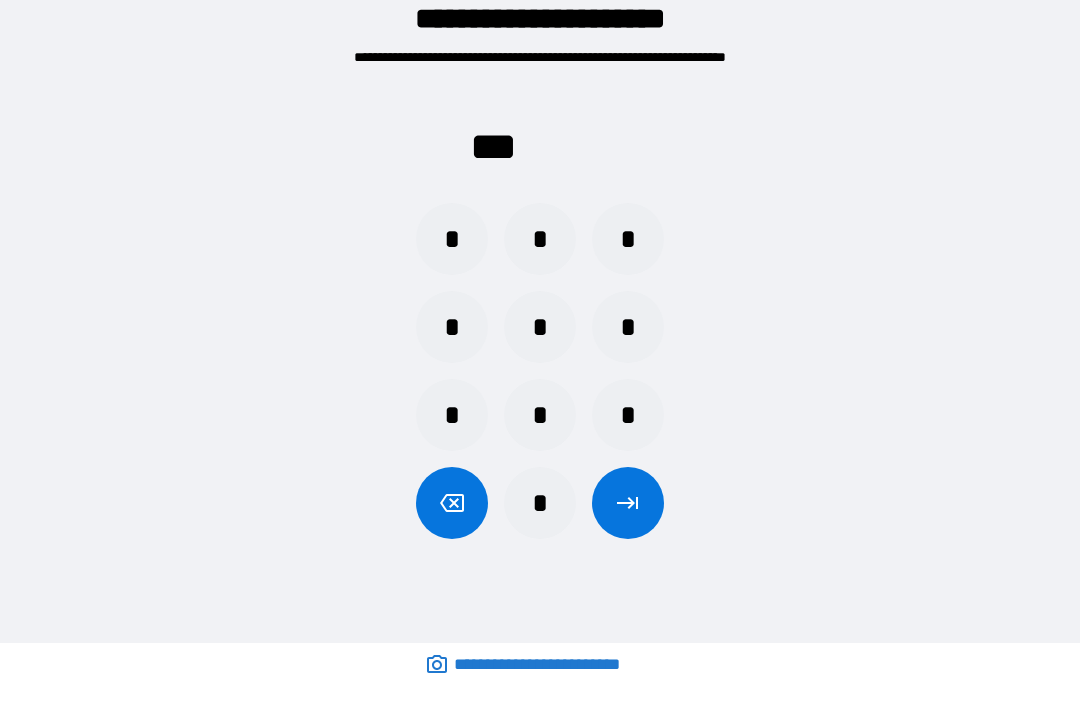 click on "*" at bounding box center [628, 415] 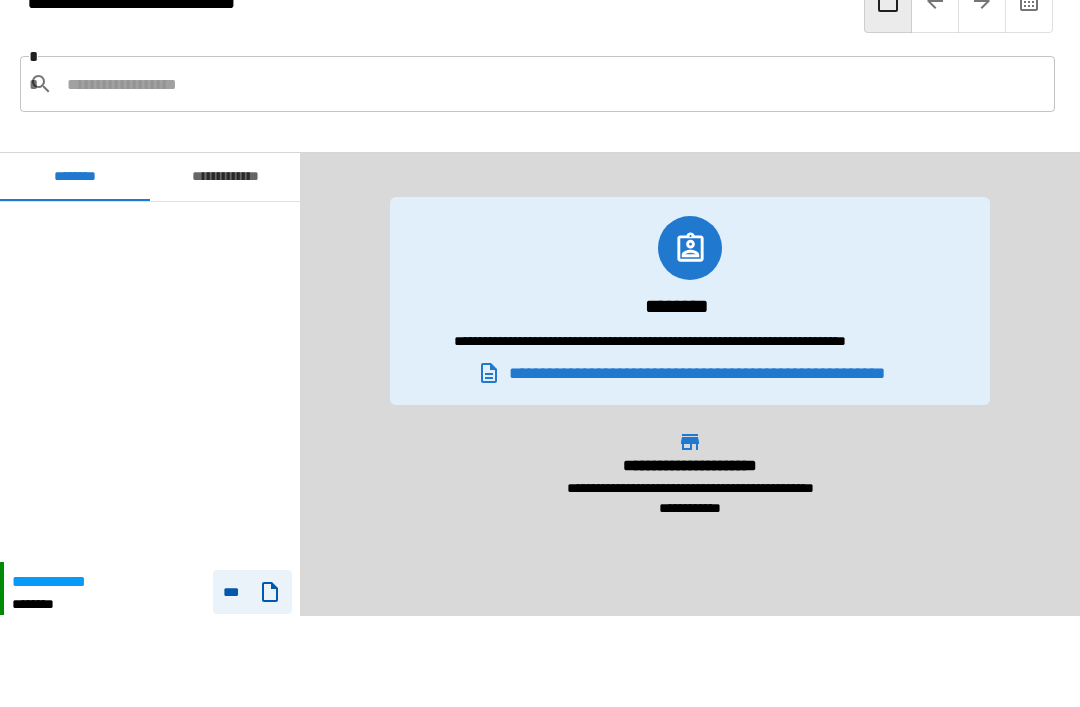 scroll, scrollTop: 360, scrollLeft: 0, axis: vertical 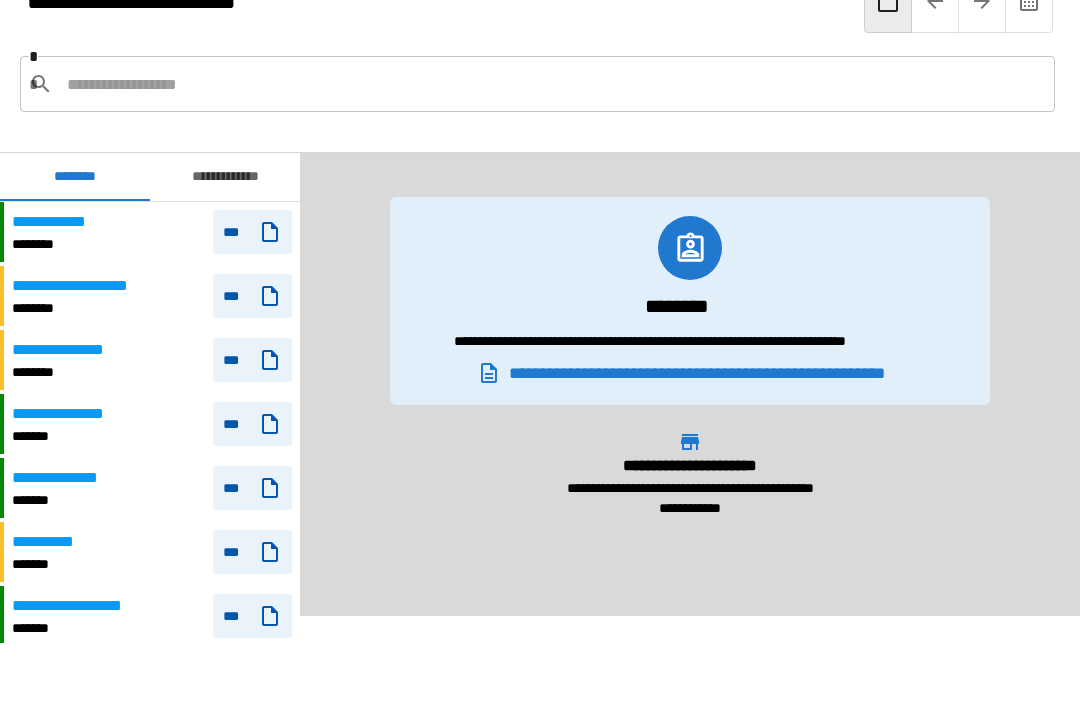 click on "**********" at bounding box center (150, 296) 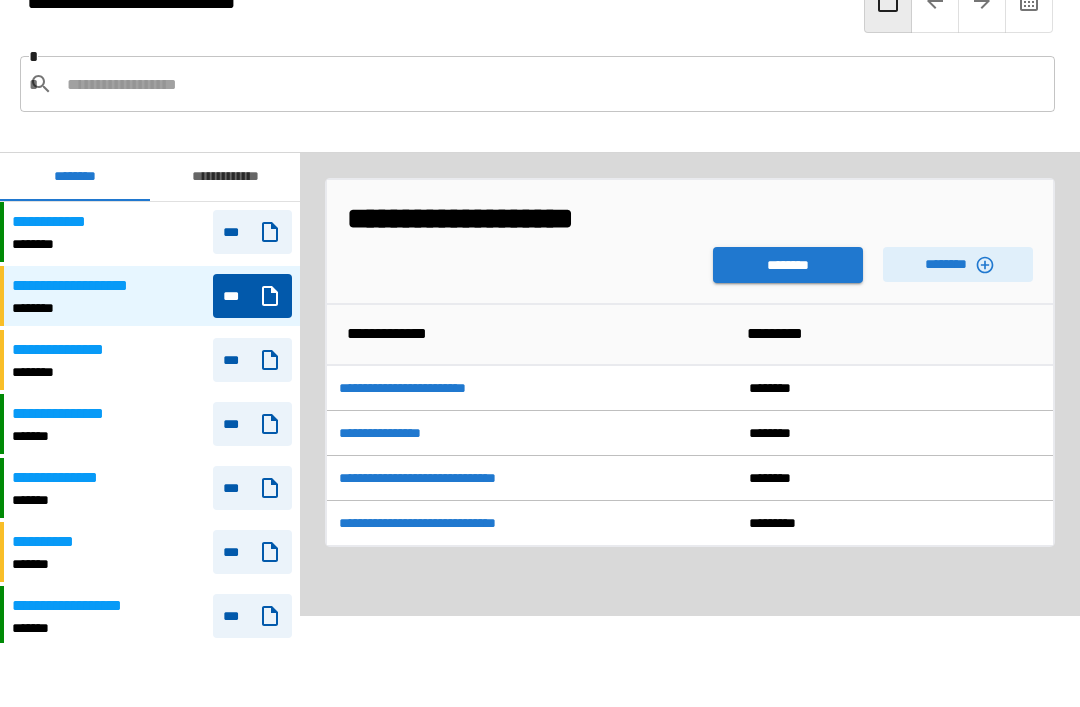 click on "********" at bounding box center (788, 265) 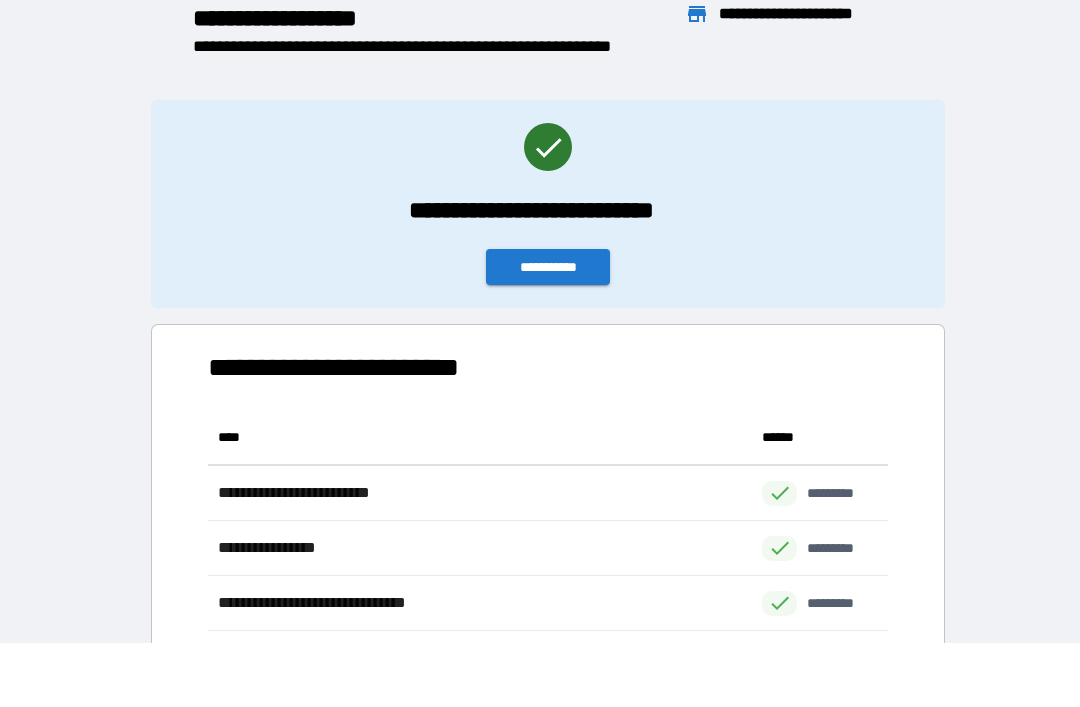 scroll, scrollTop: 276, scrollLeft: 680, axis: both 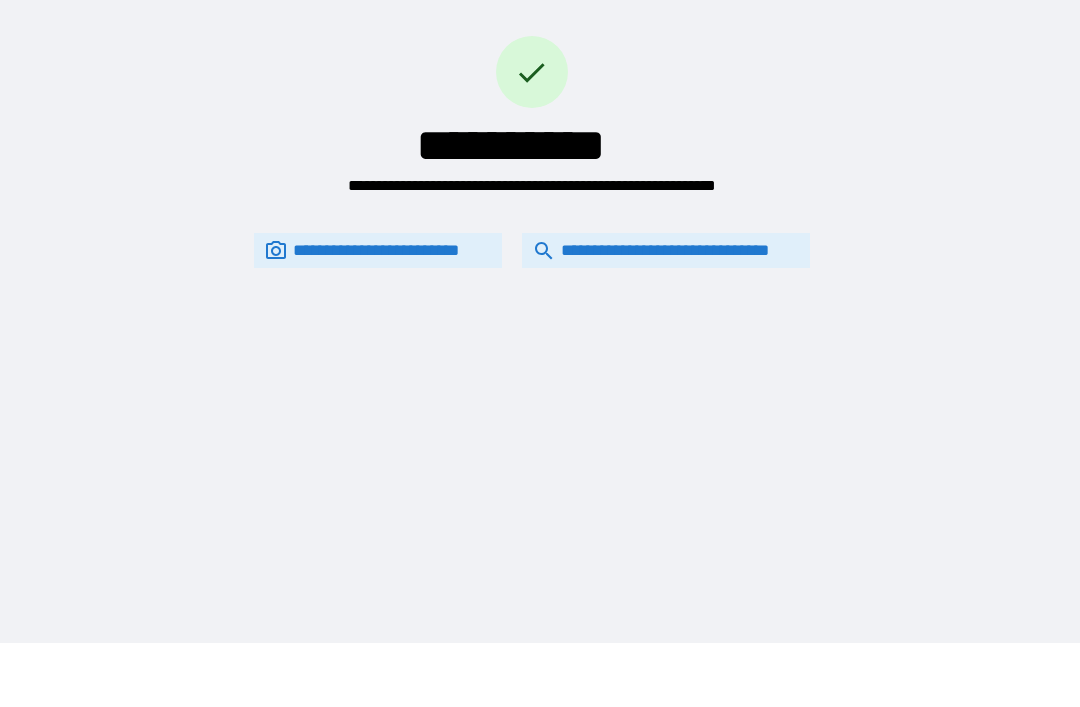 click on "**********" at bounding box center [666, 250] 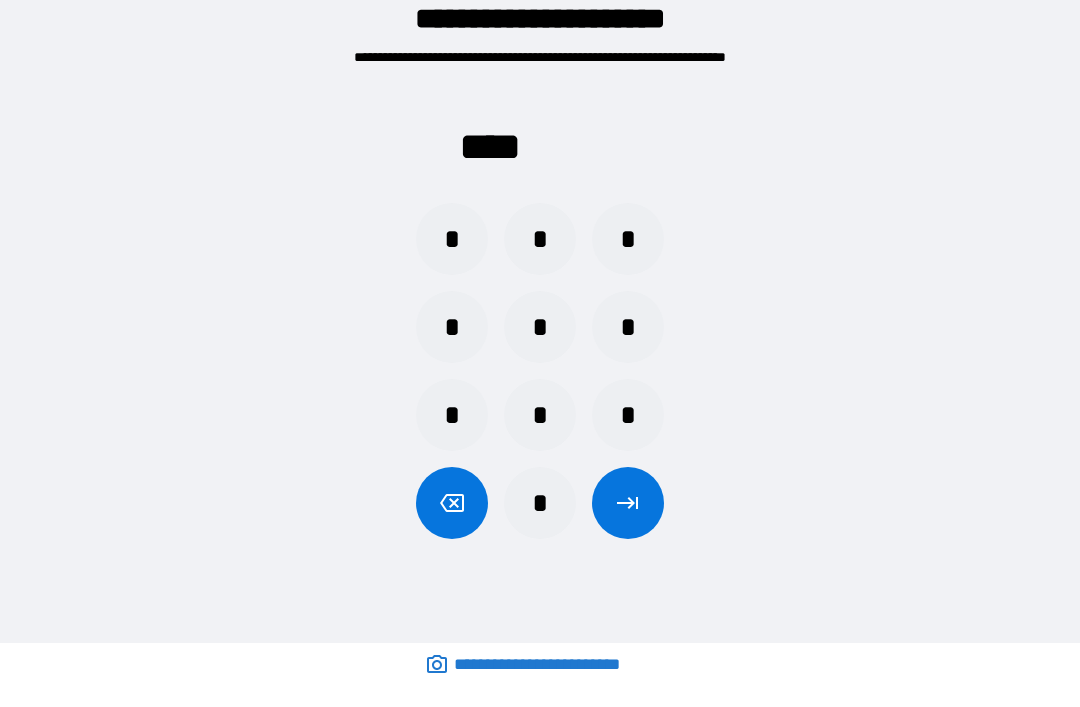 click 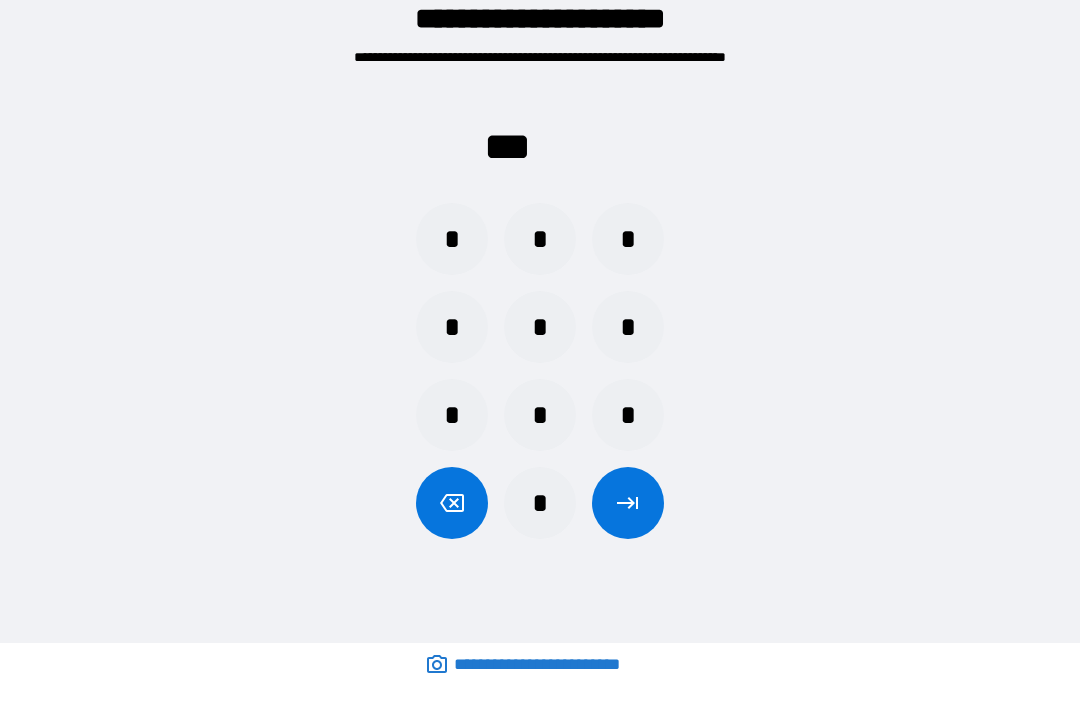 click 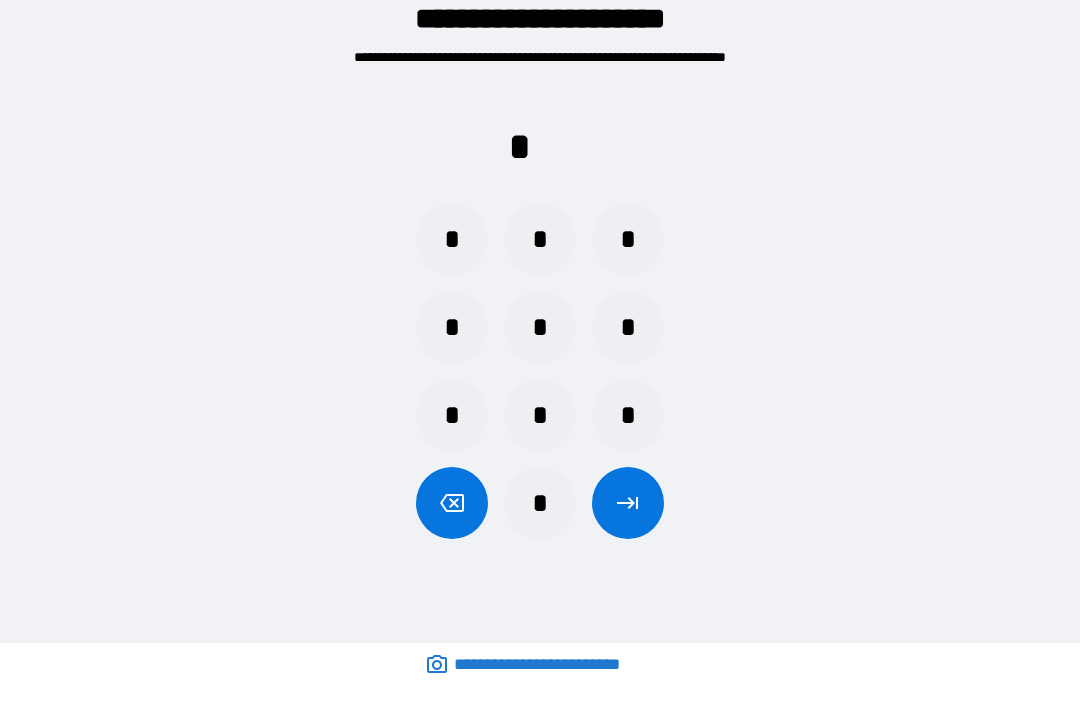 click on "*" at bounding box center [540, 503] 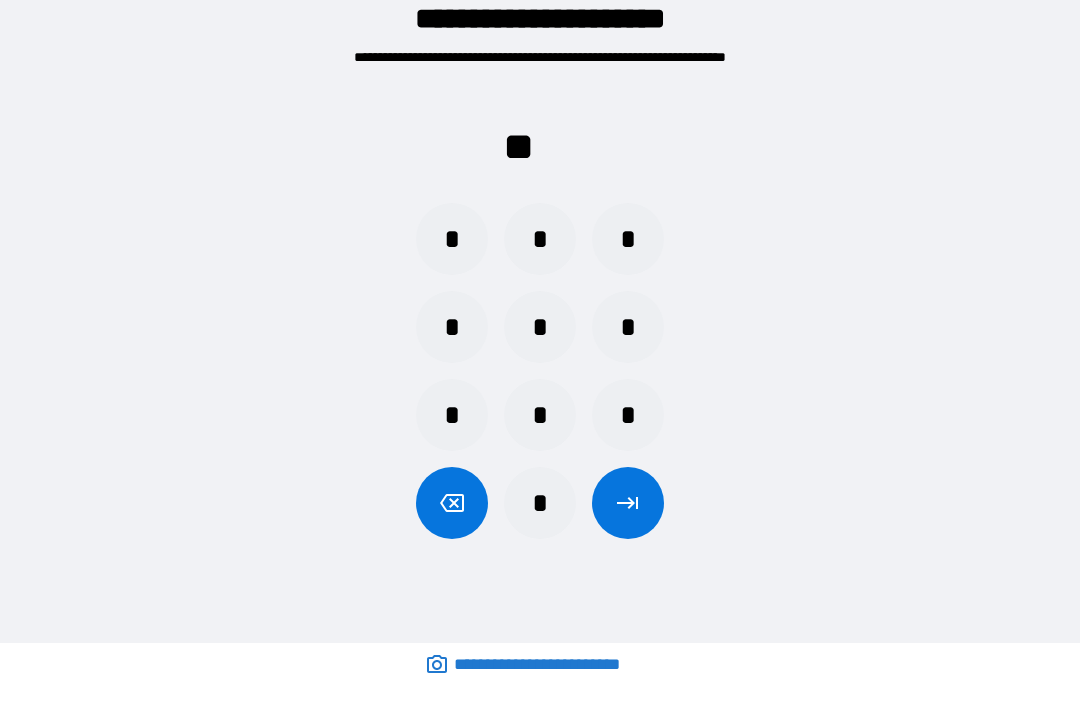 click on "*" at bounding box center [452, 327] 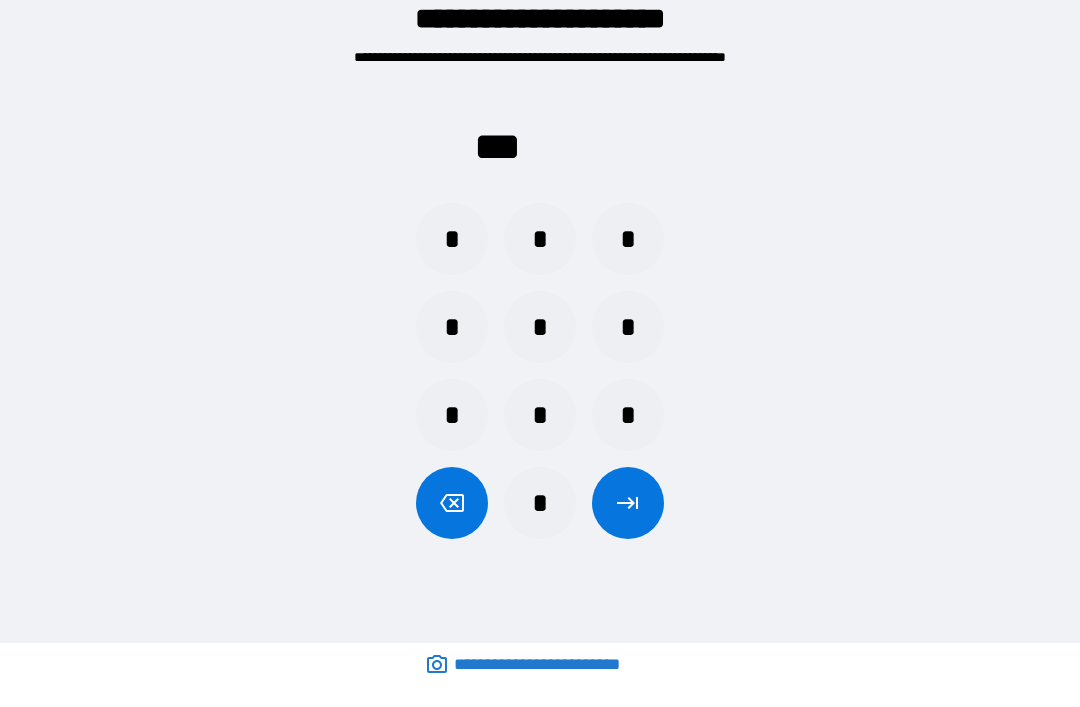 click on "*" at bounding box center [628, 239] 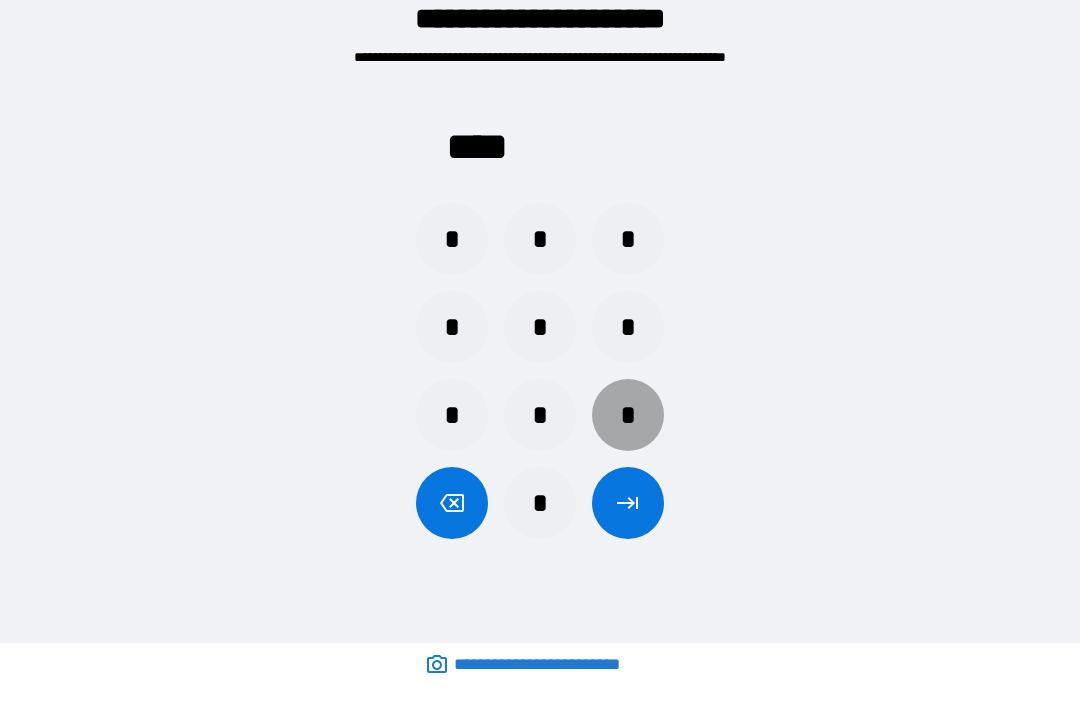 click on "*" at bounding box center [628, 415] 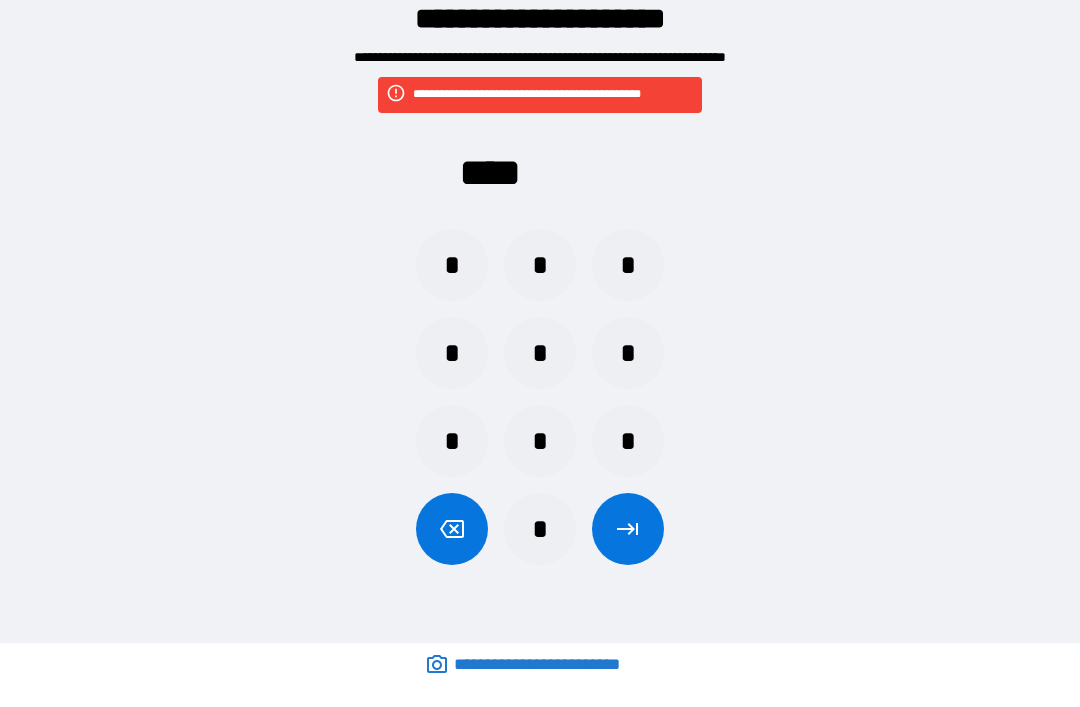 click on "*" at bounding box center [540, 529] 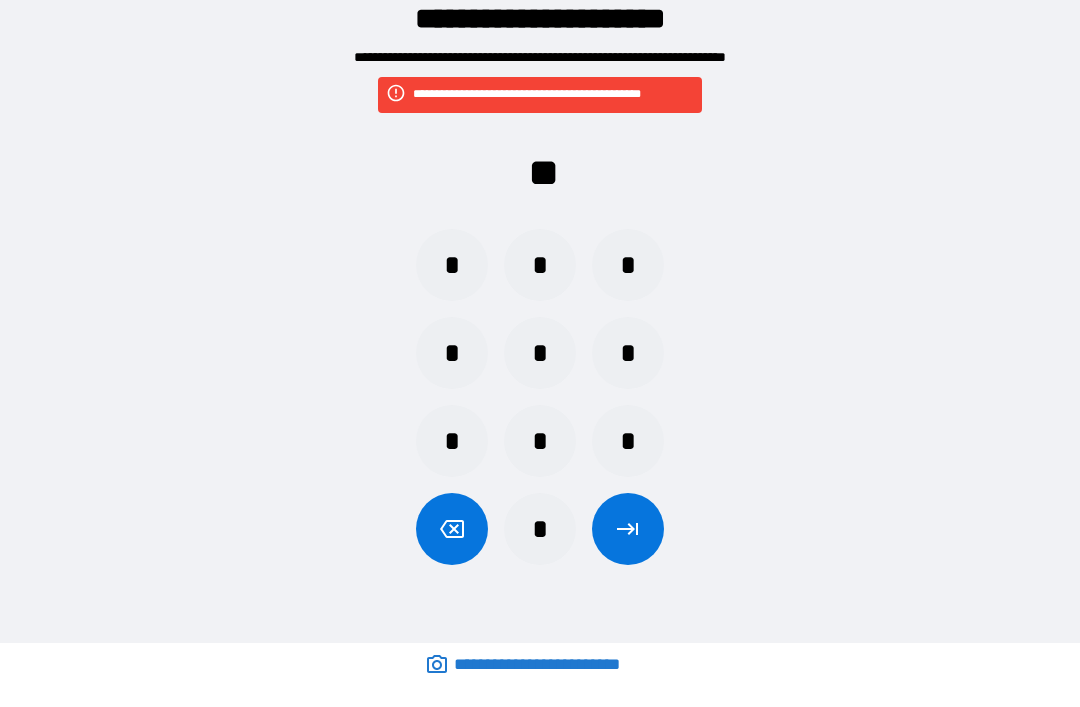 click on "*" at bounding box center [628, 265] 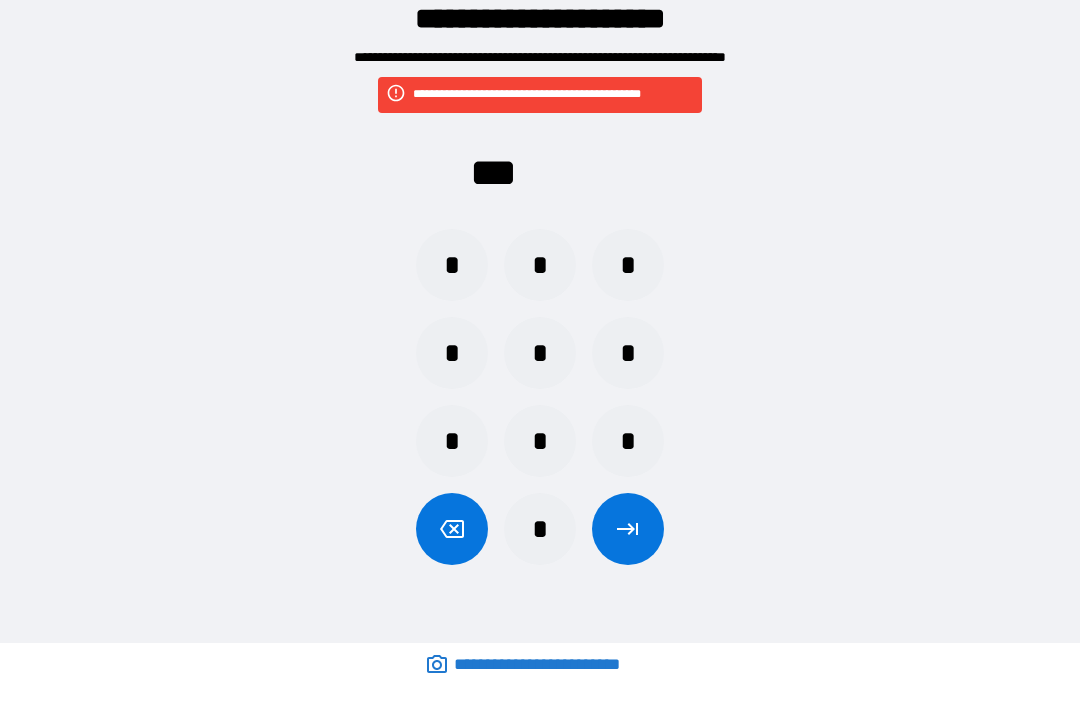click on "*" at bounding box center (628, 441) 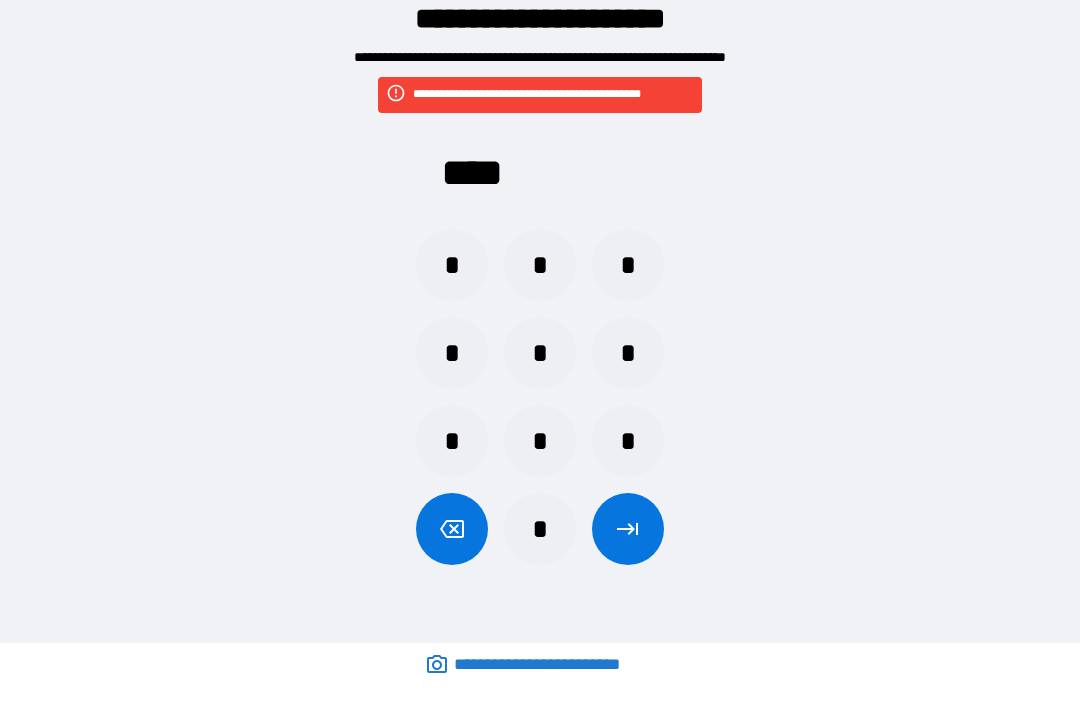click at bounding box center (628, 529) 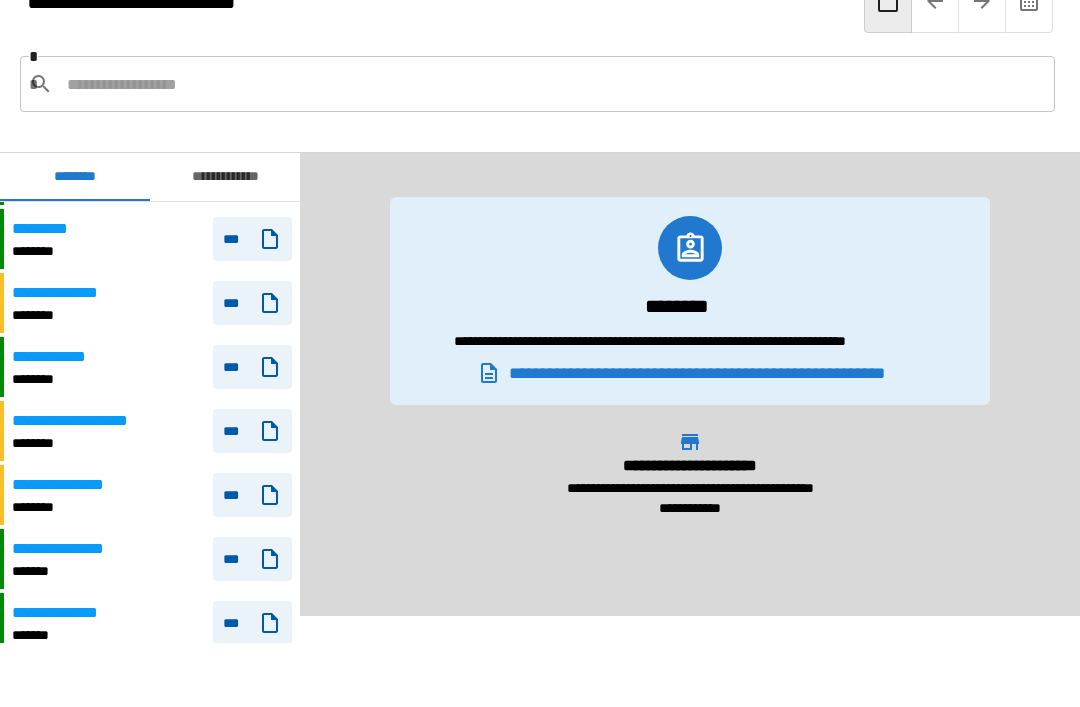 scroll, scrollTop: 238, scrollLeft: 0, axis: vertical 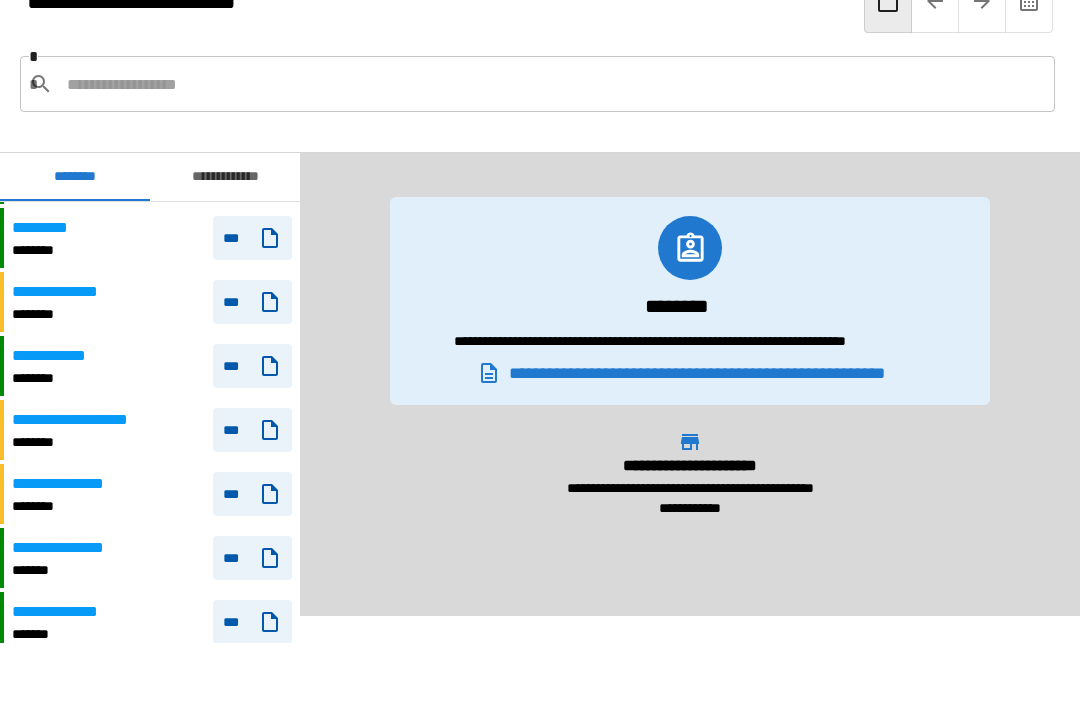 click on "********" at bounding box center [98, 442] 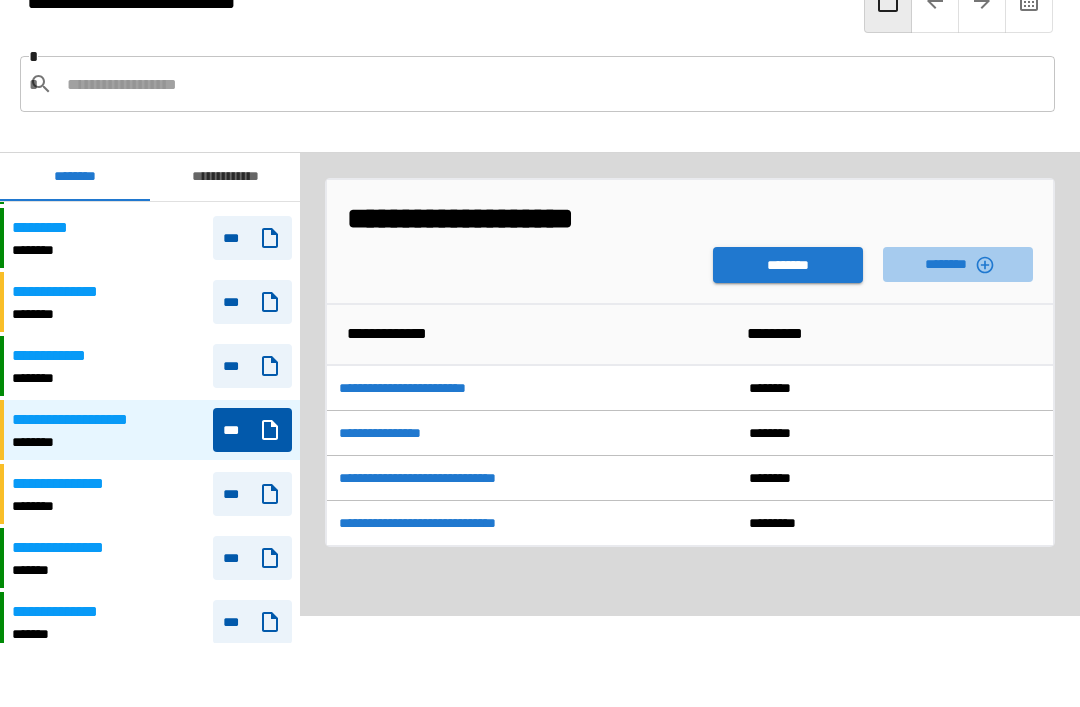 click on "********" at bounding box center (958, 264) 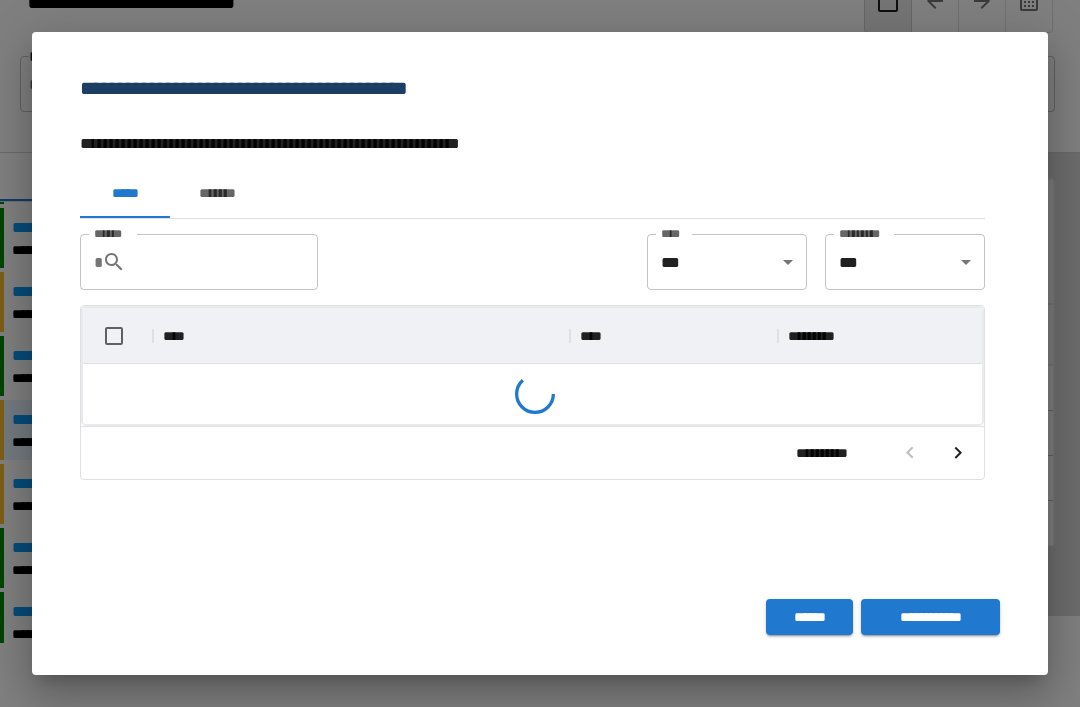 scroll, scrollTop: 356, scrollLeft: 899, axis: both 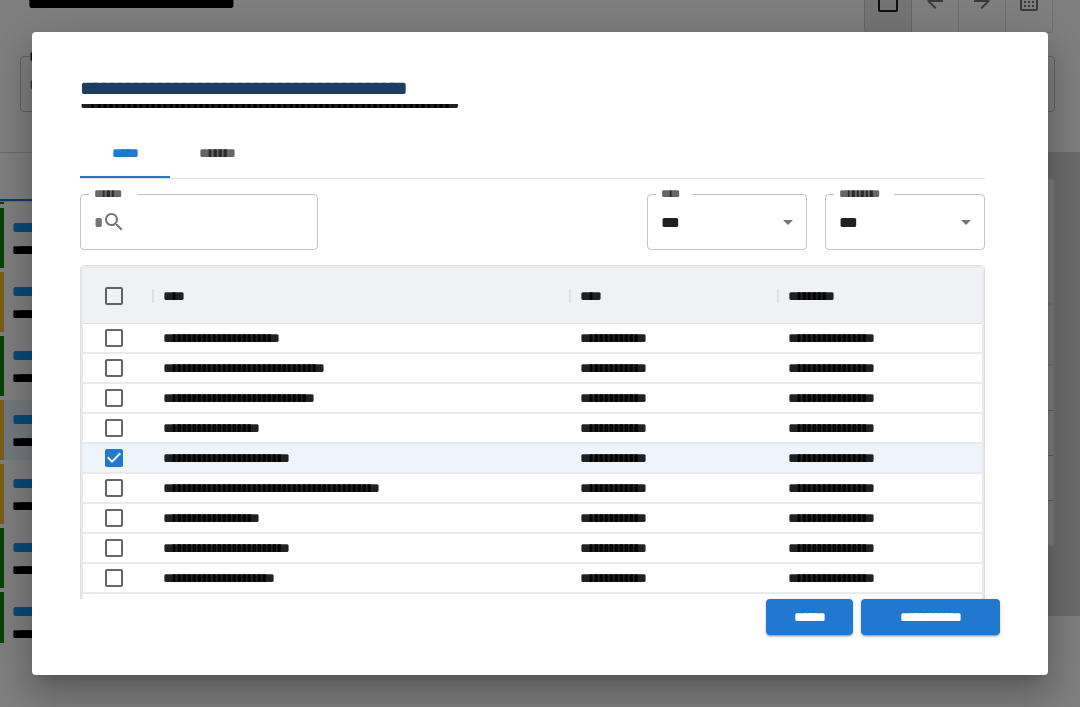 click on "**********" at bounding box center (930, 617) 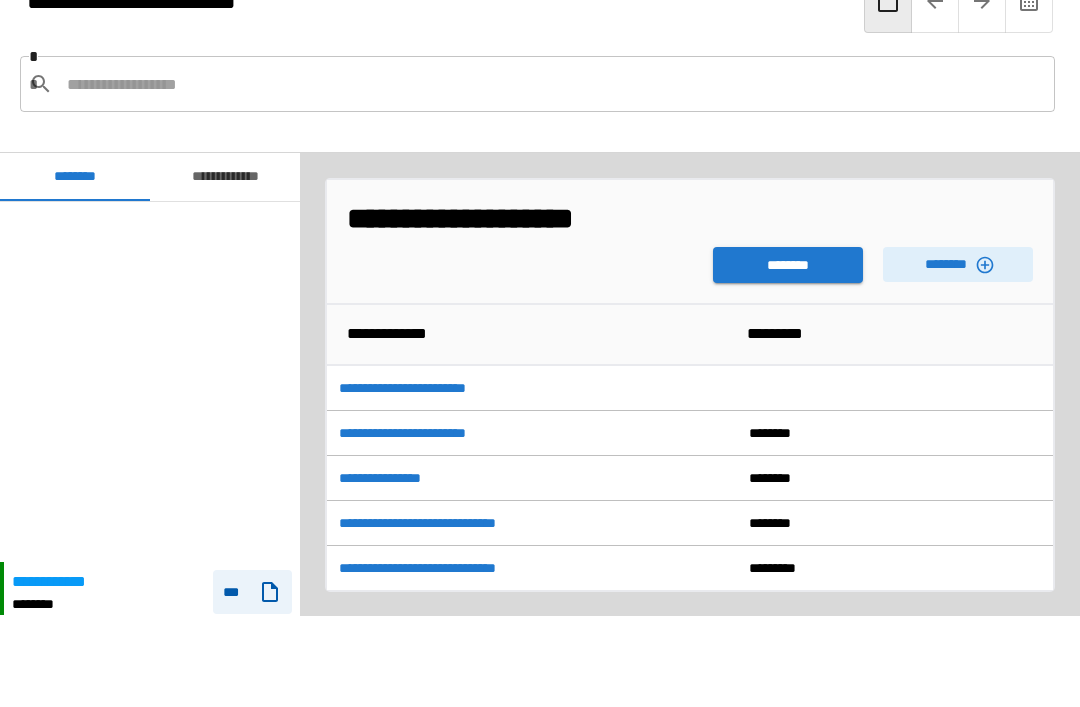 scroll, scrollTop: 360, scrollLeft: 0, axis: vertical 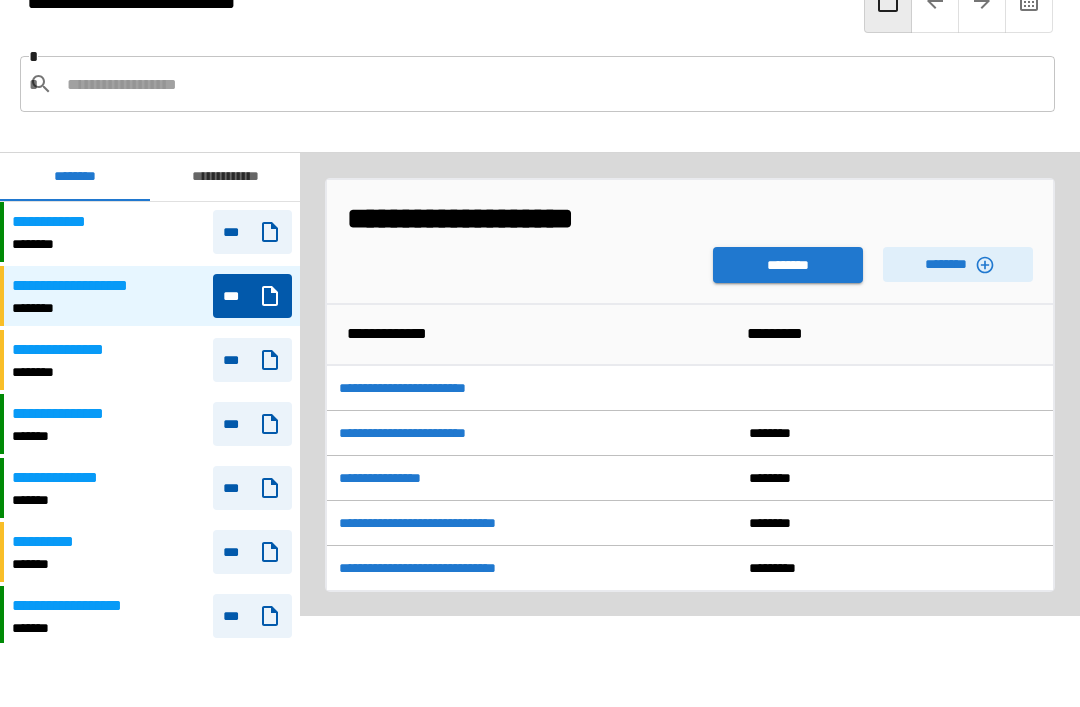 click on "********" at bounding box center [788, 265] 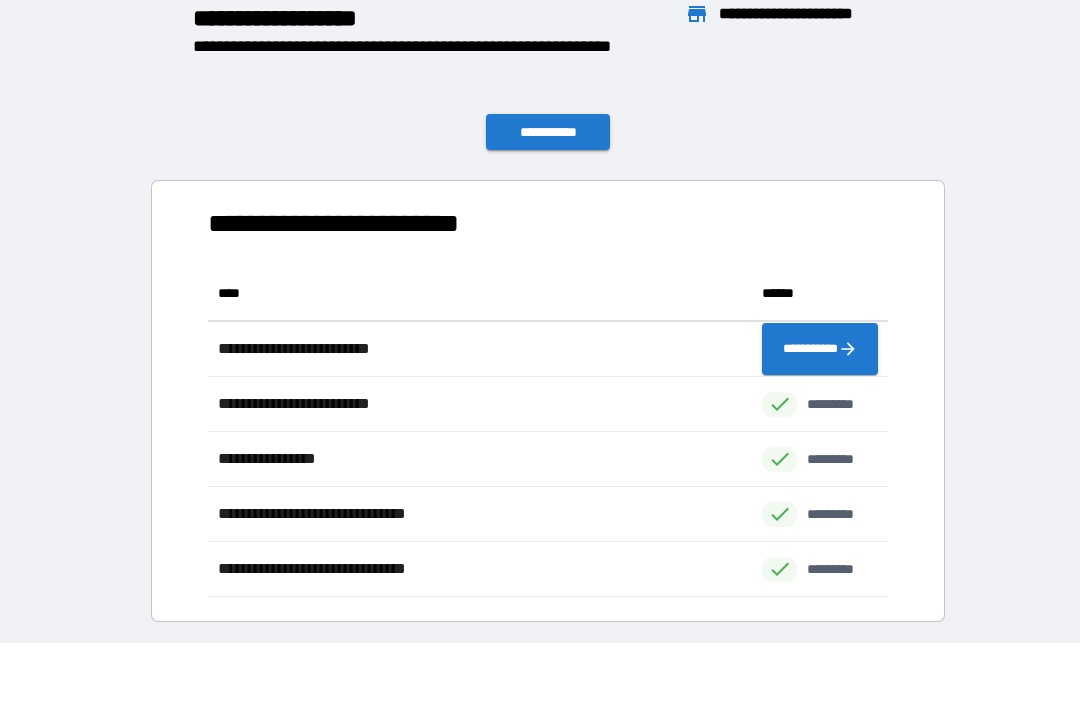 scroll, scrollTop: 331, scrollLeft: 680, axis: both 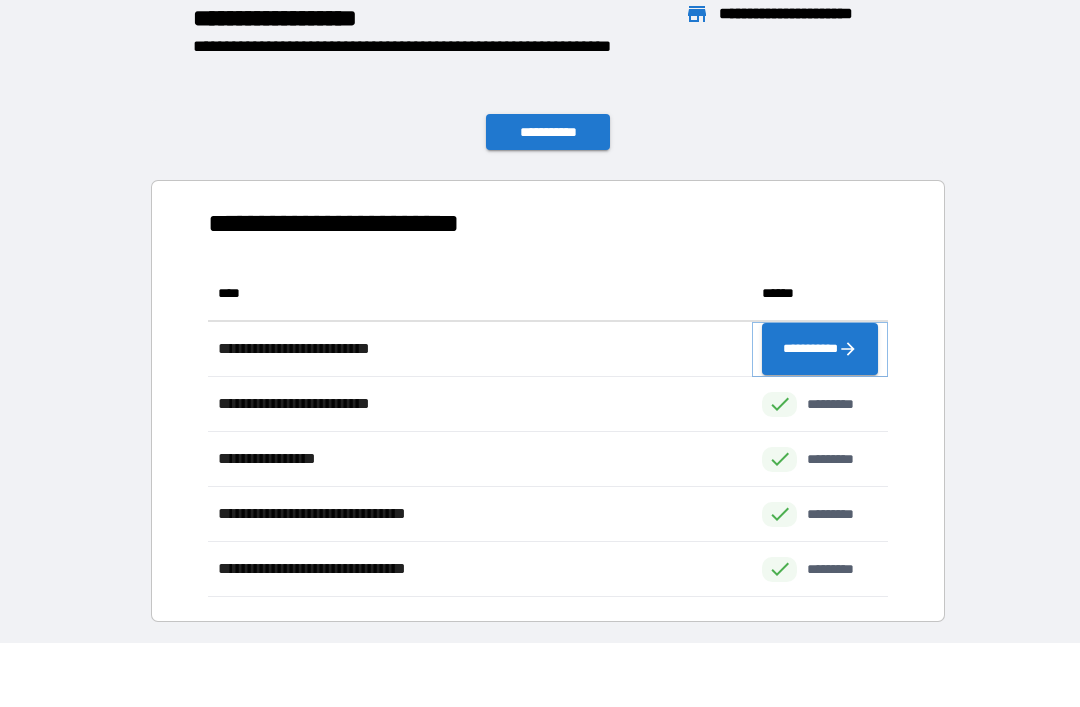 click on "**********" at bounding box center (820, 349) 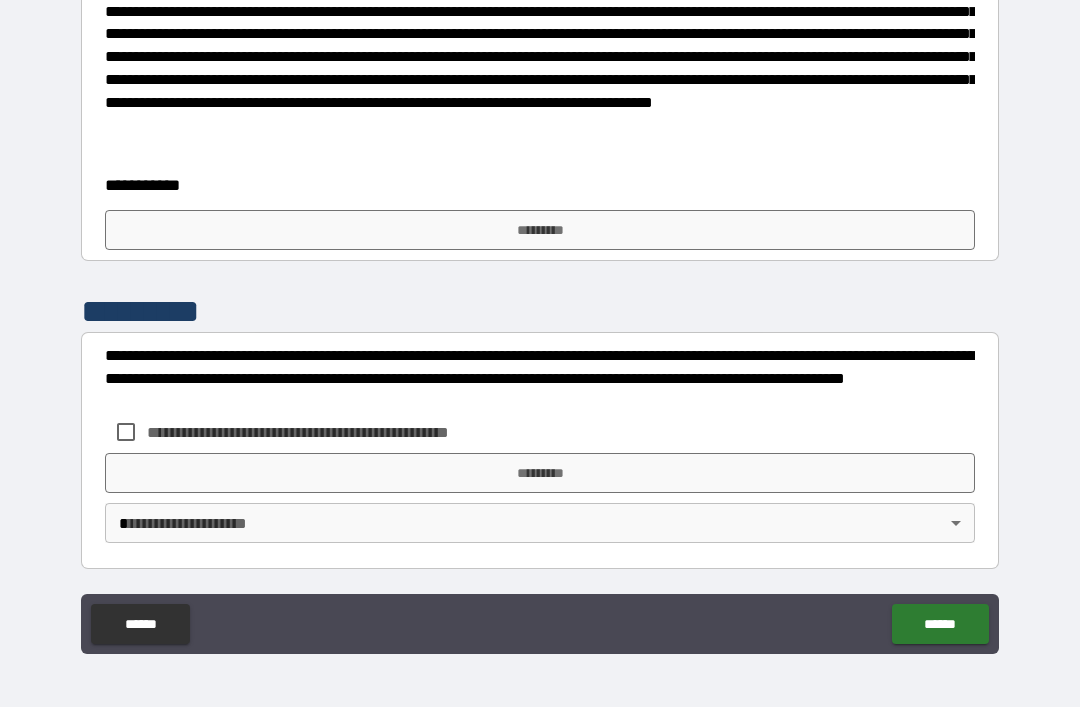 scroll, scrollTop: 1039, scrollLeft: 0, axis: vertical 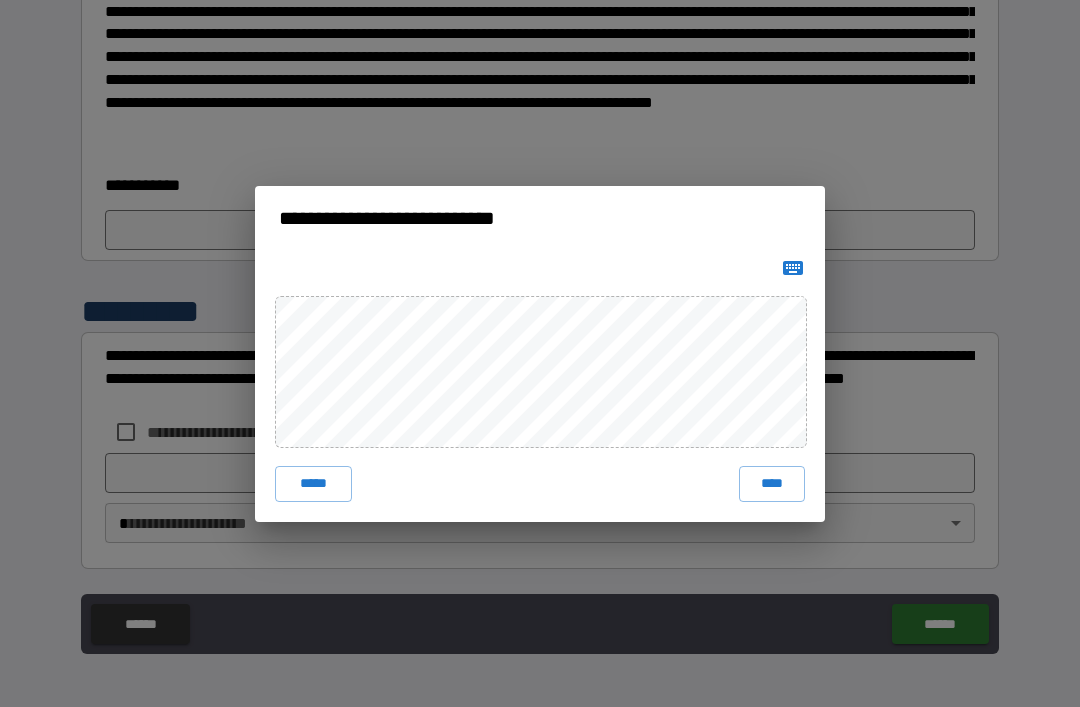 click on "****" at bounding box center [772, 484] 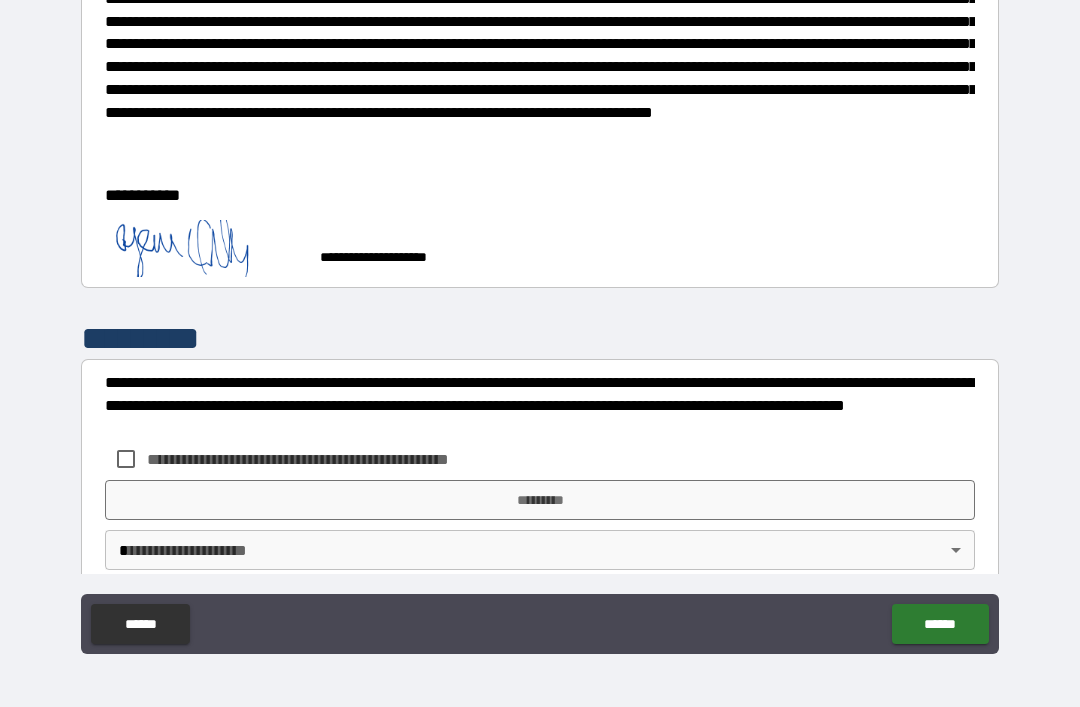 click on "*********" at bounding box center (540, 500) 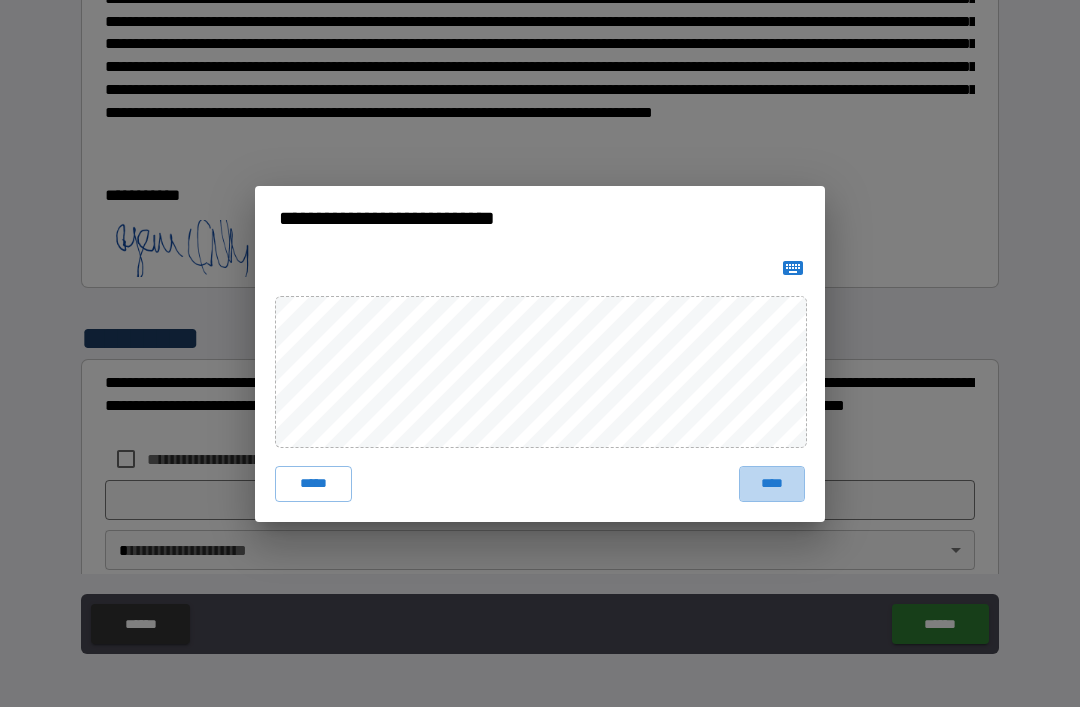 click on "****" at bounding box center [772, 484] 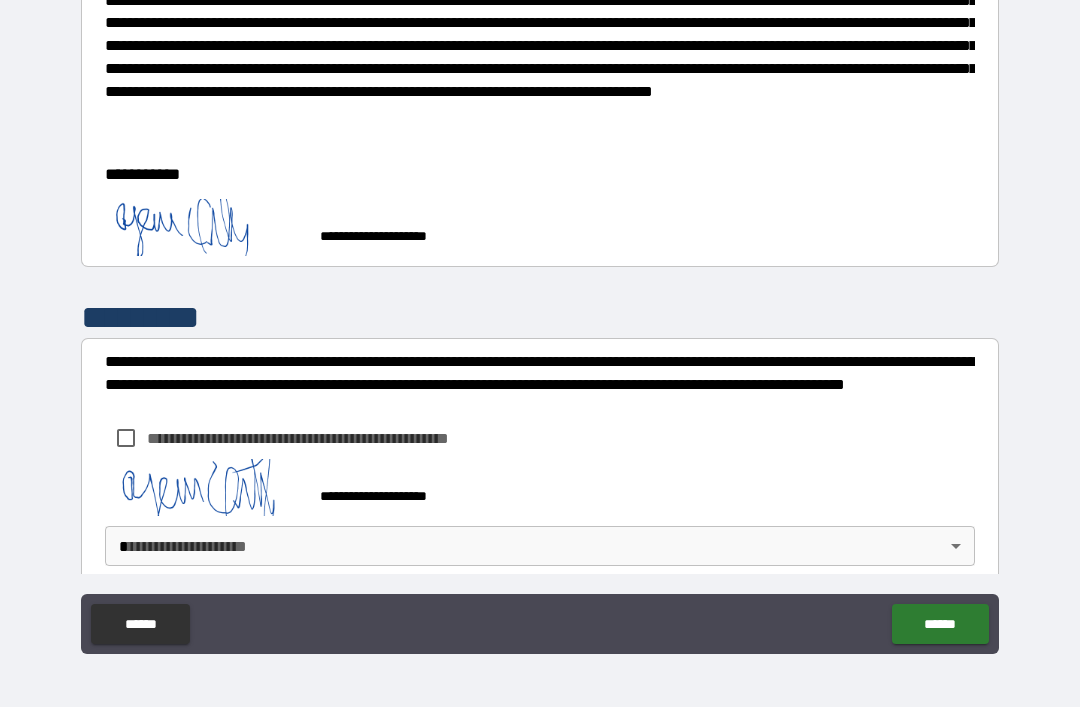 scroll, scrollTop: 1052, scrollLeft: 0, axis: vertical 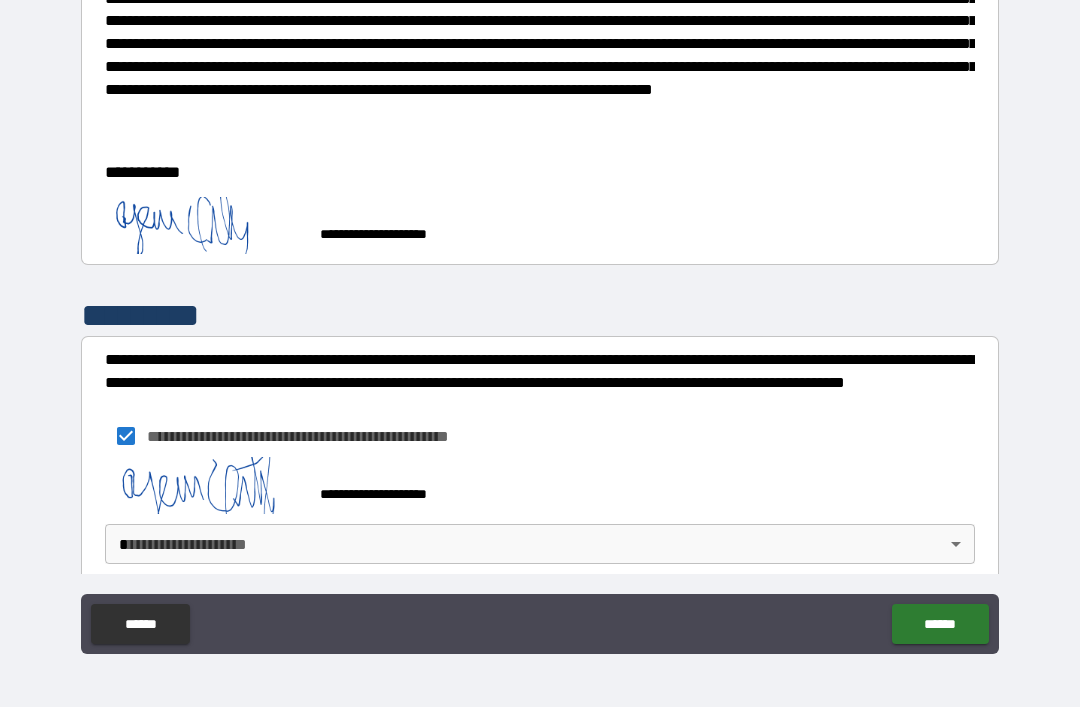 click on "**********" at bounding box center (540, 321) 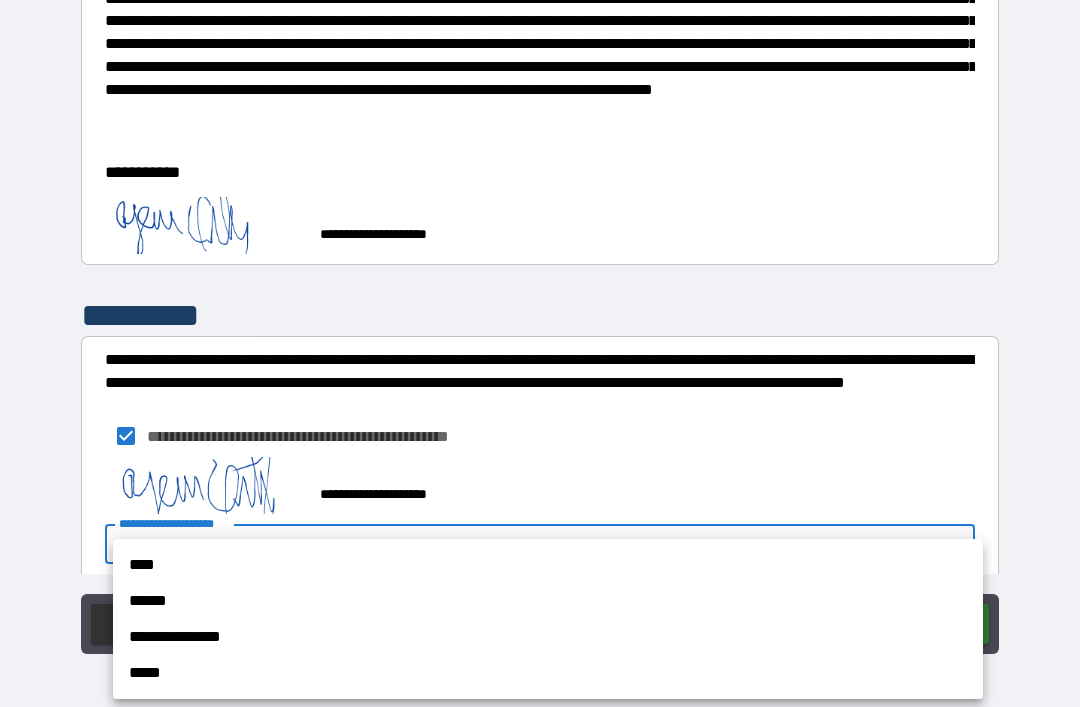 click on "****" at bounding box center [548, 565] 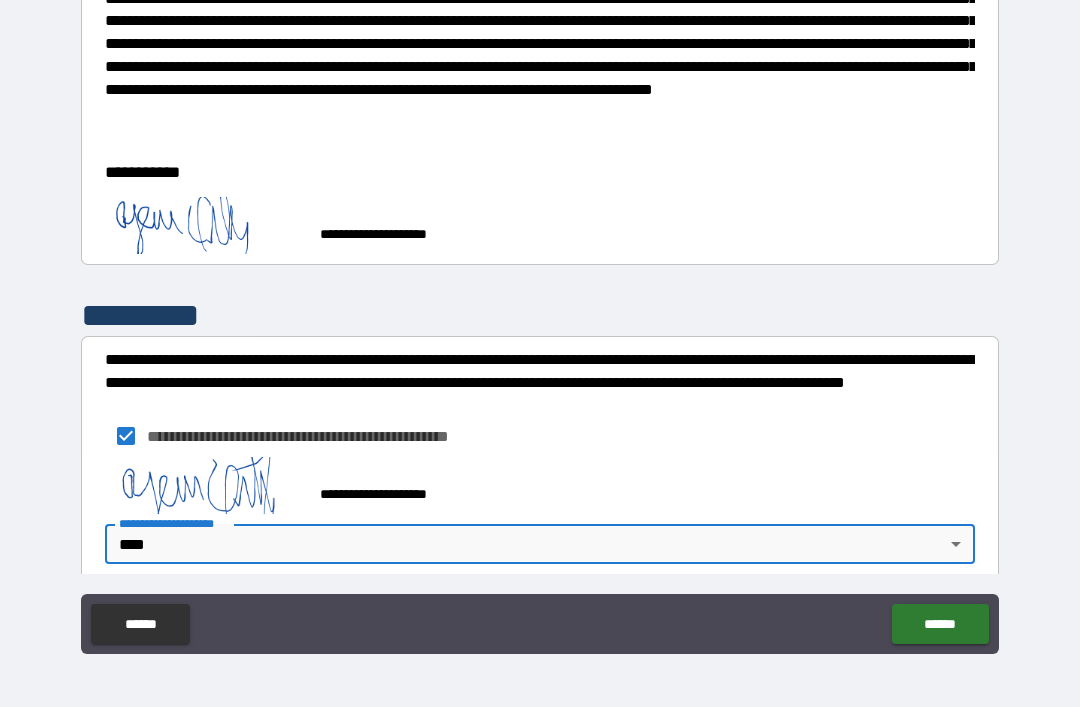 click on "******" at bounding box center (940, 624) 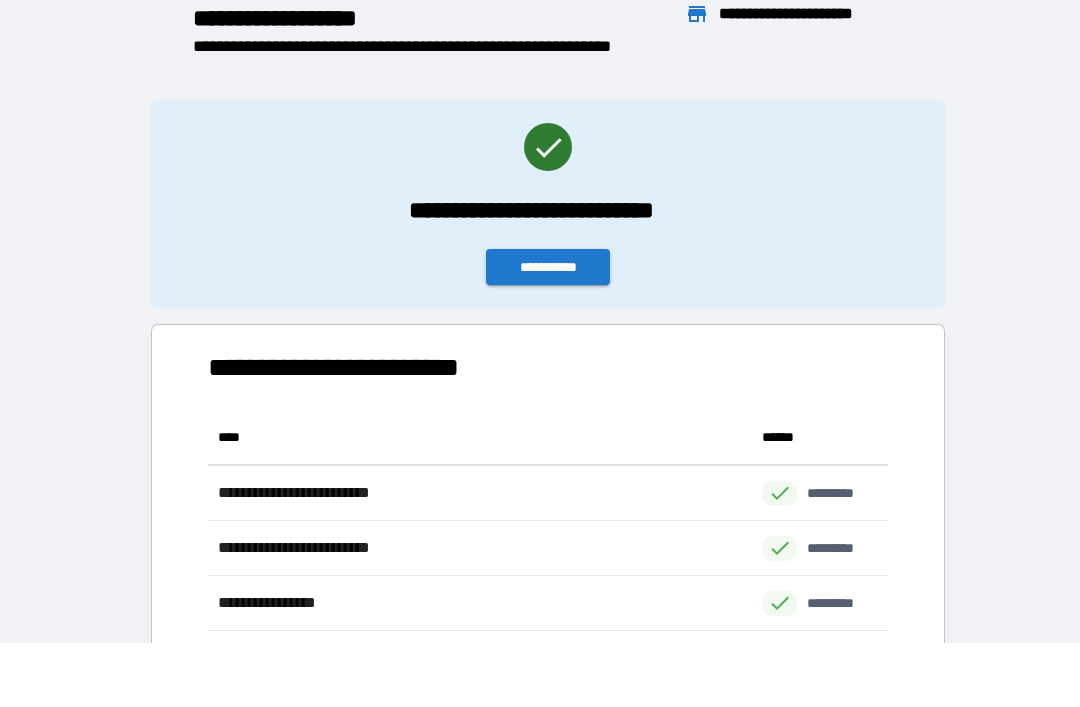 scroll, scrollTop: 331, scrollLeft: 680, axis: both 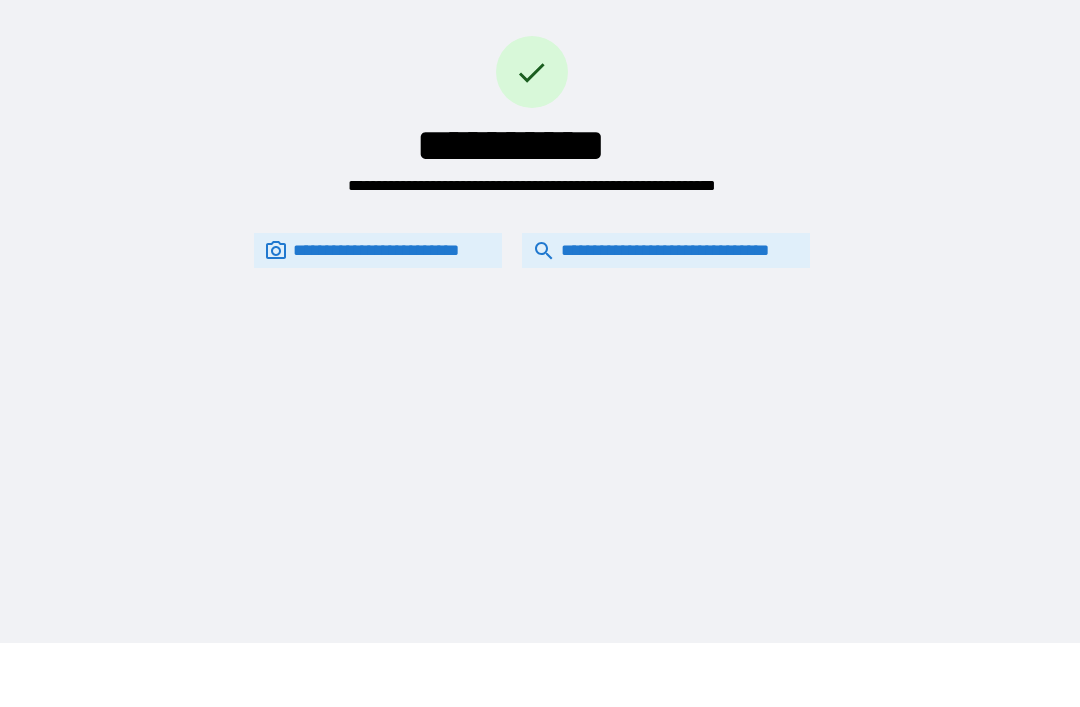 click on "**********" at bounding box center [666, 250] 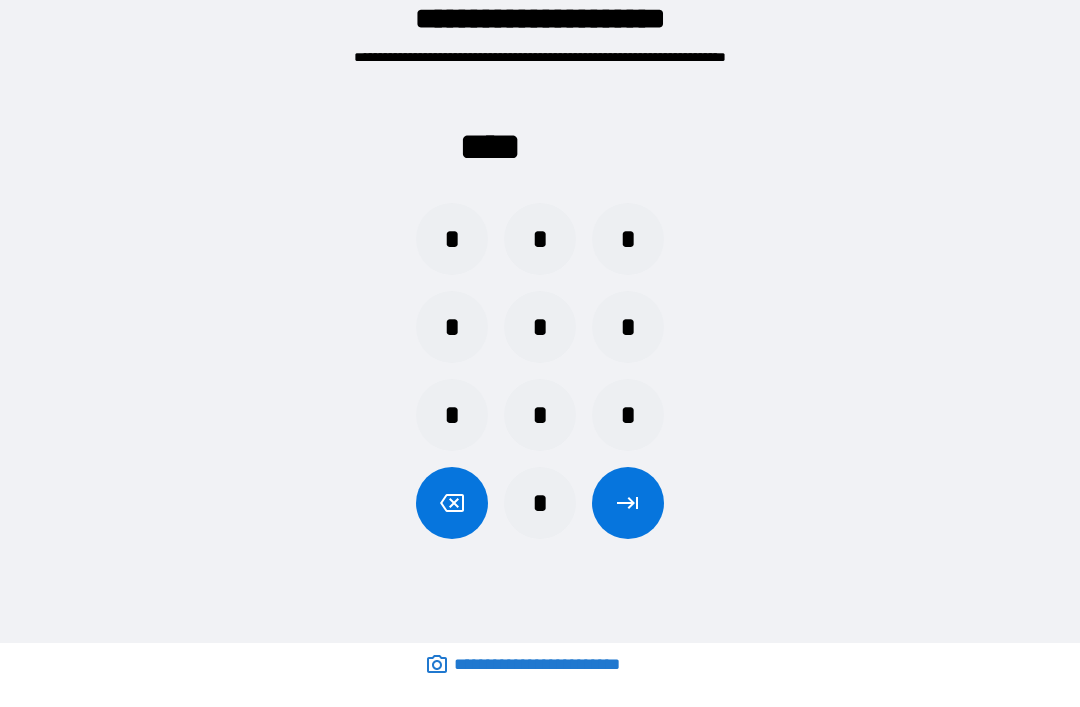 click on "*" at bounding box center (540, 503) 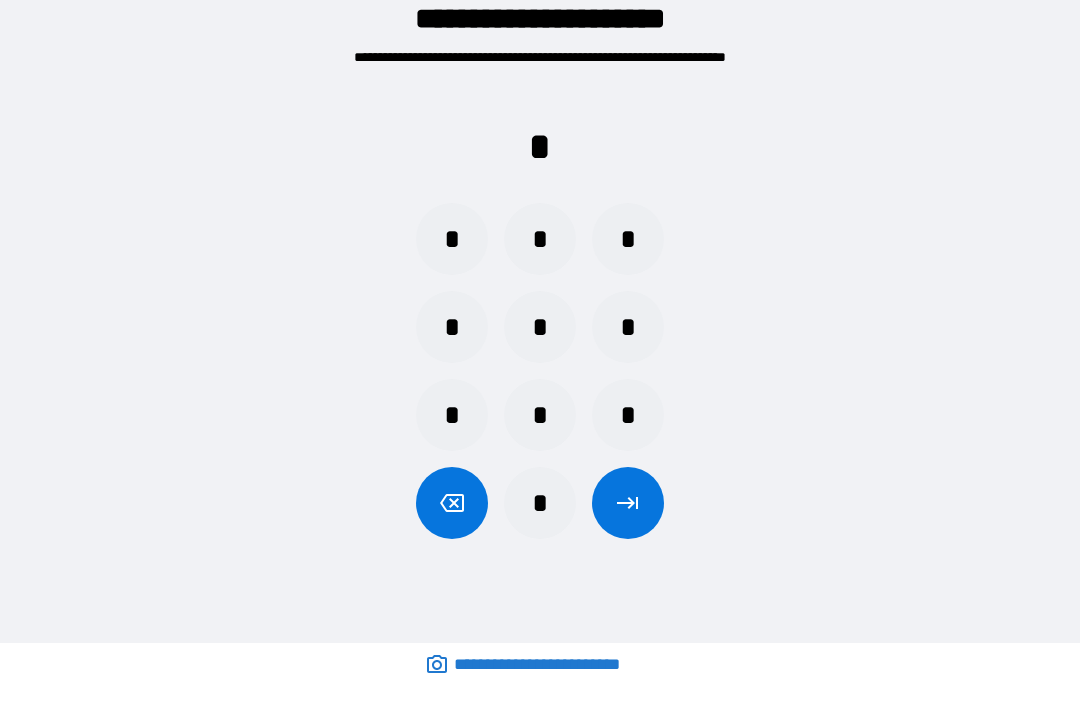 click on "*" at bounding box center [452, 327] 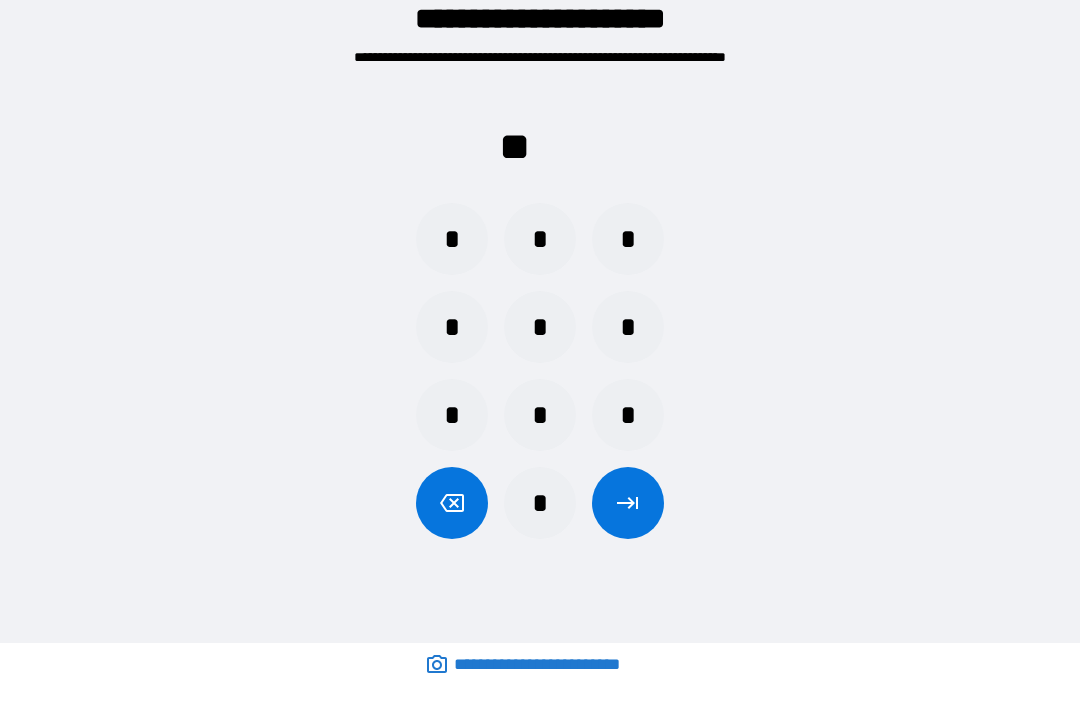 click on "*" at bounding box center (628, 239) 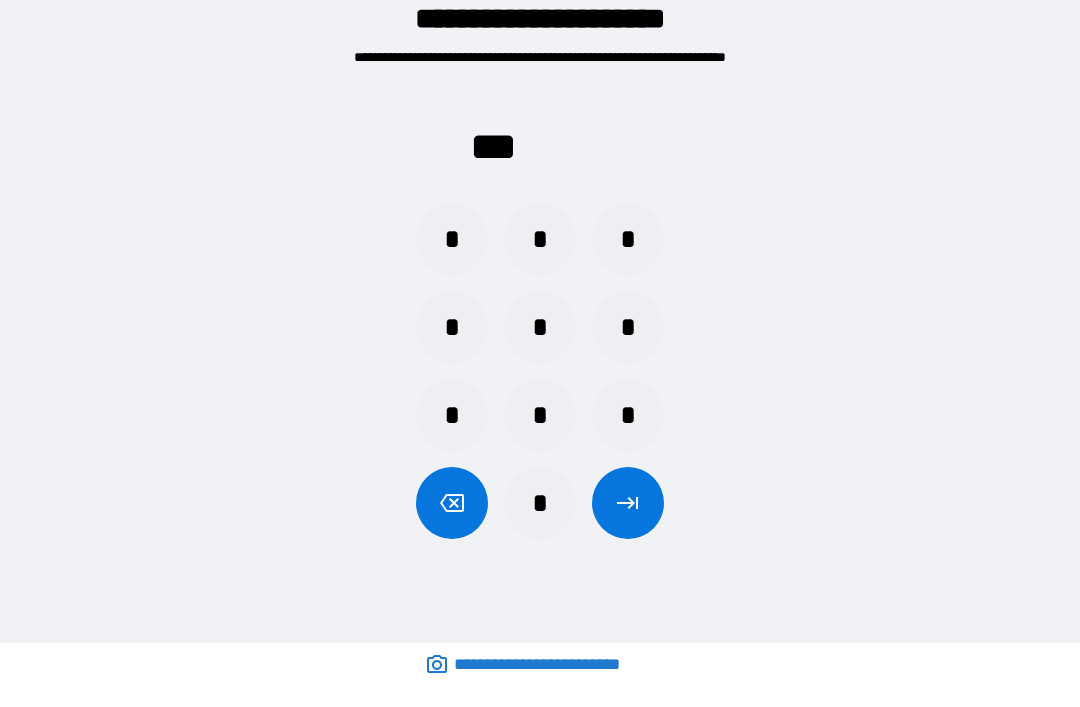 click on "*" at bounding box center (628, 415) 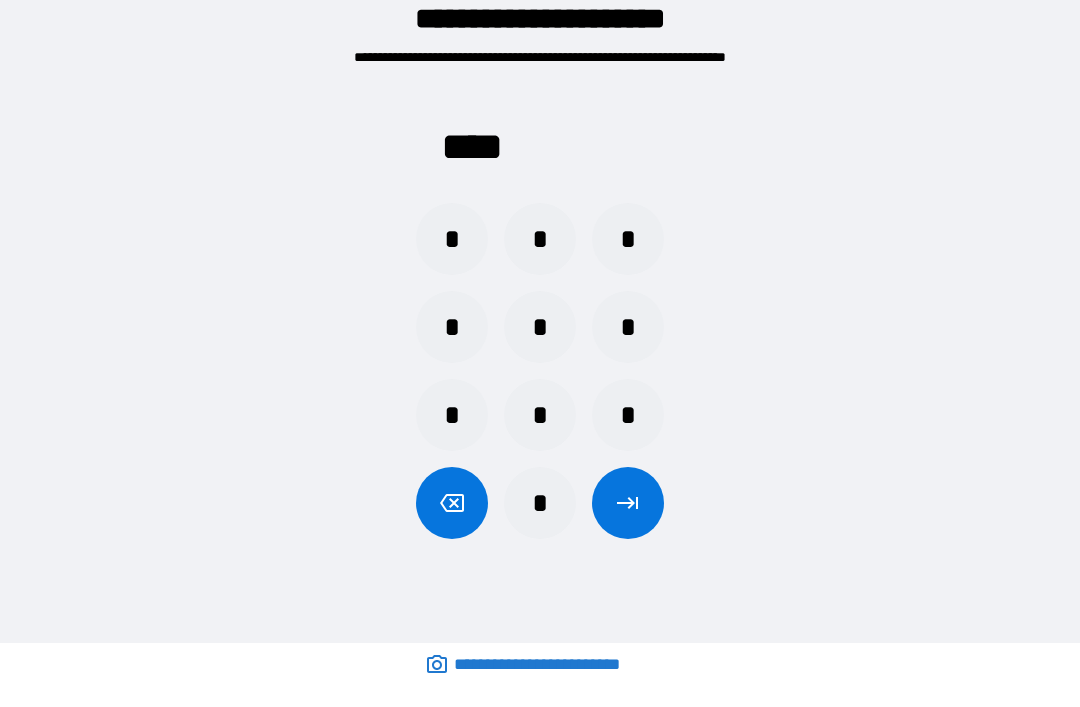click at bounding box center (628, 503) 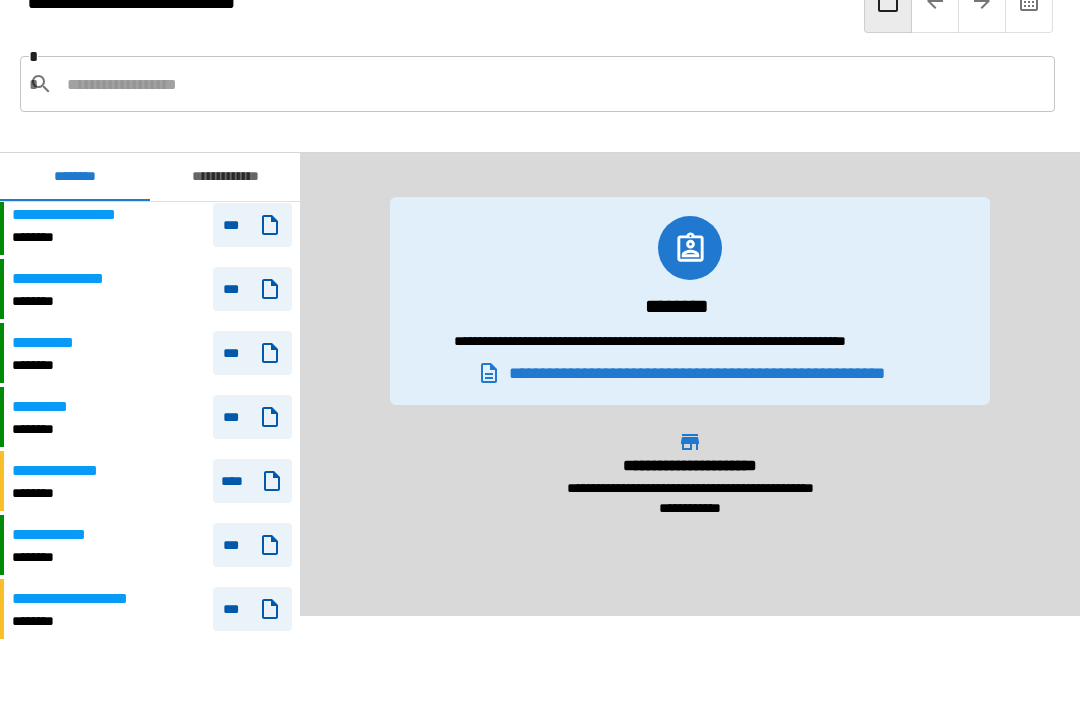 scroll, scrollTop: 67, scrollLeft: 0, axis: vertical 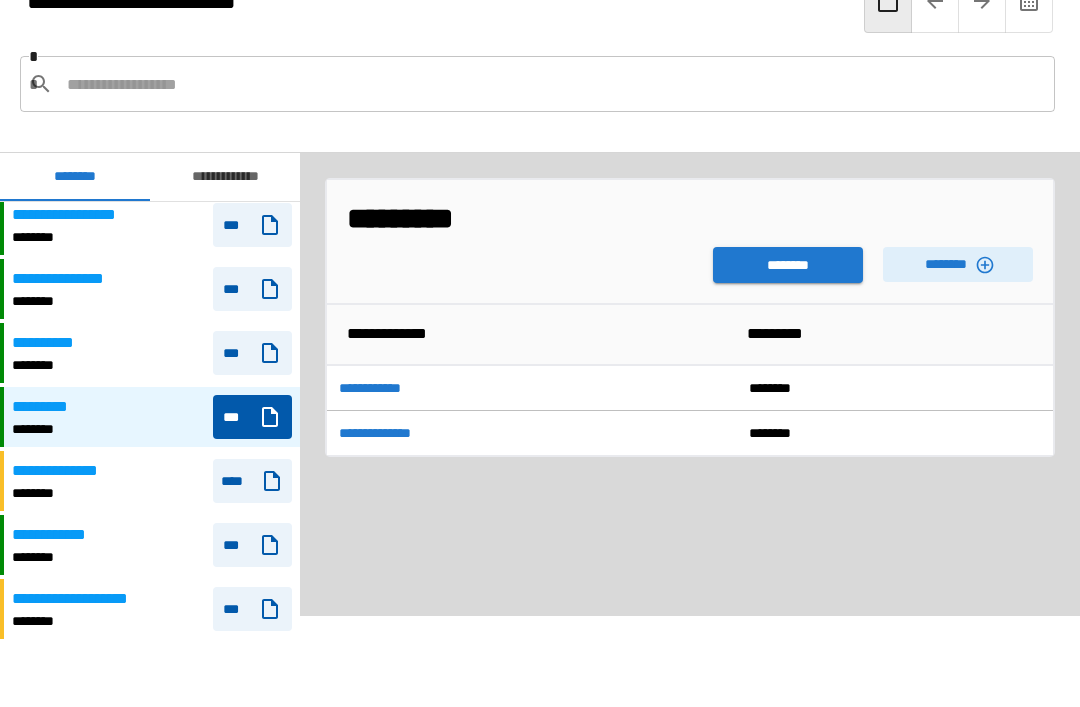 click on "********" at bounding box center [788, 265] 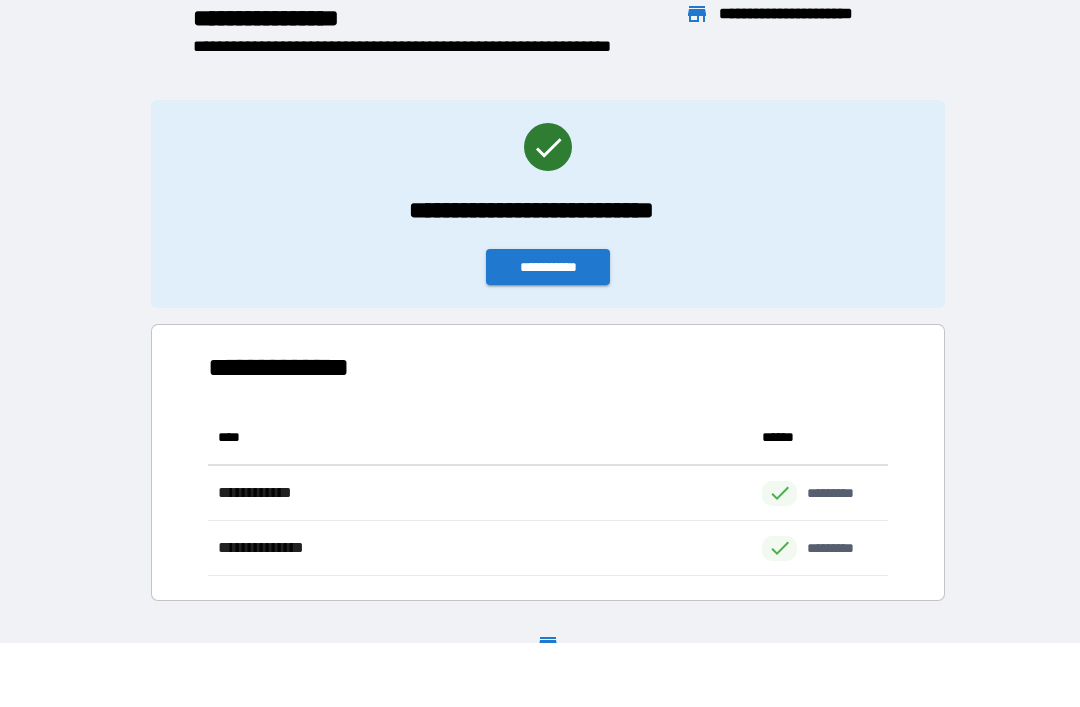 scroll, scrollTop: 1, scrollLeft: 1, axis: both 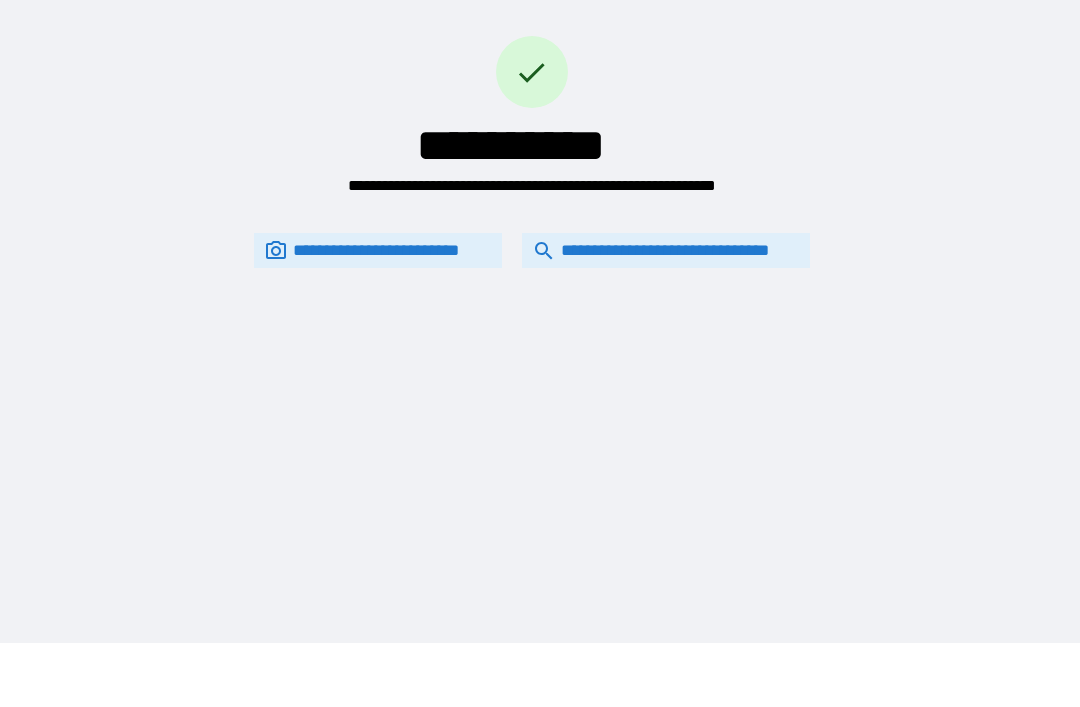 click on "**********" at bounding box center (666, 250) 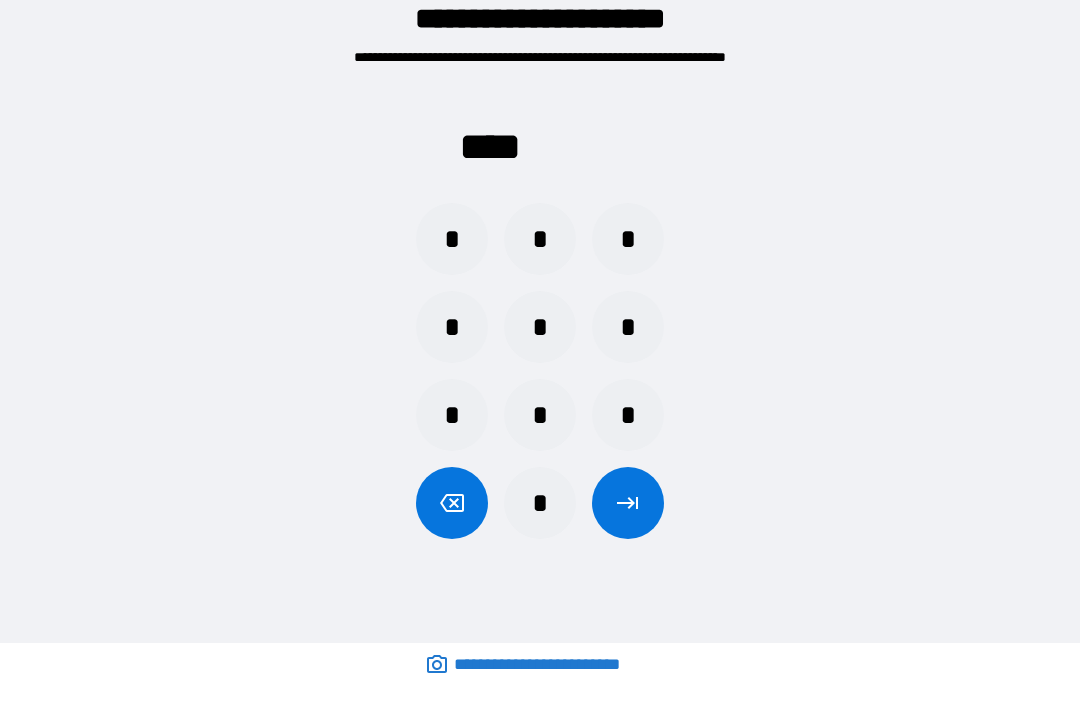 click on "*" at bounding box center (540, 503) 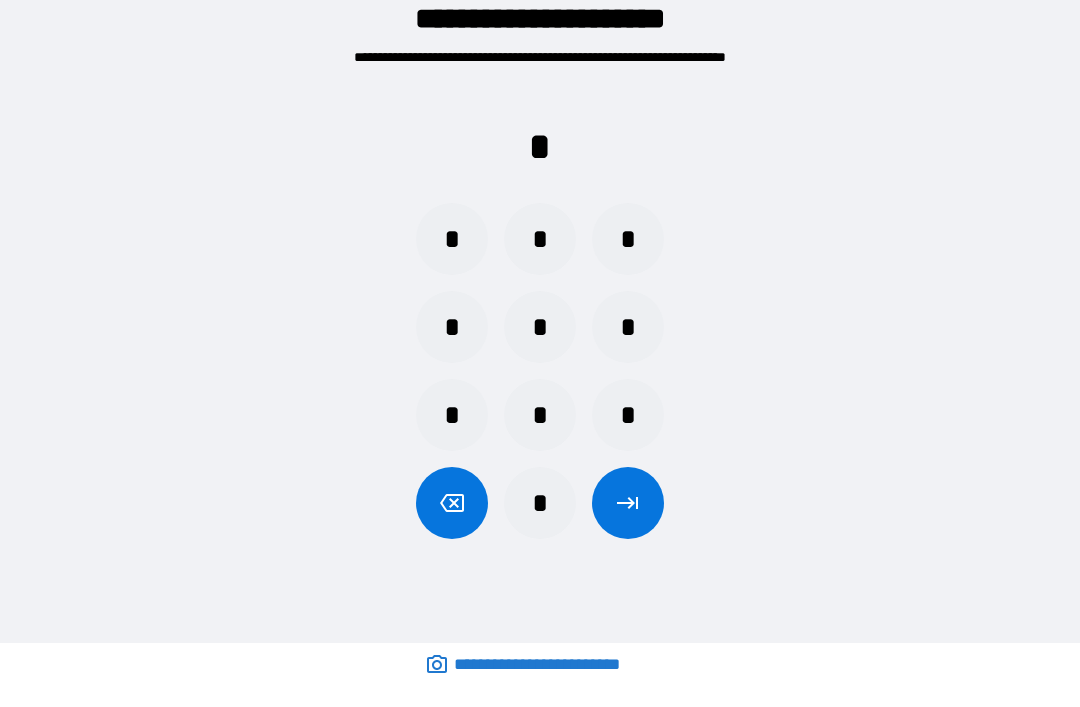 click on "*" at bounding box center [452, 327] 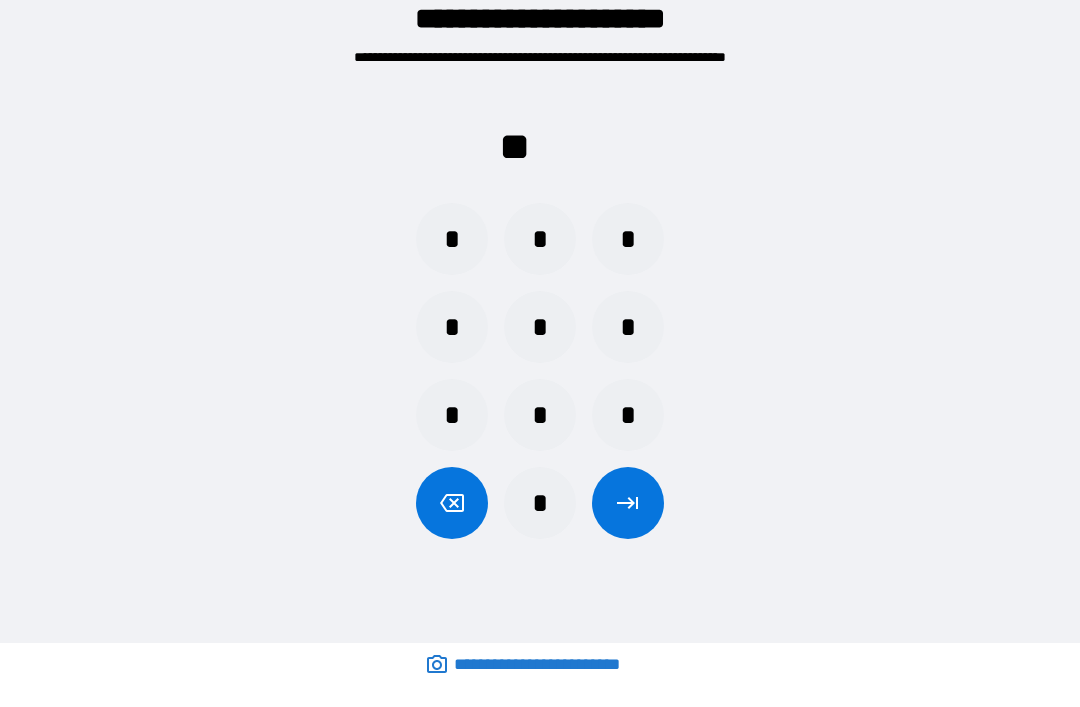 click on "*" at bounding box center [628, 239] 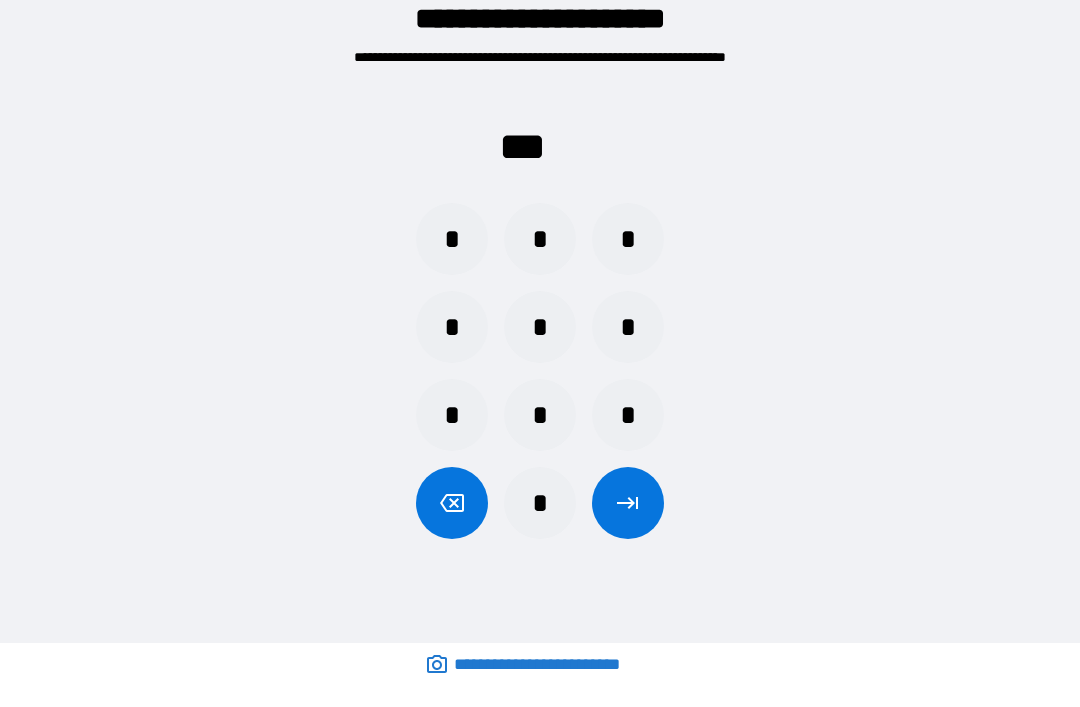 click on "*" at bounding box center [628, 415] 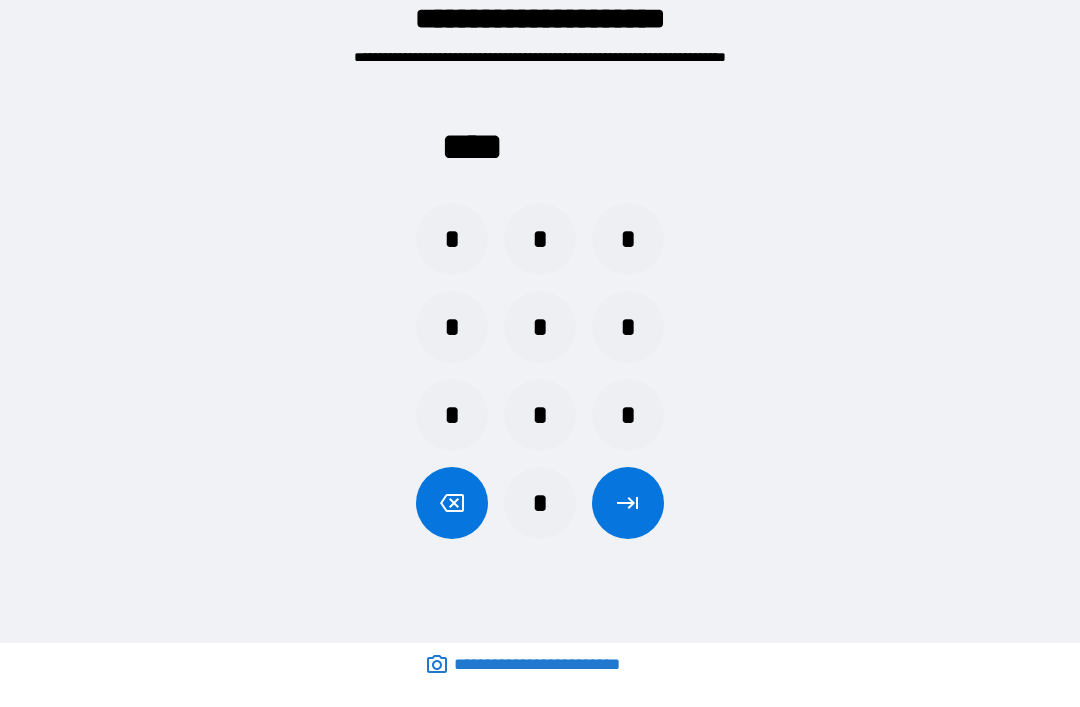 click at bounding box center [628, 503] 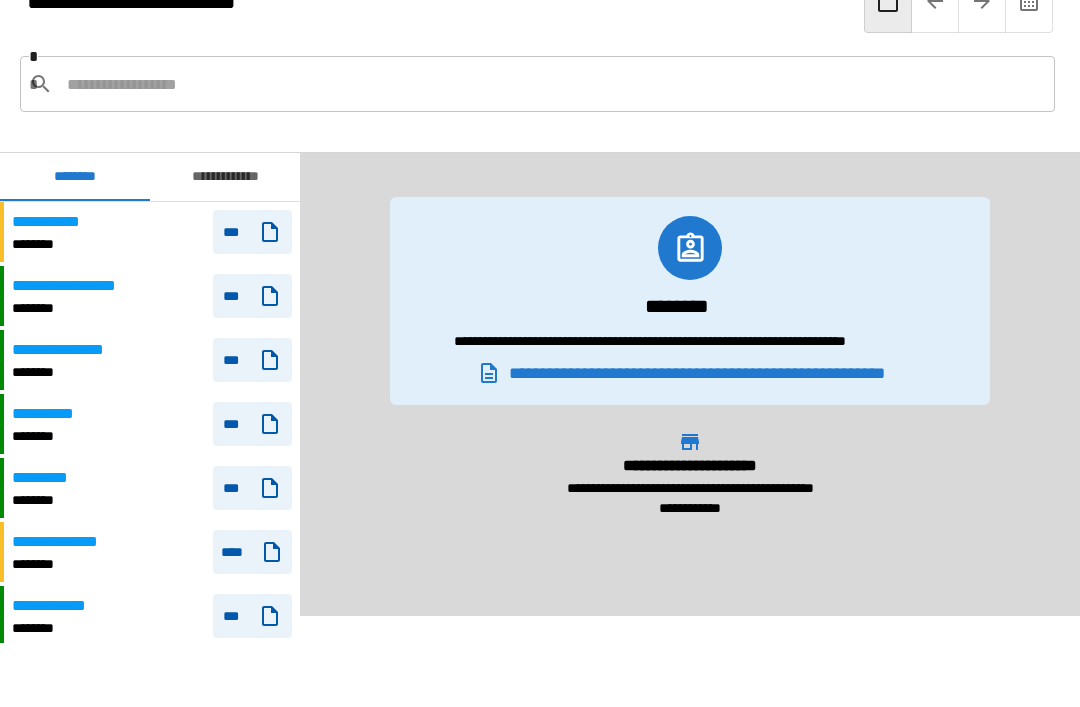 scroll, scrollTop: 0, scrollLeft: 0, axis: both 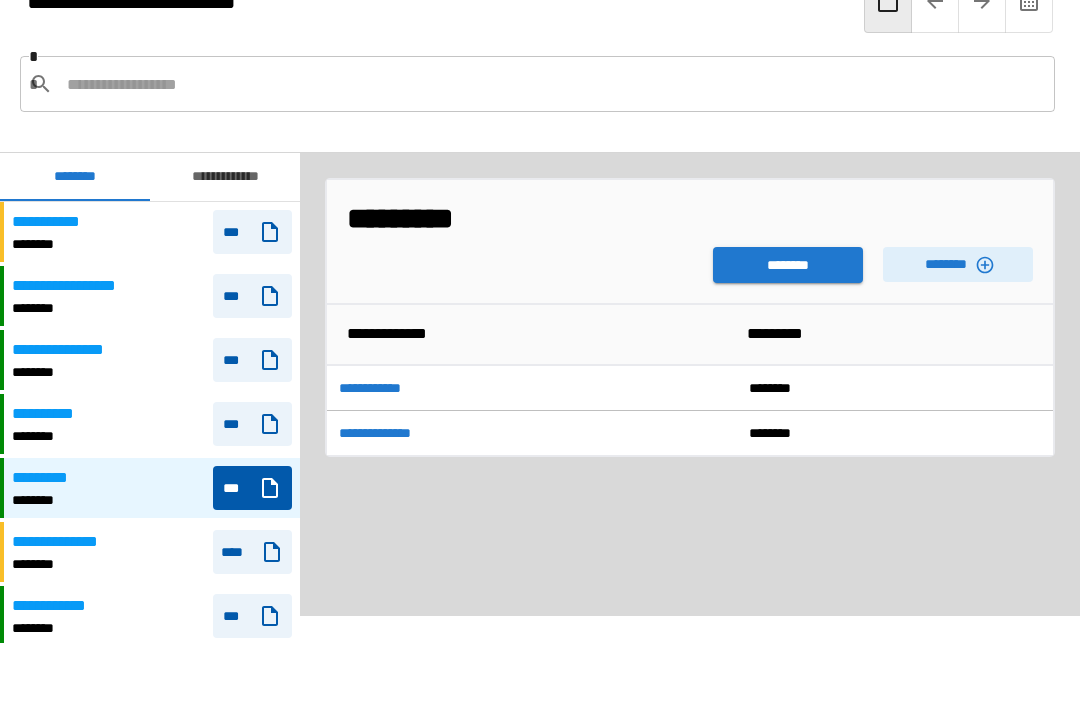 click on "********" at bounding box center (958, 264) 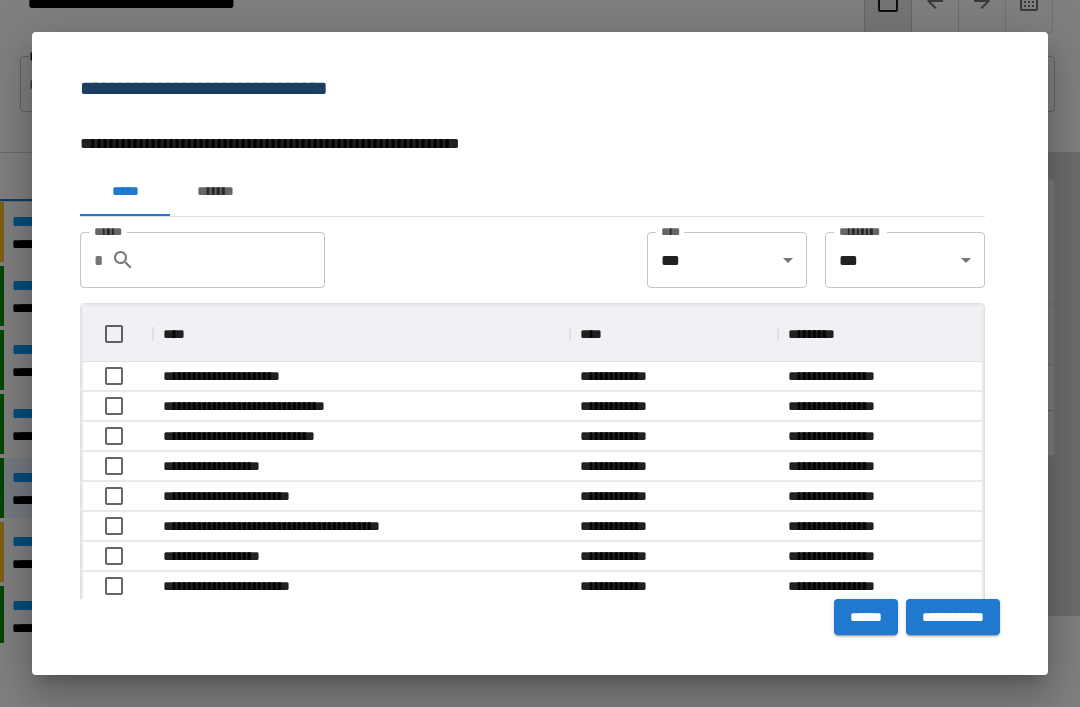 scroll, scrollTop: 1, scrollLeft: 1, axis: both 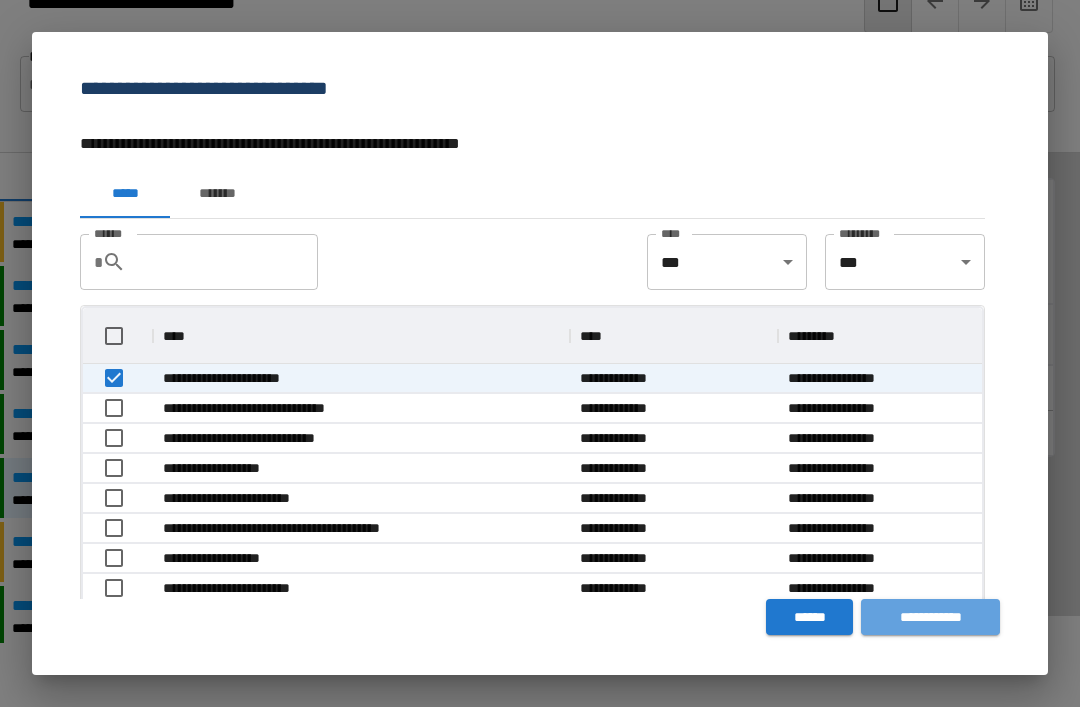 click on "**********" at bounding box center (930, 617) 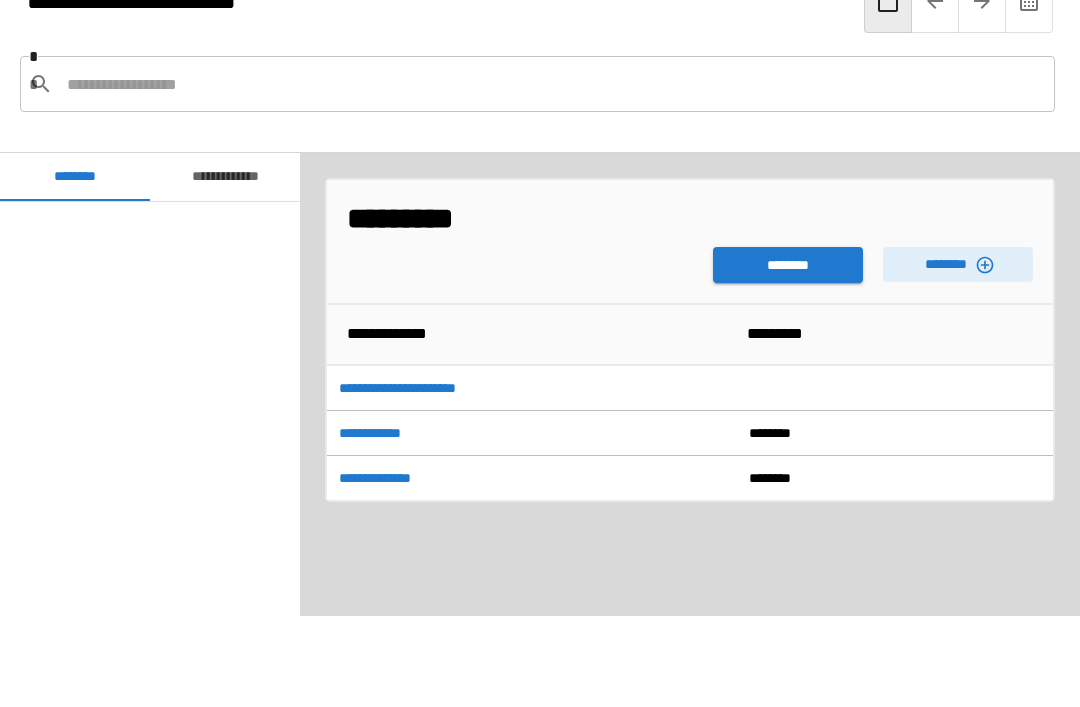 scroll, scrollTop: 540, scrollLeft: 0, axis: vertical 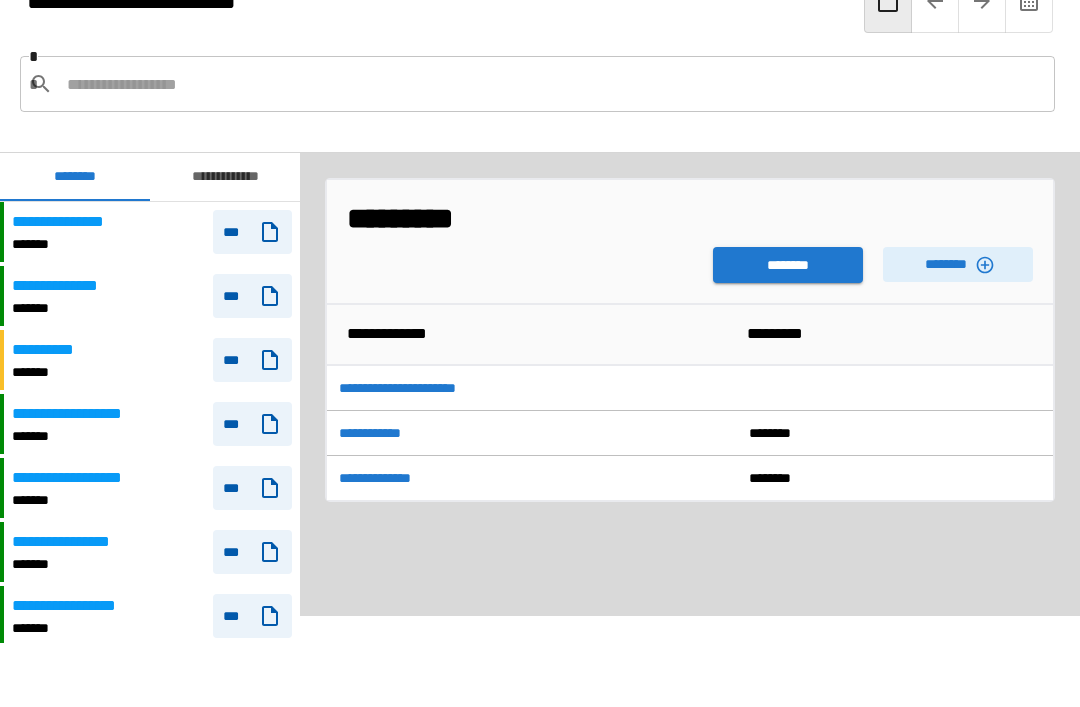 click on "********" at bounding box center [788, 265] 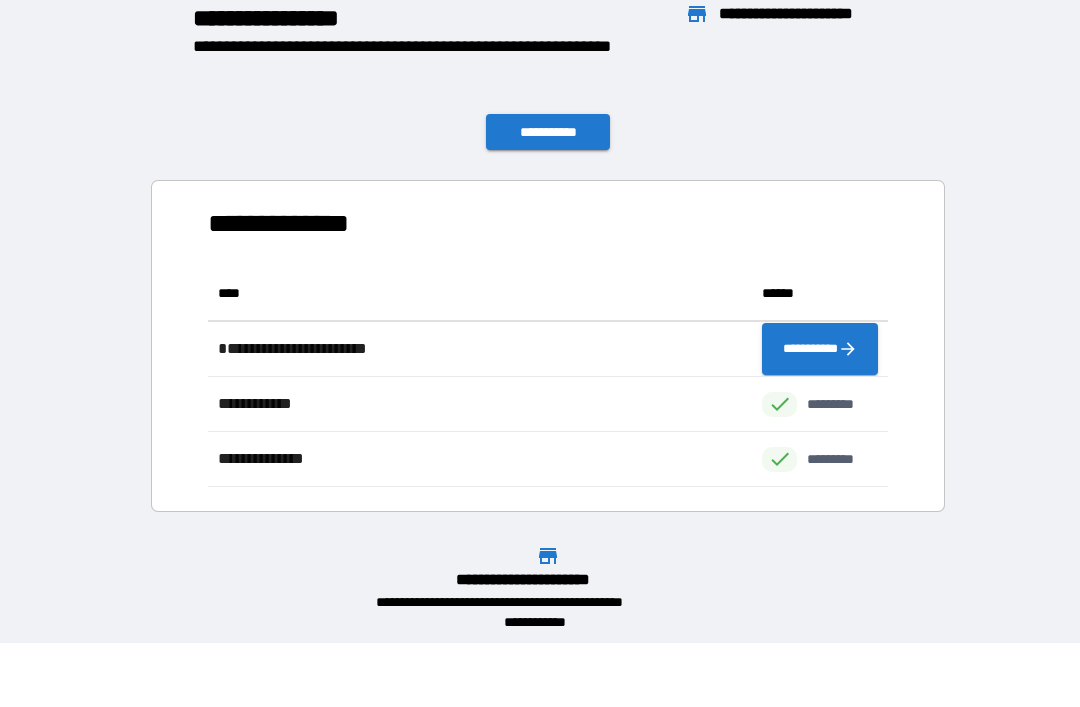 scroll, scrollTop: 1, scrollLeft: 1, axis: both 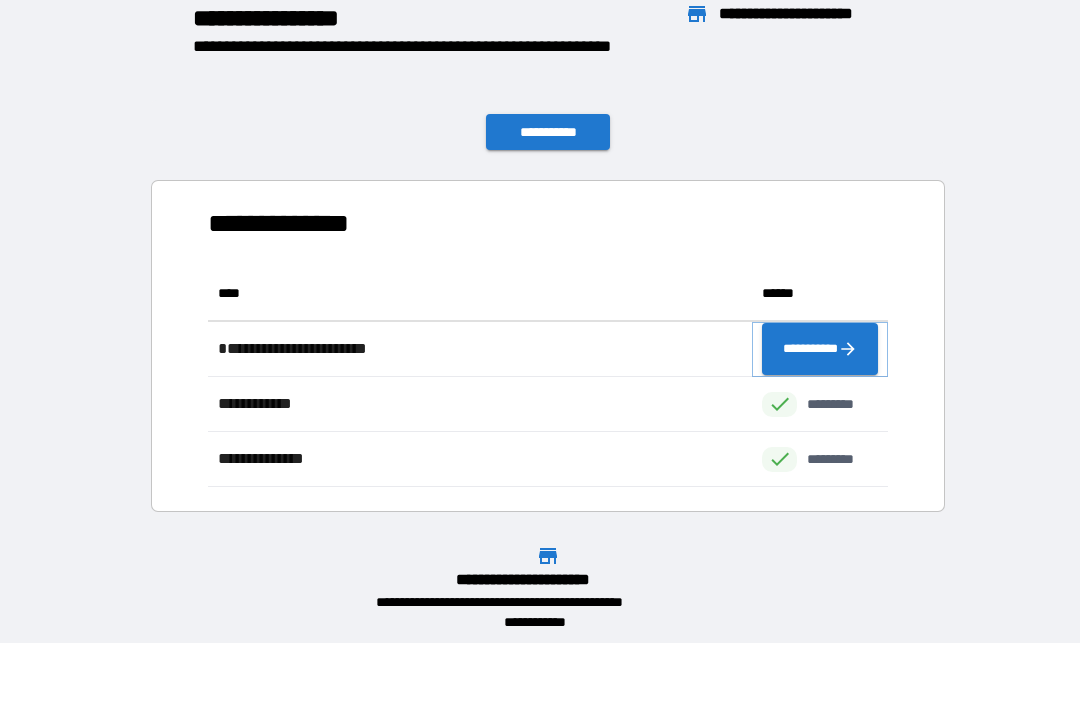 click on "**********" at bounding box center [820, 349] 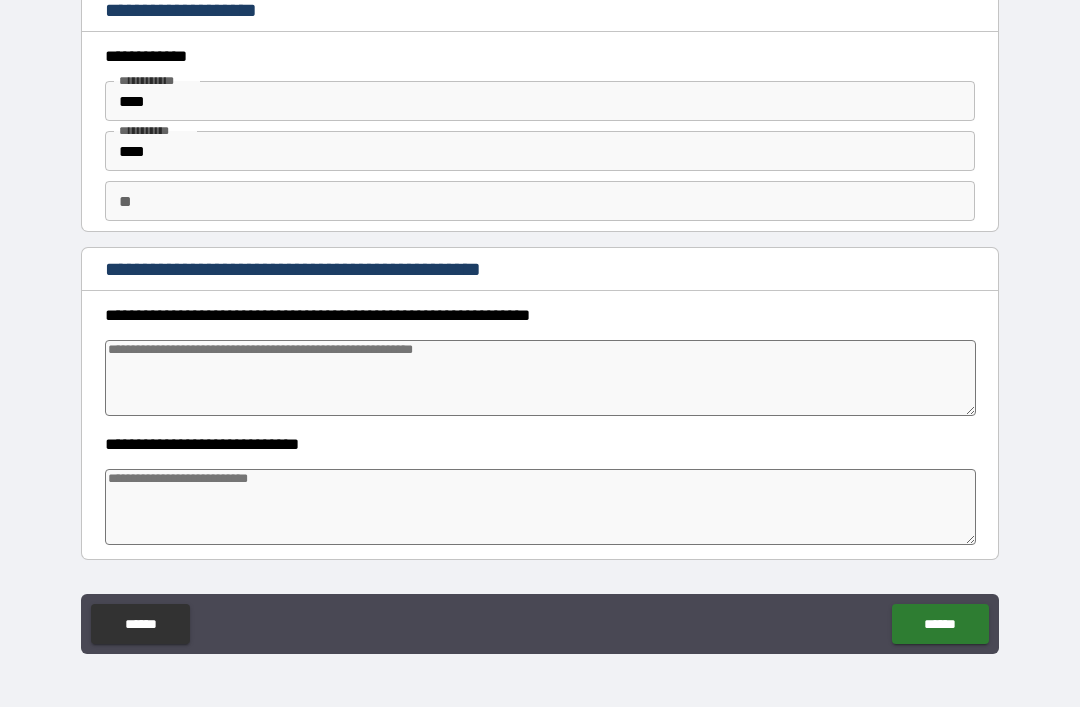 type on "*" 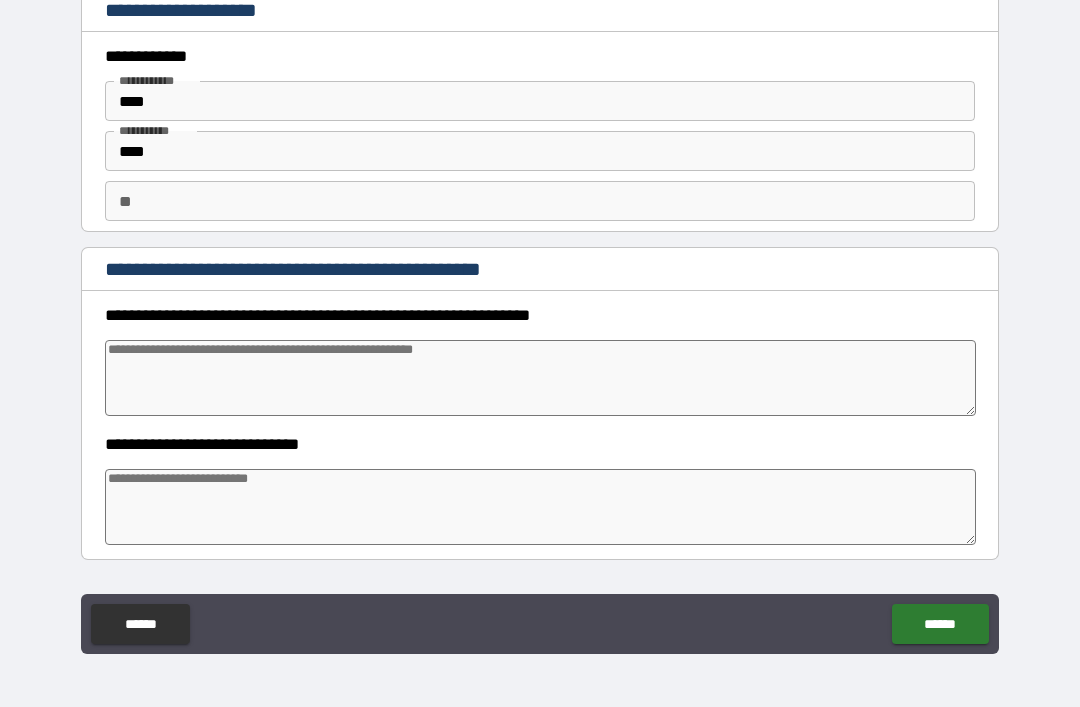 type on "*" 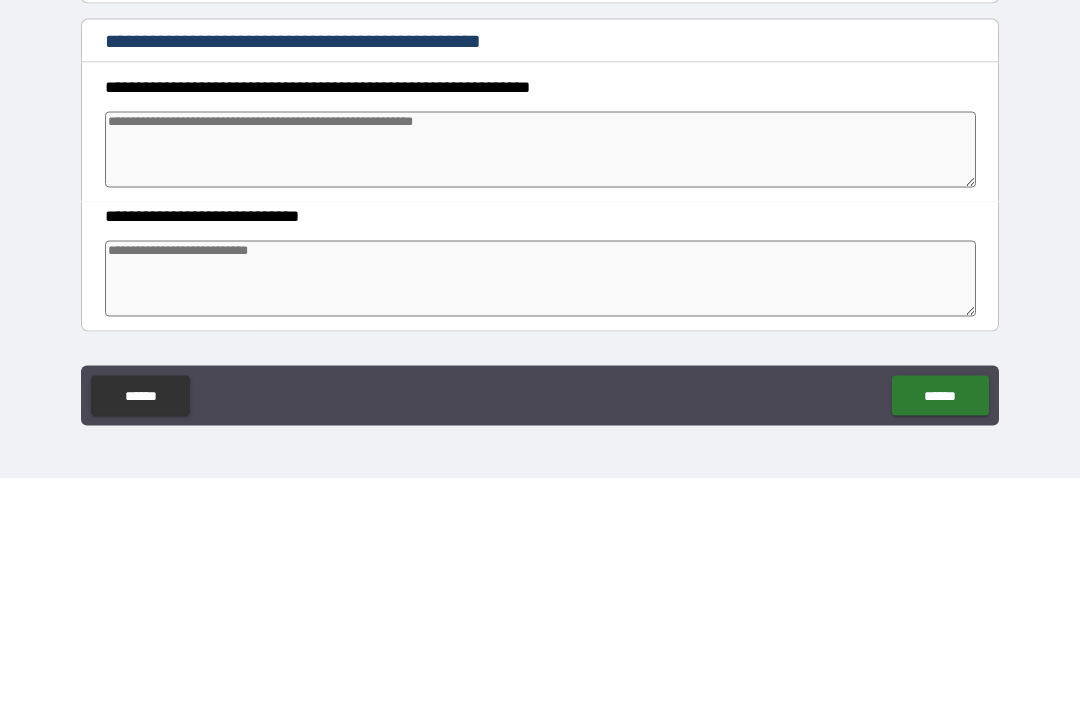 type on "*" 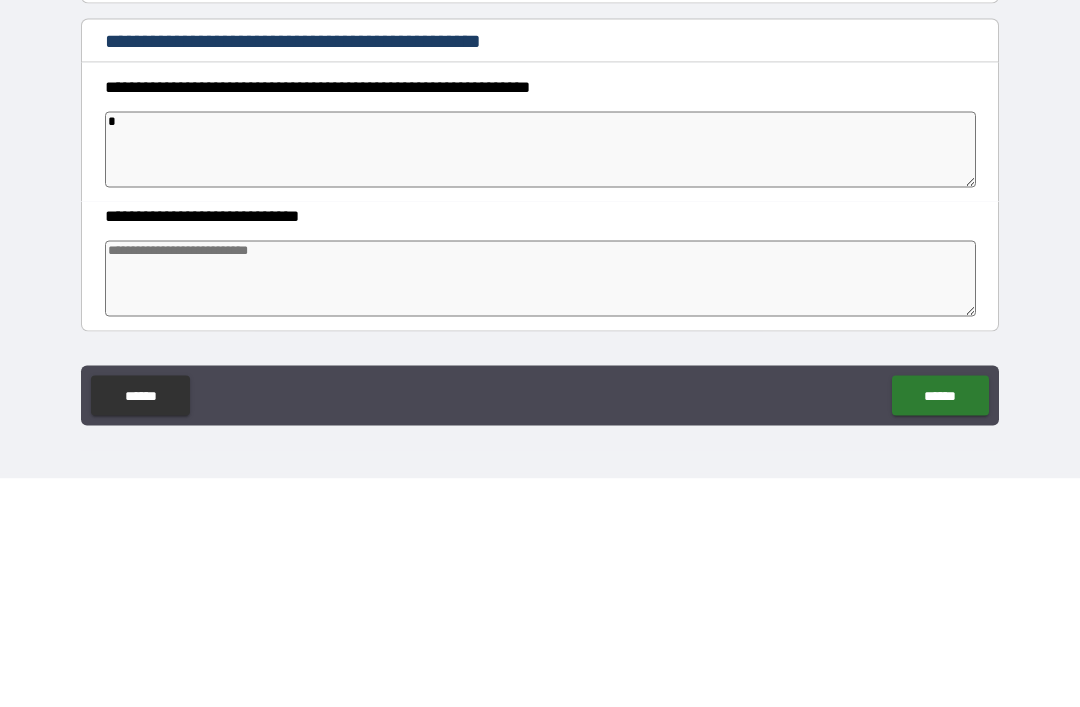 type on "*" 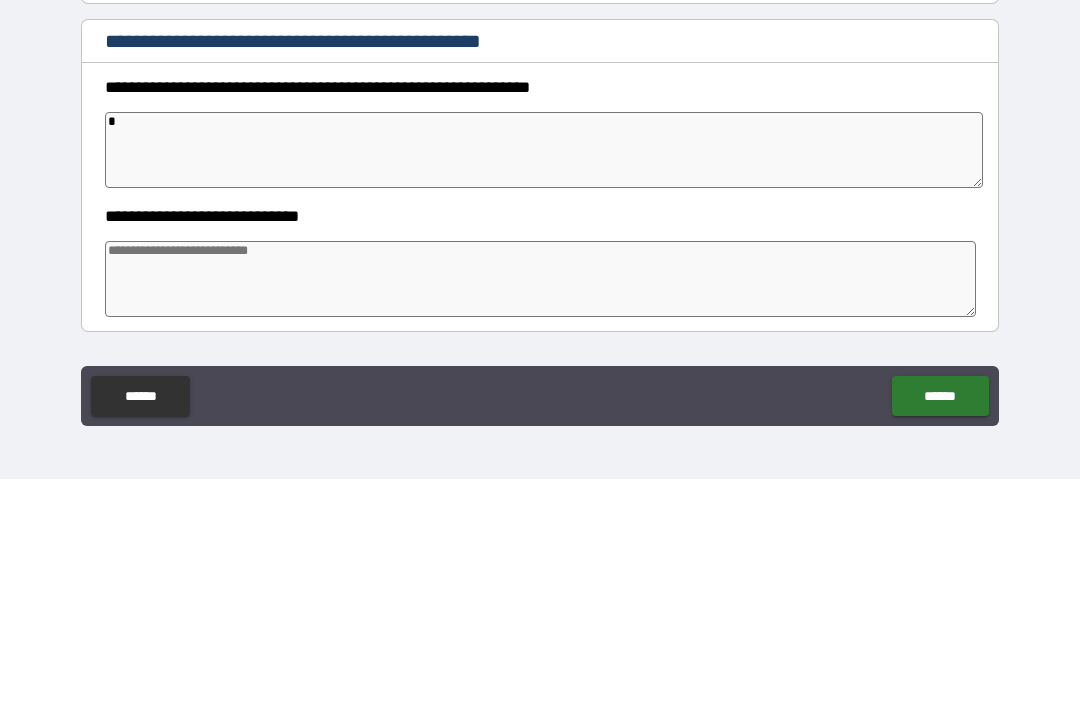 type on "*" 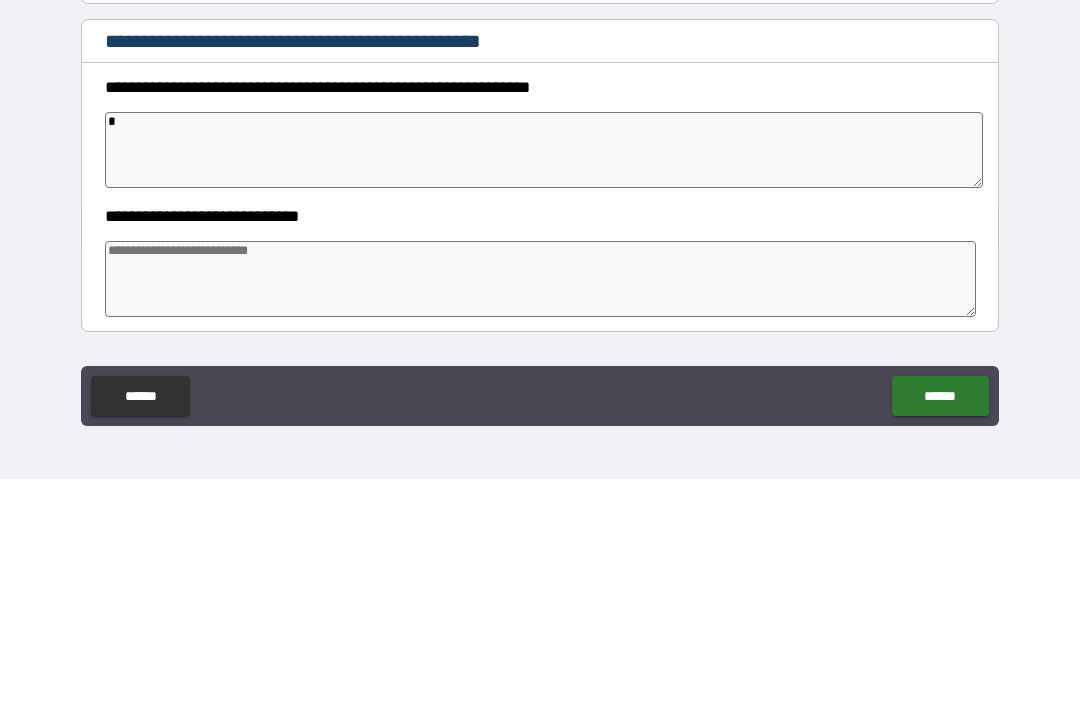 type on "*" 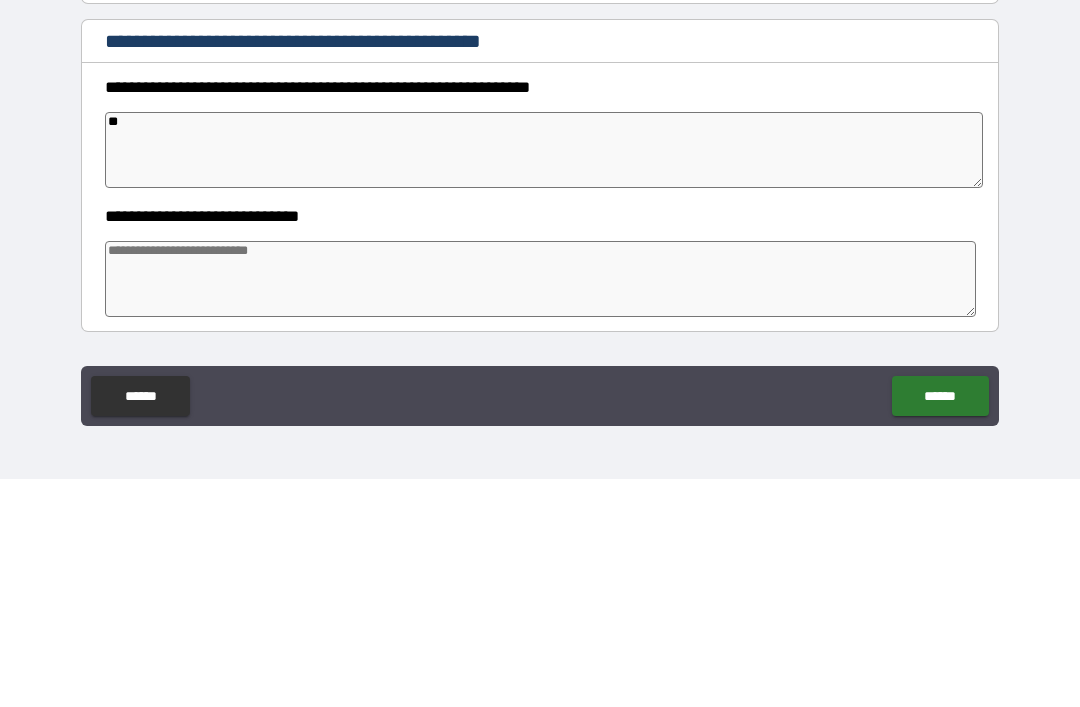 type on "*" 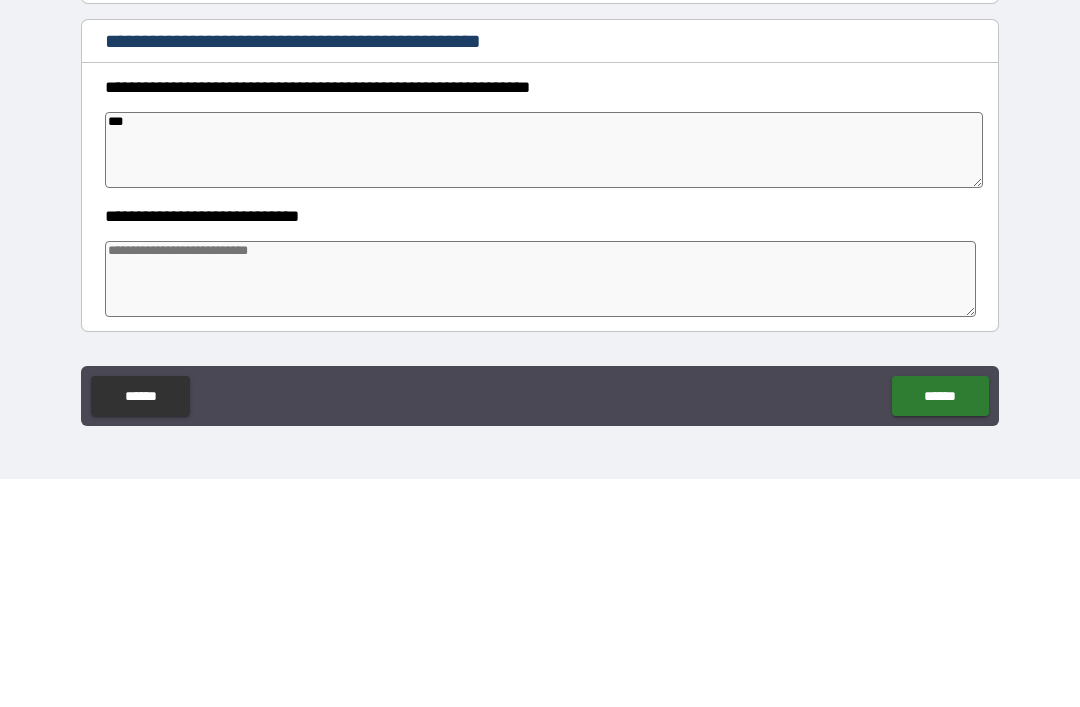 type on "*" 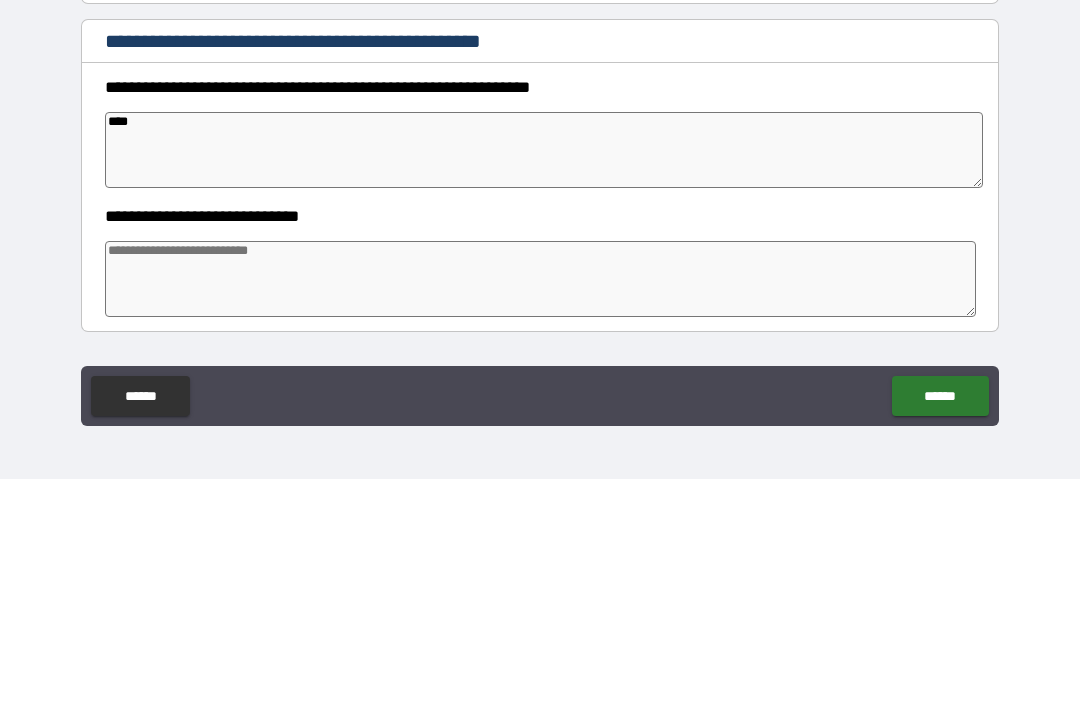 type on "*" 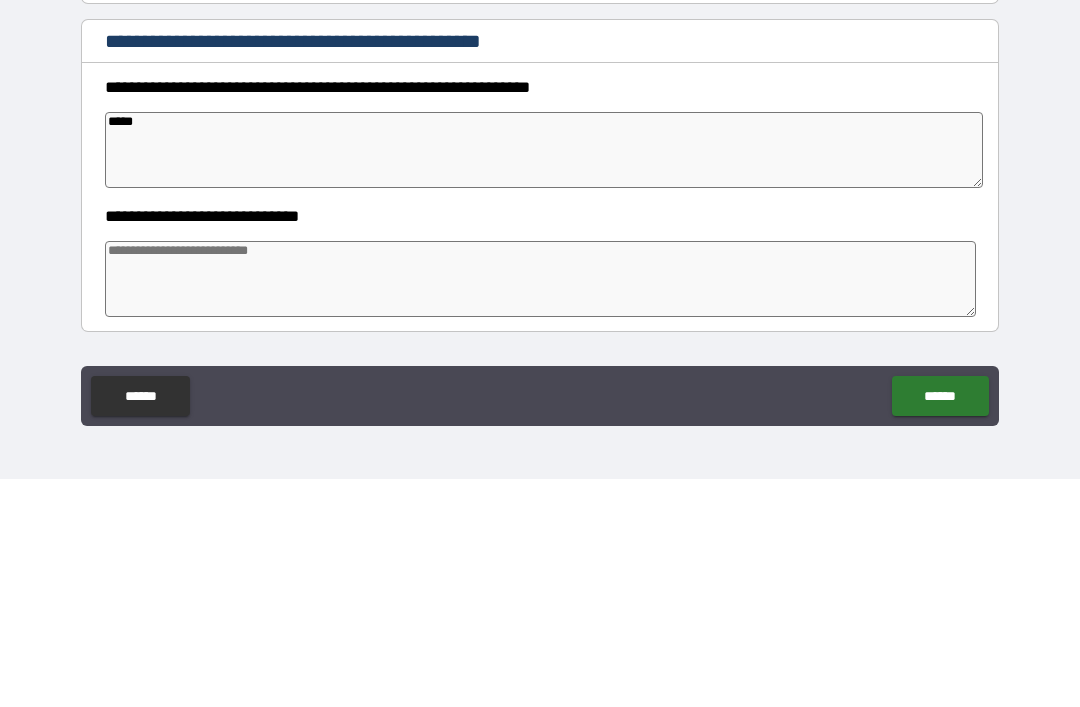 type on "*" 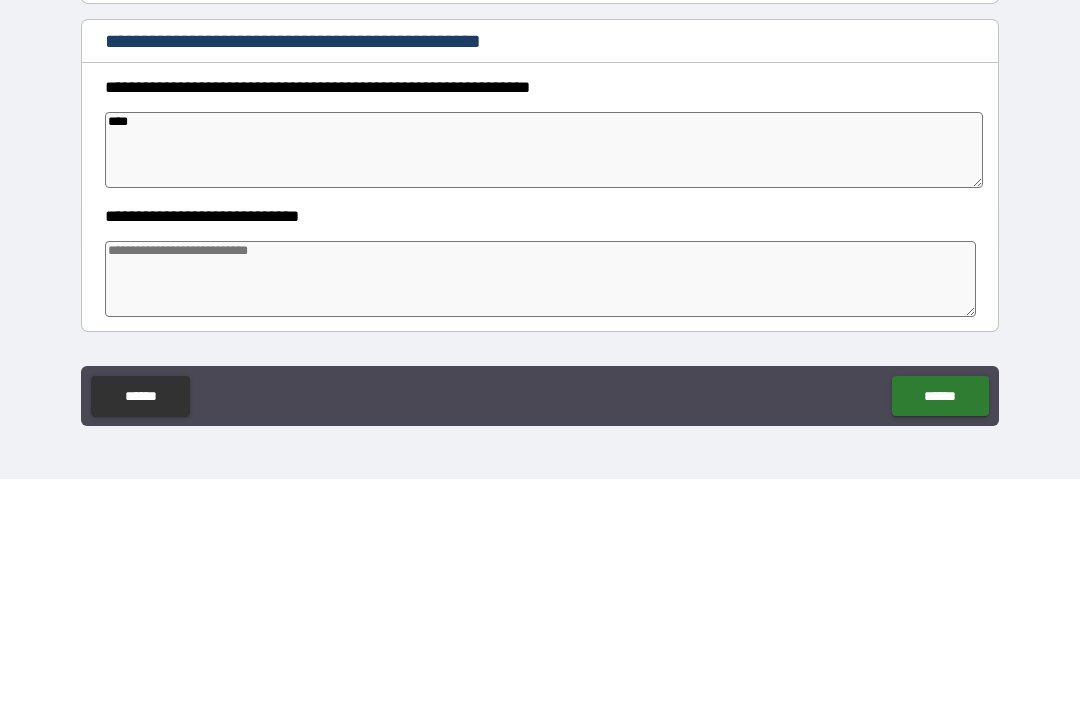 type on "***" 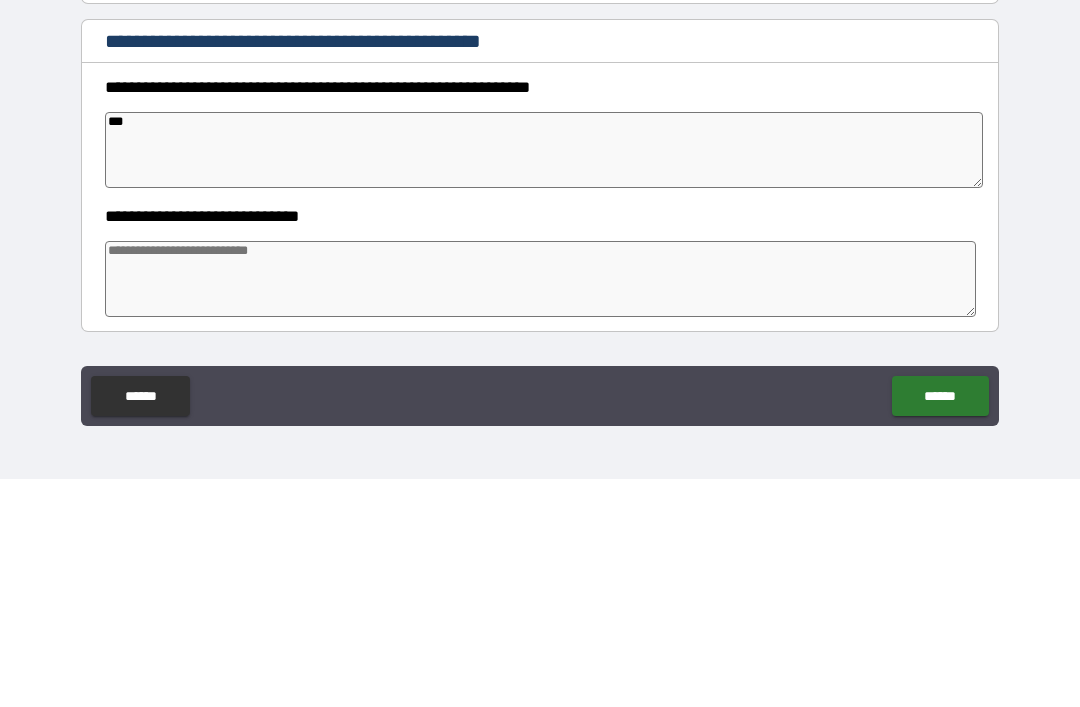 type on "**" 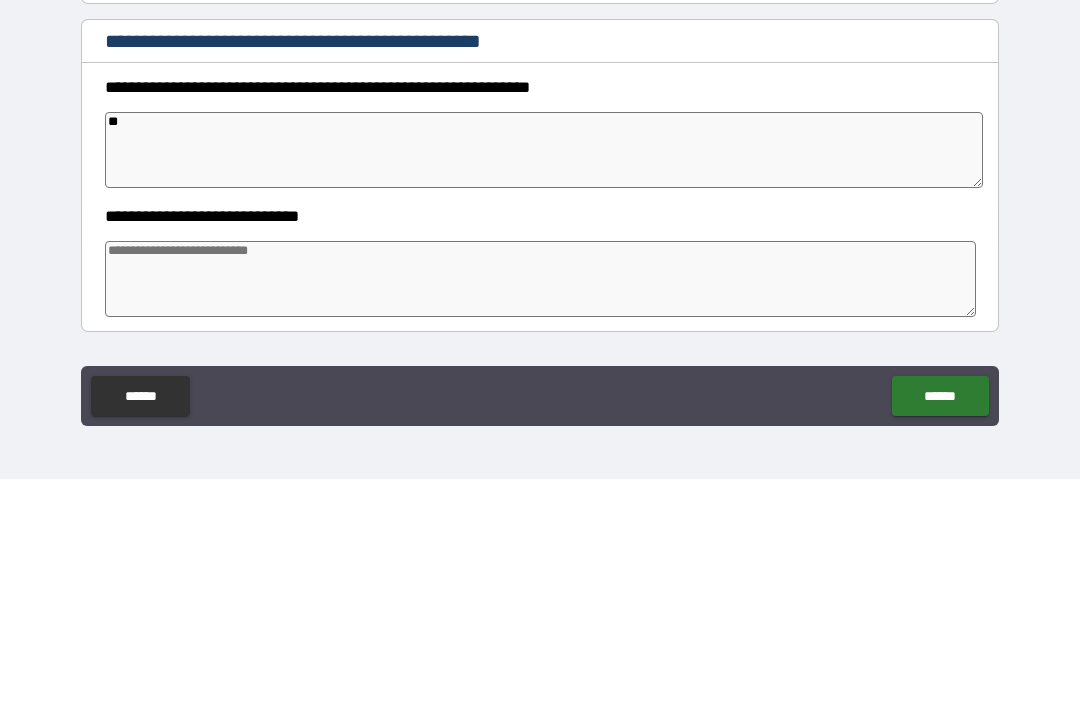 type on "*" 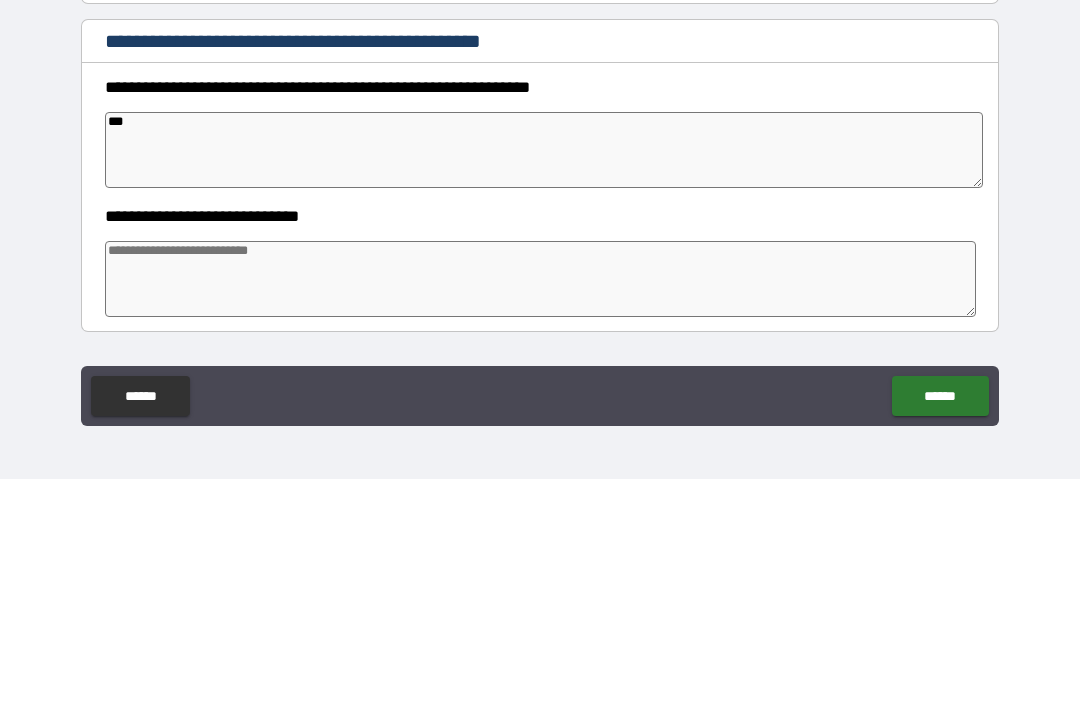 type on "*" 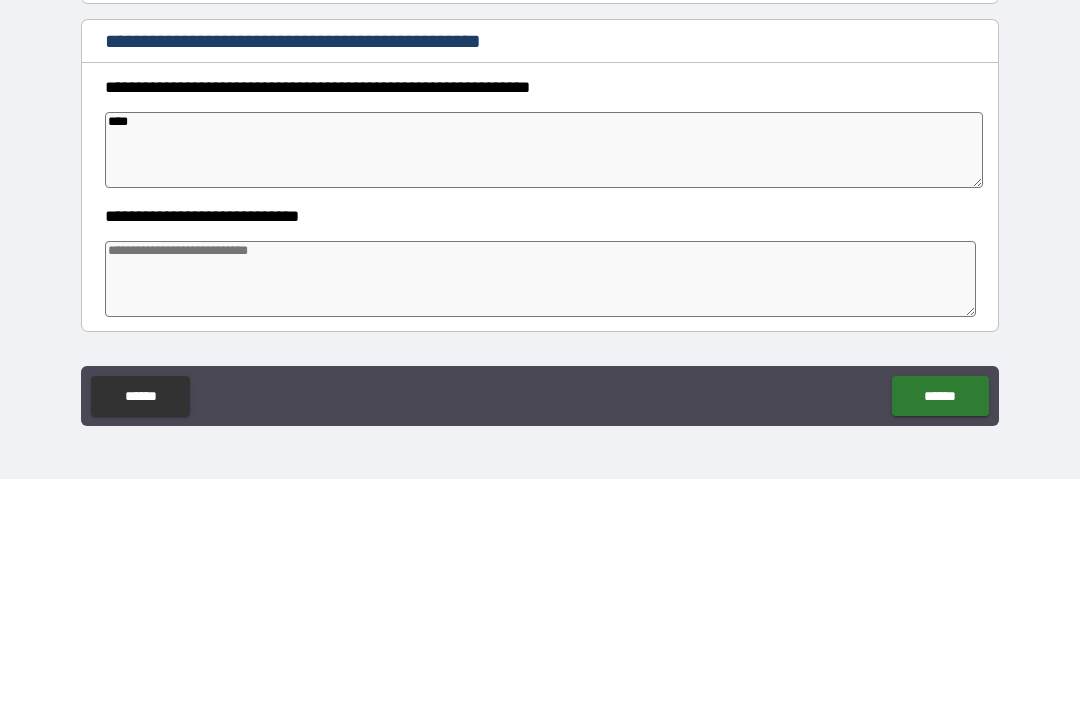 type on "*" 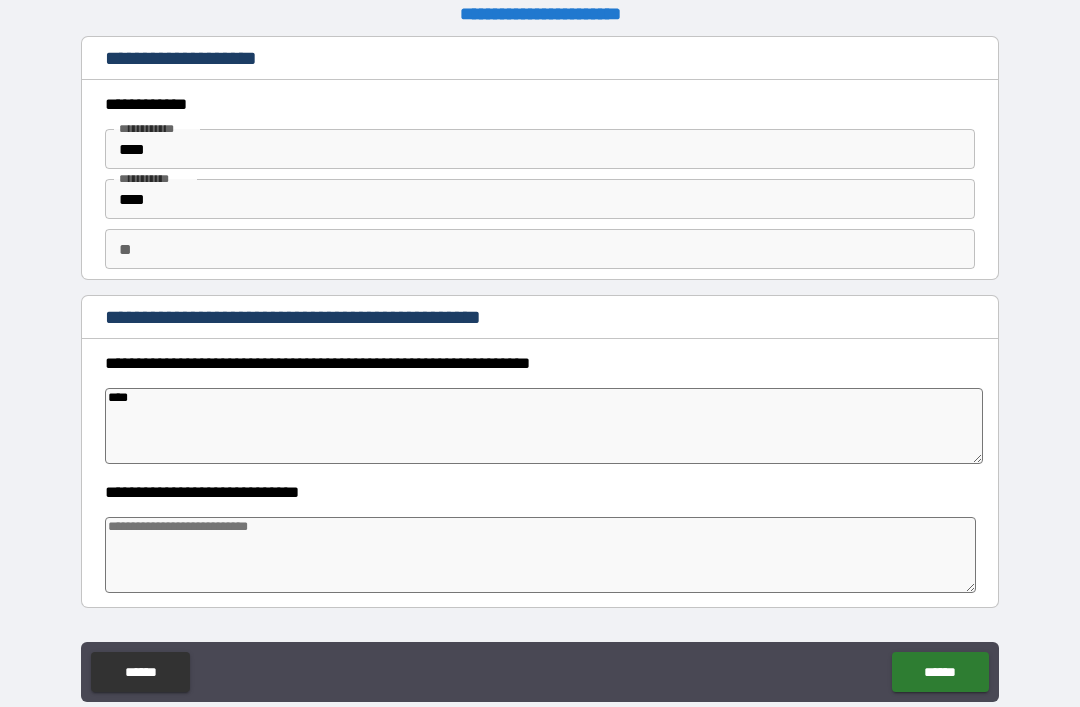 scroll, scrollTop: 1, scrollLeft: 0, axis: vertical 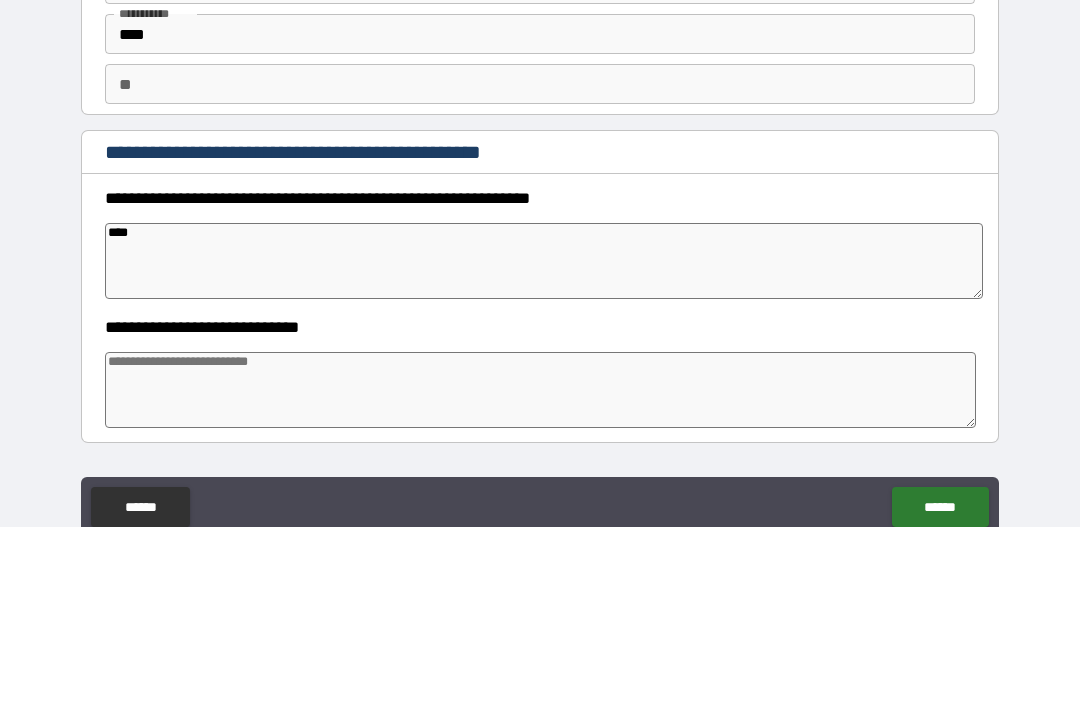 type on "***" 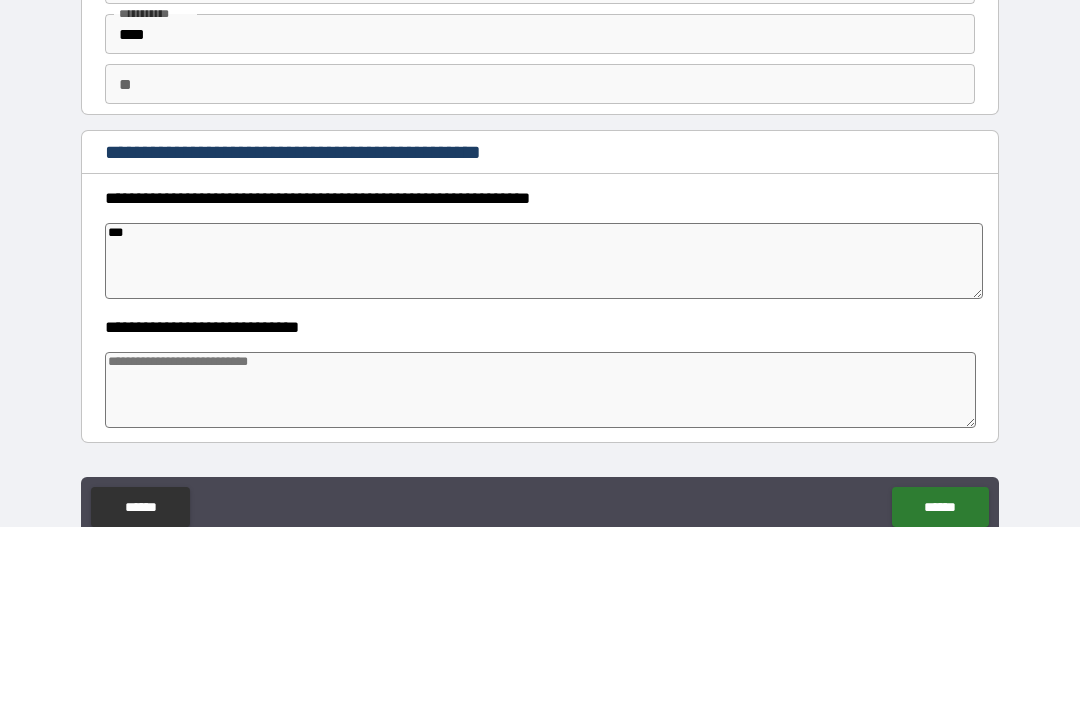 type on "*" 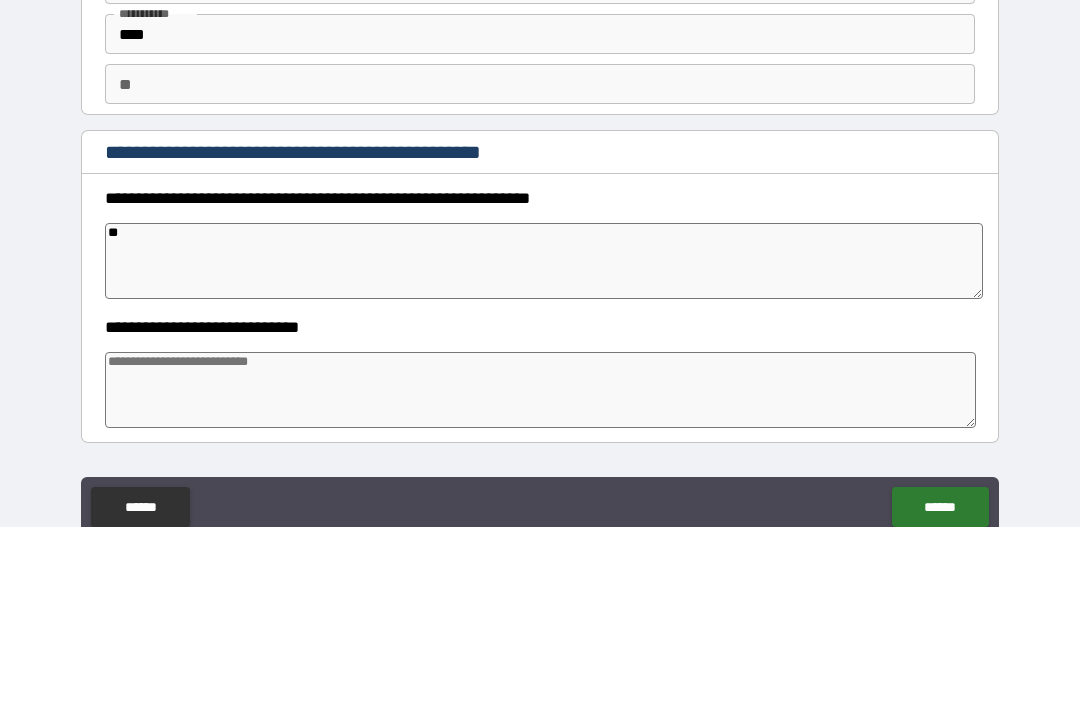 type on "*" 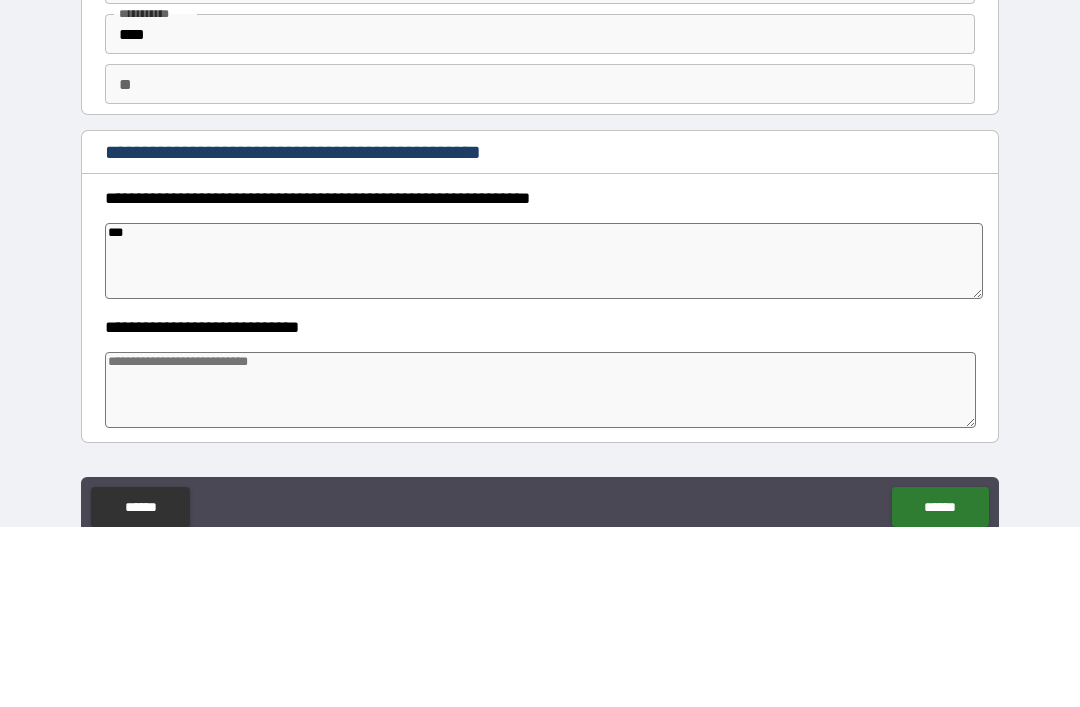 type on "*" 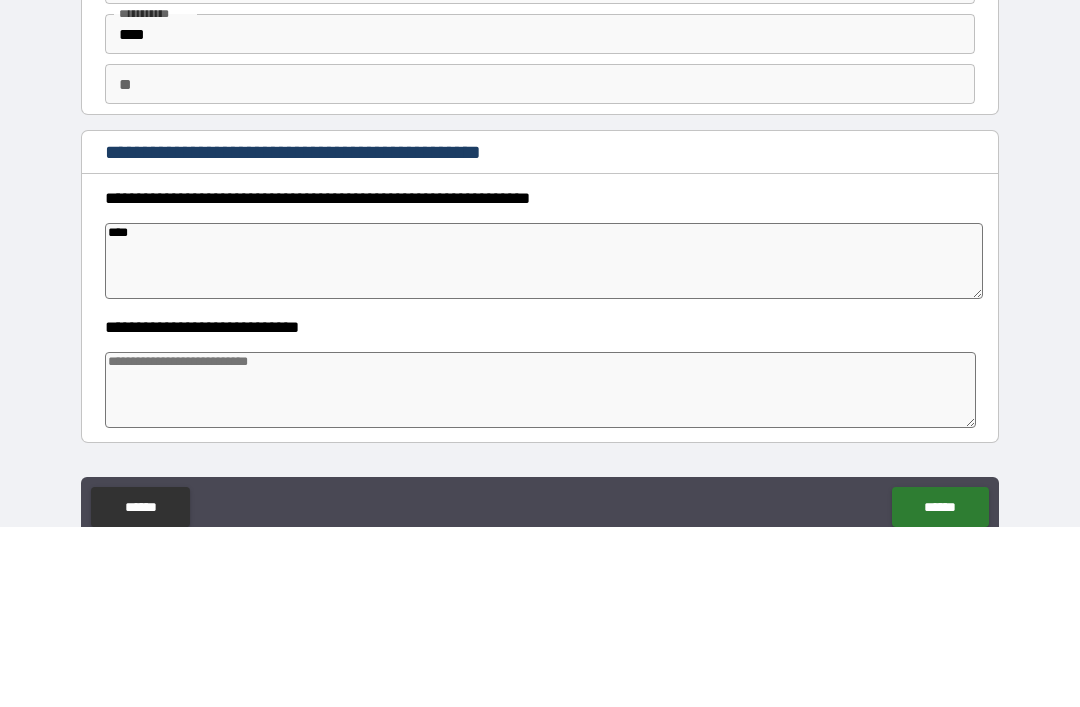 type on "*" 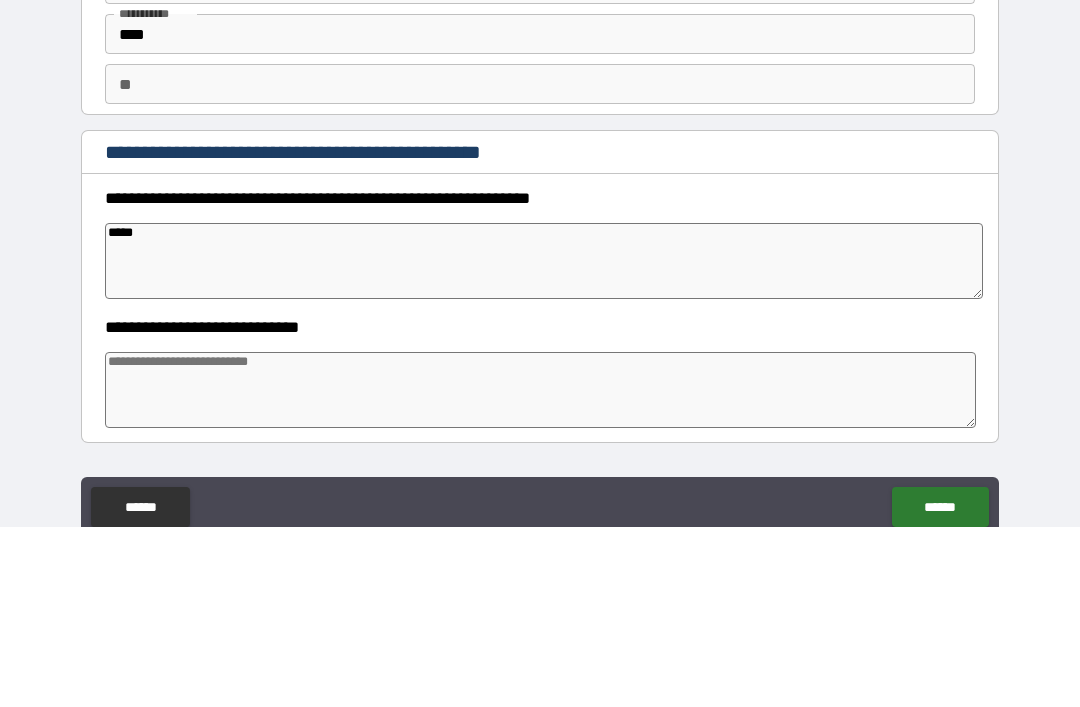 type on "*" 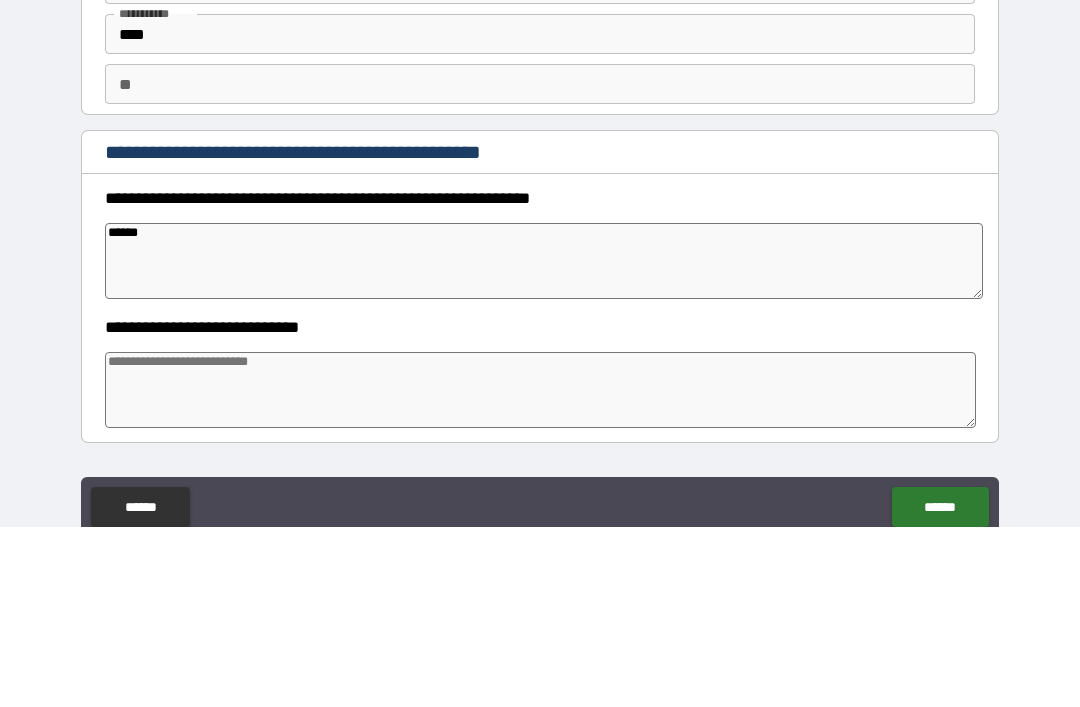 type on "*" 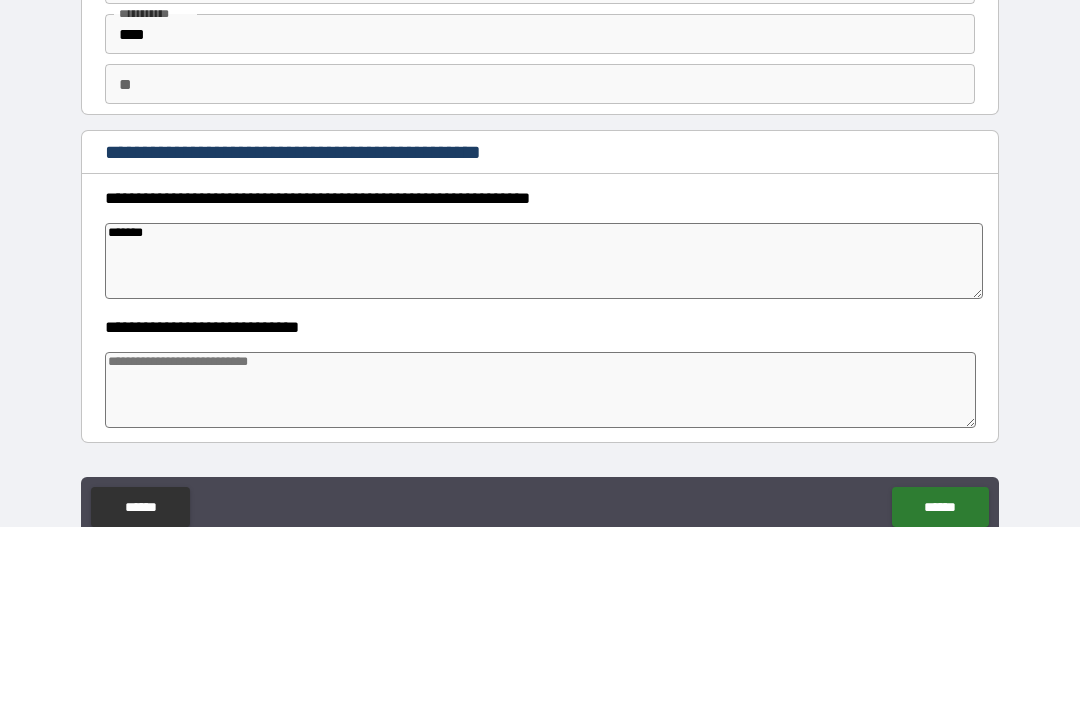 type on "*" 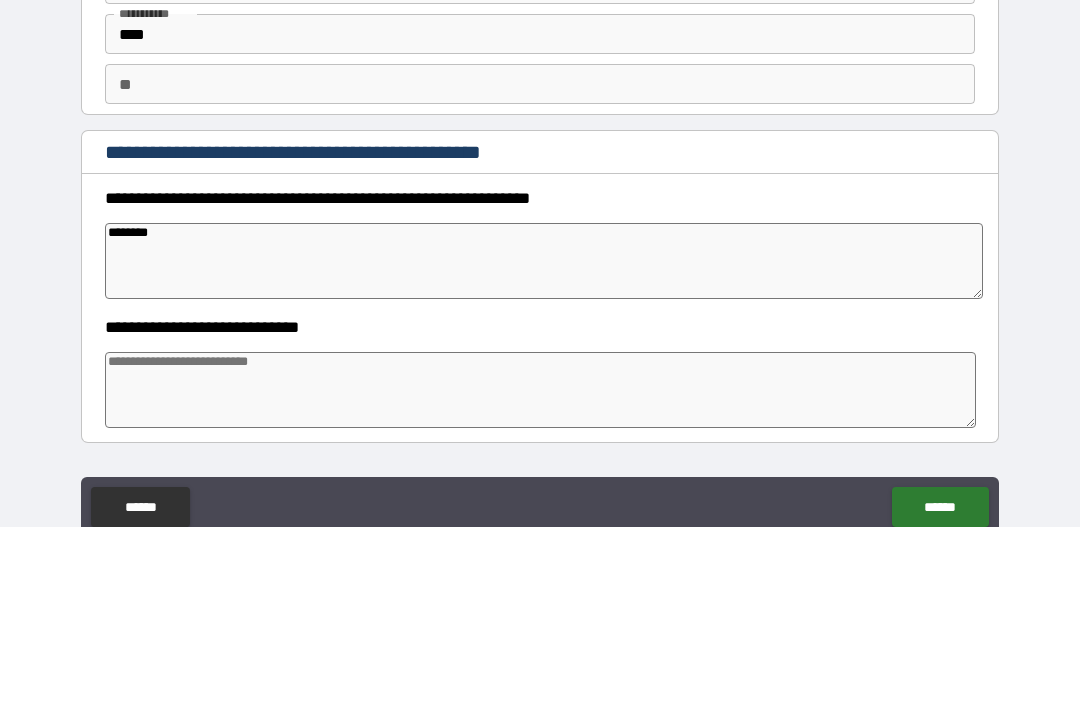 type on "*" 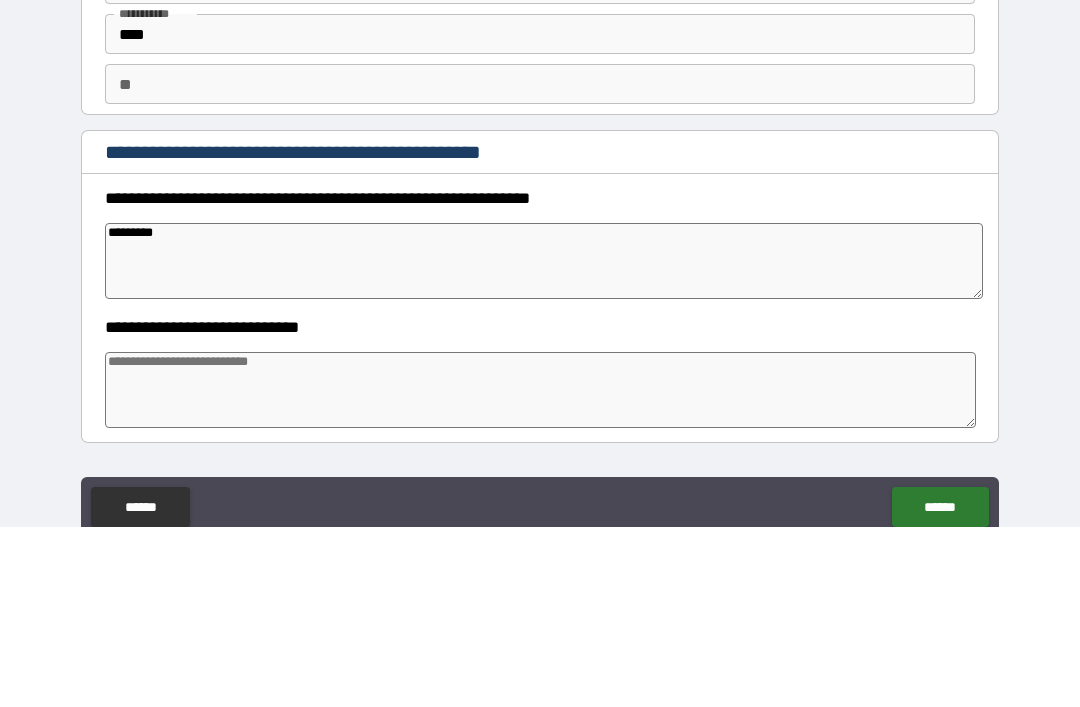 type on "*" 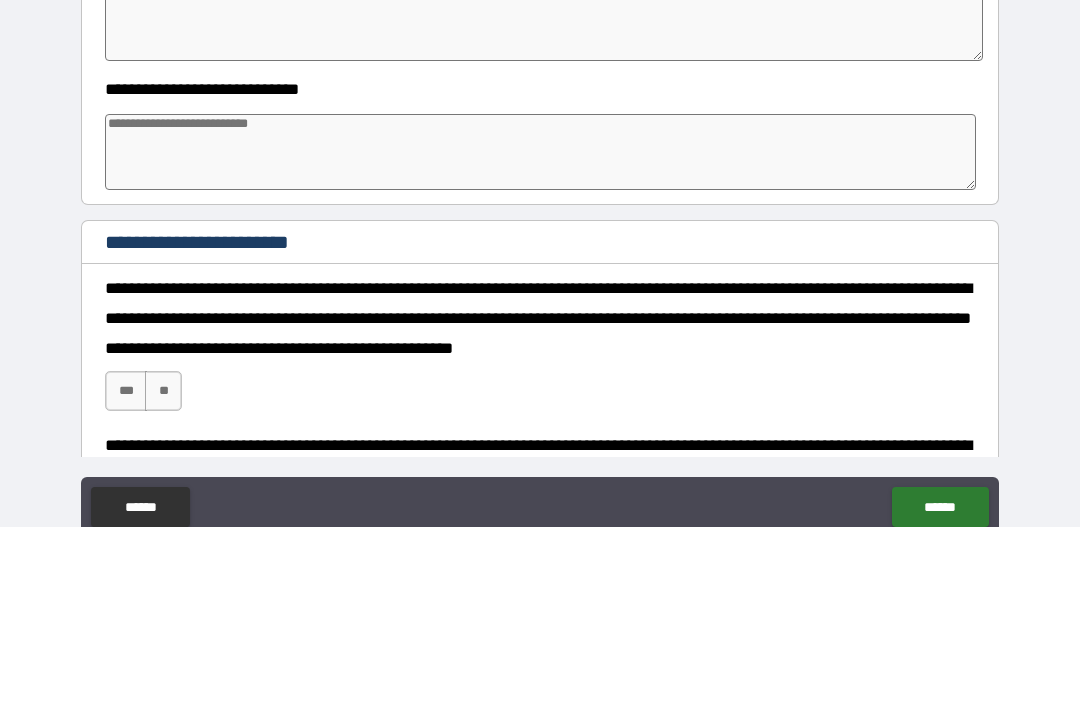 scroll, scrollTop: 225, scrollLeft: 0, axis: vertical 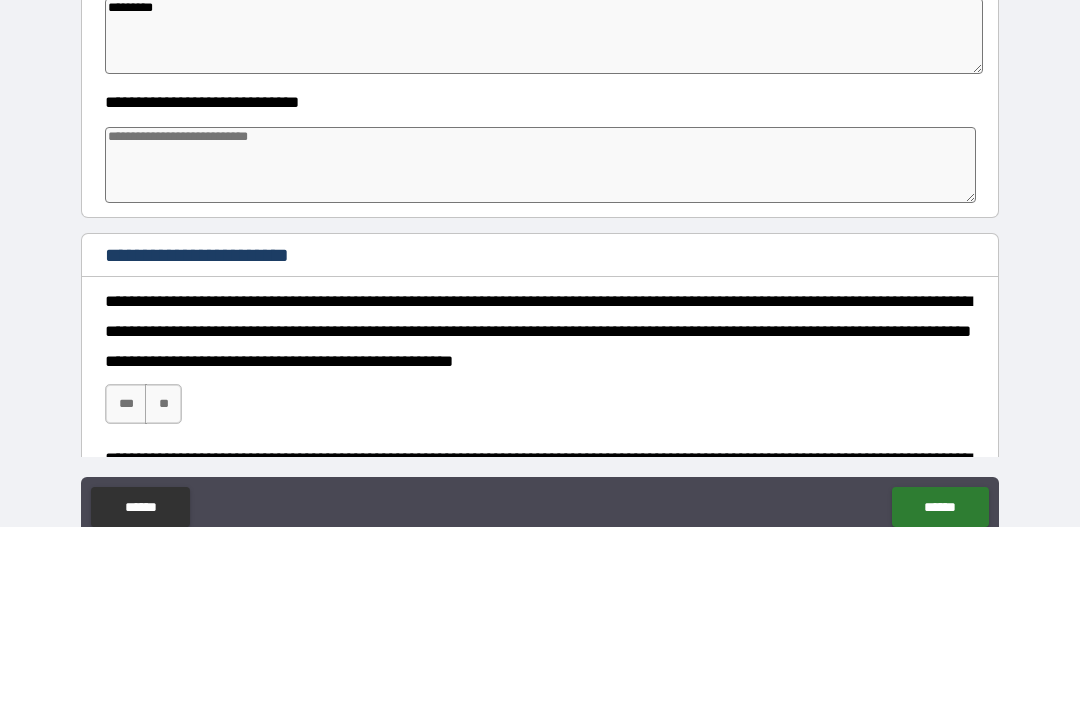 type on "*********" 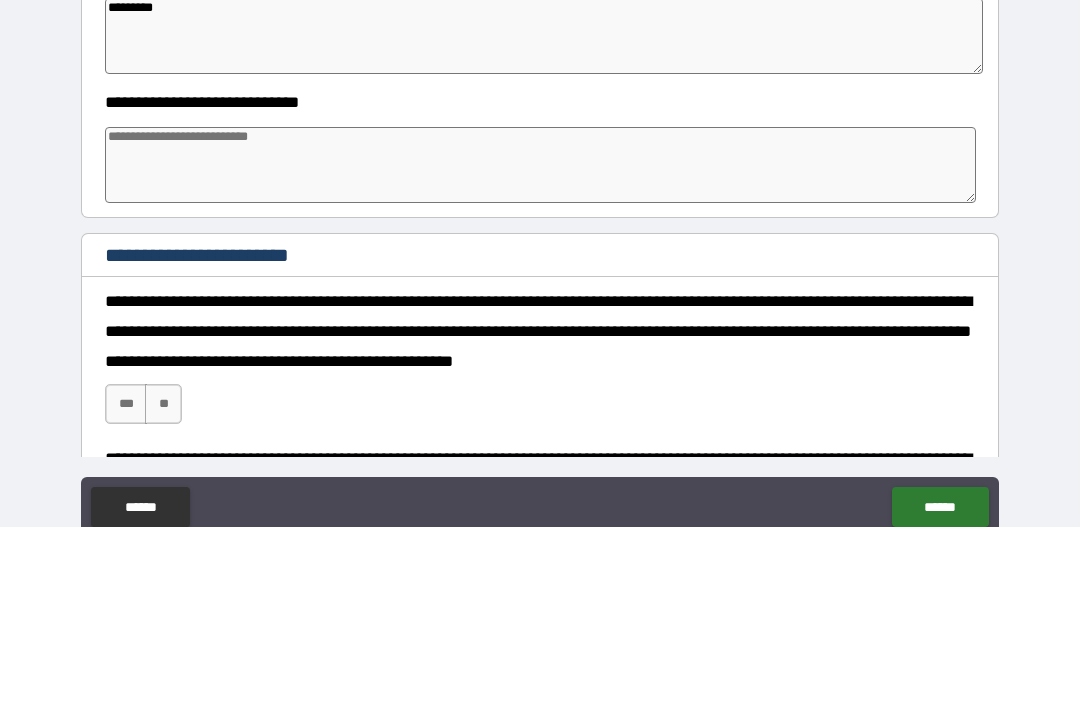 click at bounding box center [540, 345] 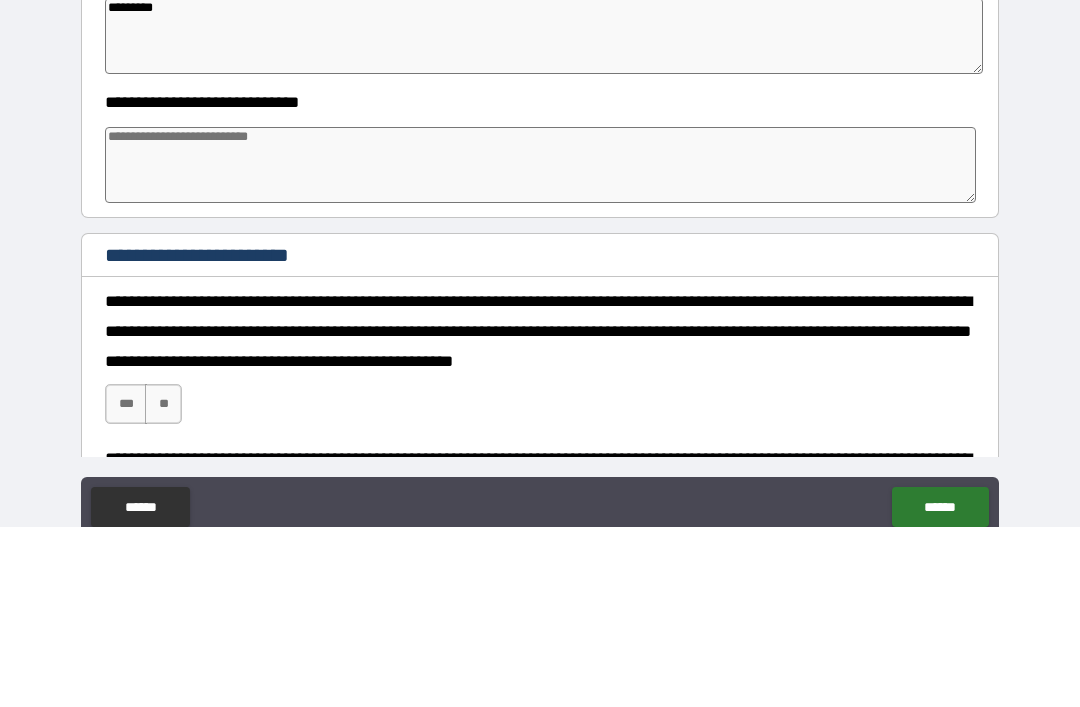 type on "*" 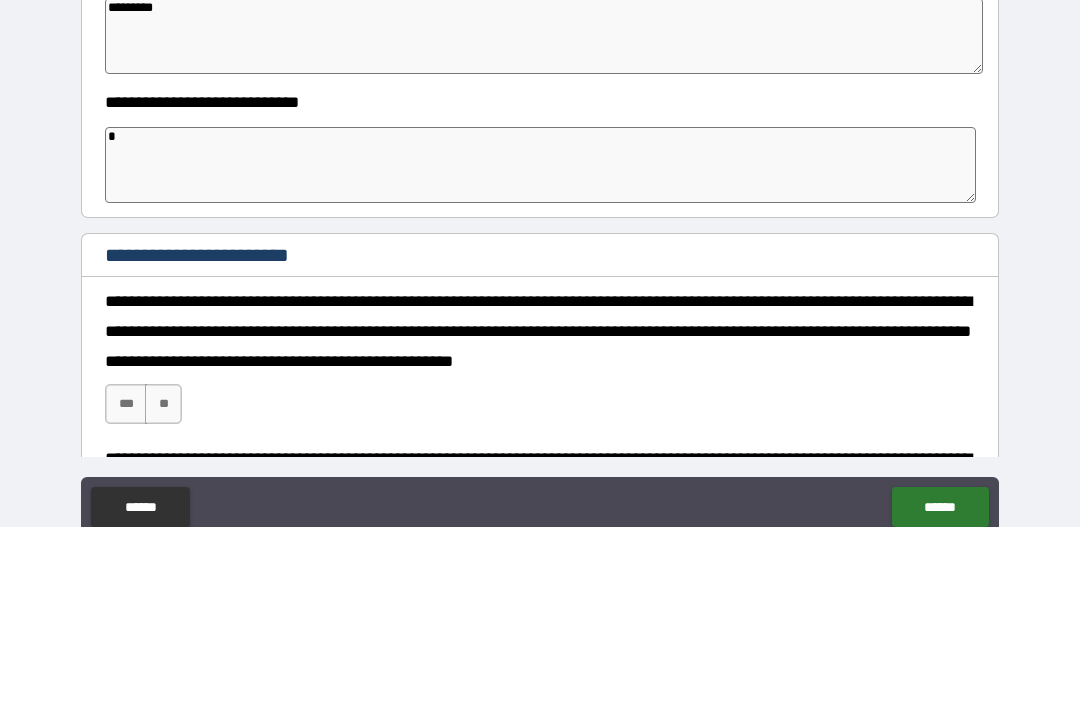 type on "*" 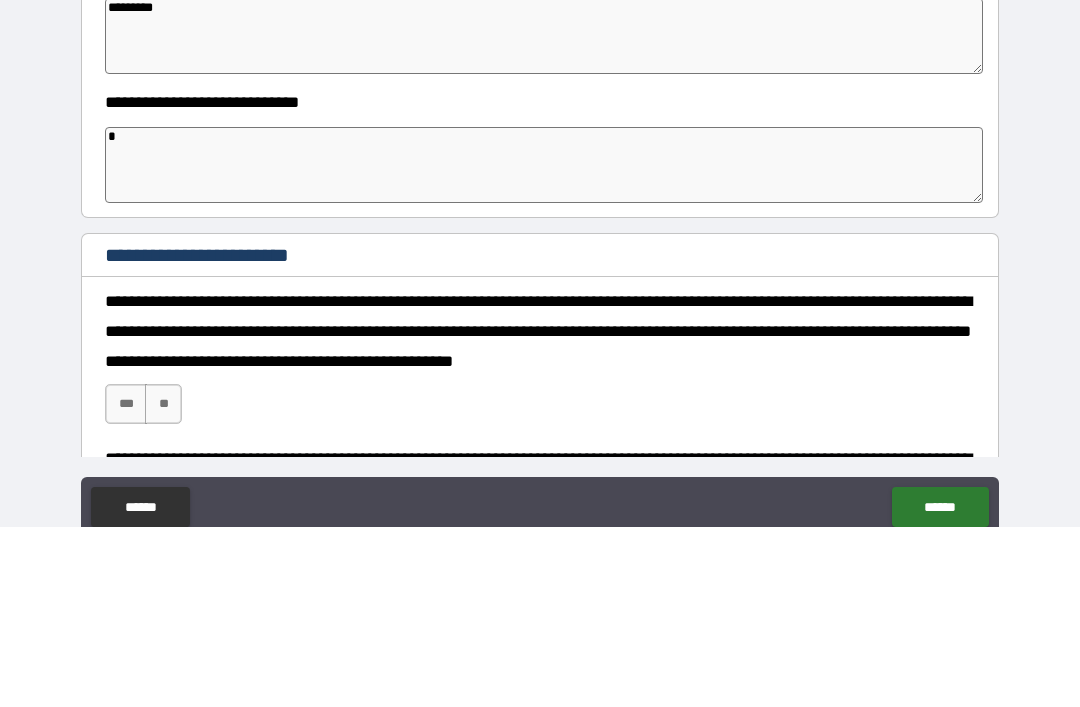 type on "*" 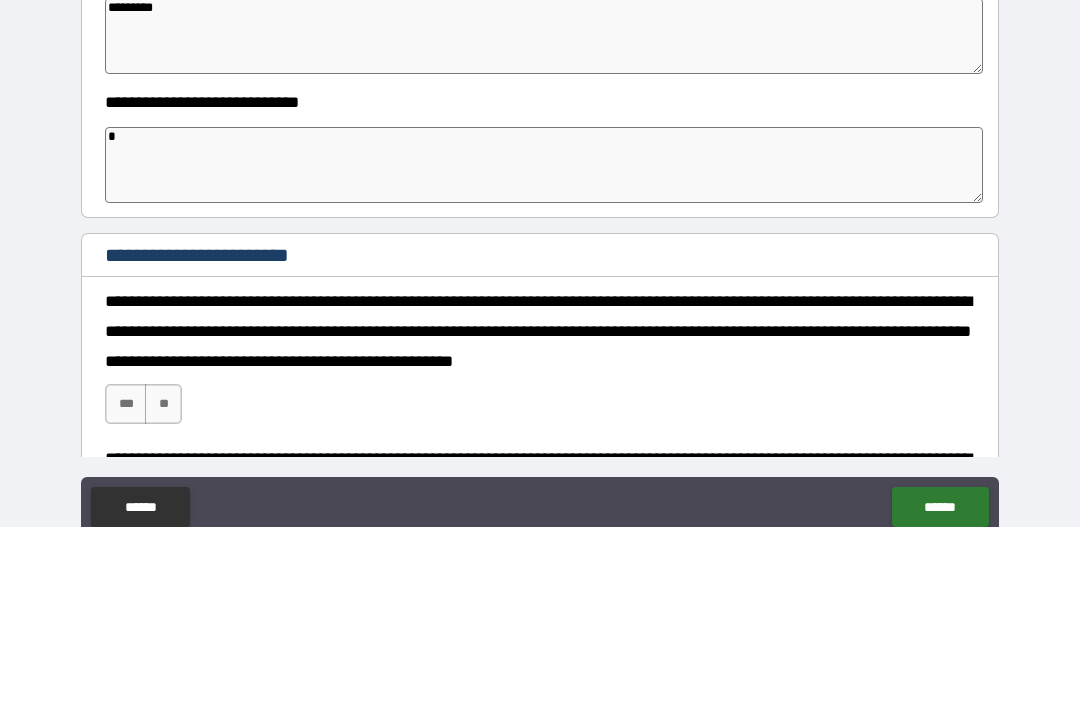type on "*" 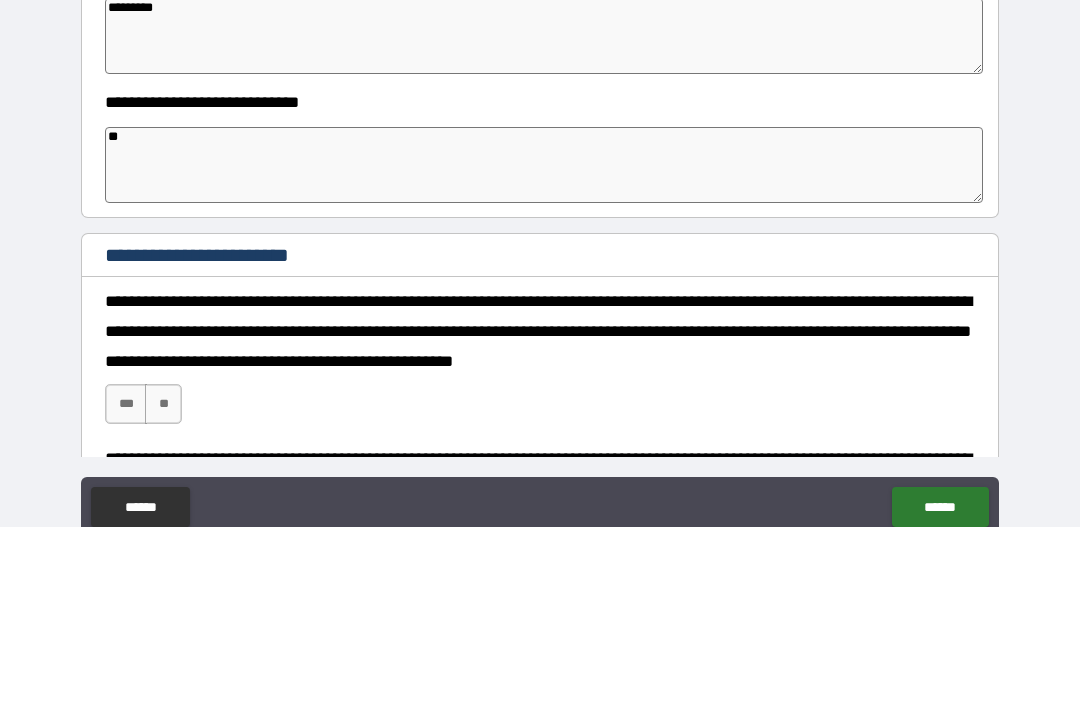 type on "*" 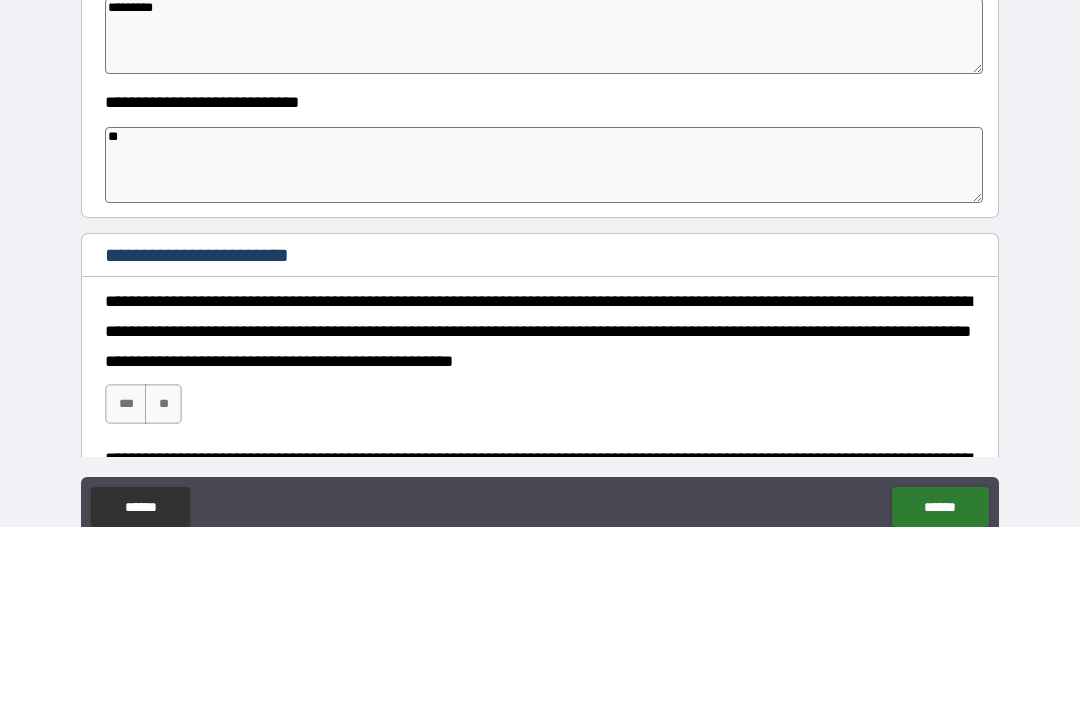type on "*" 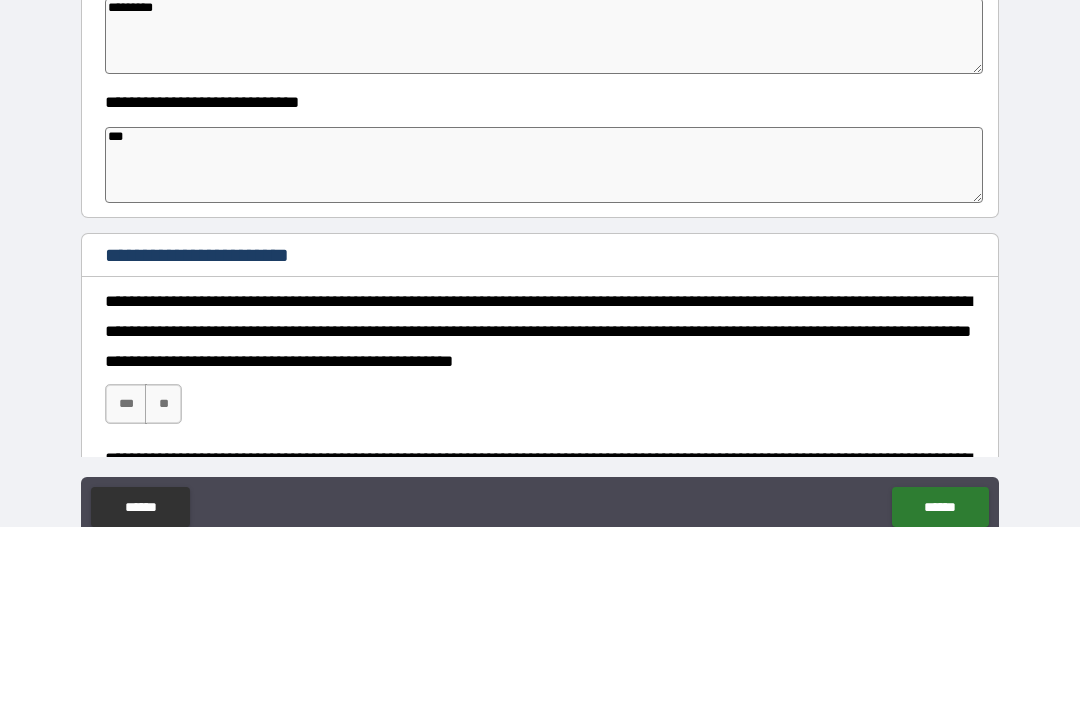 type on "*" 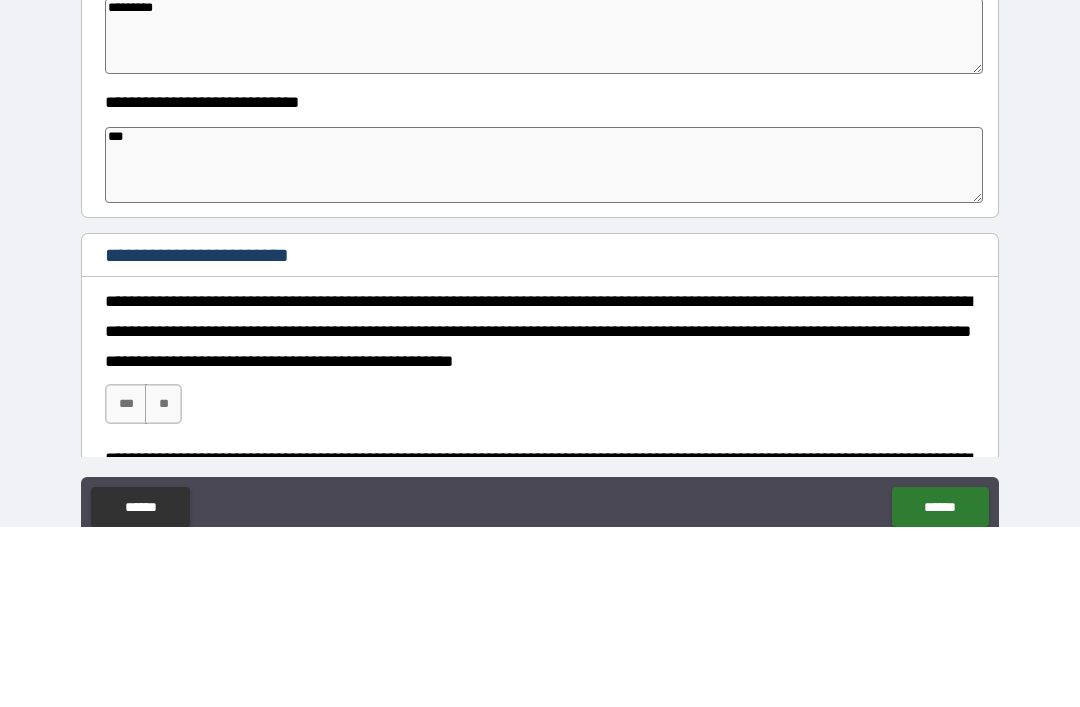 type on "*" 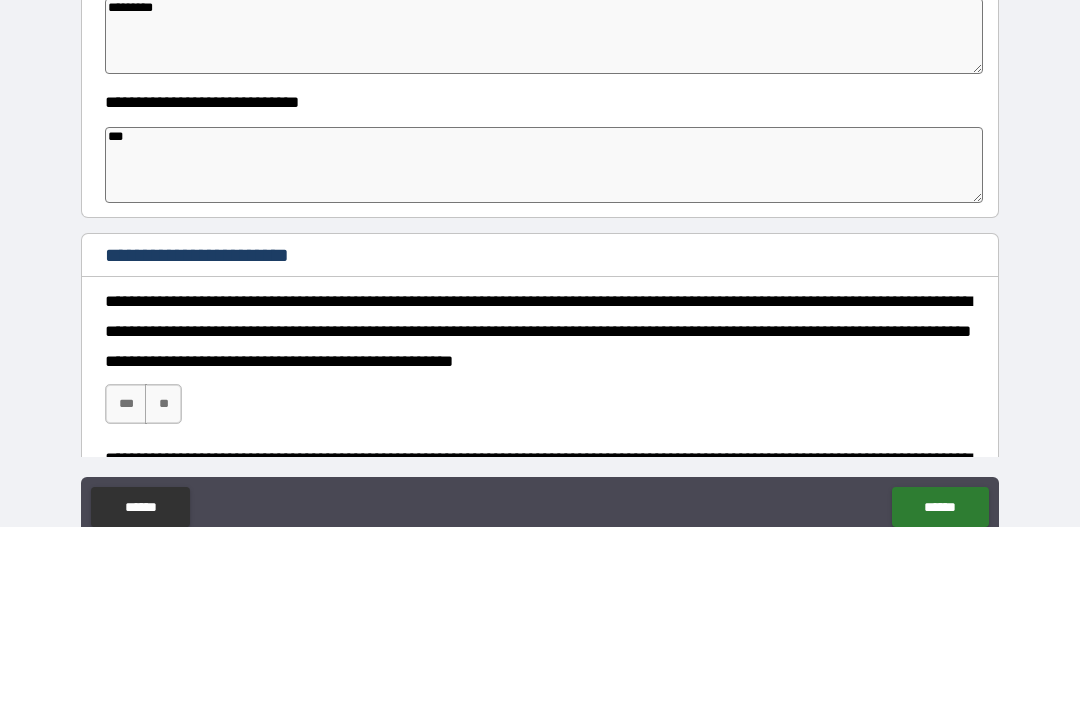 type on "*" 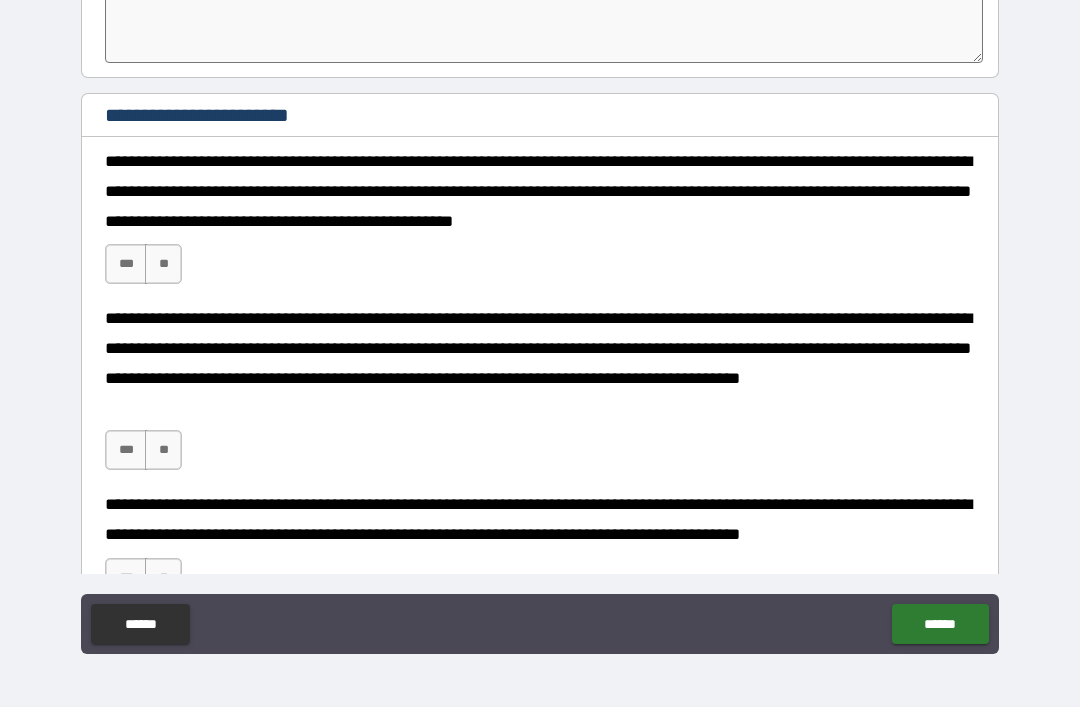 scroll, scrollTop: 480, scrollLeft: 0, axis: vertical 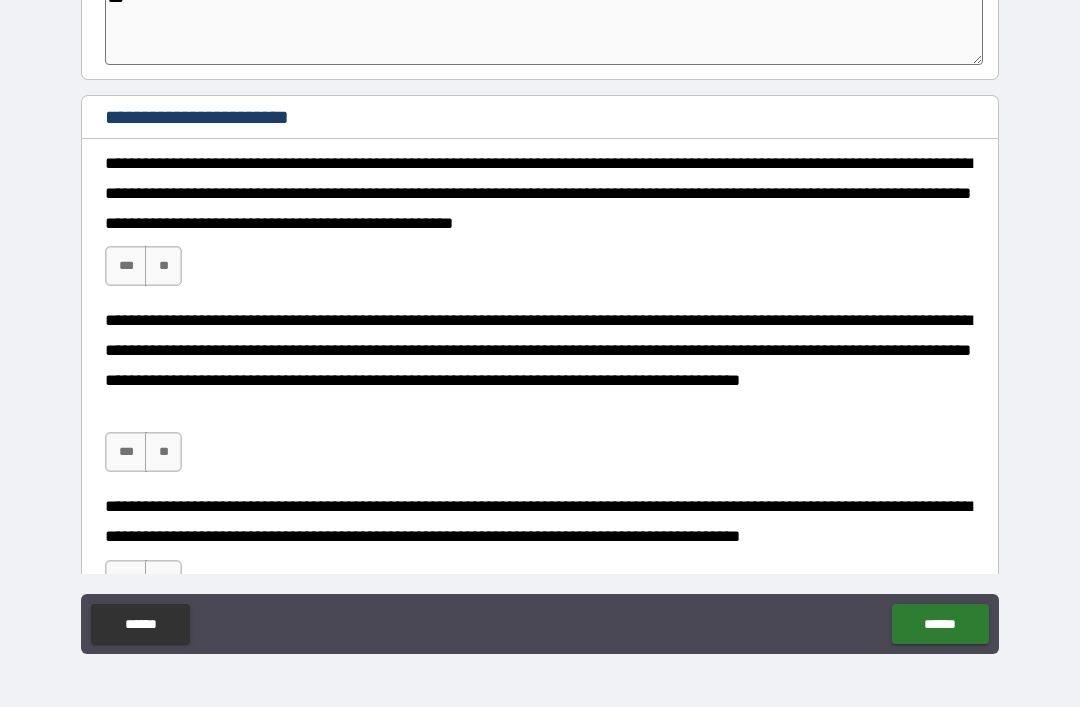 click on "***" at bounding box center [126, 266] 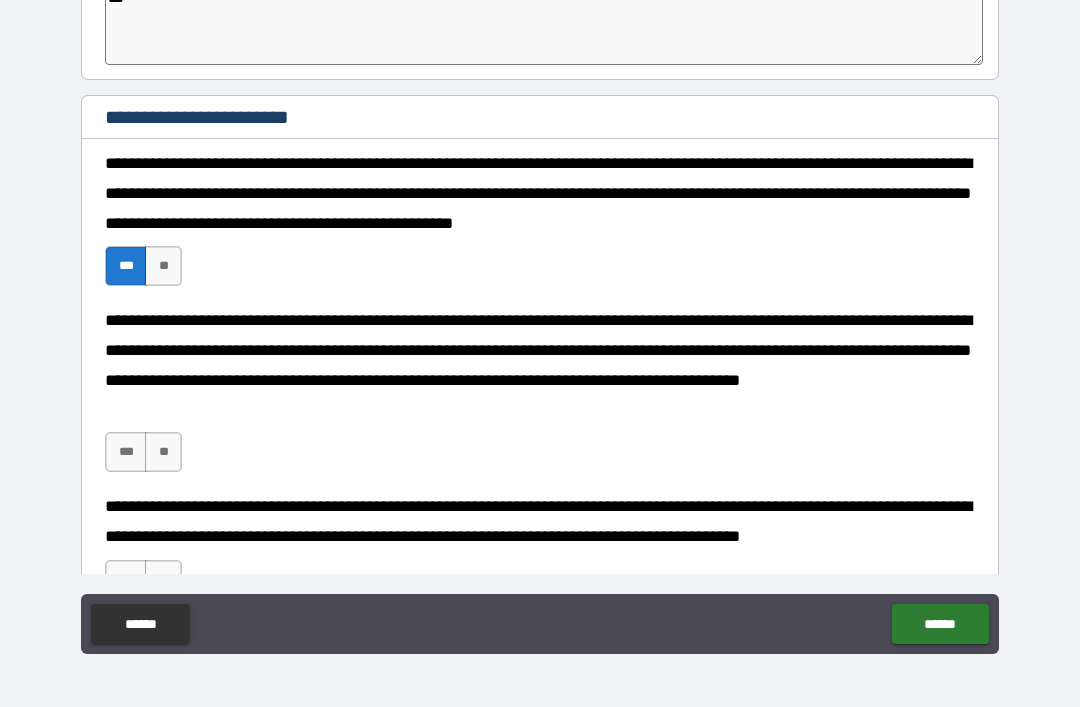 type on "*" 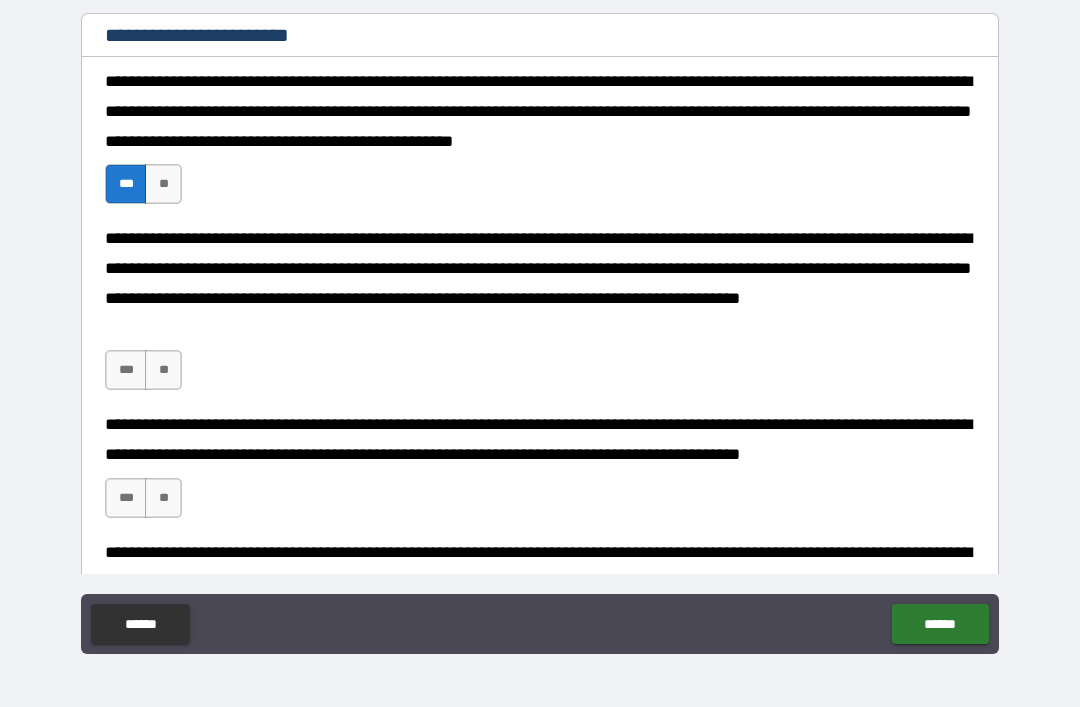 scroll, scrollTop: 577, scrollLeft: 0, axis: vertical 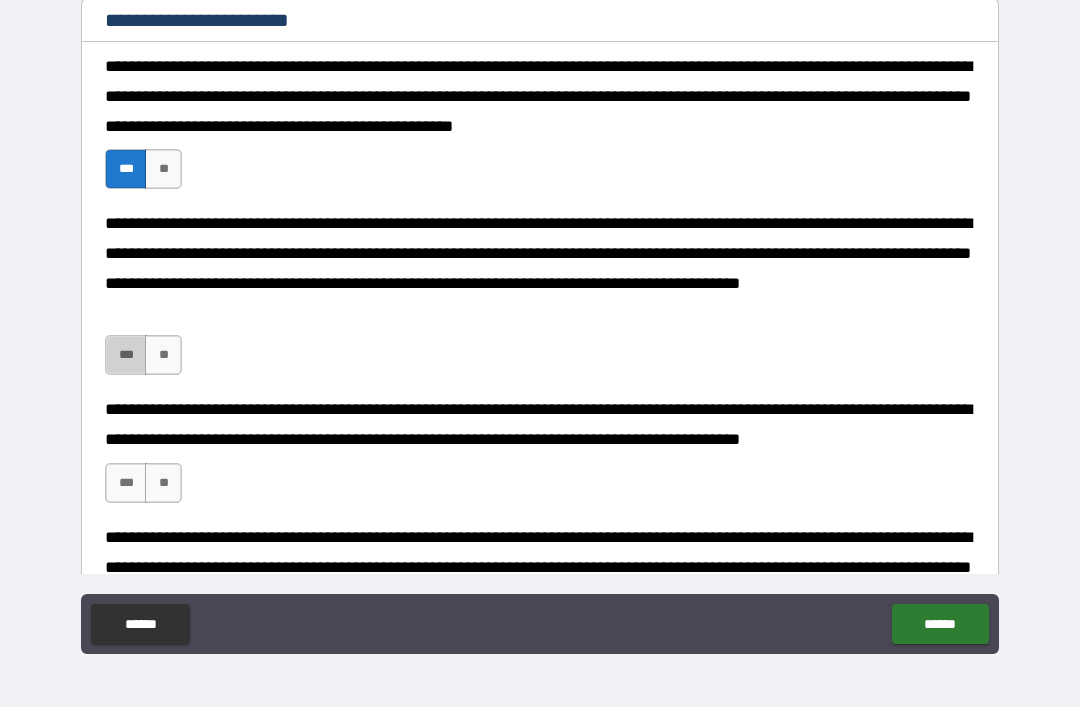 click on "***" at bounding box center (126, 355) 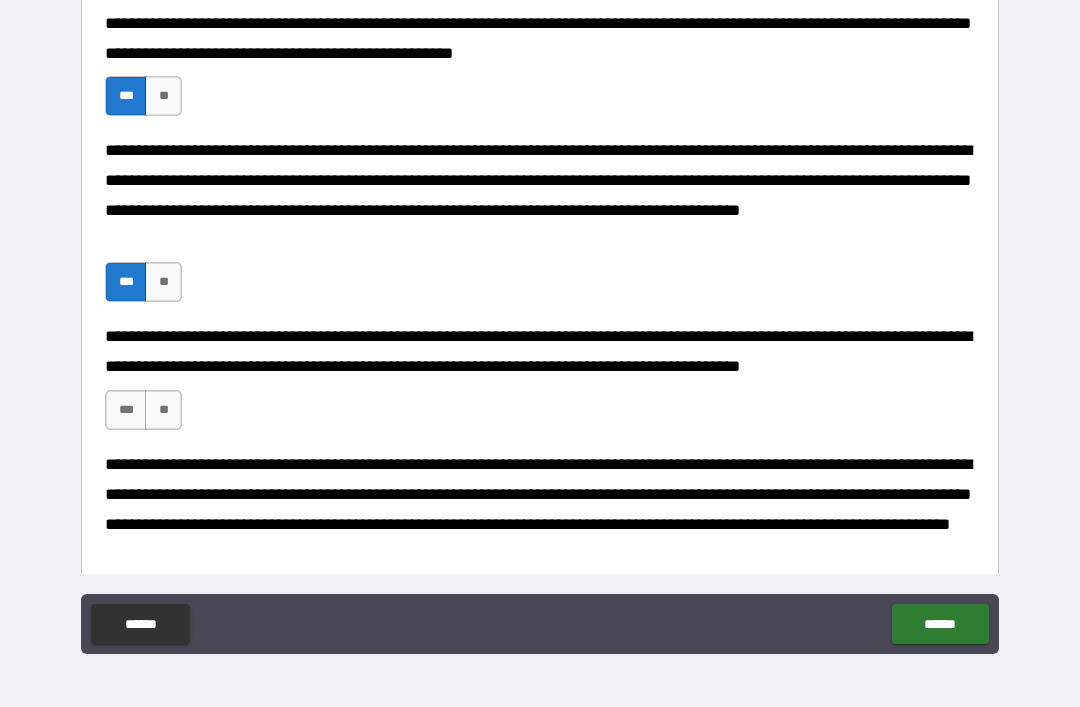 scroll, scrollTop: 678, scrollLeft: 0, axis: vertical 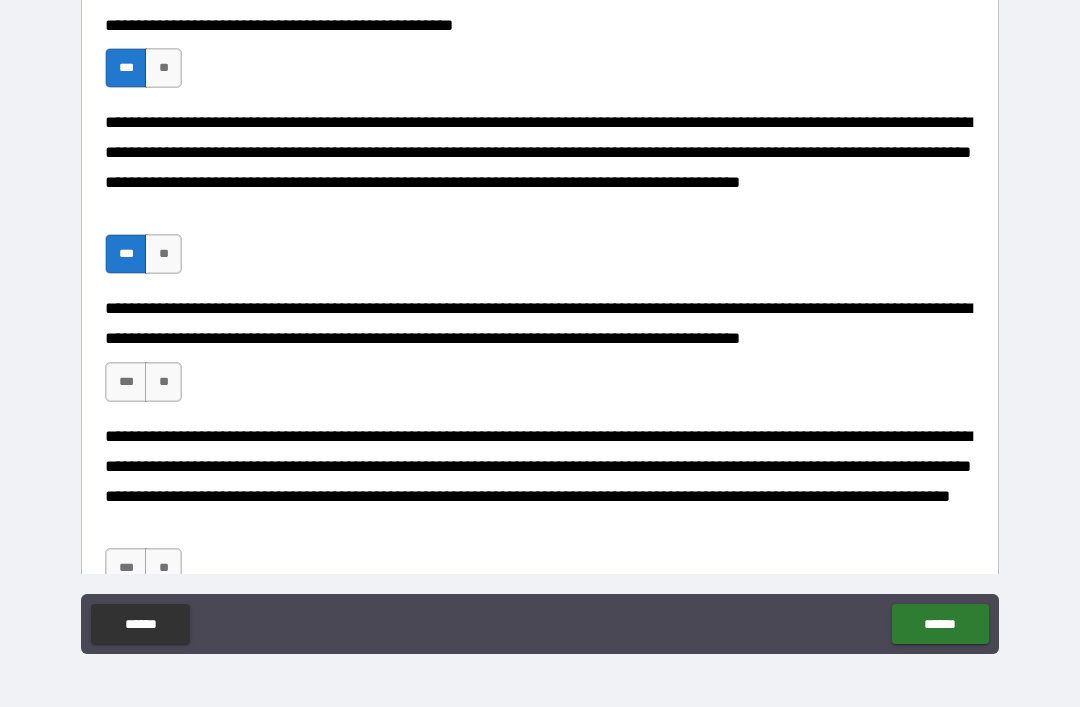 click on "***" at bounding box center (126, 382) 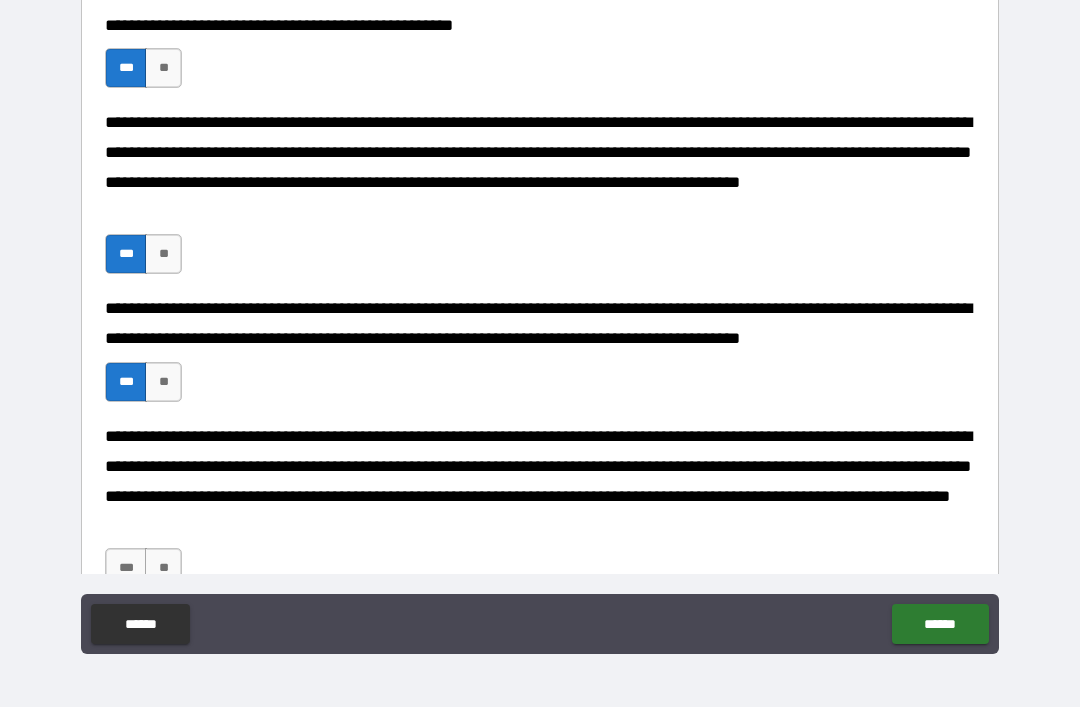 type on "*" 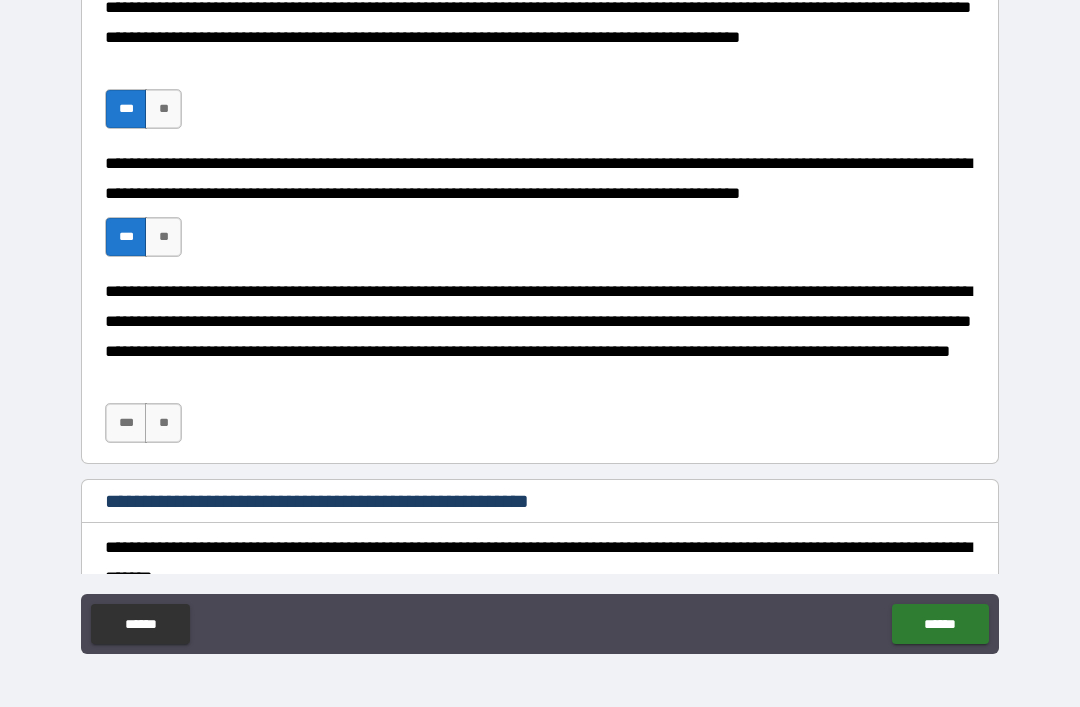 scroll, scrollTop: 827, scrollLeft: 0, axis: vertical 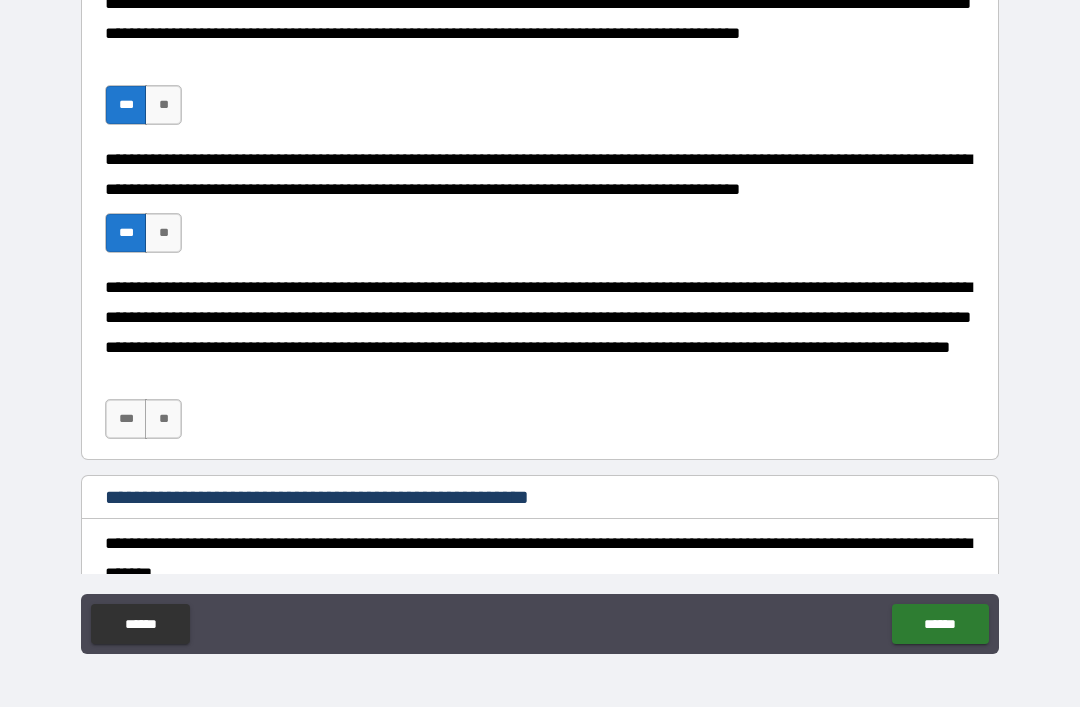 click on "***" at bounding box center [126, 419] 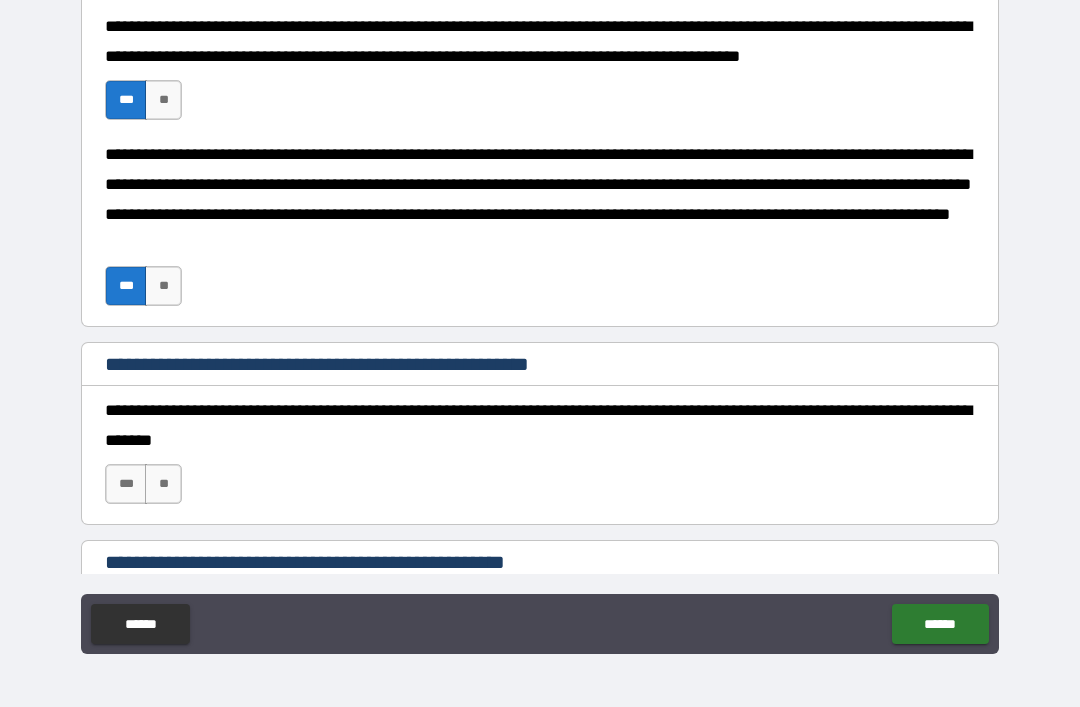 scroll, scrollTop: 975, scrollLeft: 0, axis: vertical 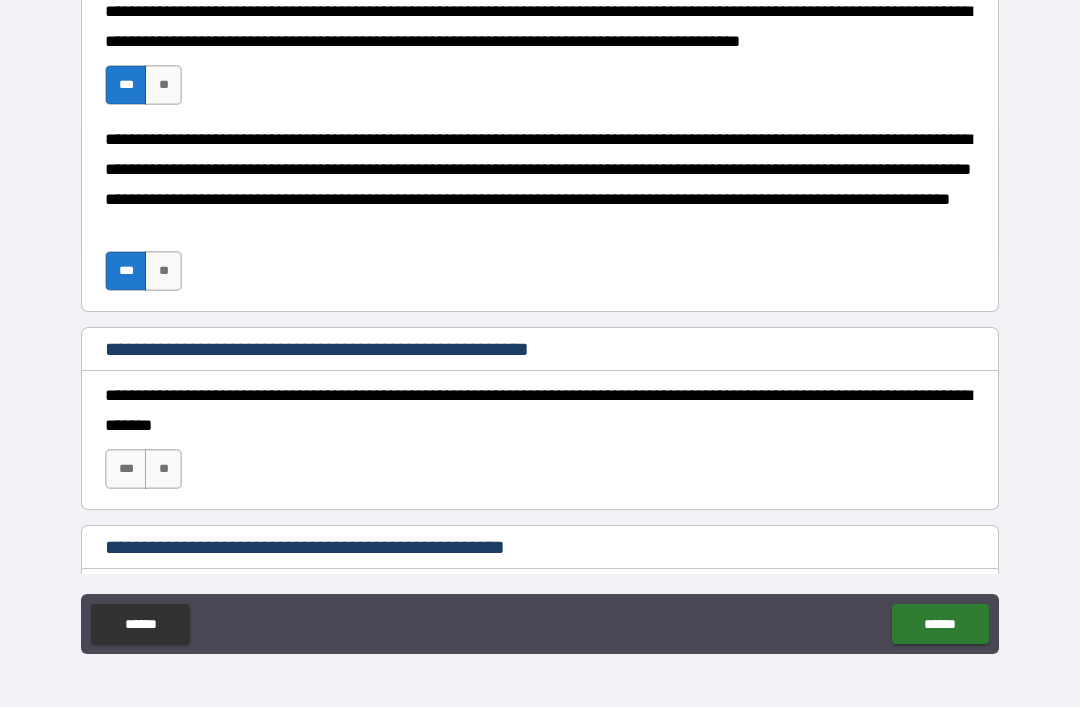 click on "***" at bounding box center (126, 469) 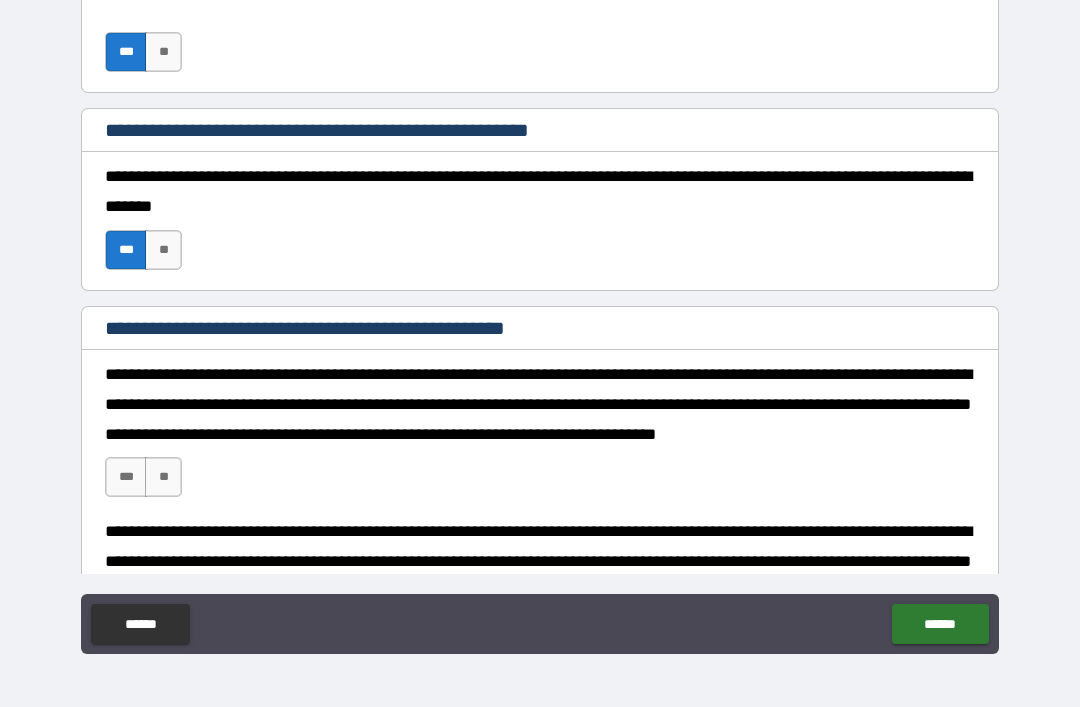 scroll, scrollTop: 1219, scrollLeft: 0, axis: vertical 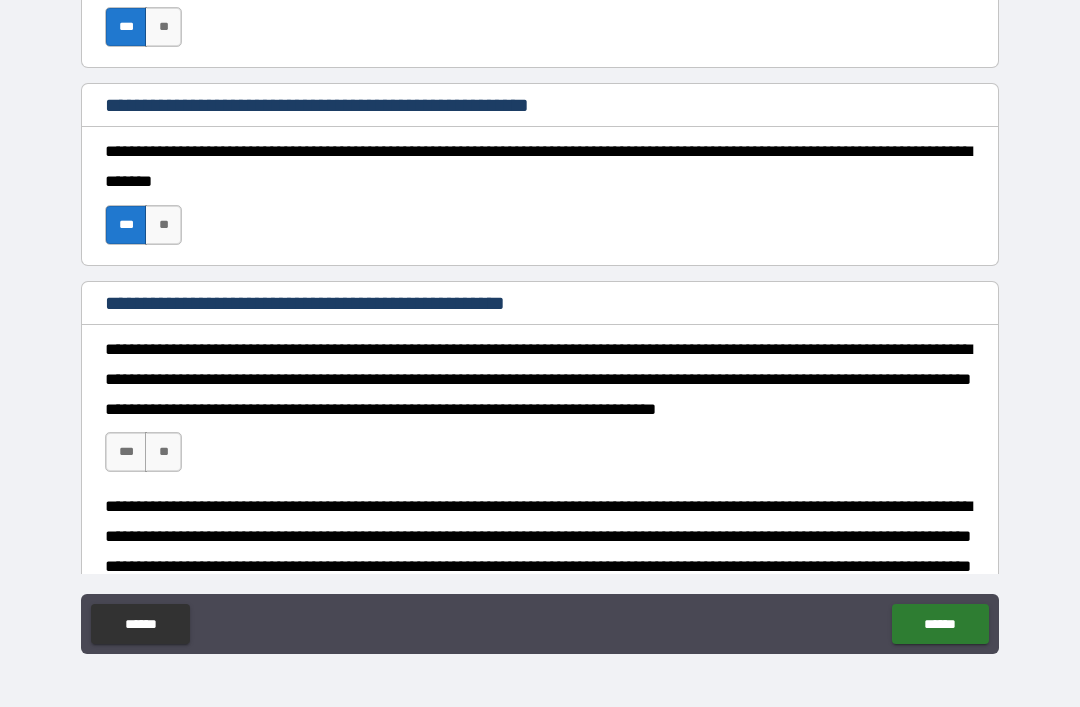 click on "***" at bounding box center [126, 452] 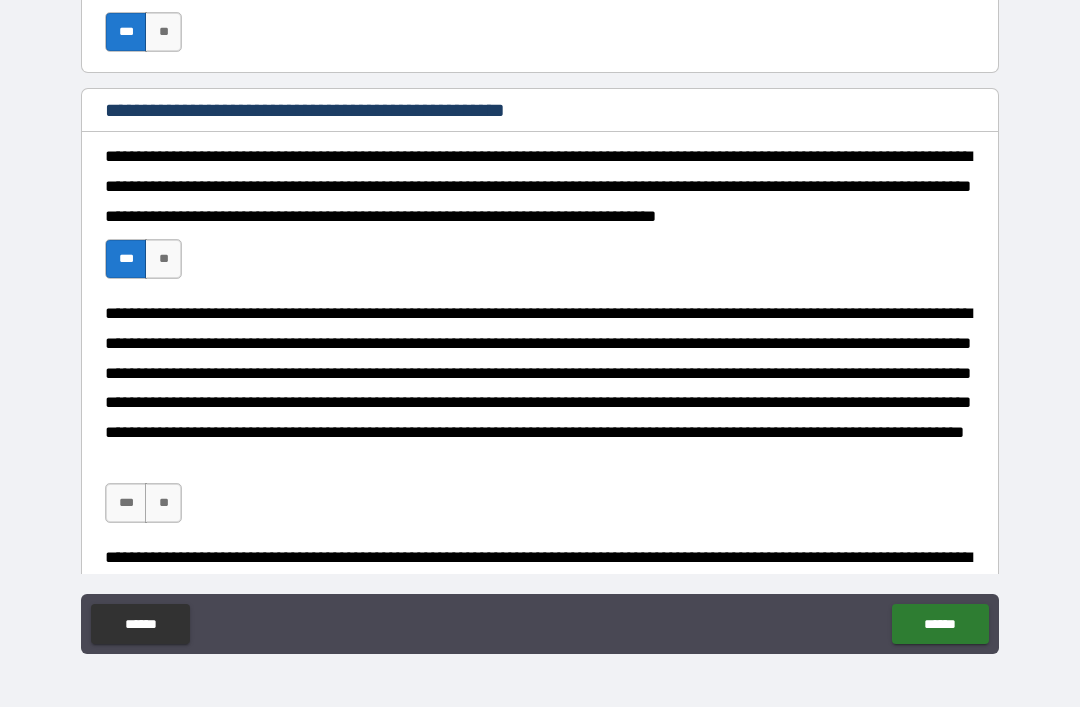 scroll, scrollTop: 1438, scrollLeft: 0, axis: vertical 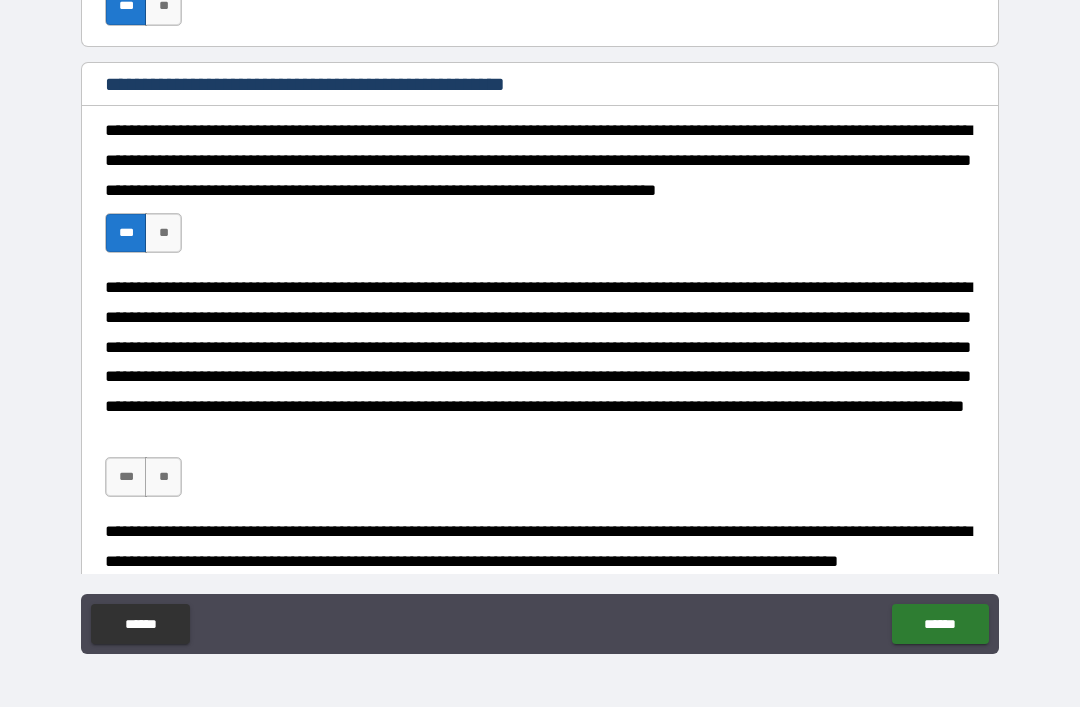 click on "***" at bounding box center (126, 477) 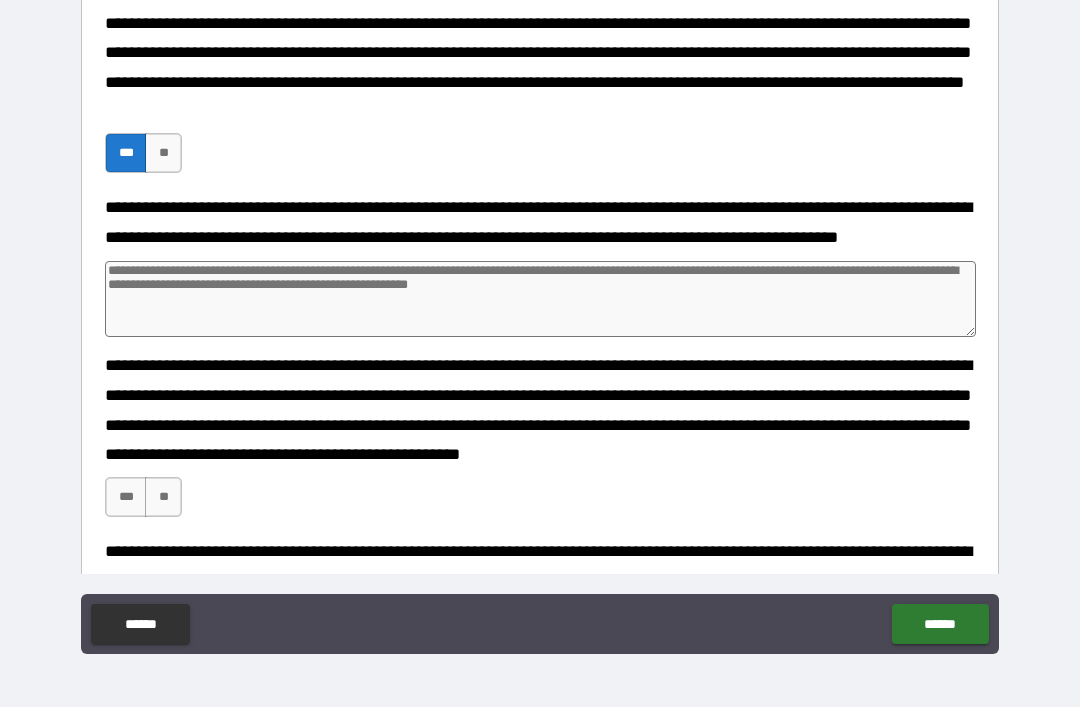 scroll, scrollTop: 1770, scrollLeft: 0, axis: vertical 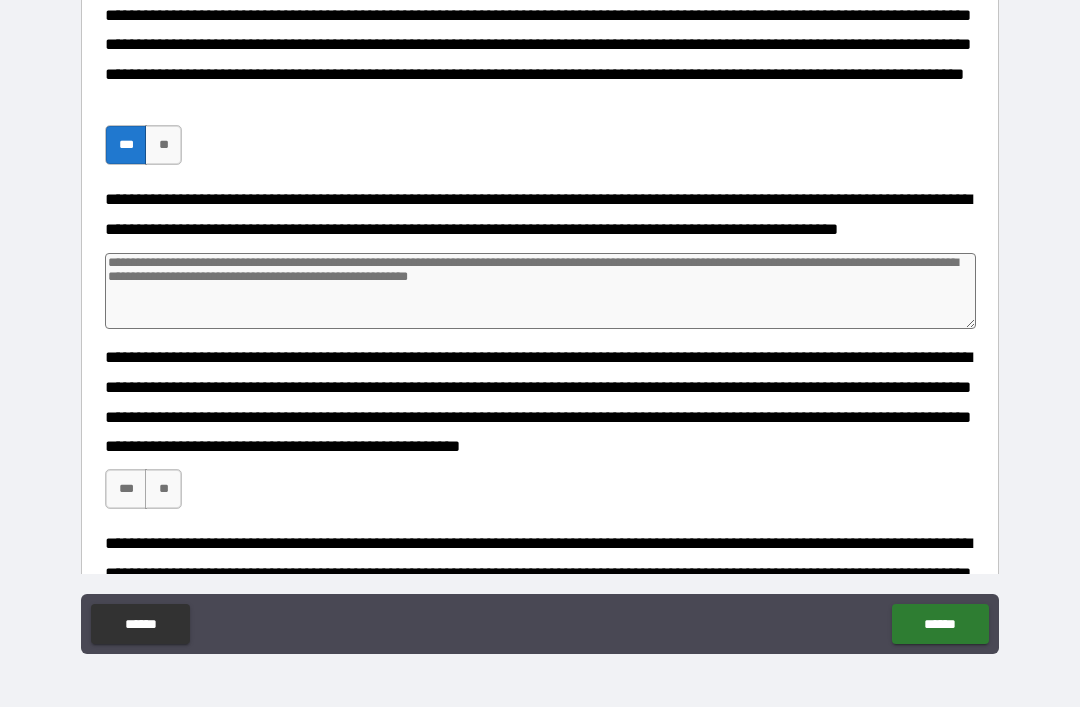 click at bounding box center (540, 291) 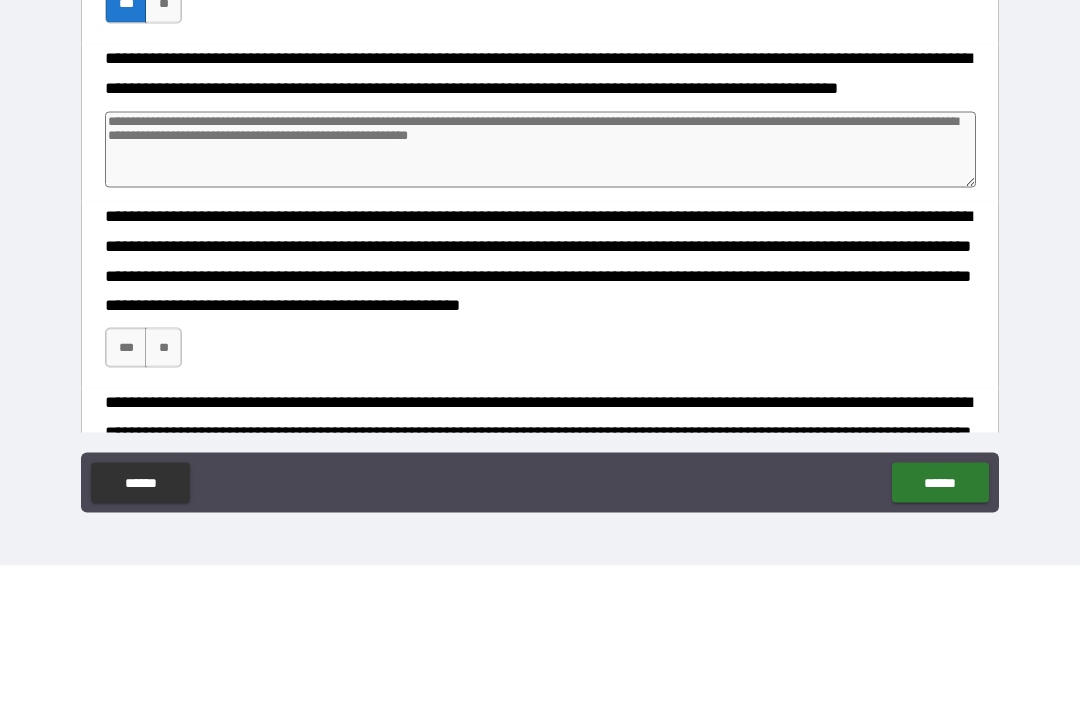 click on "**********" at bounding box center [540, 401] 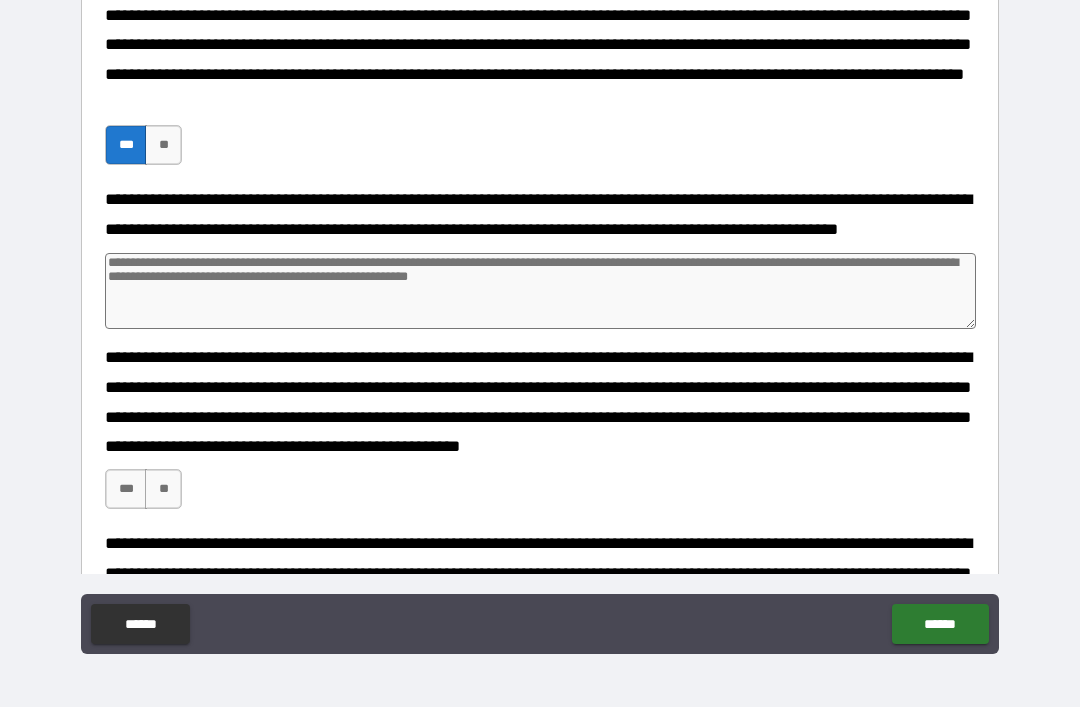 scroll, scrollTop: 1802, scrollLeft: 0, axis: vertical 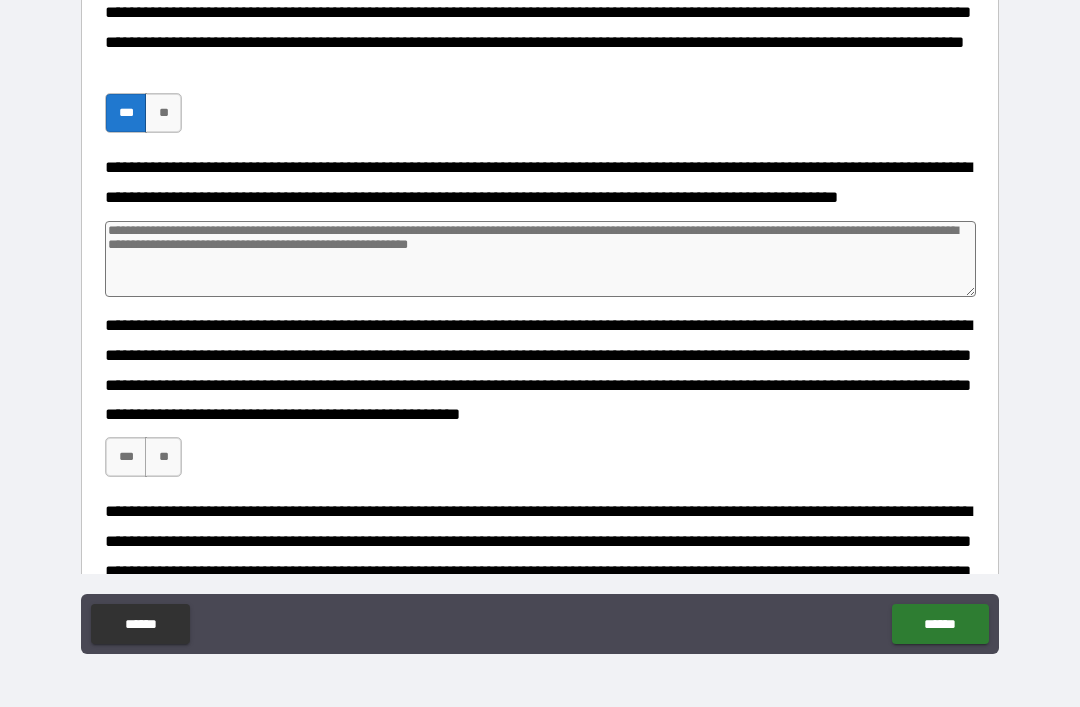 click on "***" at bounding box center (126, 457) 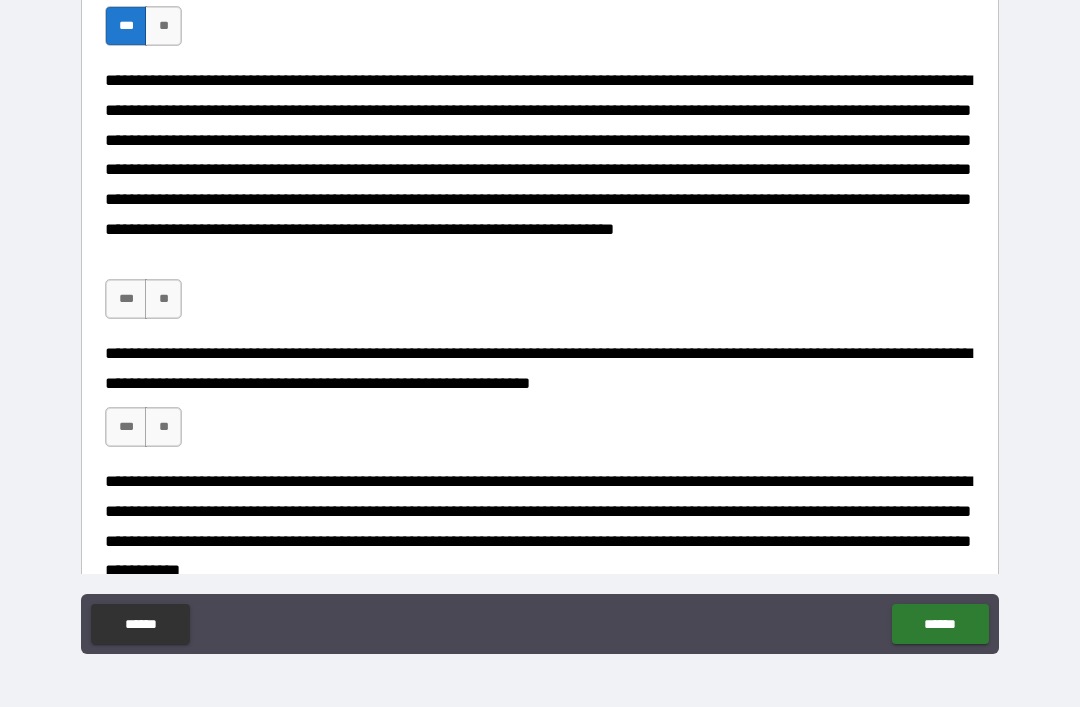 scroll, scrollTop: 2234, scrollLeft: 0, axis: vertical 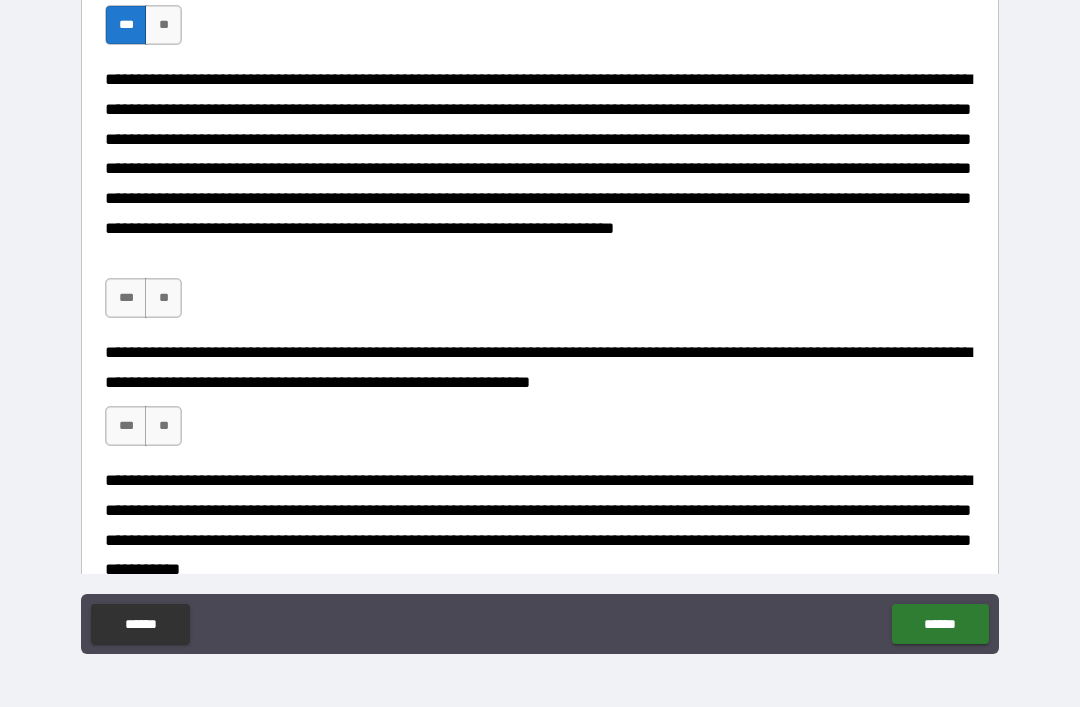 click on "***" at bounding box center [126, 298] 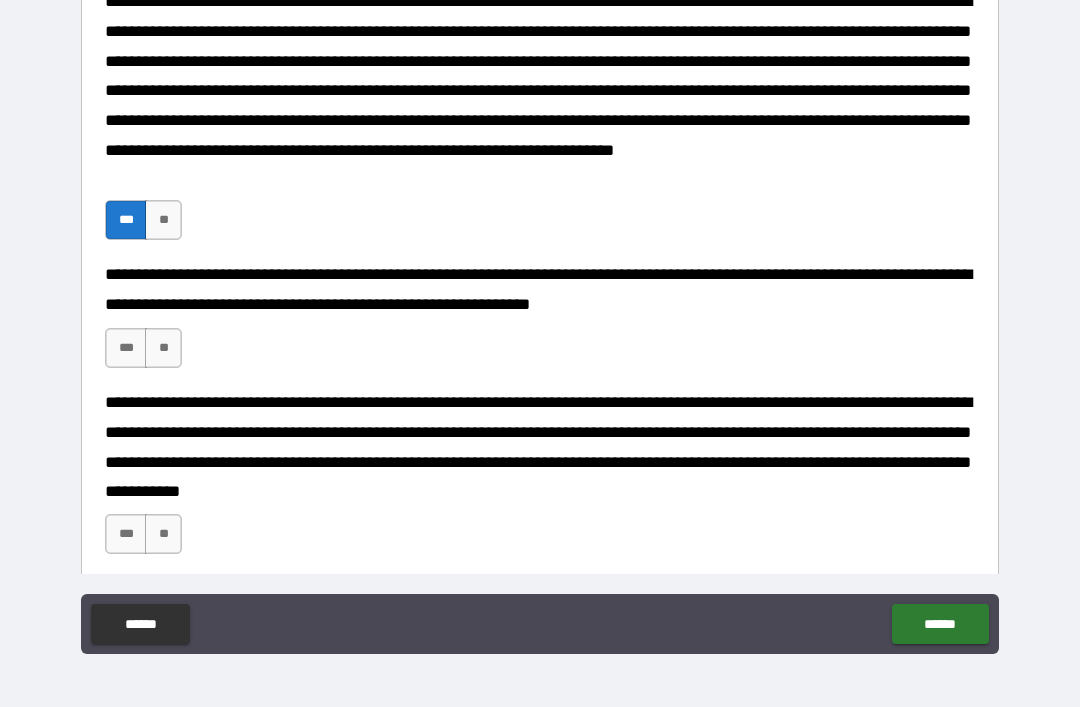 scroll, scrollTop: 2314, scrollLeft: 0, axis: vertical 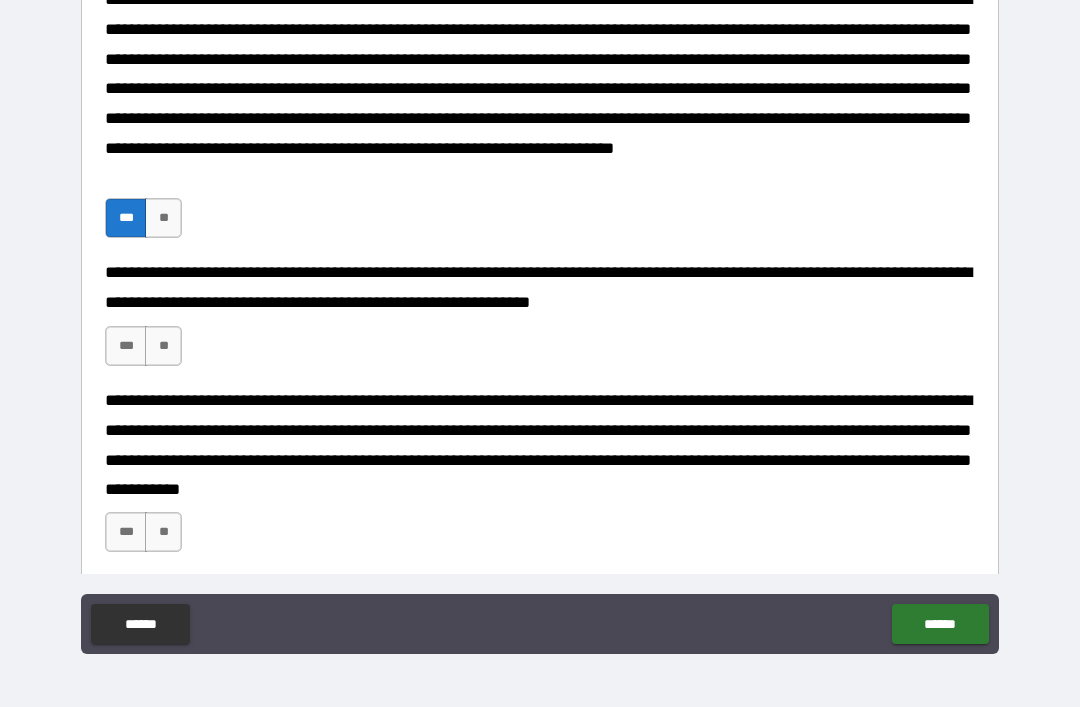 click on "***" at bounding box center [126, 346] 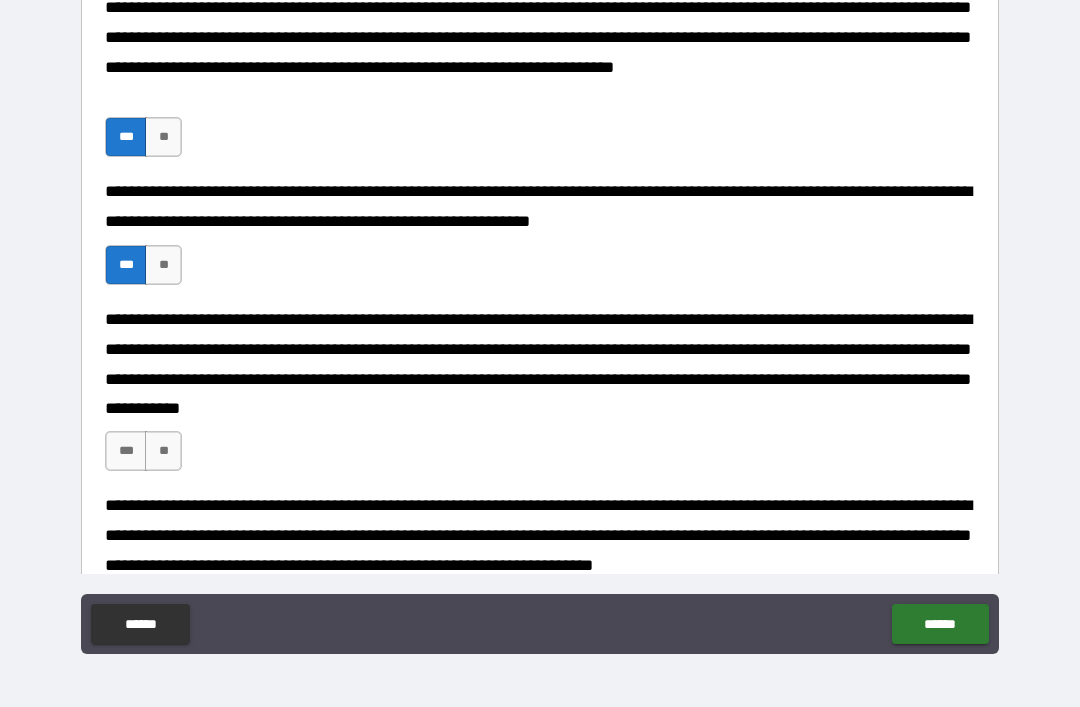 scroll, scrollTop: 2398, scrollLeft: 0, axis: vertical 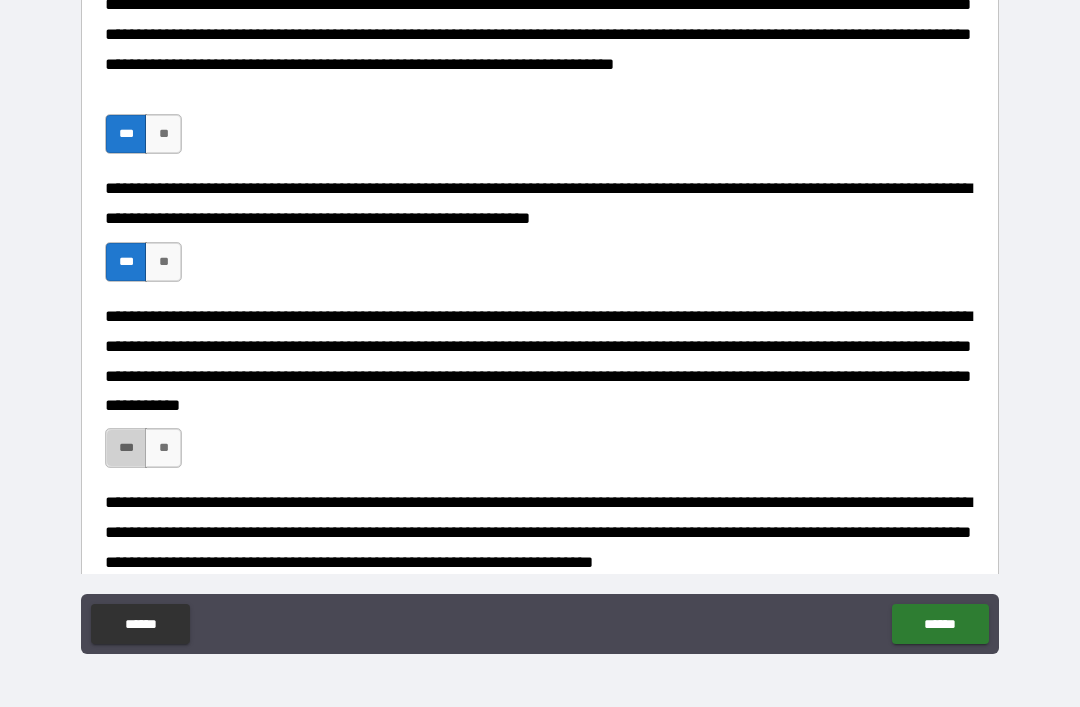 click on "***" at bounding box center (126, 448) 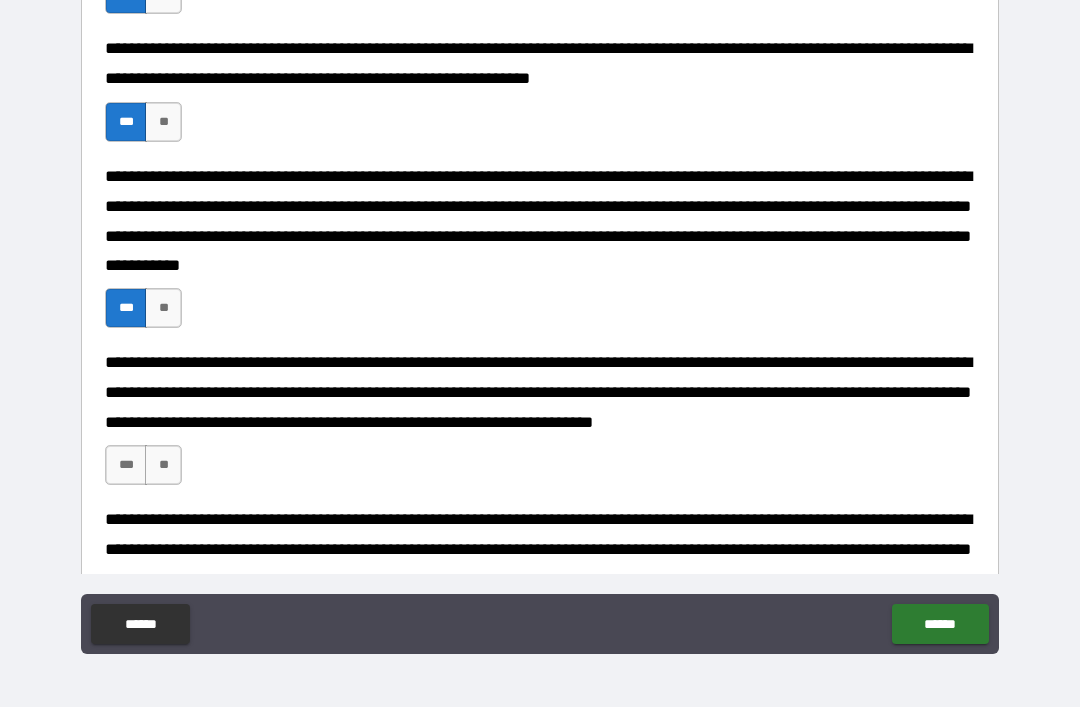 click on "***" at bounding box center [126, 465] 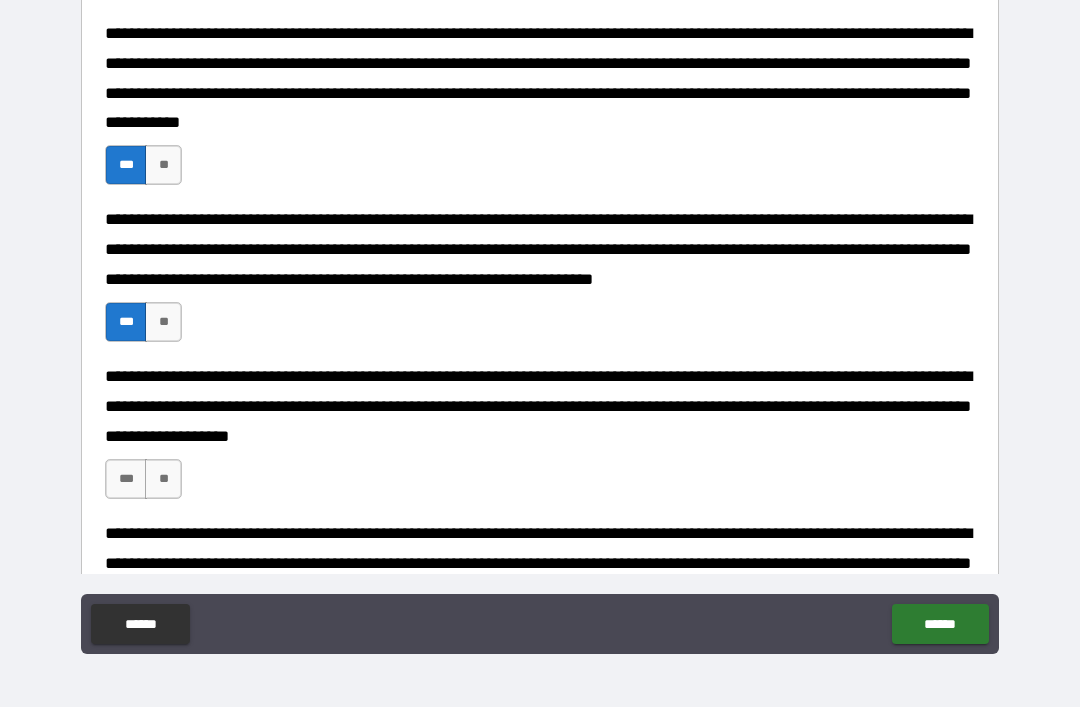 scroll, scrollTop: 2695, scrollLeft: 0, axis: vertical 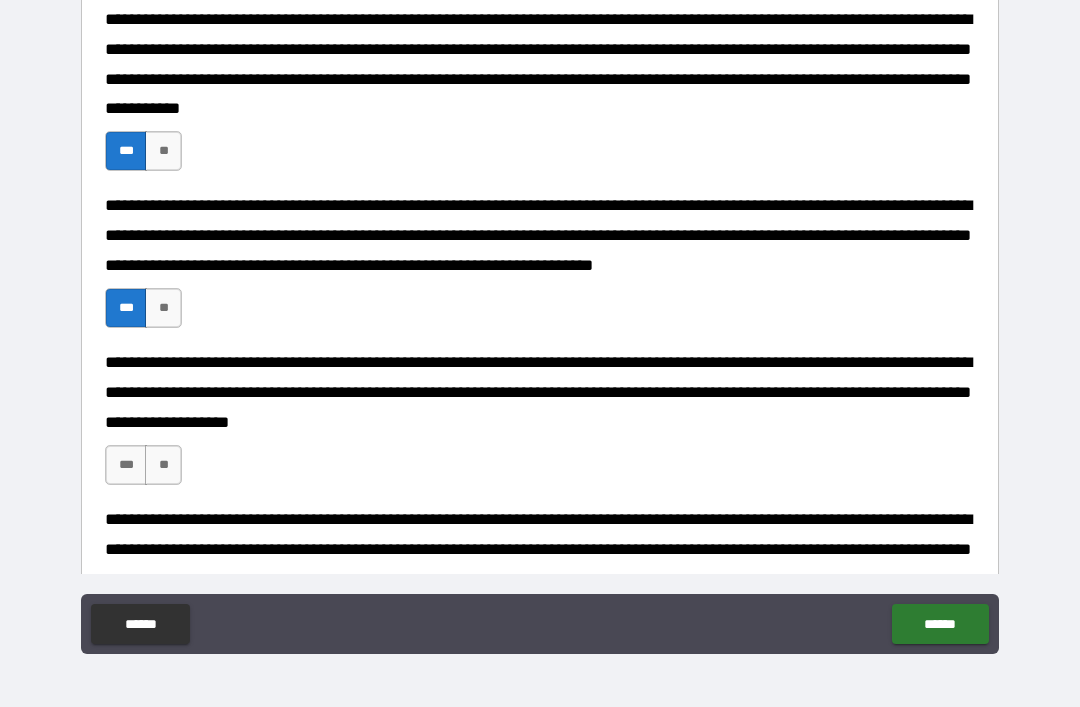 click on "***" at bounding box center [126, 465] 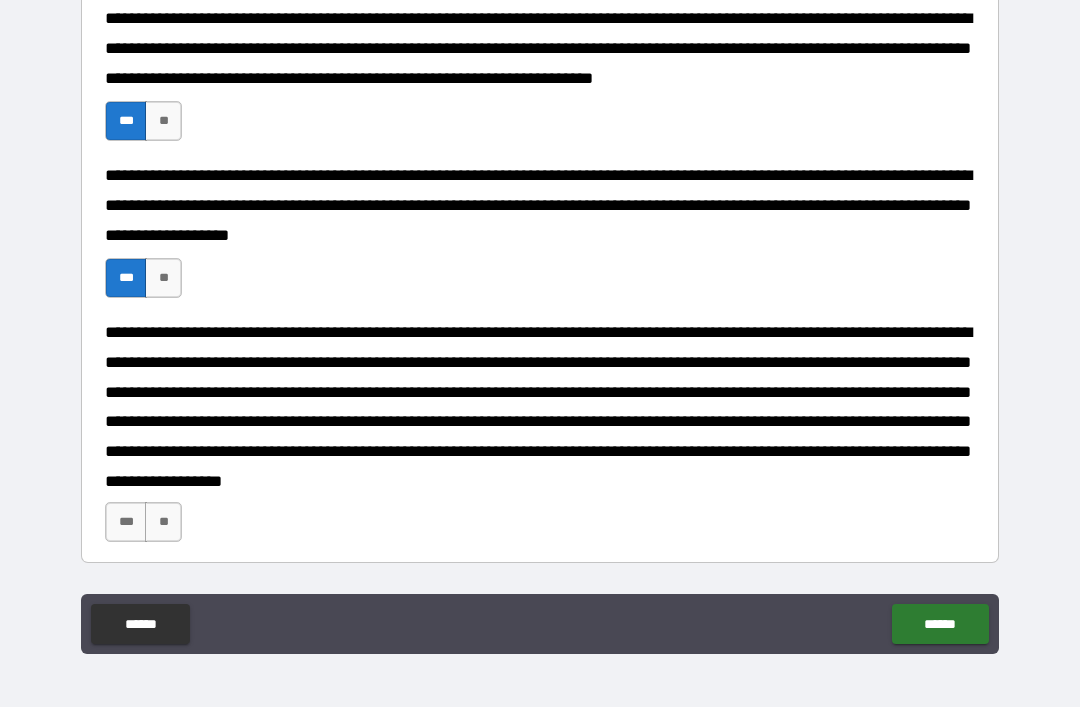 scroll, scrollTop: 2888, scrollLeft: 0, axis: vertical 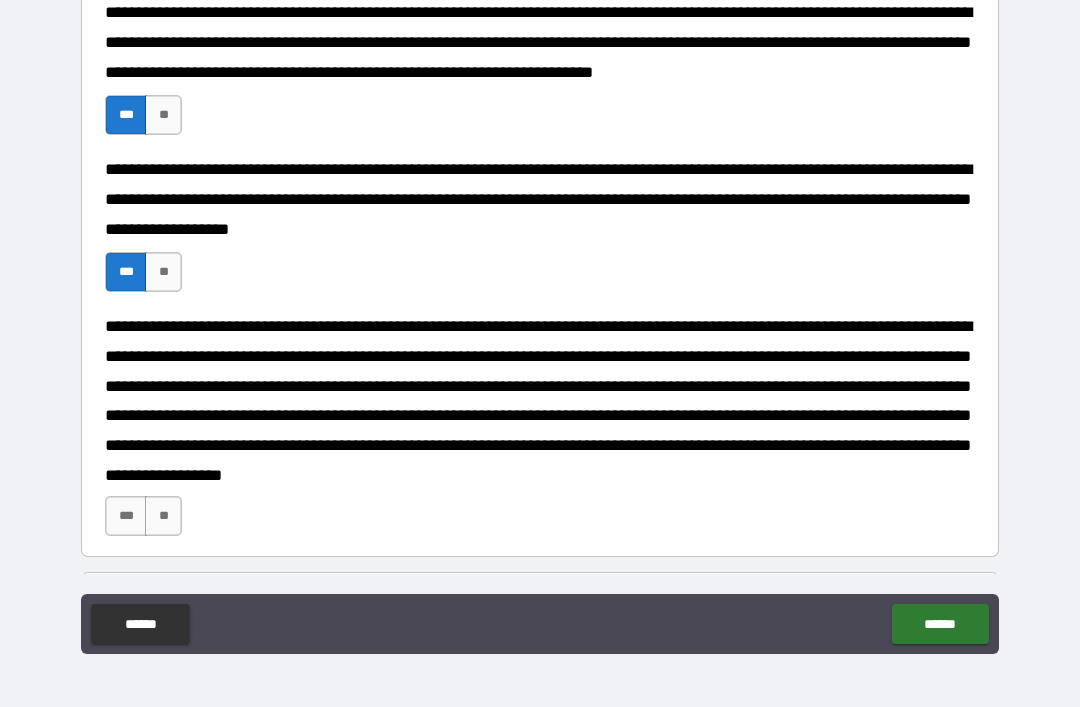 click on "***" at bounding box center (126, 516) 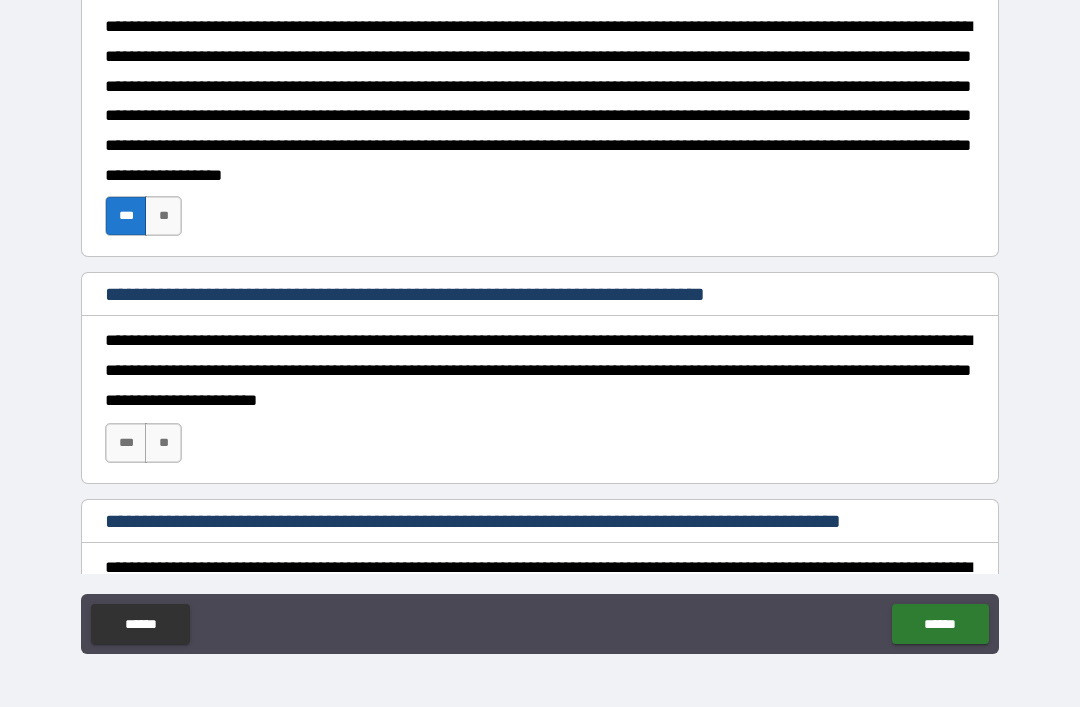 scroll, scrollTop: 3199, scrollLeft: 0, axis: vertical 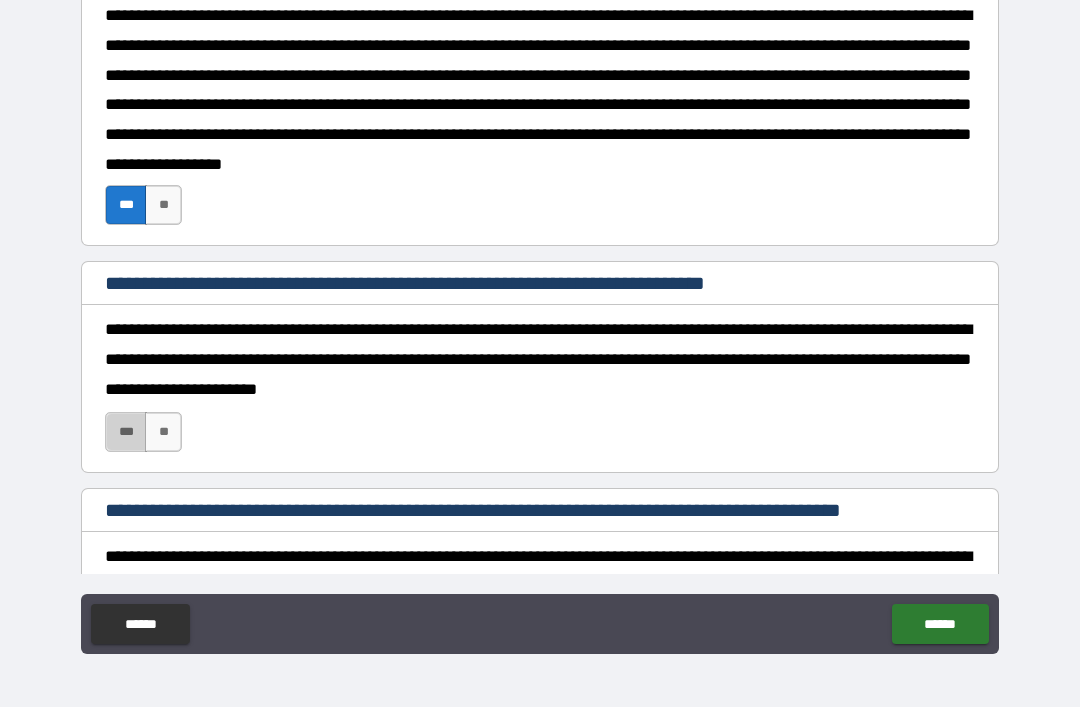 click on "***" at bounding box center (126, 432) 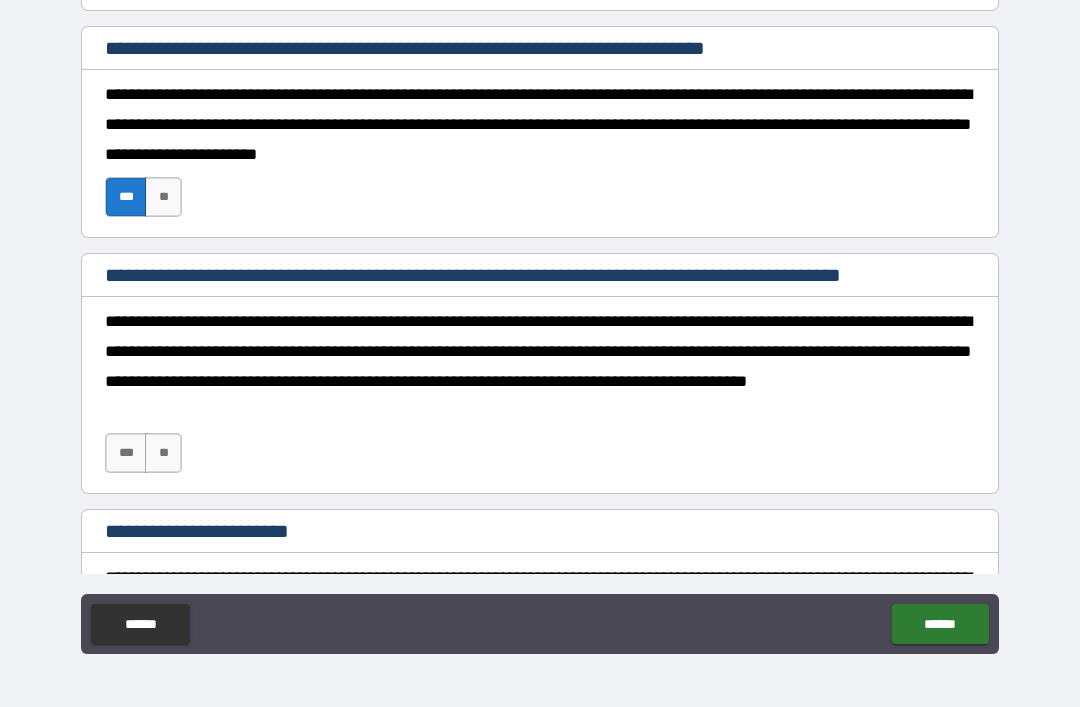 click on "***" at bounding box center [126, 453] 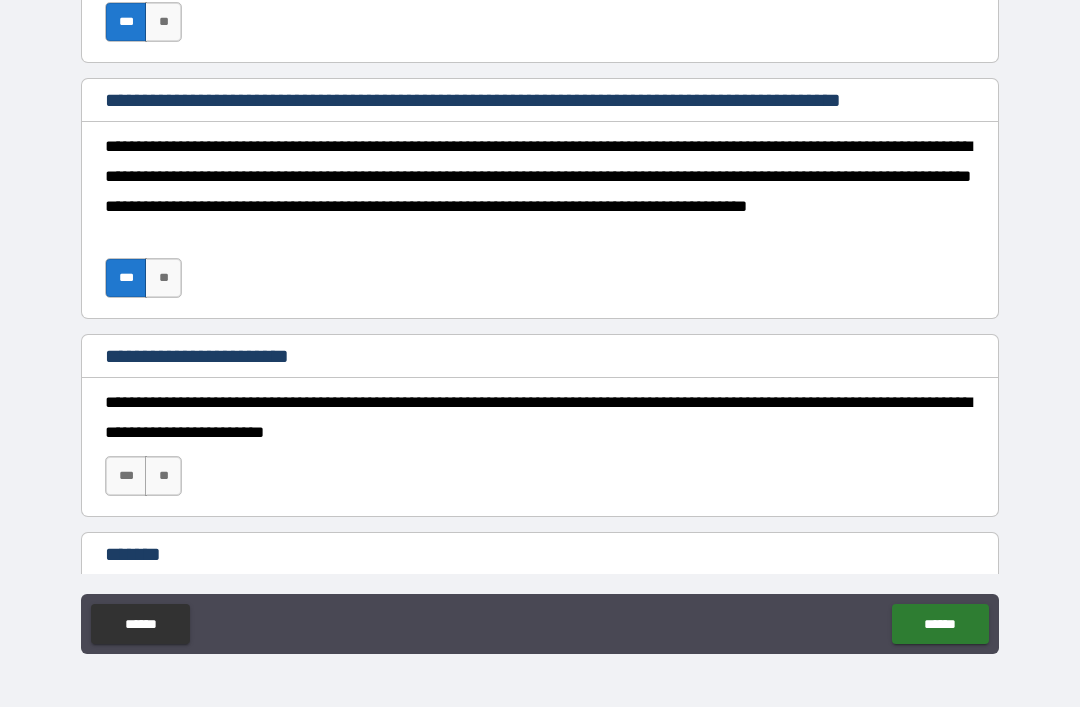 click on "***" at bounding box center [126, 476] 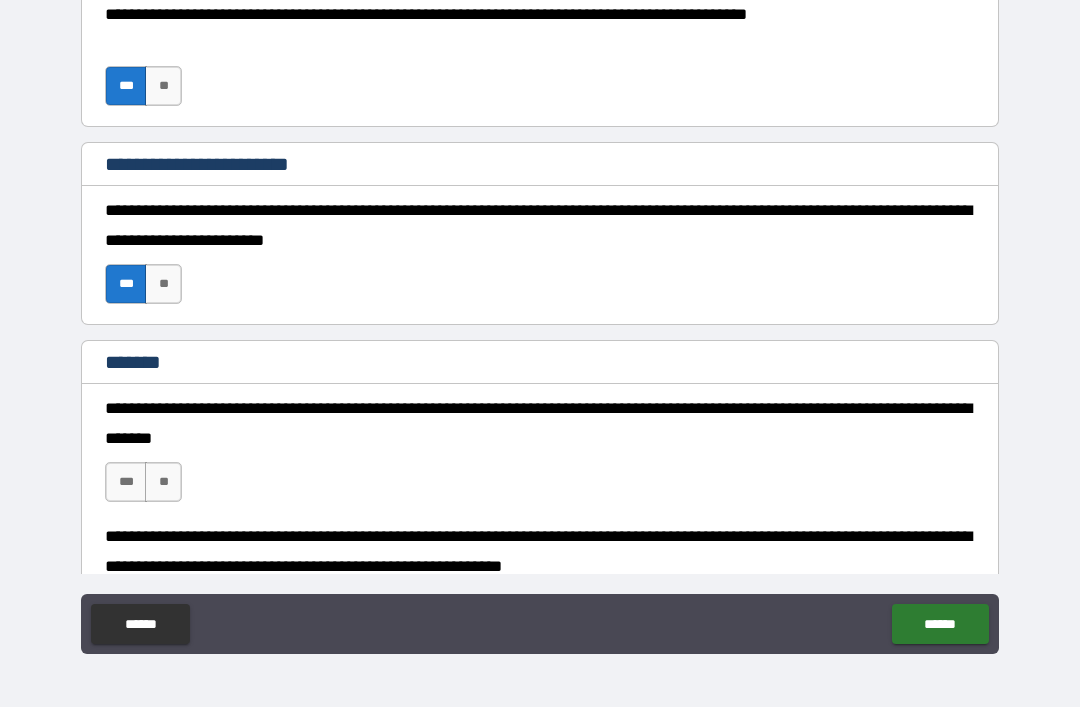 click on "***" at bounding box center [126, 482] 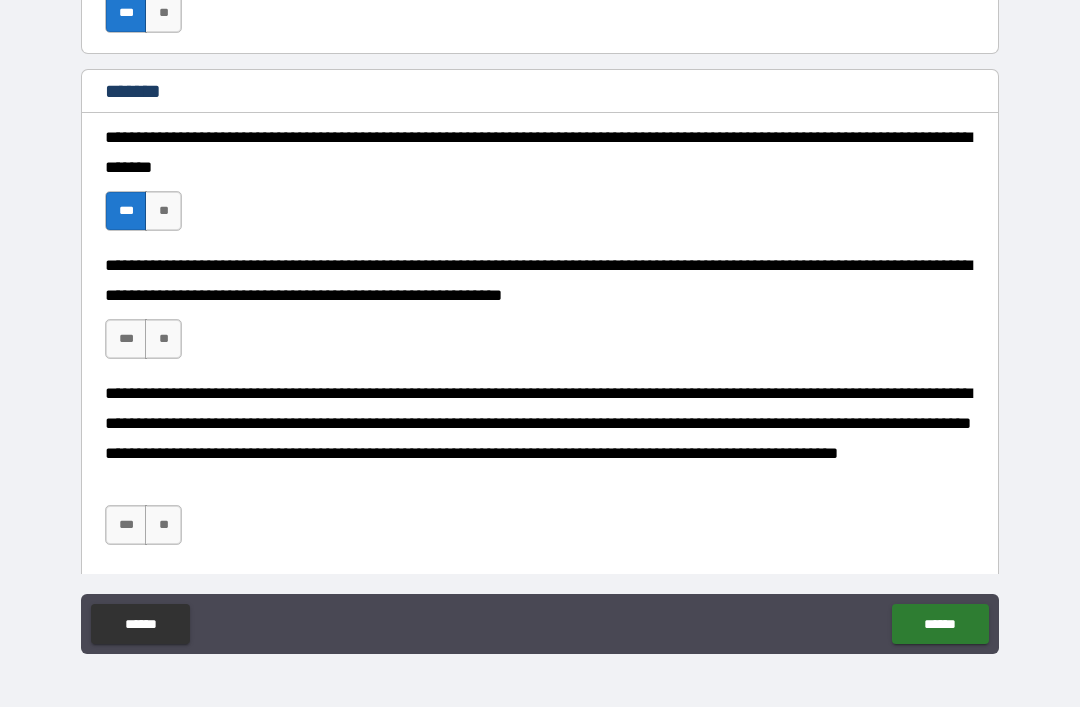 scroll, scrollTop: 4079, scrollLeft: 0, axis: vertical 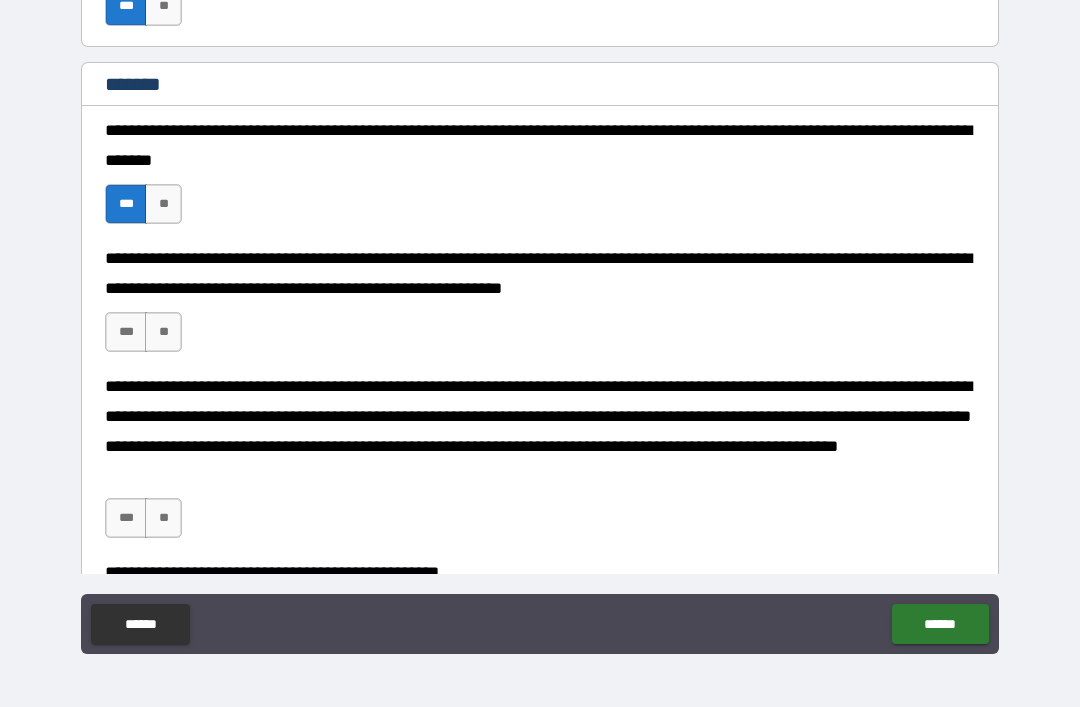 click on "***" at bounding box center [126, 332] 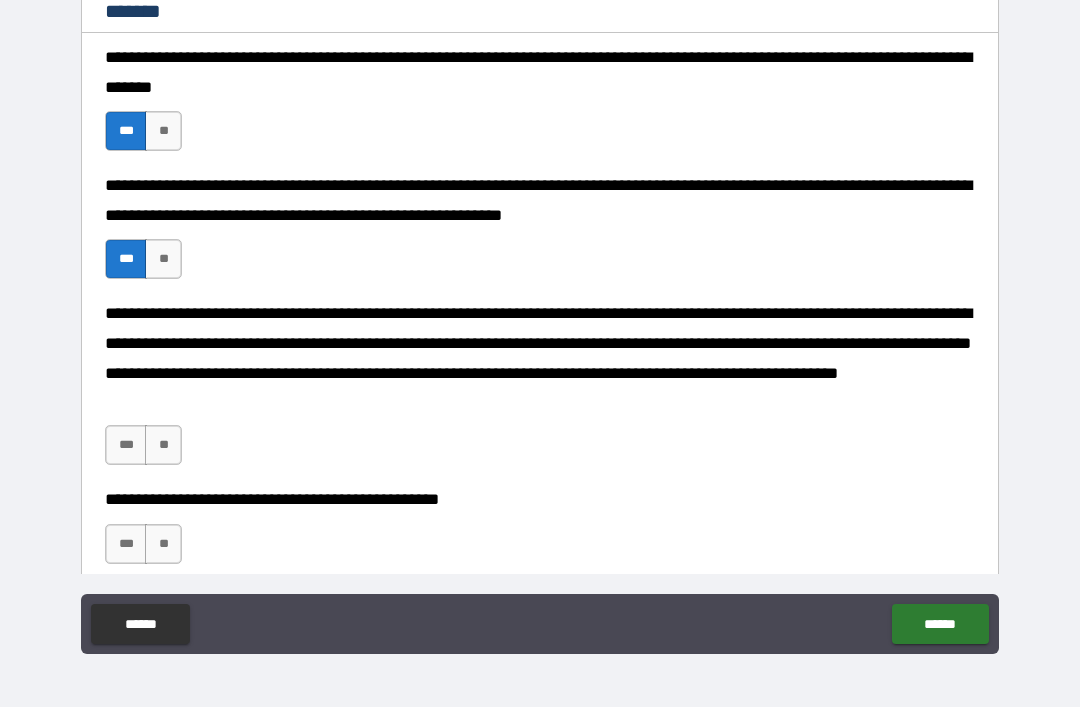 scroll, scrollTop: 4155, scrollLeft: 0, axis: vertical 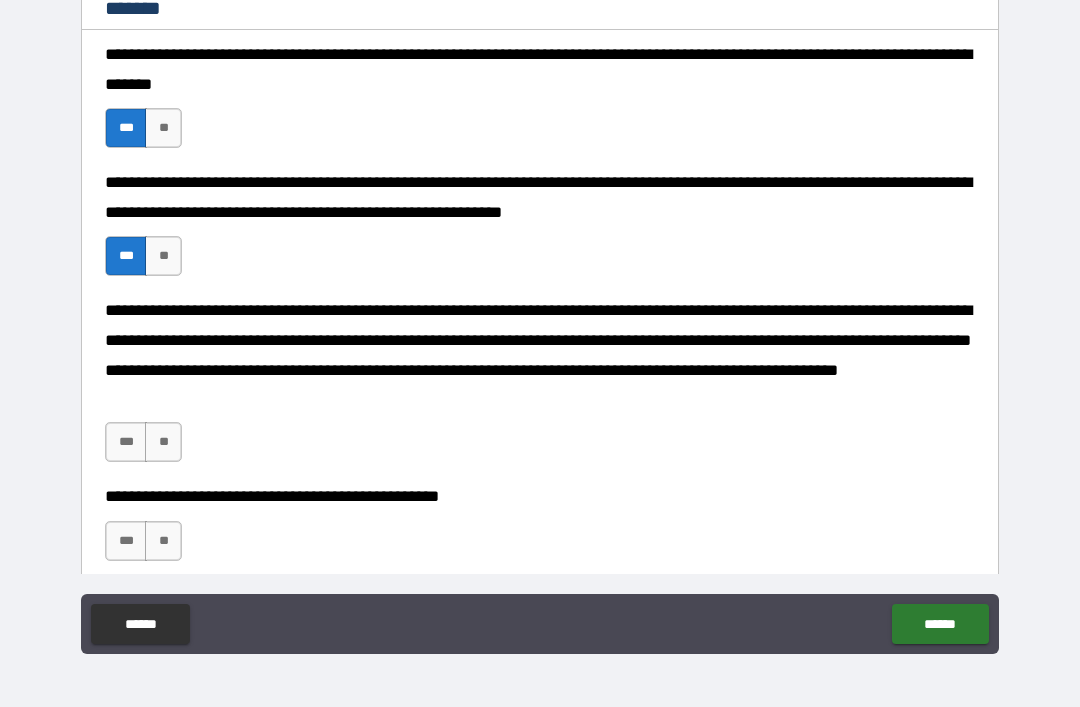 click on "***" at bounding box center (126, 442) 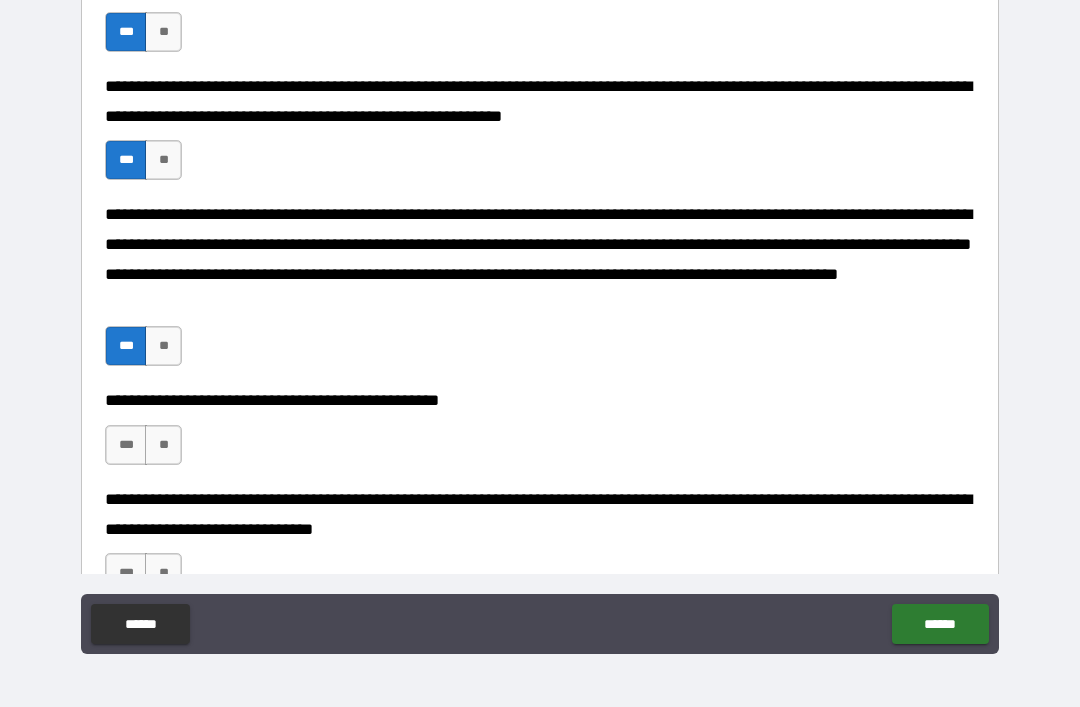 click on "***" at bounding box center [126, 445] 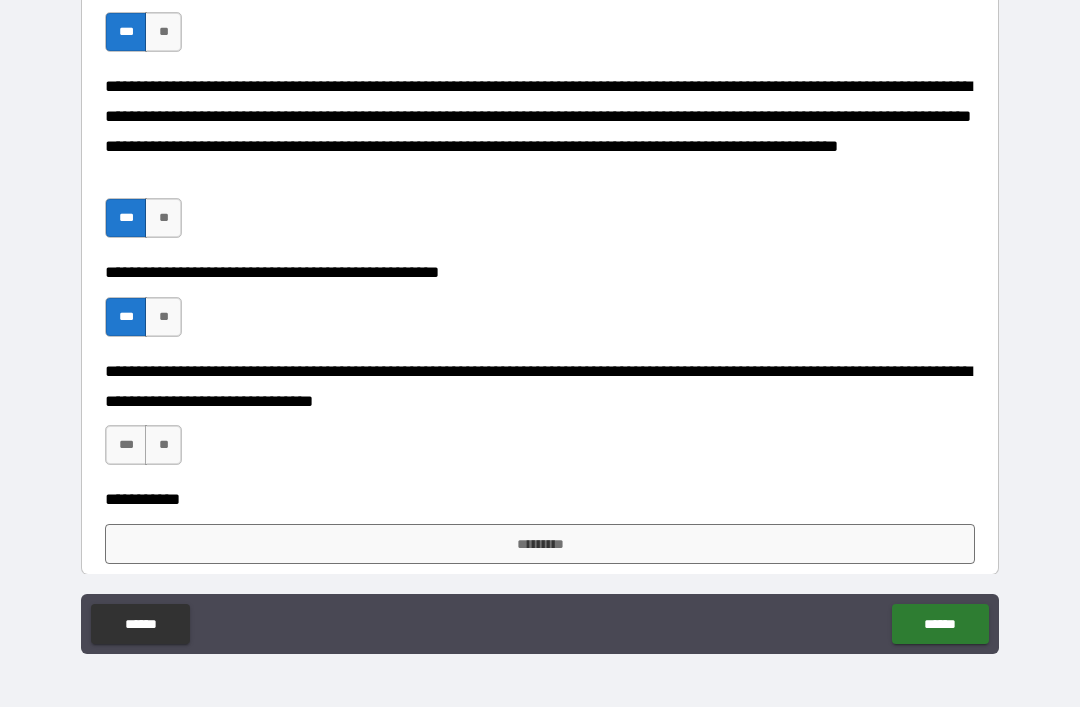 scroll, scrollTop: 4380, scrollLeft: 0, axis: vertical 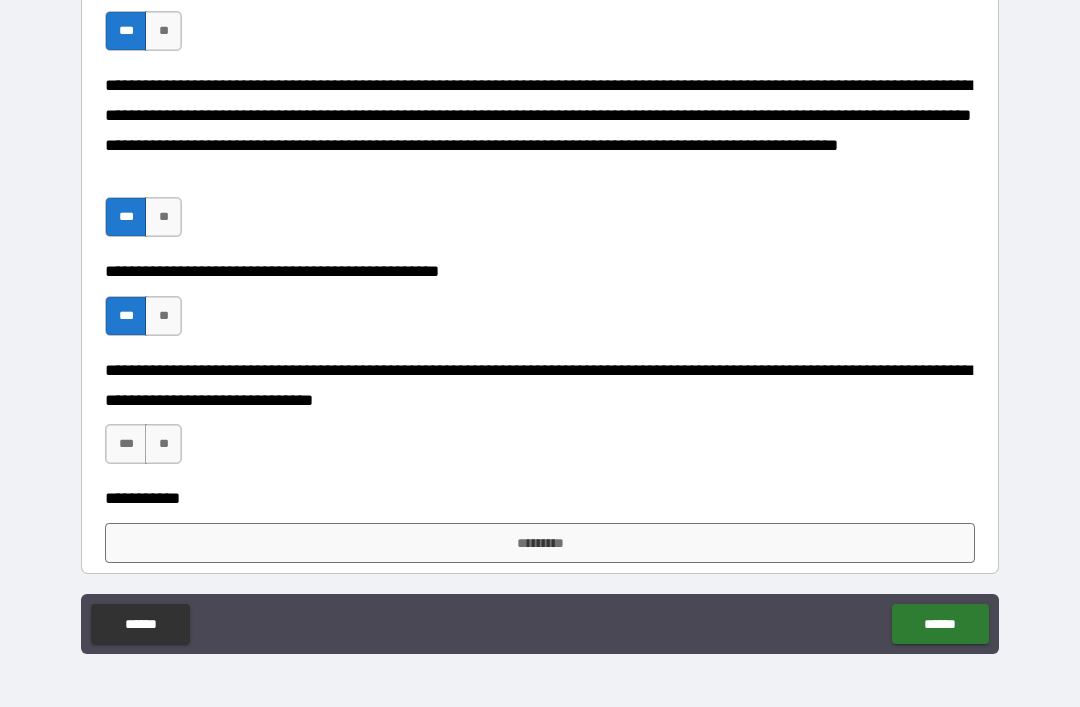 click on "***" at bounding box center [126, 444] 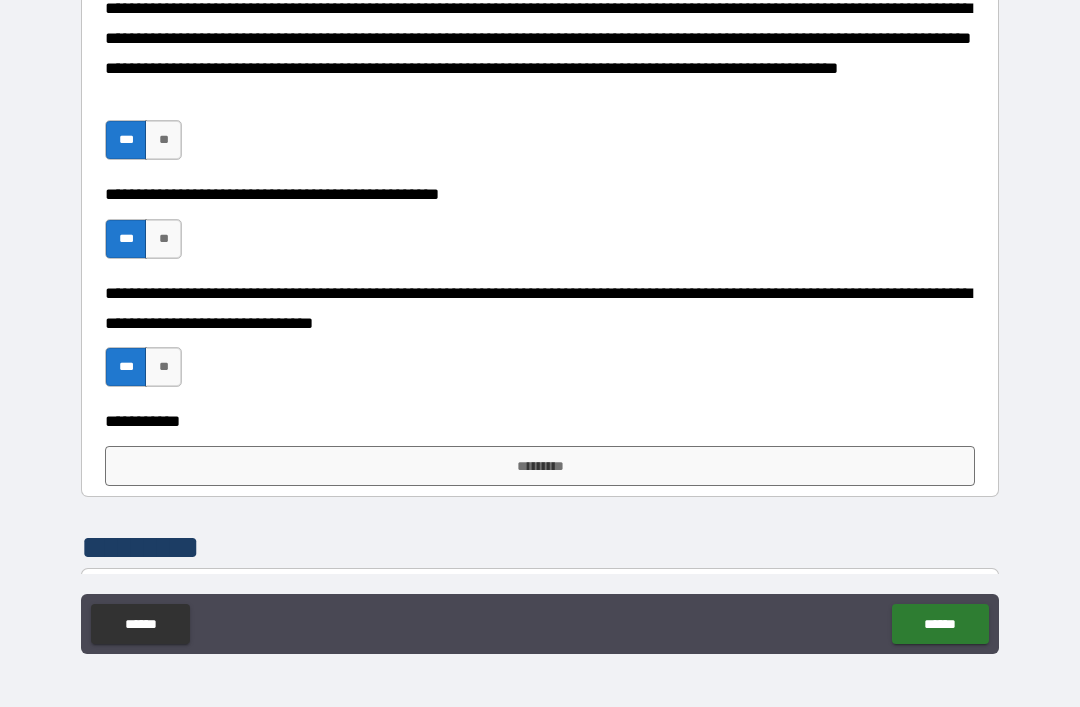 scroll, scrollTop: 4474, scrollLeft: 0, axis: vertical 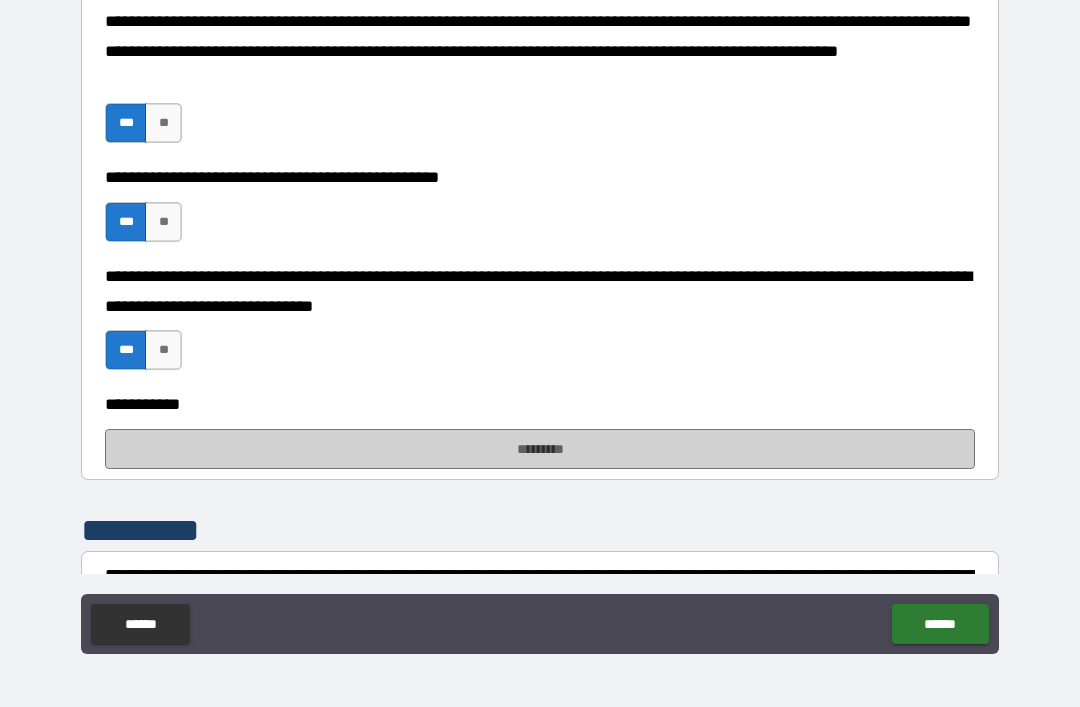 click on "*********" at bounding box center [540, 449] 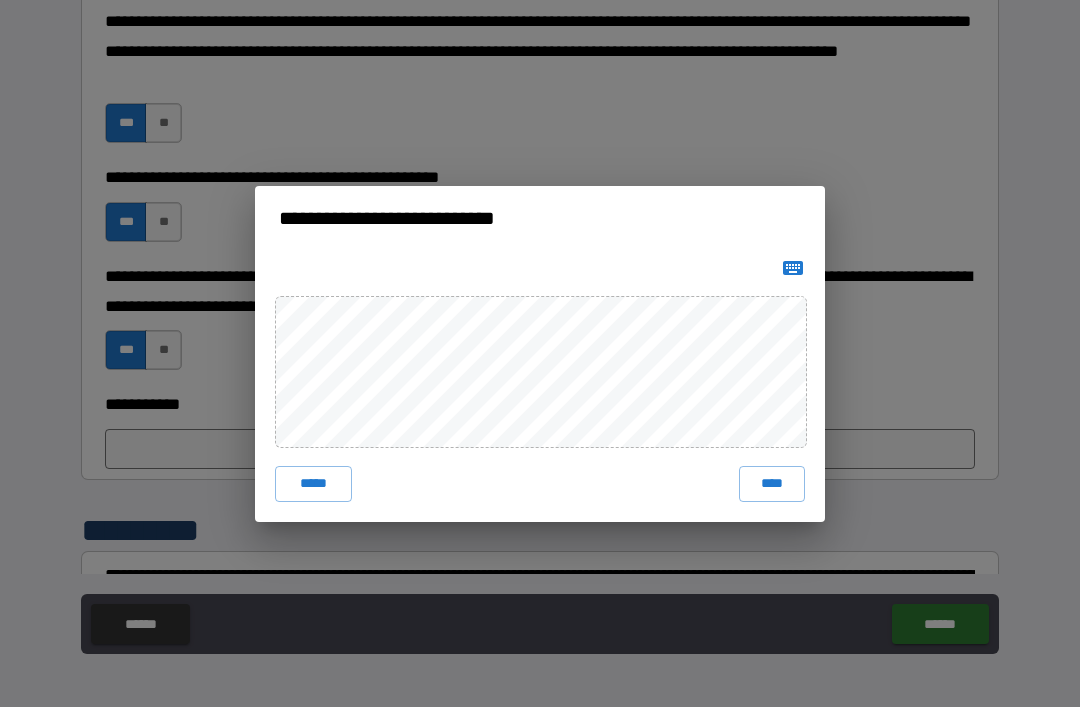 click on "**********" at bounding box center [540, 353] 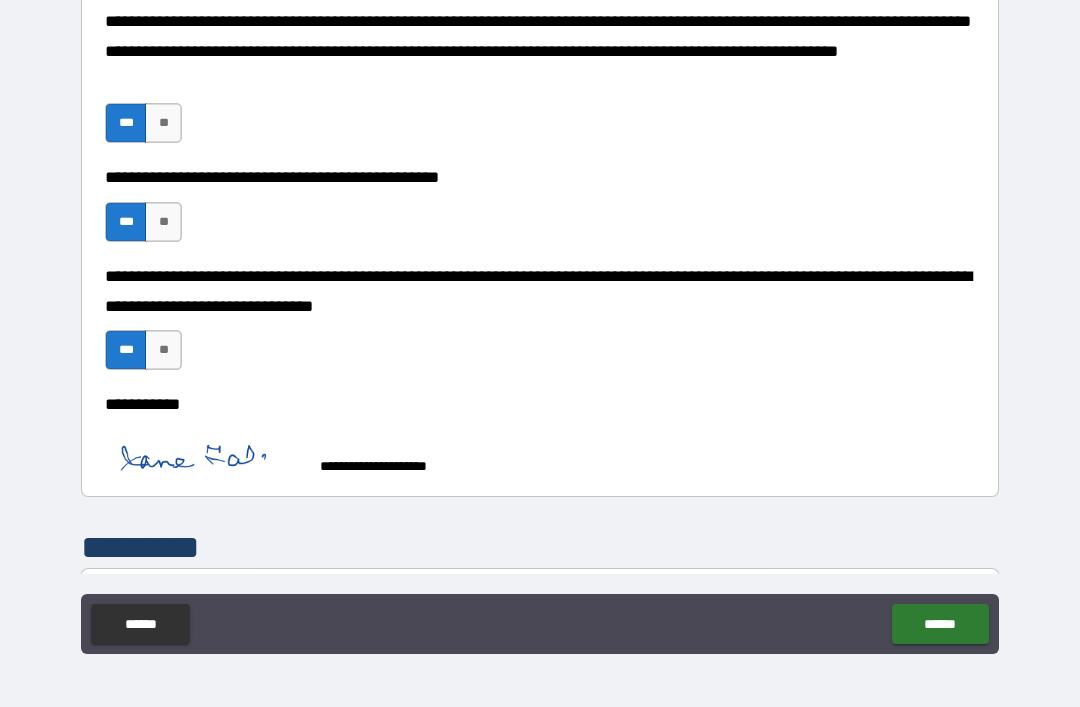 click on "******" at bounding box center (940, 624) 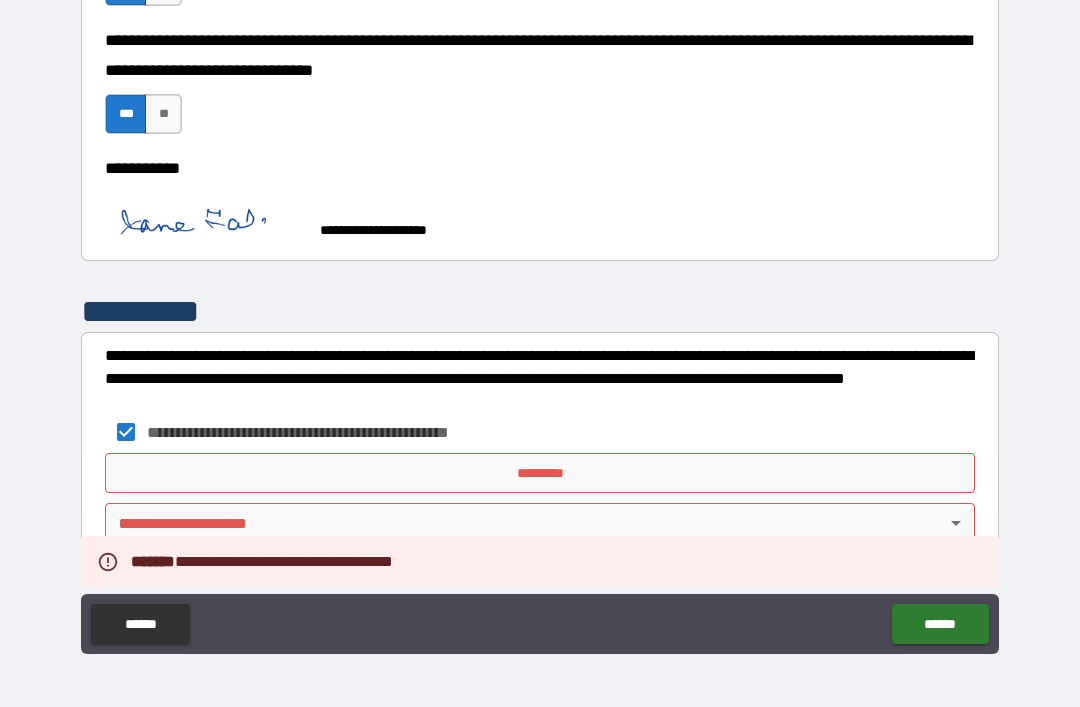 scroll, scrollTop: 4710, scrollLeft: 0, axis: vertical 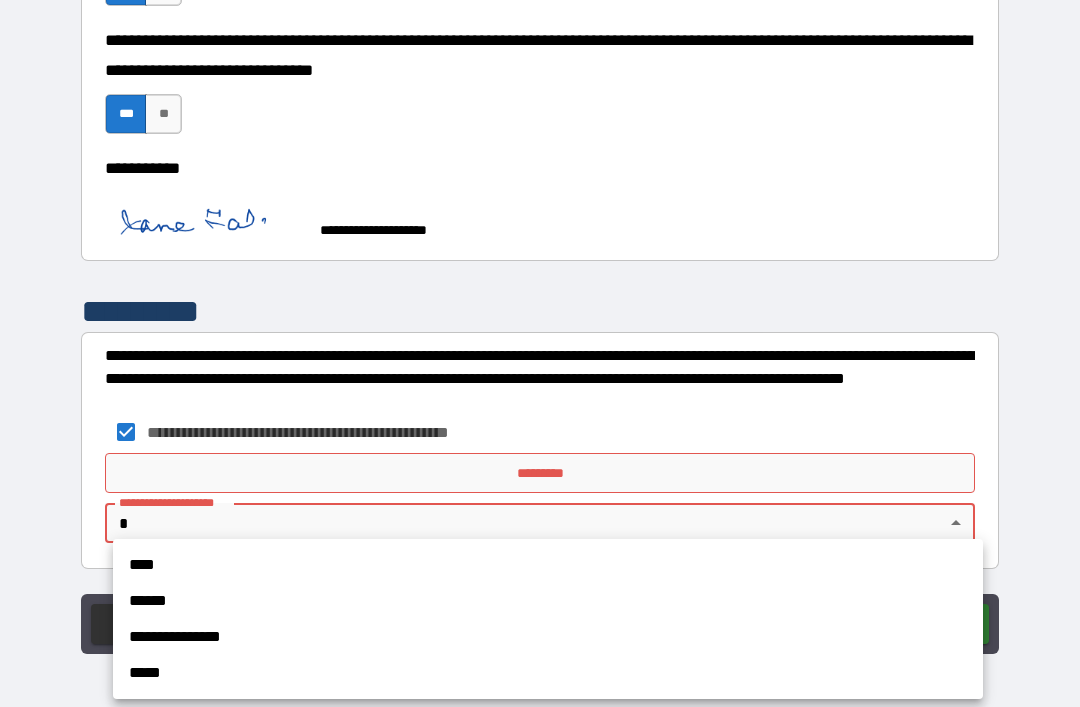 click on "****" at bounding box center [548, 565] 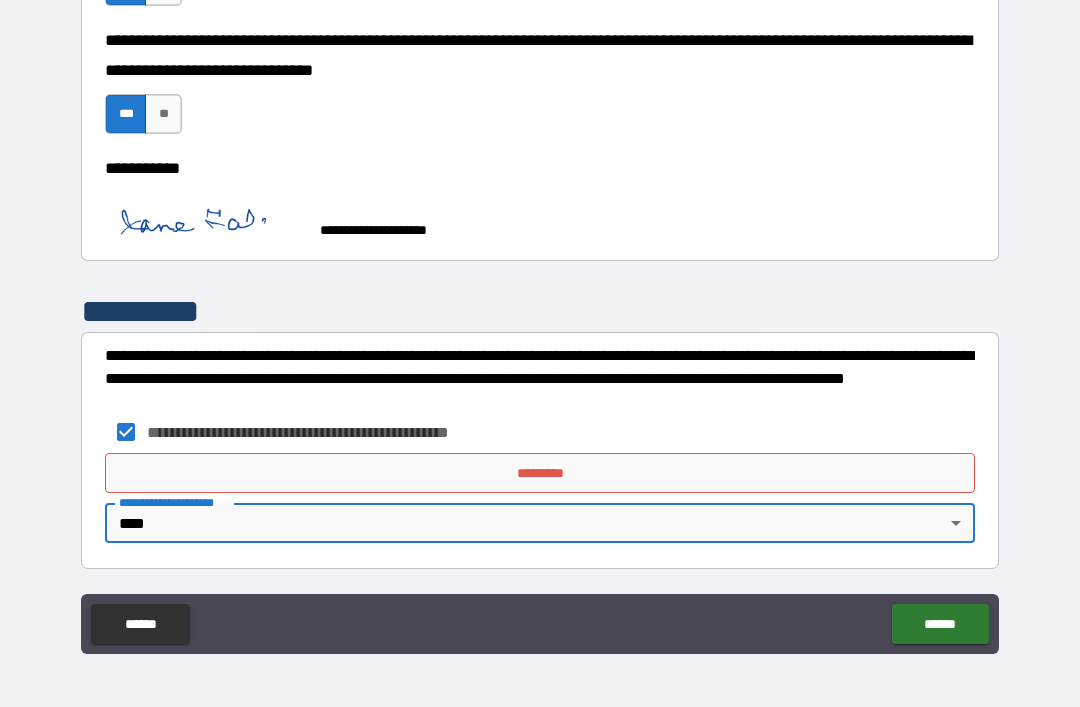 click on "******" at bounding box center [940, 624] 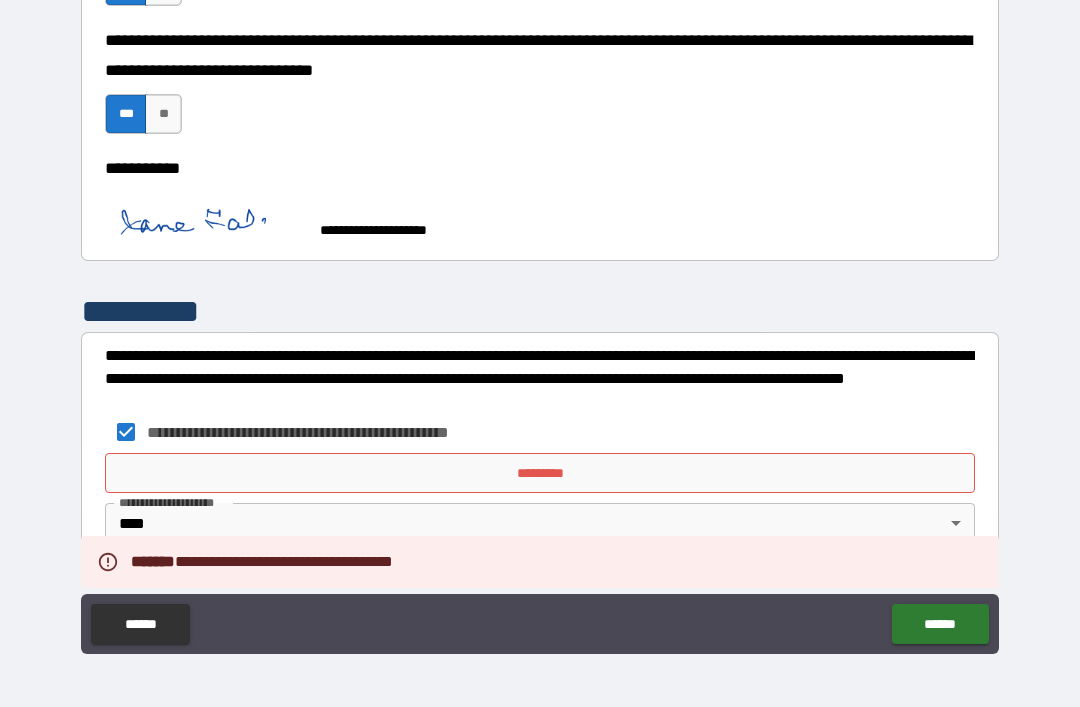 click on "******" at bounding box center [940, 624] 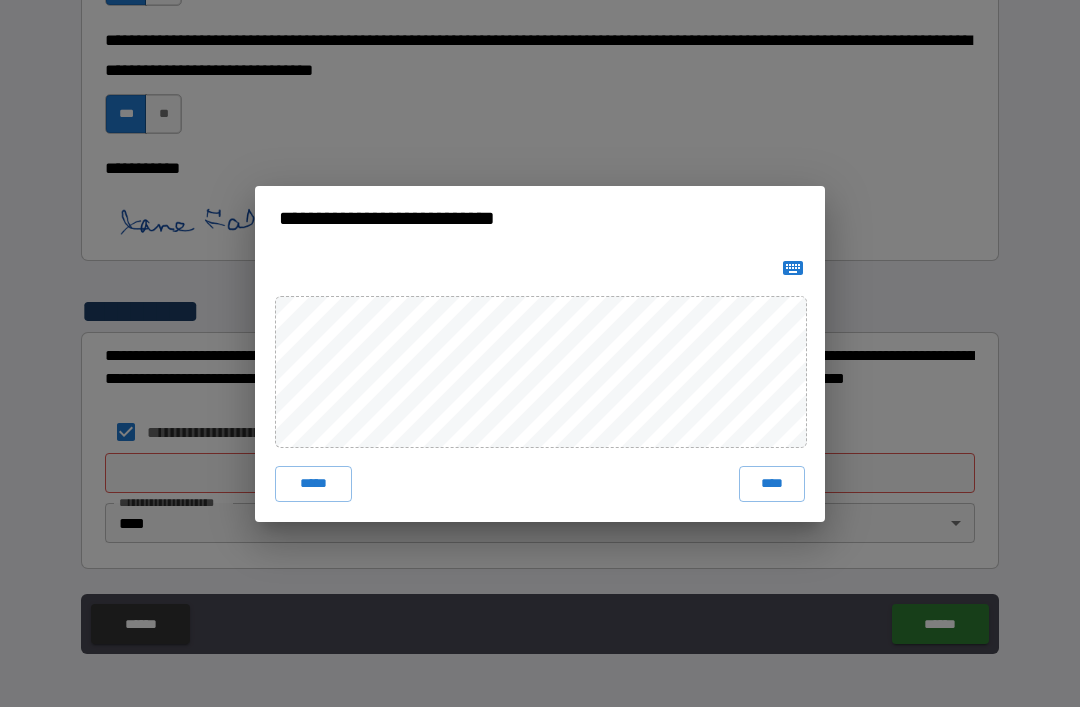 click on "****" at bounding box center (772, 484) 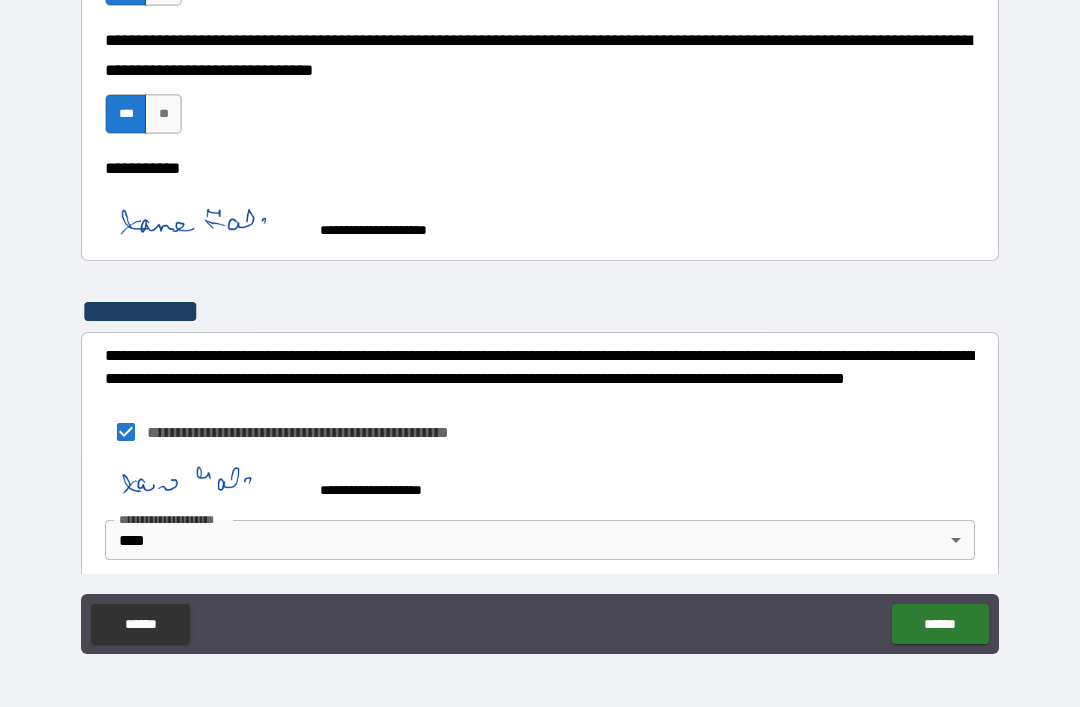 scroll, scrollTop: 4700, scrollLeft: 0, axis: vertical 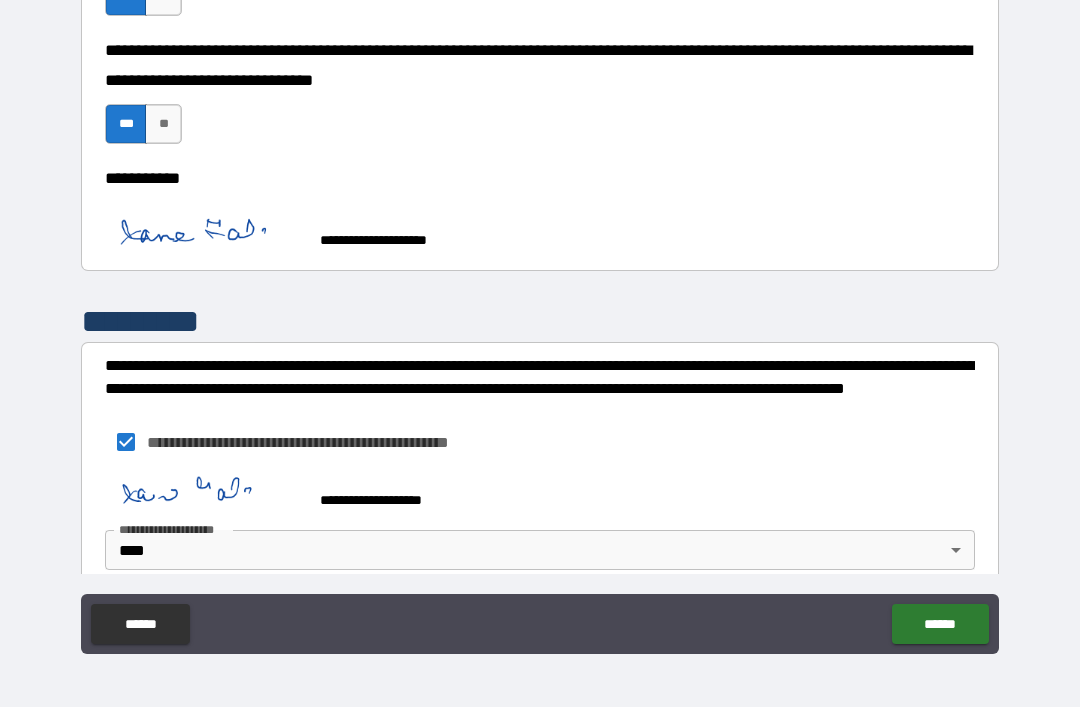 click on "******" at bounding box center (940, 624) 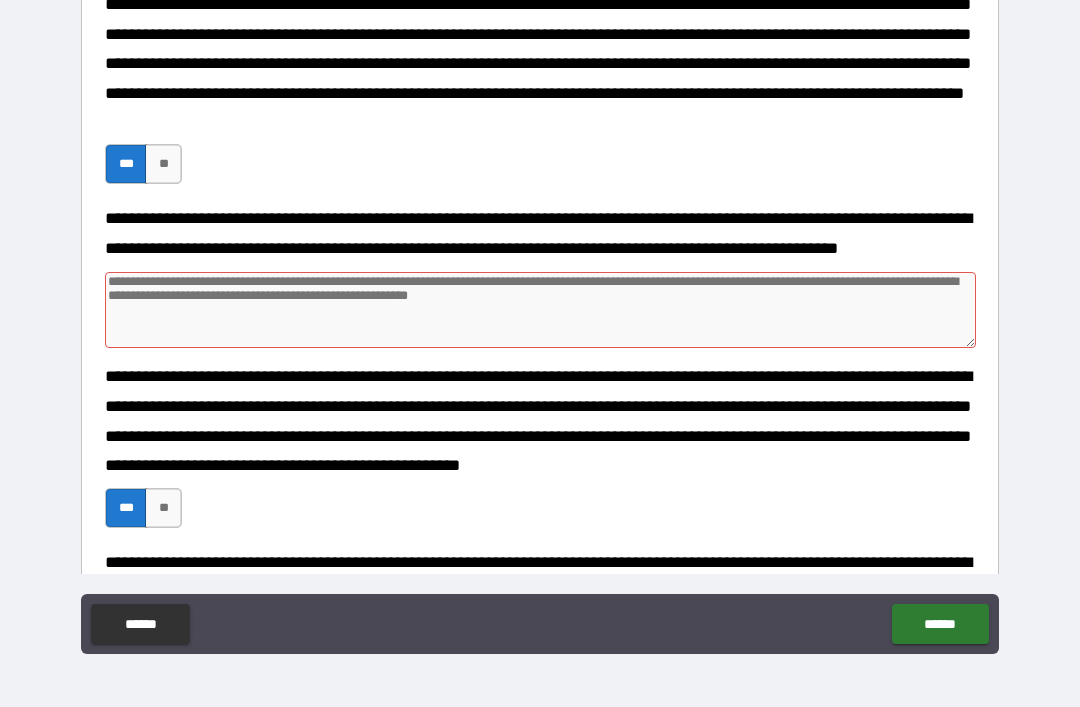 scroll, scrollTop: 1751, scrollLeft: 0, axis: vertical 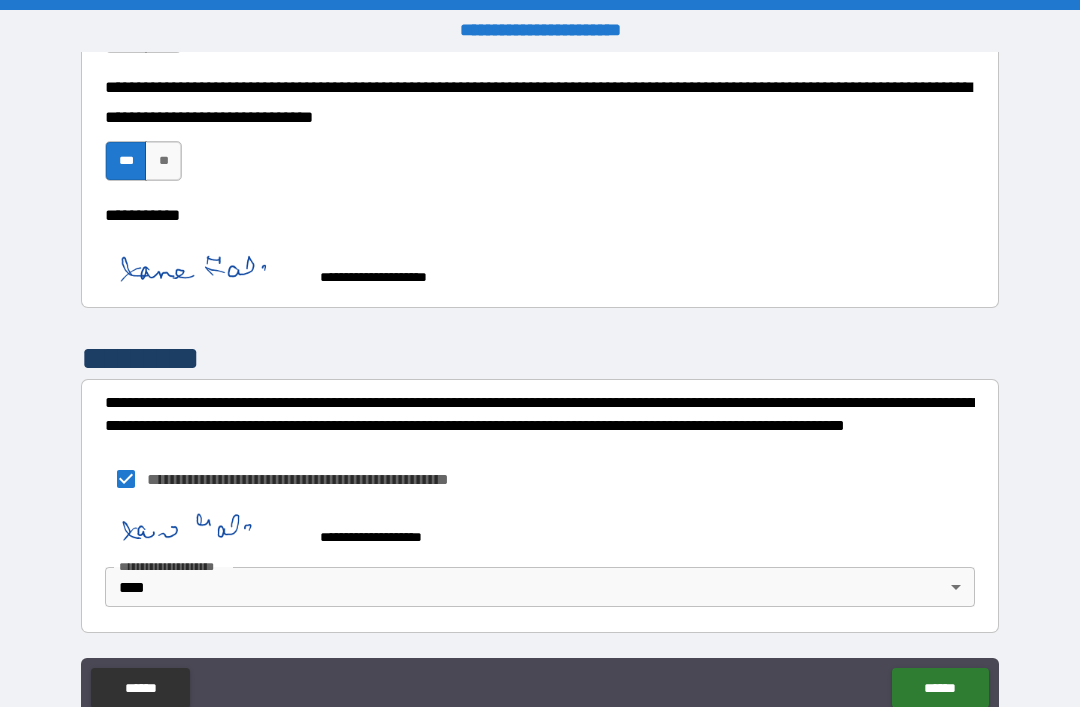 click on "******" at bounding box center (940, 688) 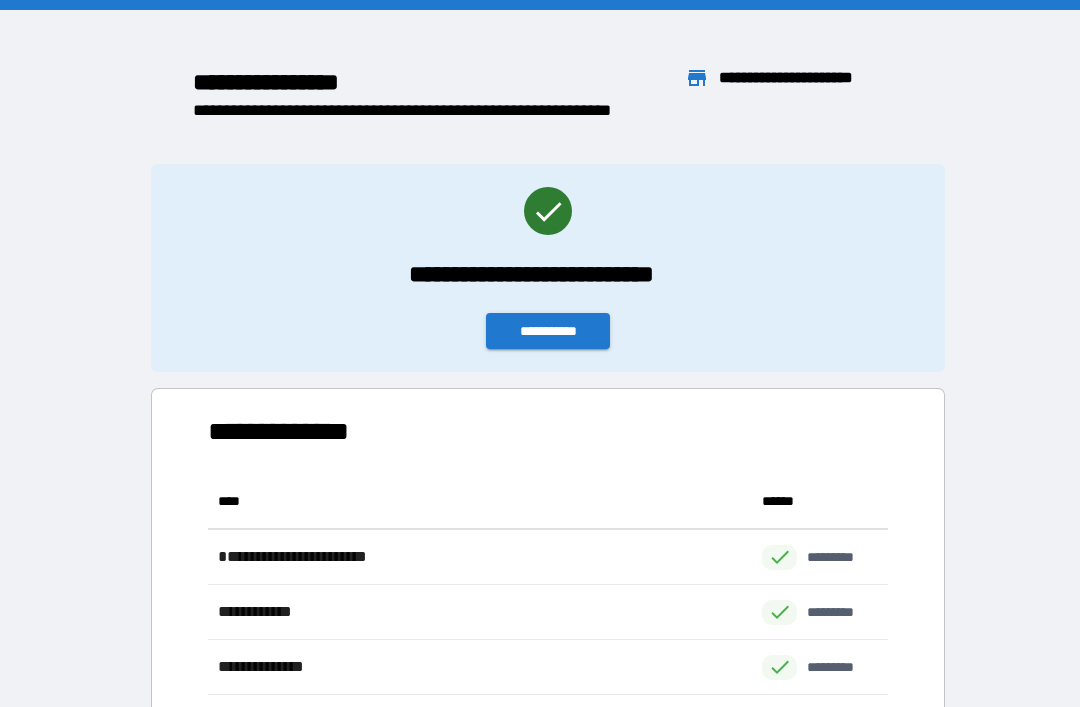 scroll, scrollTop: 221, scrollLeft: 680, axis: both 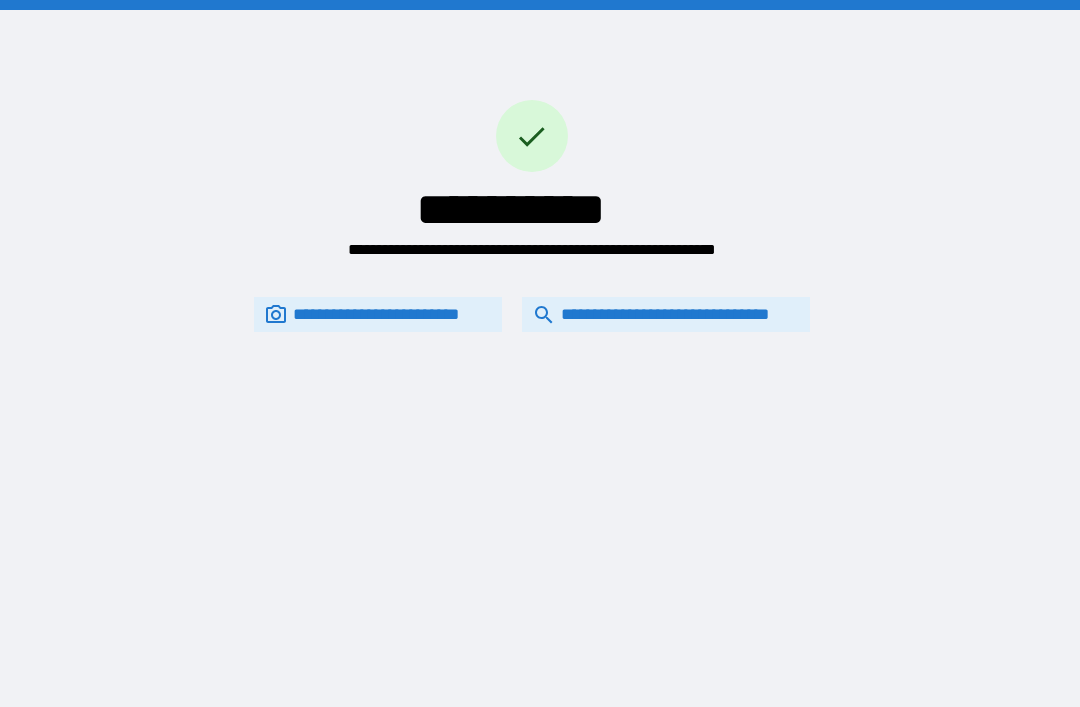 click on "**********" at bounding box center (666, 314) 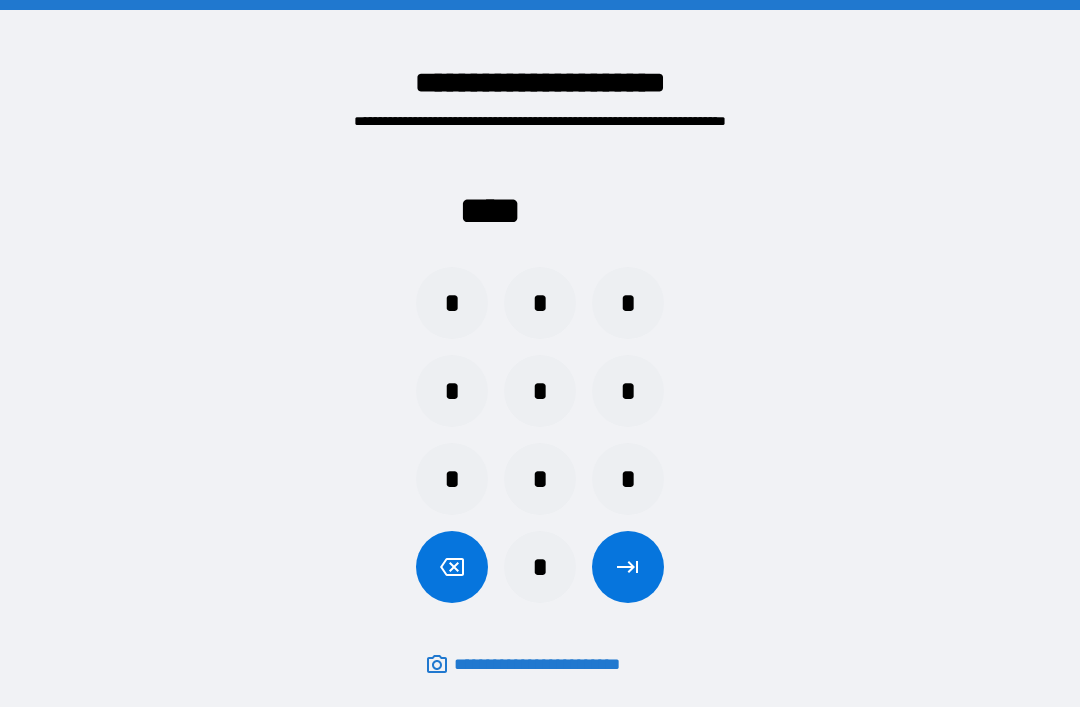 click on "*" at bounding box center (540, 567) 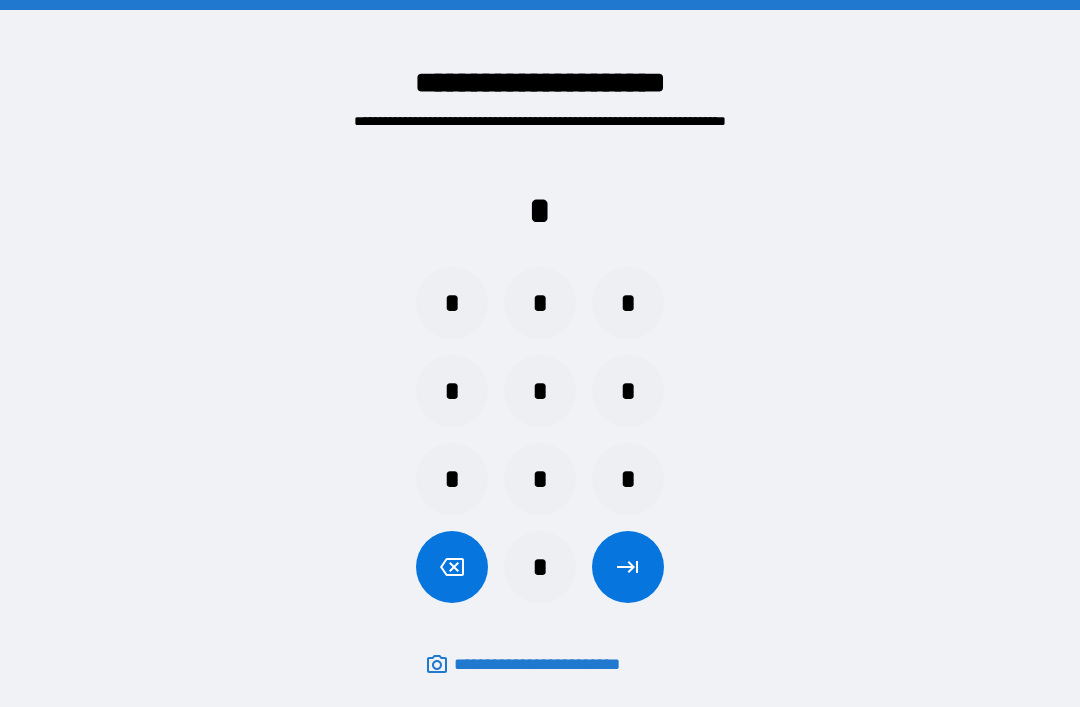 click on "*" at bounding box center [452, 391] 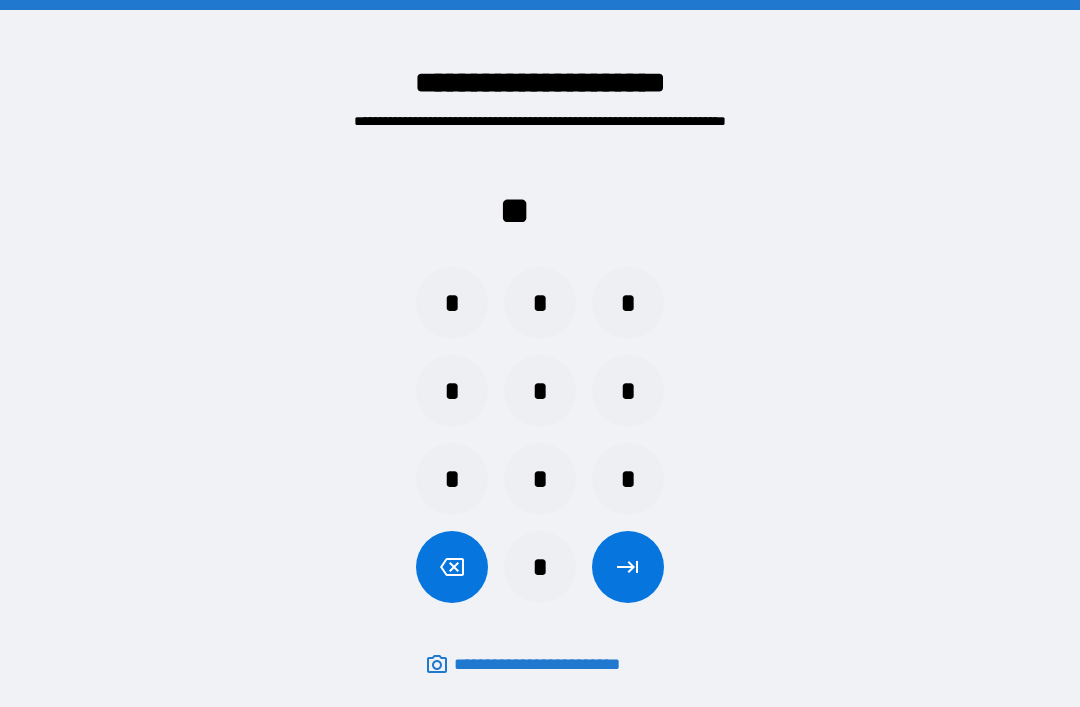 click on "*" at bounding box center (628, 303) 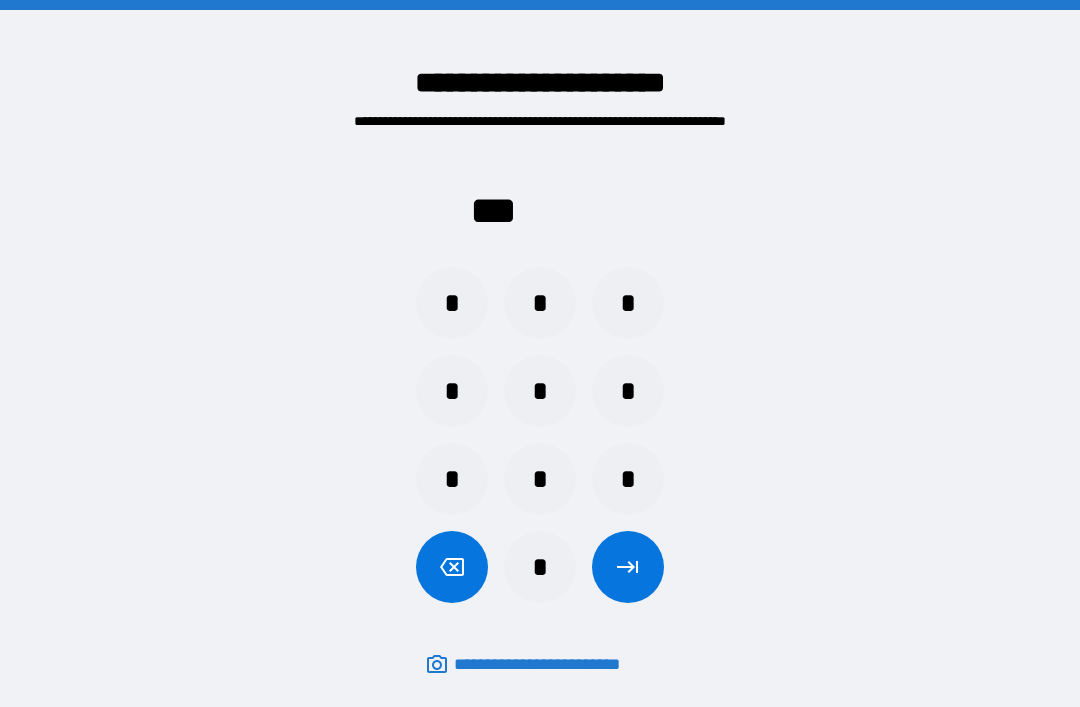 click on "*" at bounding box center (628, 479) 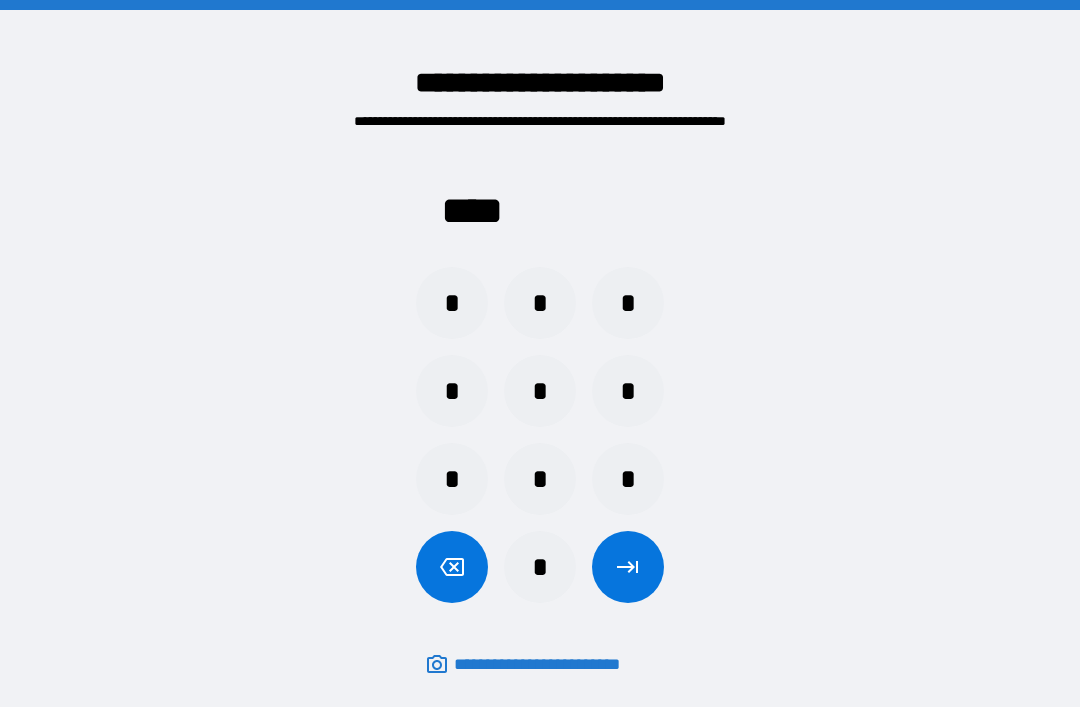 click at bounding box center (628, 567) 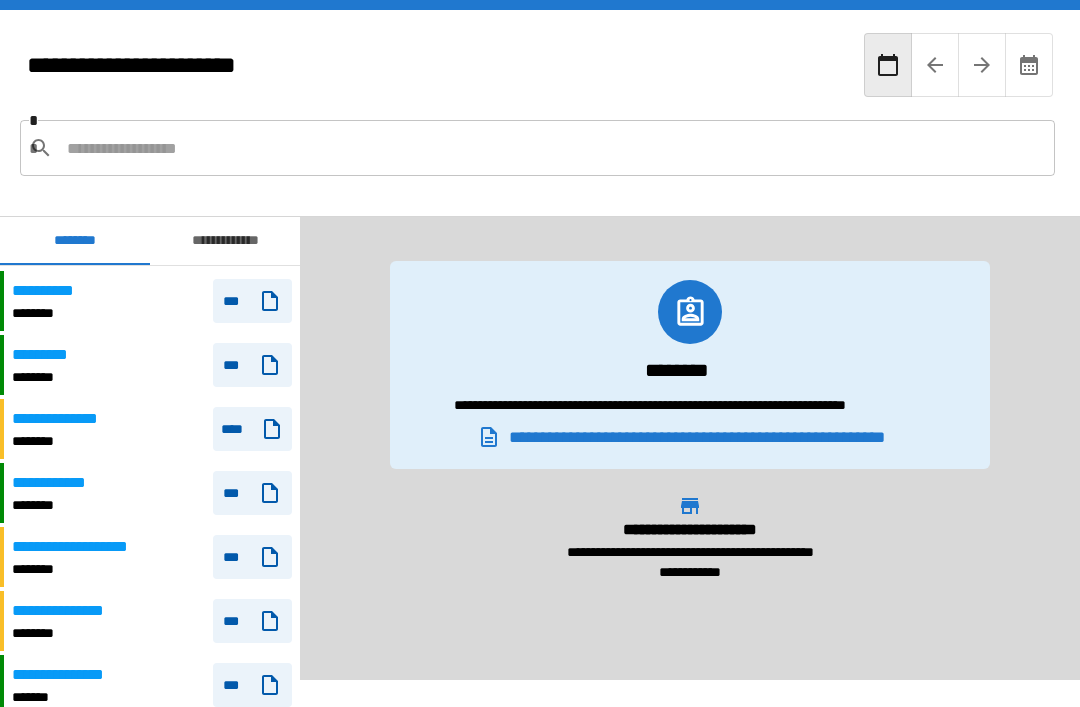 scroll, scrollTop: 175, scrollLeft: 0, axis: vertical 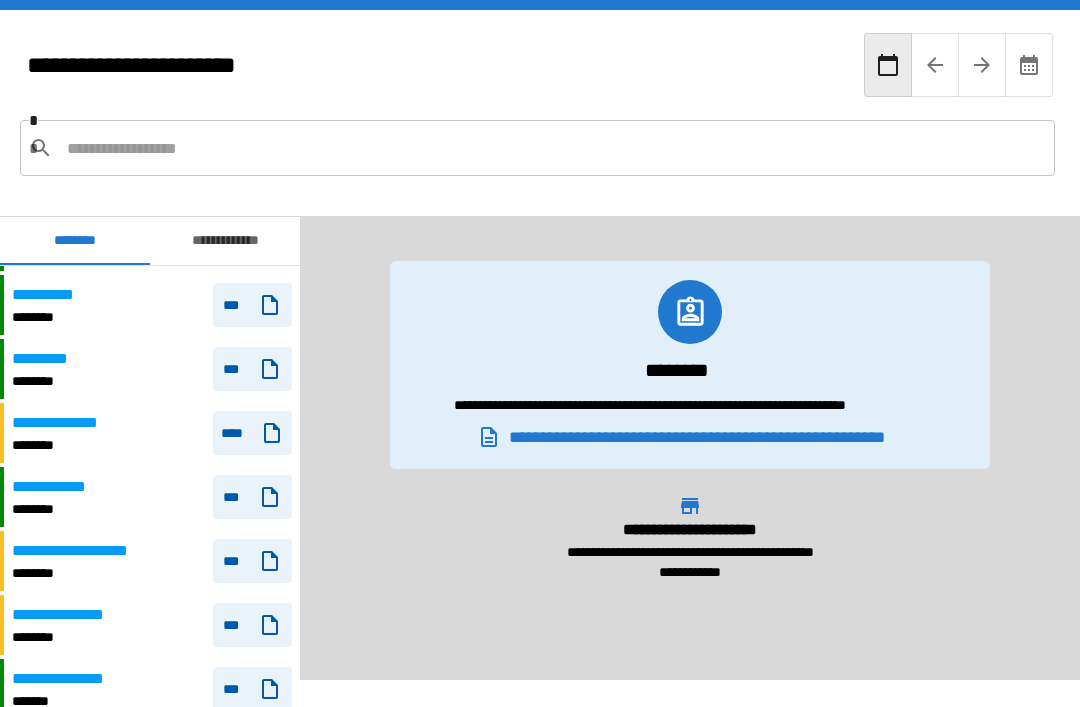 click on "**********" at bounding box center [152, 433] 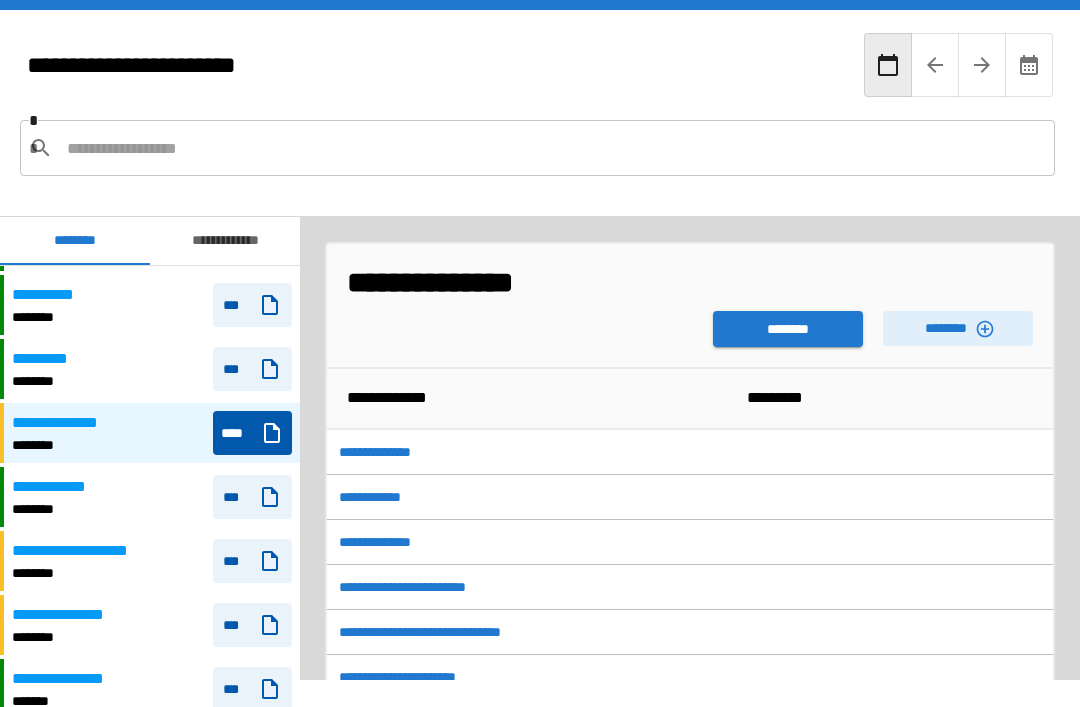 click on "********" at bounding box center (958, 328) 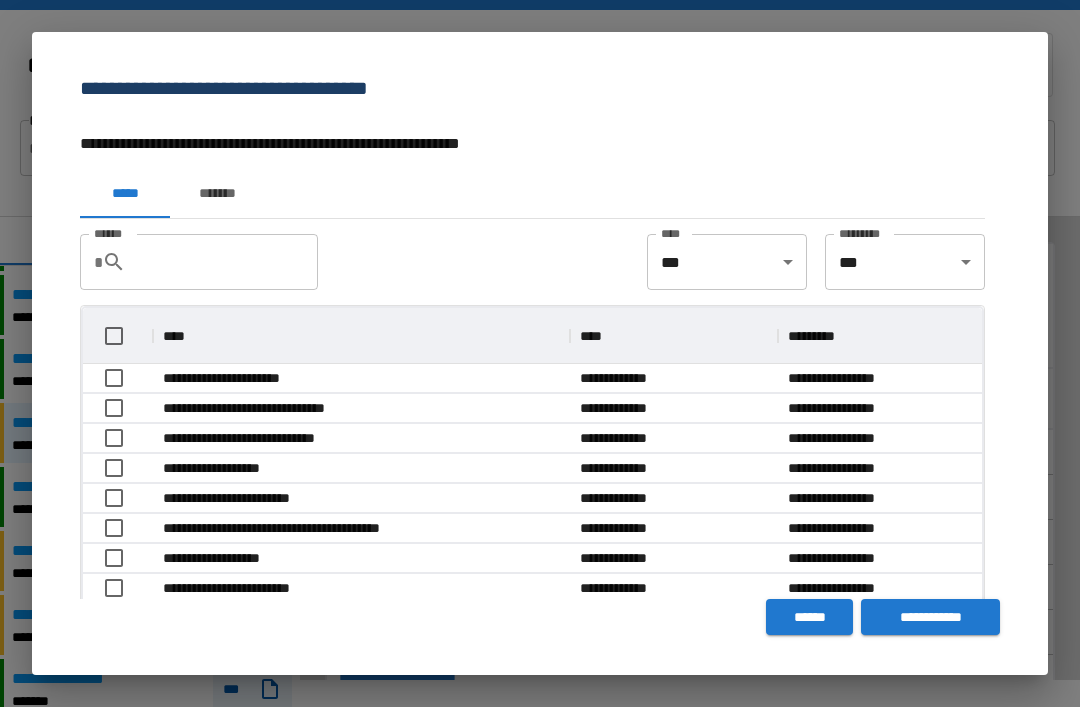 scroll, scrollTop: 1, scrollLeft: 1, axis: both 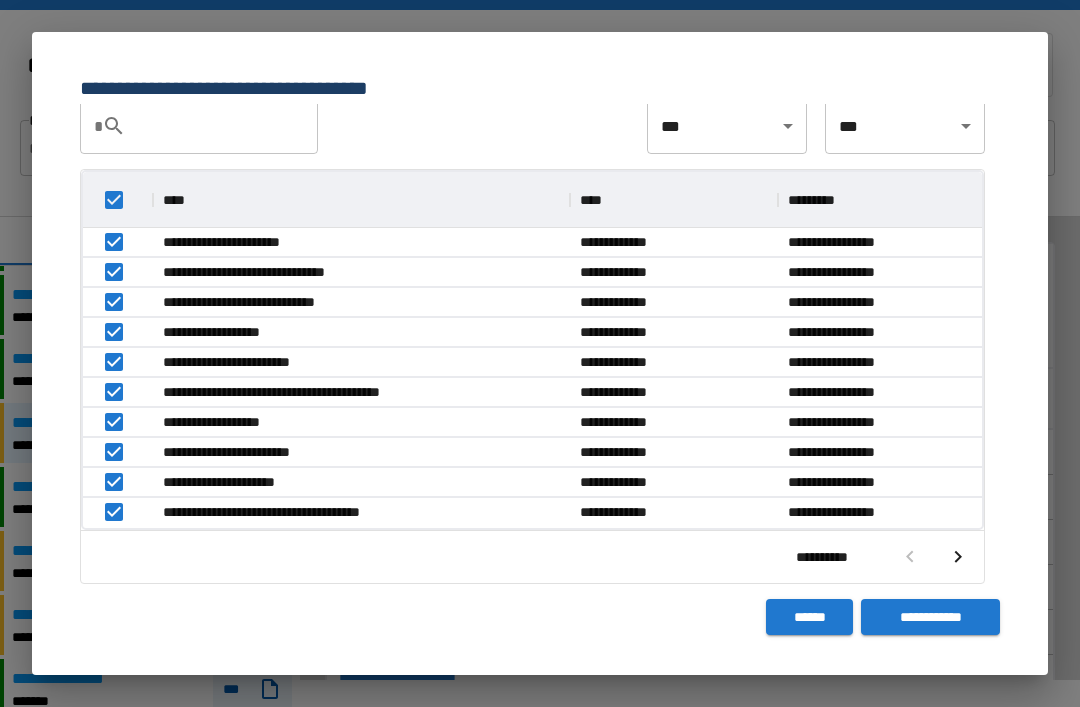 click on "****** * ****** **** *** **** ********* *** *********" at bounding box center (532, 126) 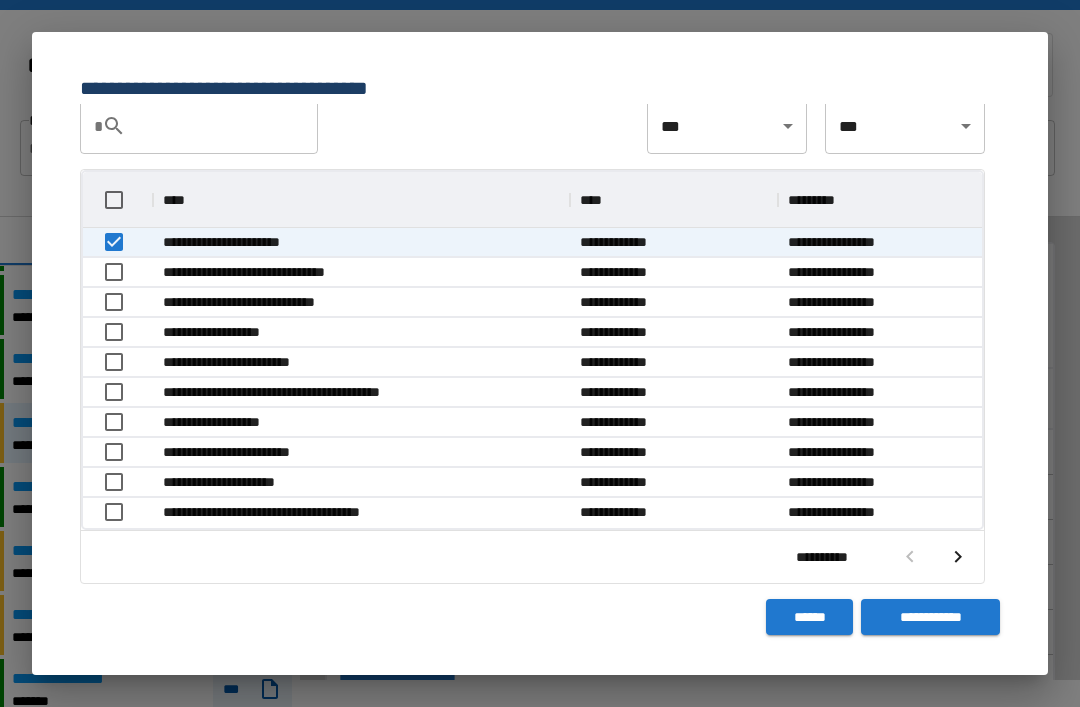 click at bounding box center [958, 557] 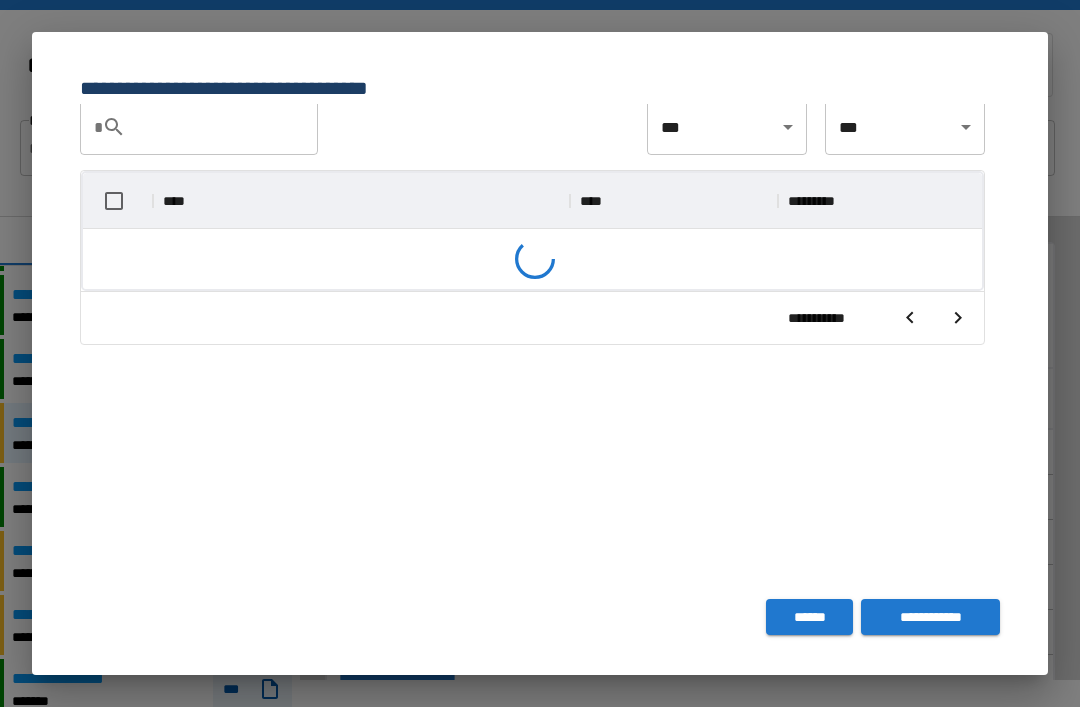 scroll, scrollTop: 135, scrollLeft: 0, axis: vertical 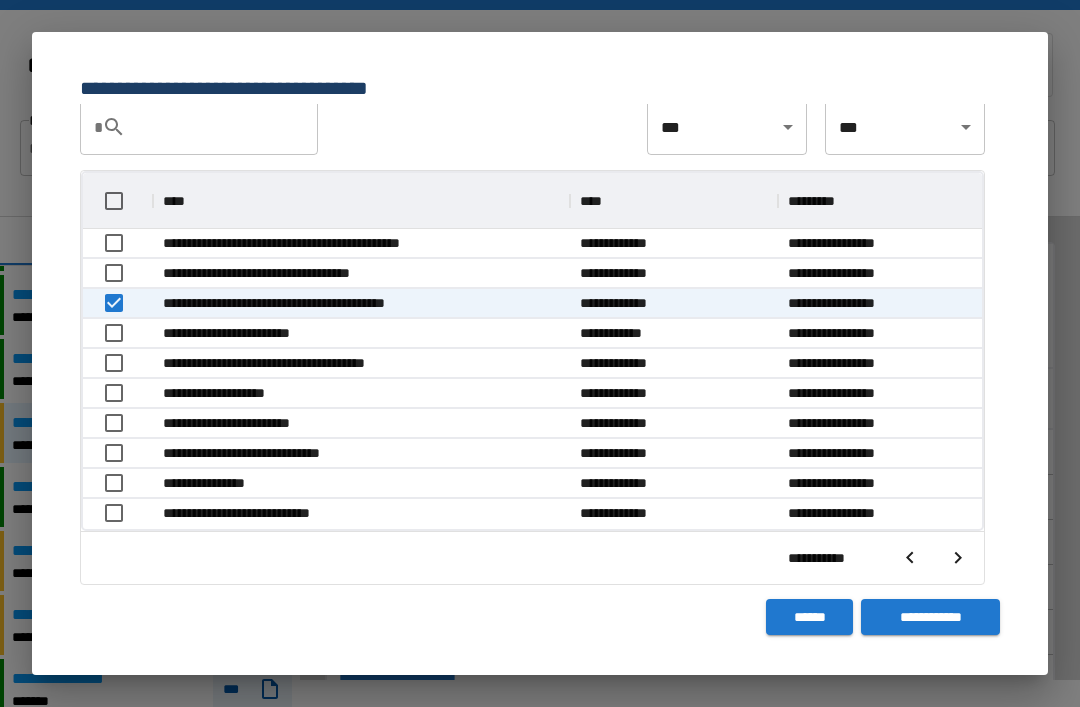 click on "**********" at bounding box center (930, 617) 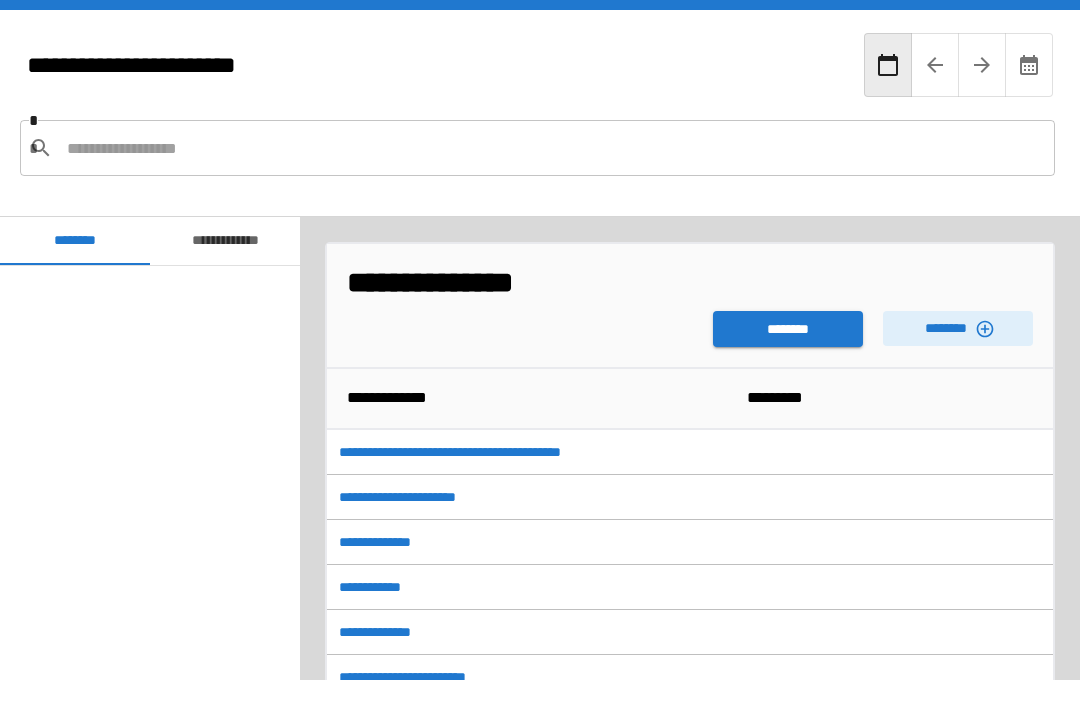 scroll, scrollTop: 540, scrollLeft: 0, axis: vertical 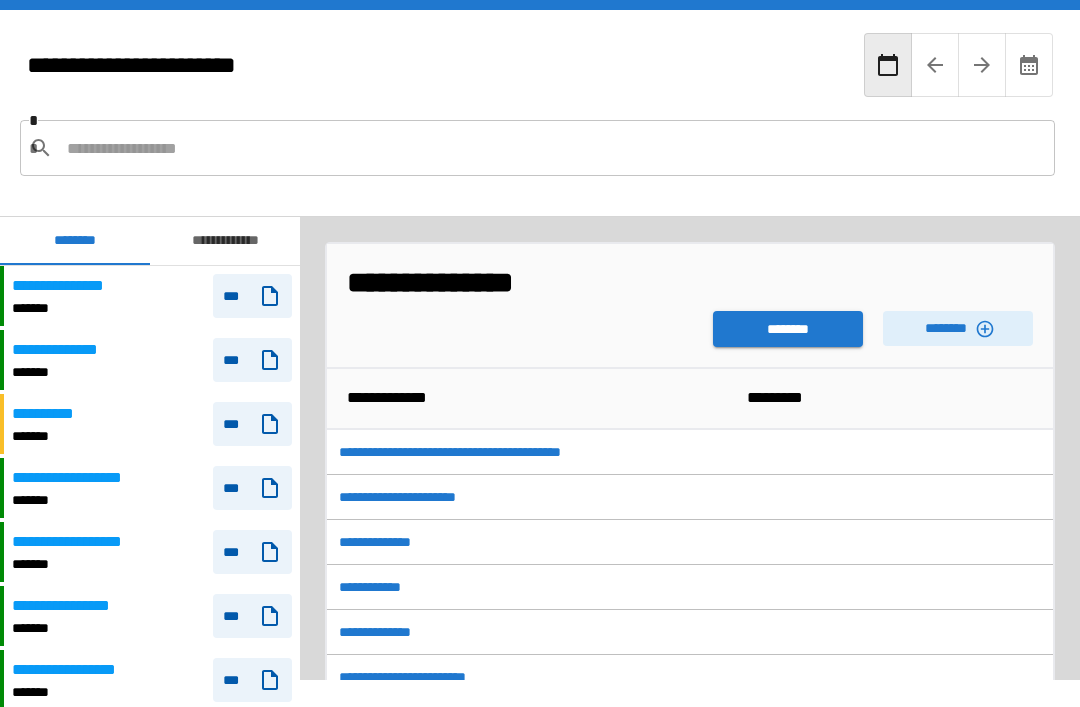 click on "********" at bounding box center (788, 329) 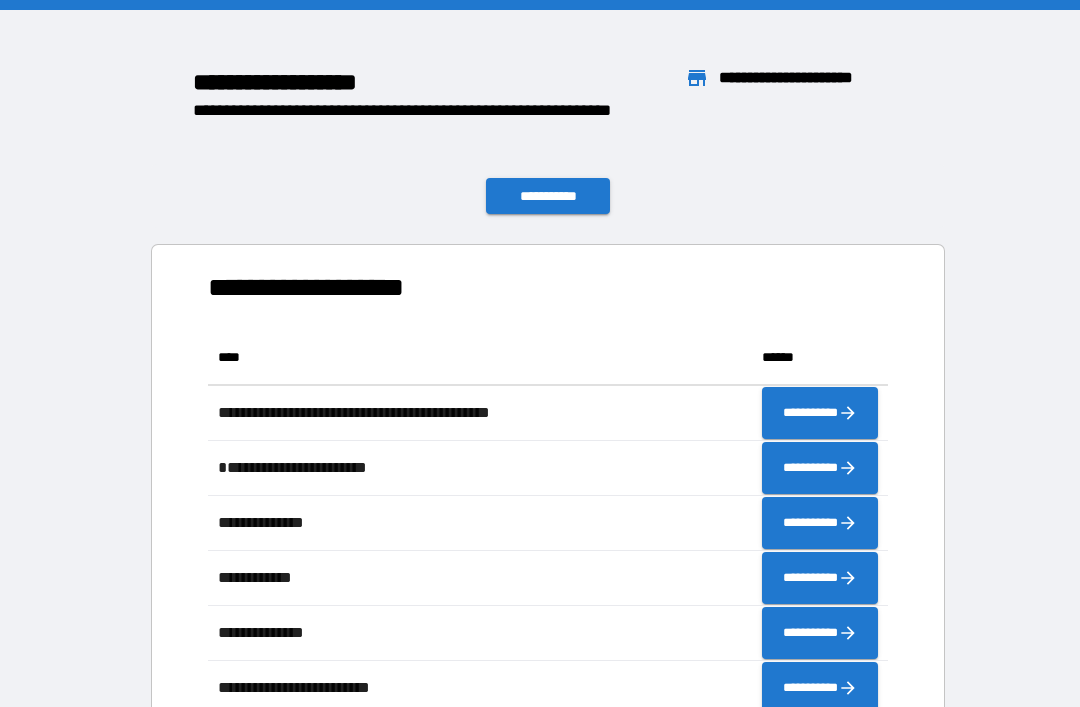 scroll, scrollTop: 1, scrollLeft: 1, axis: both 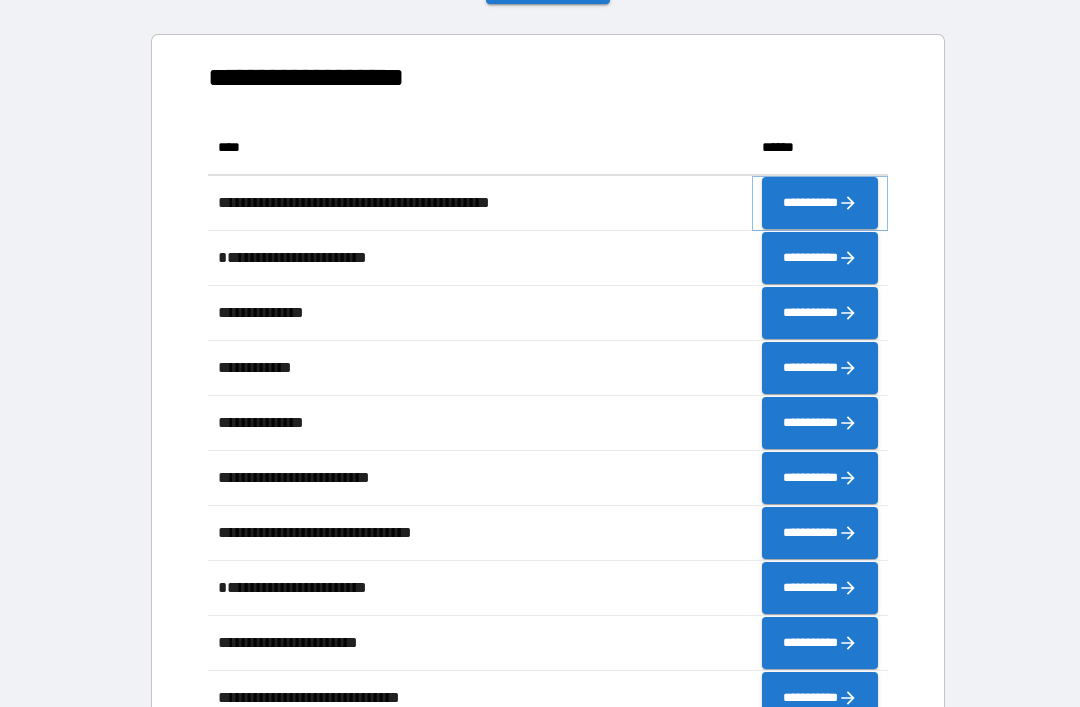 click on "**********" at bounding box center (820, 203) 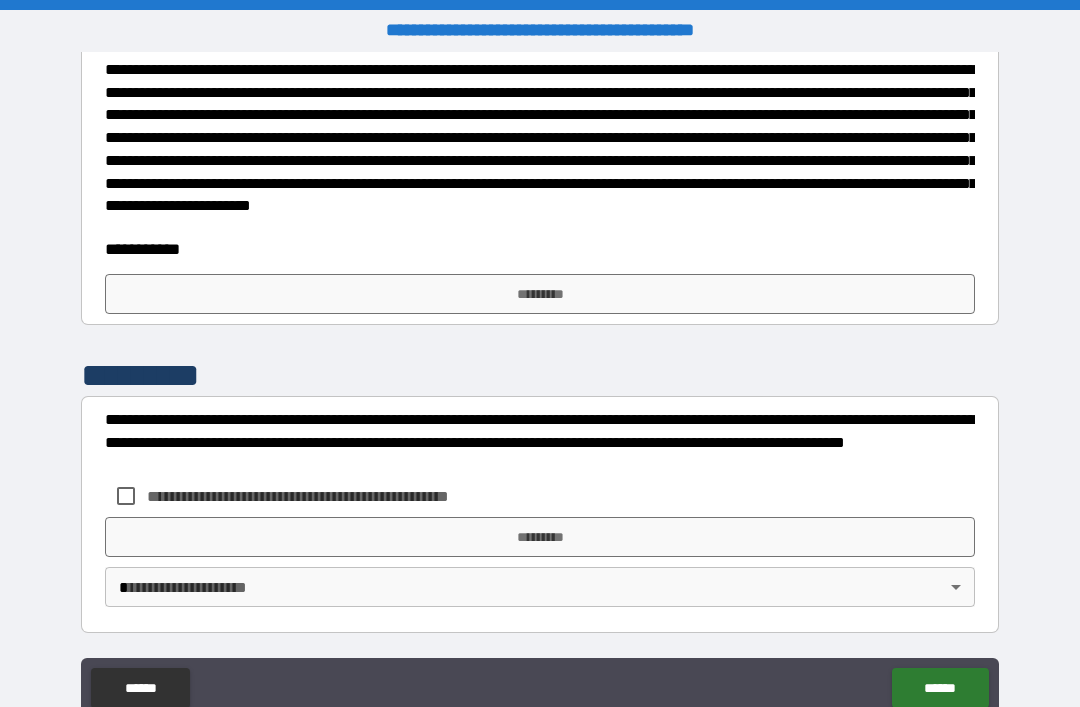 scroll, scrollTop: 643, scrollLeft: 0, axis: vertical 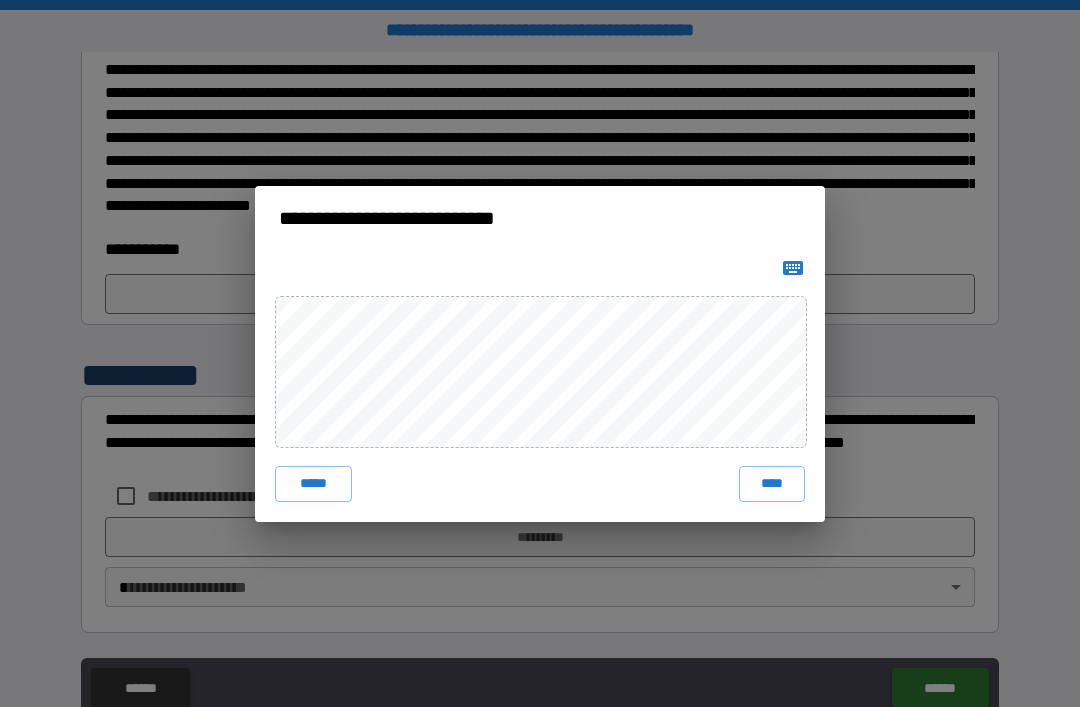click on "****" at bounding box center (772, 484) 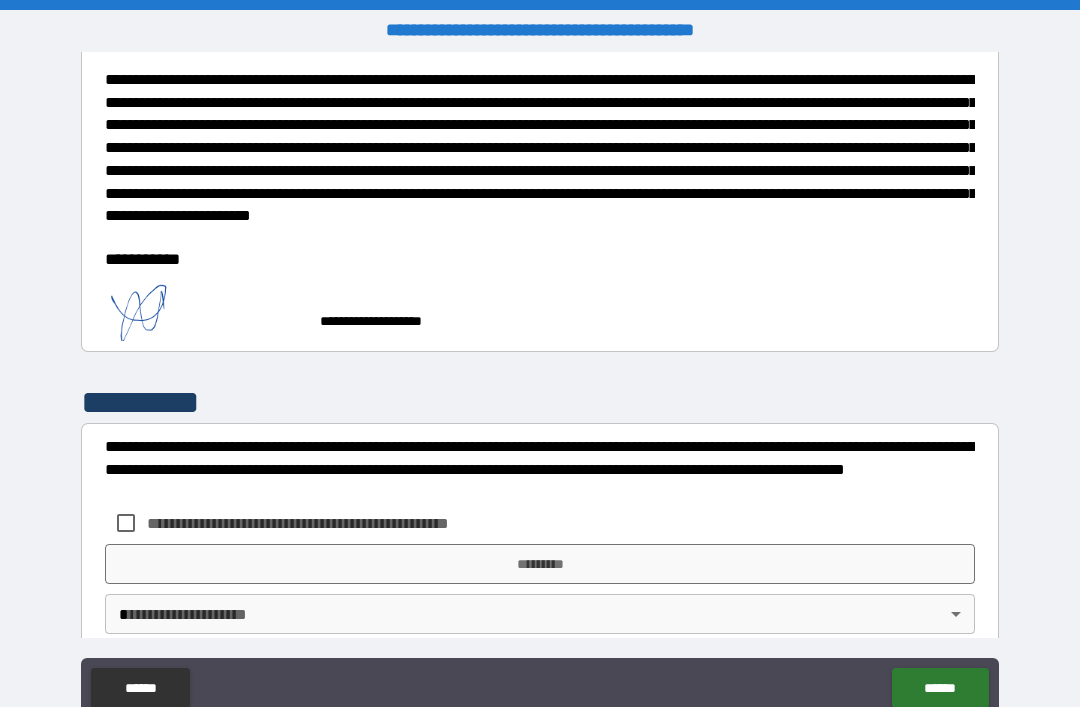 click on "*********" at bounding box center (540, 564) 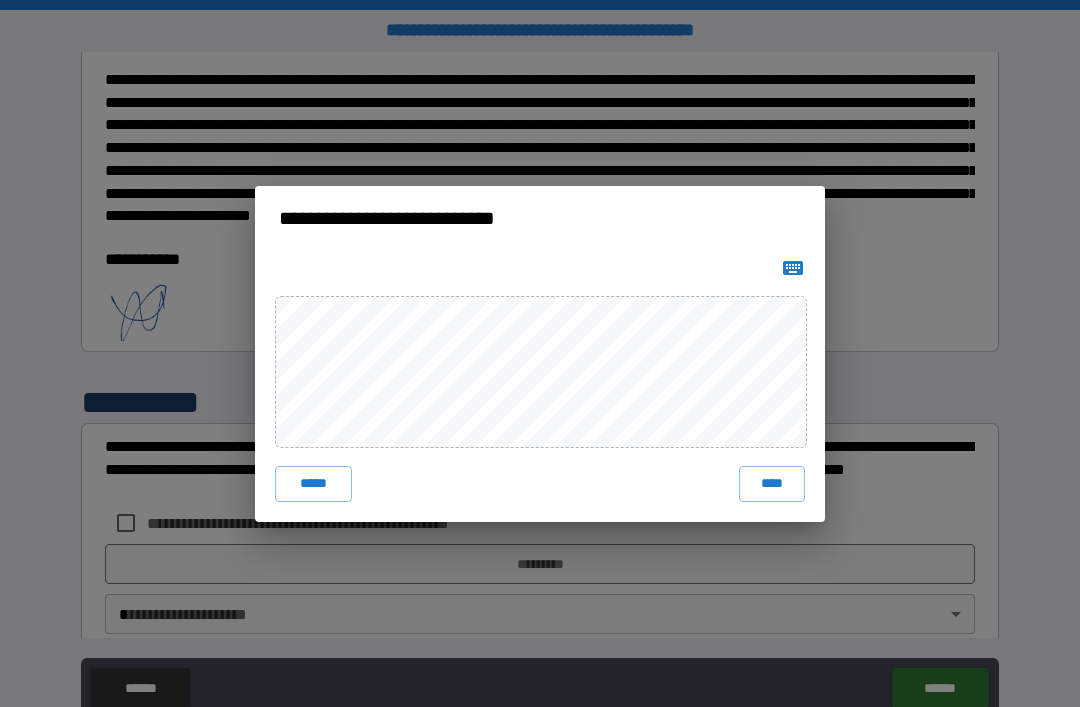 click on "****" at bounding box center [772, 484] 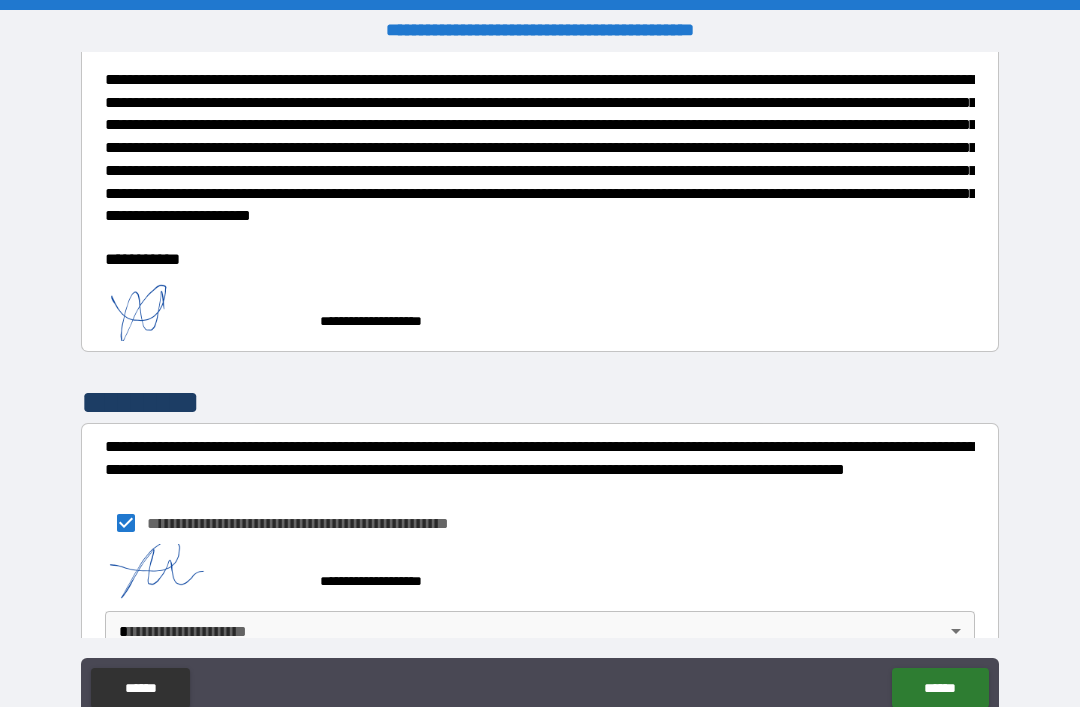 click on "**********" at bounding box center [540, 385] 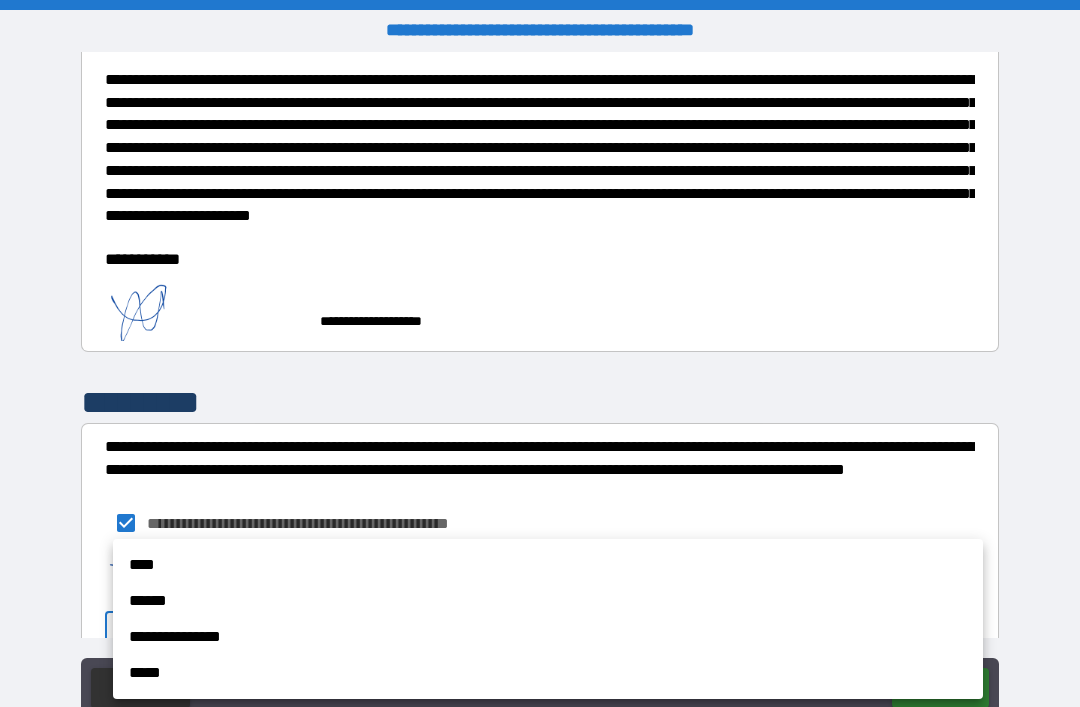 click on "****" at bounding box center [548, 565] 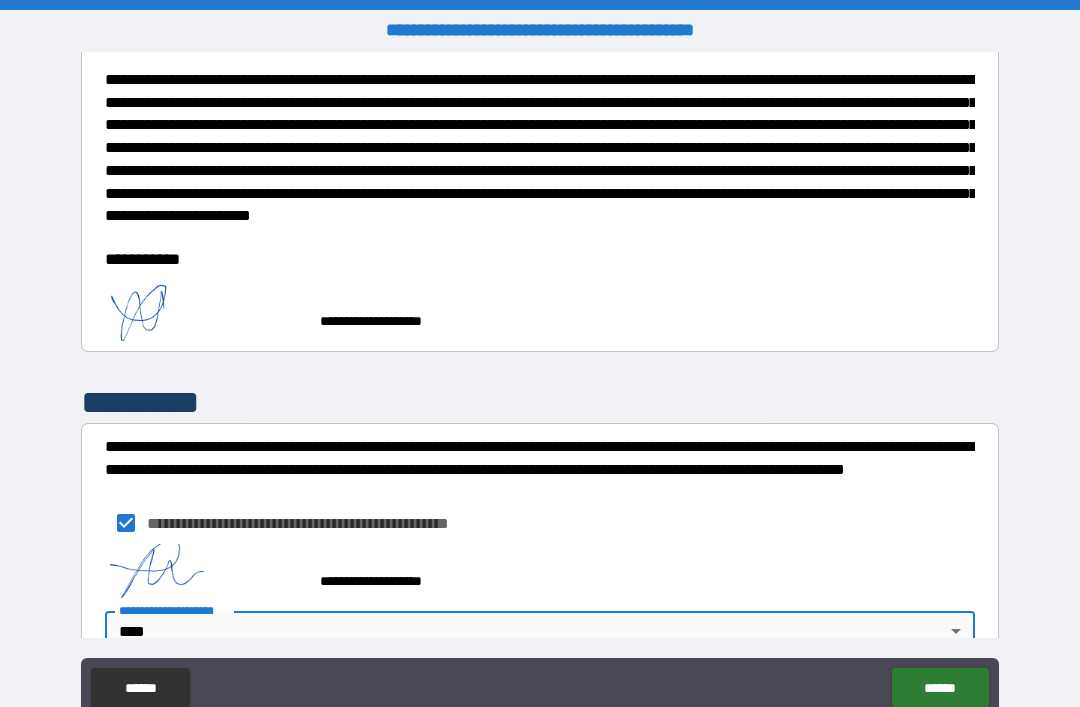 scroll, scrollTop: 646, scrollLeft: 0, axis: vertical 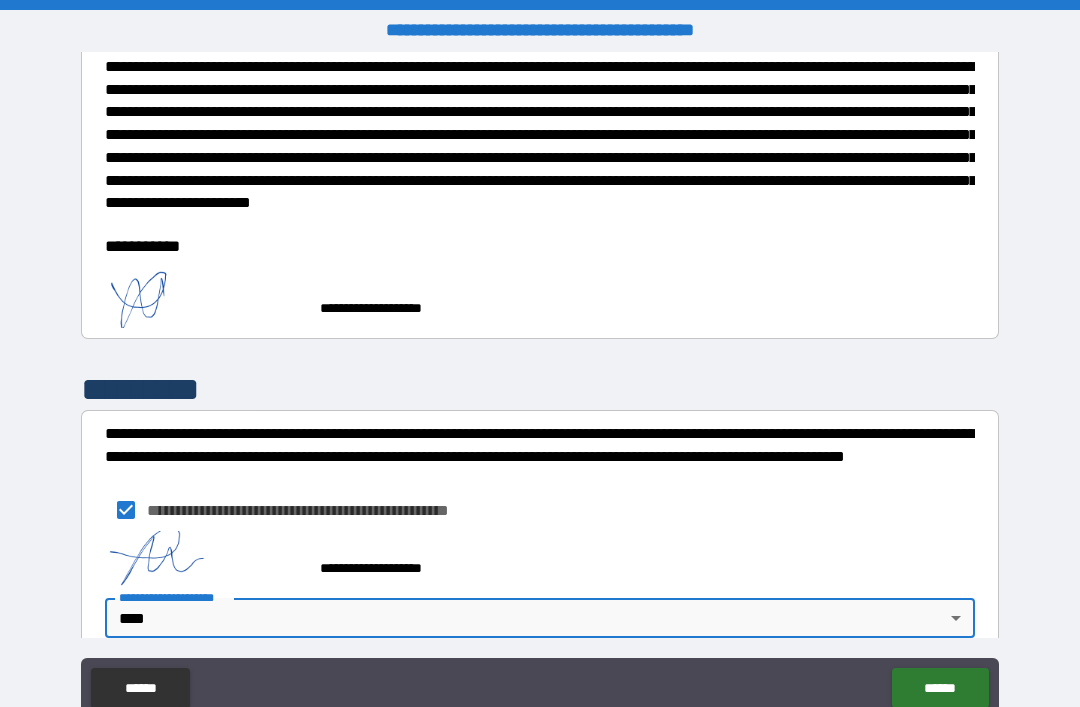 click on "******" at bounding box center [940, 688] 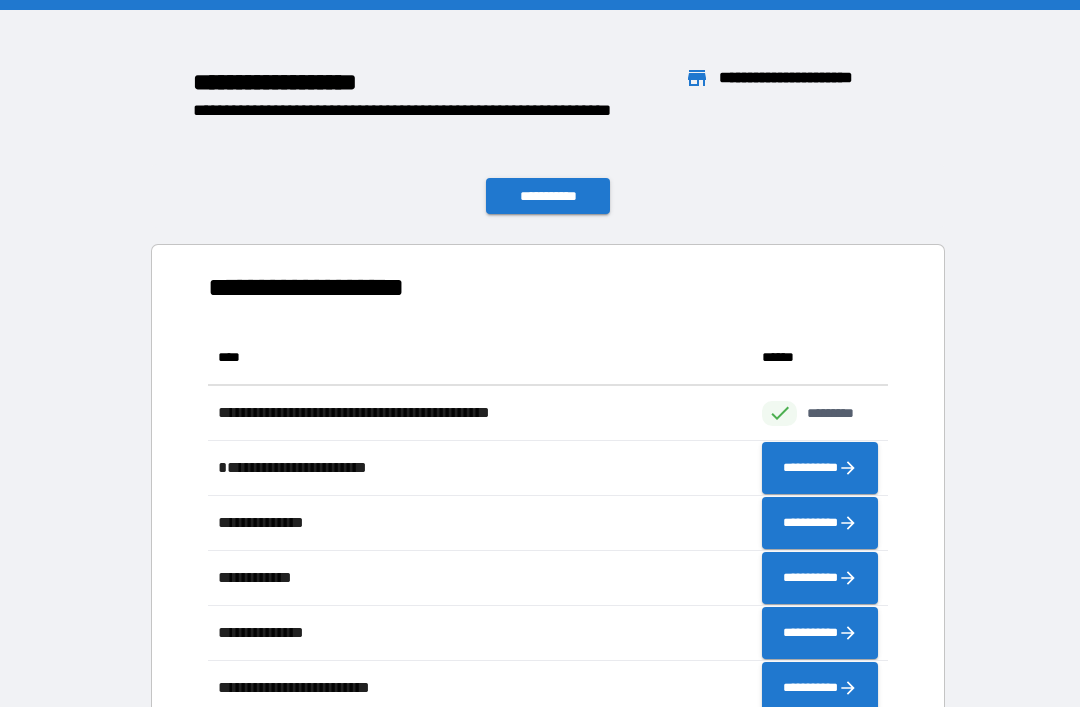 scroll, scrollTop: 1, scrollLeft: 1, axis: both 